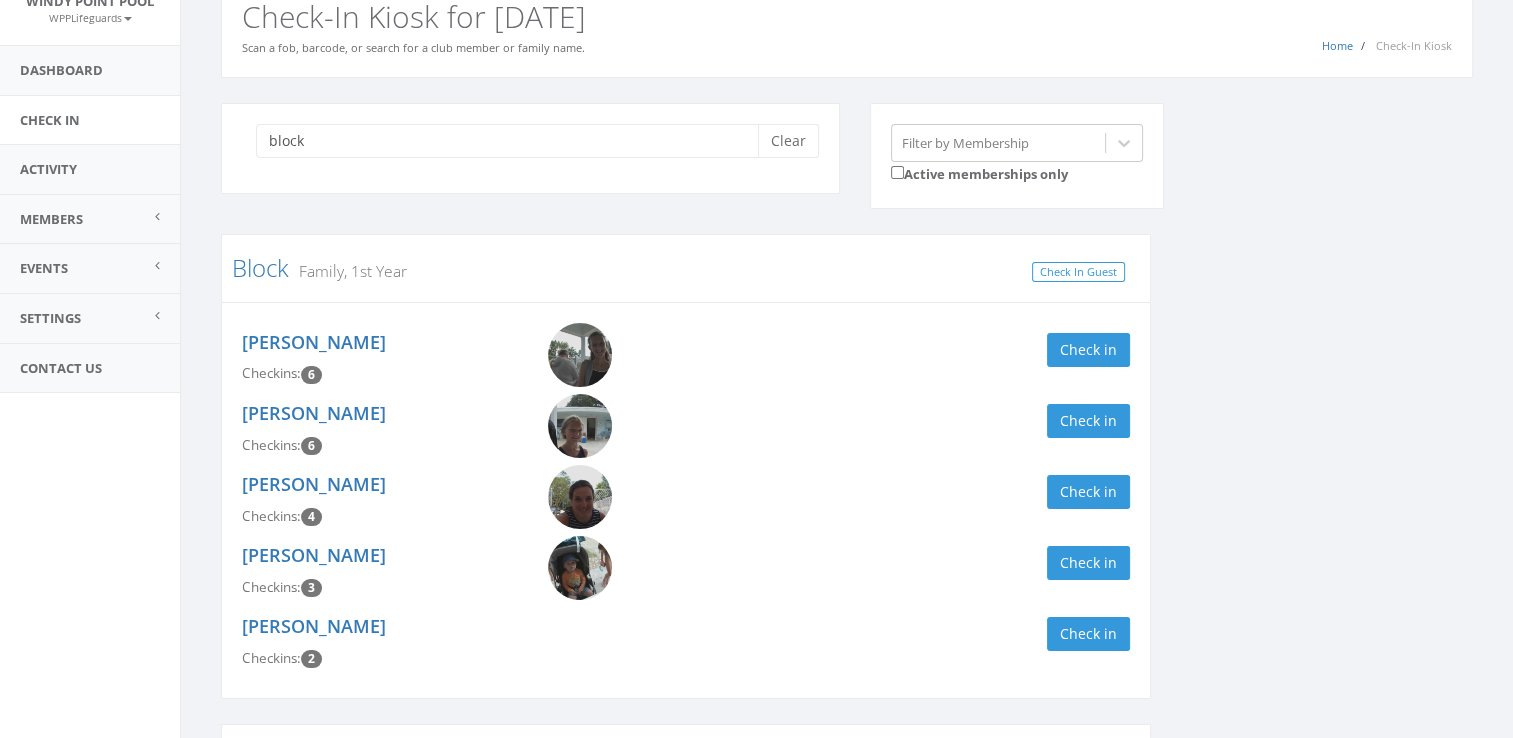 scroll, scrollTop: 0, scrollLeft: 0, axis: both 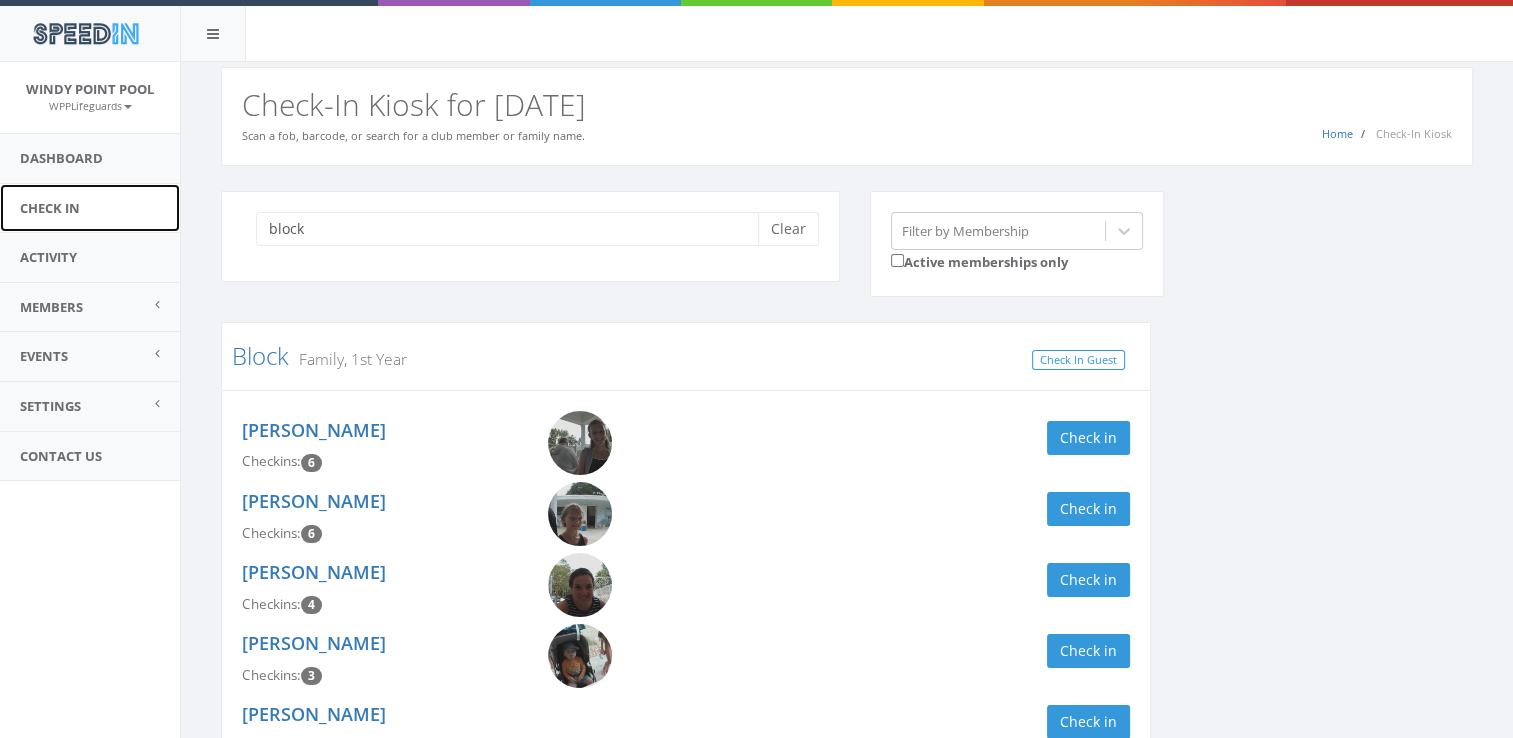 click on "Check In" at bounding box center [90, 208] 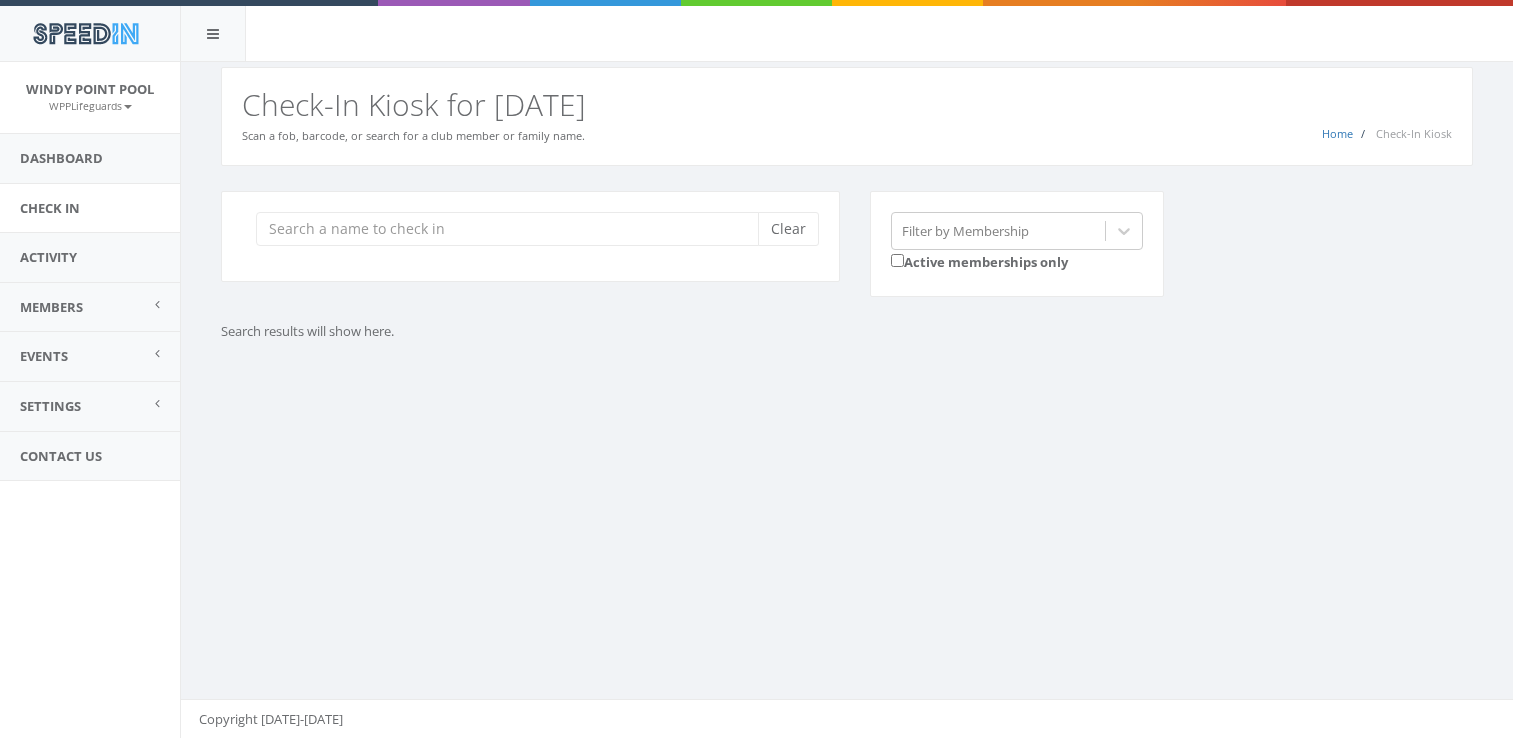 scroll, scrollTop: 0, scrollLeft: 0, axis: both 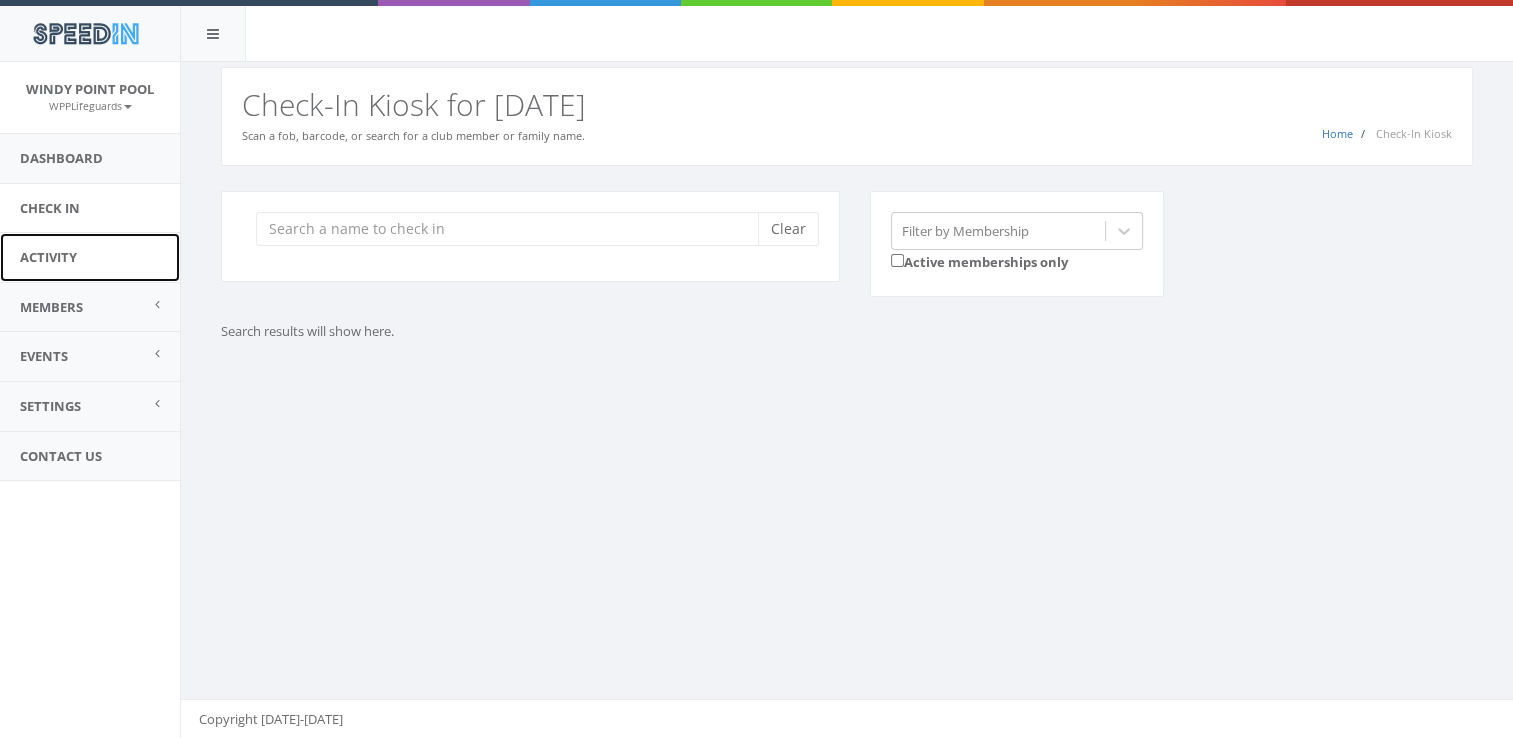 click on "Activity" at bounding box center (90, 257) 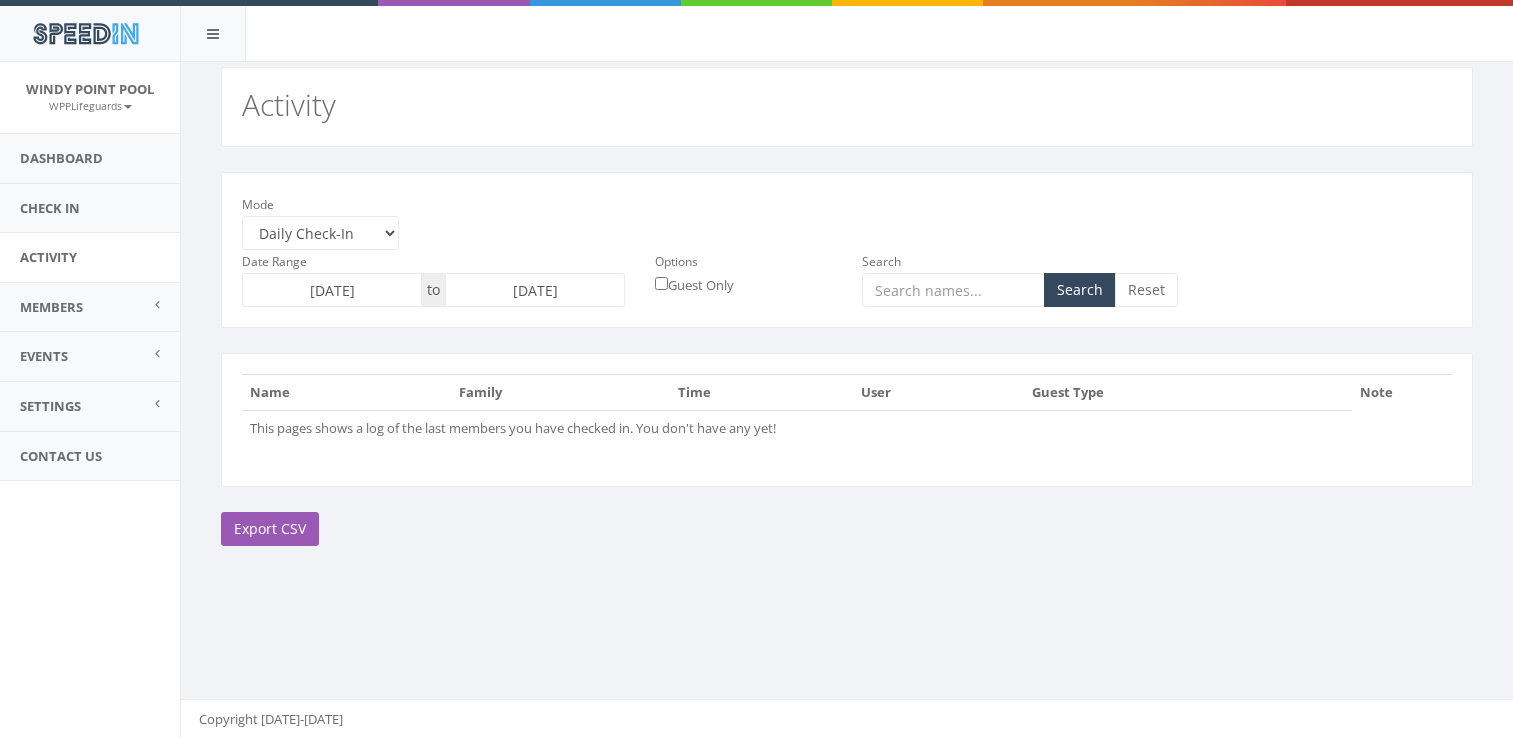 scroll, scrollTop: 0, scrollLeft: 0, axis: both 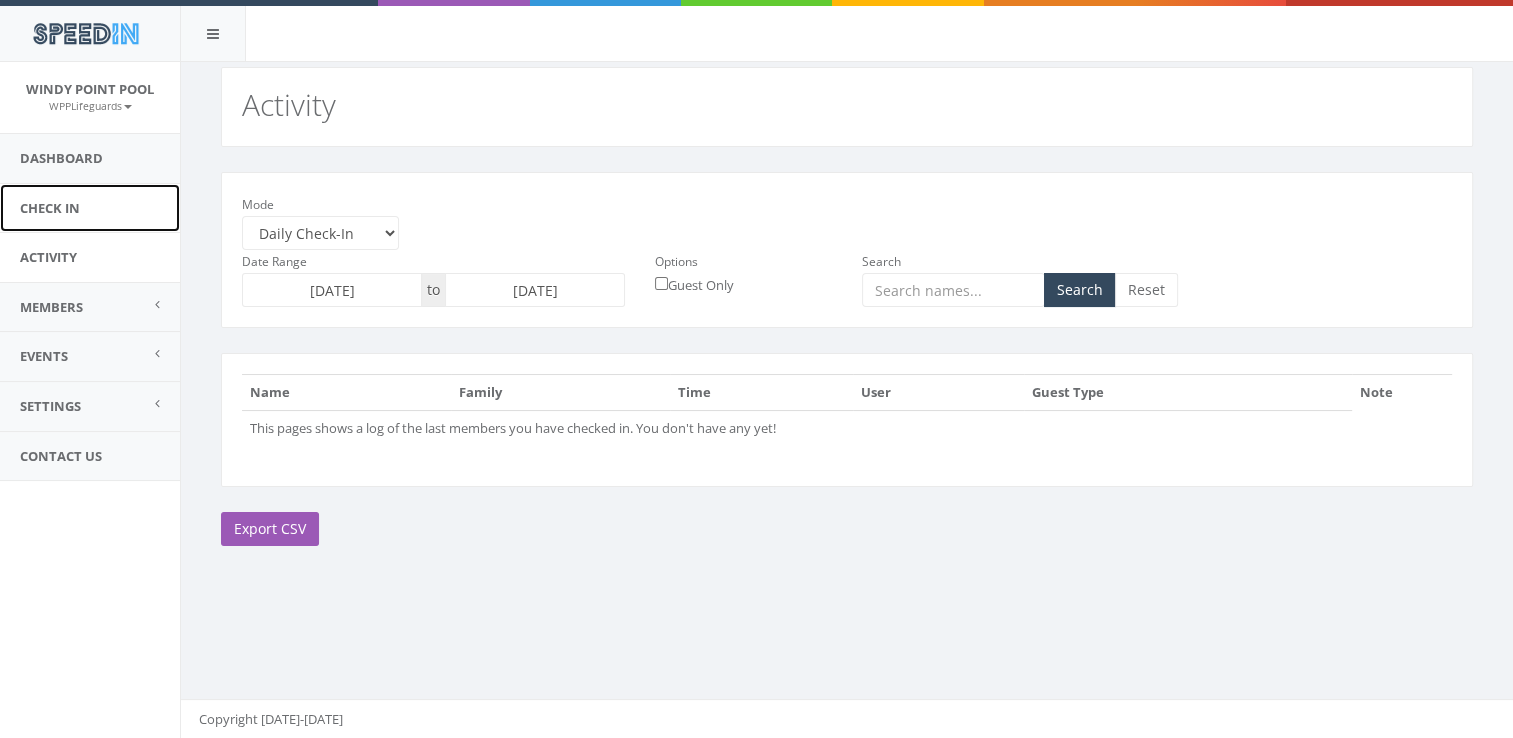 click on "Check In" at bounding box center [90, 208] 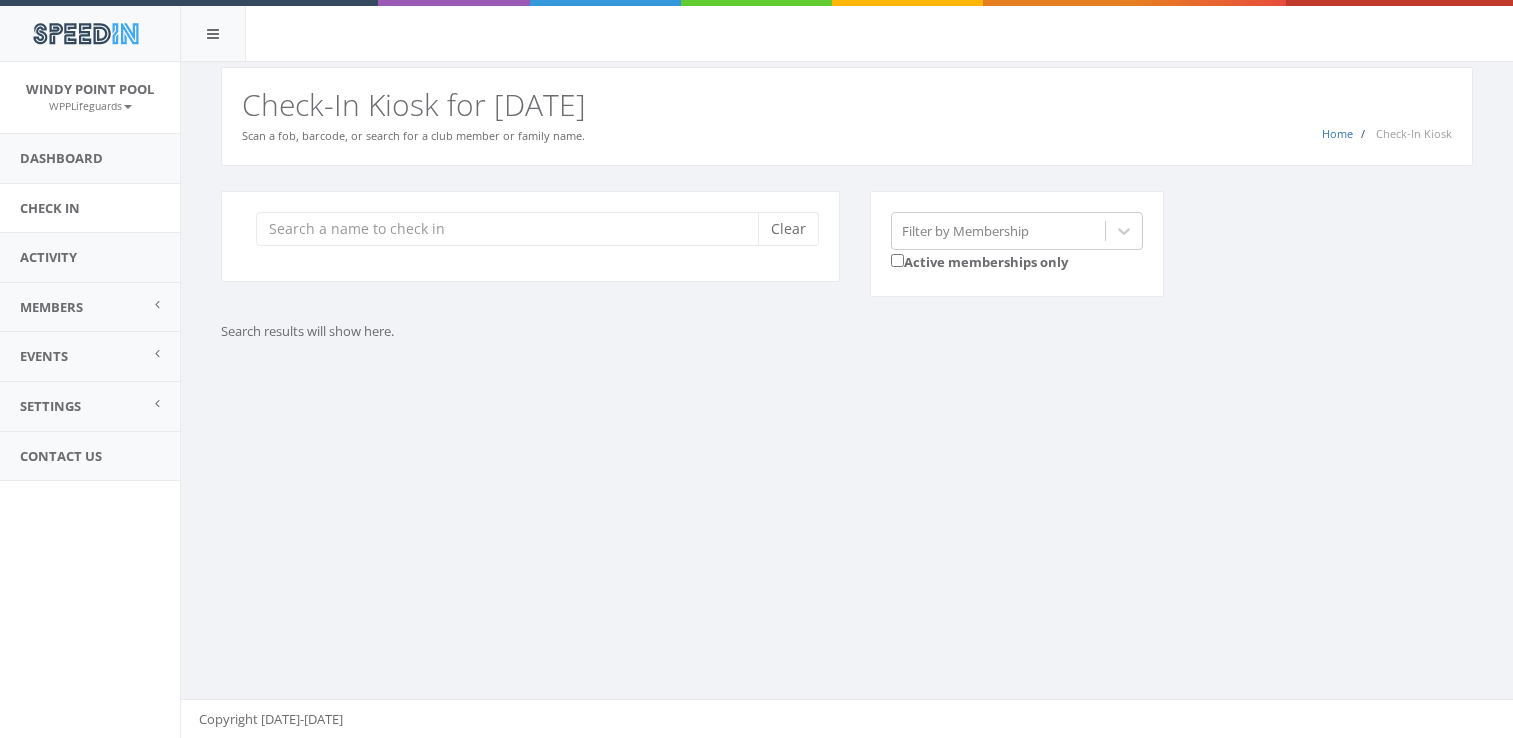 scroll, scrollTop: 0, scrollLeft: 0, axis: both 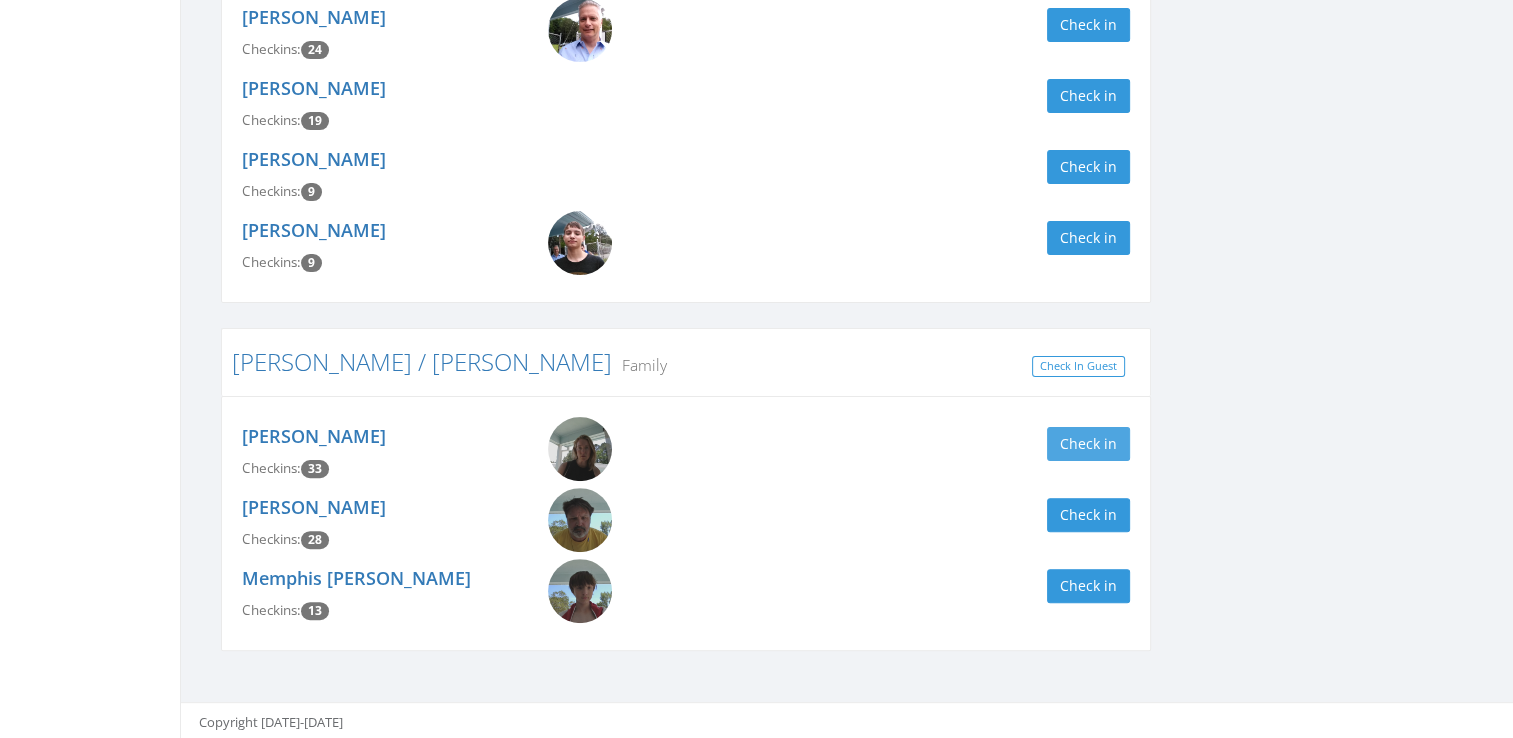 type on "Rodrig" 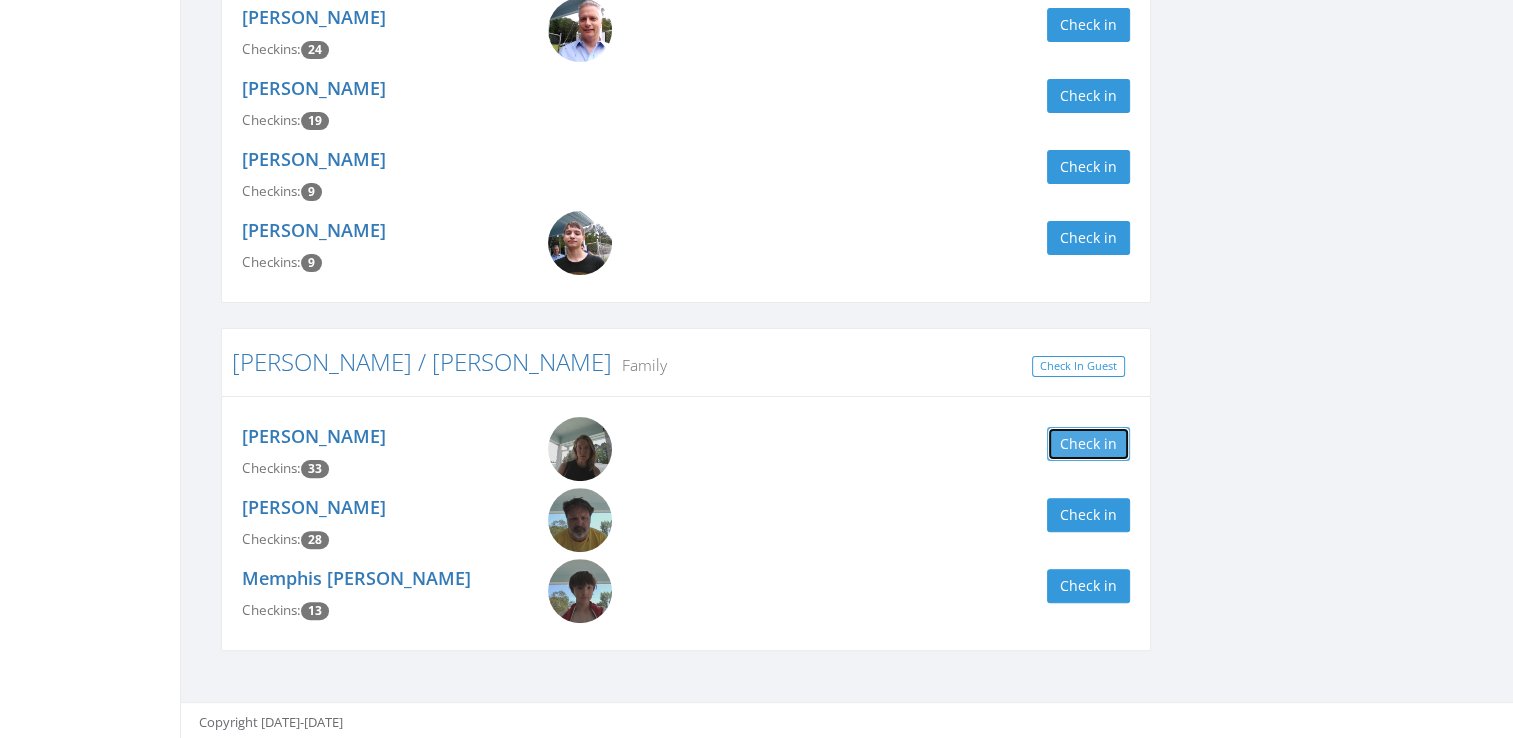 click on "Check in" at bounding box center [1088, 444] 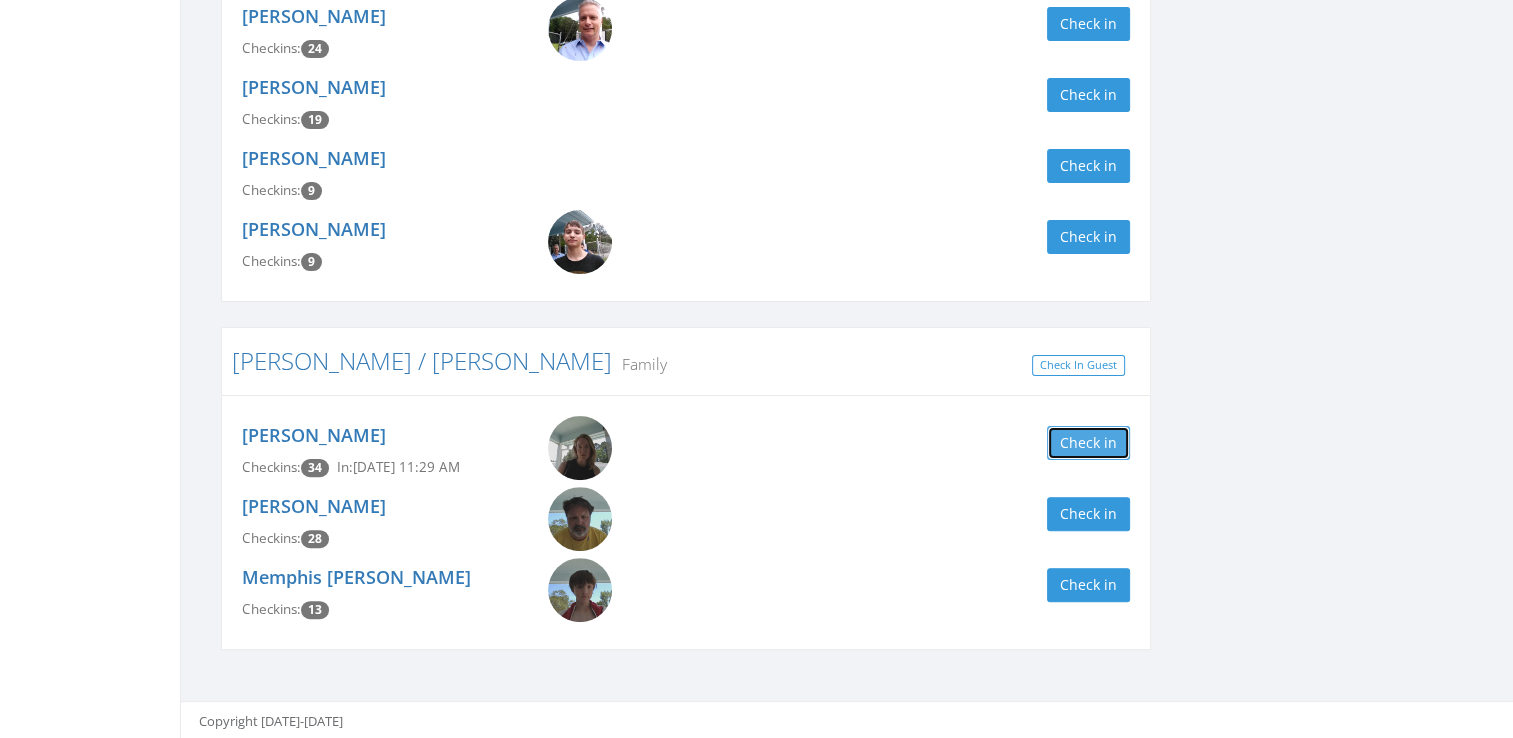 scroll, scrollTop: 0, scrollLeft: 0, axis: both 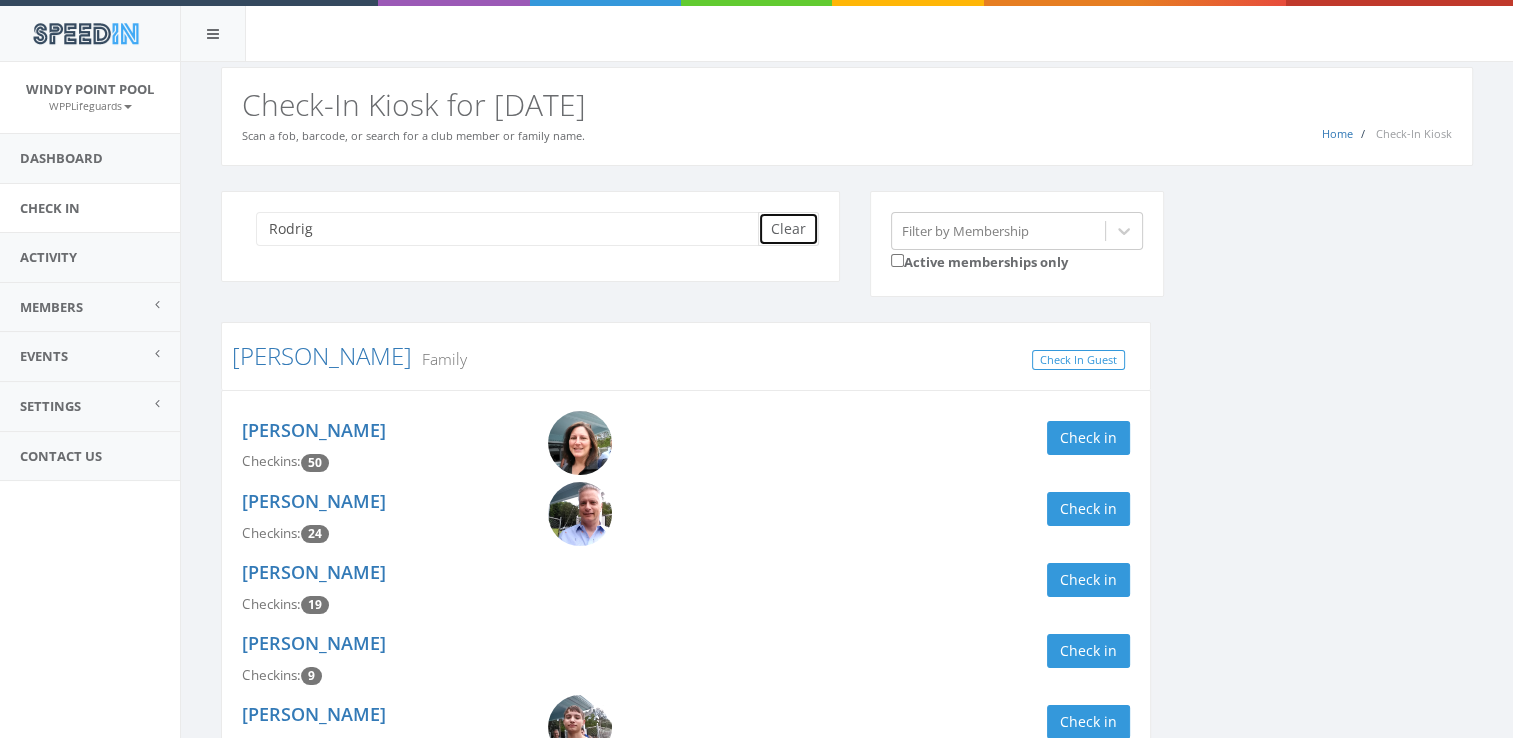 click on "Clear" at bounding box center (788, 229) 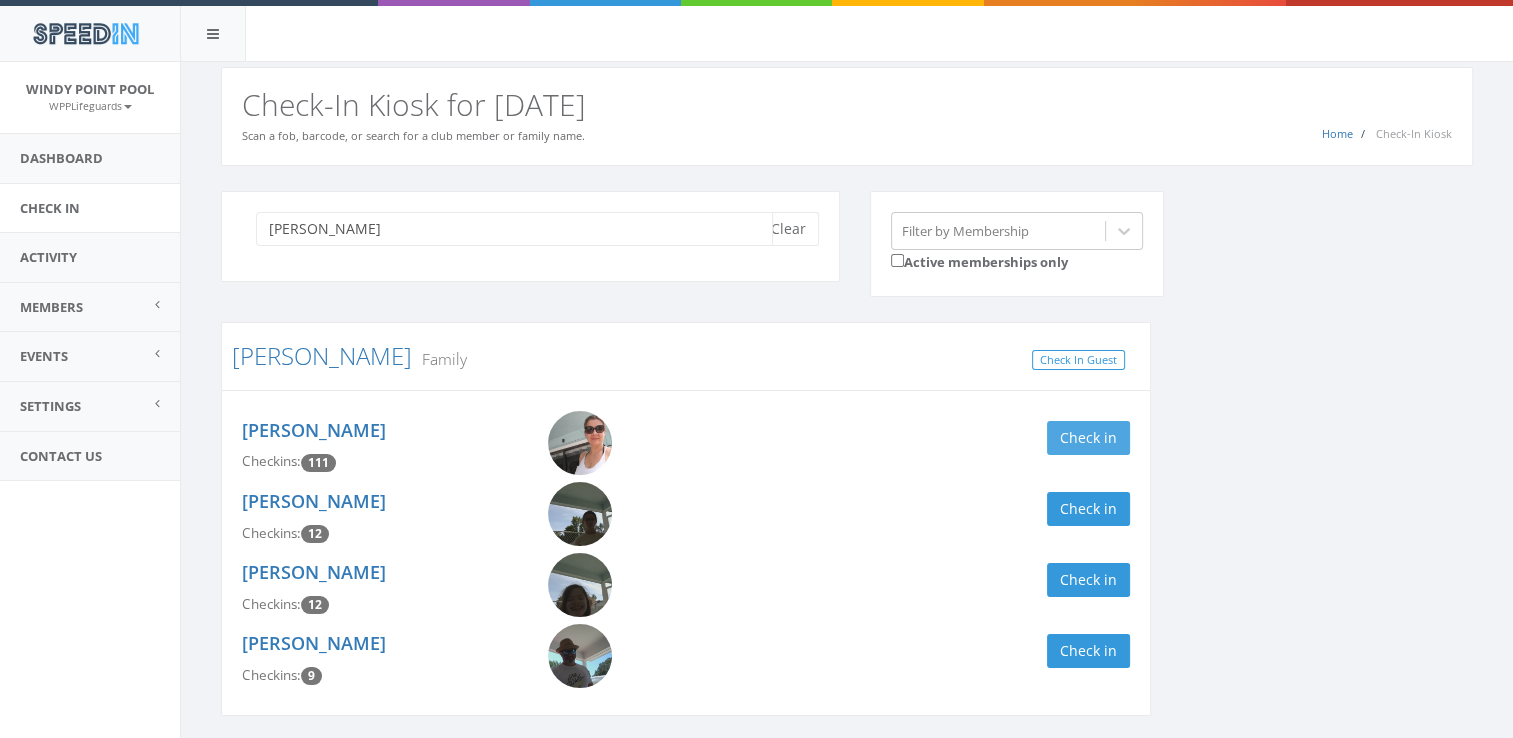 type on "johnson" 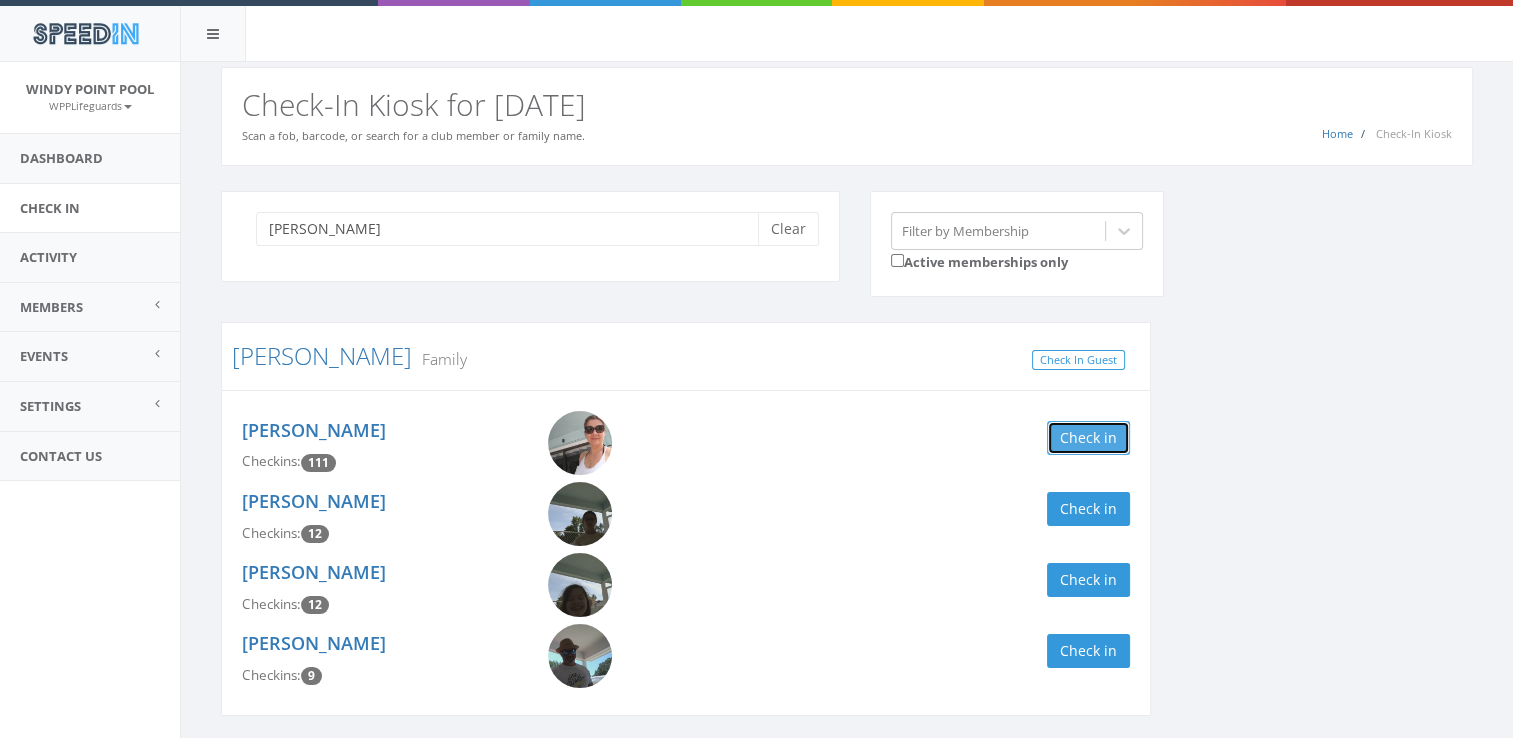 click on "Check in" at bounding box center [1088, 438] 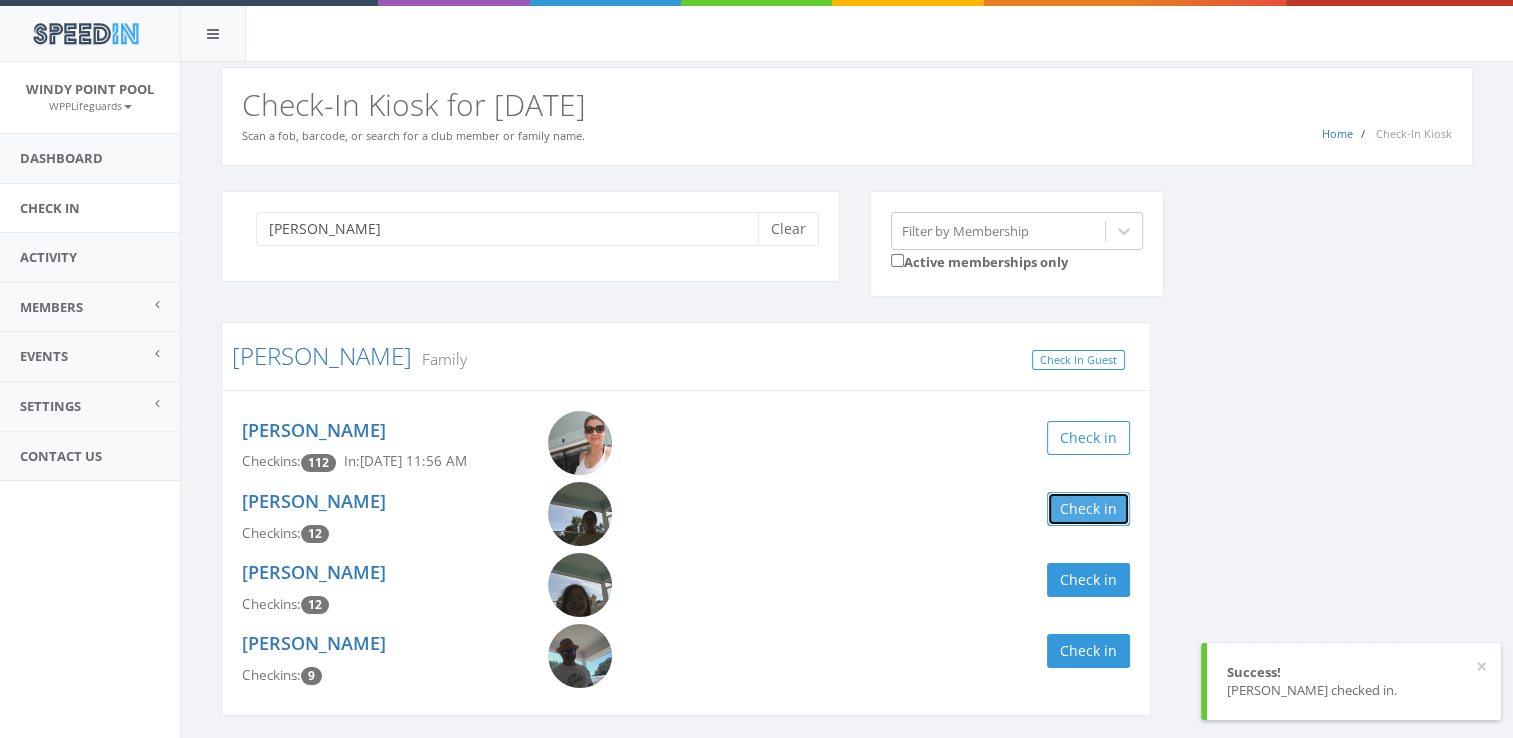 click on "Check in" at bounding box center (1088, 509) 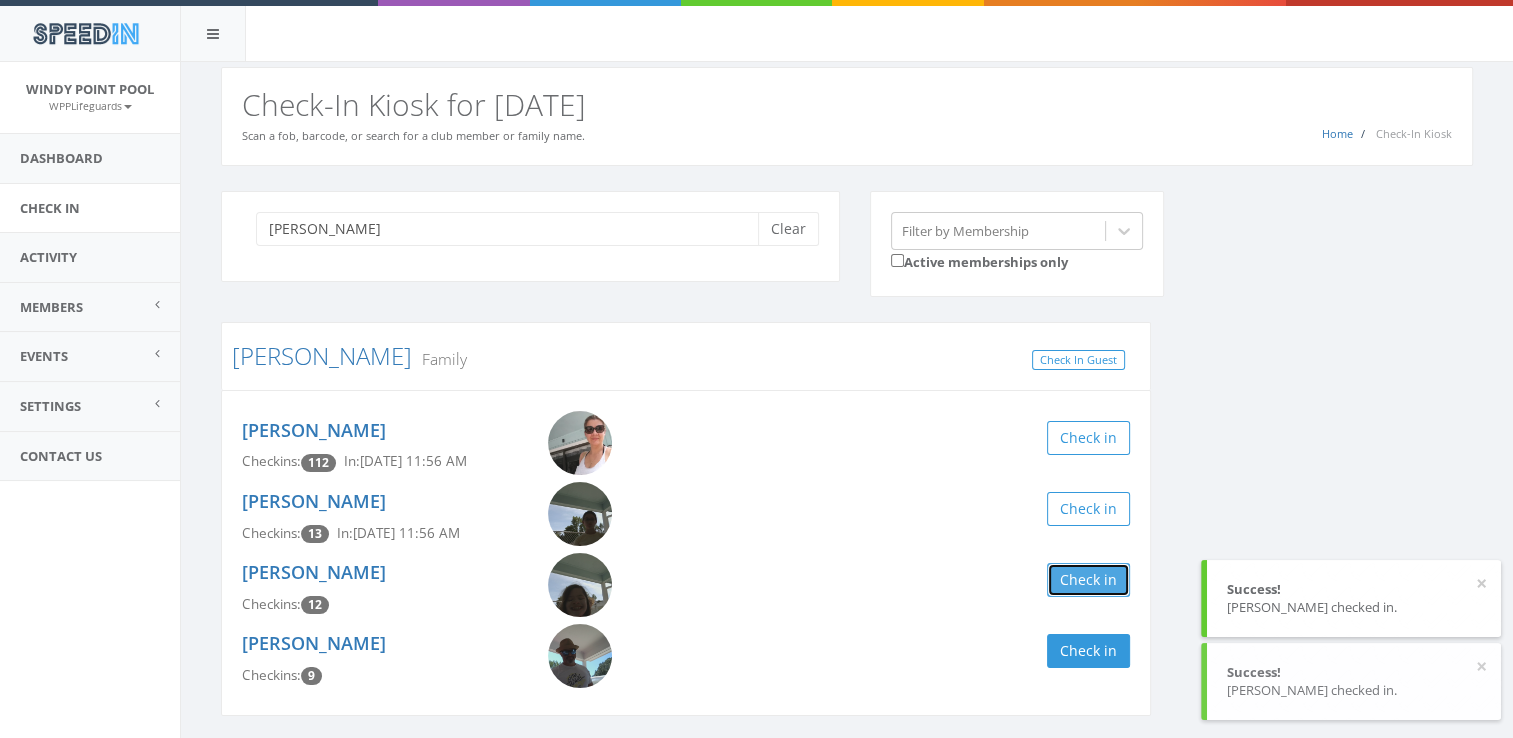click on "Check in" at bounding box center (1088, 580) 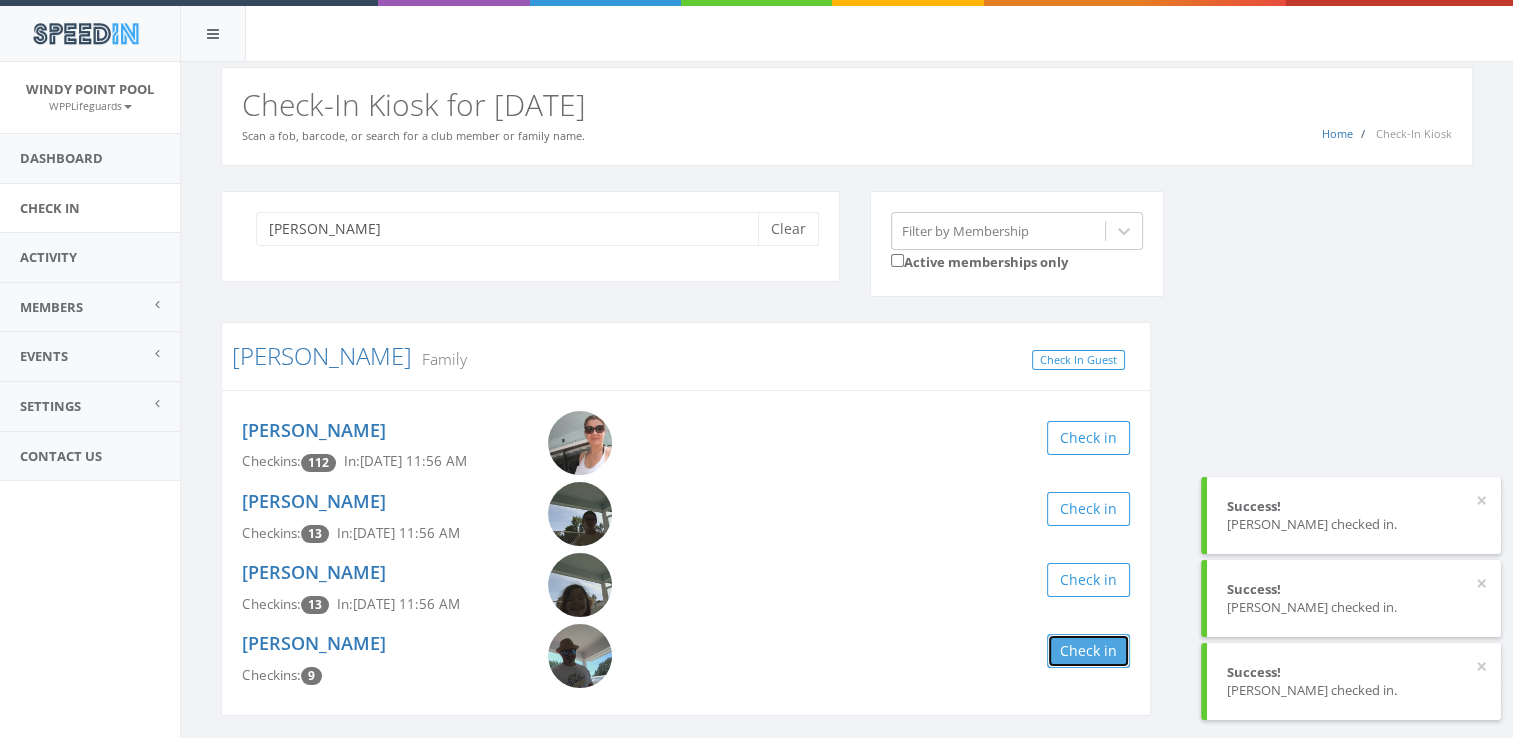 click on "Check in" at bounding box center (1088, 651) 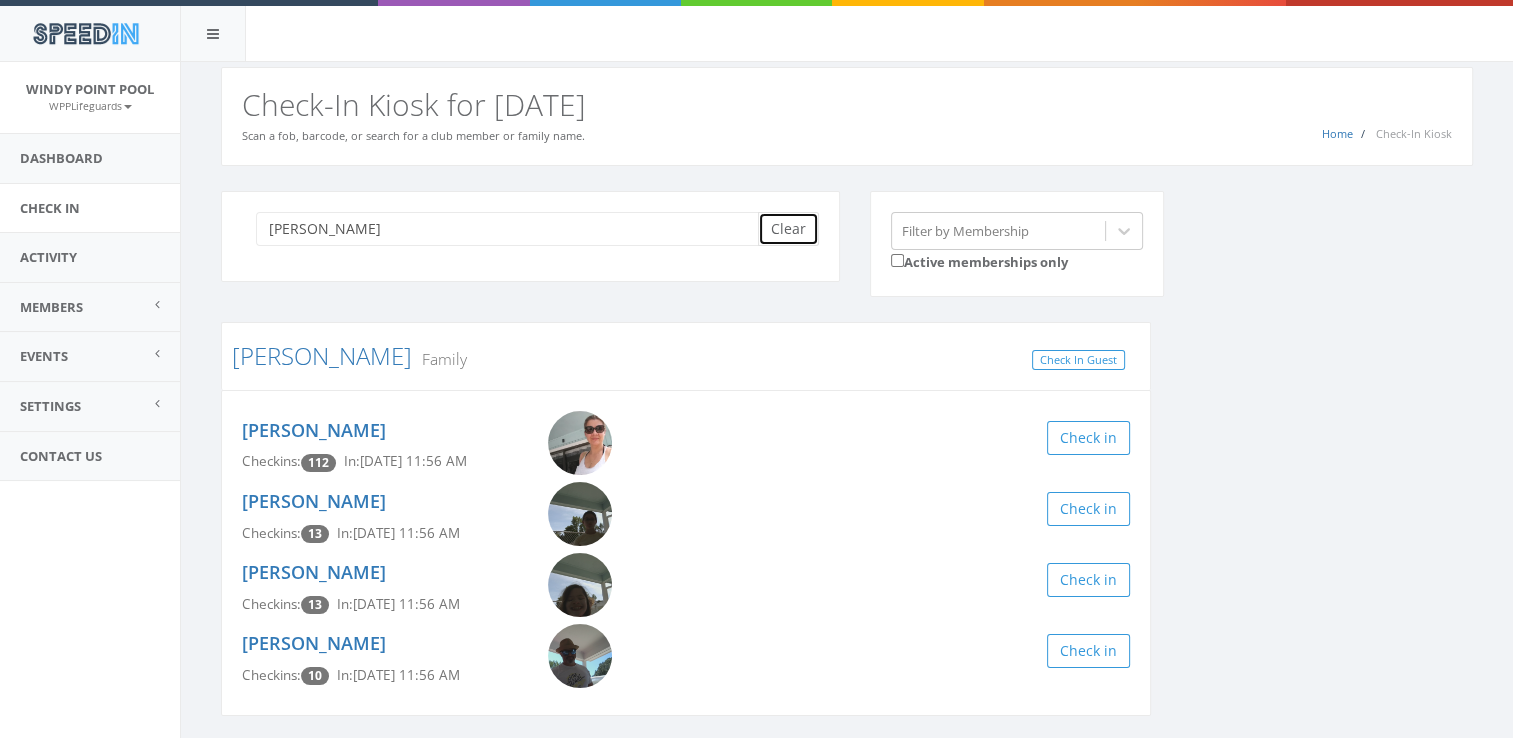 click on "Clear" at bounding box center (788, 229) 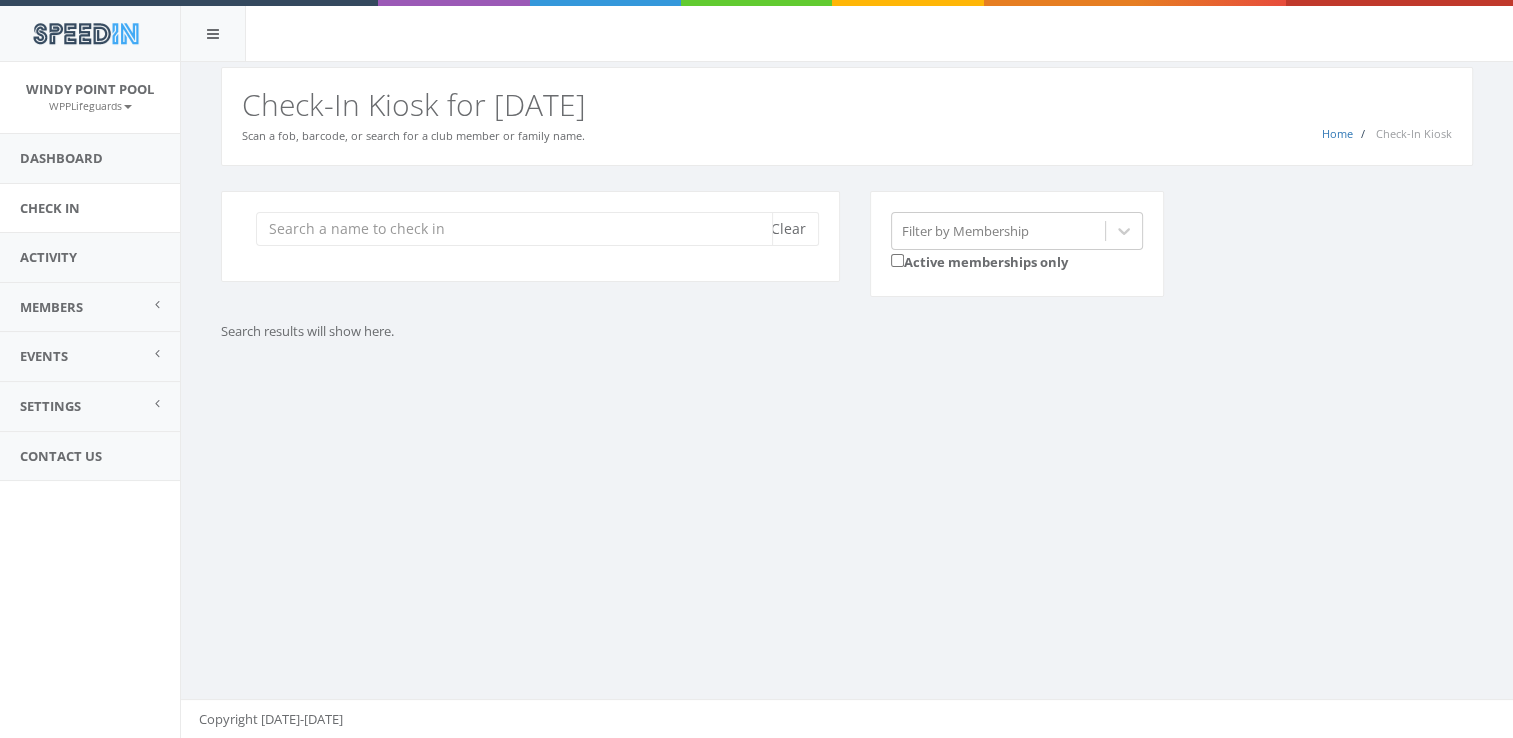 click at bounding box center (514, 229) 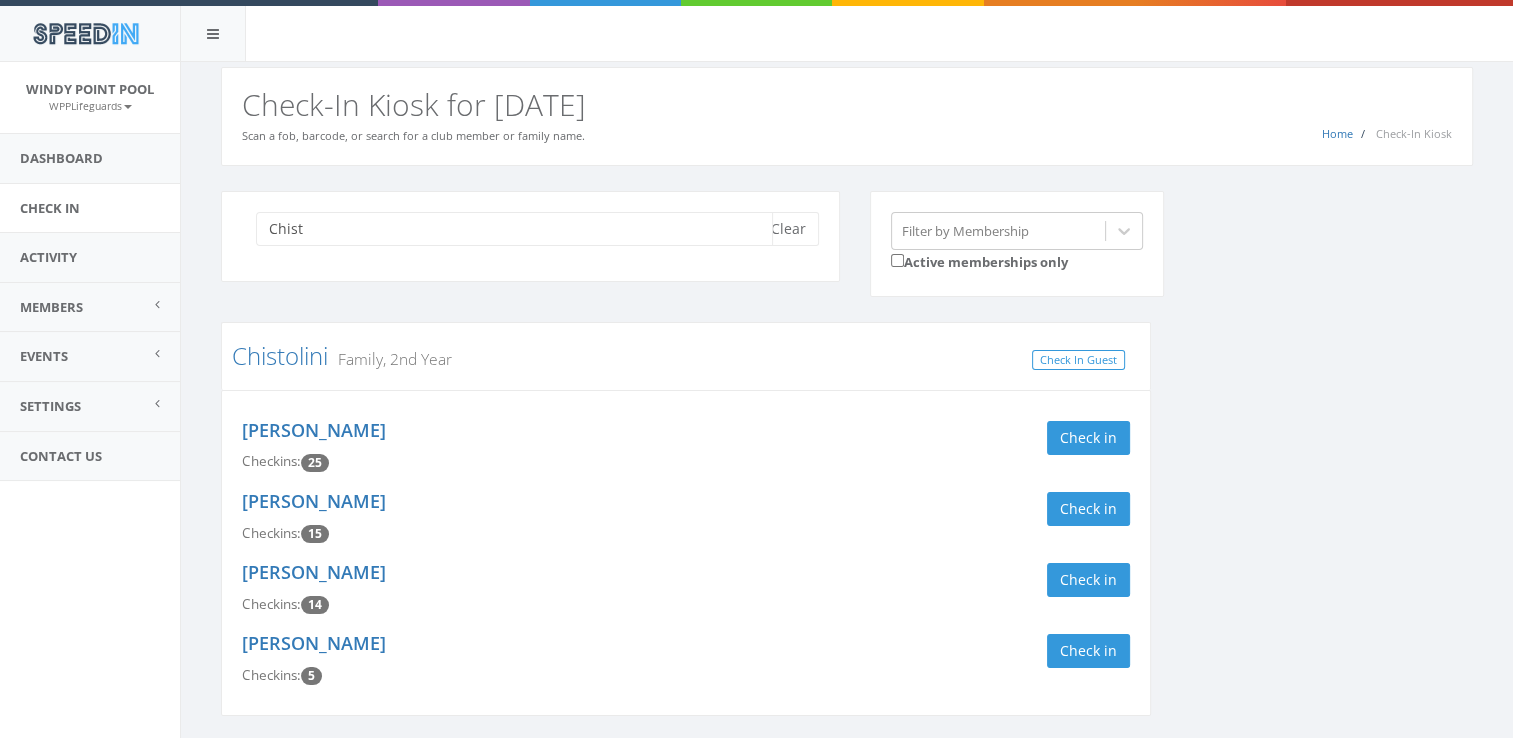 scroll, scrollTop: 67, scrollLeft: 0, axis: vertical 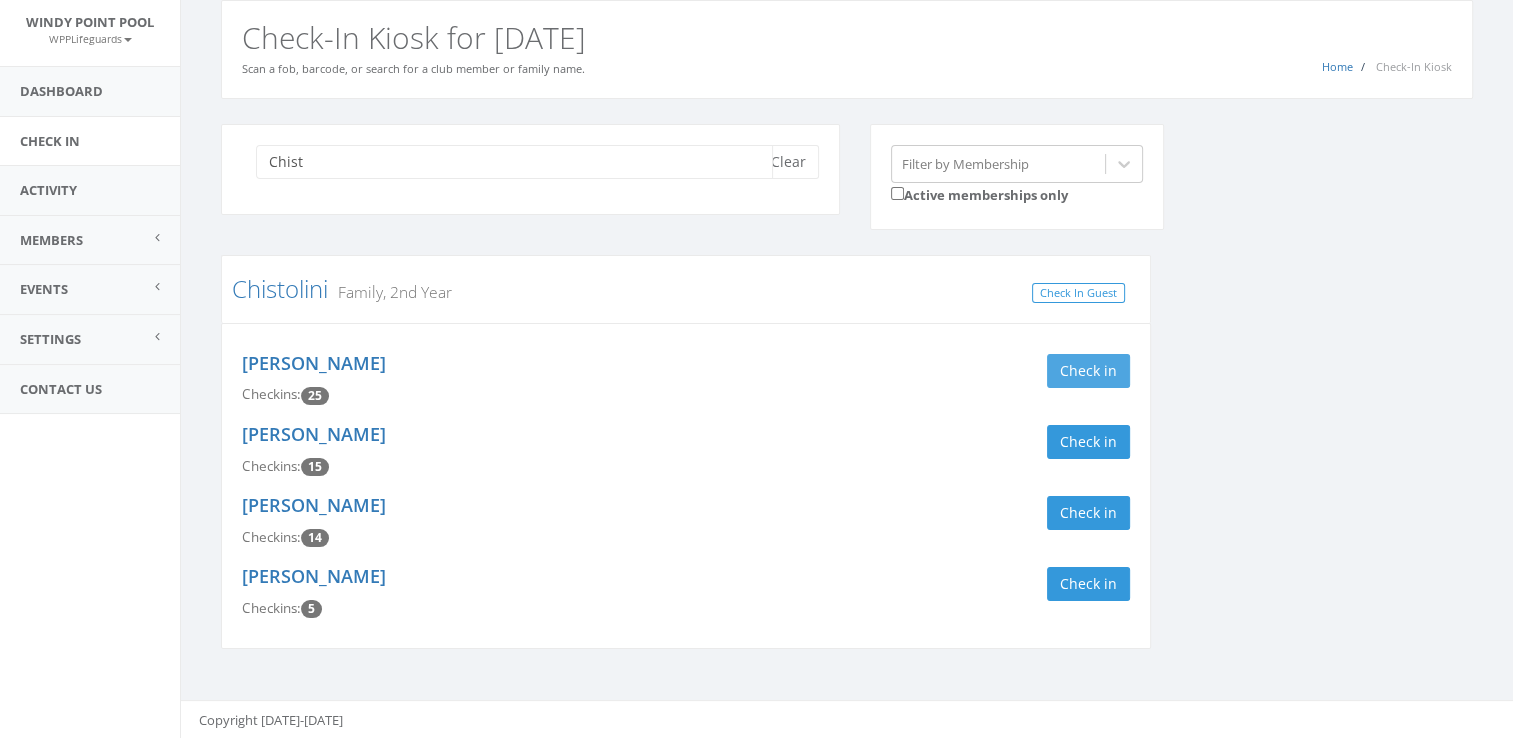 type on "Chist" 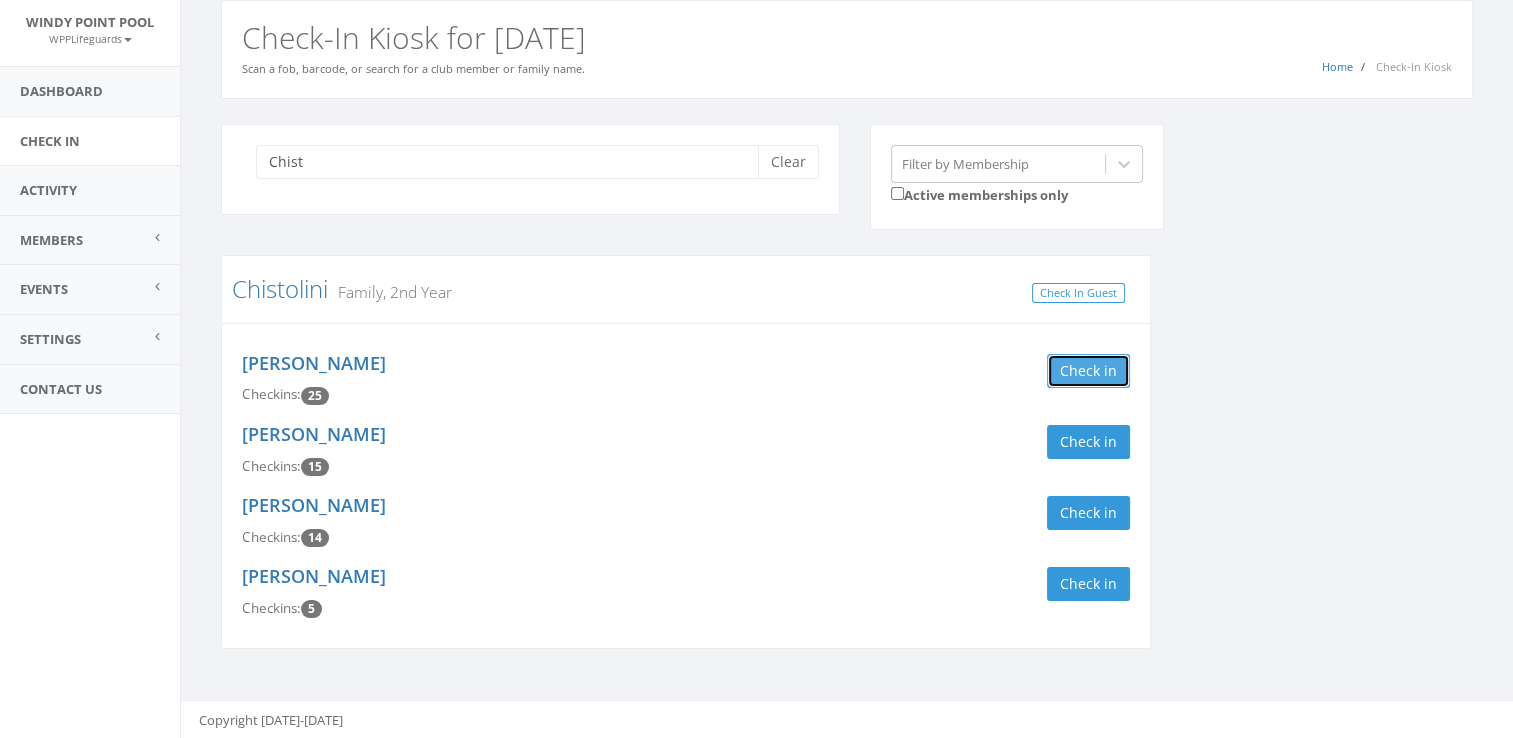 click on "Check in" at bounding box center (1088, 371) 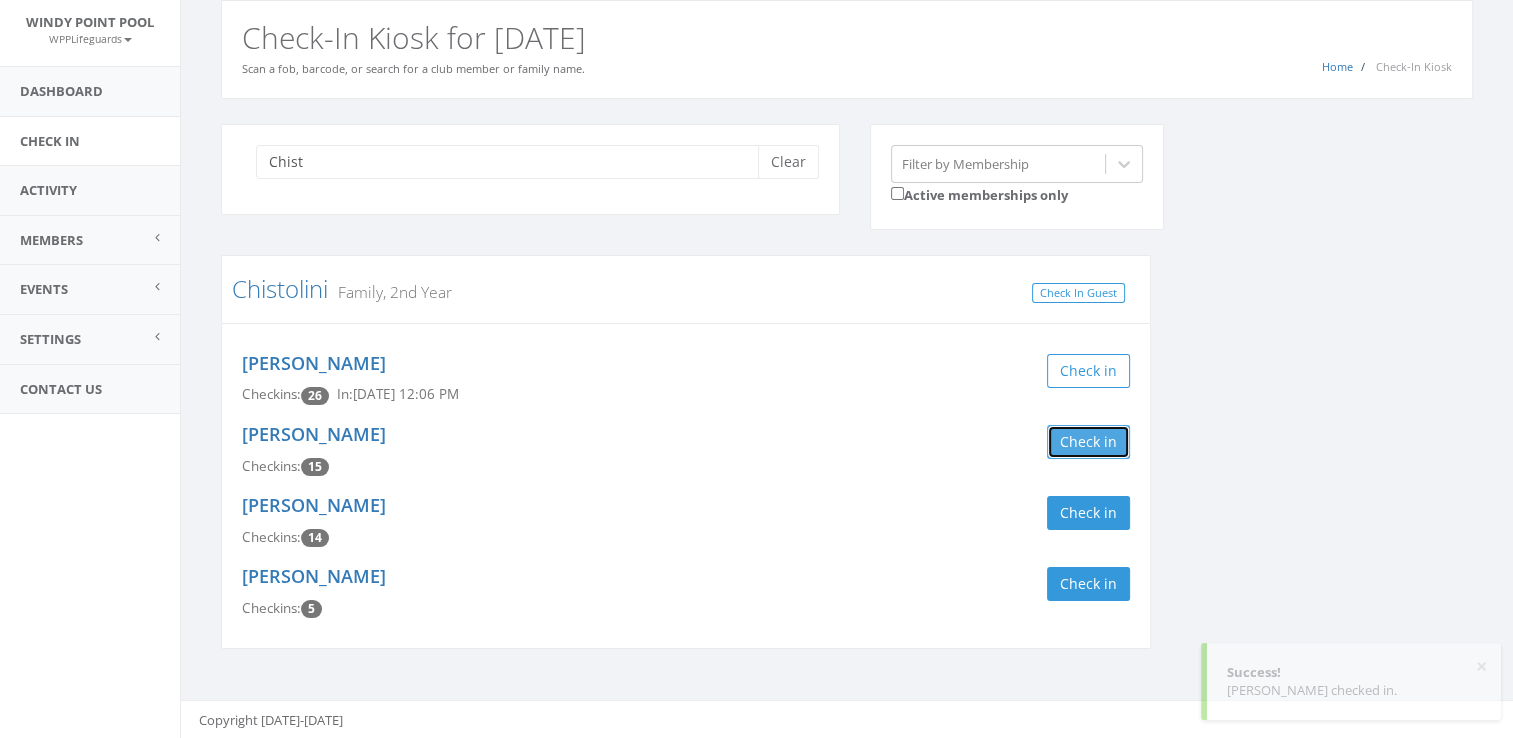 click on "Check in" at bounding box center [1088, 442] 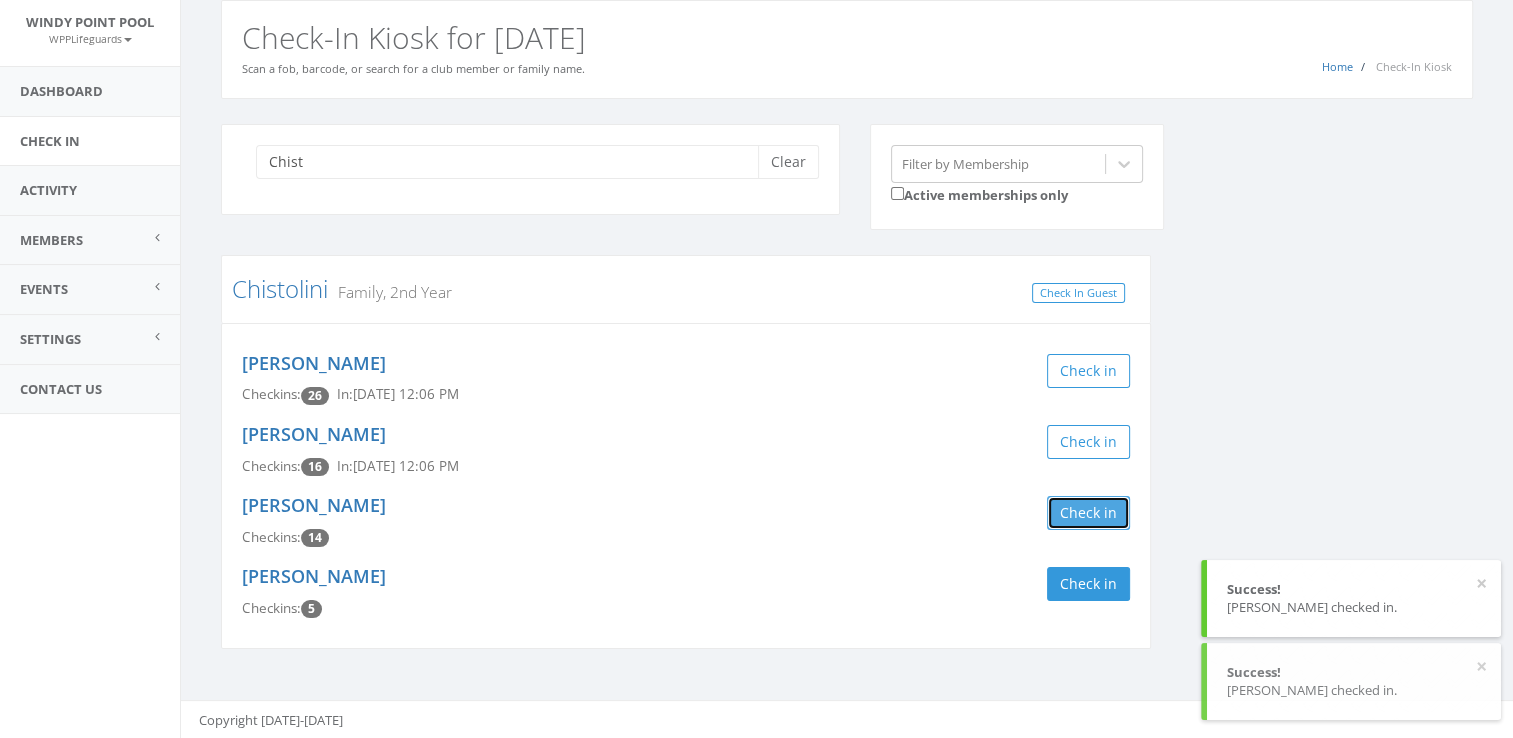 click on "Check in" at bounding box center [1088, 513] 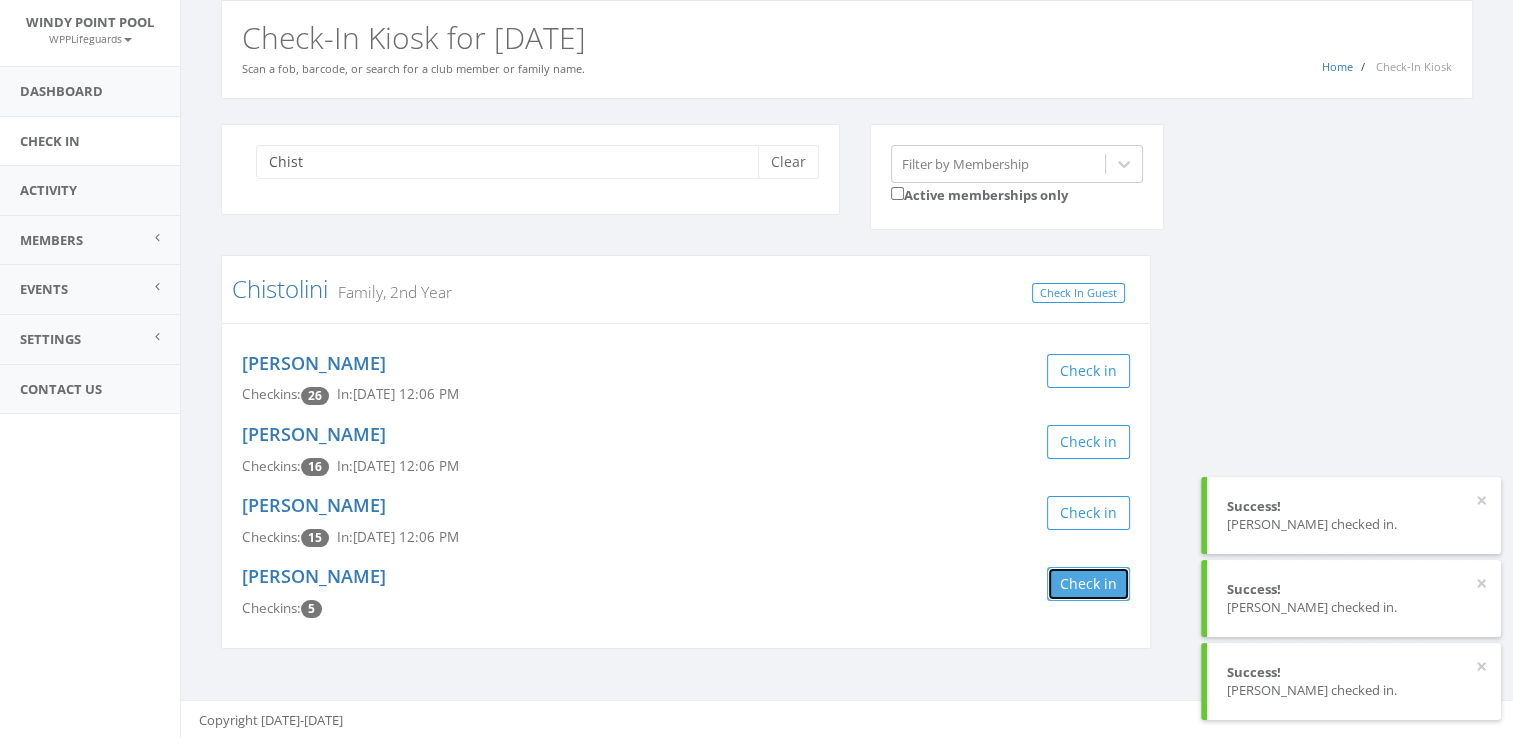 click on "Check in" at bounding box center (1088, 584) 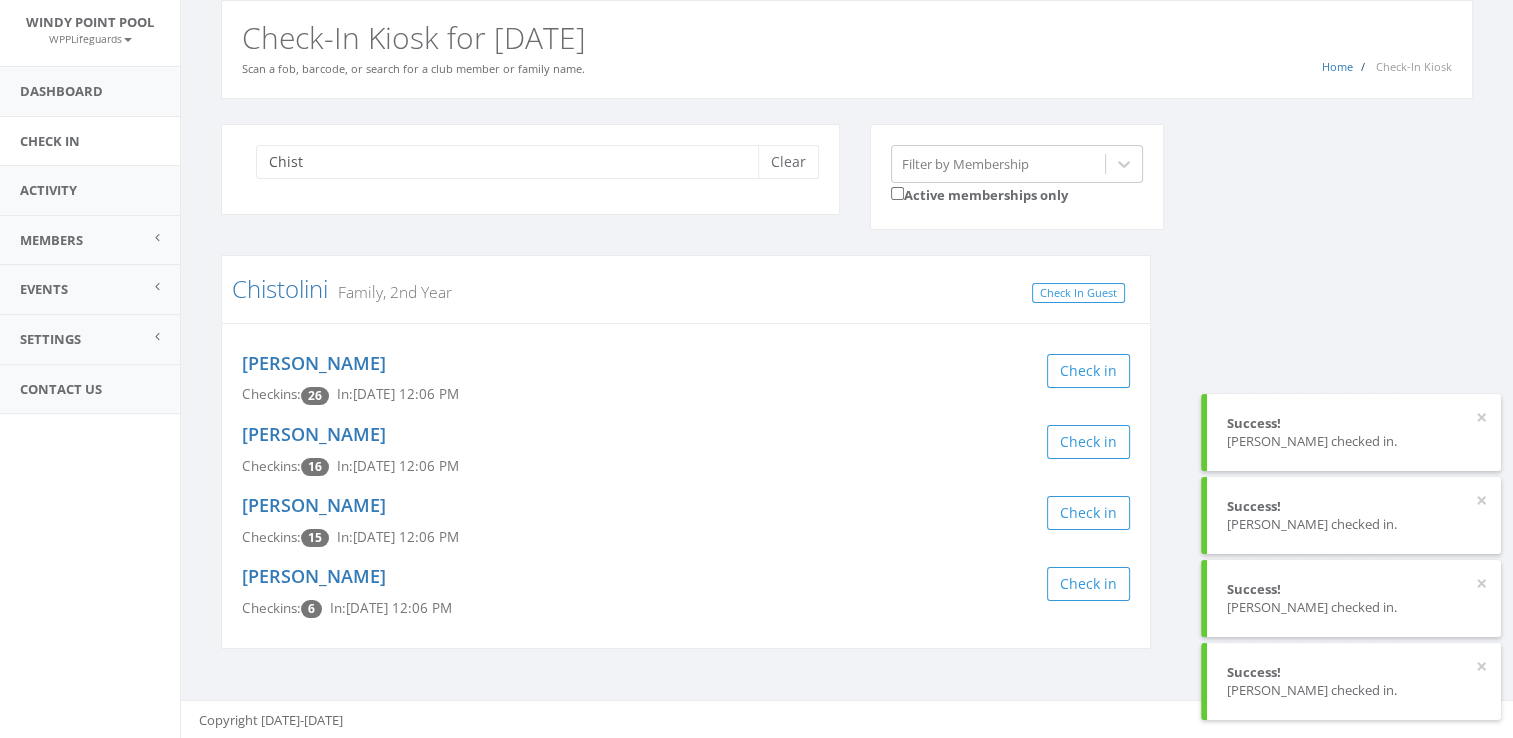 click on "Chist Clear Filter by Membership  Active memberships only" at bounding box center (854, 190) 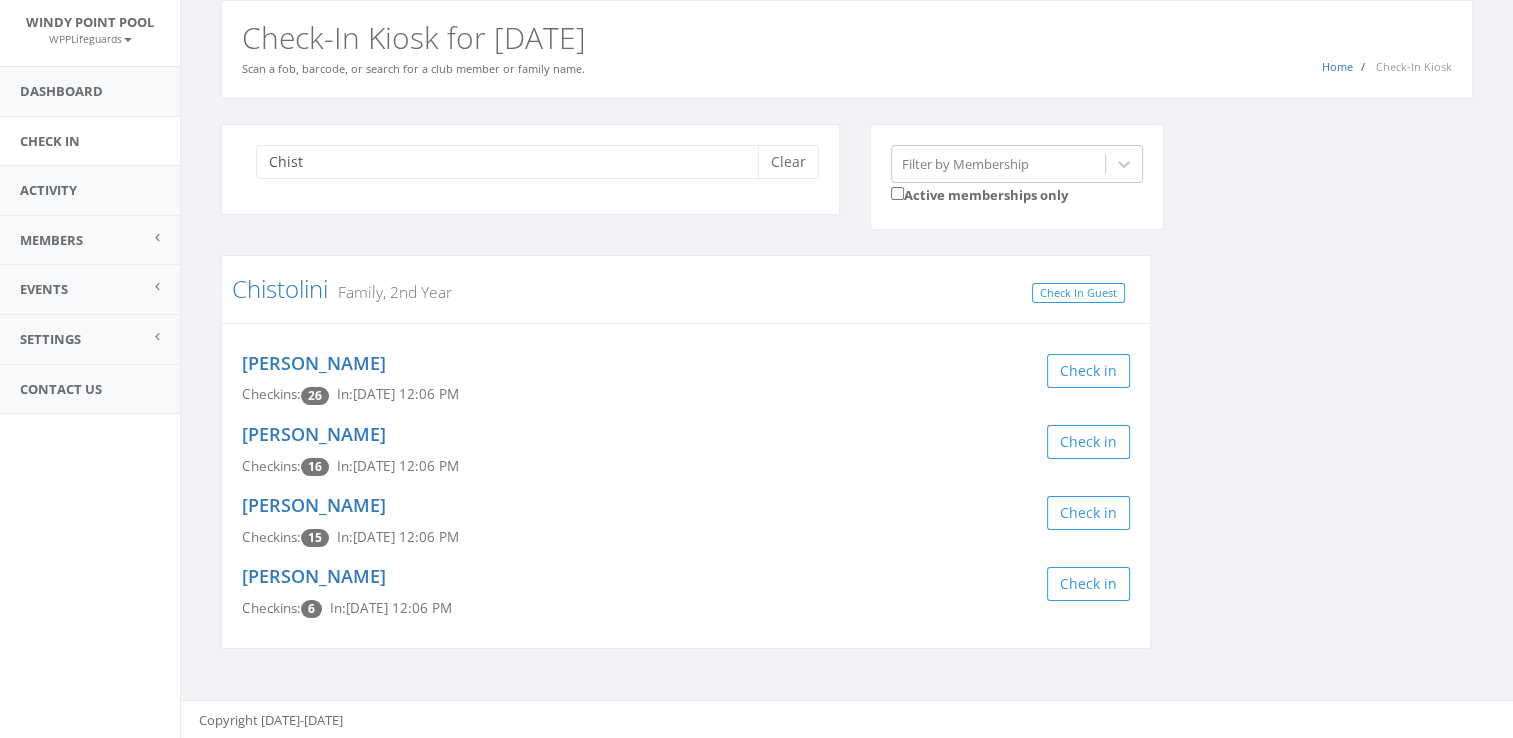 click on "Chist Clear" at bounding box center [530, 169] 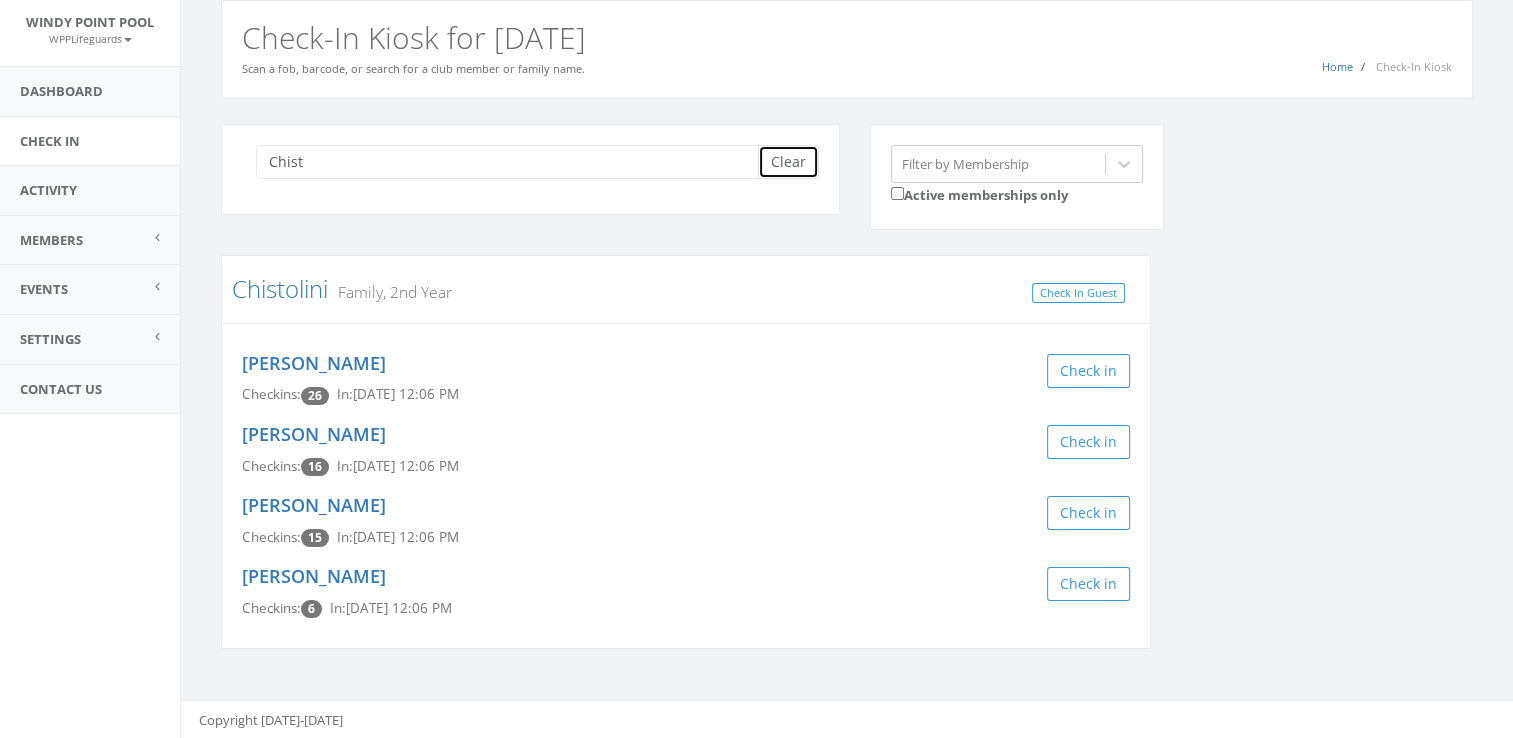 click on "Clear" at bounding box center [788, 162] 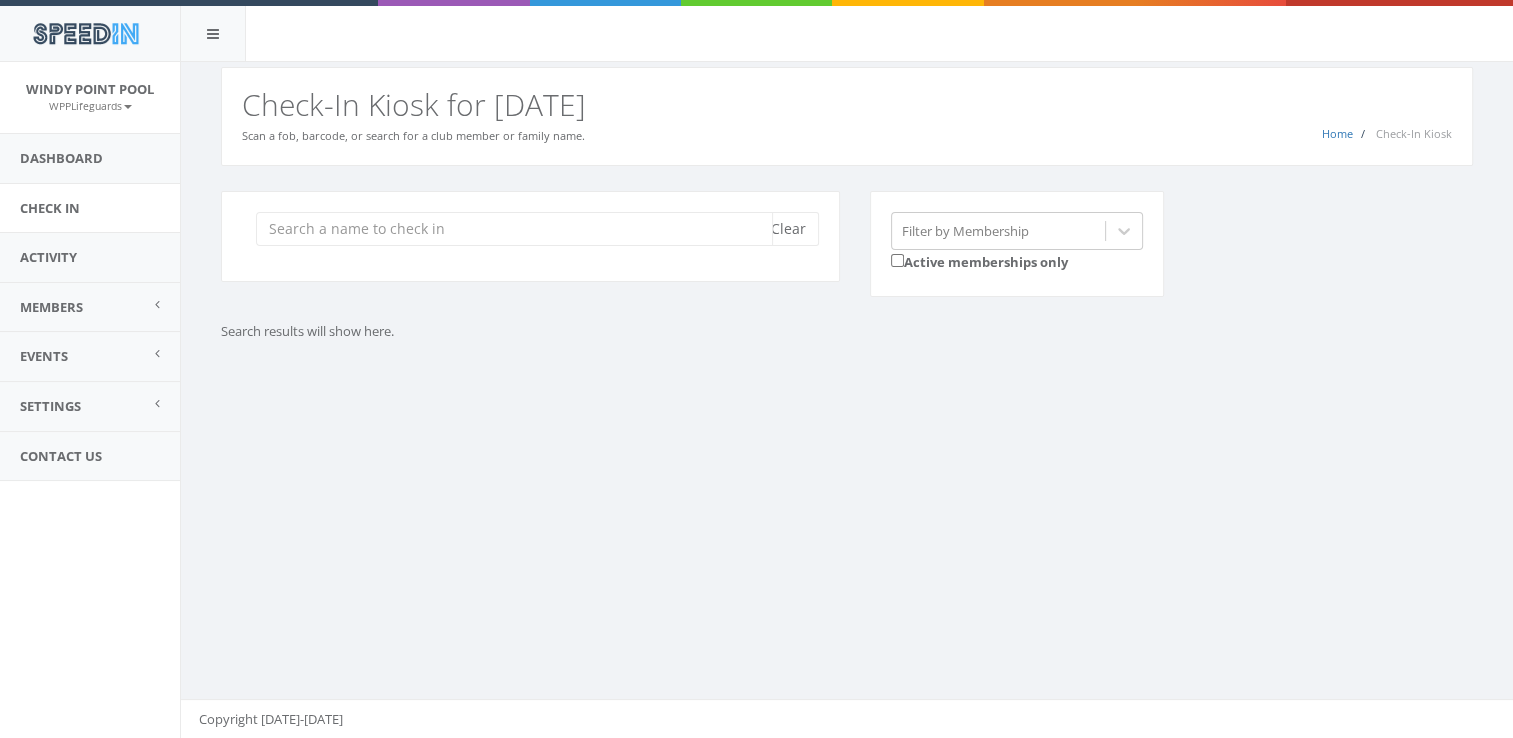 scroll, scrollTop: 0, scrollLeft: 0, axis: both 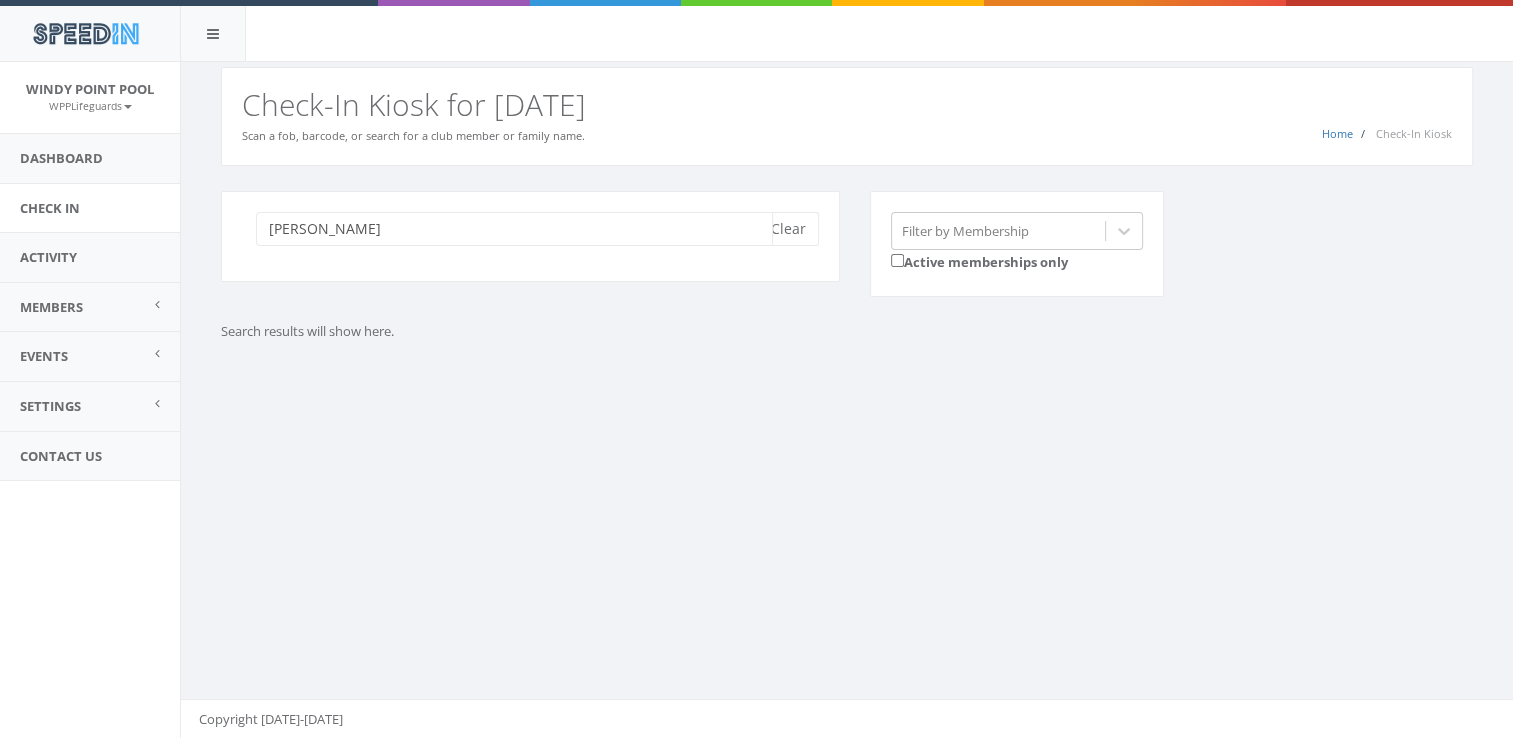 type on "david" 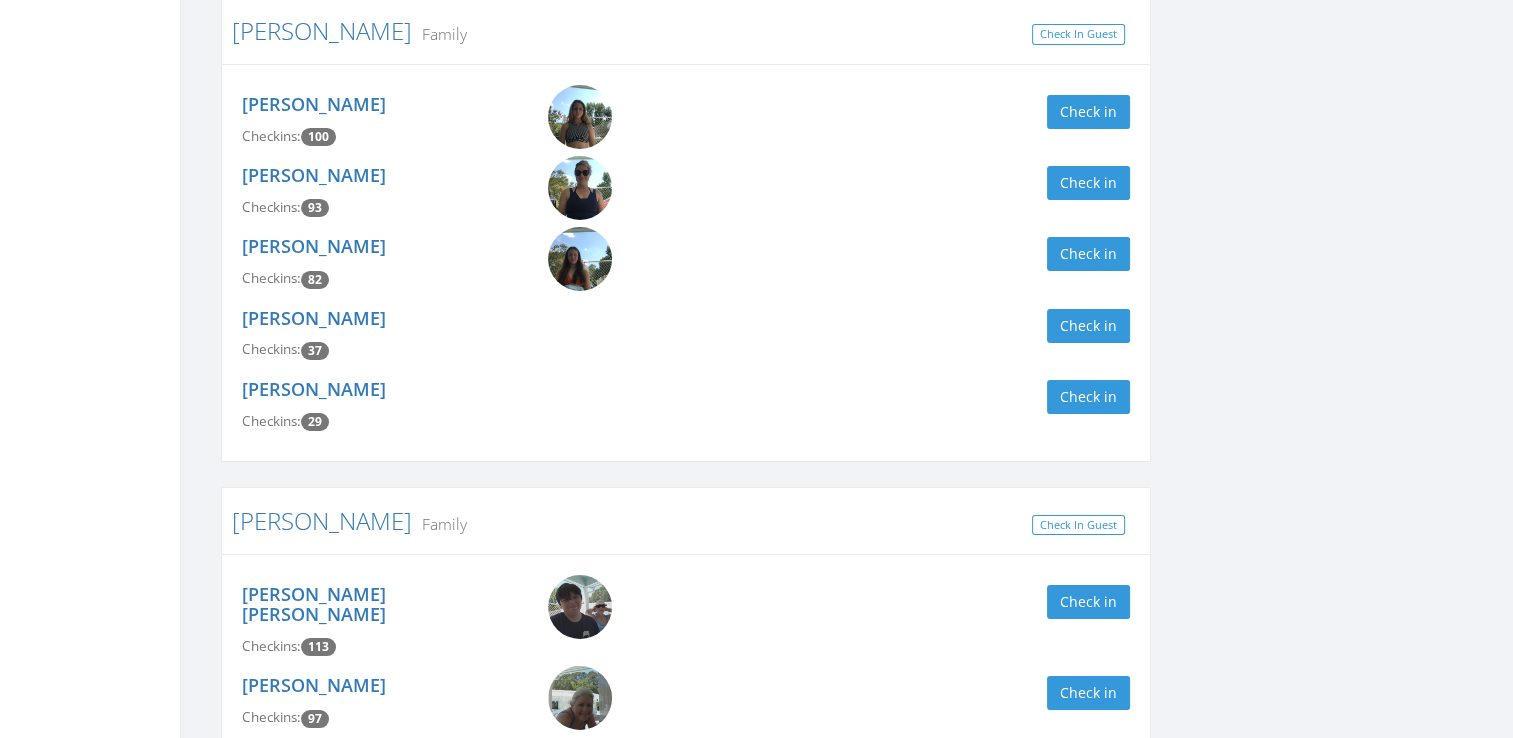 scroll, scrollTop: 7270, scrollLeft: 0, axis: vertical 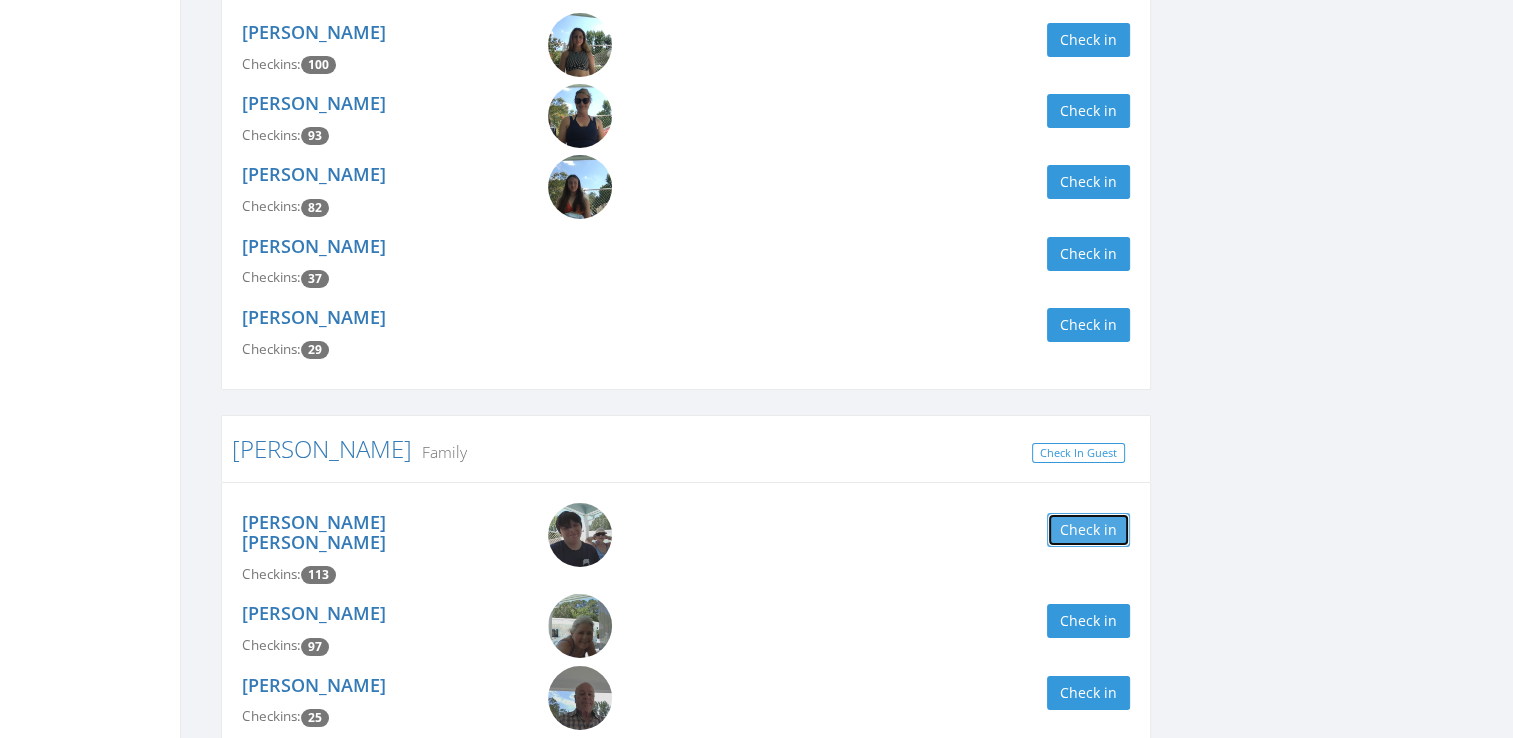 click on "Check in" at bounding box center (1088, 530) 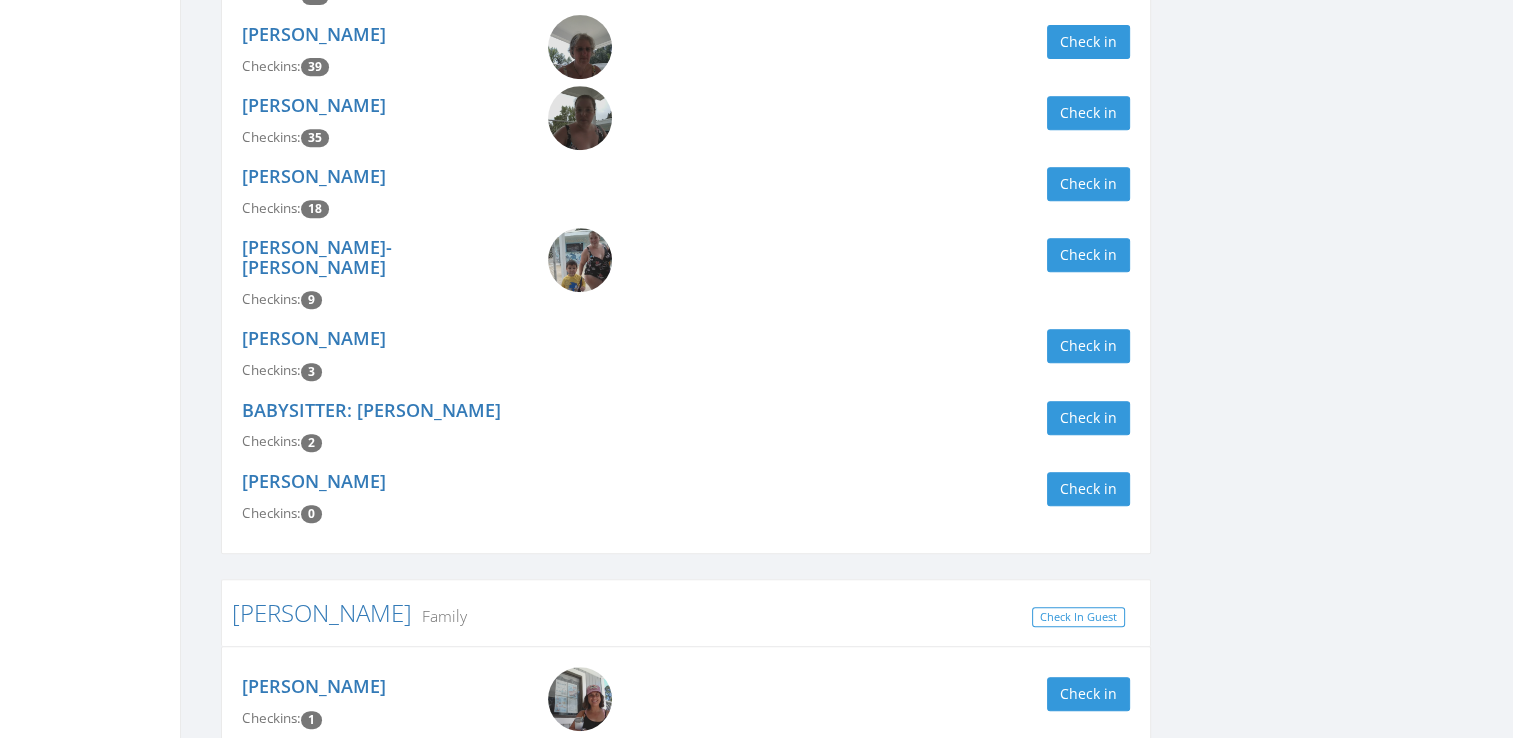 scroll, scrollTop: 0, scrollLeft: 0, axis: both 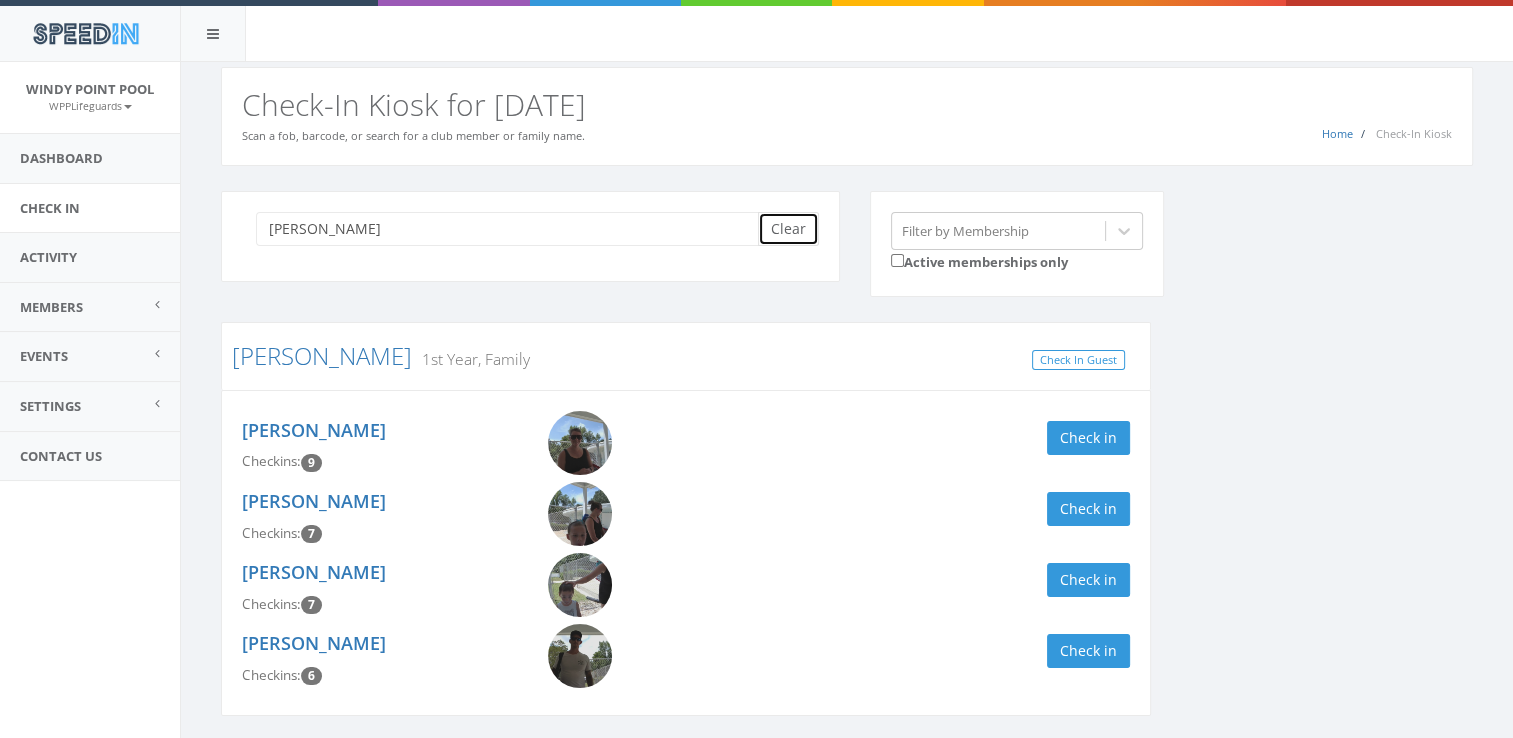 click on "Clear" at bounding box center [788, 229] 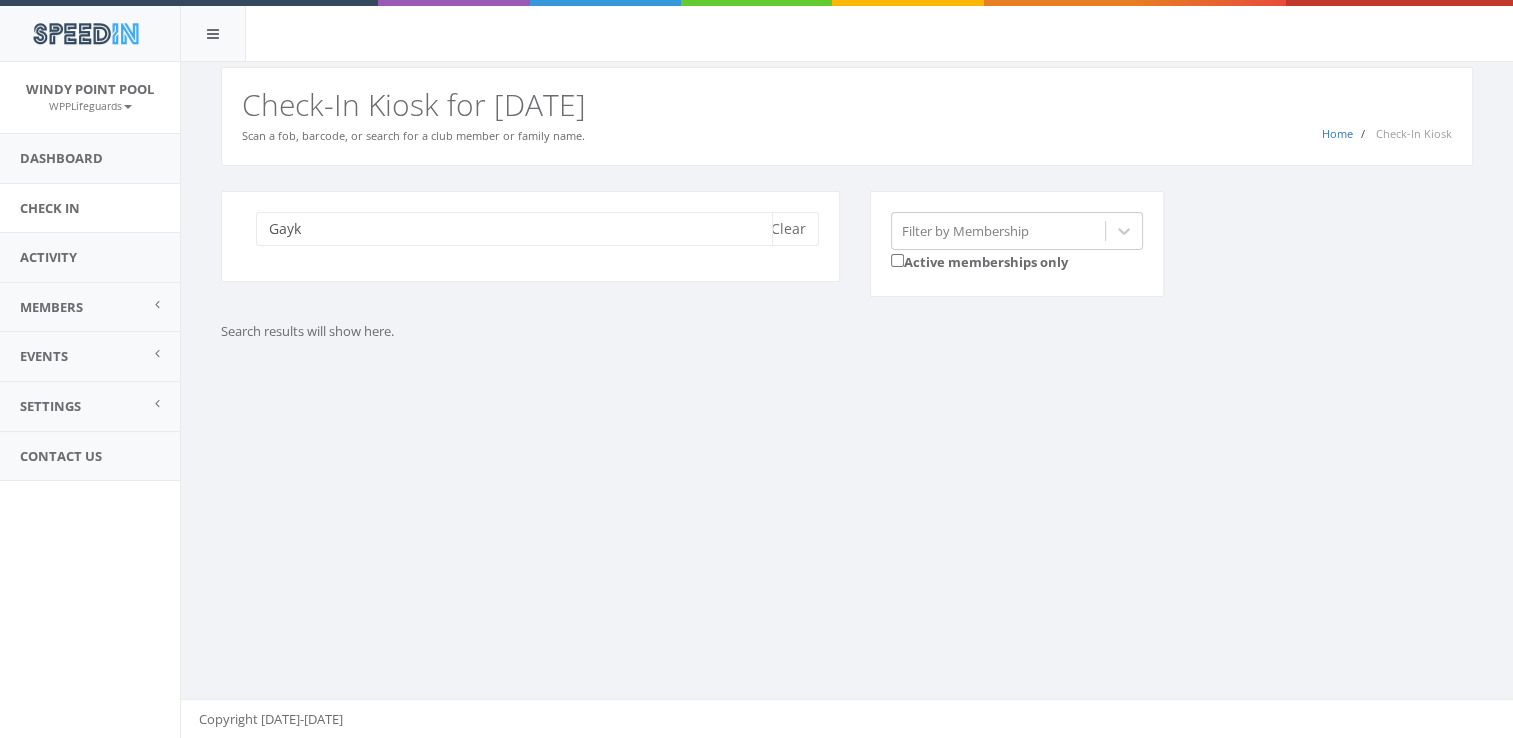 type on "Gayk" 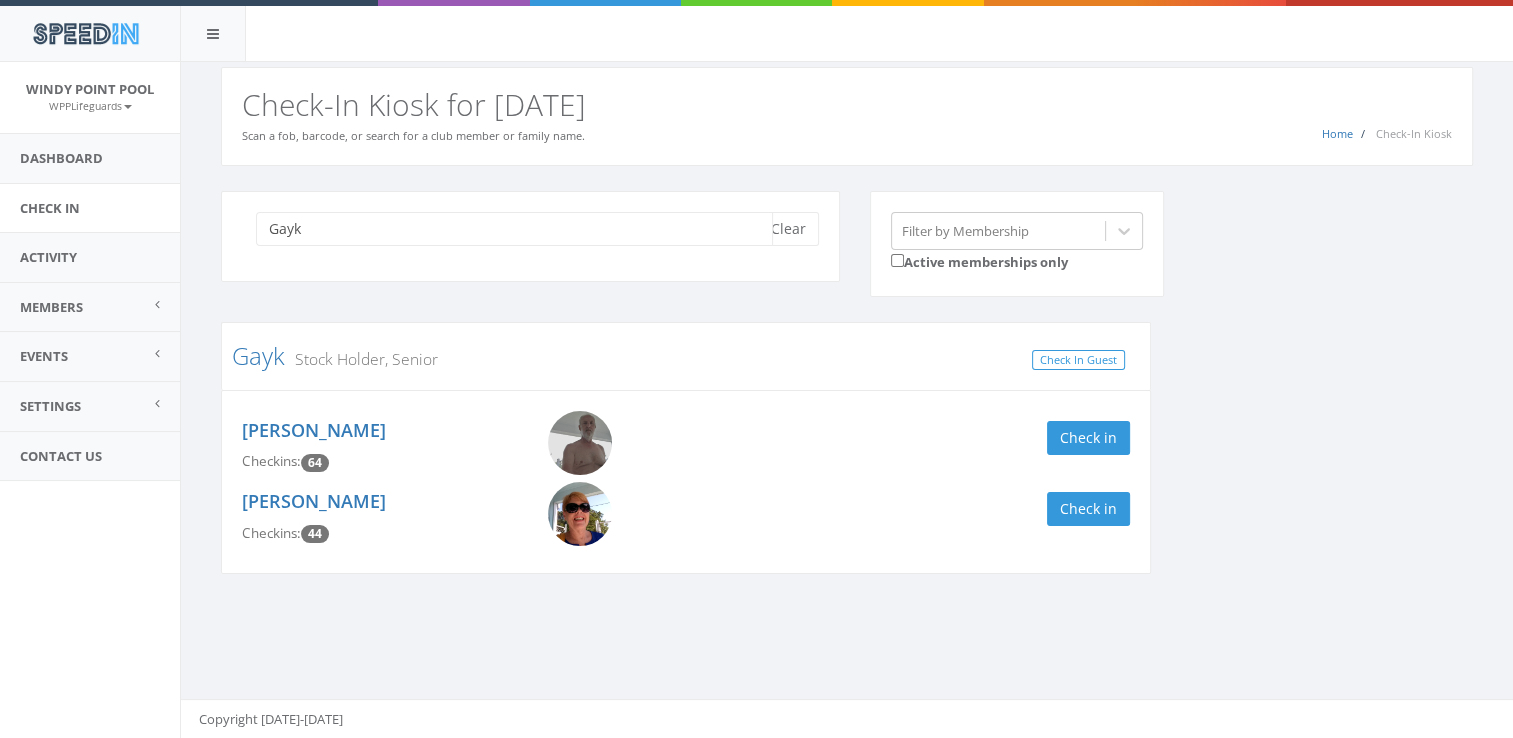 scroll, scrollTop: 0, scrollLeft: 0, axis: both 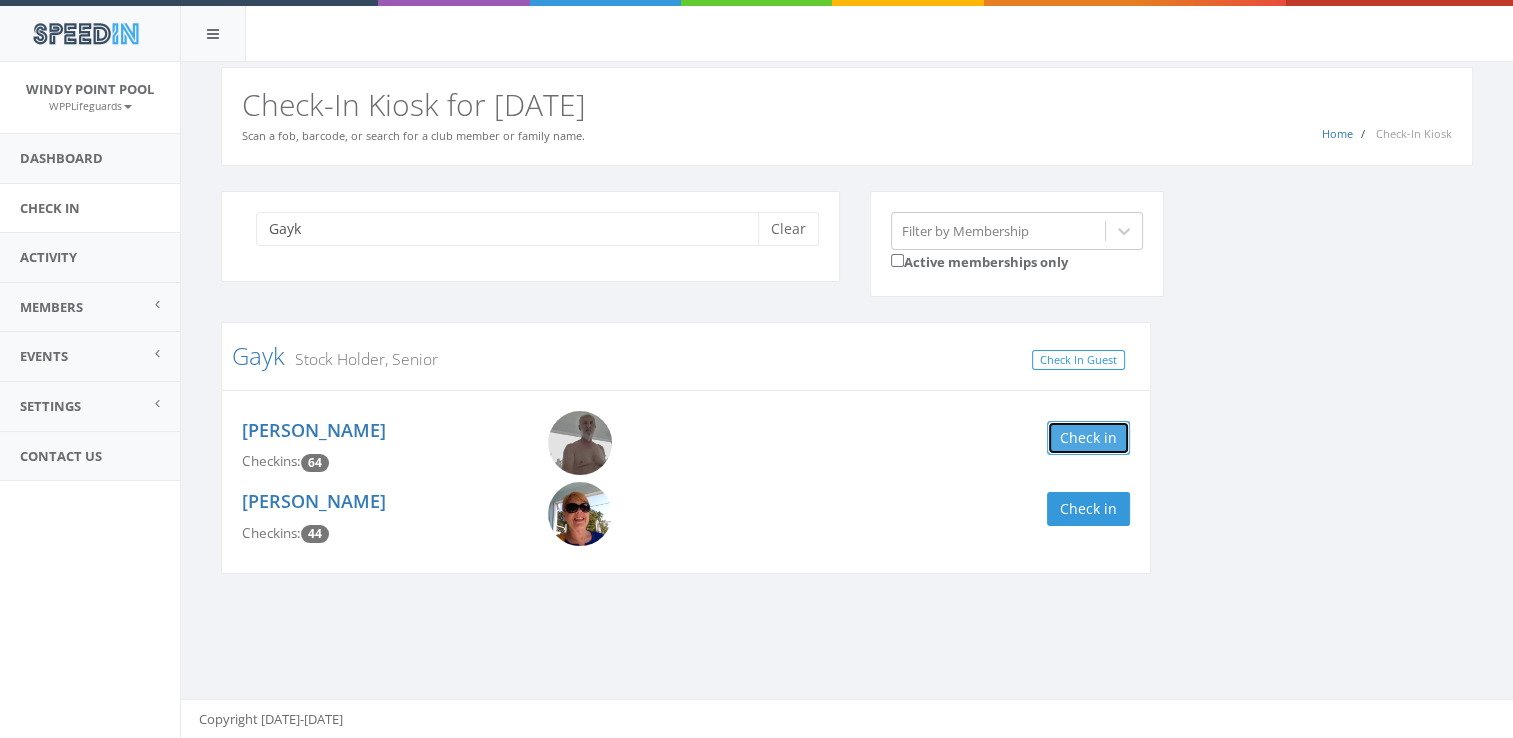 click on "Check in" at bounding box center (1088, 438) 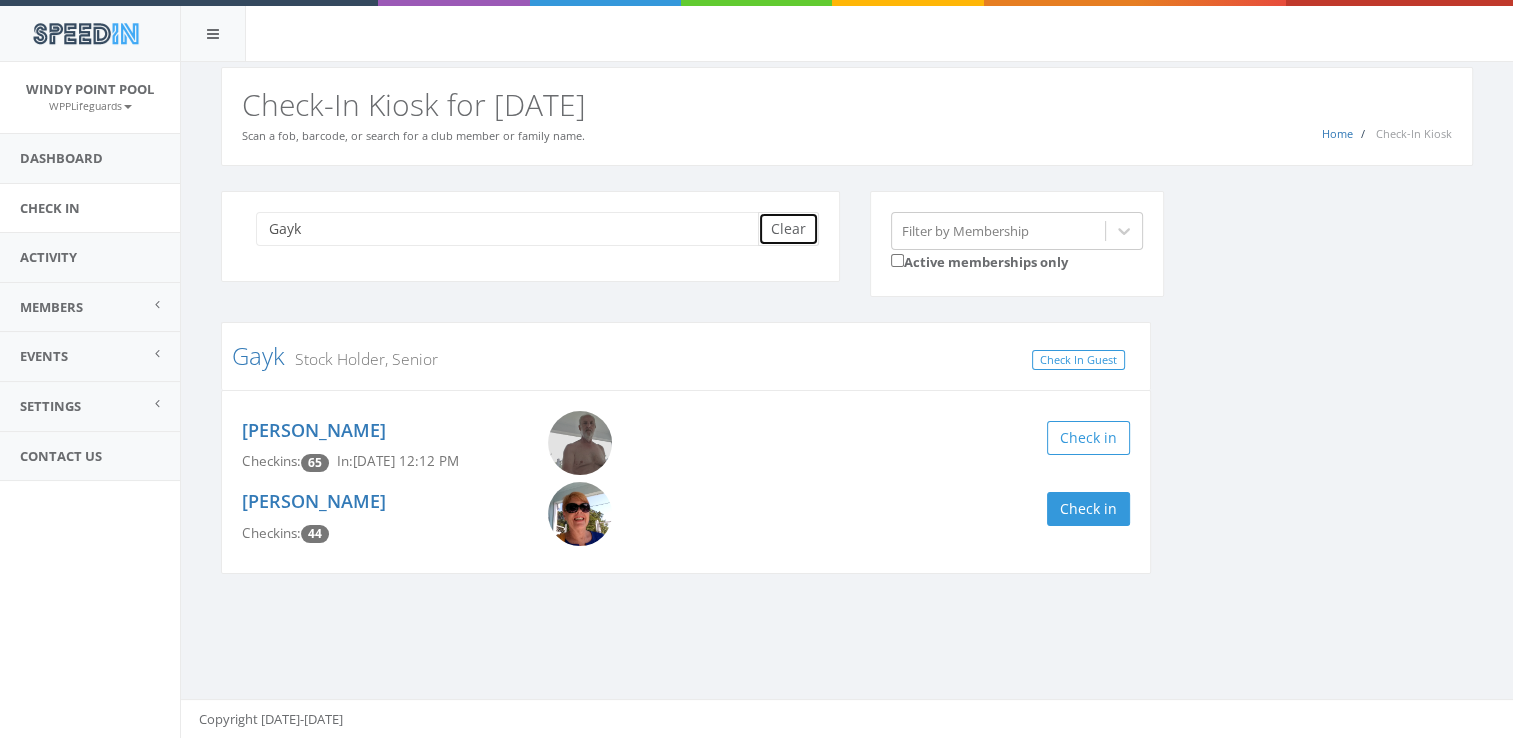 click on "Clear" at bounding box center (788, 229) 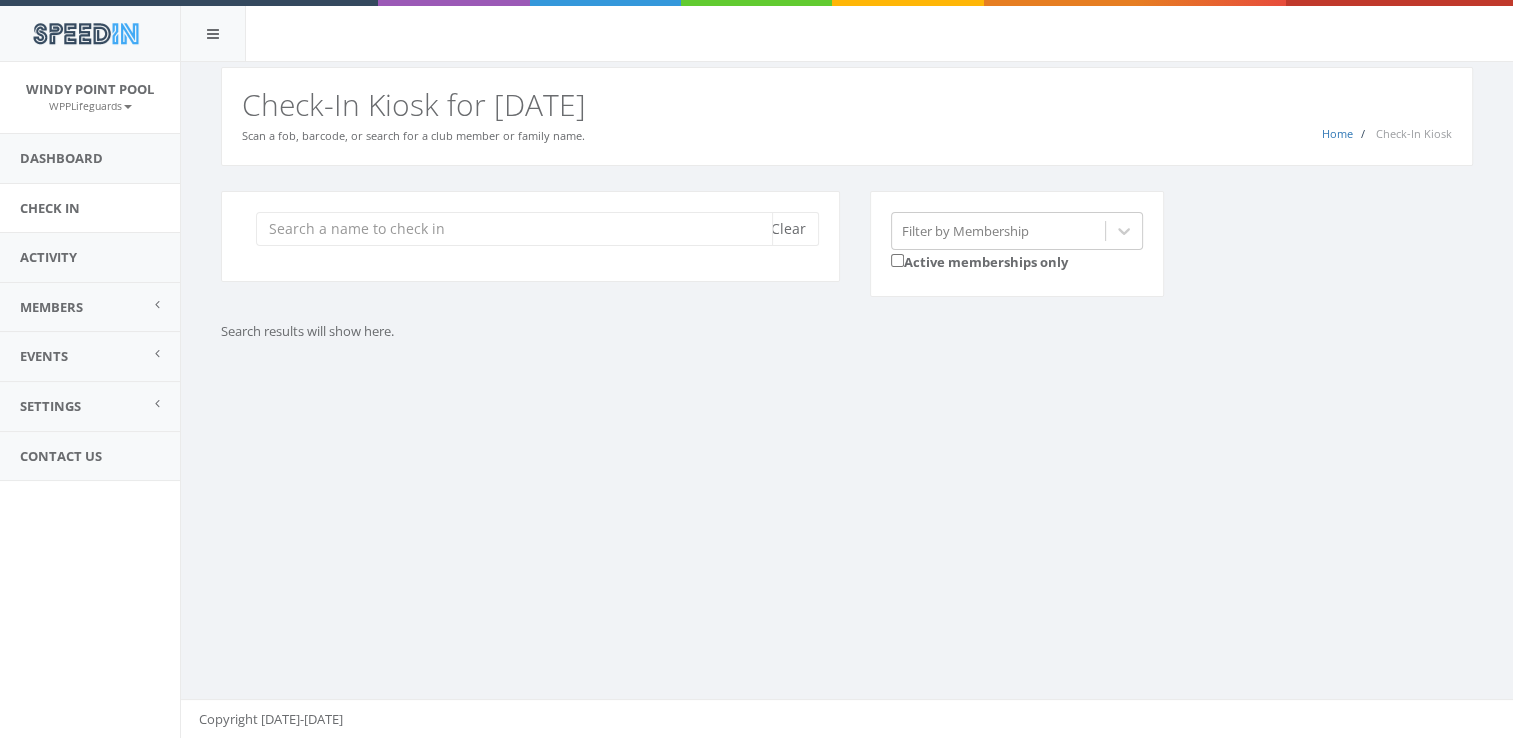 scroll, scrollTop: 0, scrollLeft: 0, axis: both 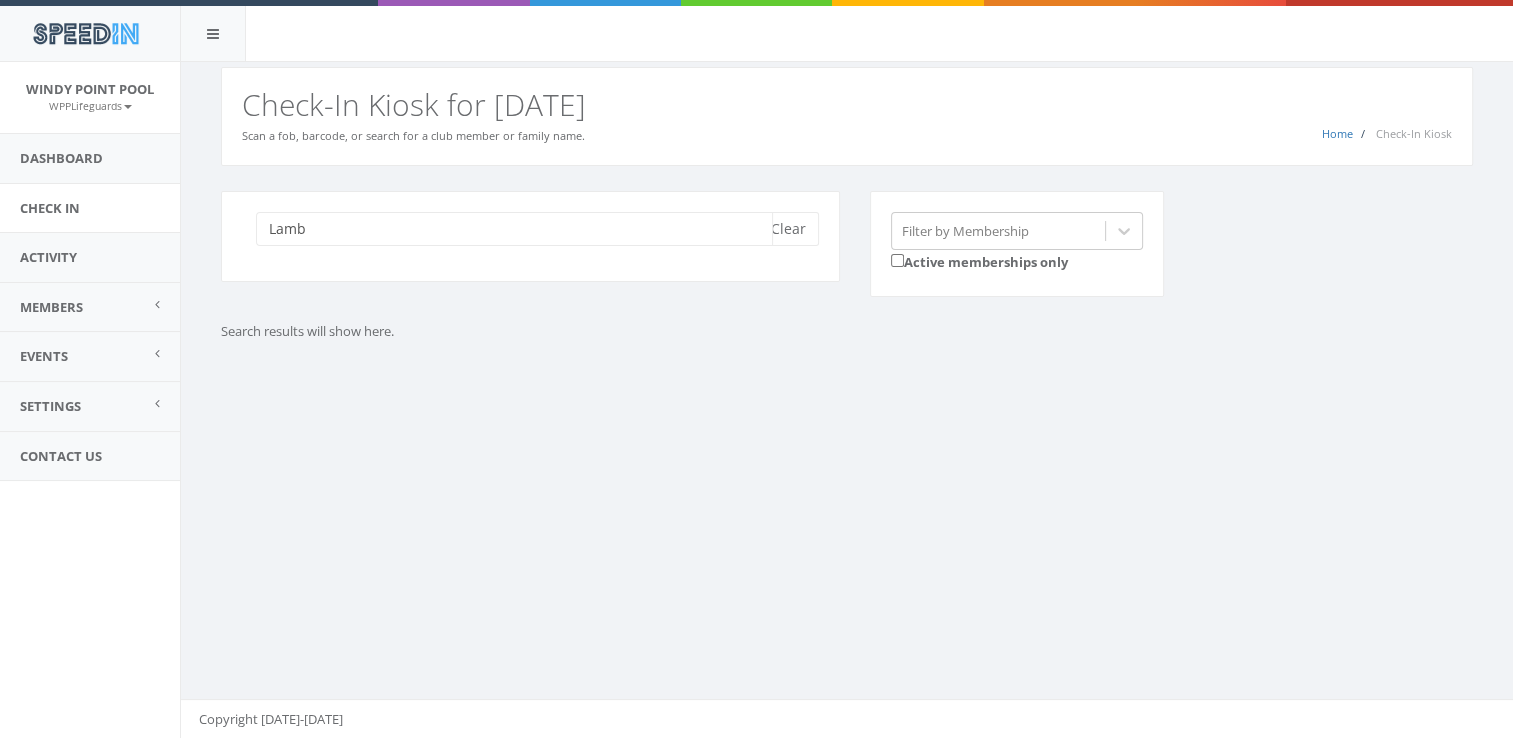 type on "Lamb" 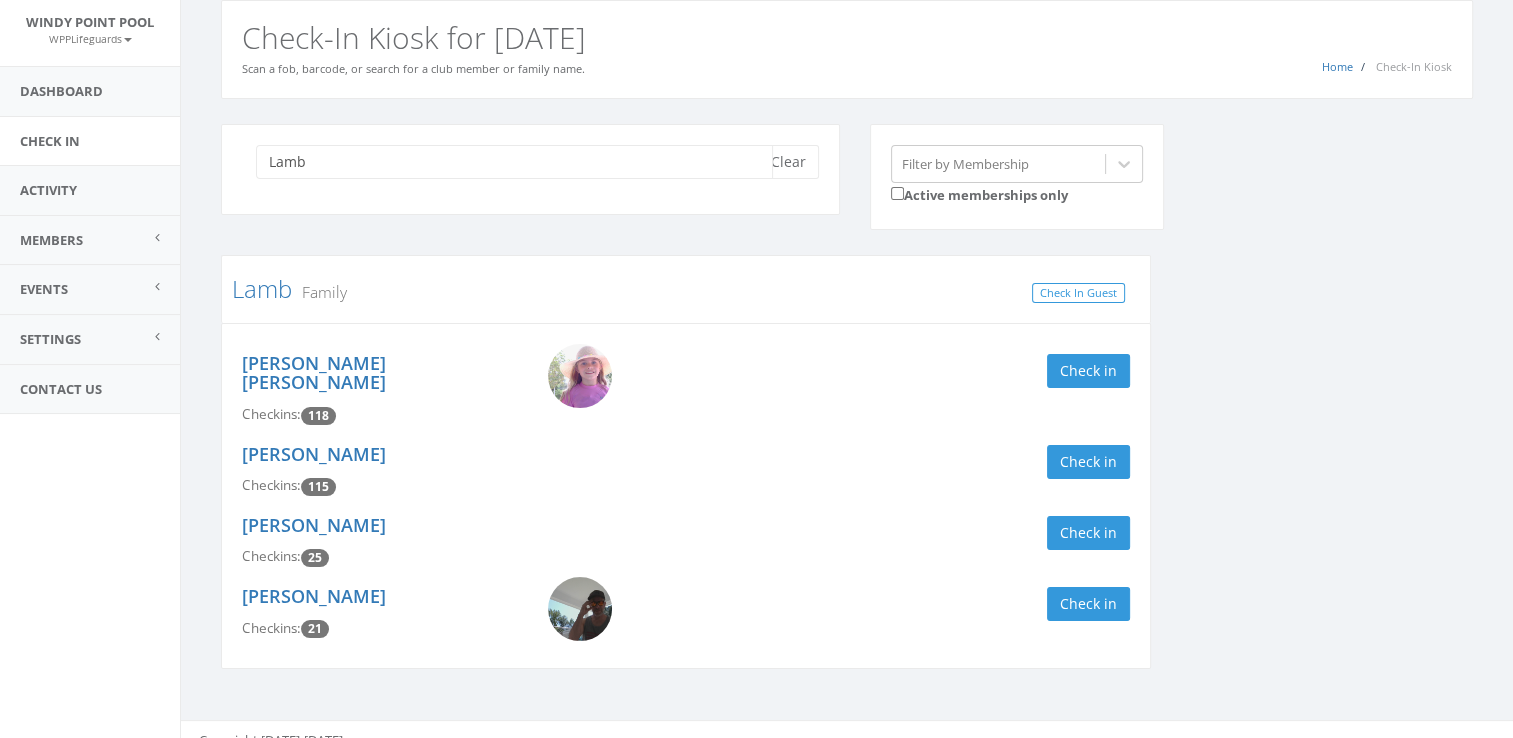 scroll, scrollTop: 67, scrollLeft: 0, axis: vertical 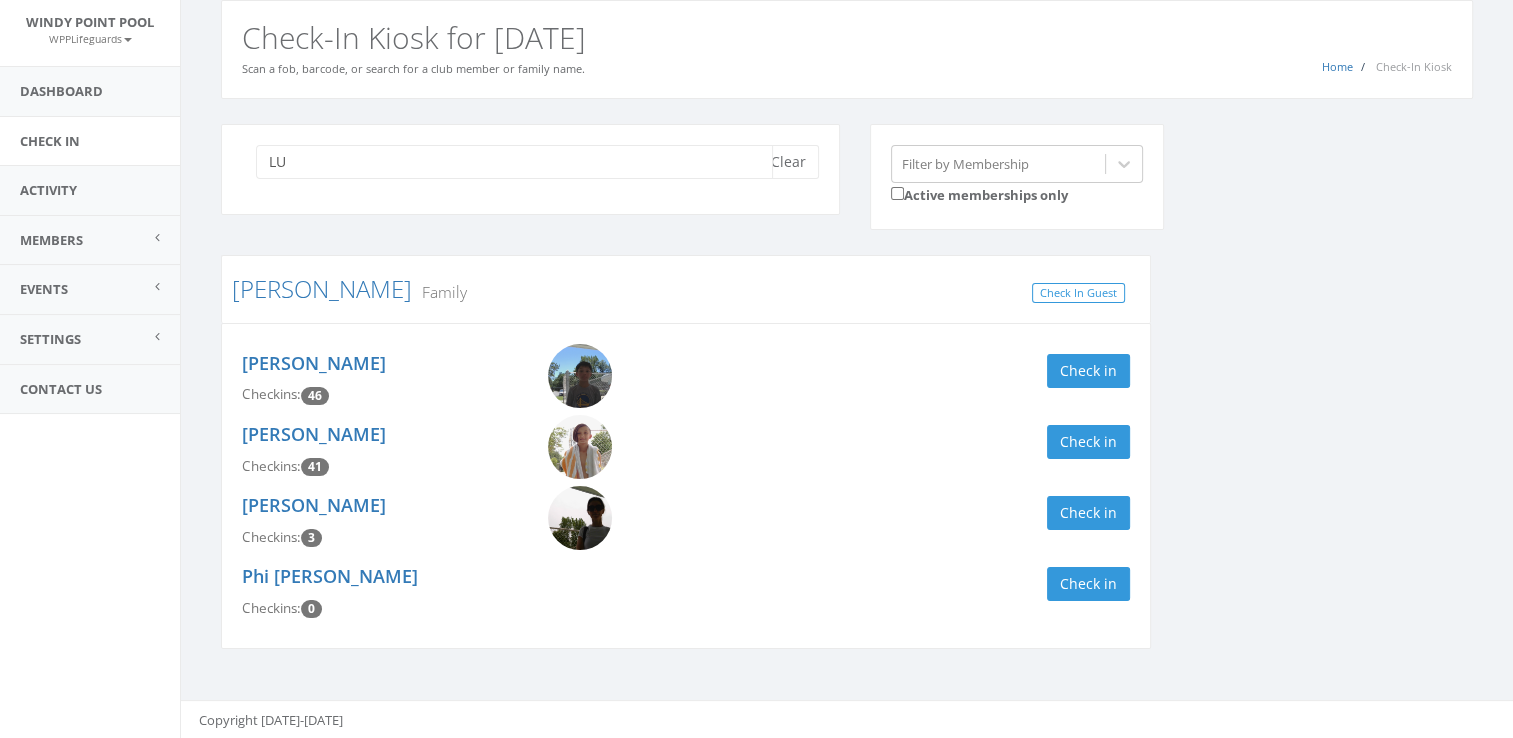 type on "L" 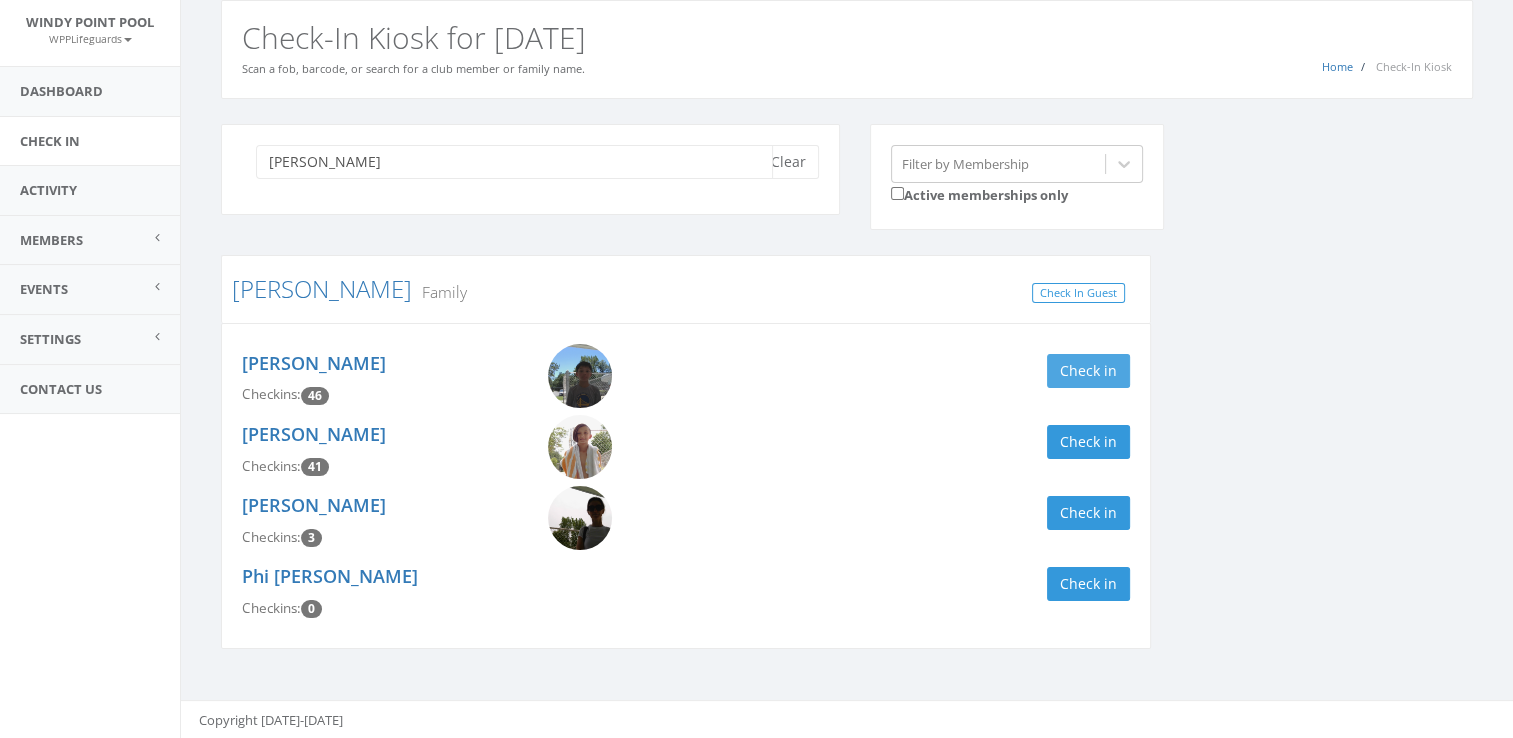 type on "Luke" 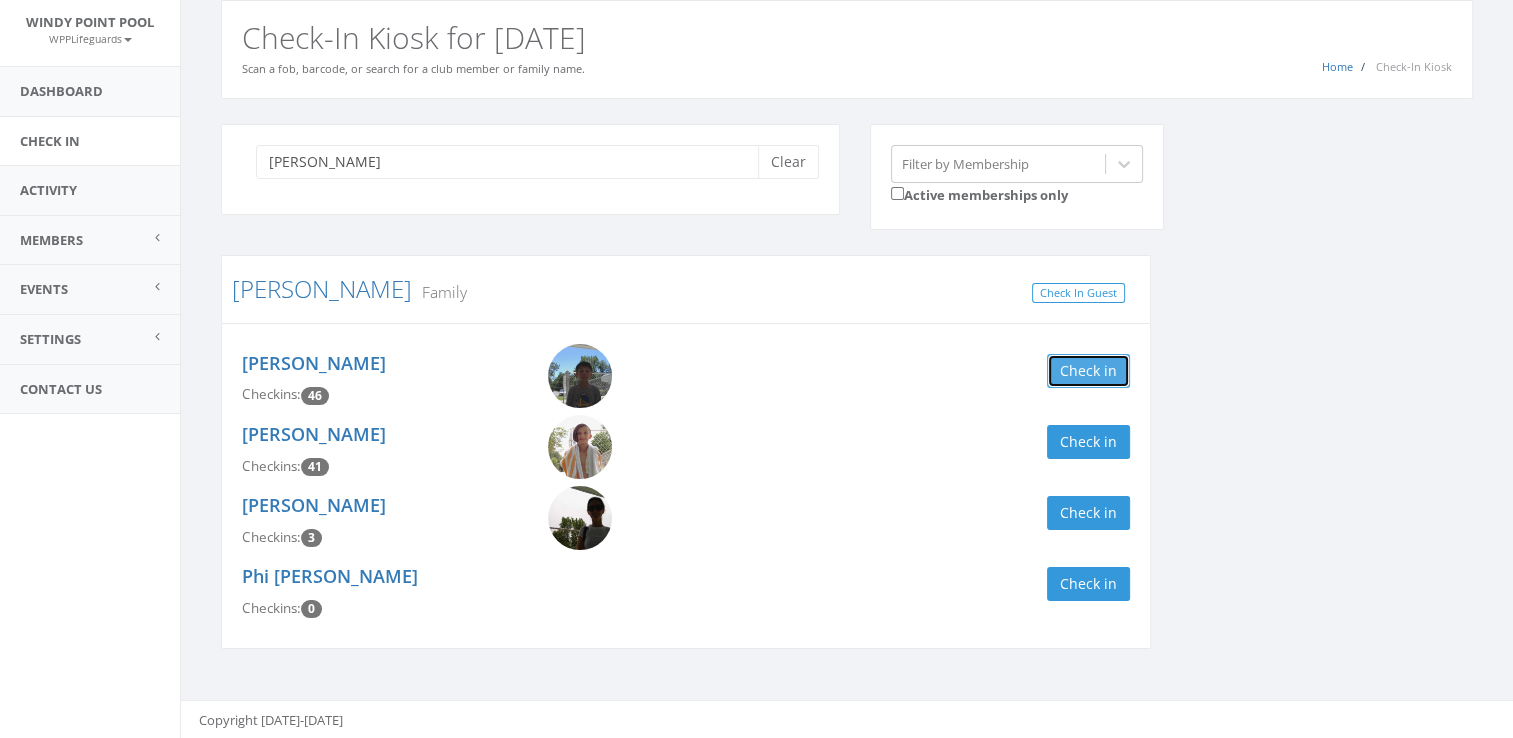 click on "Check in" at bounding box center (1088, 371) 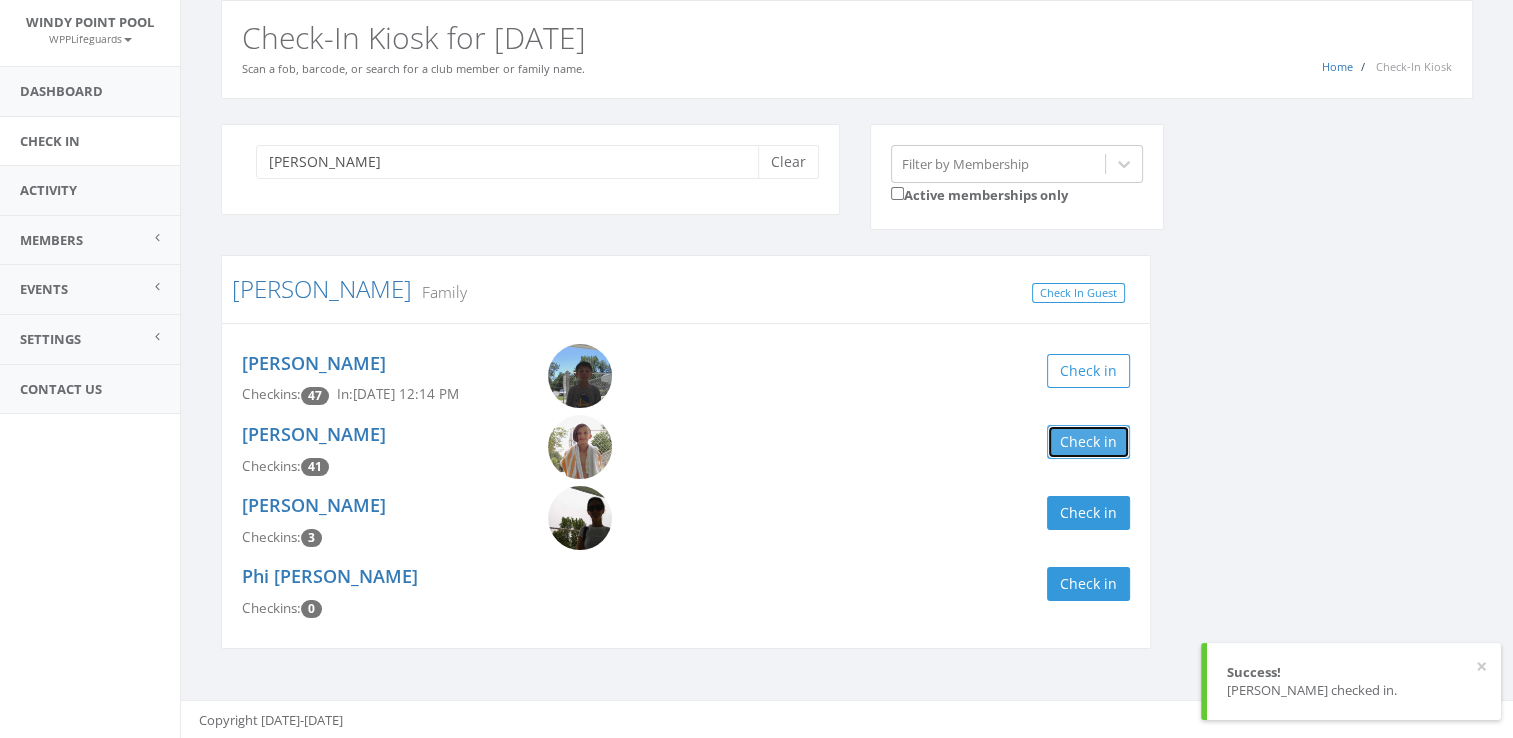 click on "Check in" at bounding box center (1088, 442) 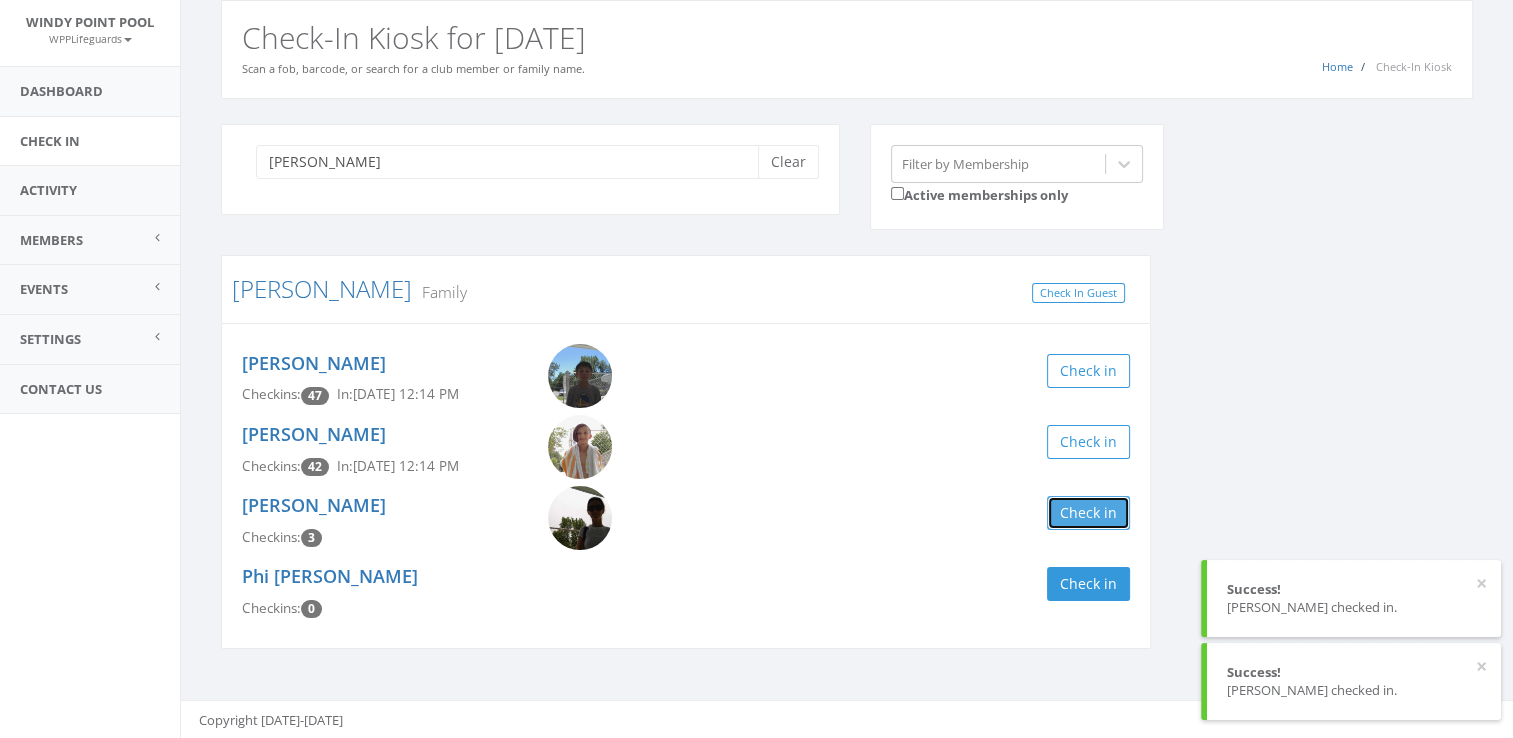 click on "Check in" at bounding box center (1088, 513) 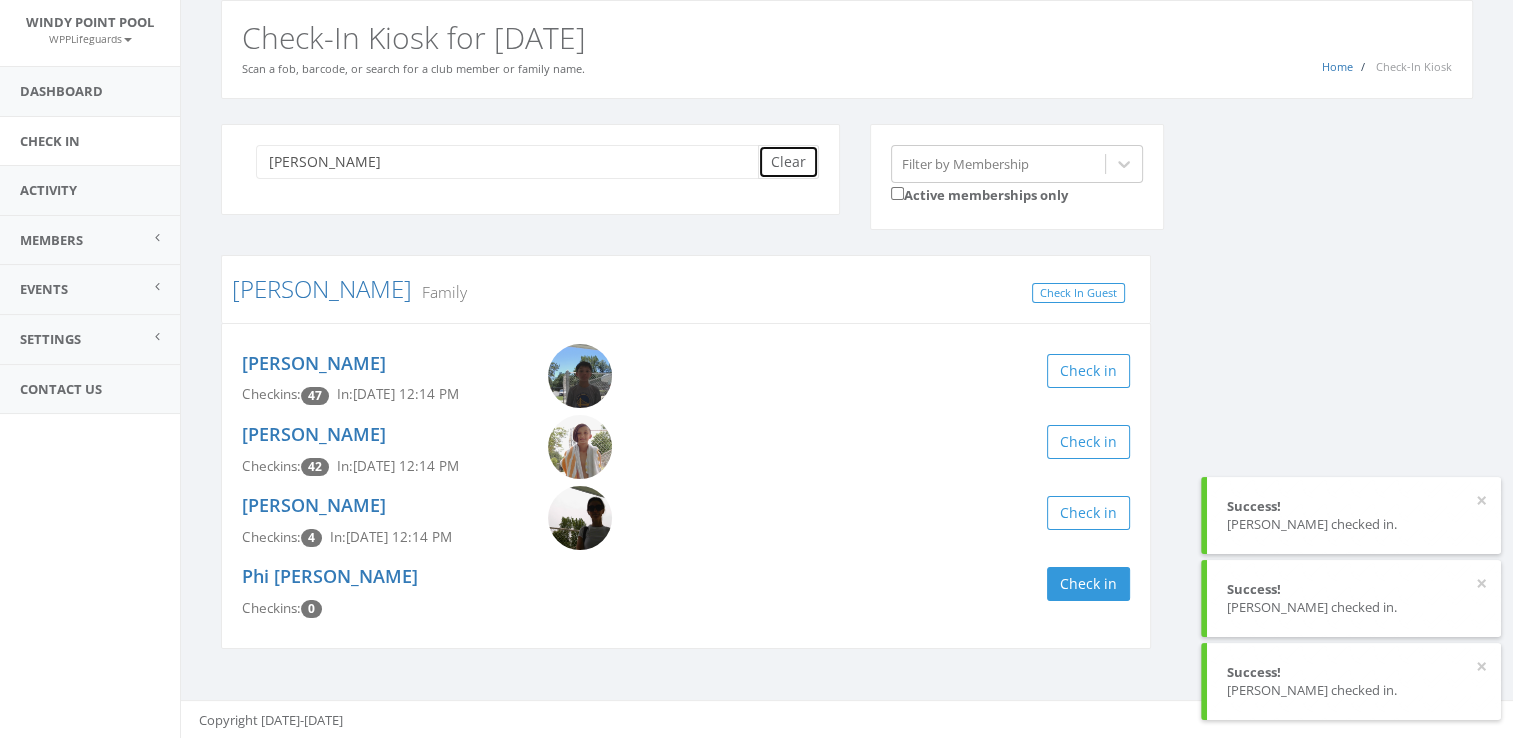 click on "Clear" at bounding box center [788, 162] 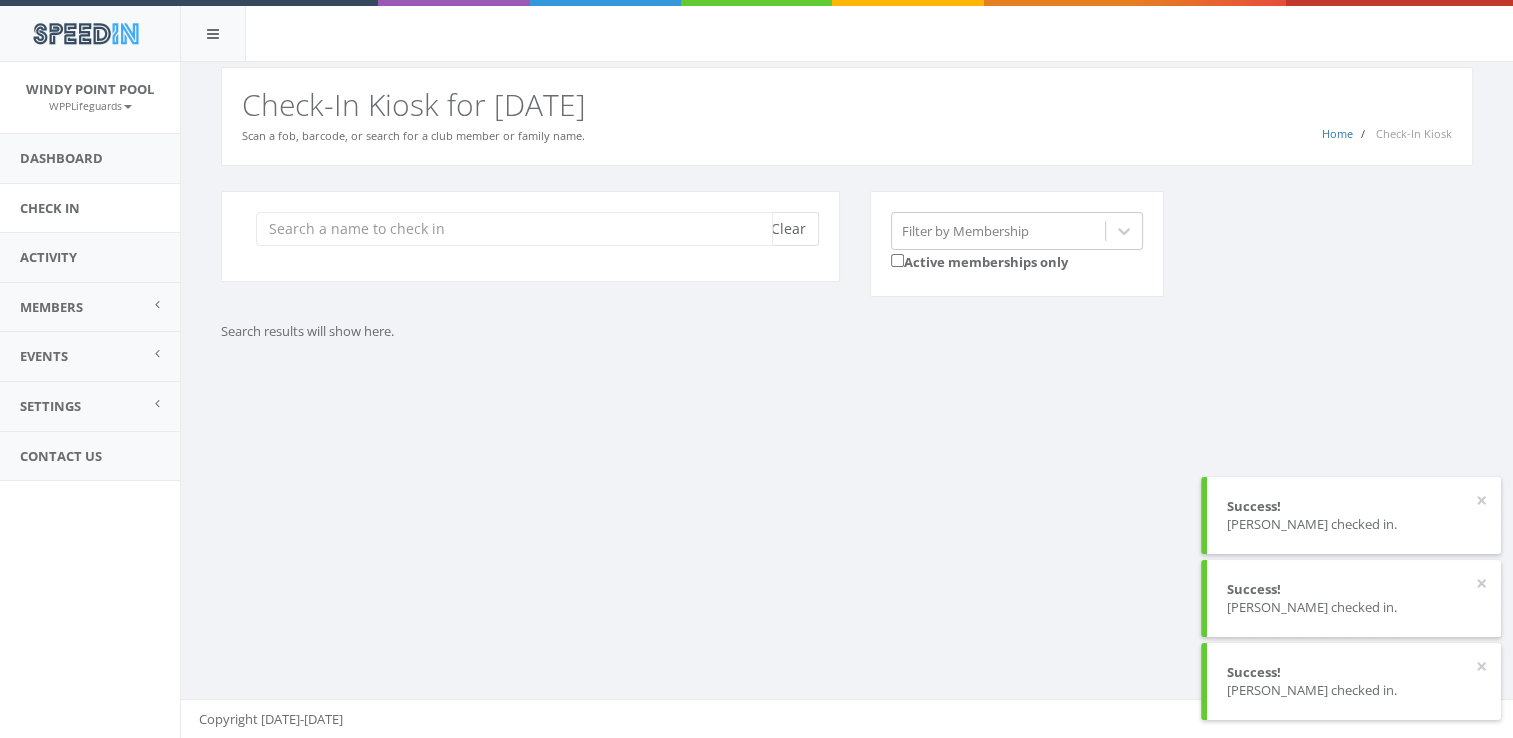scroll, scrollTop: 0, scrollLeft: 0, axis: both 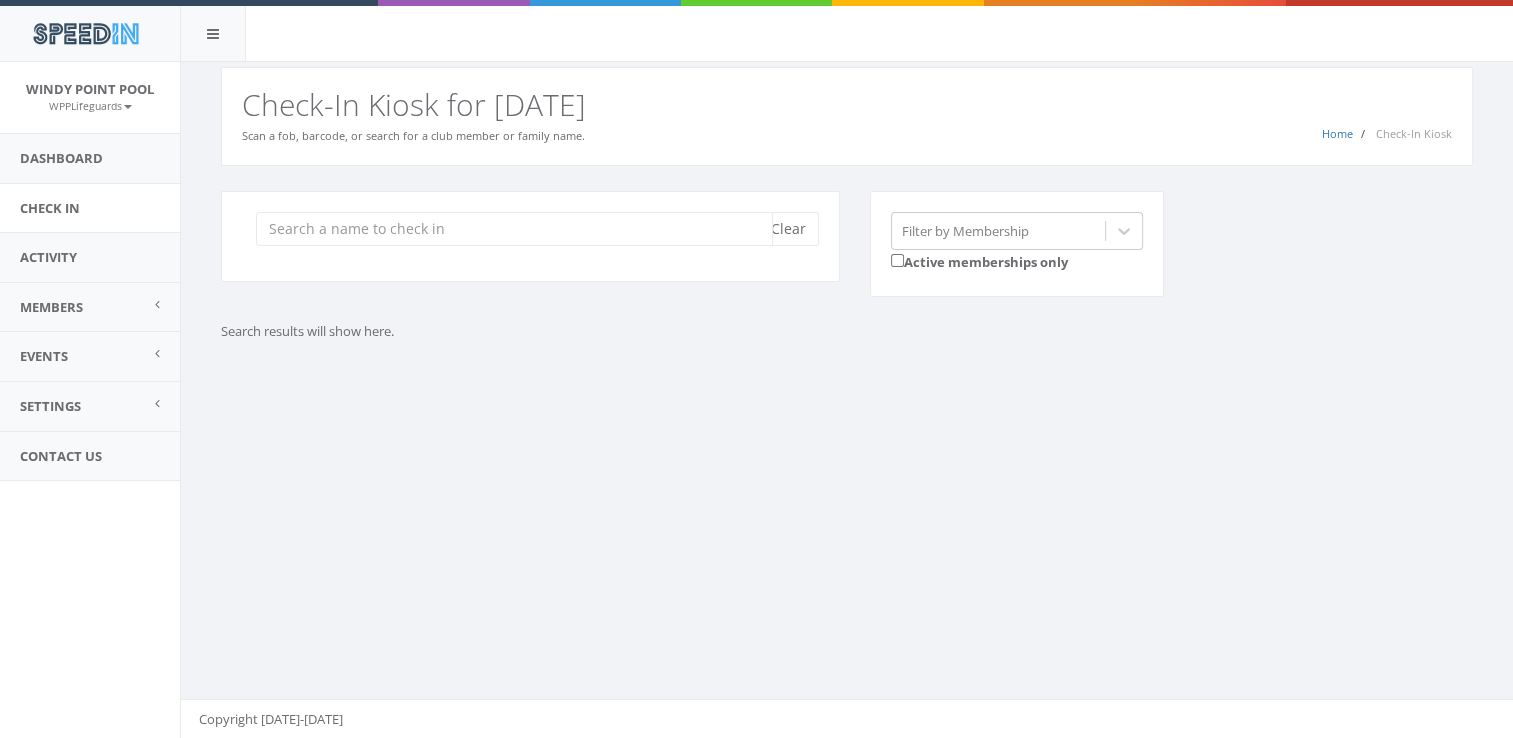 click at bounding box center (514, 229) 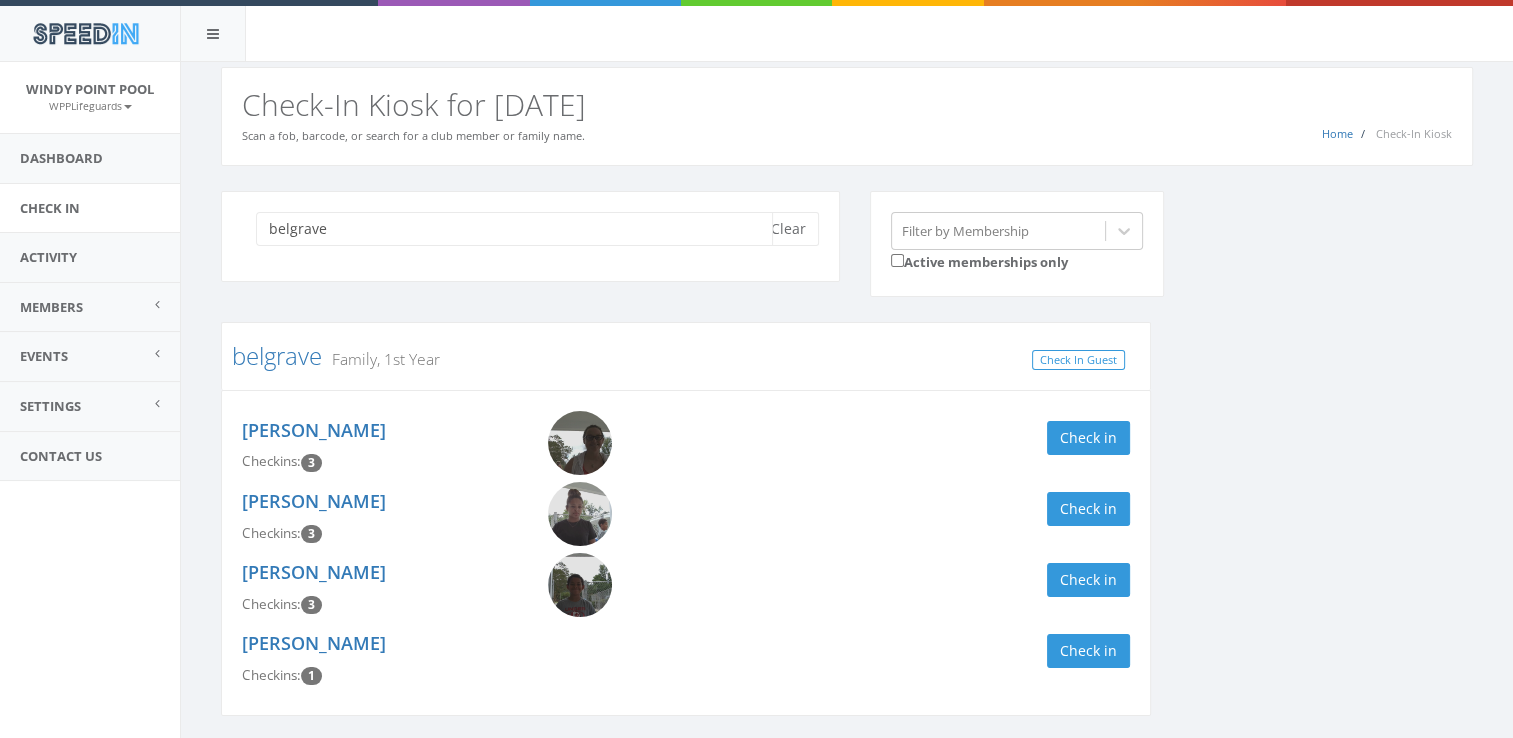 scroll, scrollTop: 67, scrollLeft: 0, axis: vertical 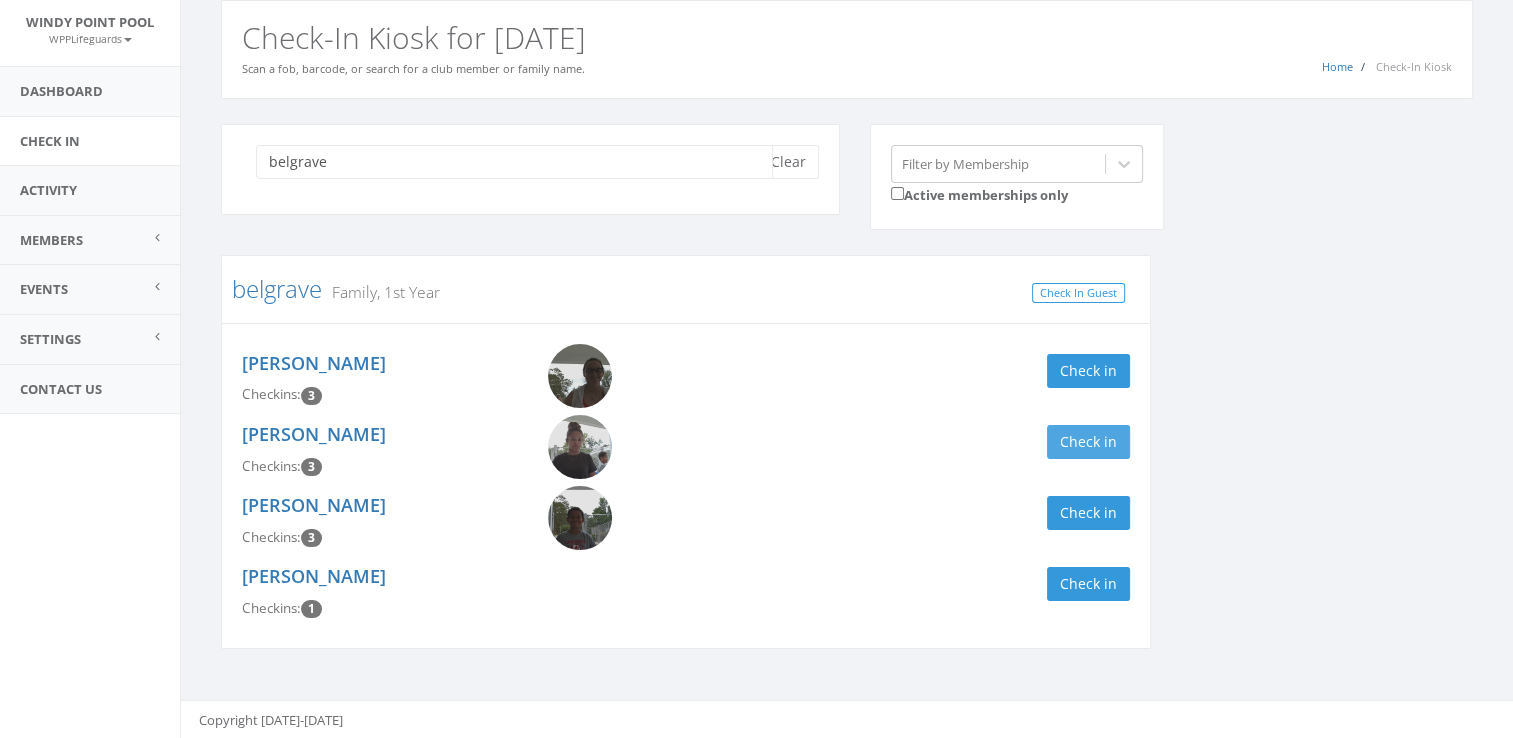 type on "belgrave" 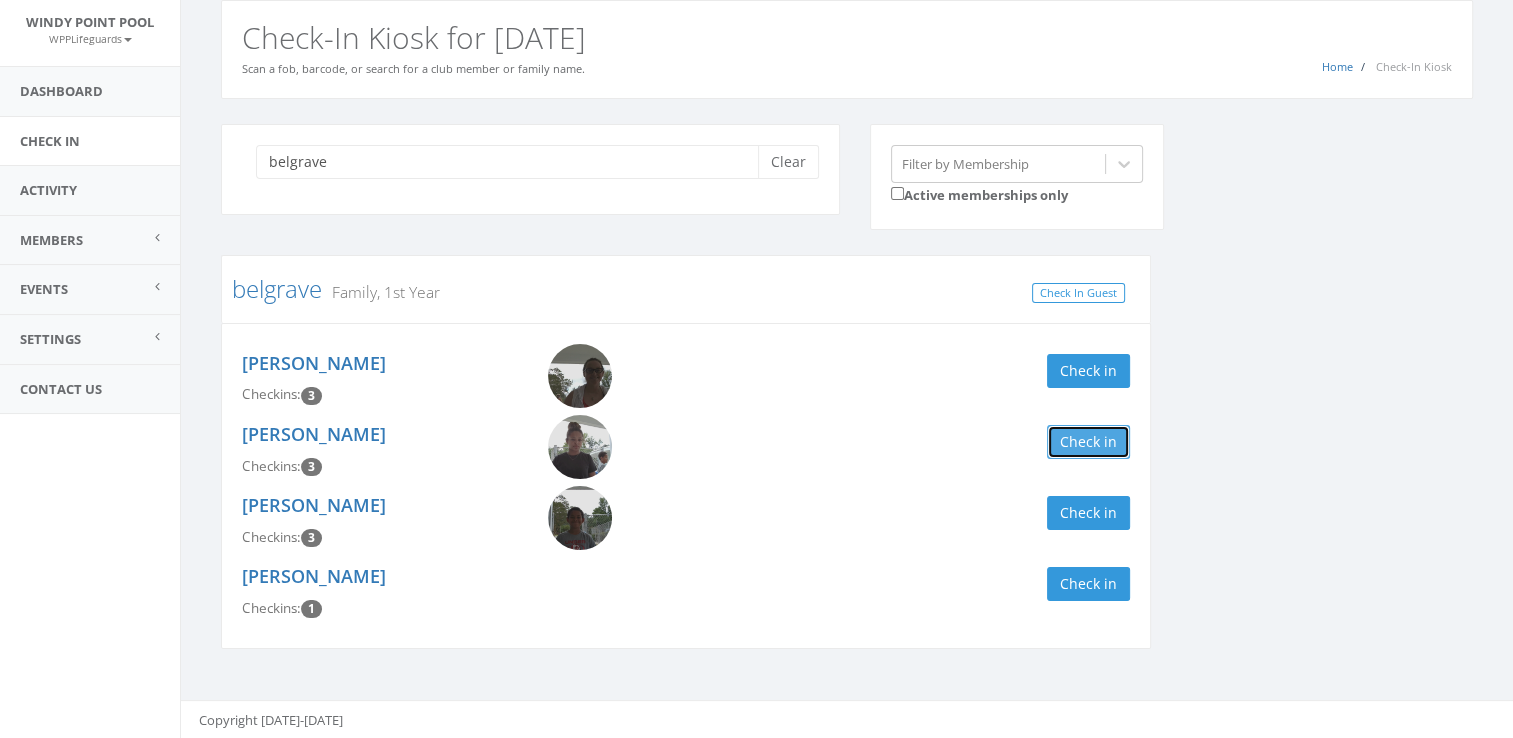 click on "Check in" at bounding box center (1088, 442) 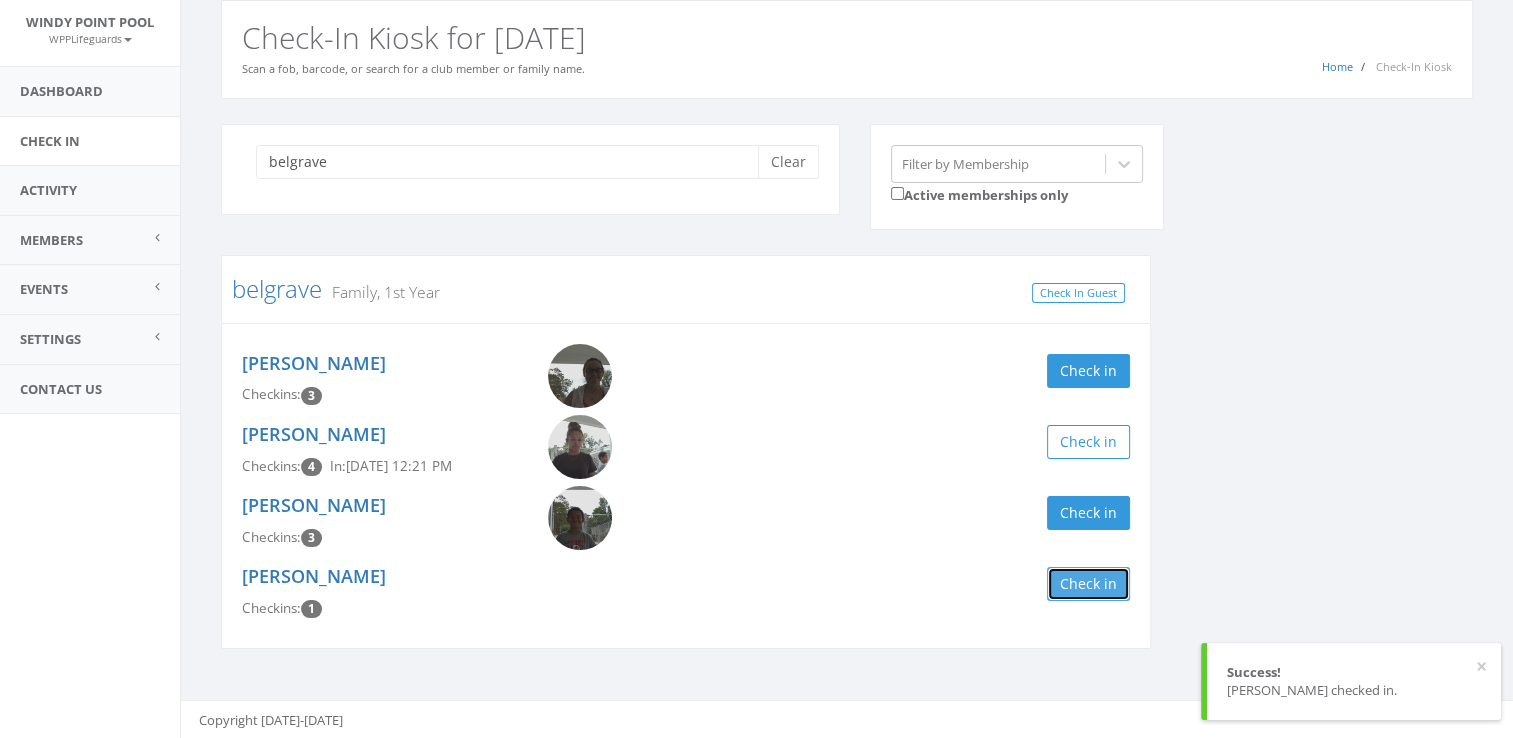 click on "Check in" at bounding box center [1088, 584] 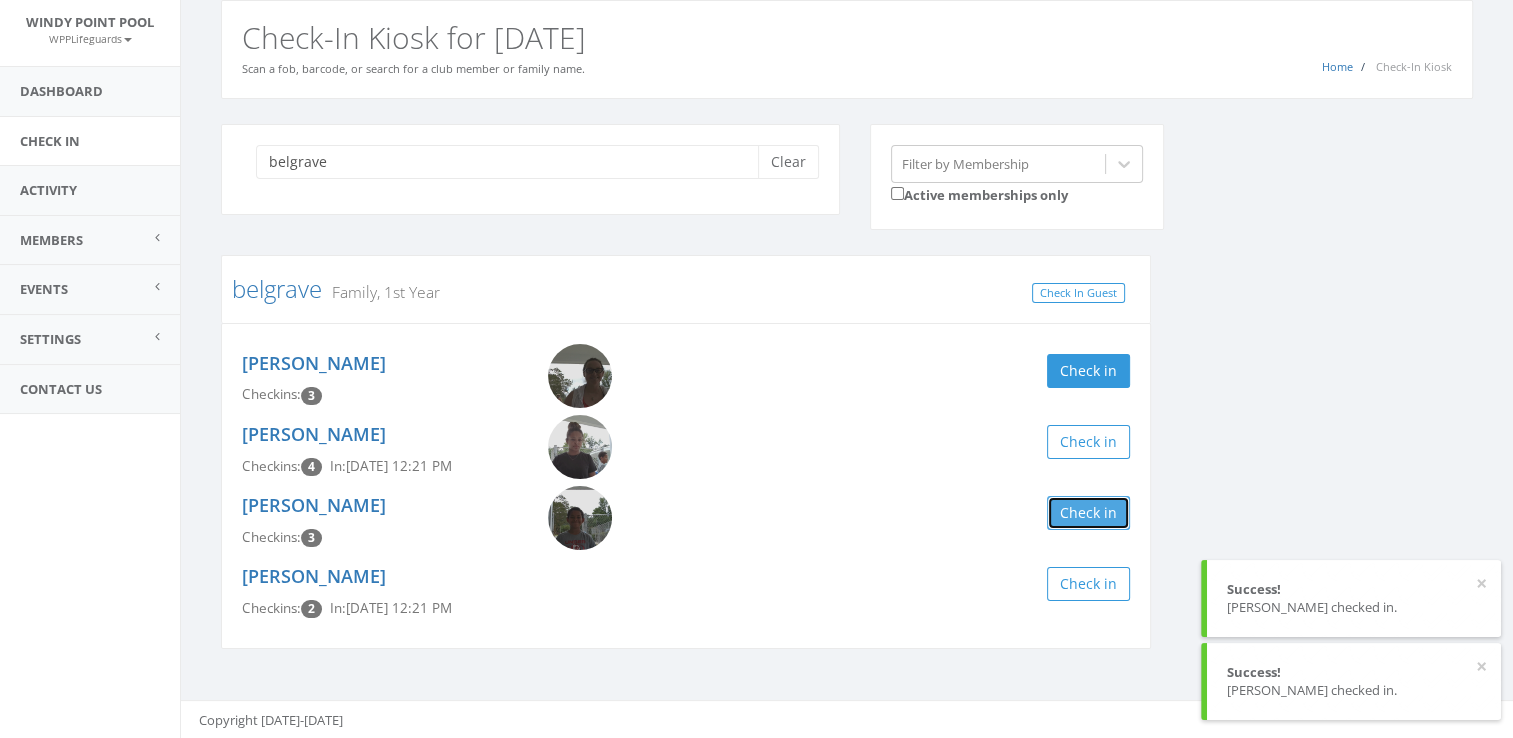 click on "Check in" at bounding box center (1088, 513) 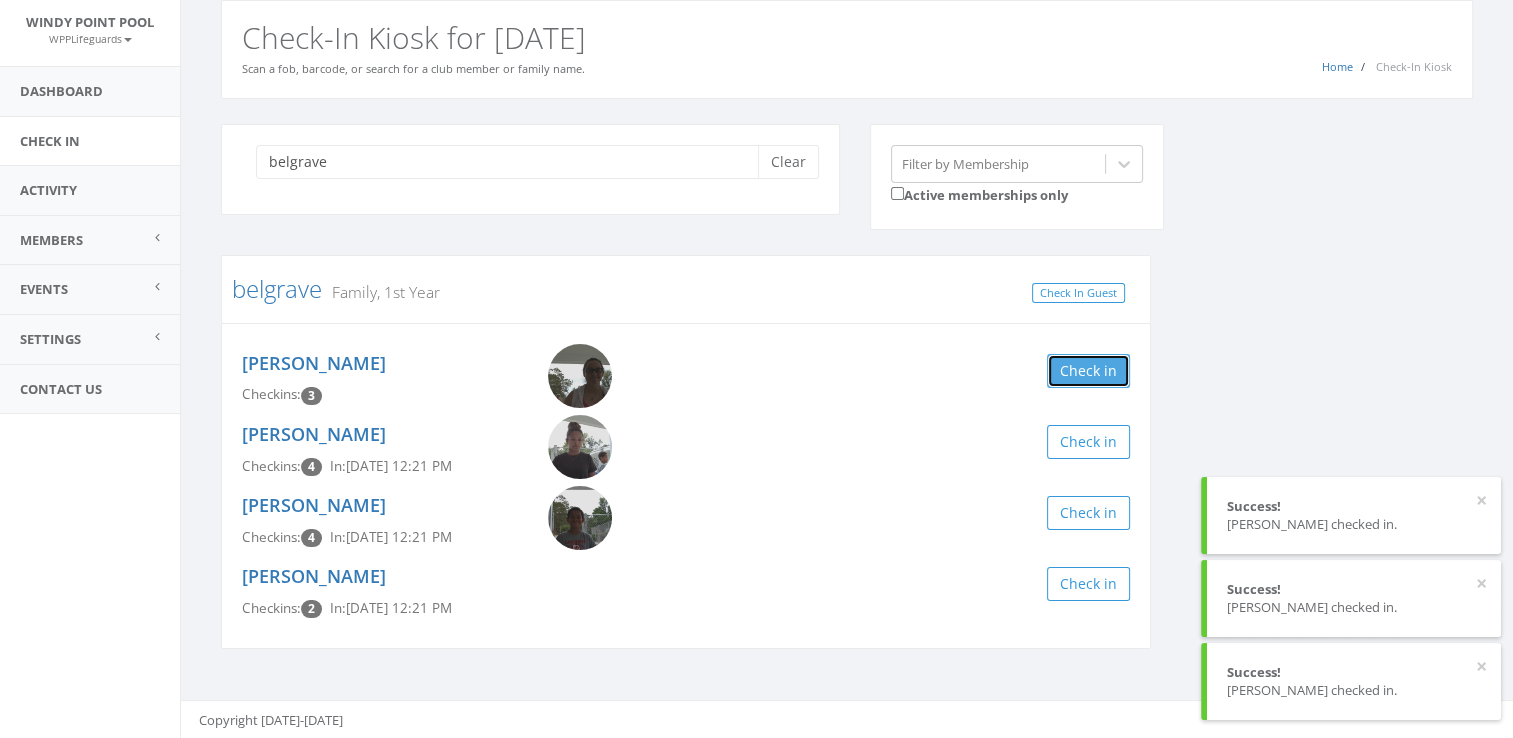 click on "Check in" at bounding box center (1088, 371) 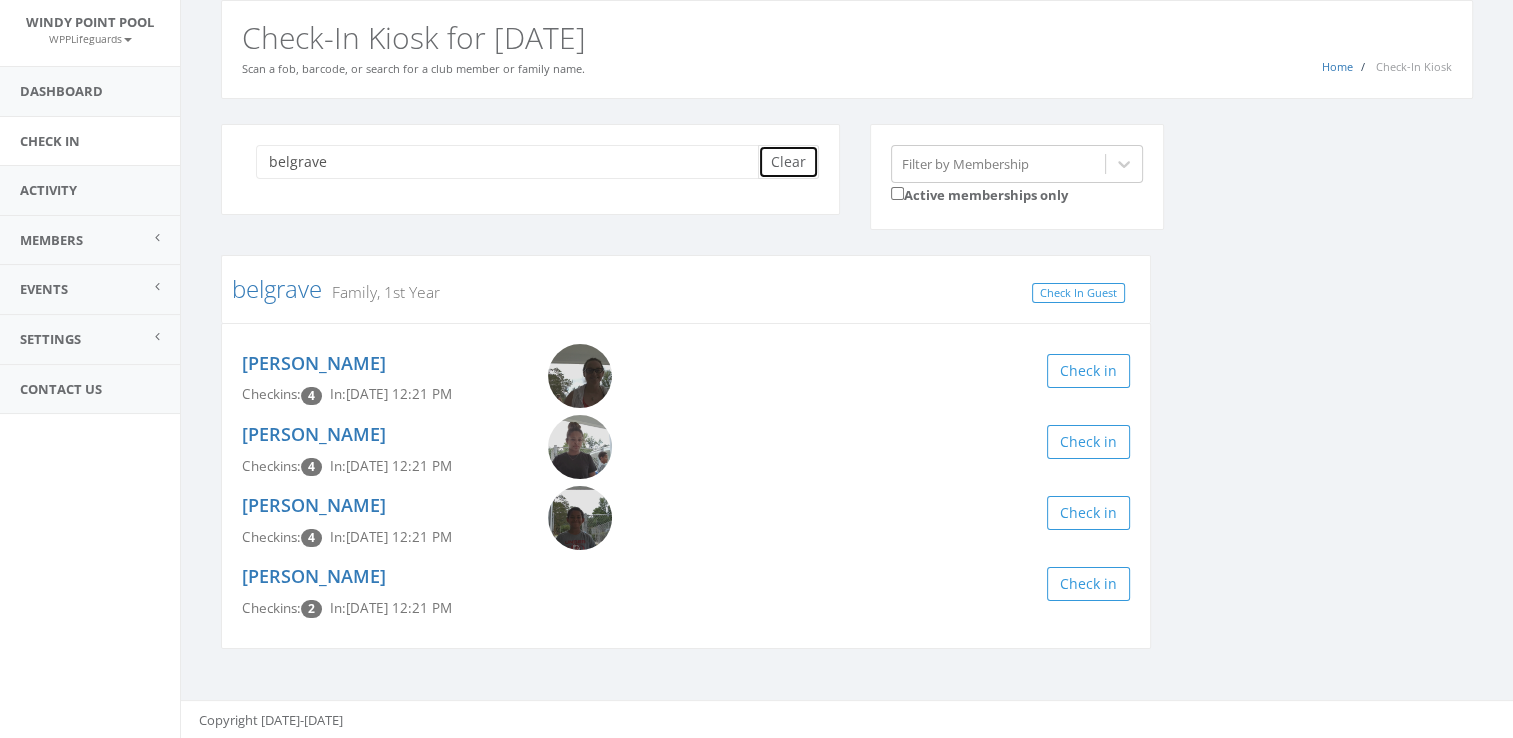 click on "Clear" at bounding box center (788, 162) 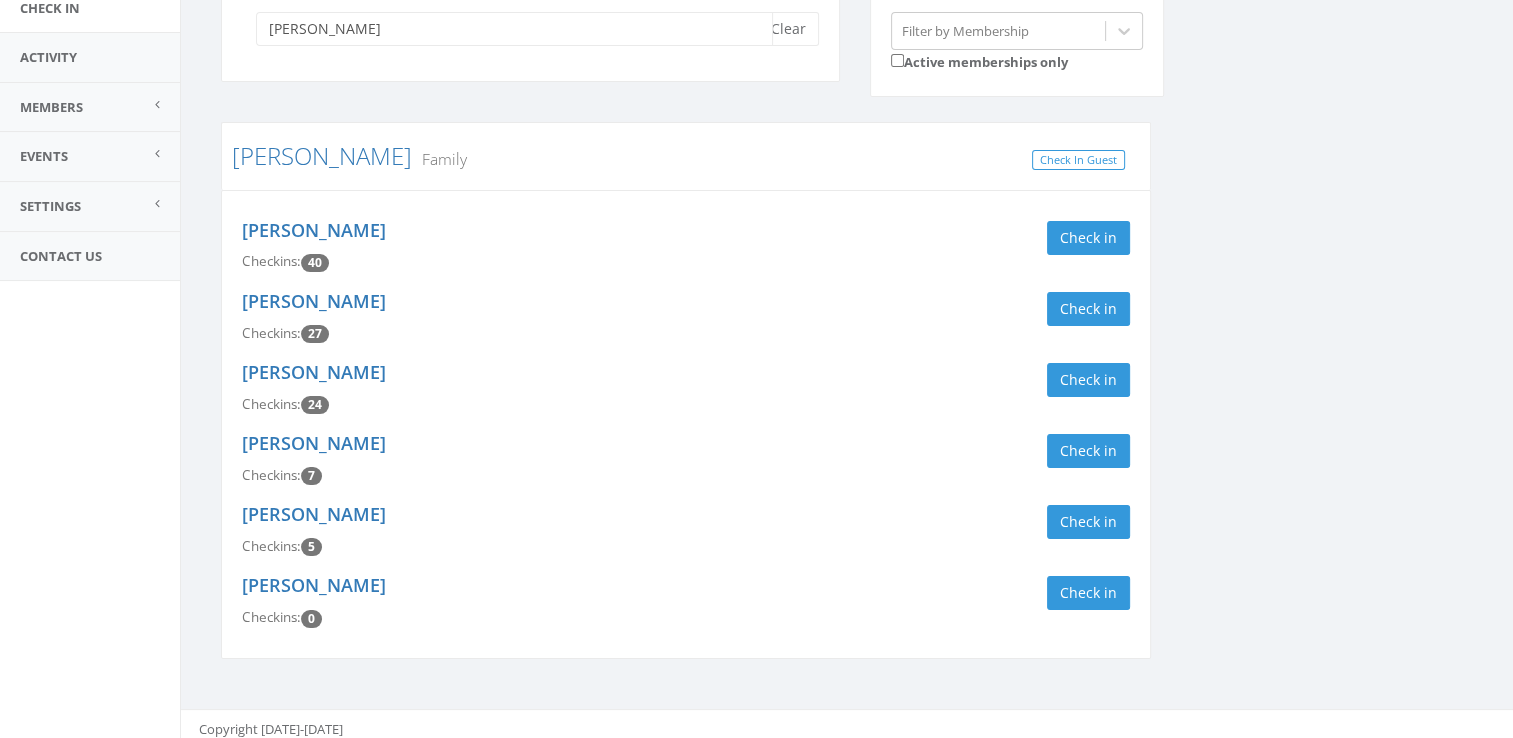 scroll, scrollTop: 208, scrollLeft: 0, axis: vertical 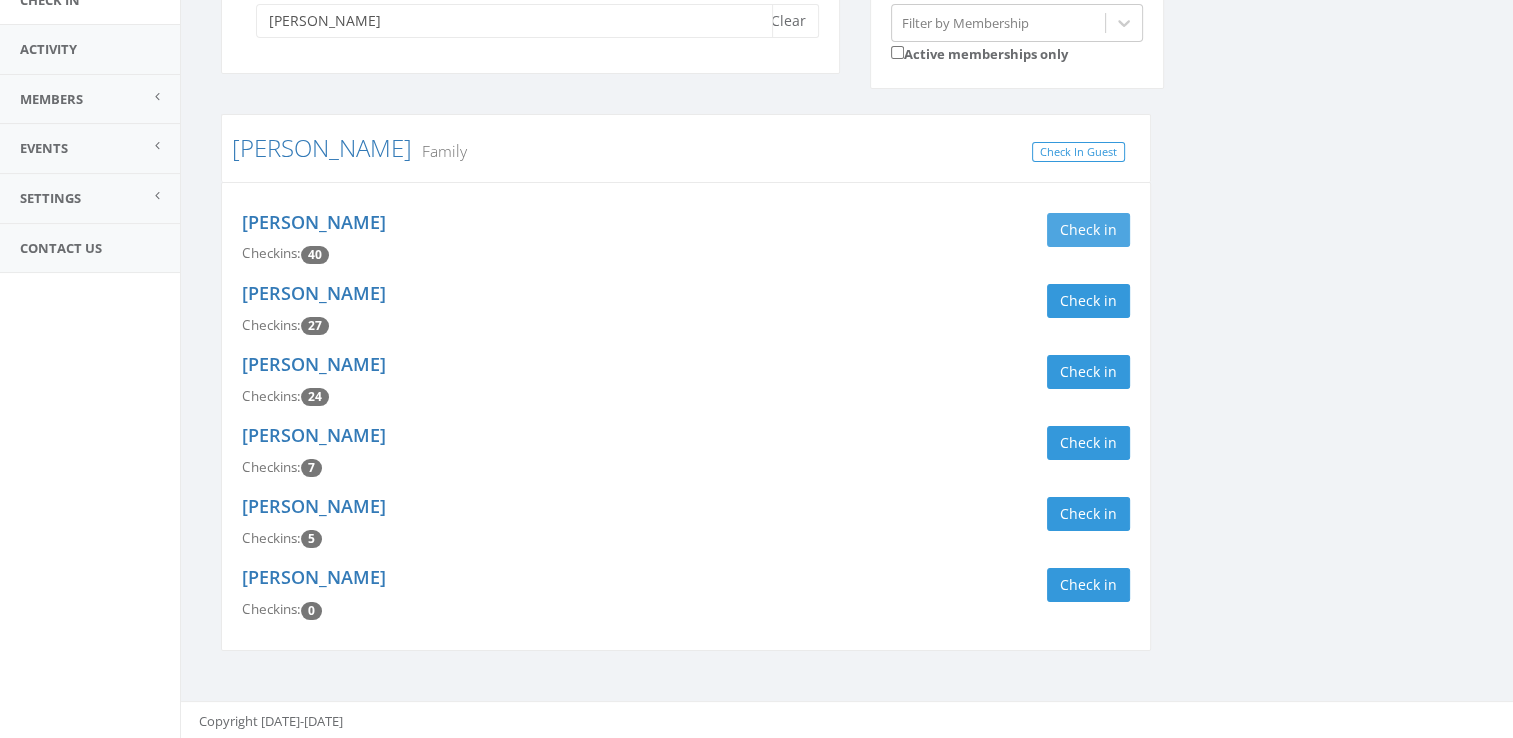 type on "tacker" 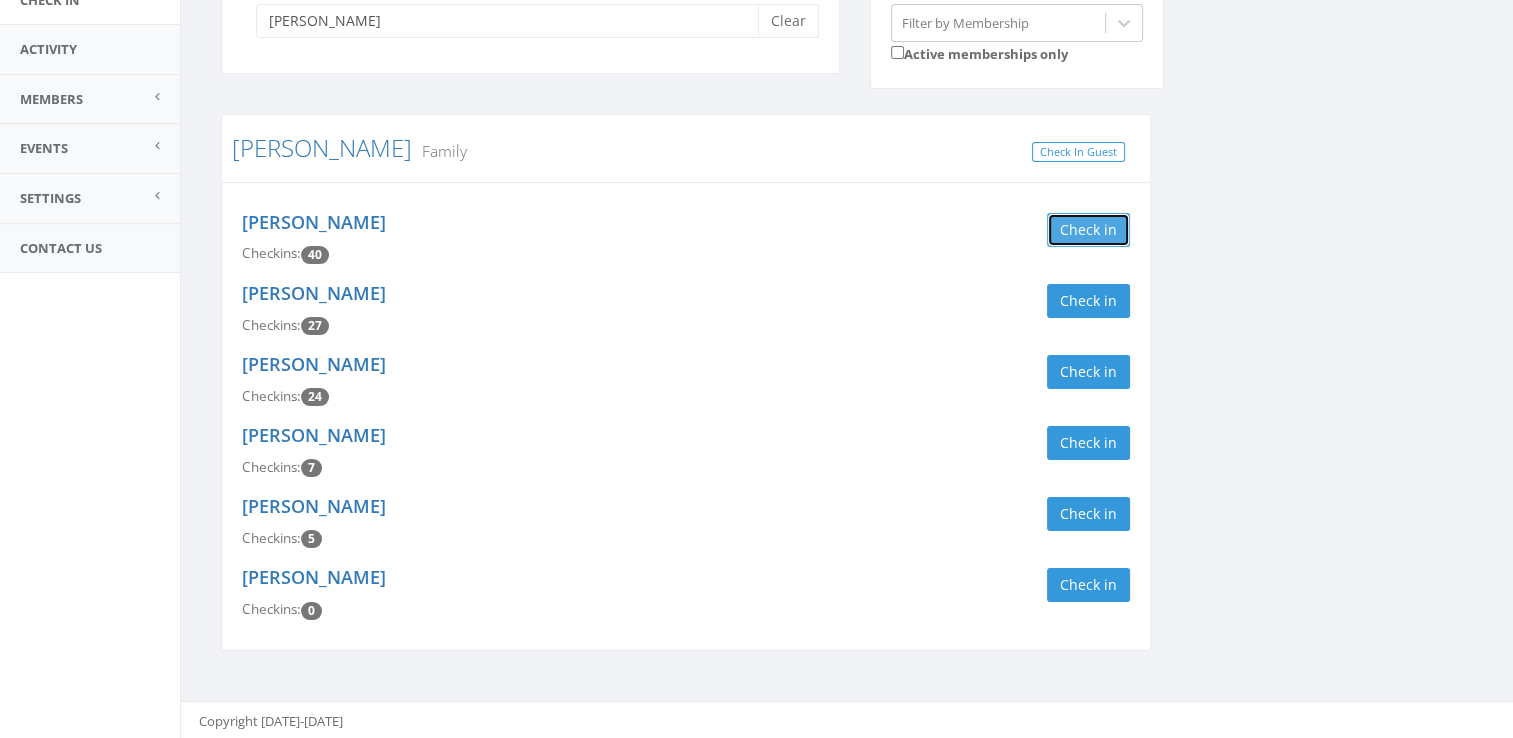 click on "Check in" at bounding box center (1088, 230) 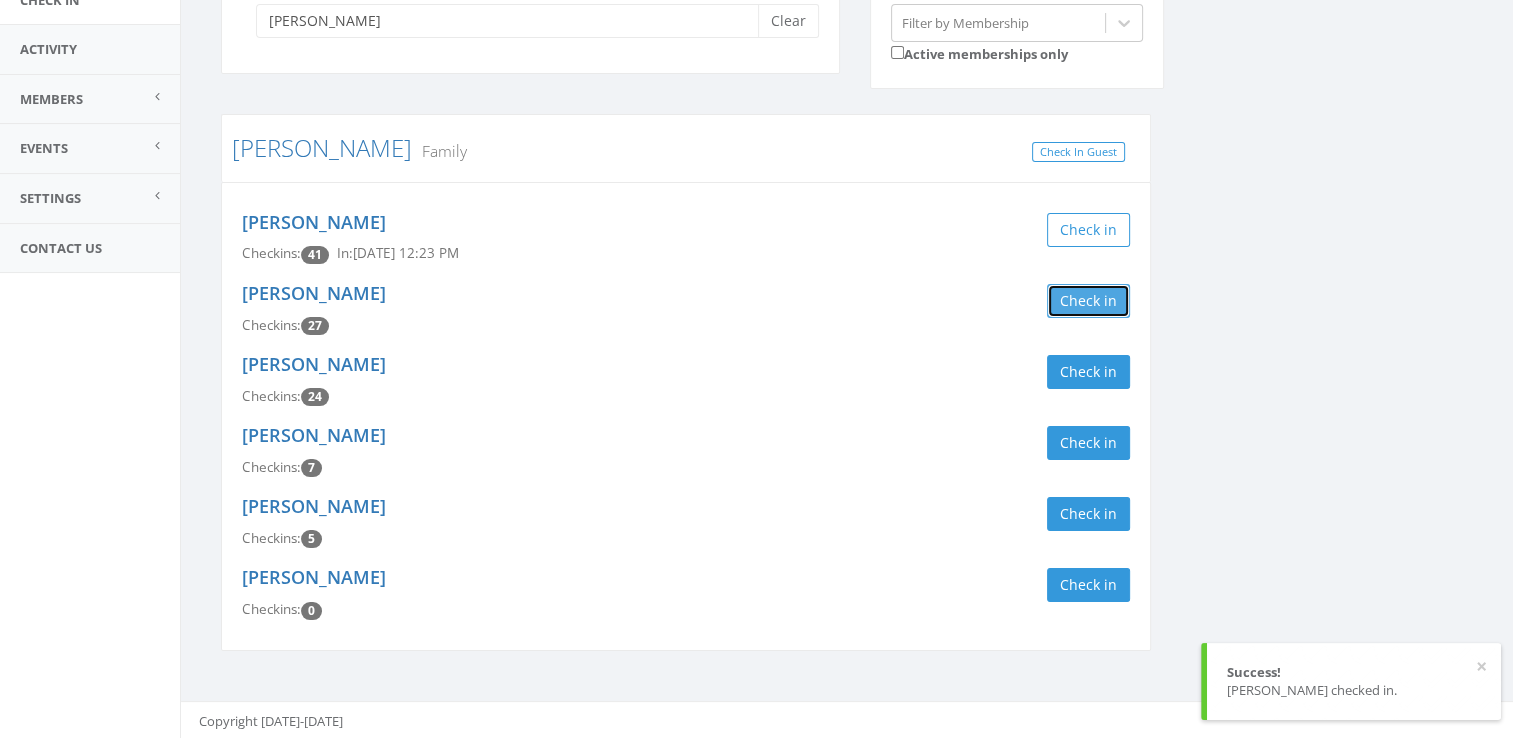 click on "Check in" at bounding box center (1088, 301) 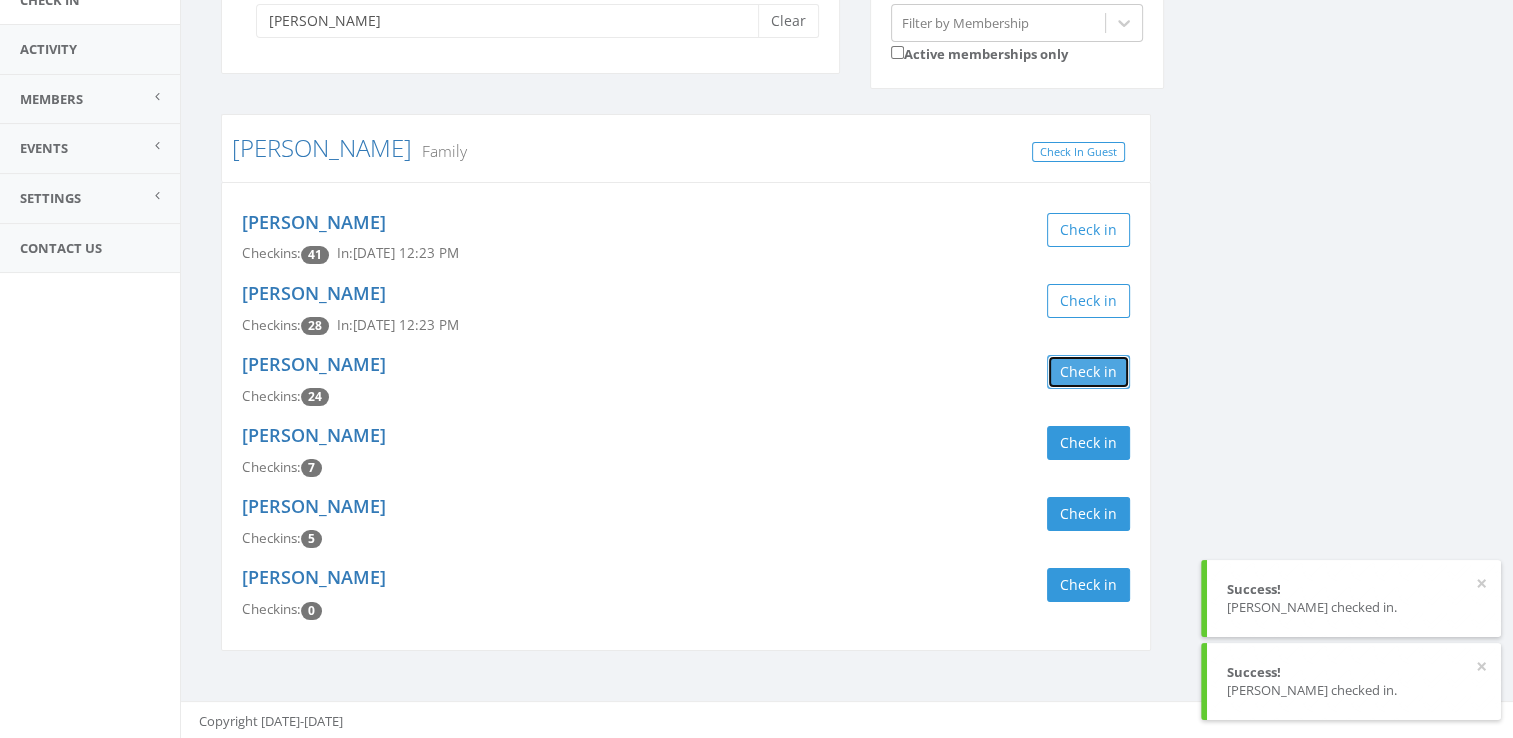 drag, startPoint x: 1120, startPoint y: 366, endPoint x: 1117, endPoint y: 356, distance: 10.440307 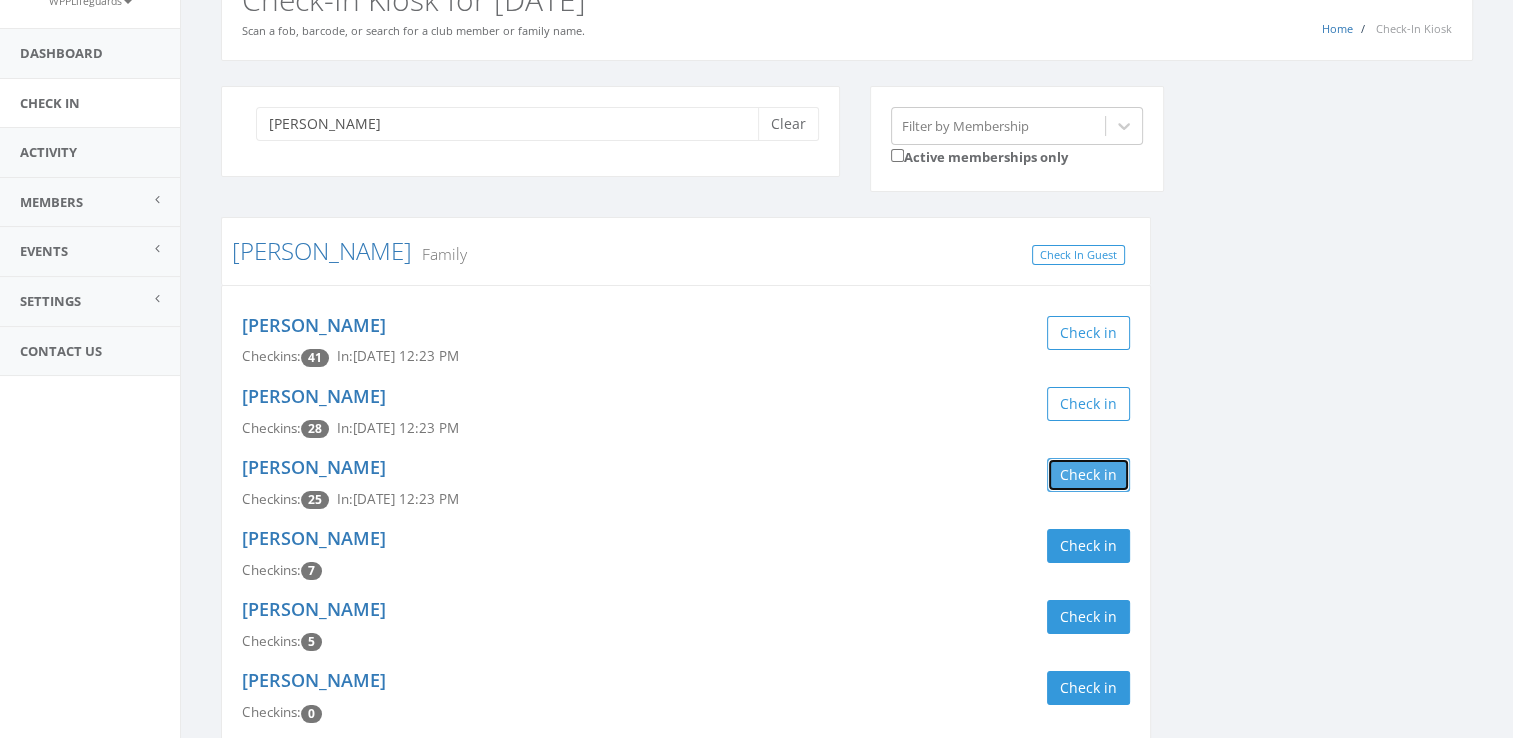 scroll, scrollTop: 106, scrollLeft: 0, axis: vertical 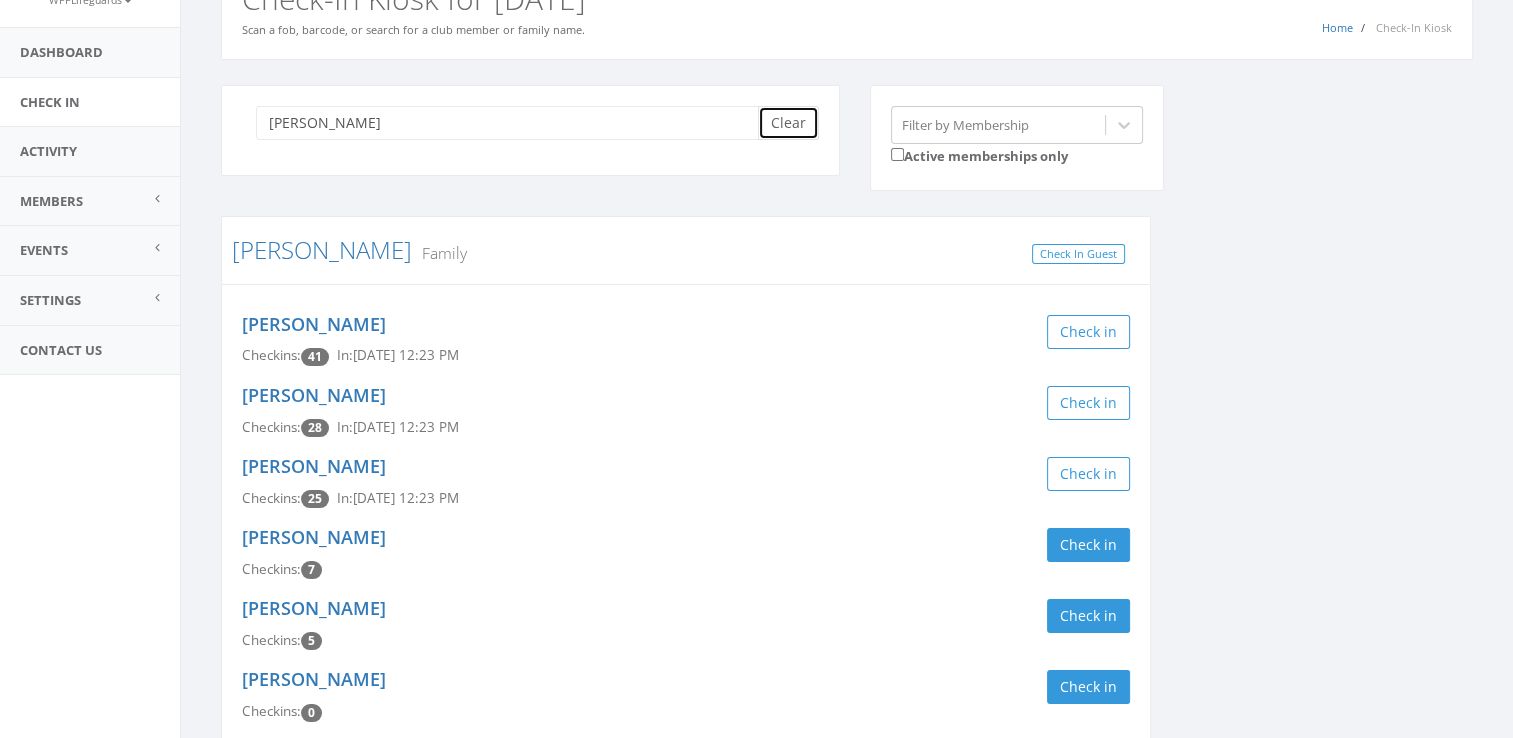 click on "Clear" at bounding box center (788, 123) 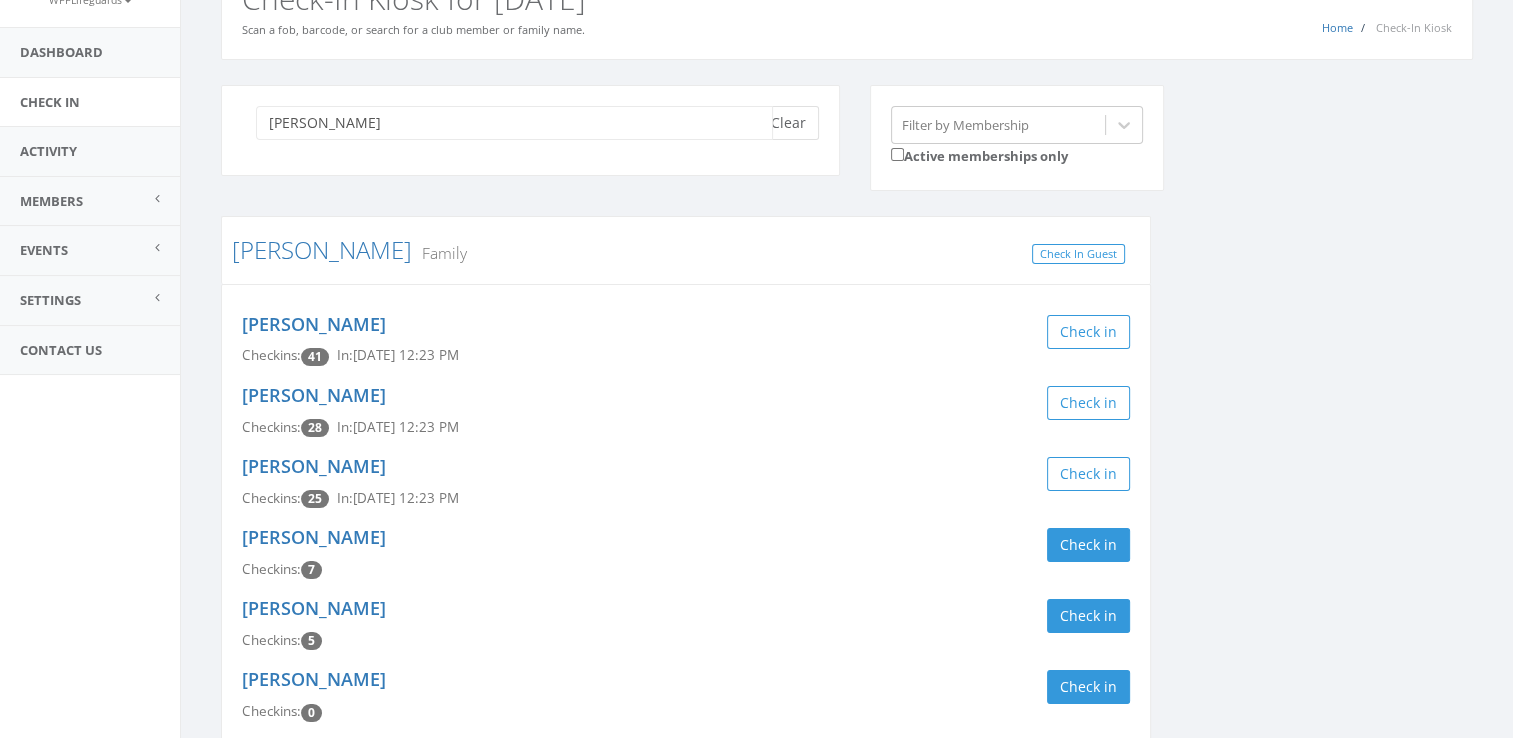 type 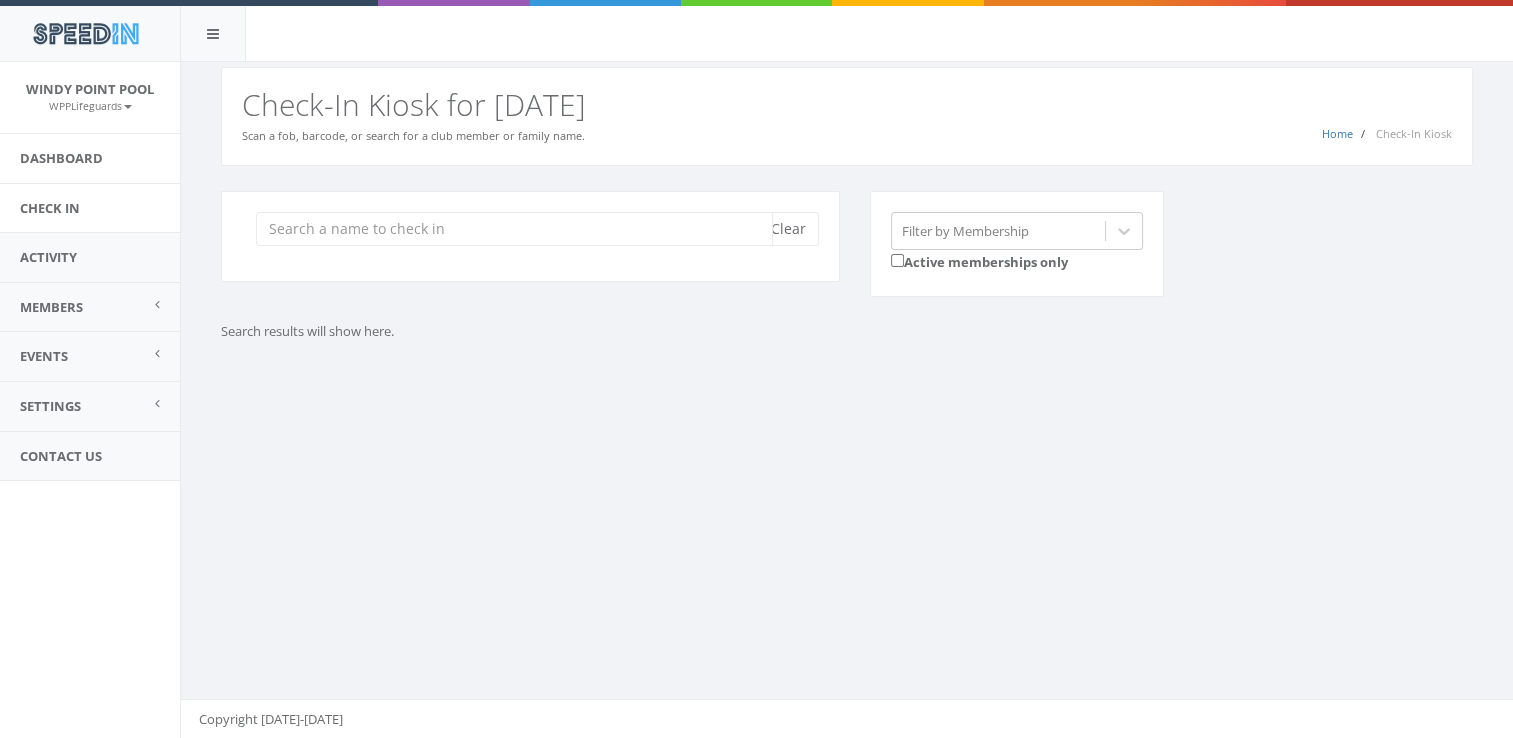 scroll, scrollTop: 0, scrollLeft: 0, axis: both 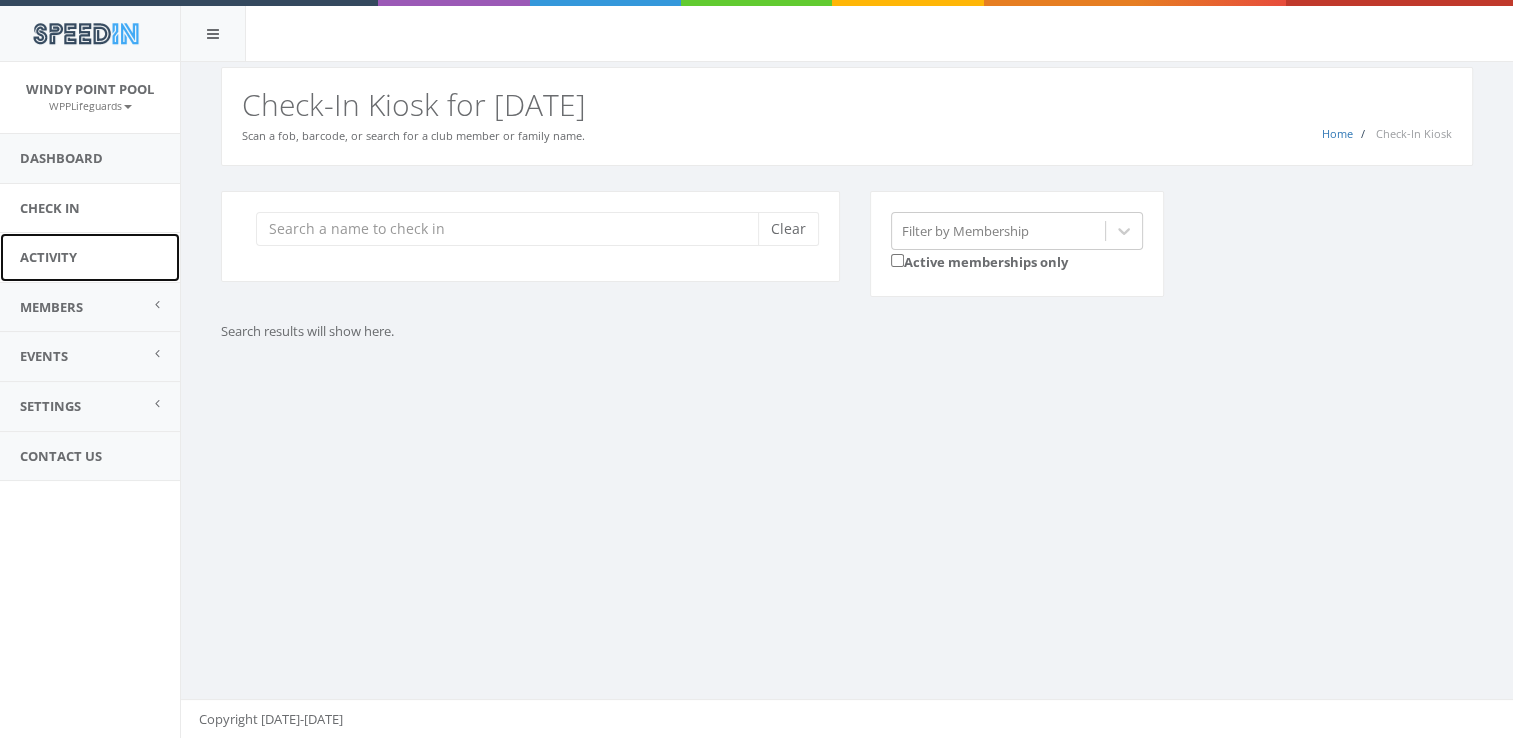 click on "Activity" at bounding box center (90, 257) 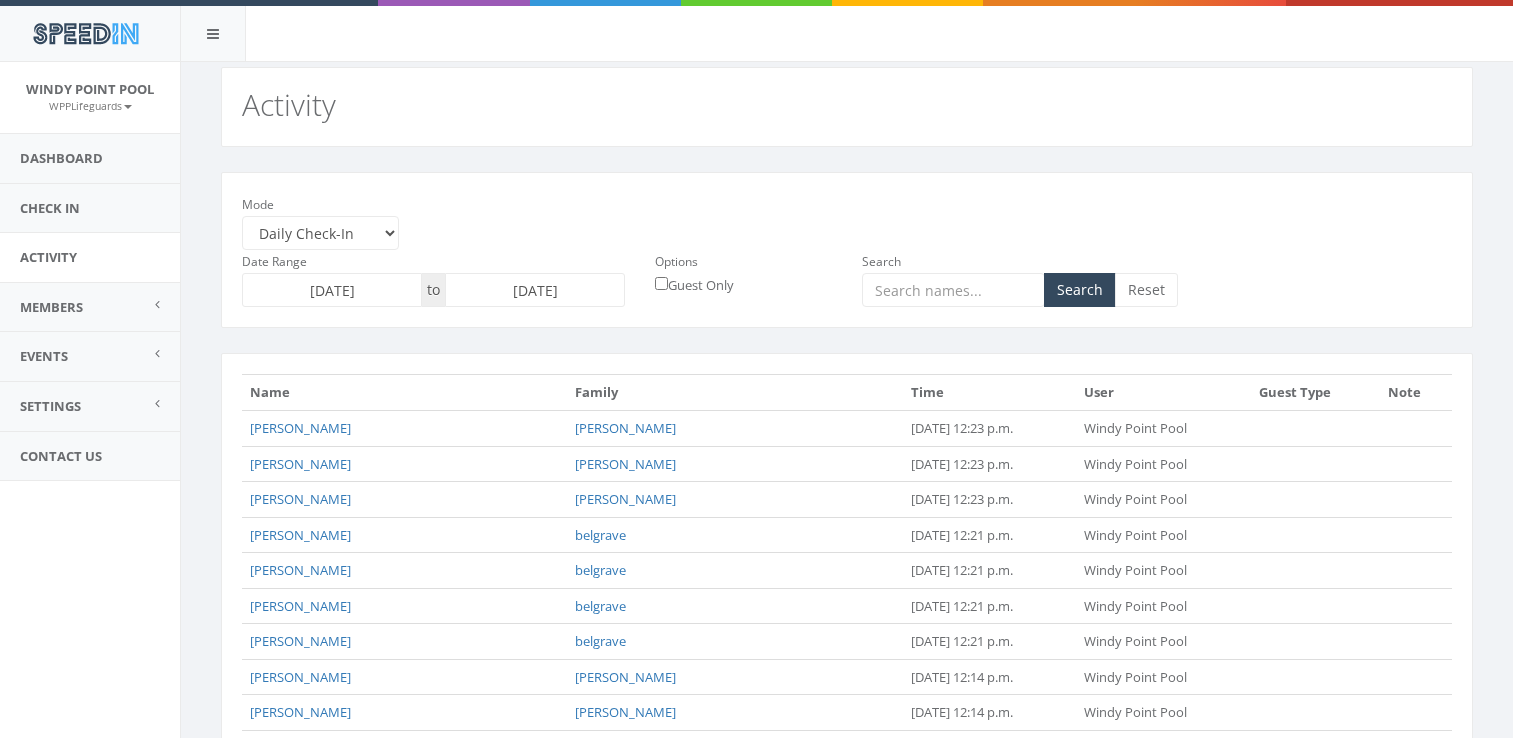 scroll, scrollTop: 0, scrollLeft: 0, axis: both 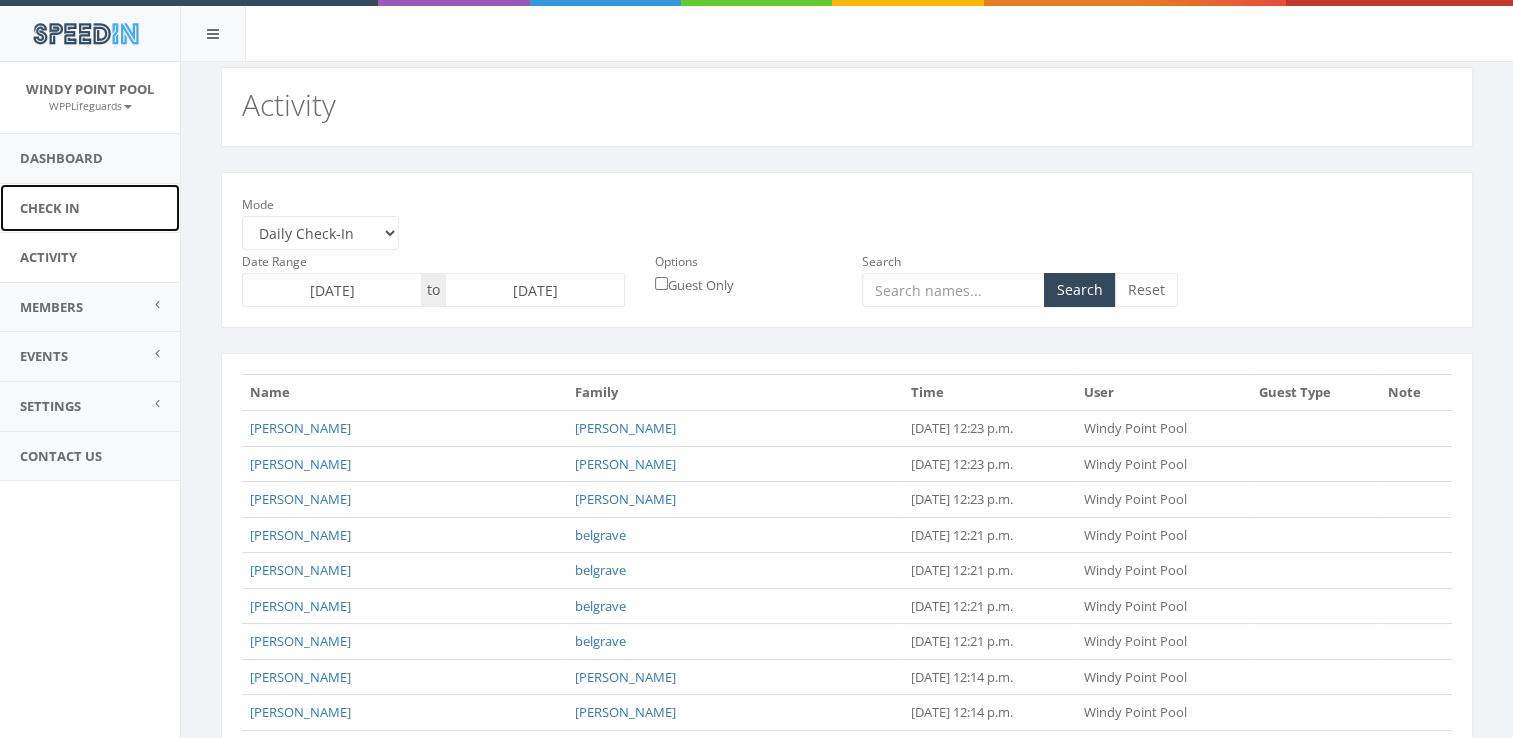 click on "Check In" at bounding box center [90, 208] 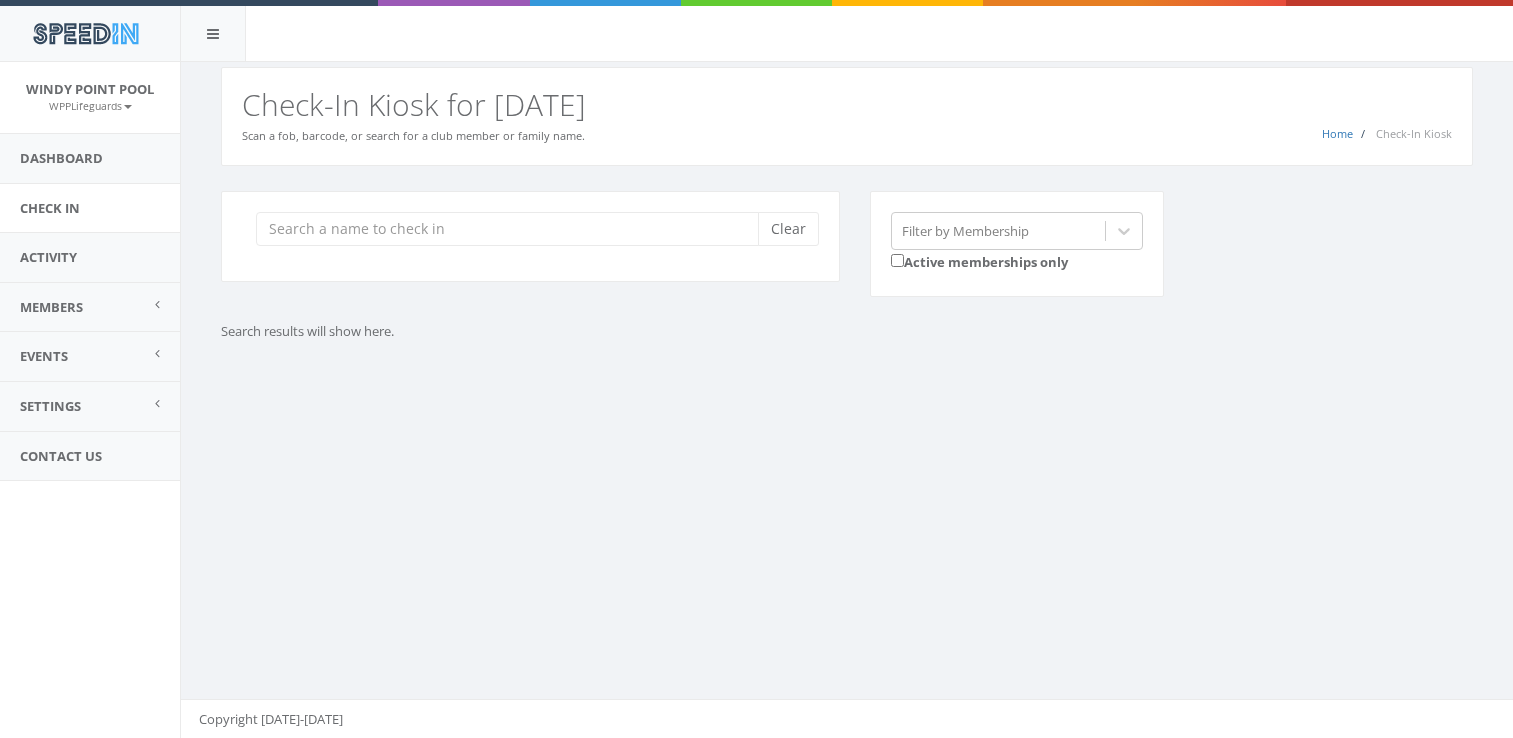 scroll, scrollTop: 0, scrollLeft: 0, axis: both 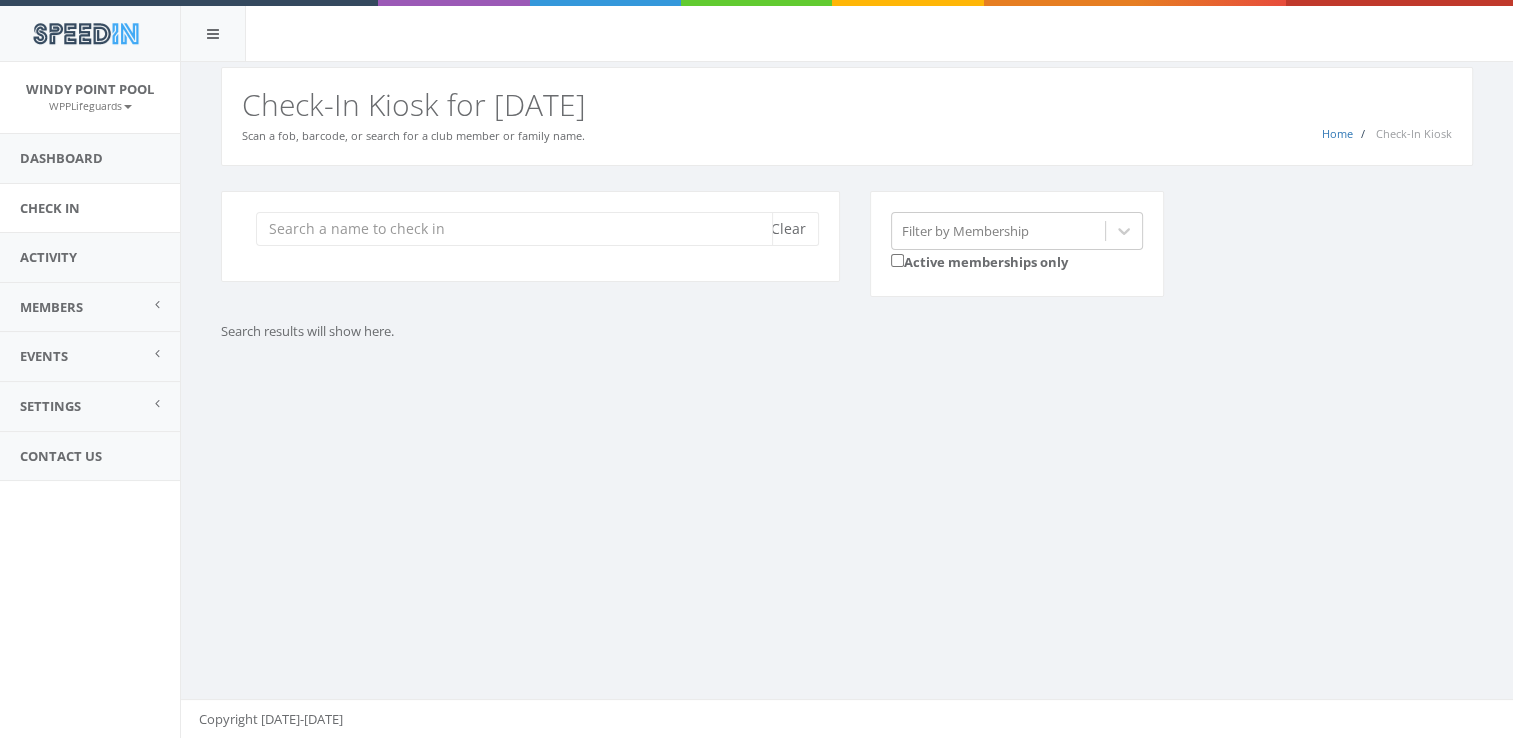 click at bounding box center (514, 229) 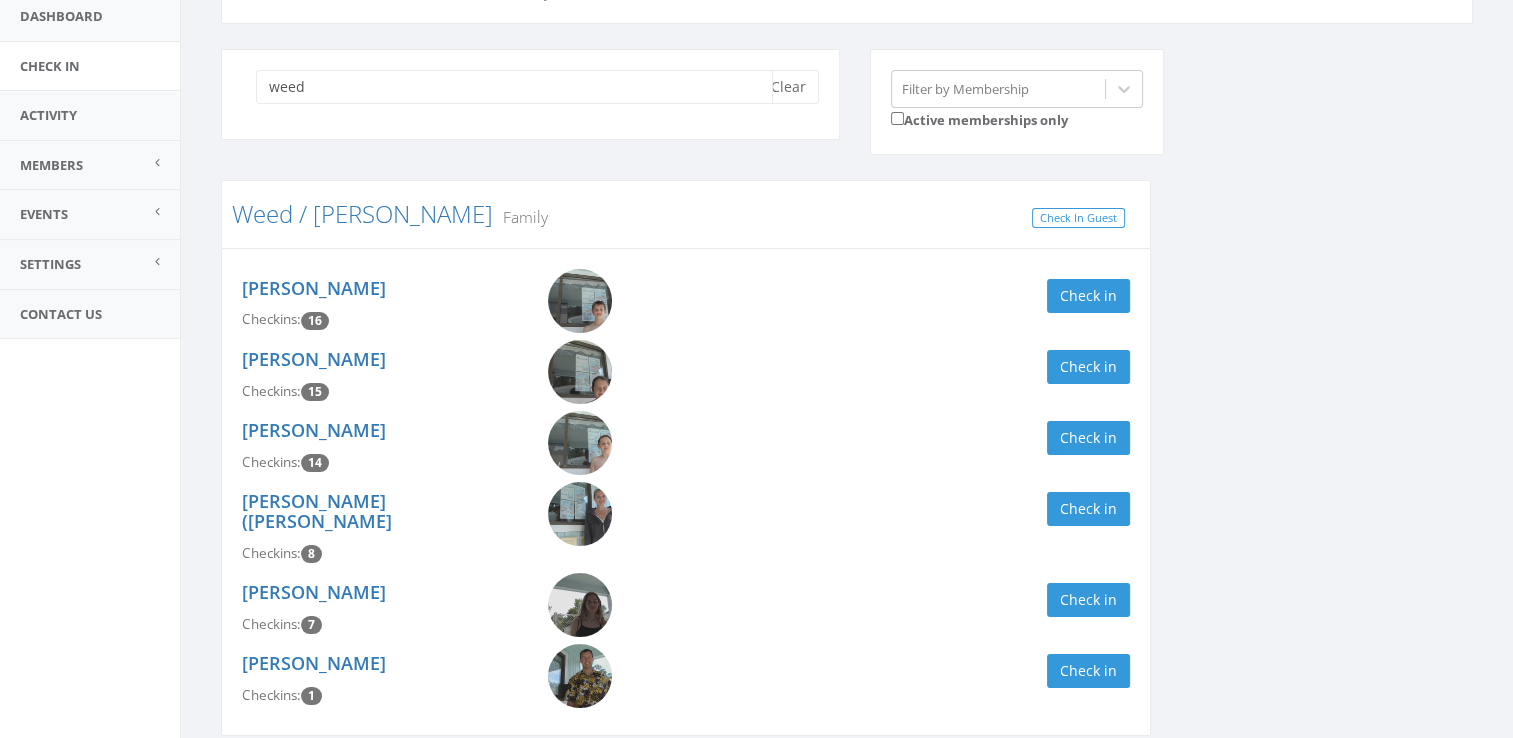 scroll, scrollTop: 143, scrollLeft: 0, axis: vertical 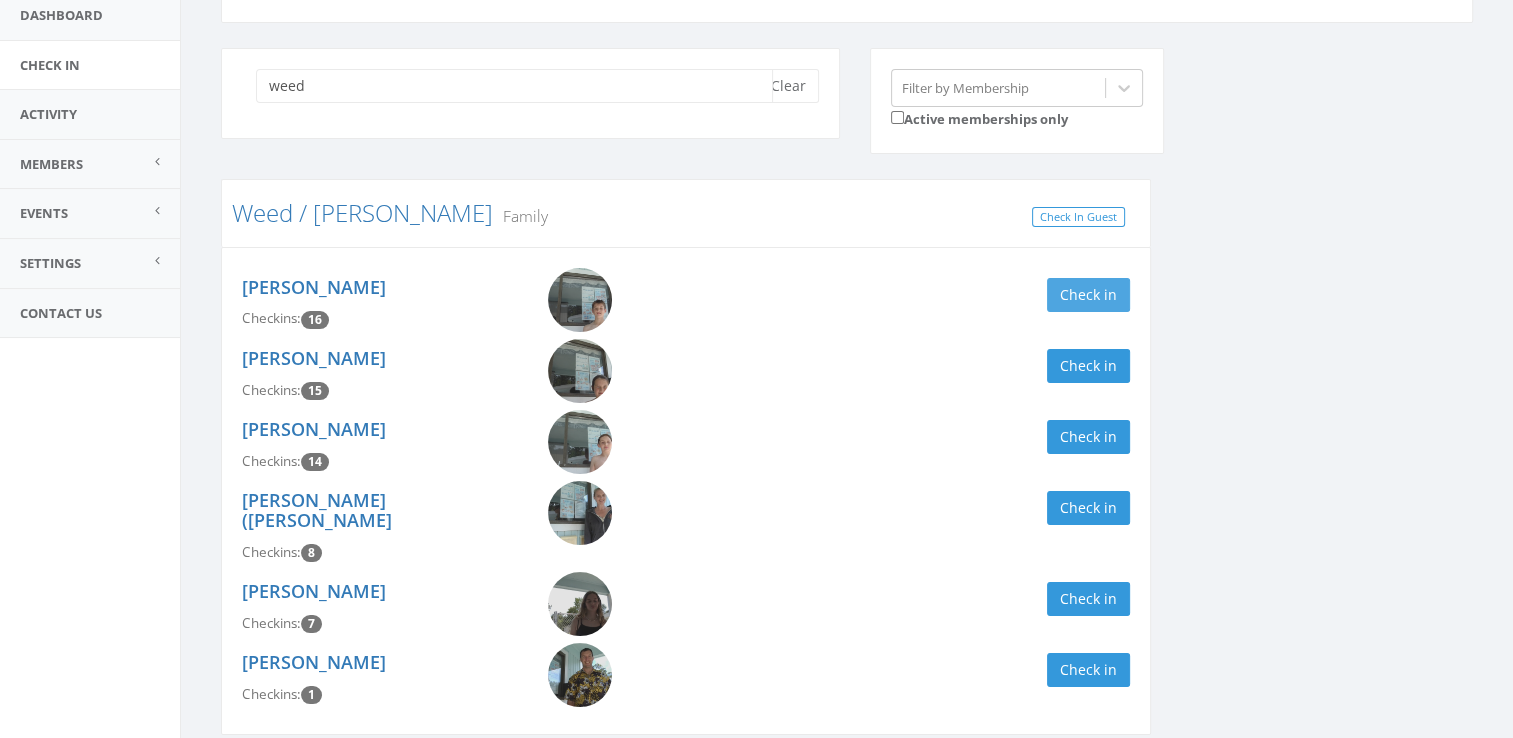 type on "weed" 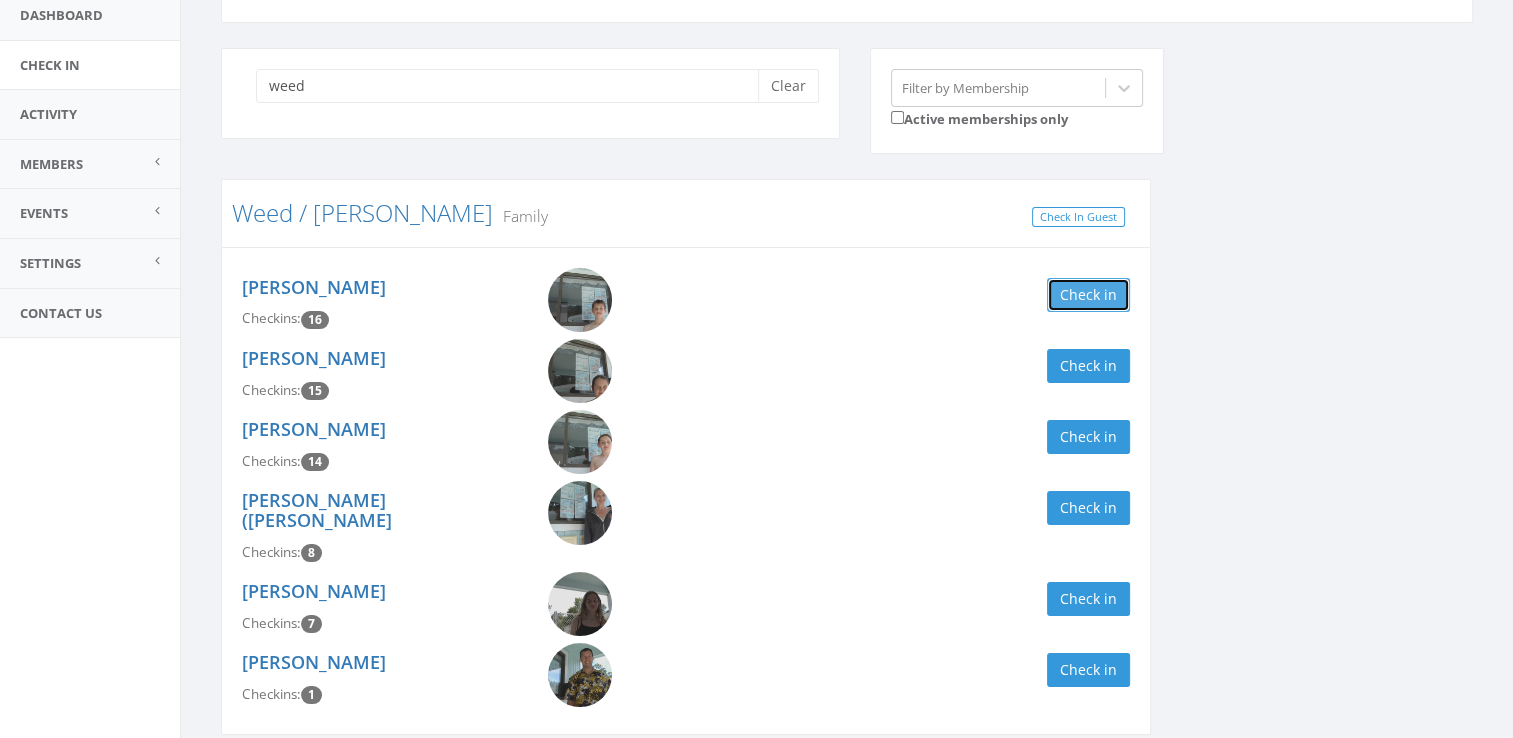 click on "Check in" at bounding box center (1088, 295) 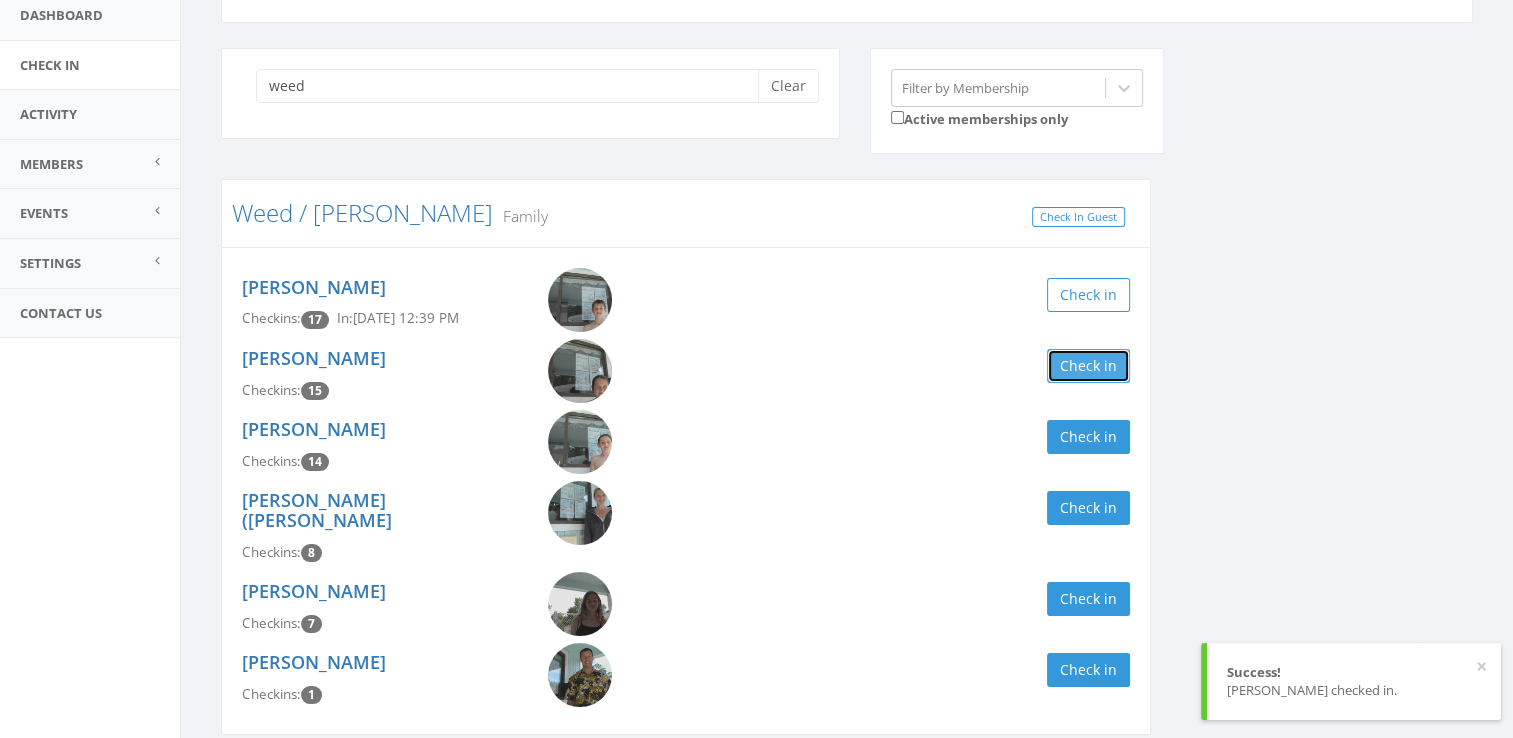 click on "Check in" at bounding box center [1088, 366] 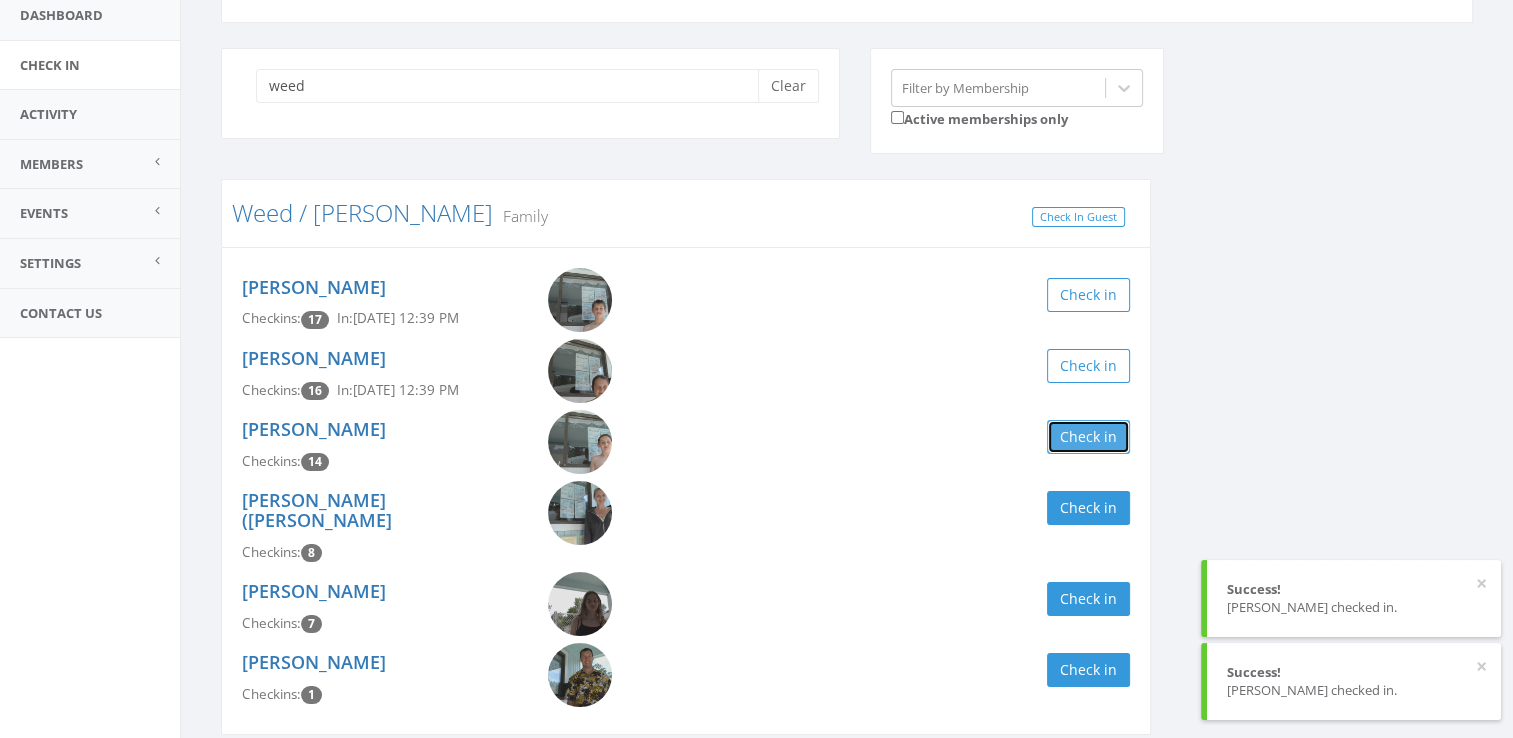 click on "Check in" at bounding box center [1088, 437] 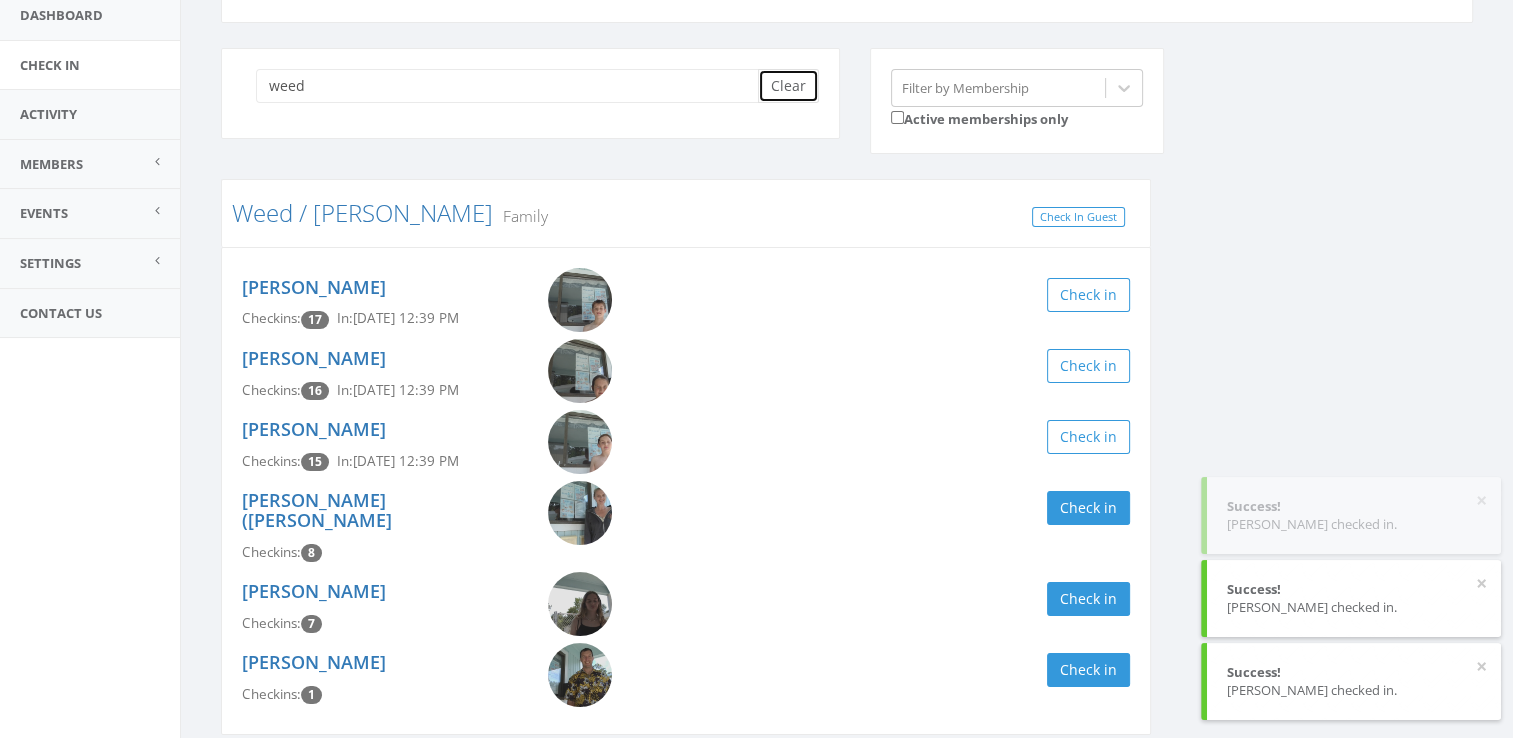 click on "Clear" at bounding box center [788, 86] 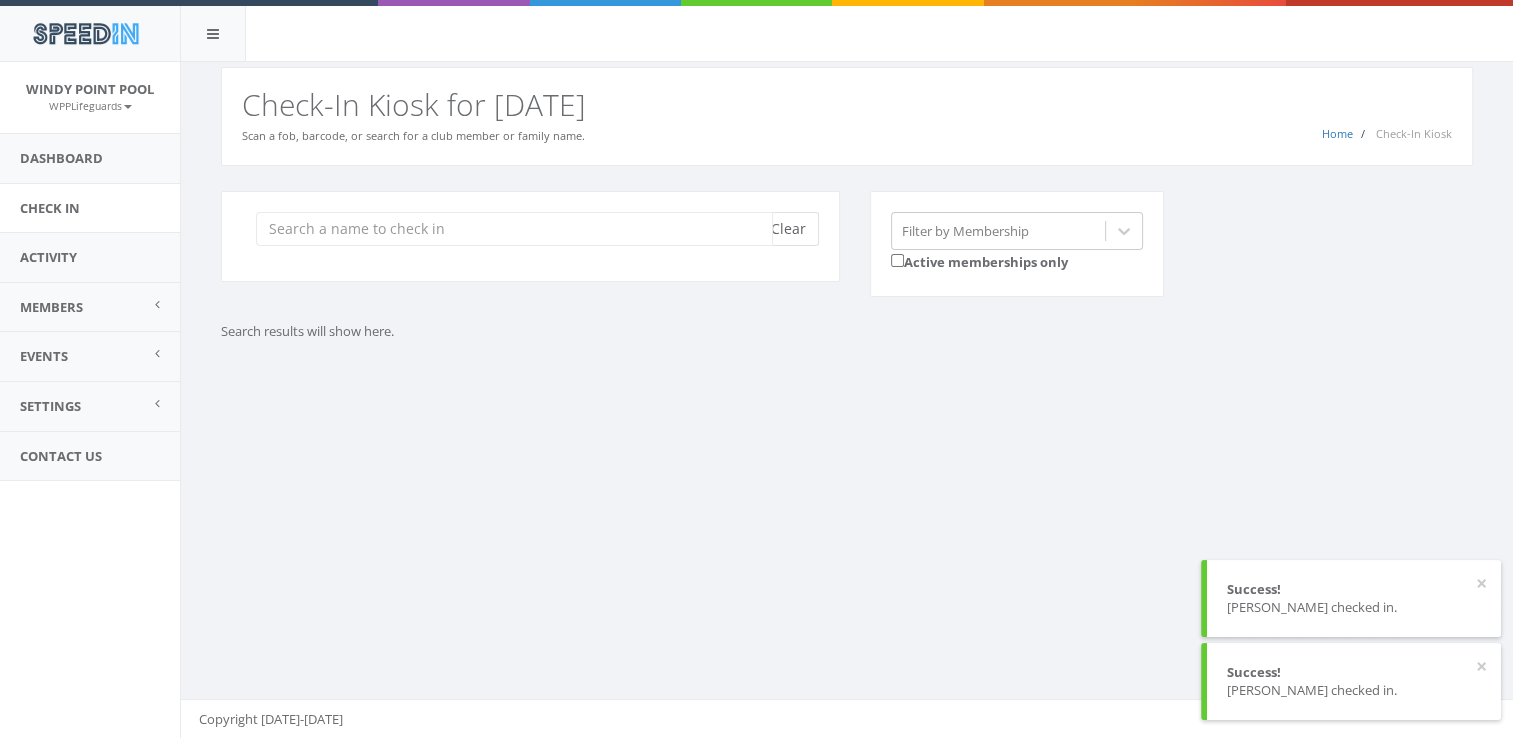 scroll, scrollTop: 0, scrollLeft: 0, axis: both 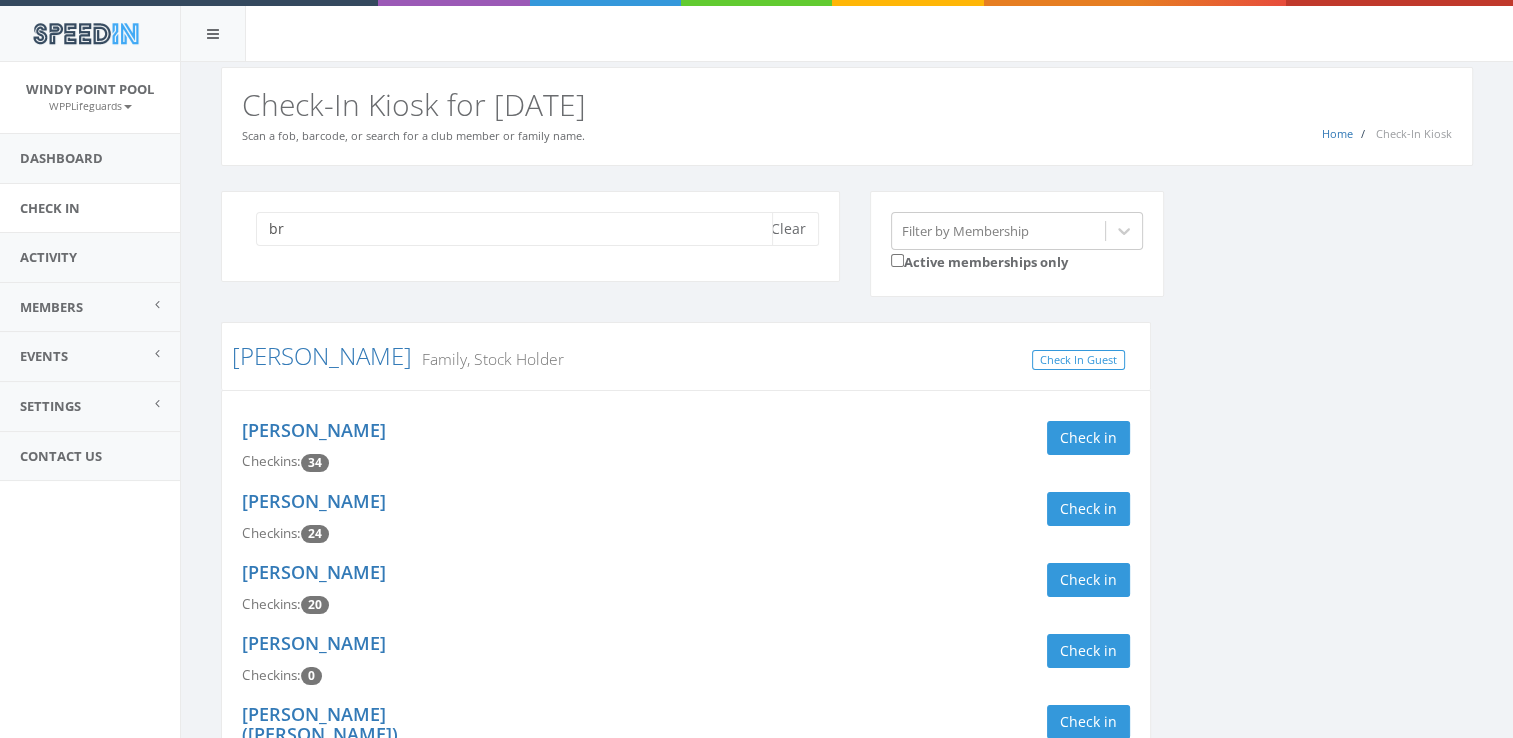 type on "b" 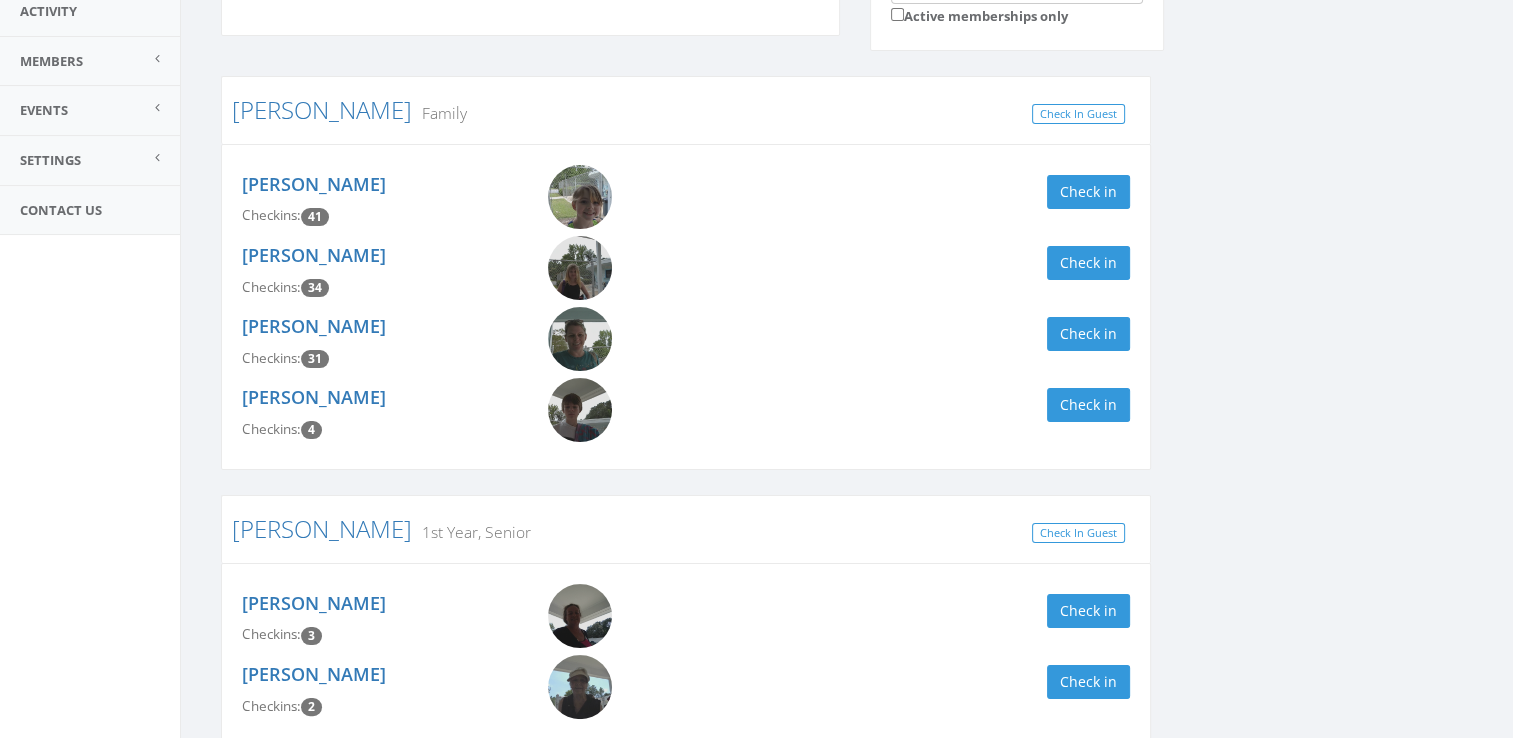 scroll, scrollTop: 343, scrollLeft: 0, axis: vertical 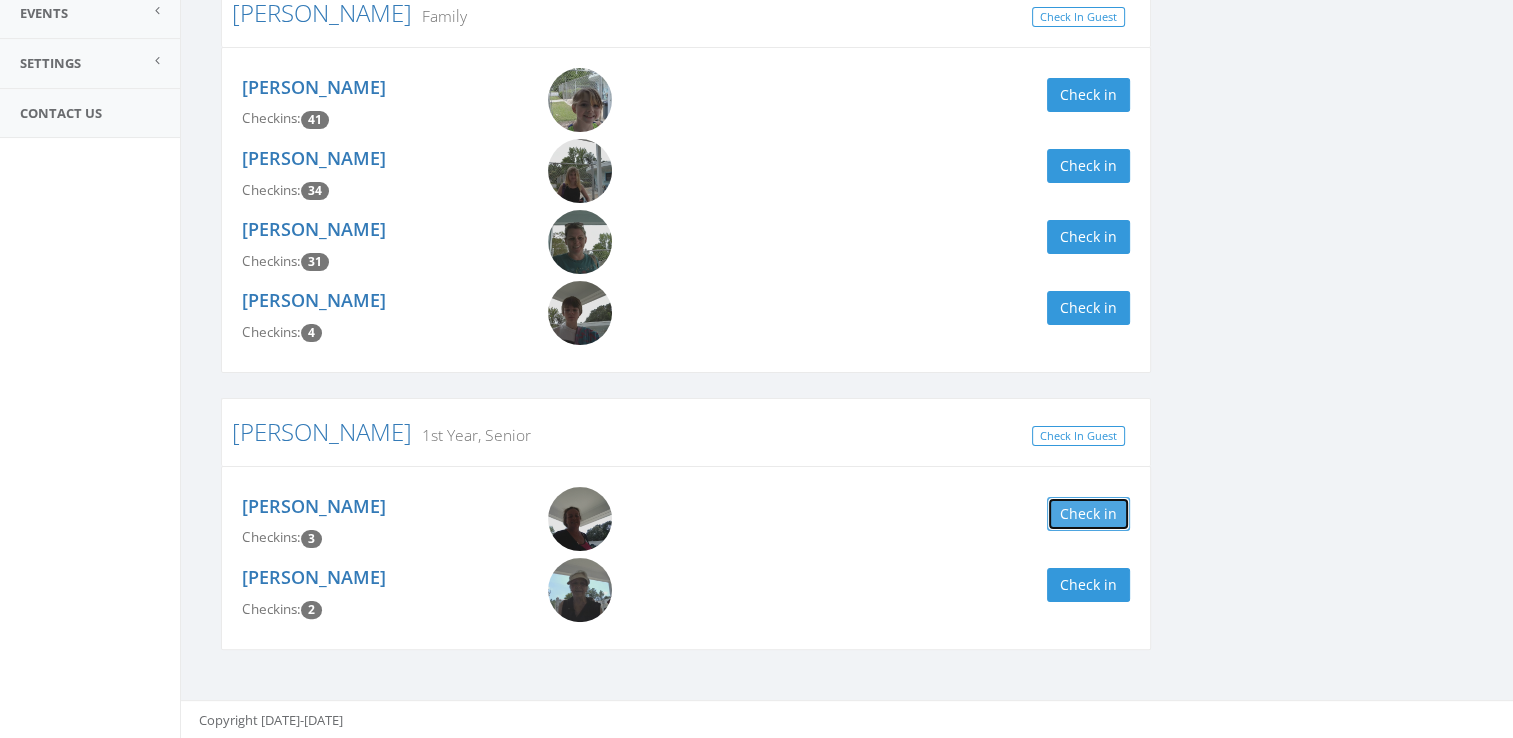 click on "Check in" at bounding box center (1088, 514) 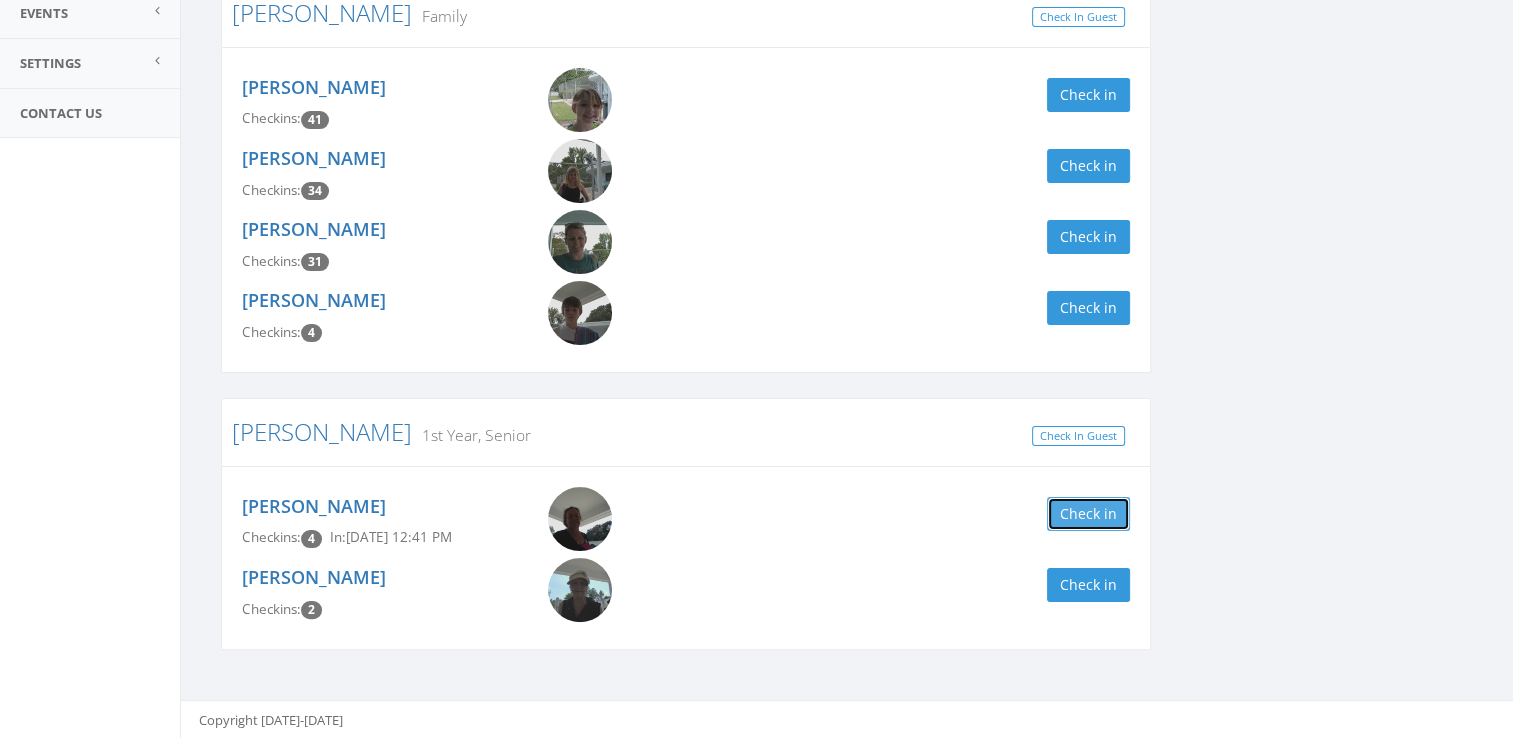 scroll, scrollTop: 0, scrollLeft: 0, axis: both 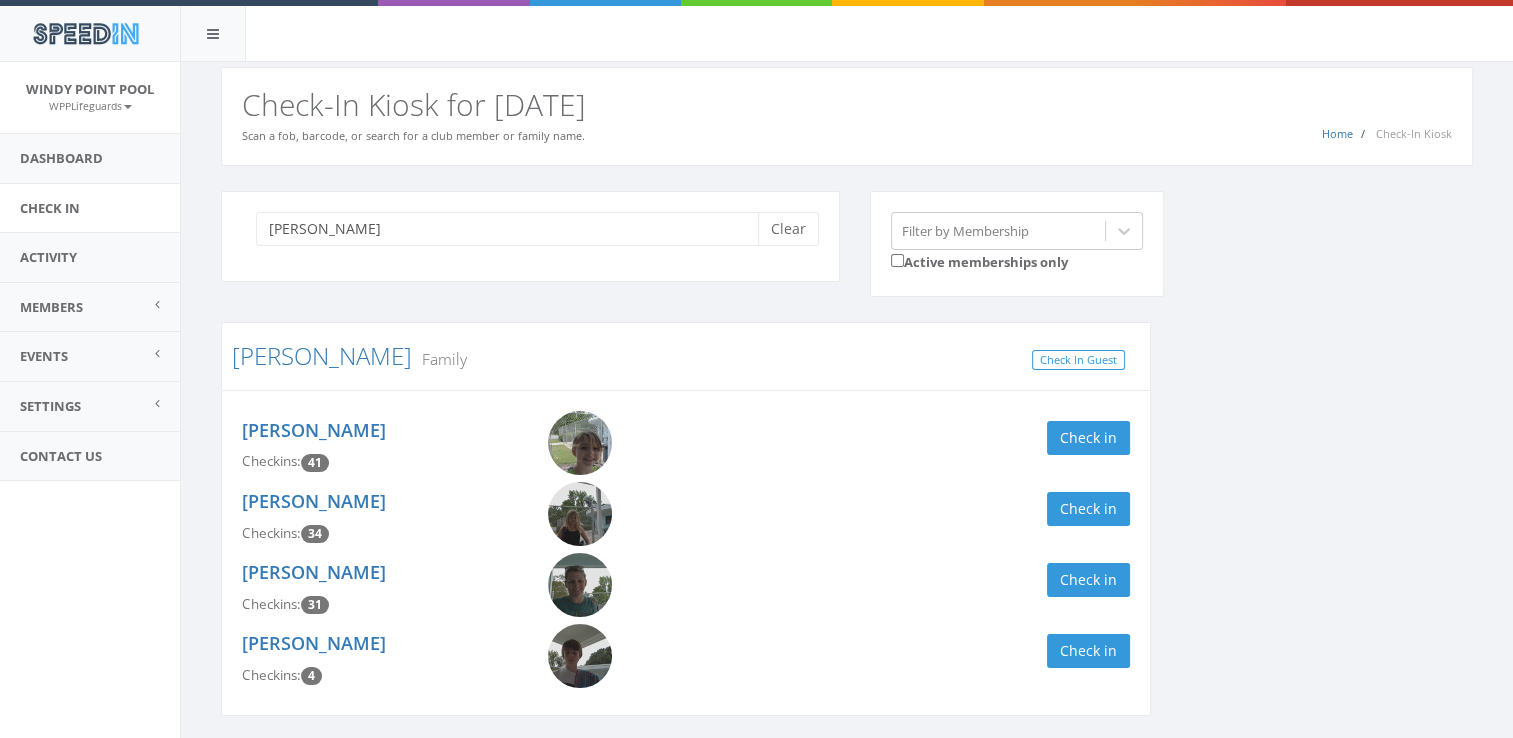 click on "brandt Clear" at bounding box center (530, 236) 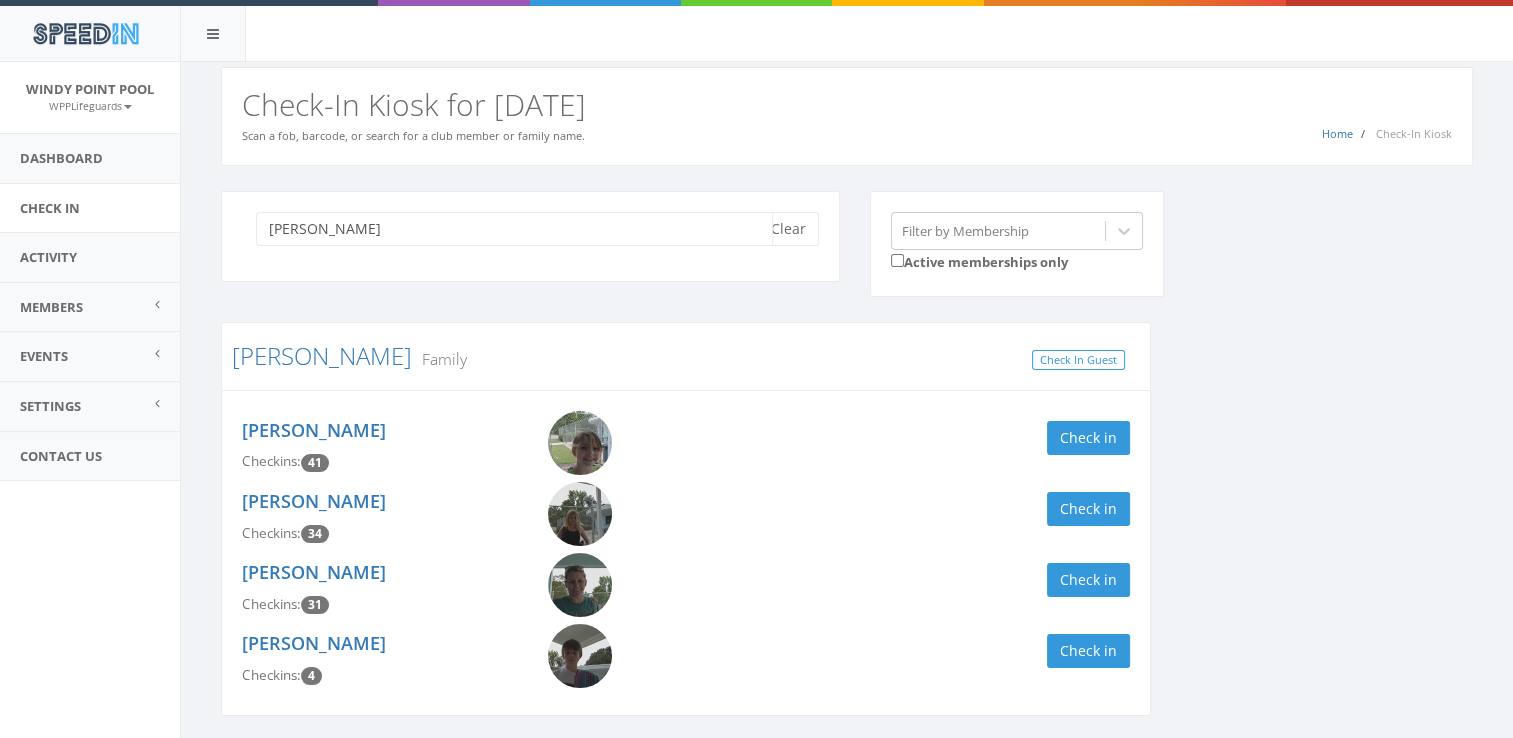 click on "brandt" at bounding box center [514, 229] 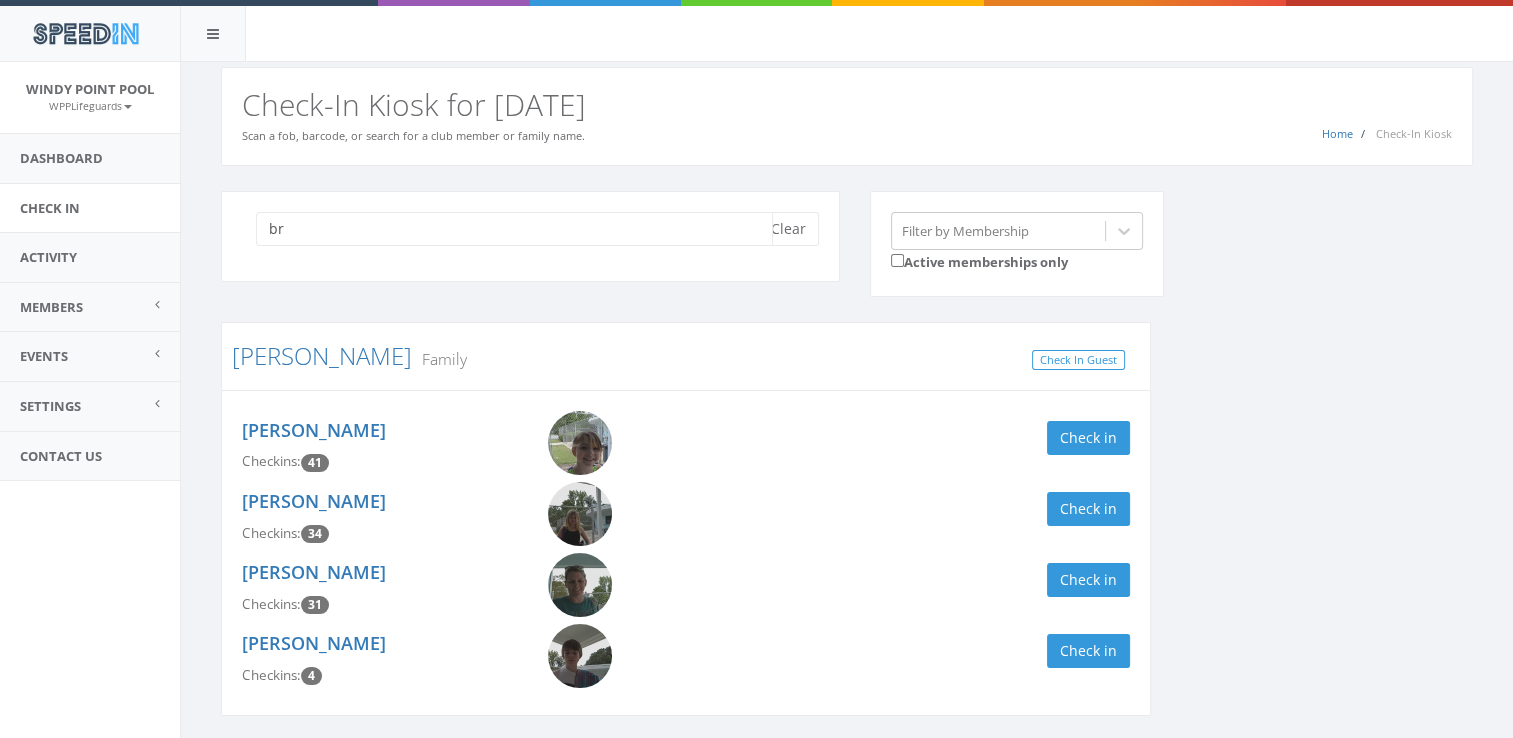 type on "b" 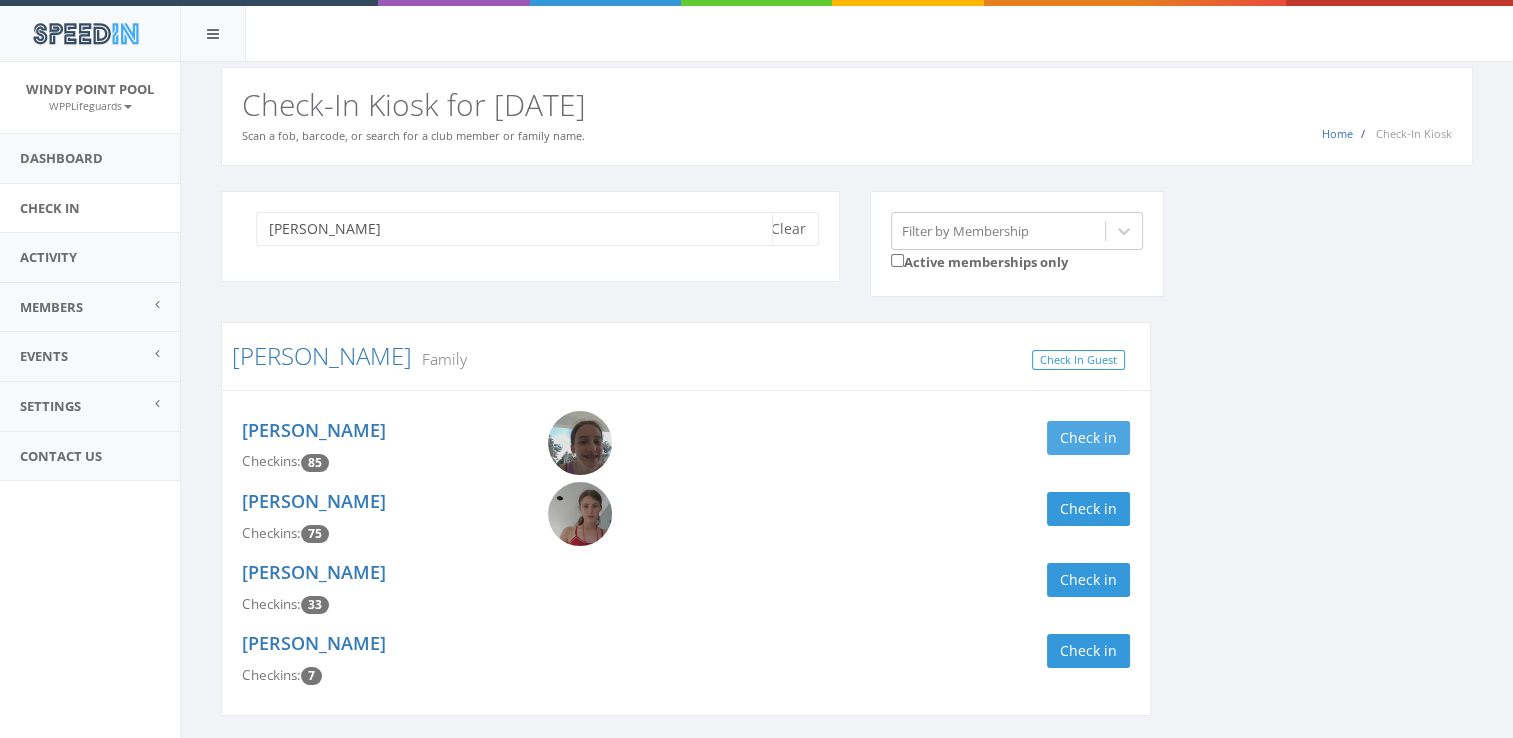 type on "getzewich" 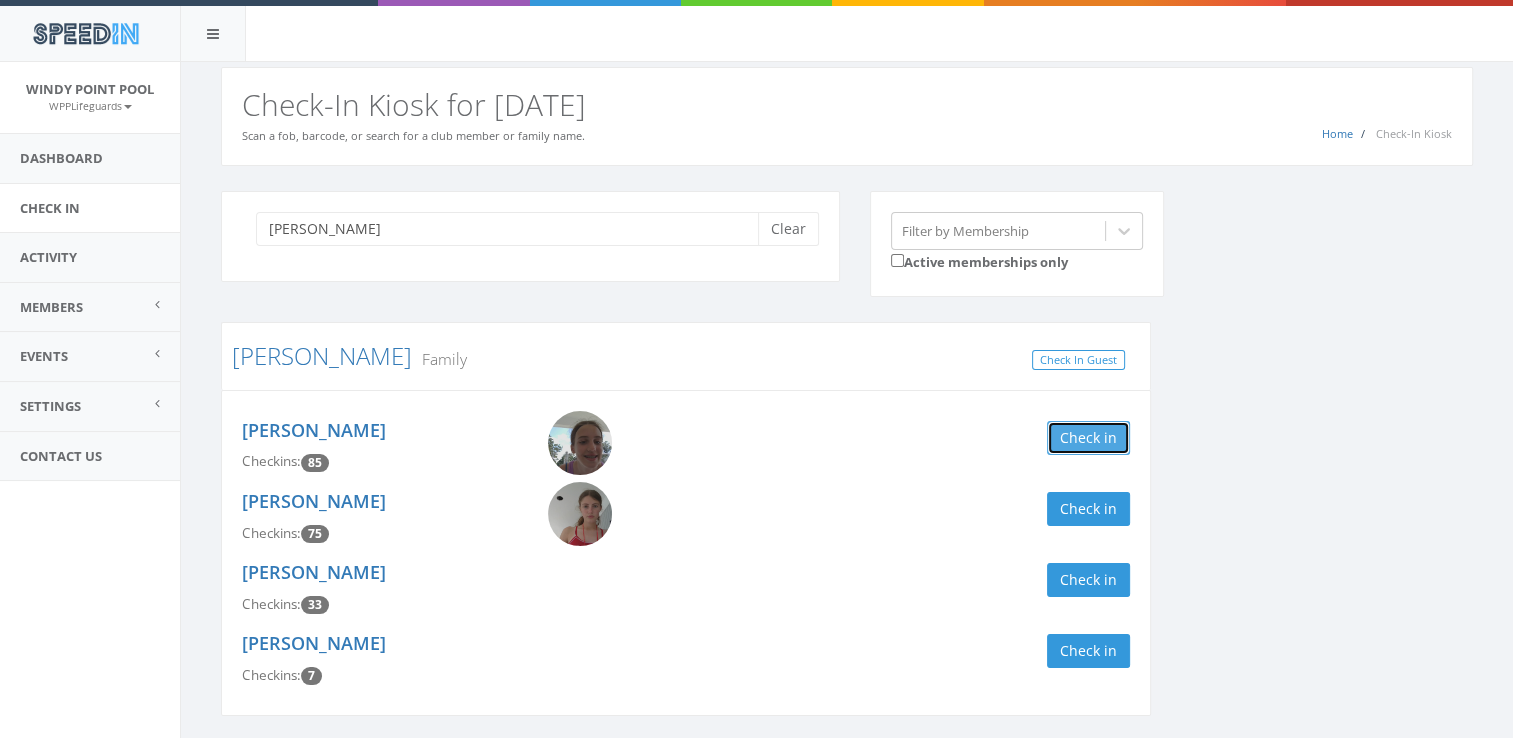 click on "Check in" at bounding box center [1088, 438] 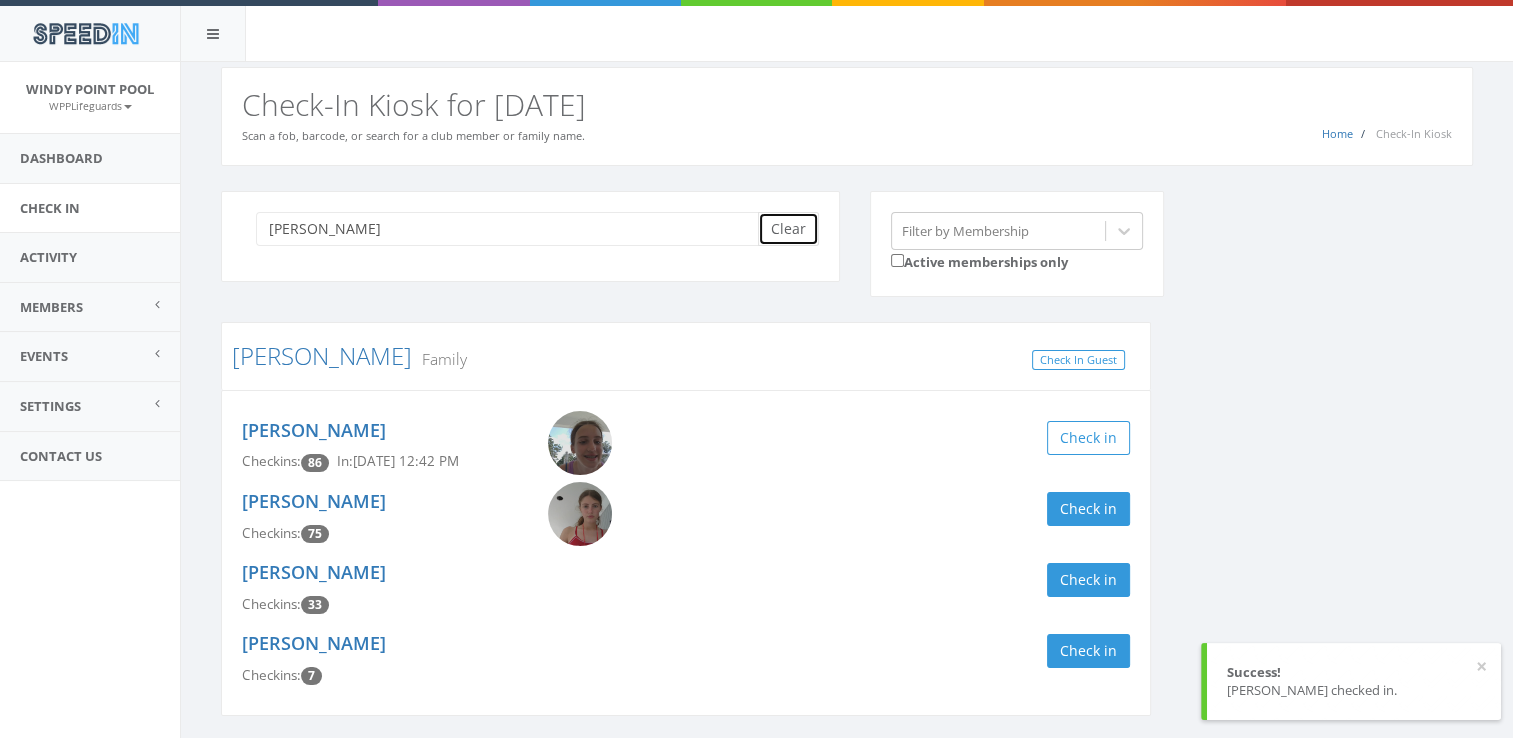 click on "Clear" at bounding box center (788, 229) 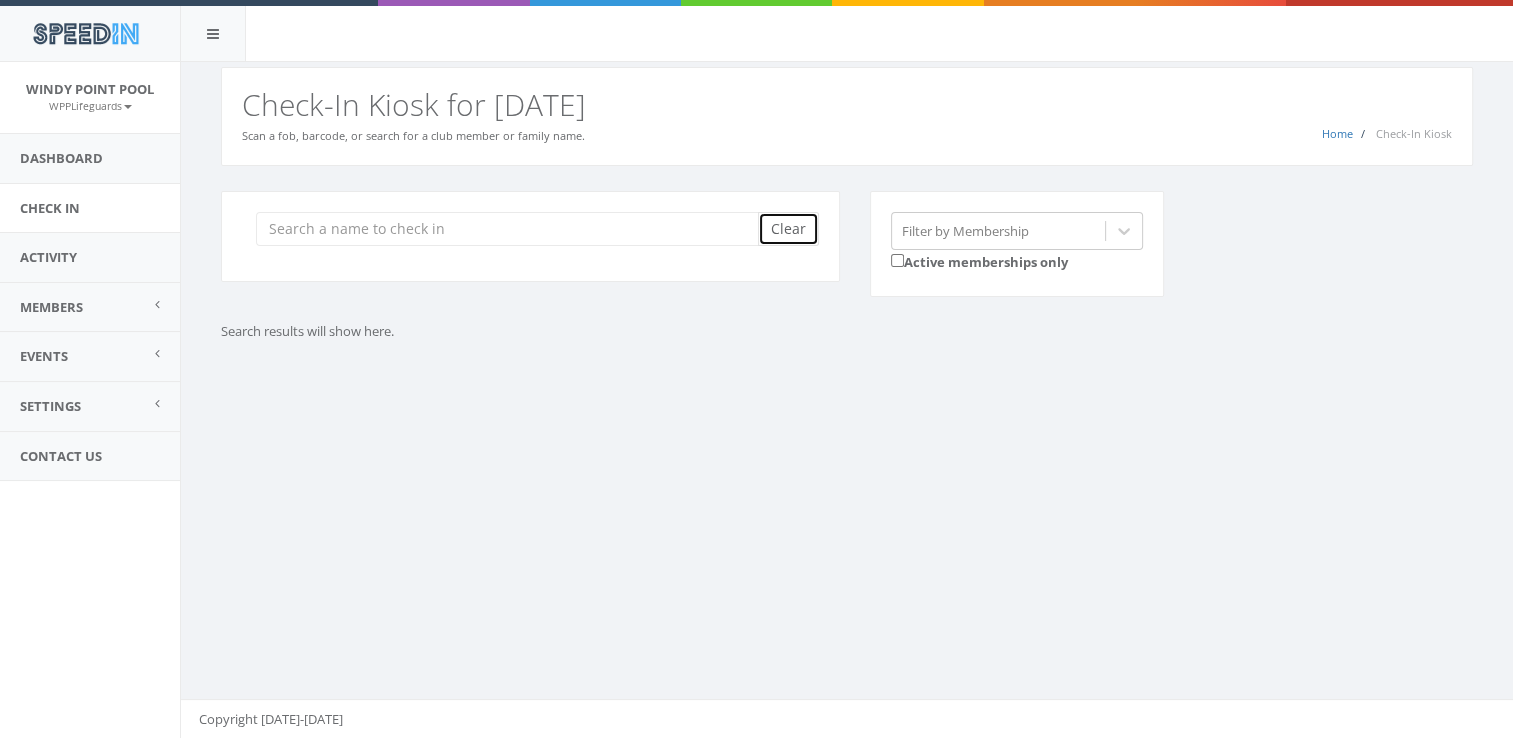 click on "Clear" at bounding box center (788, 229) 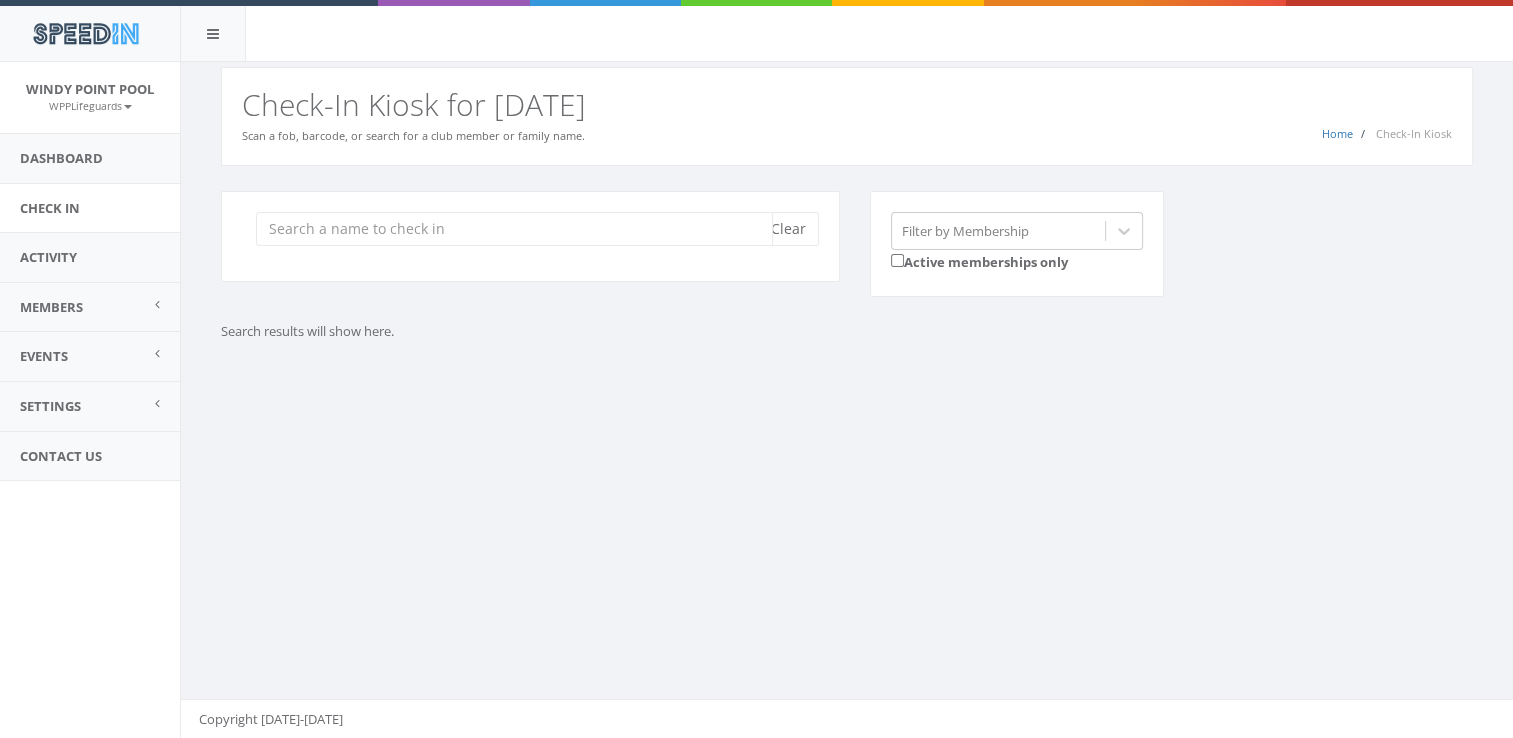 click at bounding box center (514, 229) 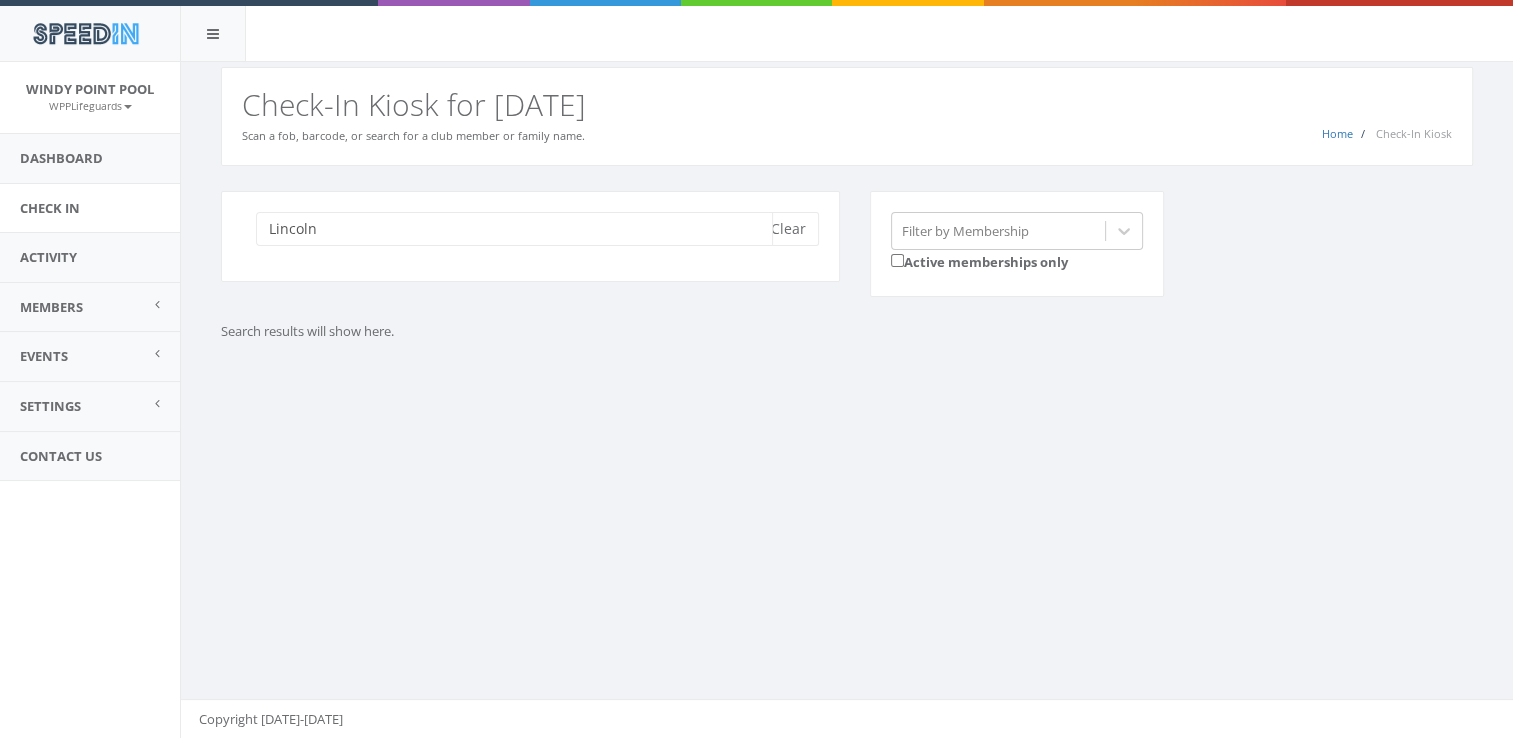 type on "Lincoln" 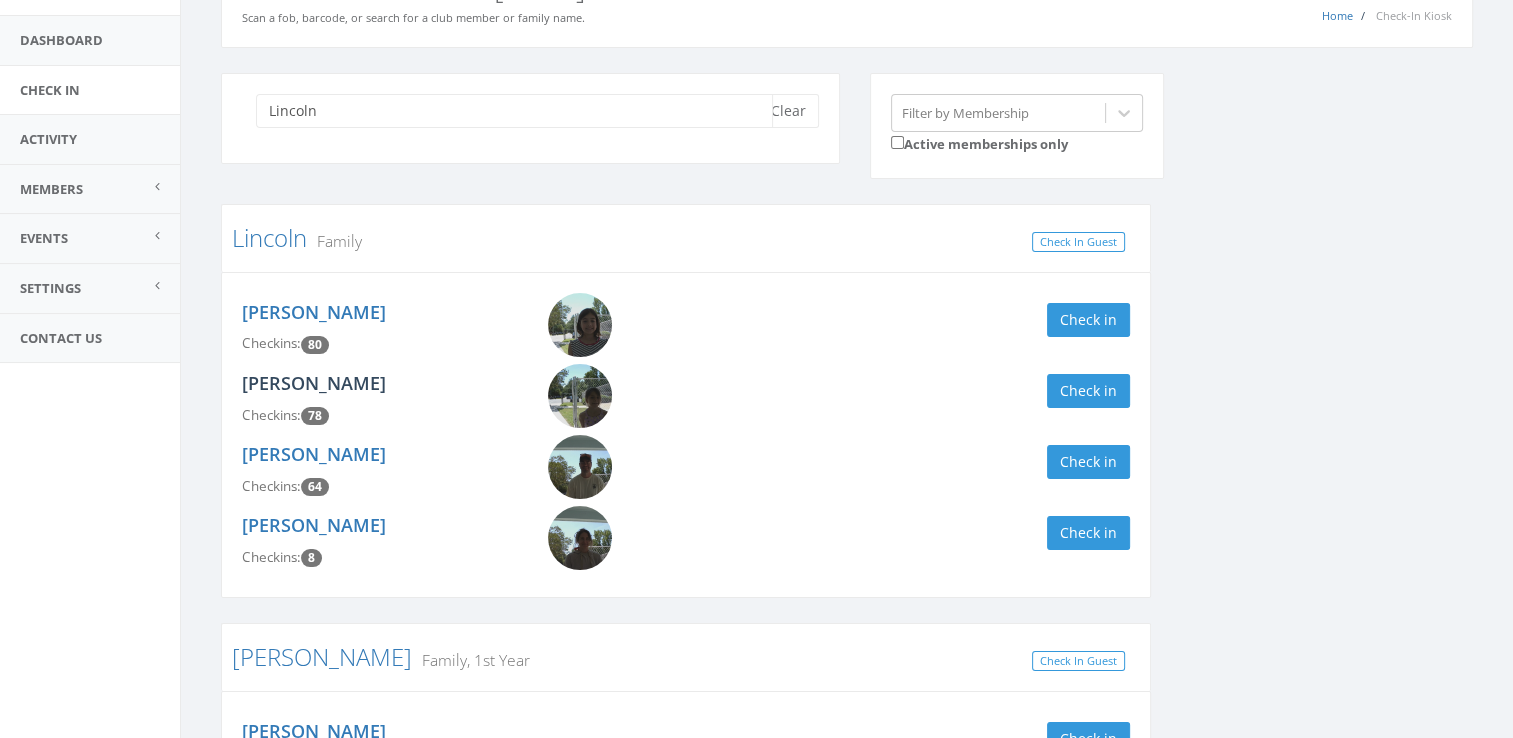 scroll, scrollTop: 119, scrollLeft: 0, axis: vertical 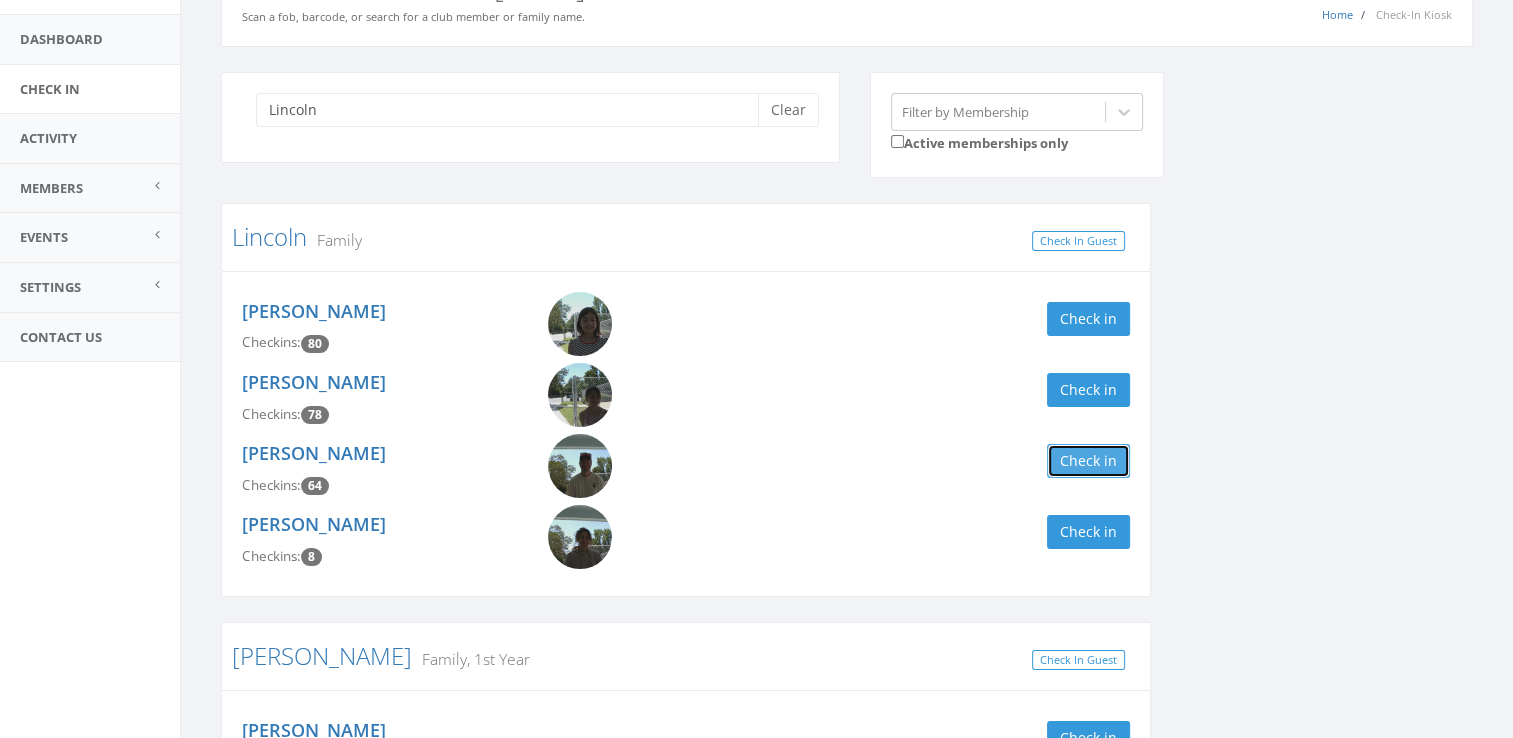 click on "Check in" at bounding box center [1088, 461] 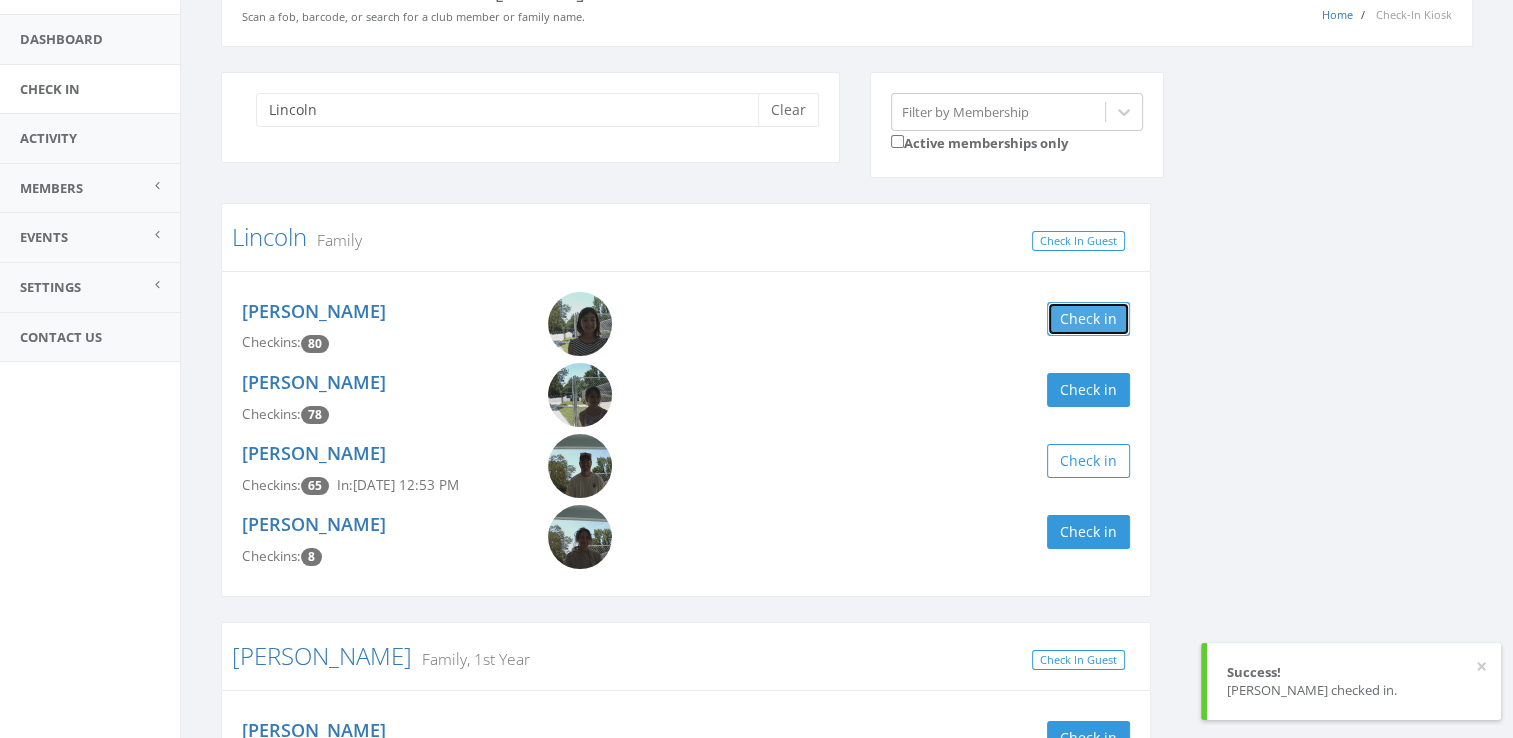 click on "Check in" at bounding box center [1088, 319] 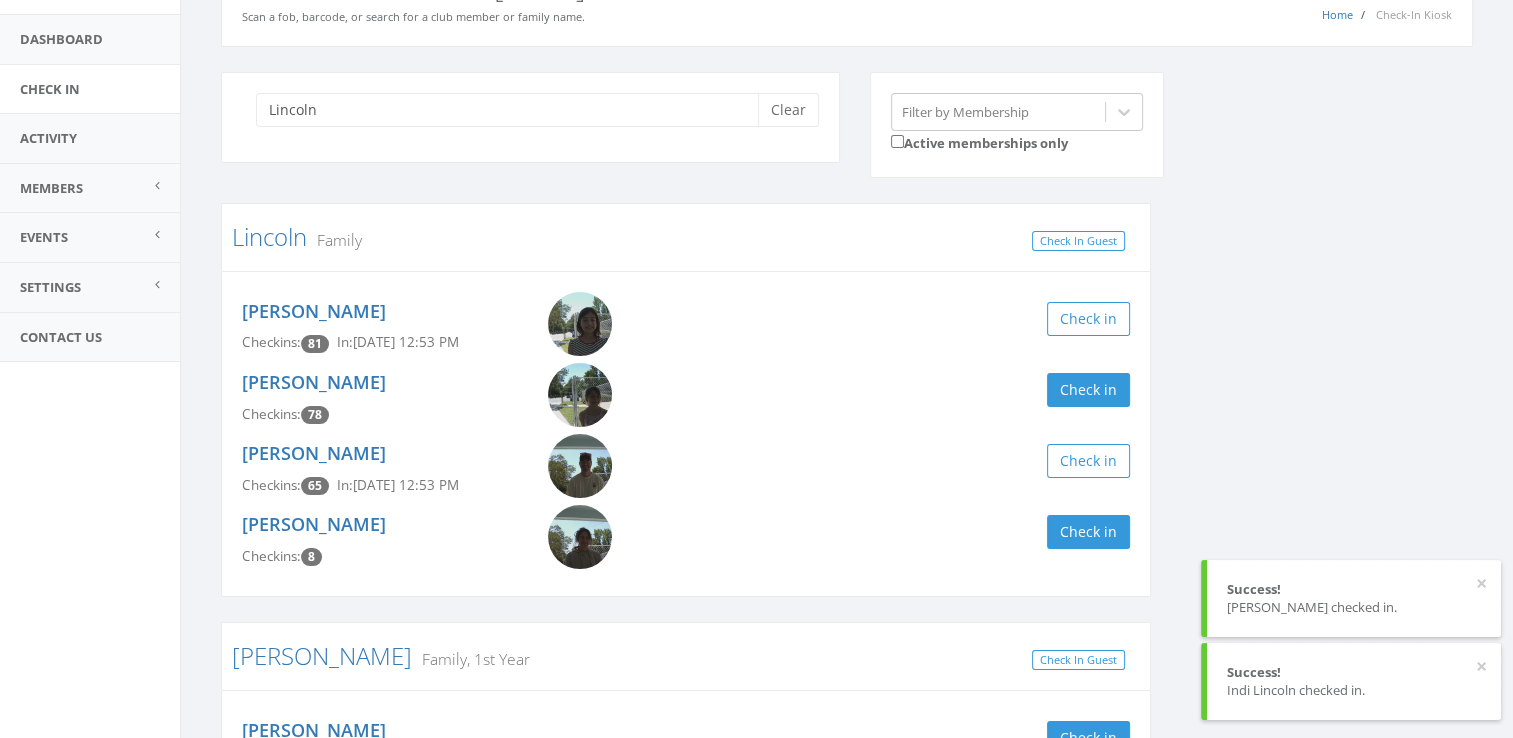 click on "Remi Lincoln Checkins:  78 Check in" at bounding box center [686, 398] 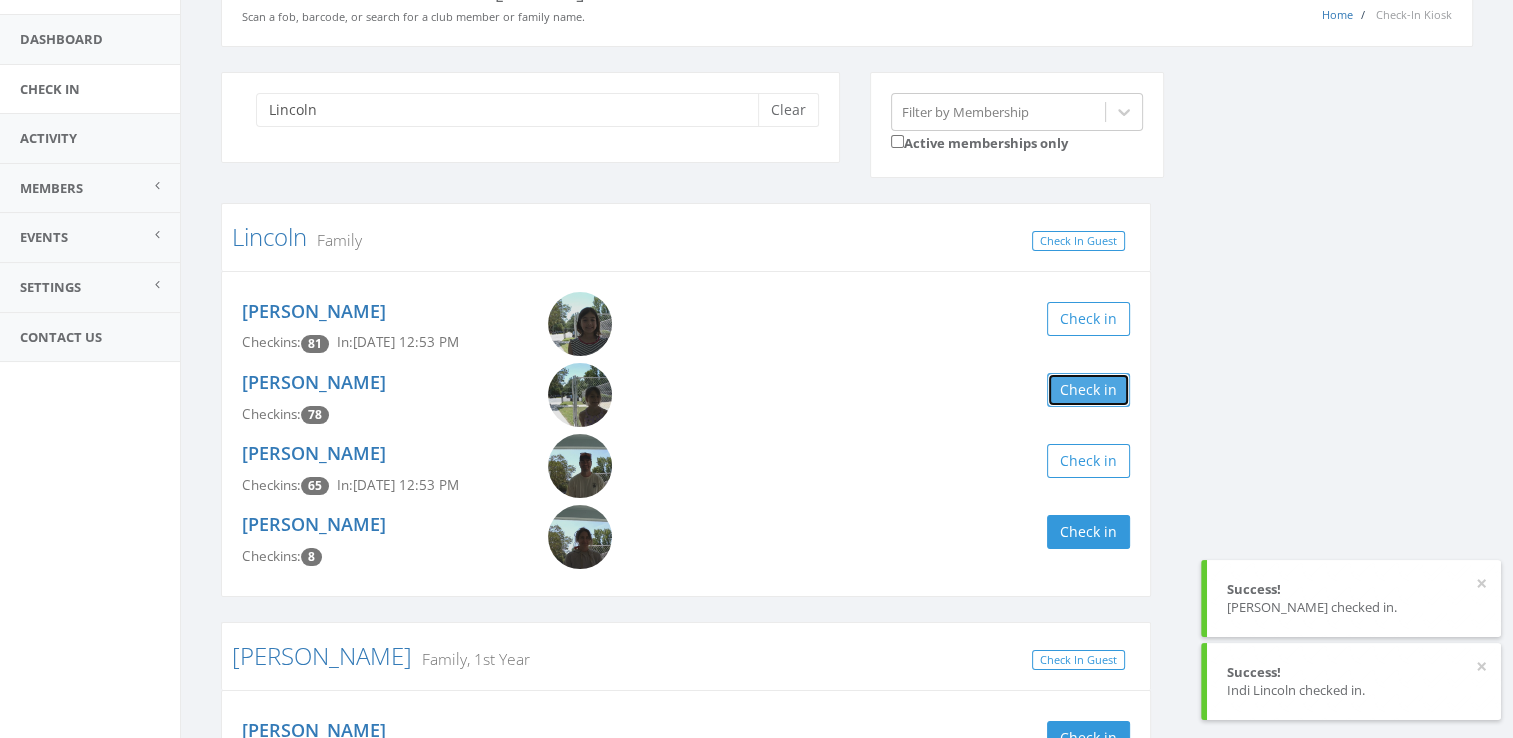 click on "Check in" at bounding box center [1088, 390] 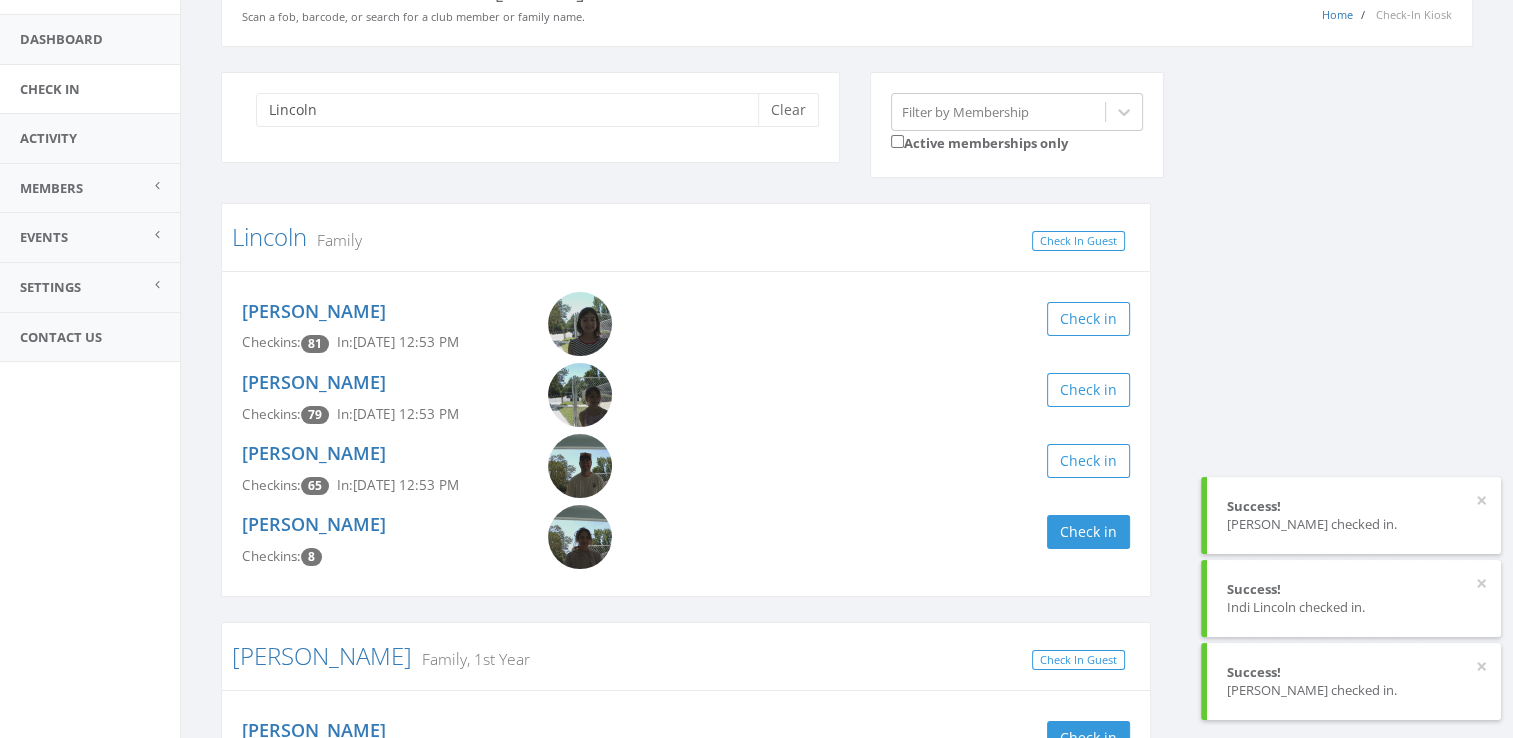 click on "Lincoln Clear Filter by Membership  Active memberships only Lincoln Family Check In Guest Indi Lincoln Checkins:  81 In:  Jul 6, 12:53 PM Check in Remi Lincoln Checkins:  79 In:  Jul 6, 12:53 PM Check in Davin Lincoln Checkins:  65 In:  Jul 6, 12:53 PM Check in Leigh Lincoln Checkins:  8 Check in Provenzano Family, 1st Year Check In Guest Kristina Provenzano Checkins:  3 Check in Airianna Parrish Checkins:  3 Check in Gianna Parish Checkins:  3 Check in Kayden Parrish Checkins:  1 Check in Carsyn Parrish Checkins:  0 Check in Lincoln Parrish Checkins:  0 Check in" at bounding box center [847, 628] 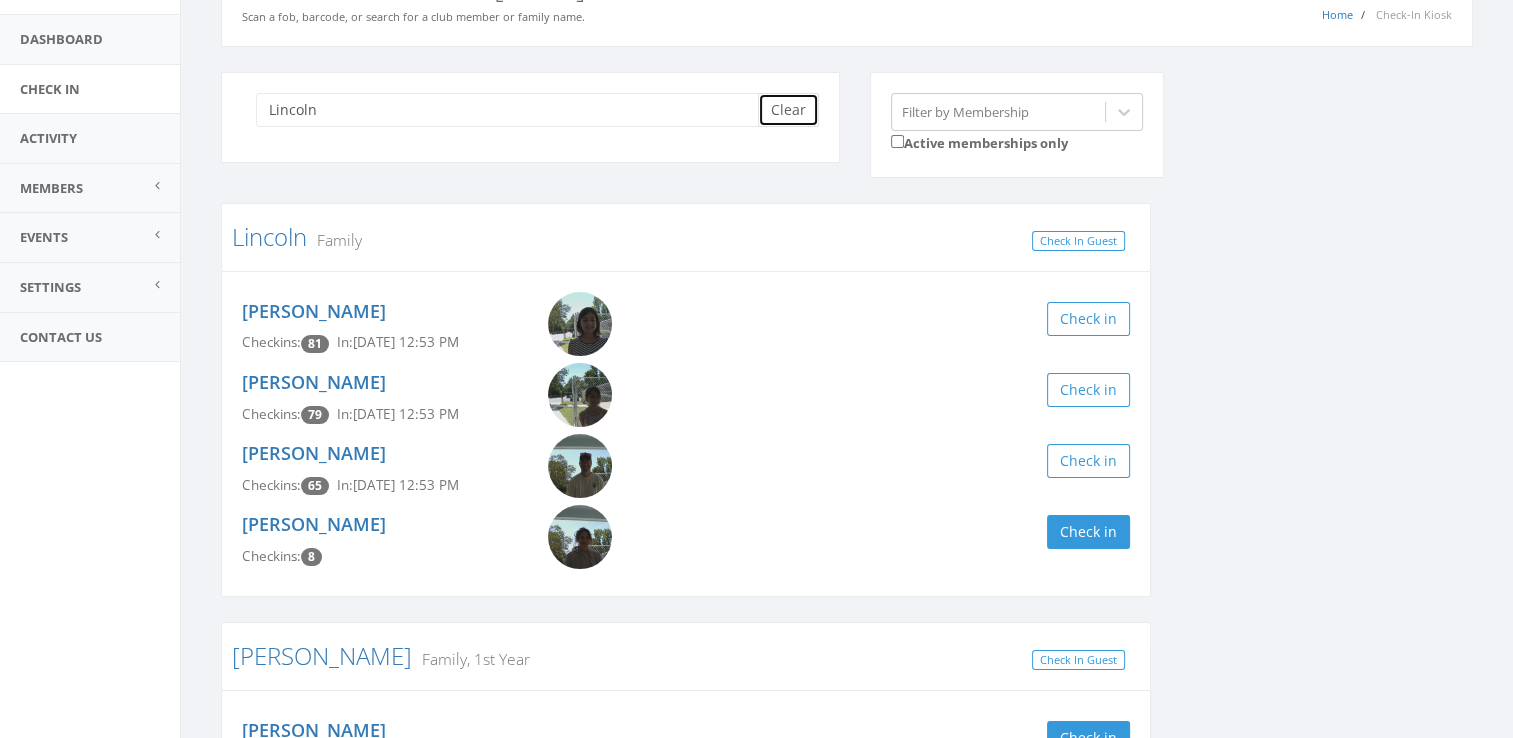 click on "Clear" at bounding box center (788, 110) 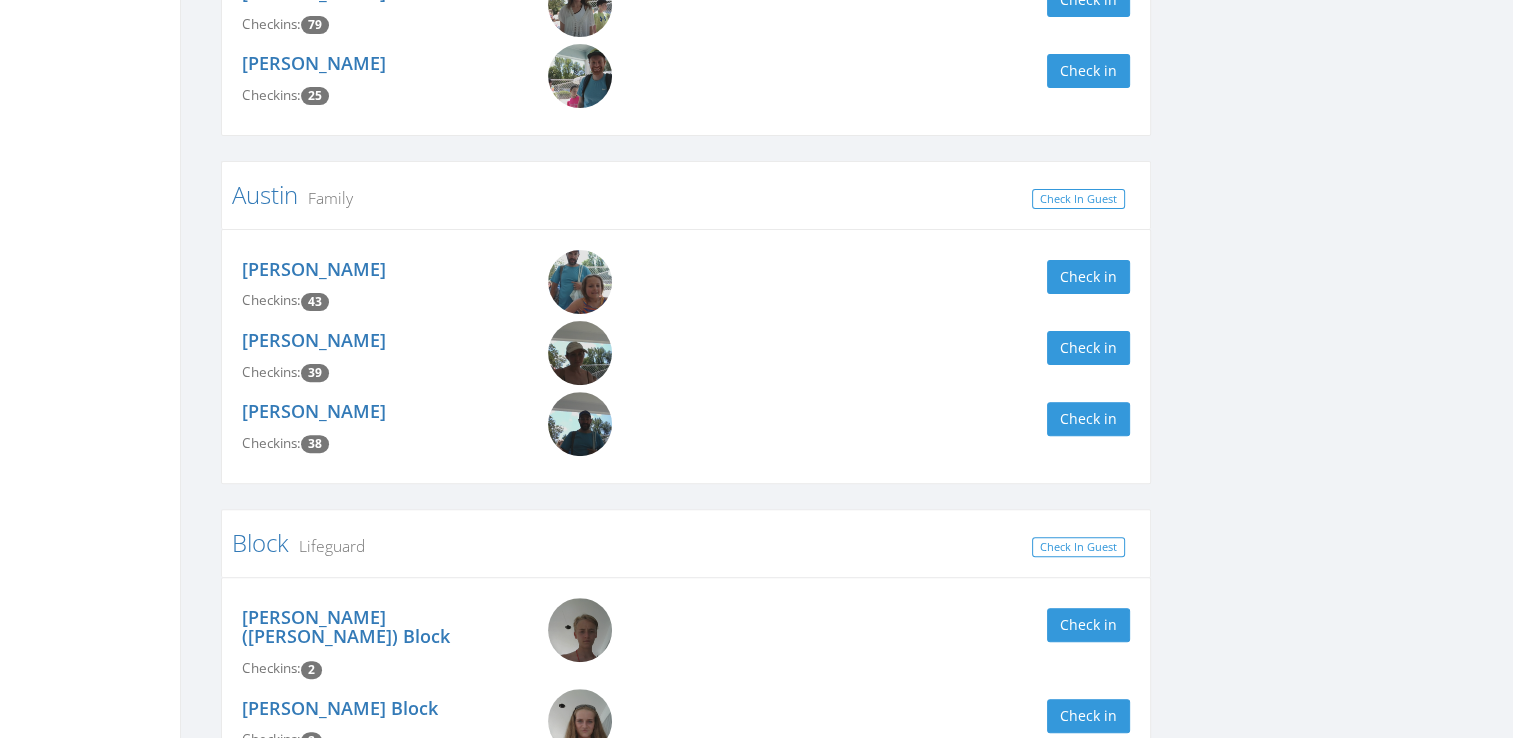scroll, scrollTop: 584, scrollLeft: 0, axis: vertical 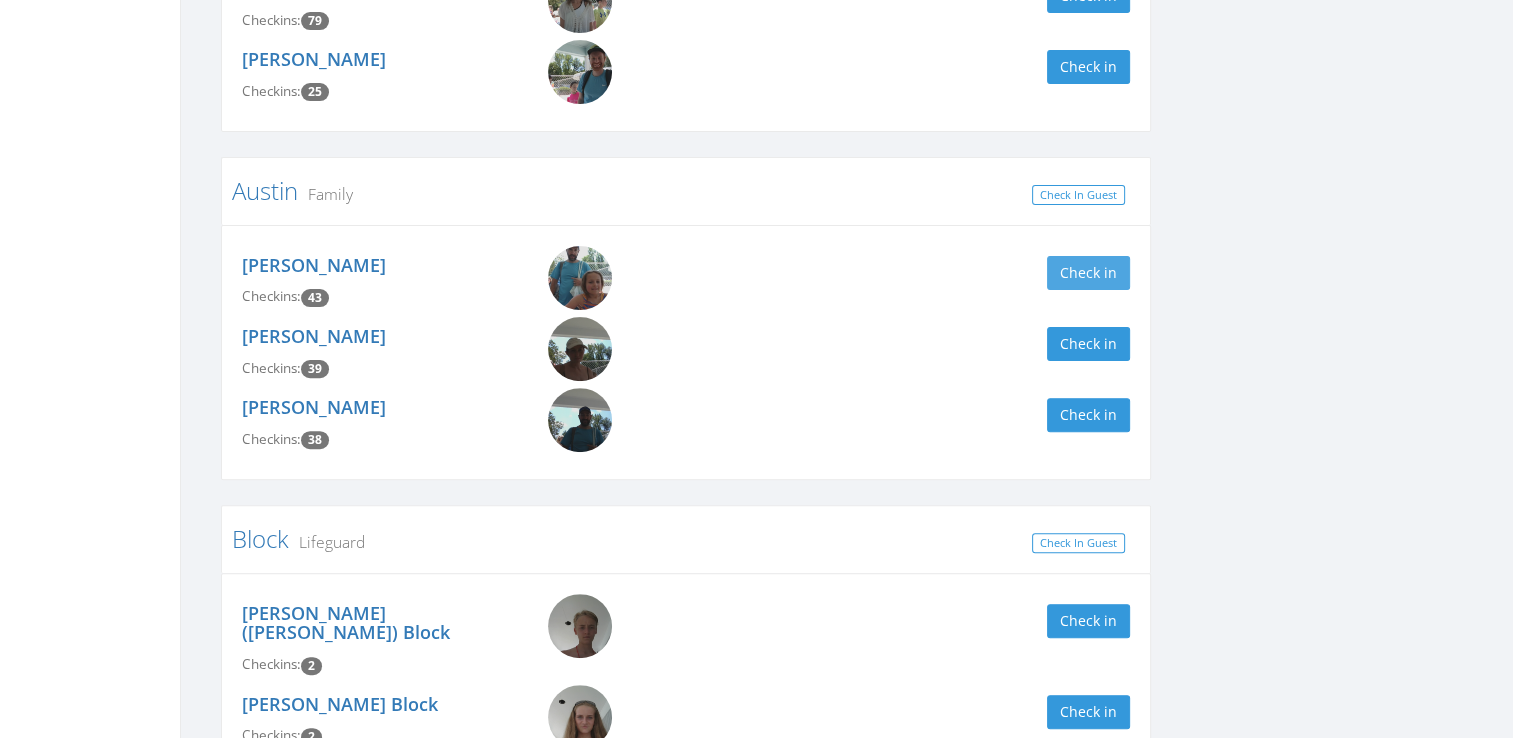 type on "austin" 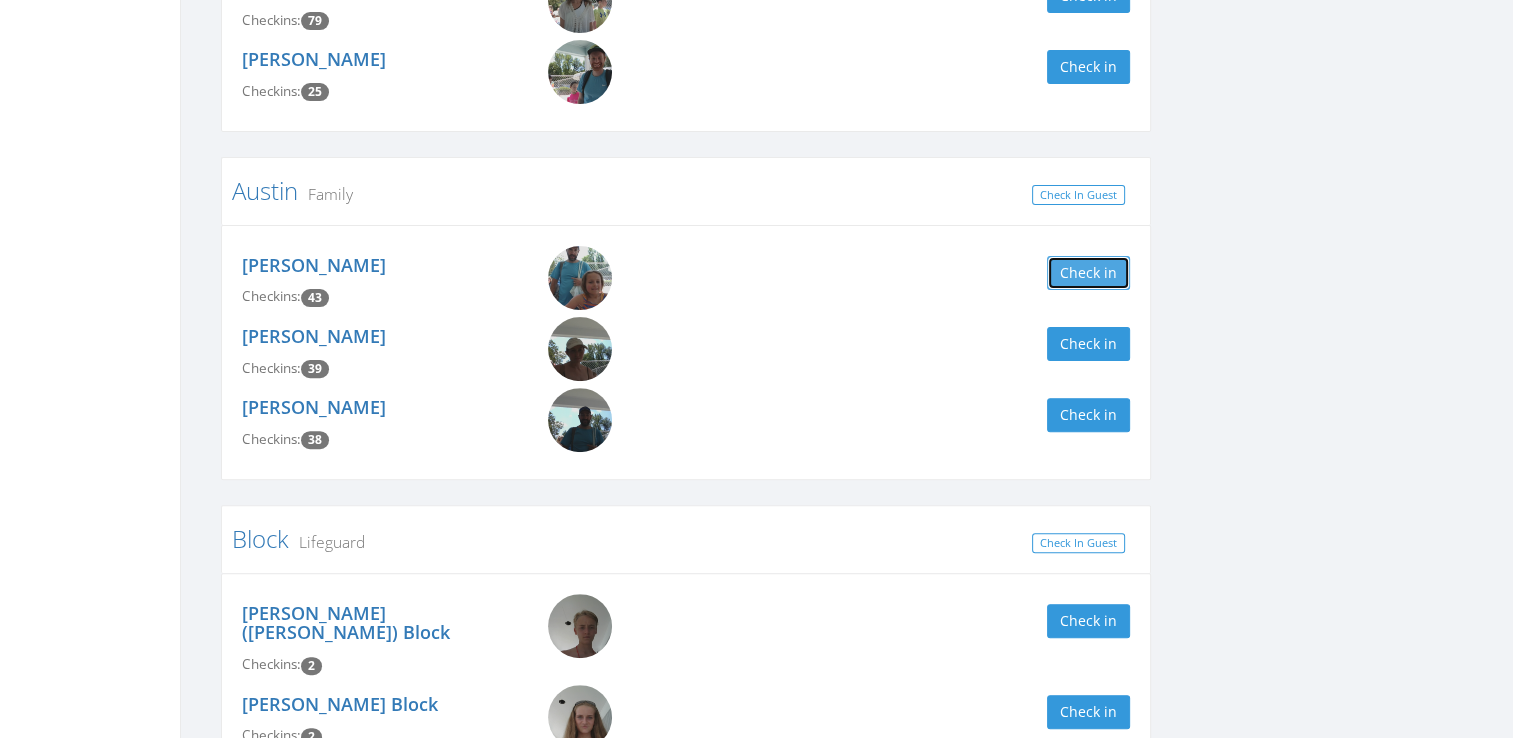 click on "Check in" at bounding box center (1088, 273) 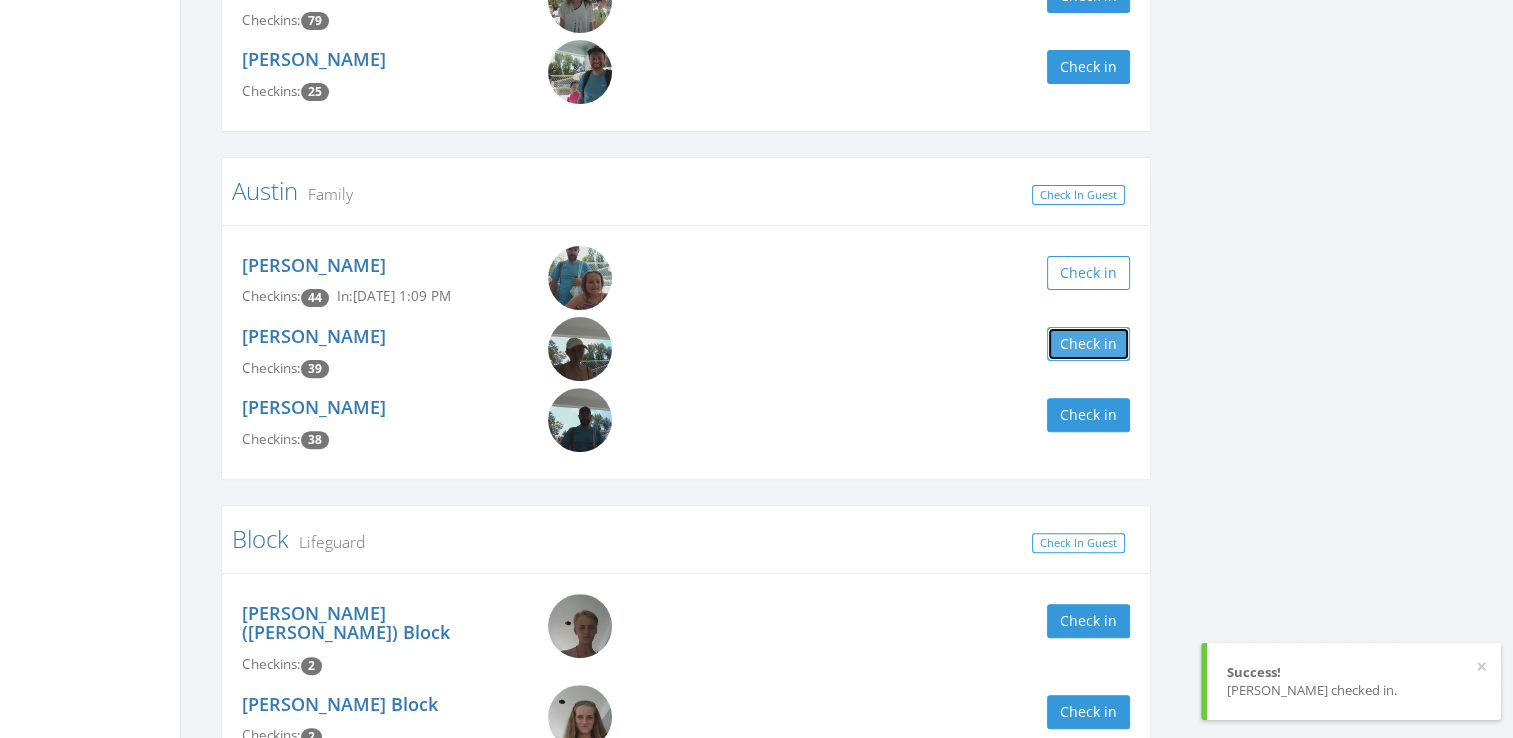 click on "Check in" at bounding box center [1088, 344] 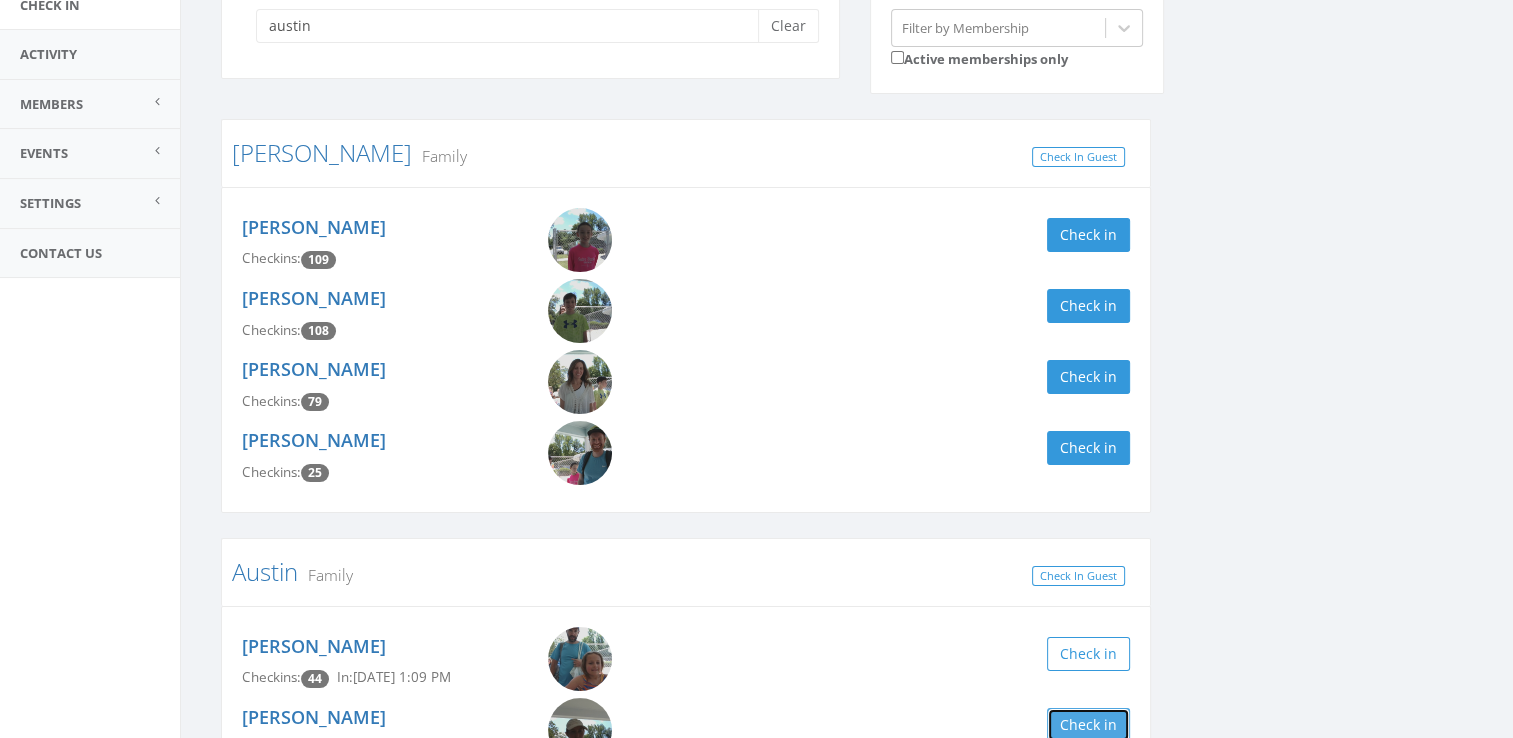 scroll, scrollTop: 0, scrollLeft: 0, axis: both 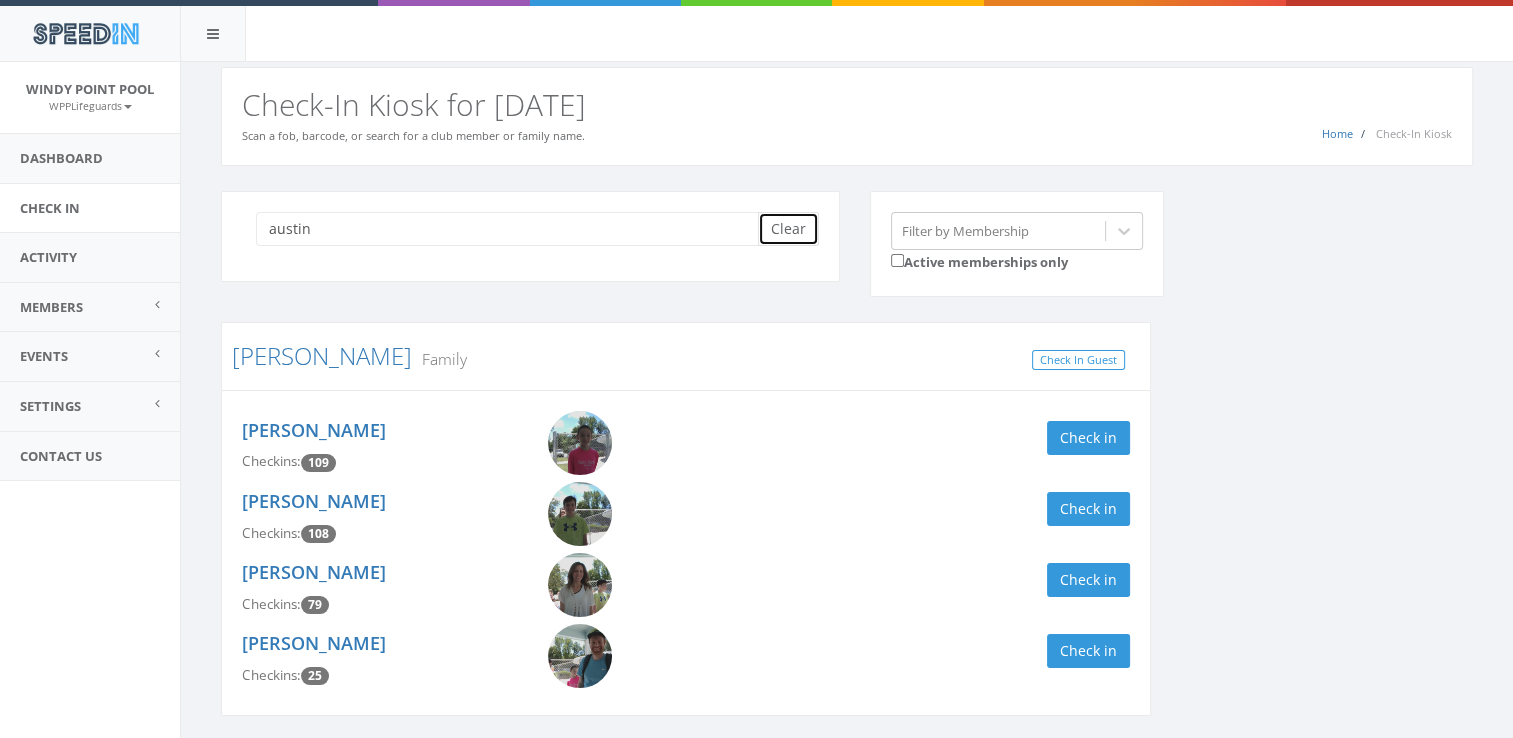 click on "Clear" at bounding box center (788, 229) 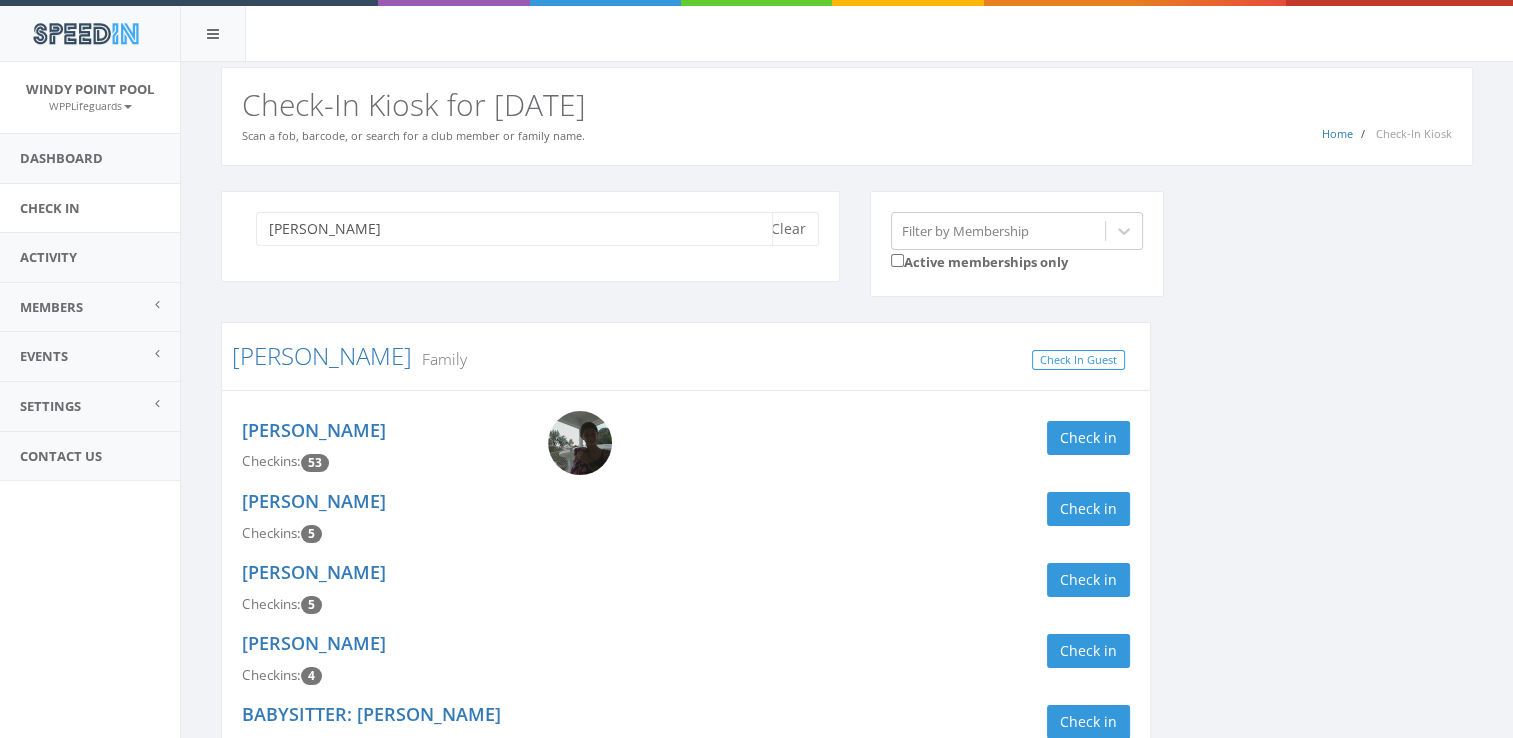 scroll, scrollTop: 162, scrollLeft: 0, axis: vertical 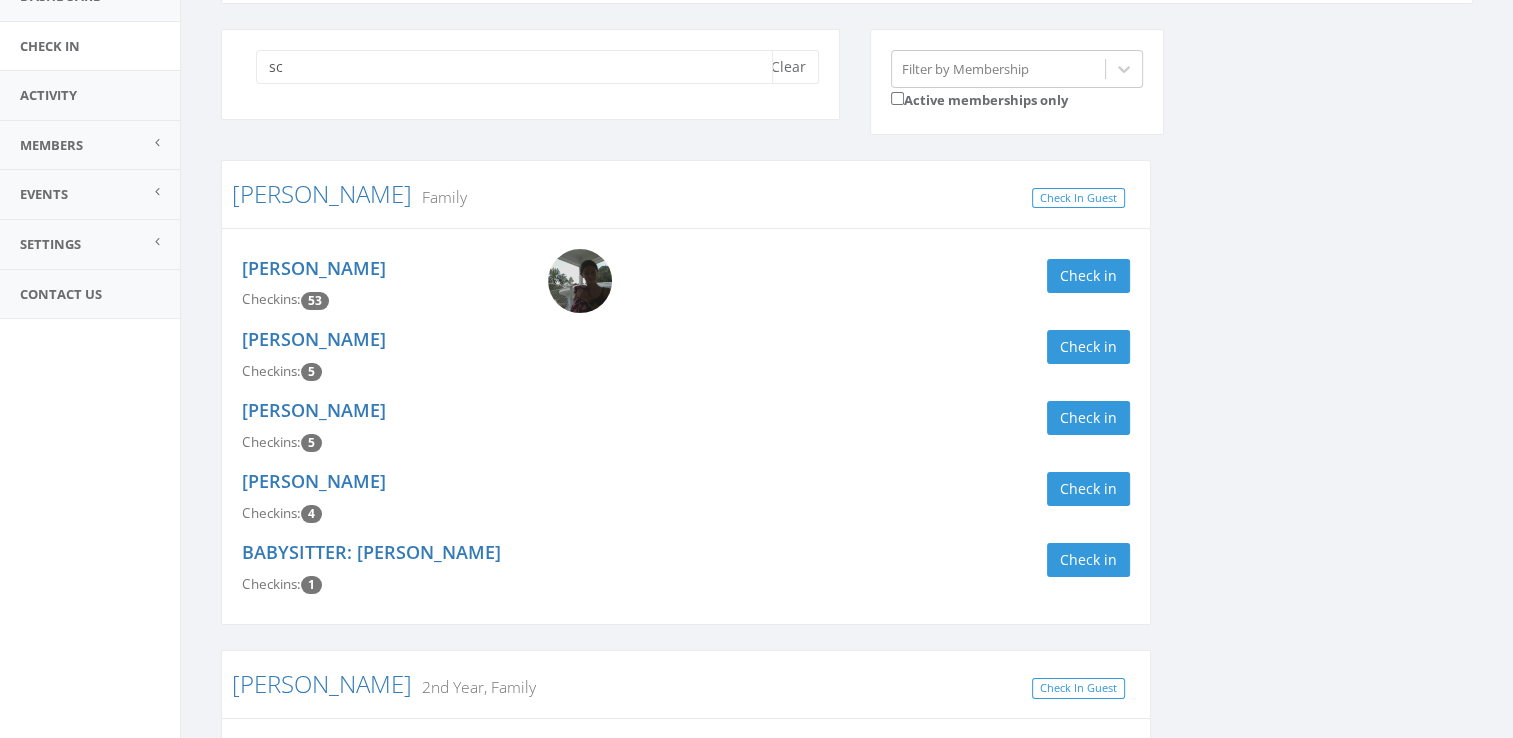 type on "s" 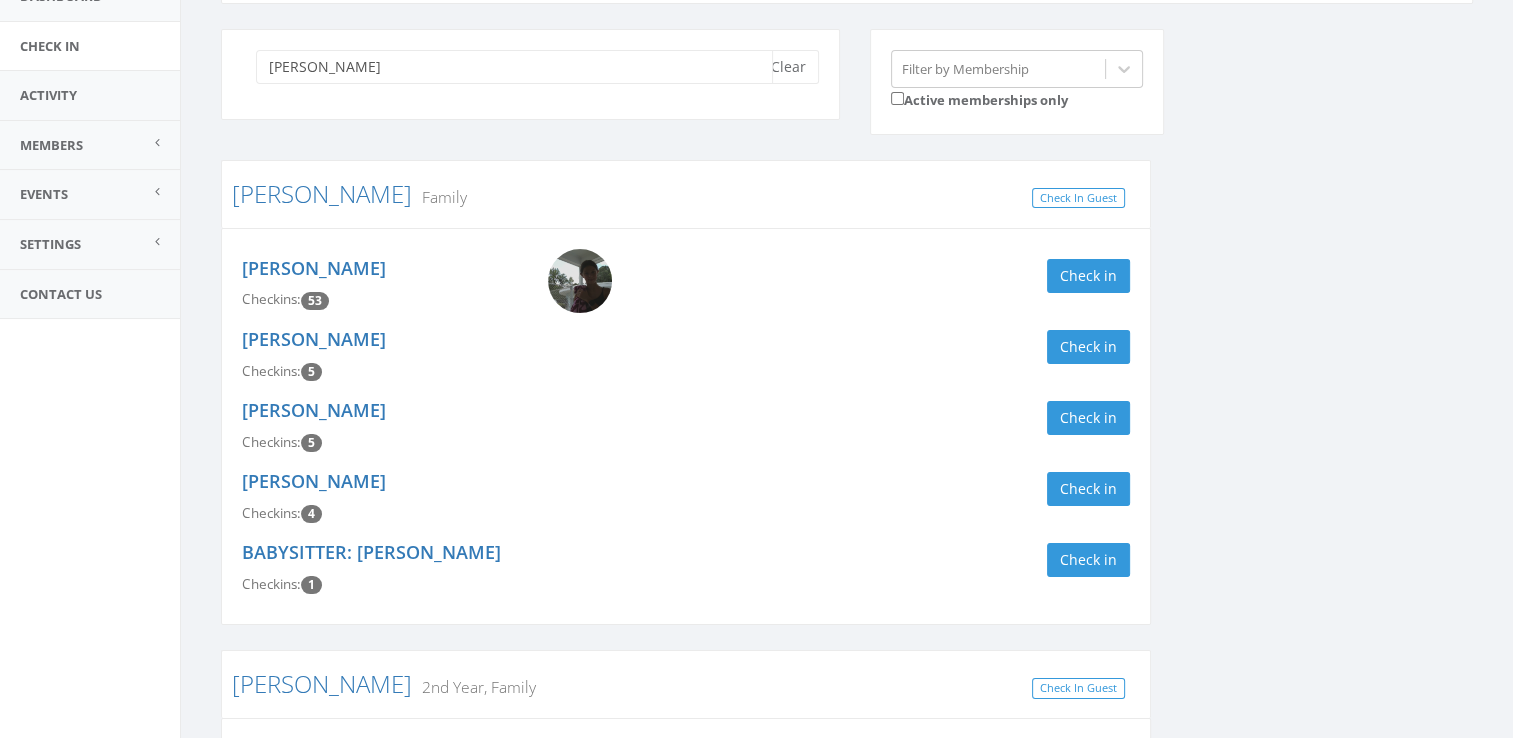 type on "scott" 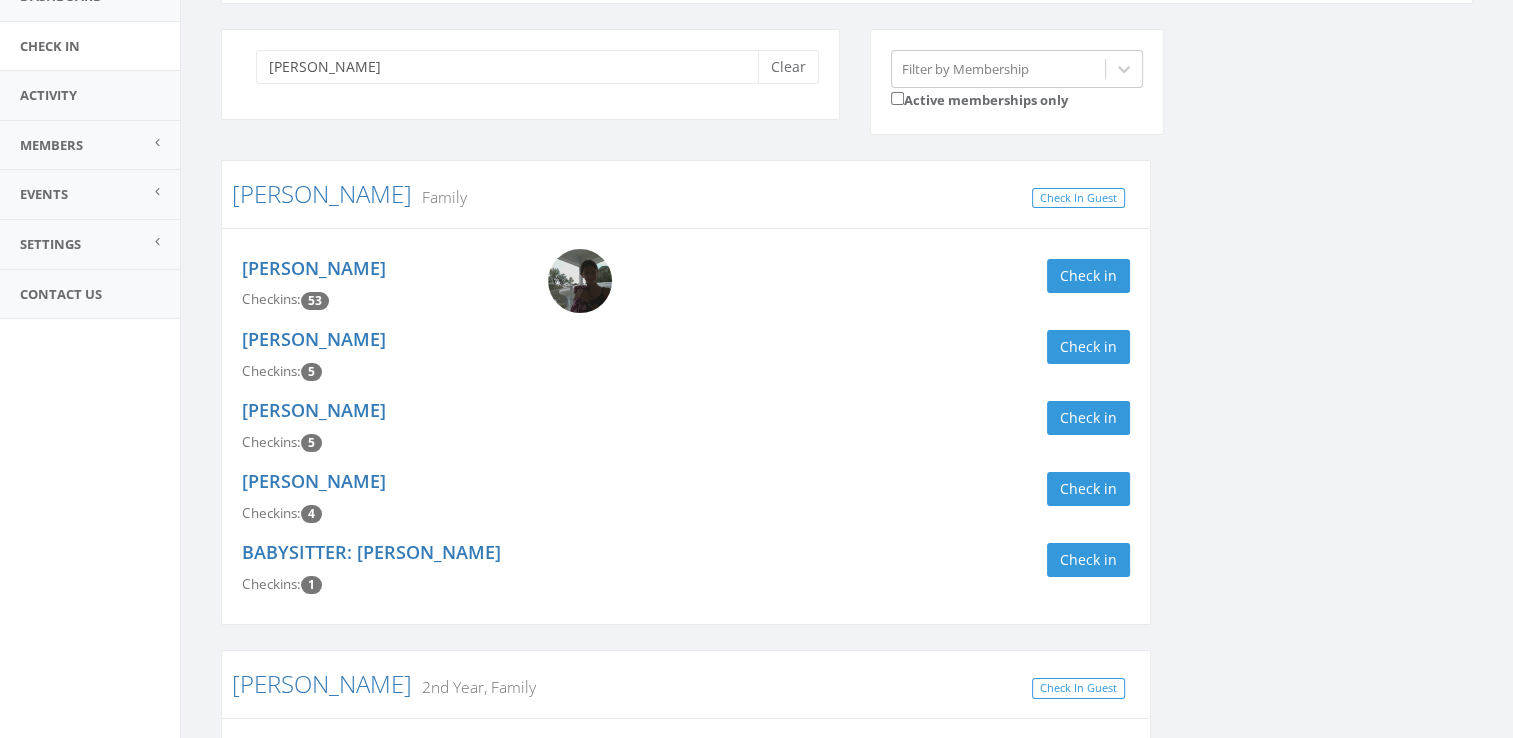click on "Kenney Family" at bounding box center (686, 194) 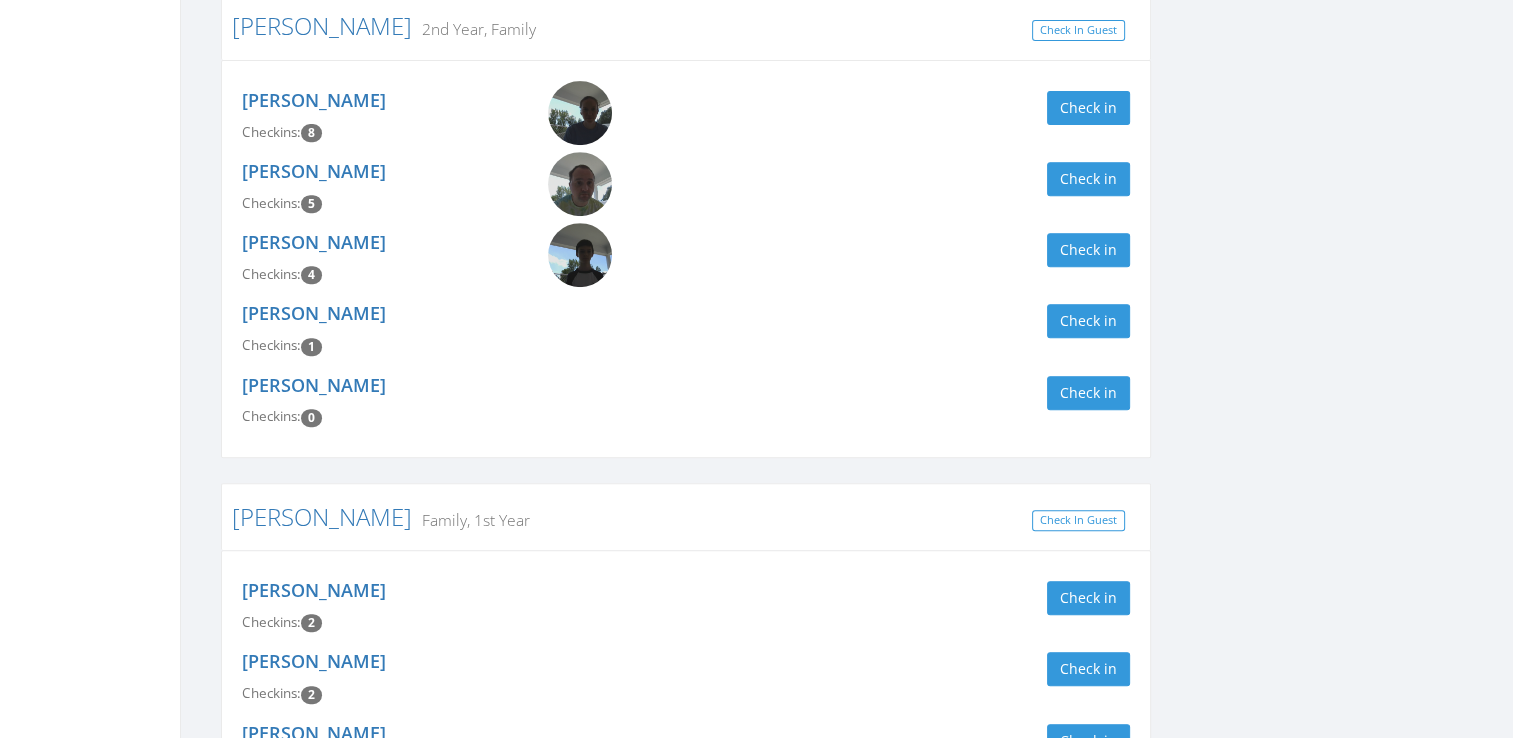 scroll, scrollTop: 836, scrollLeft: 0, axis: vertical 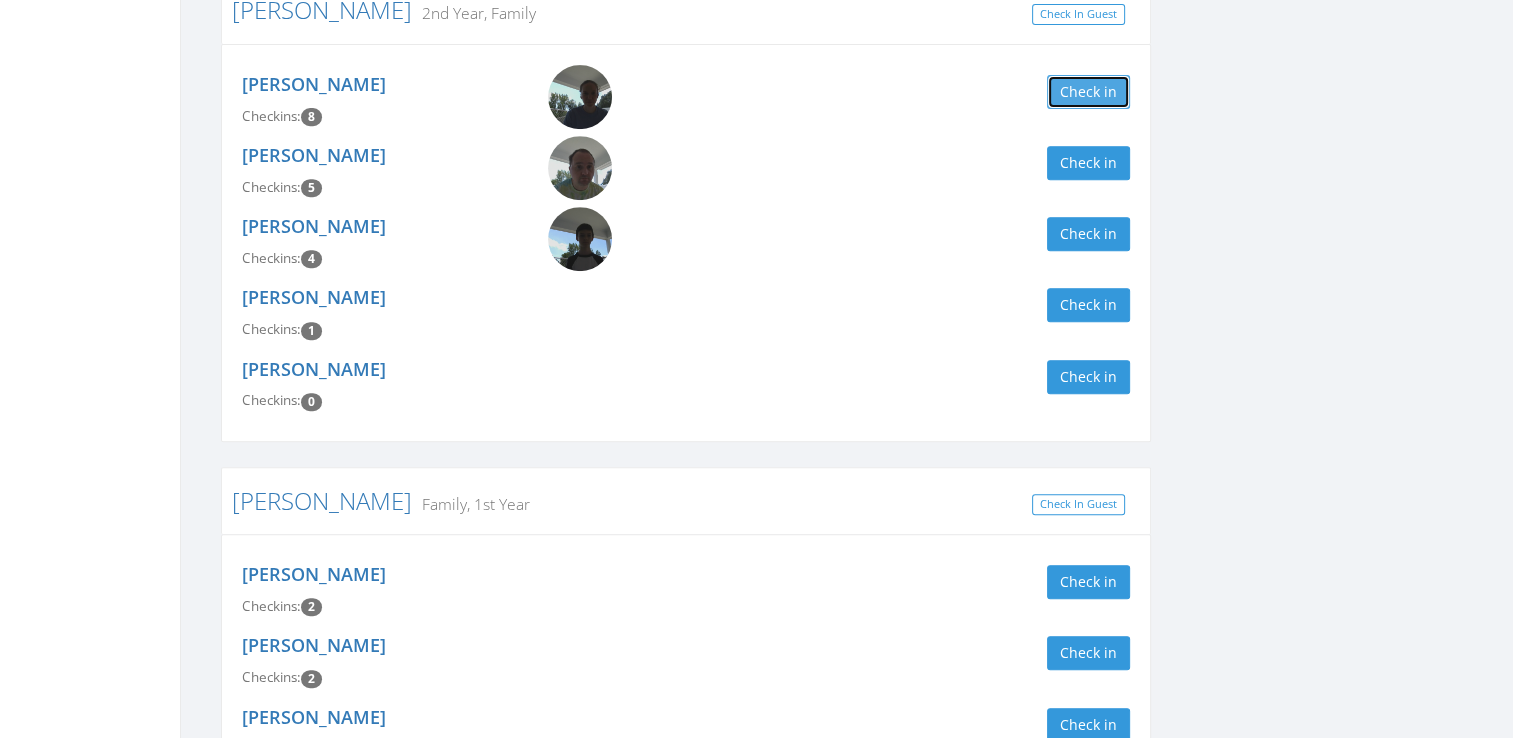 click on "Check in" at bounding box center (1088, 92) 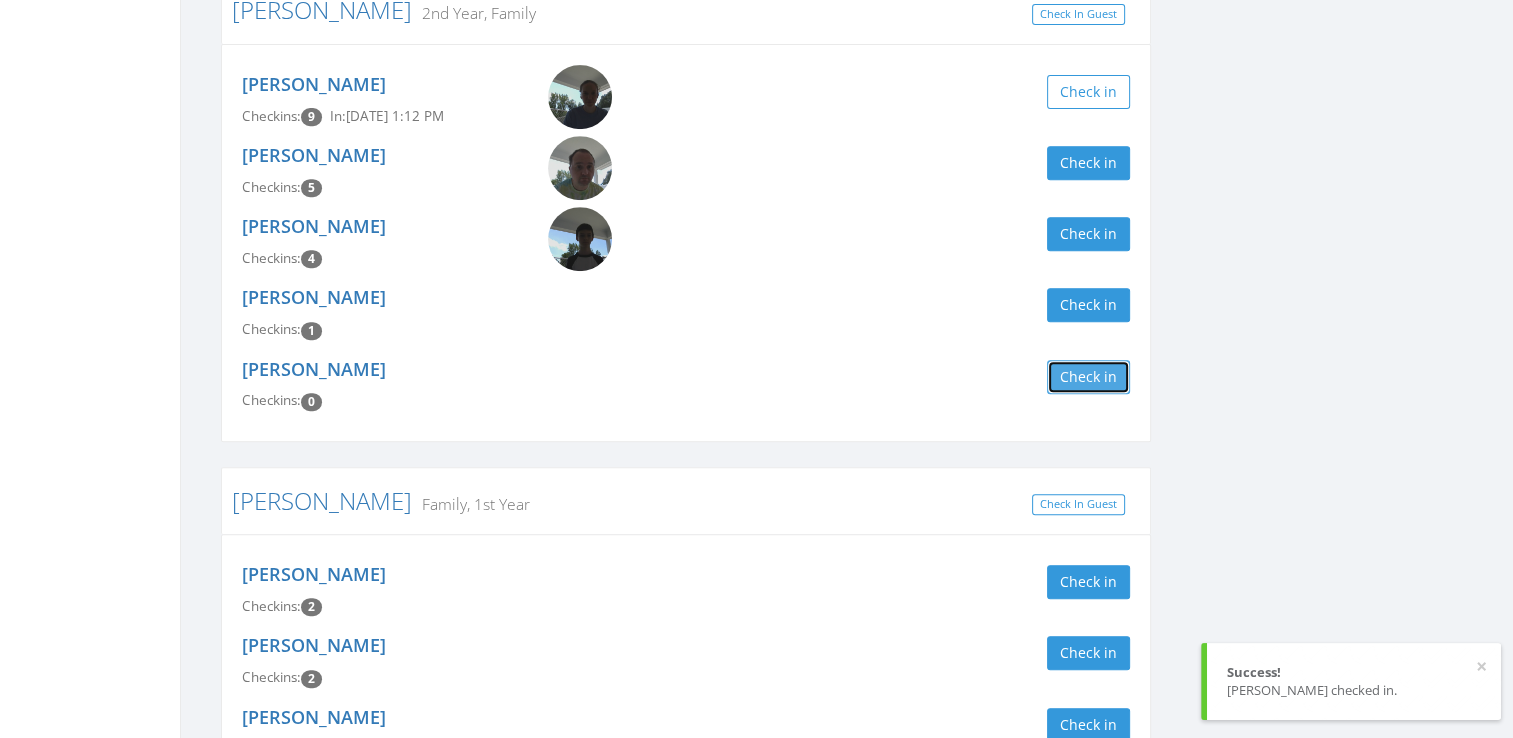 click on "Check in" at bounding box center [1088, 377] 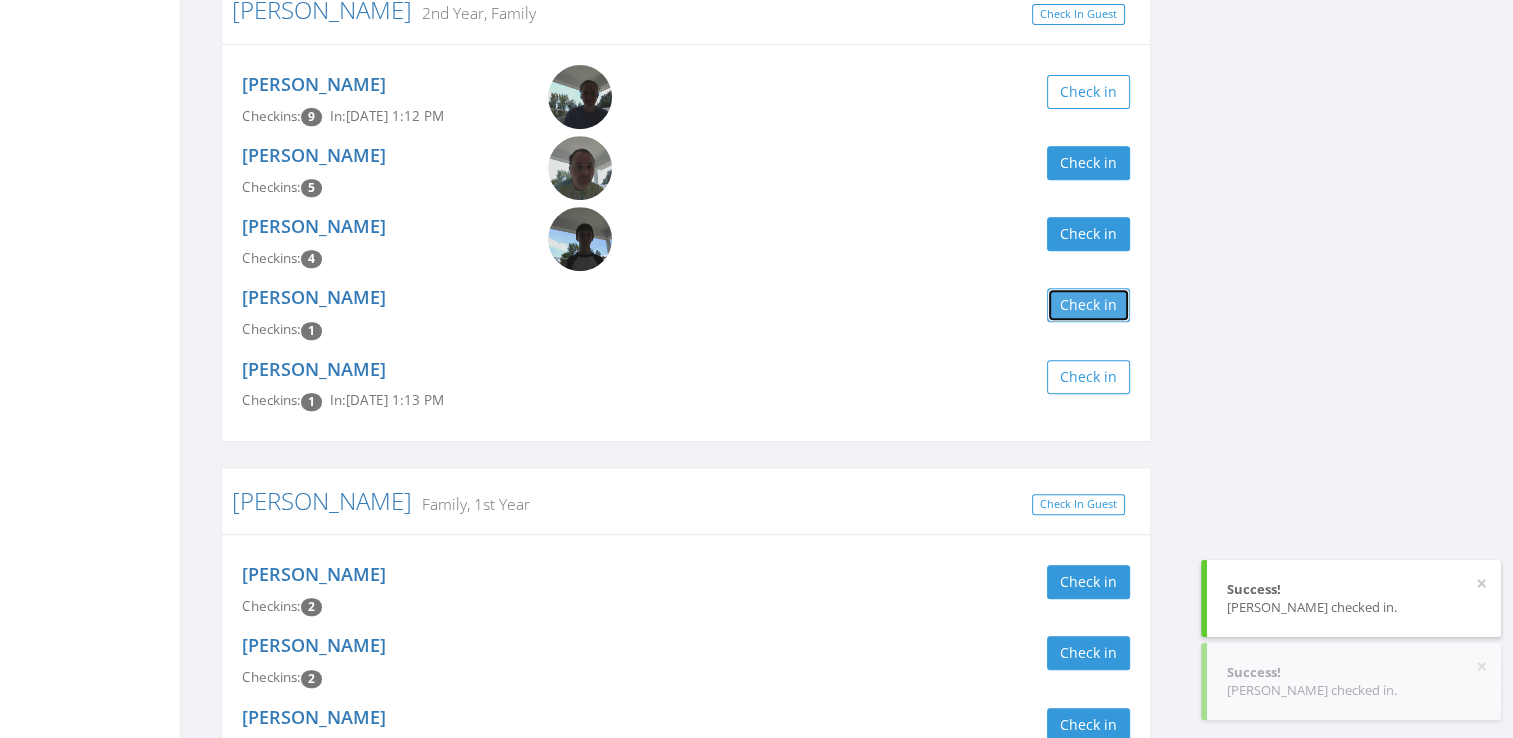 click on "Check in" at bounding box center (1088, 305) 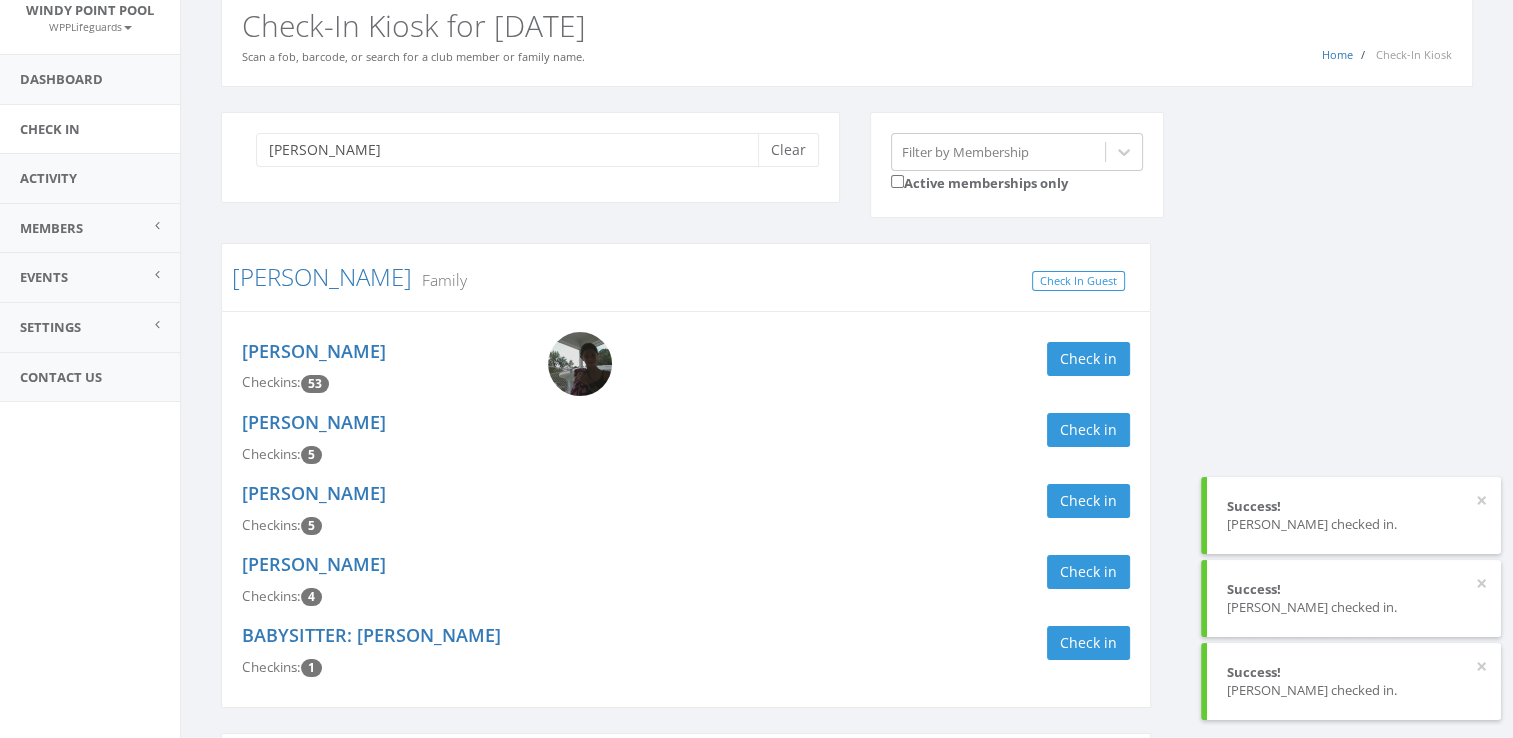 scroll, scrollTop: 64, scrollLeft: 0, axis: vertical 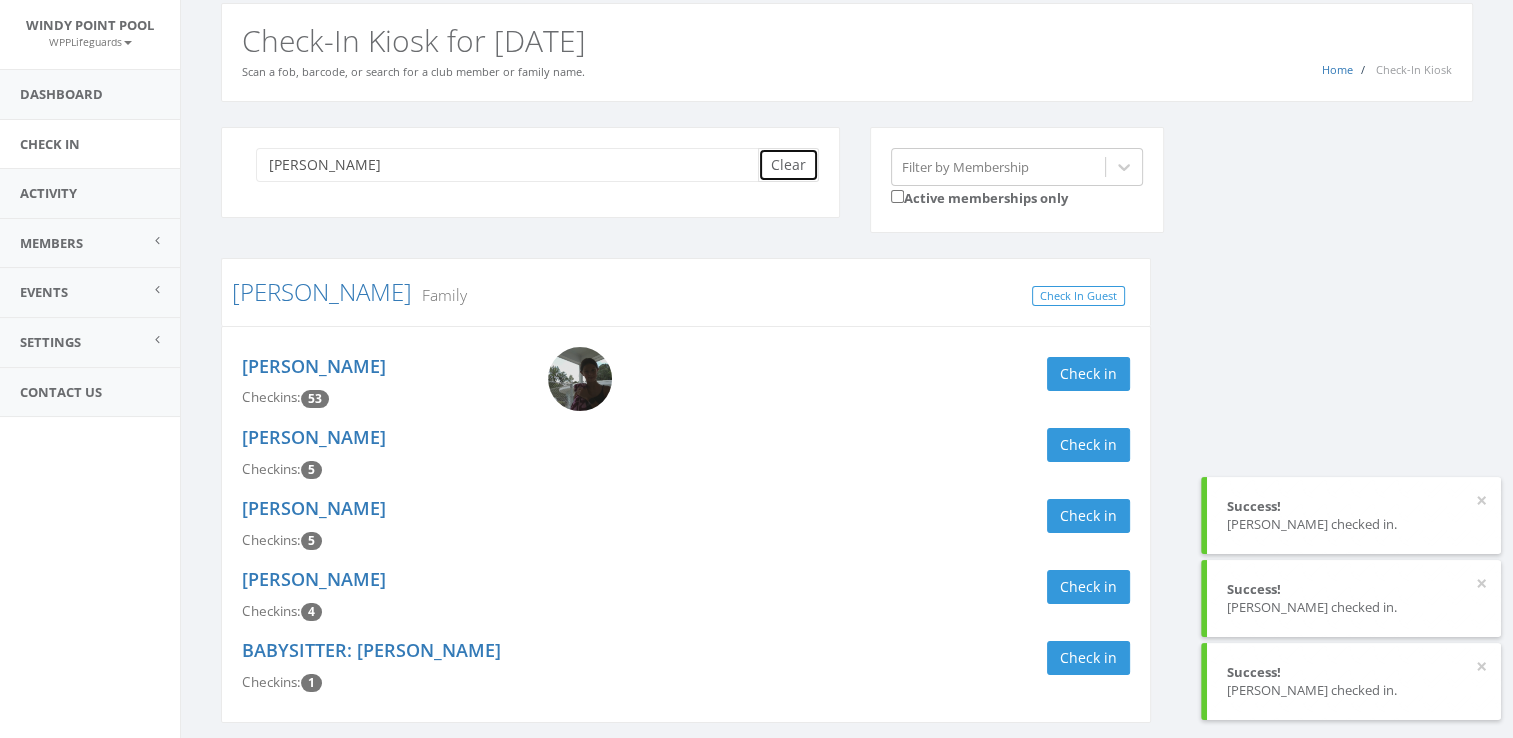 click on "Clear" at bounding box center (788, 165) 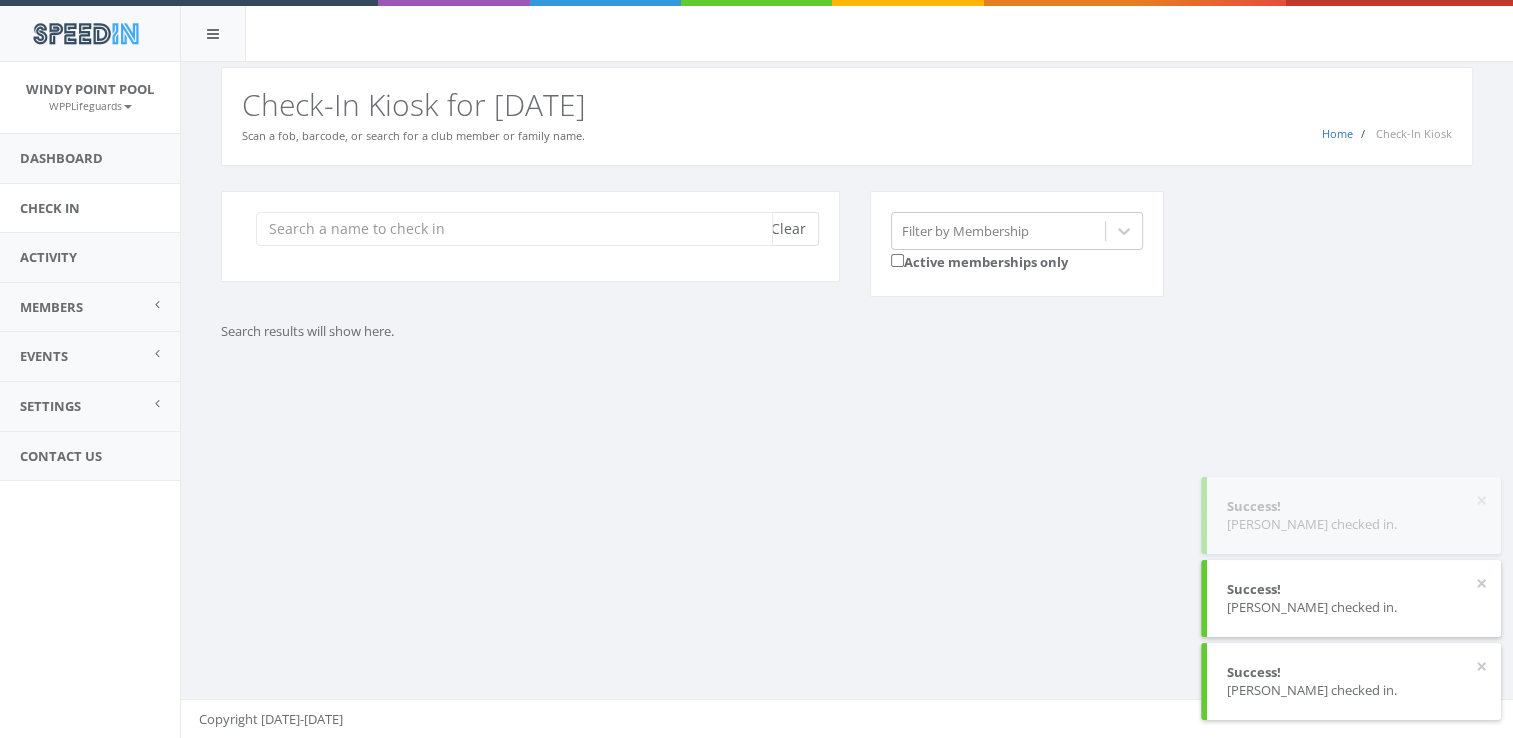 scroll, scrollTop: 0, scrollLeft: 0, axis: both 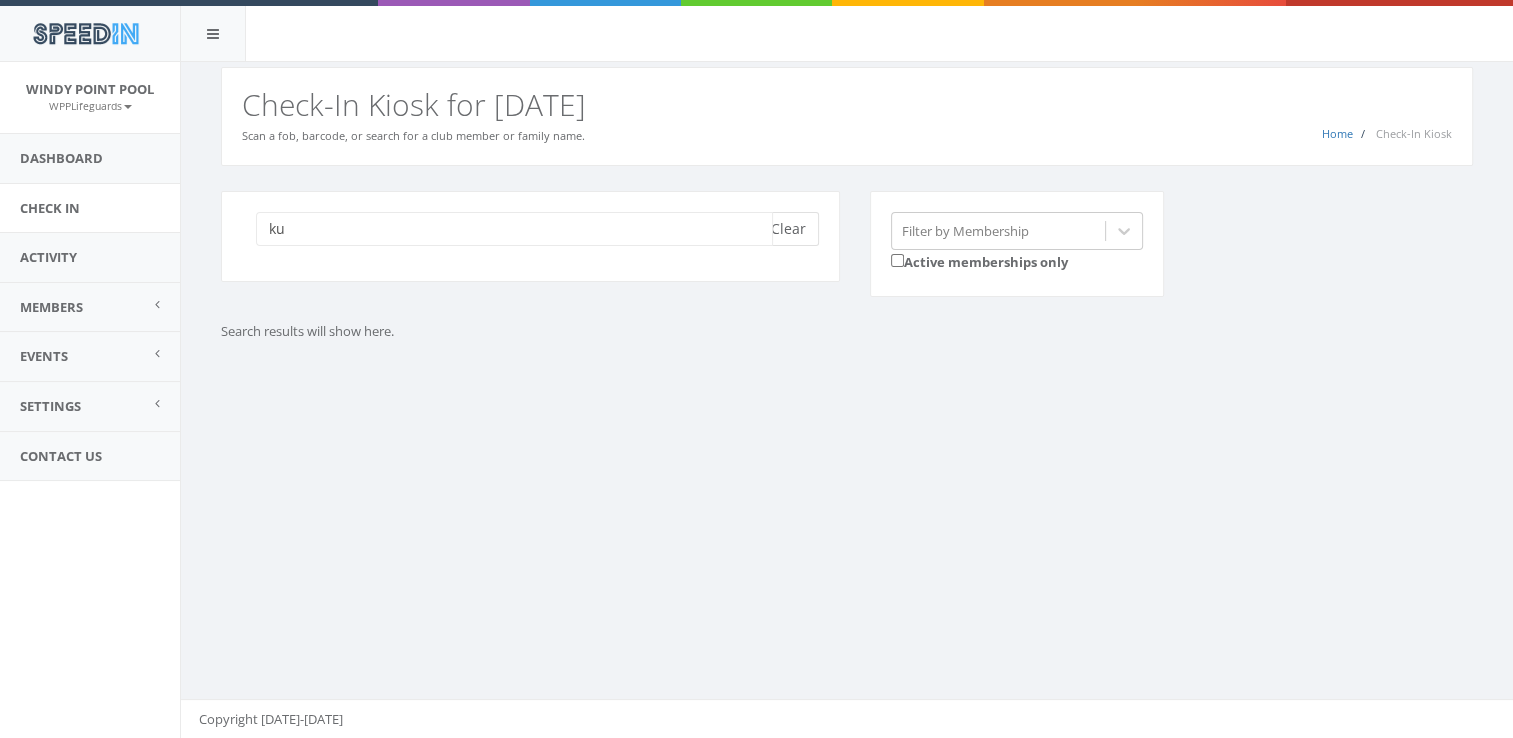 type on "k" 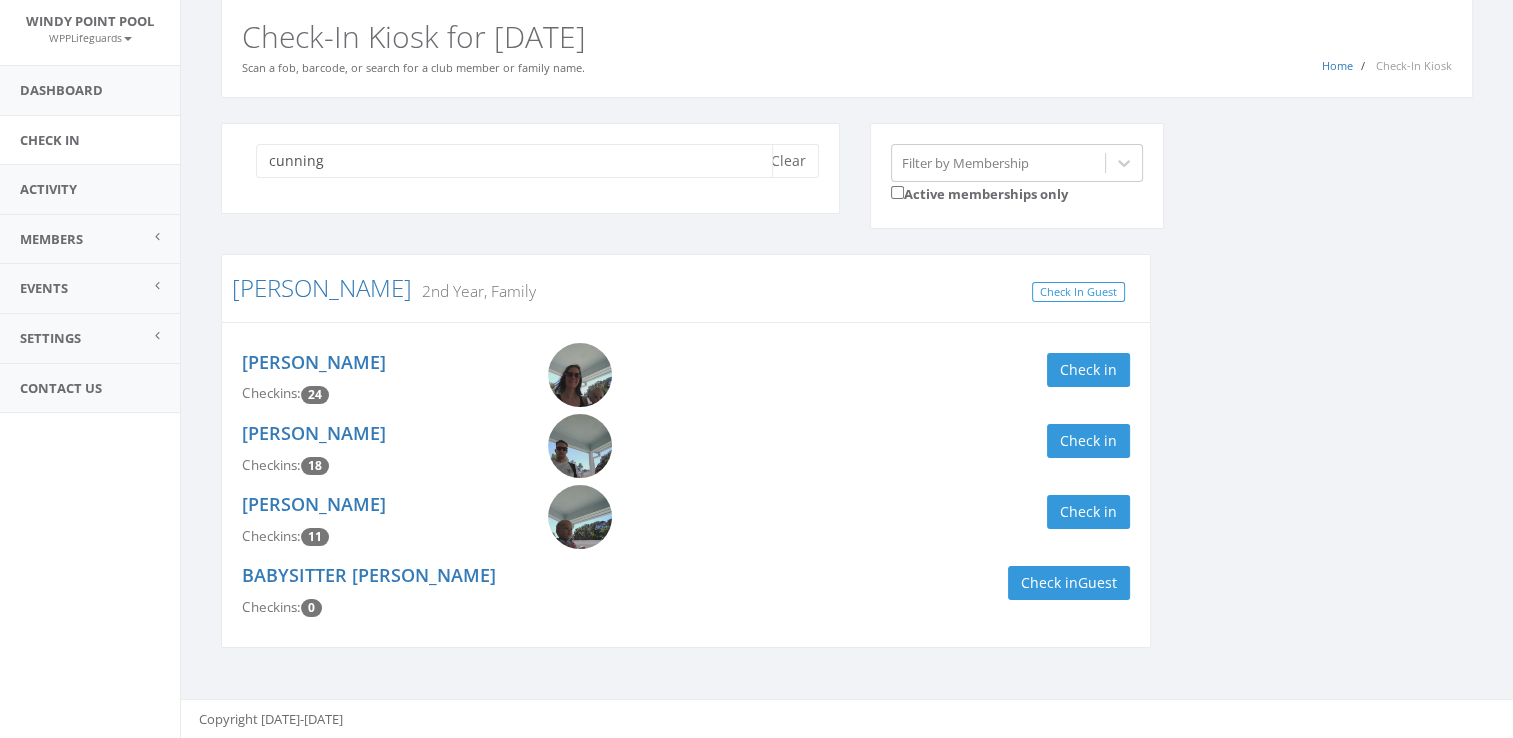 scroll, scrollTop: 86, scrollLeft: 0, axis: vertical 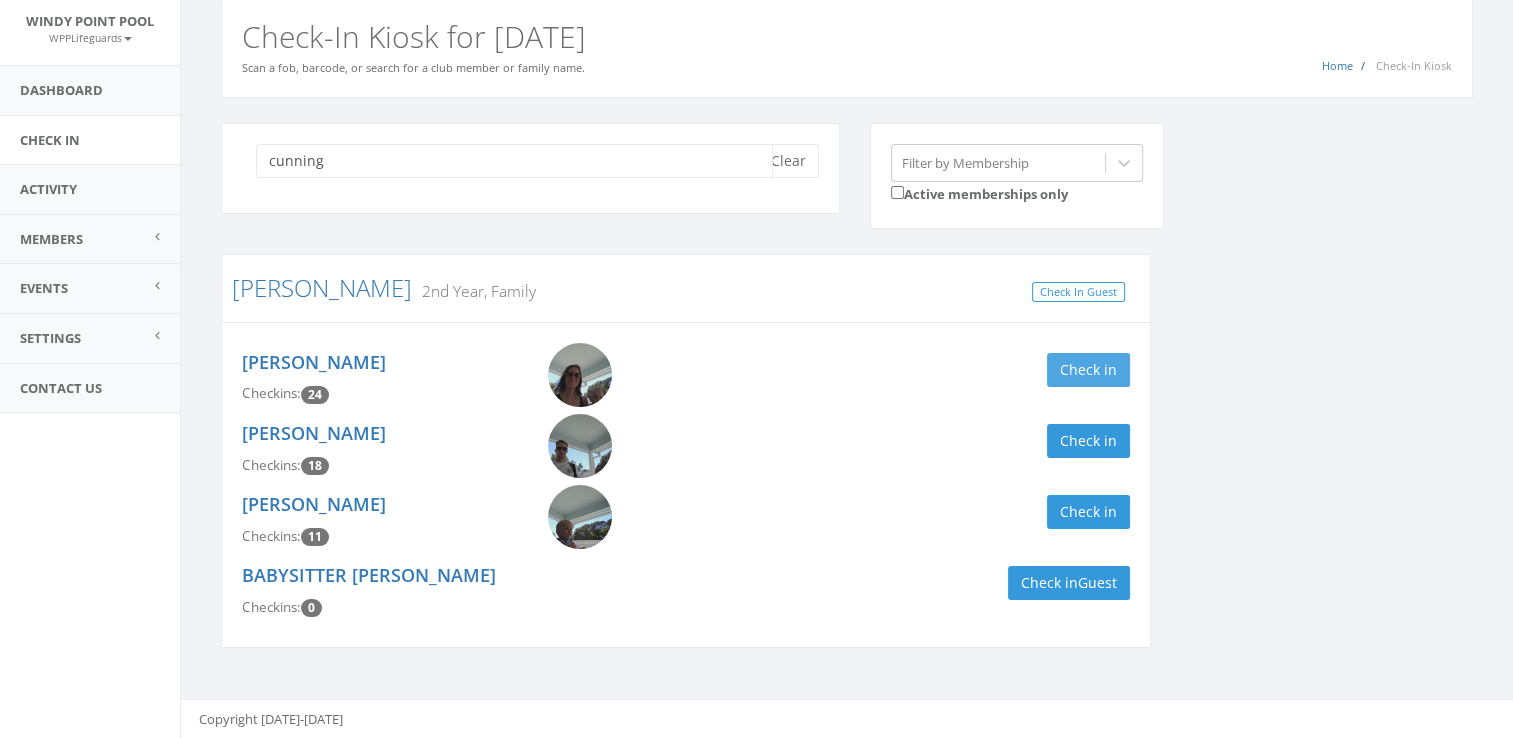 type on "cunning" 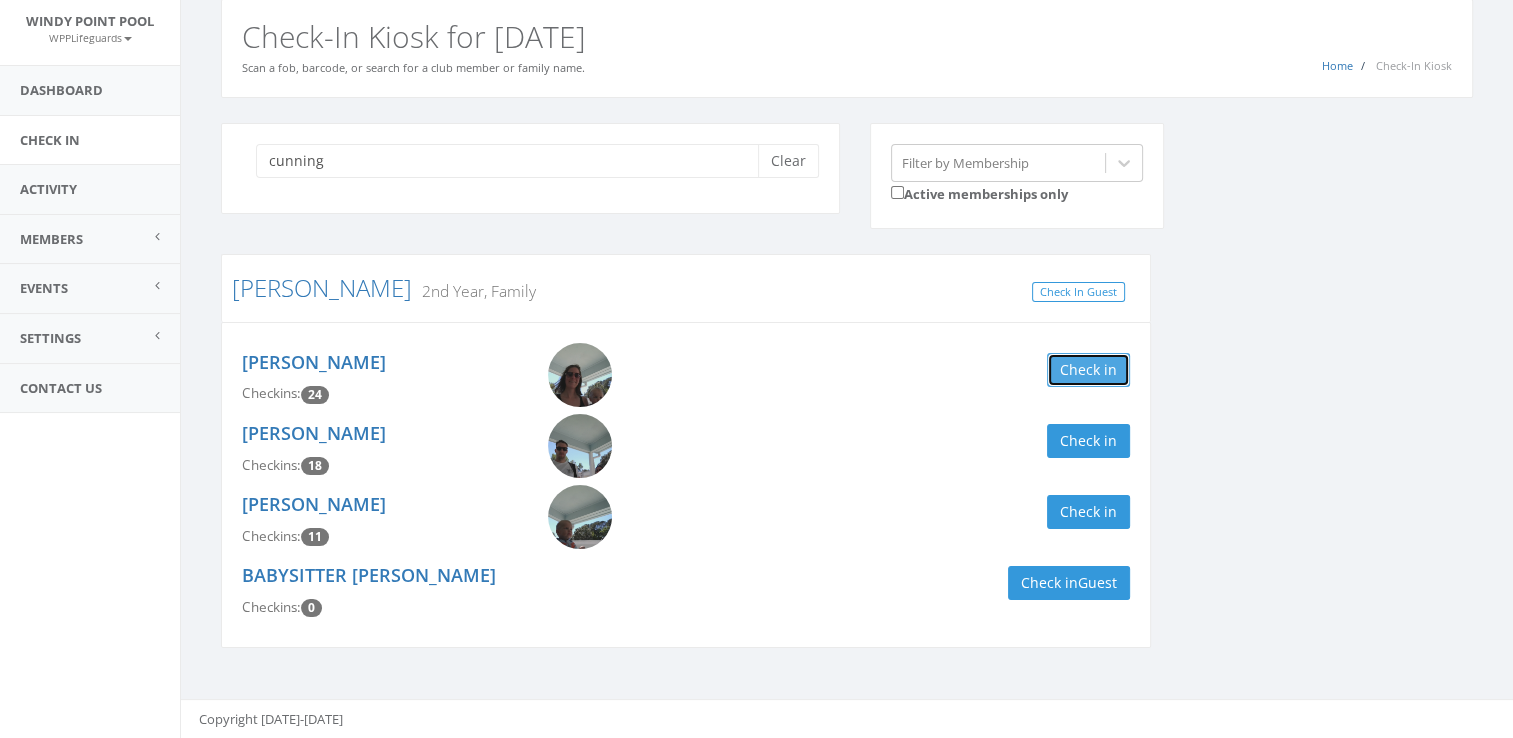 click on "Check in" at bounding box center [1088, 370] 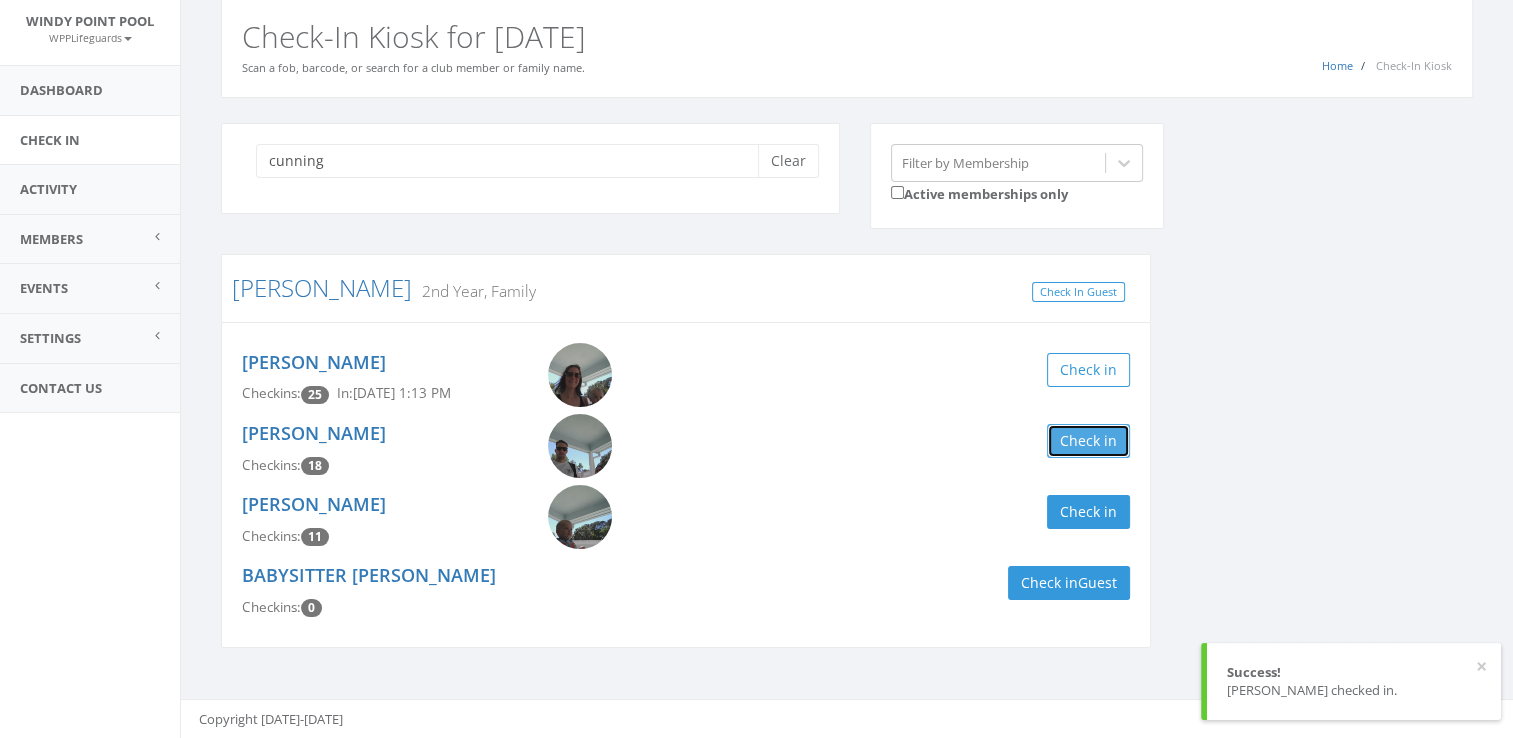 click on "Check in" at bounding box center (1088, 441) 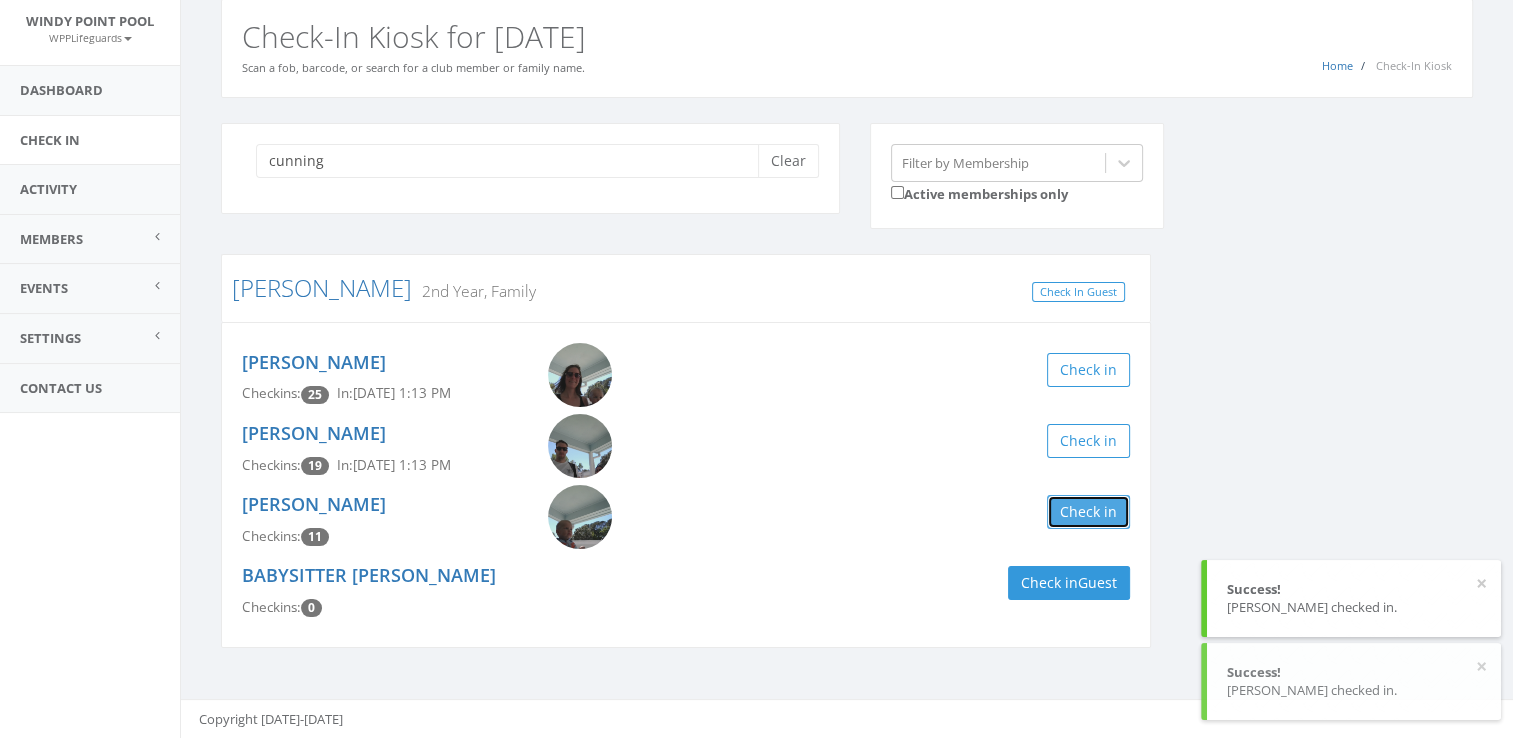click on "Check in" at bounding box center (1088, 512) 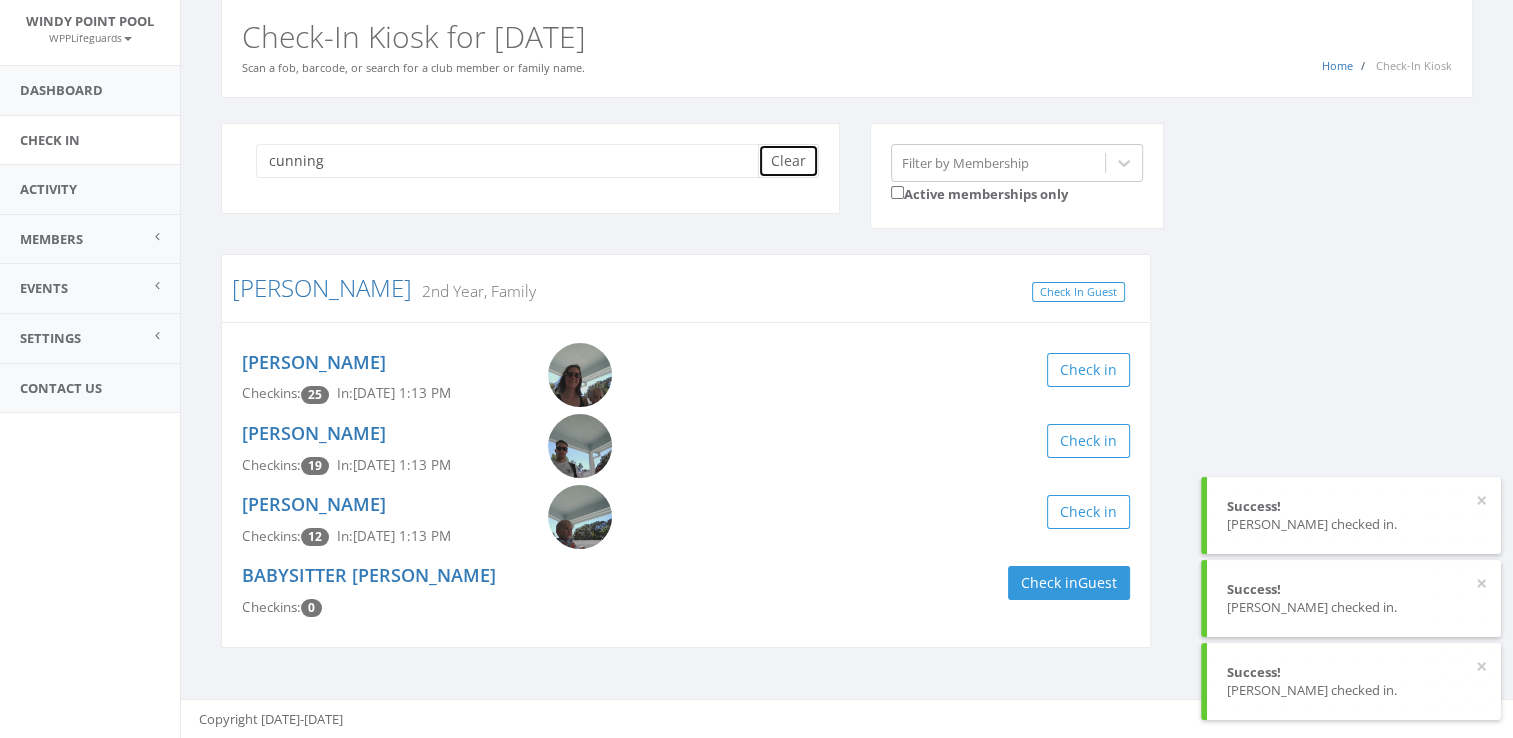 click on "Clear" at bounding box center (788, 161) 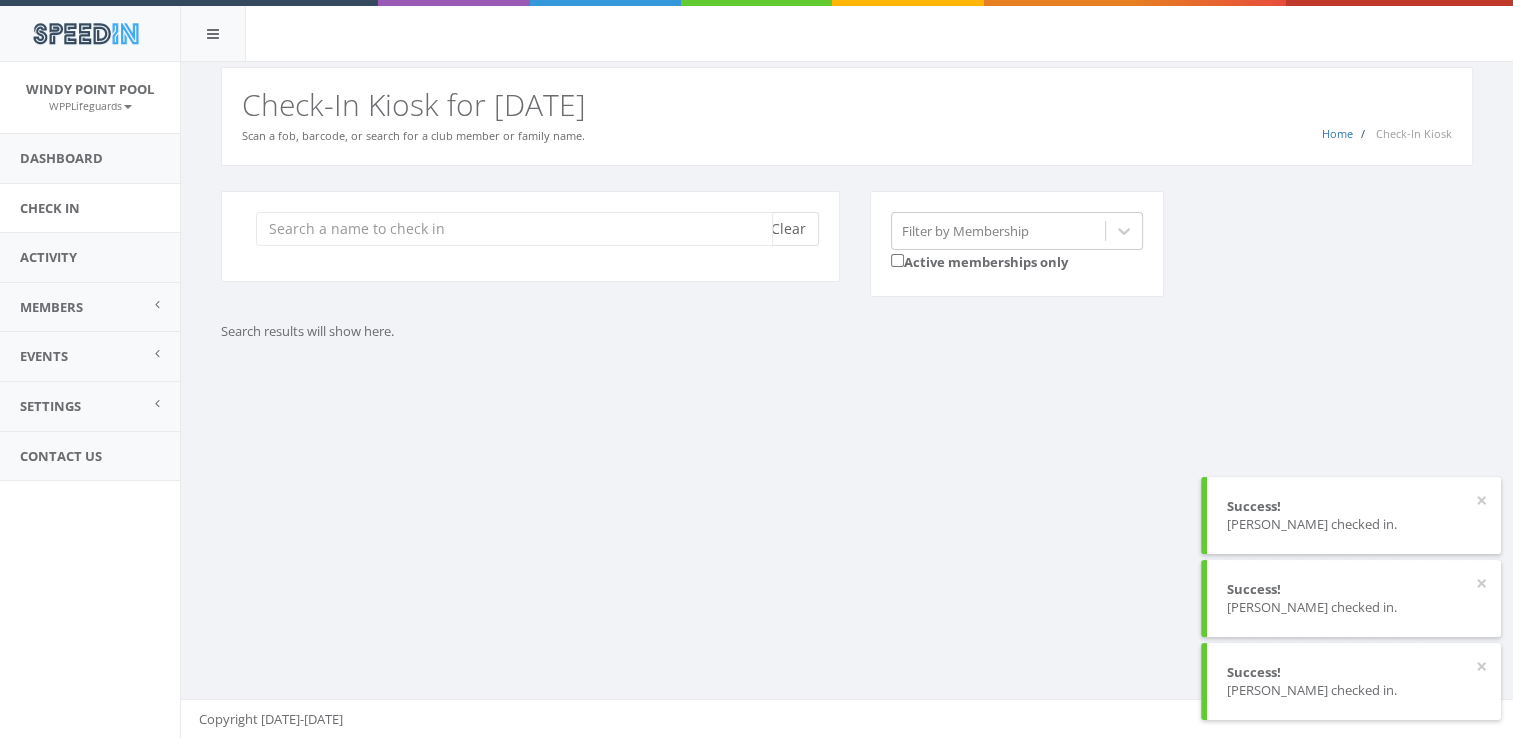scroll, scrollTop: 0, scrollLeft: 0, axis: both 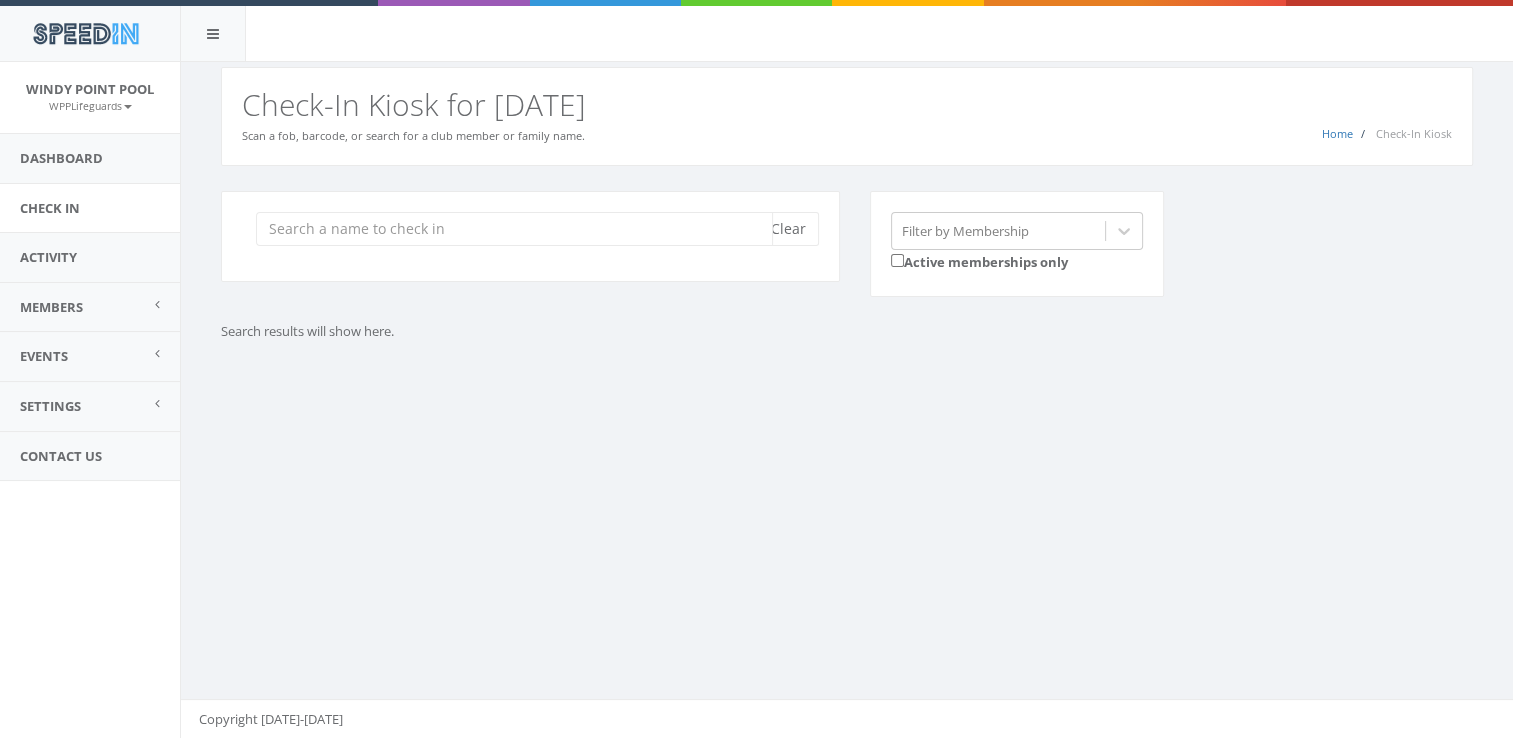 click at bounding box center (514, 229) 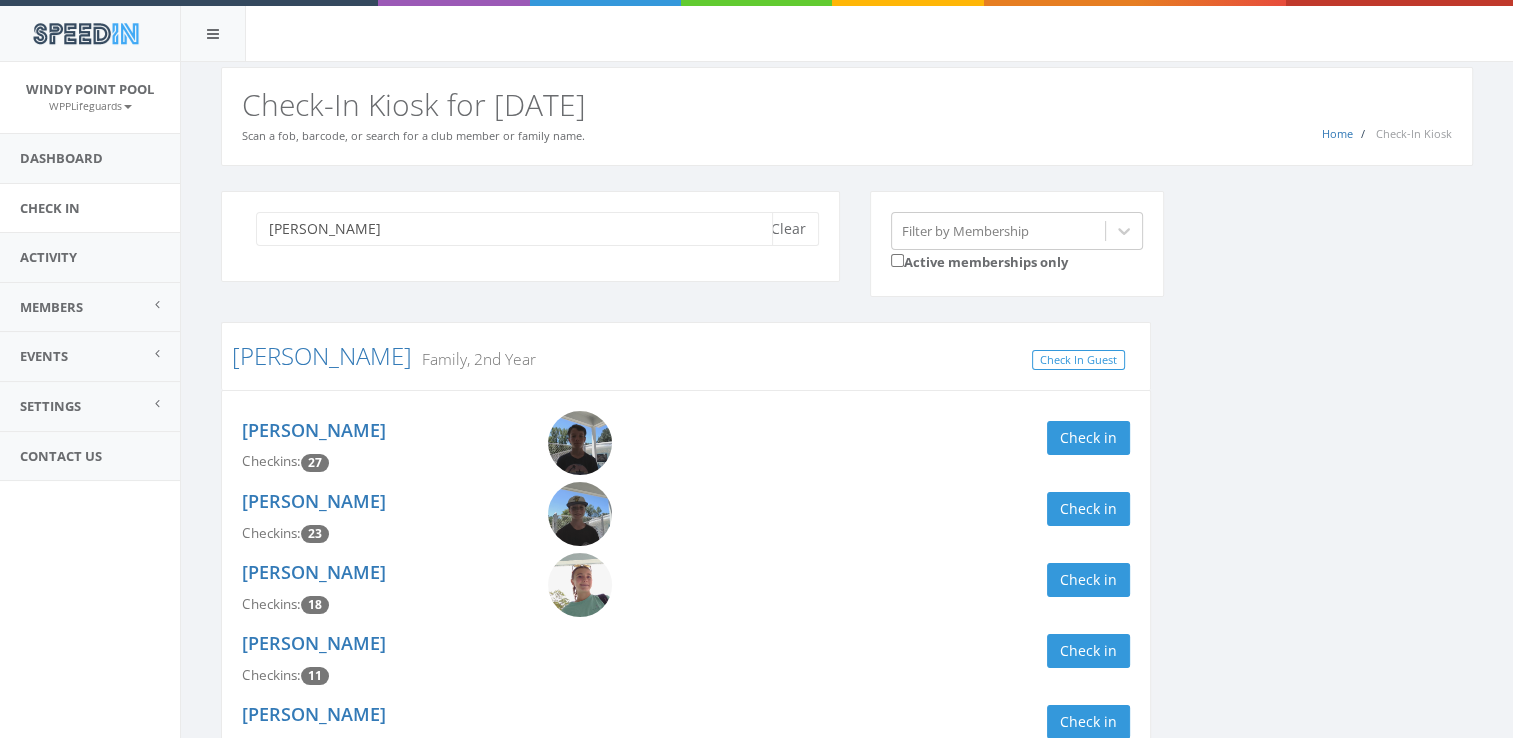 scroll, scrollTop: 209, scrollLeft: 0, axis: vertical 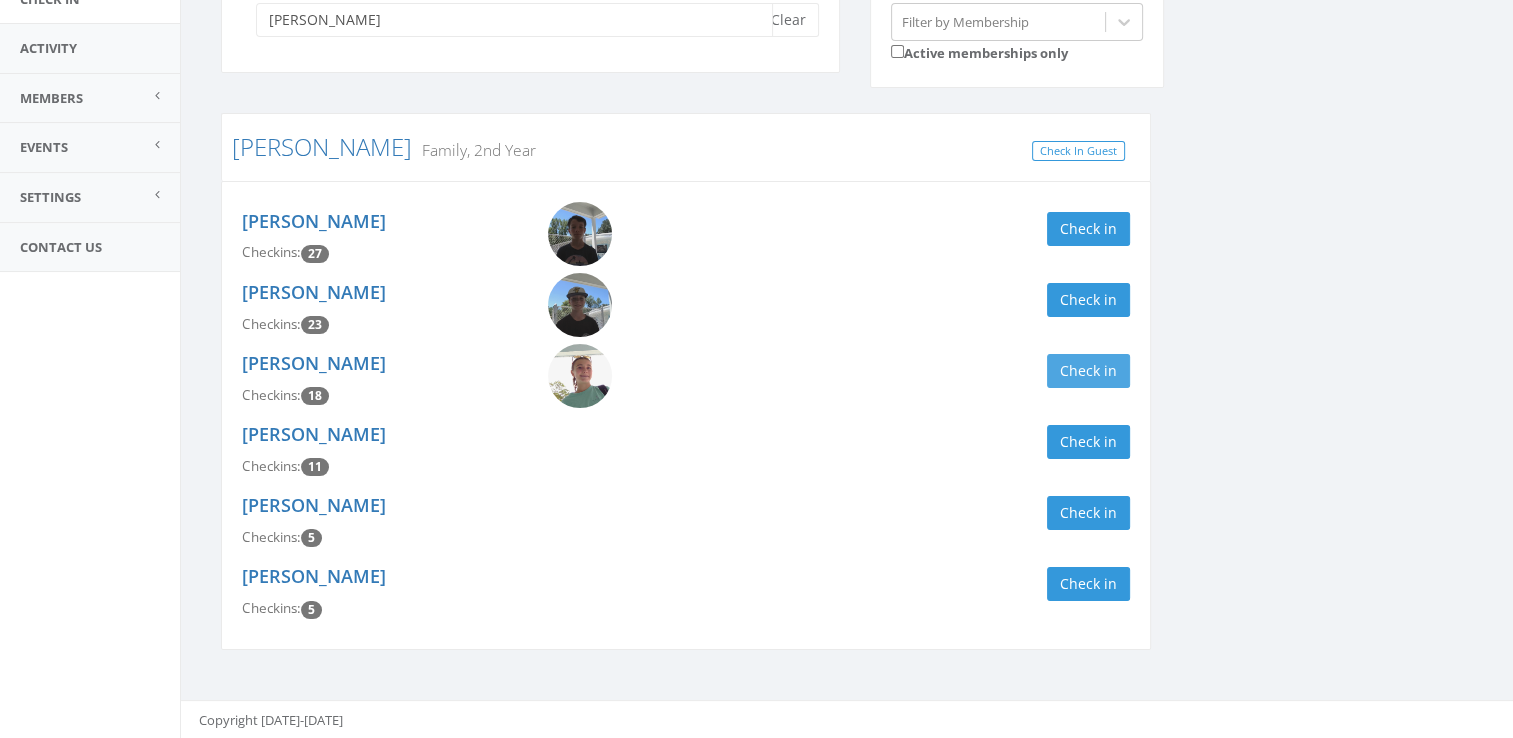 type on "crites" 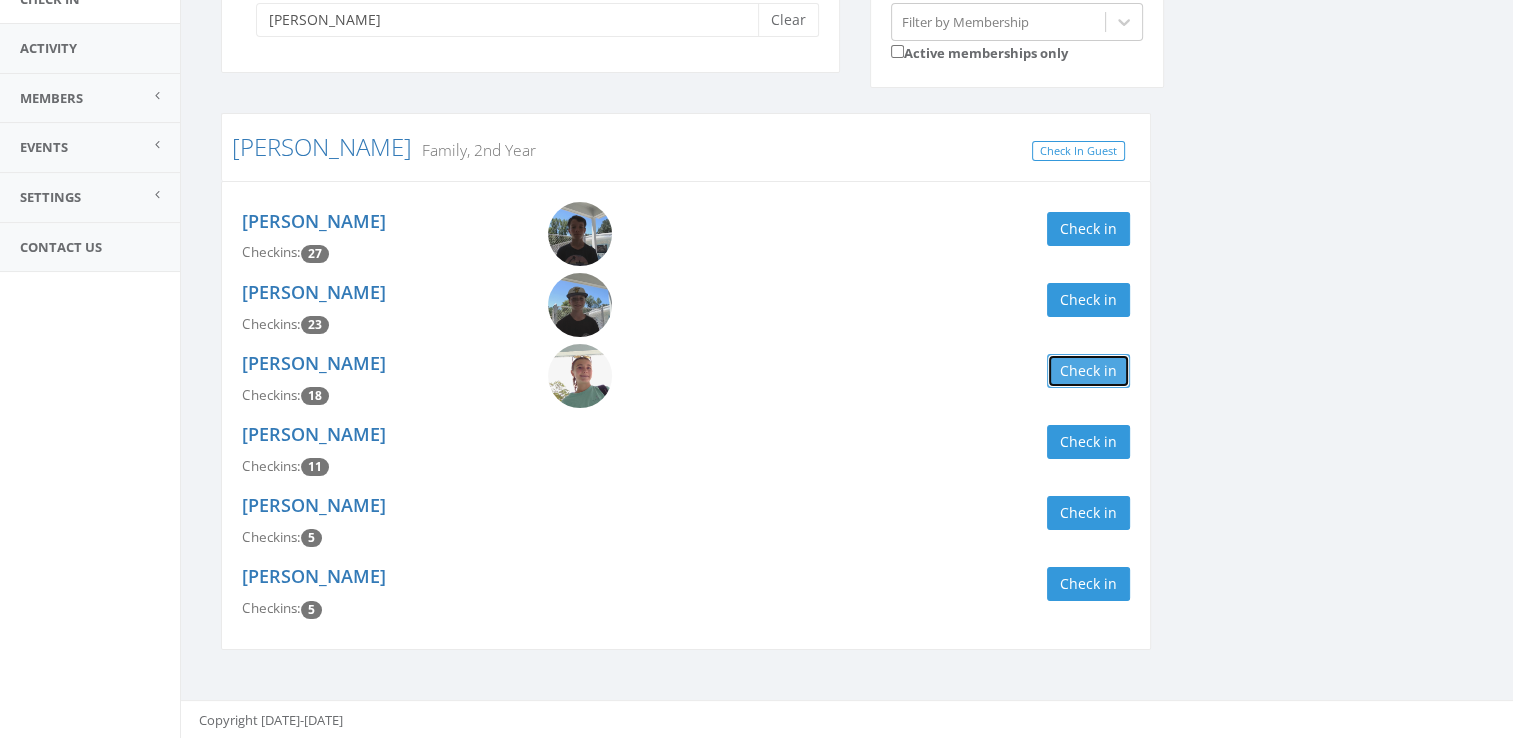 click on "Check in" at bounding box center [1088, 371] 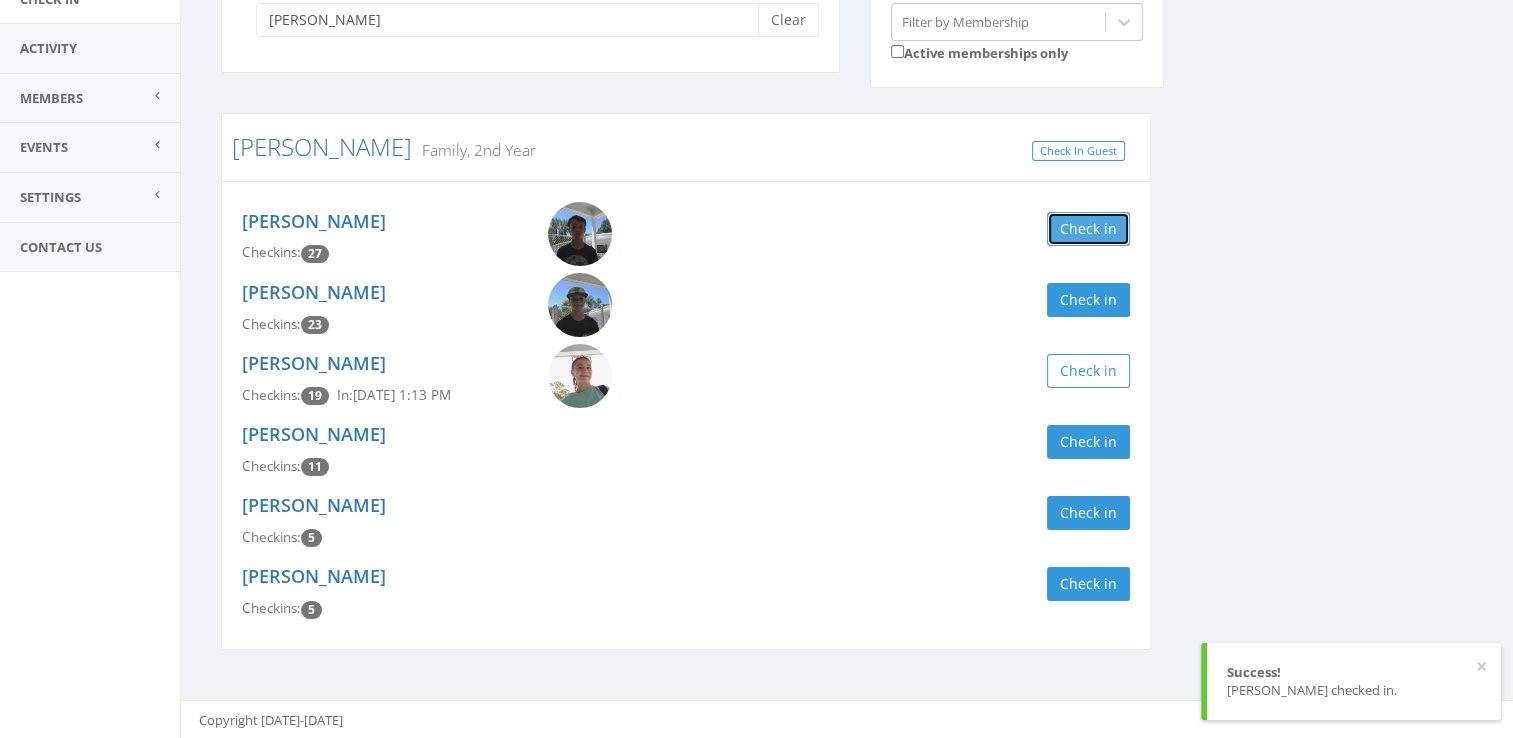 click on "Check in" at bounding box center (1088, 229) 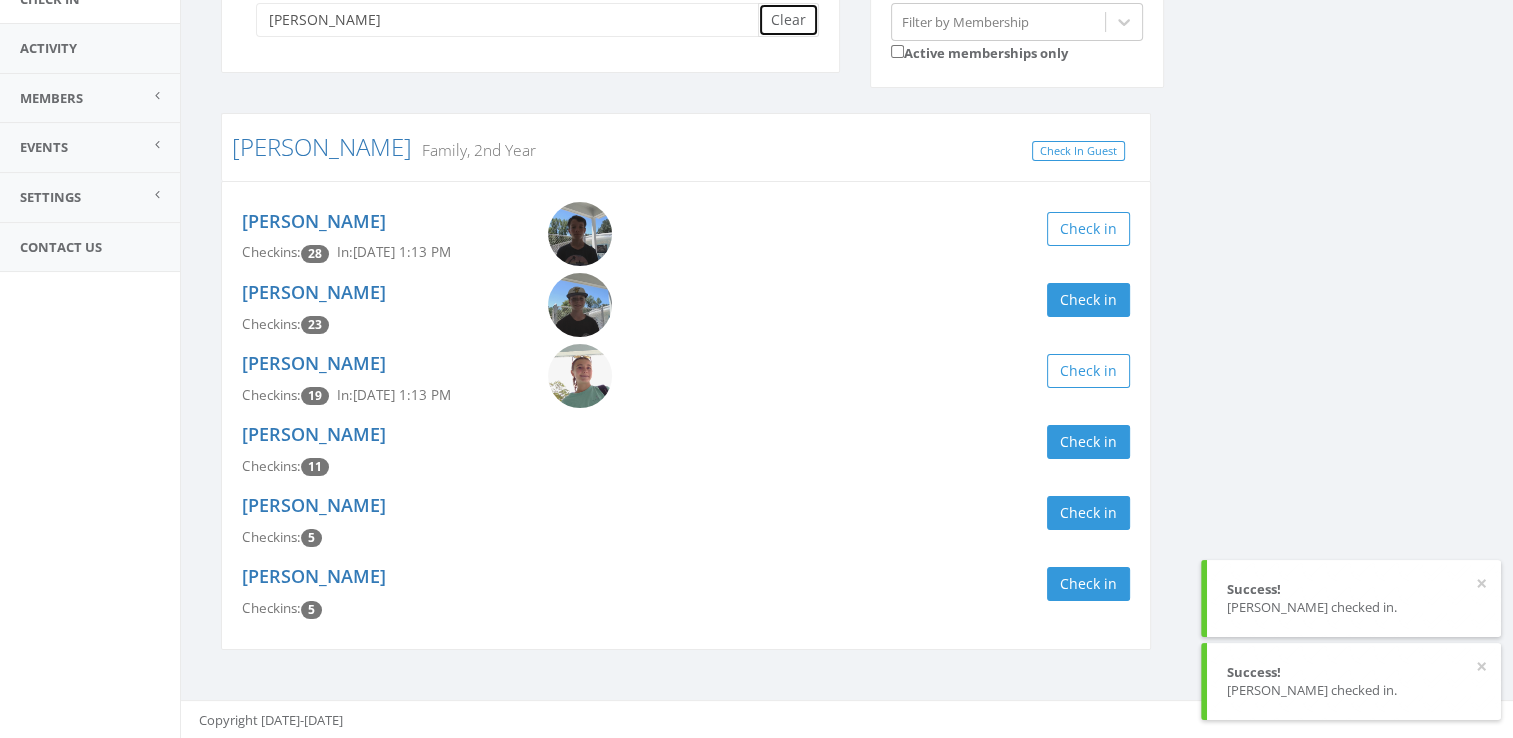 click on "Clear" at bounding box center (788, 20) 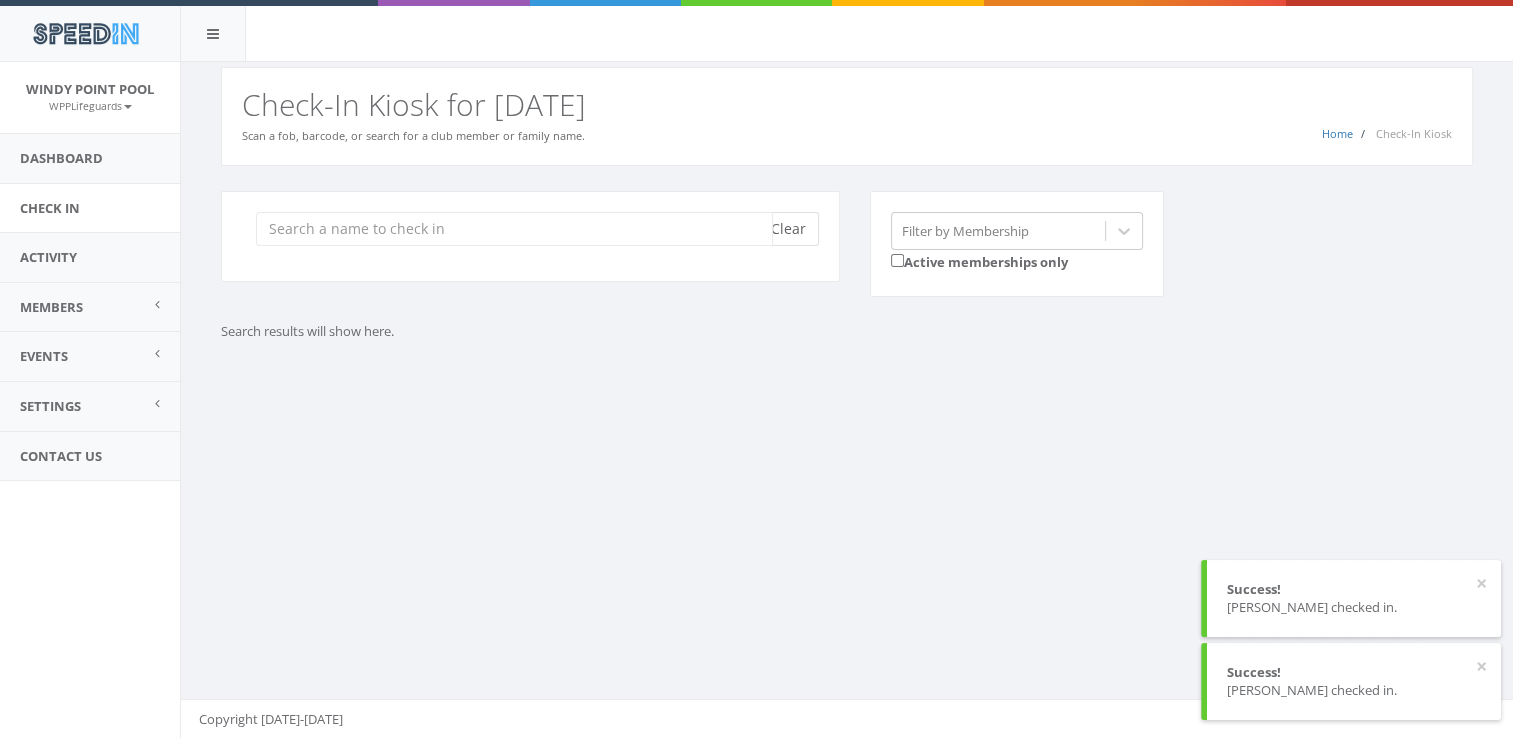 scroll, scrollTop: 0, scrollLeft: 0, axis: both 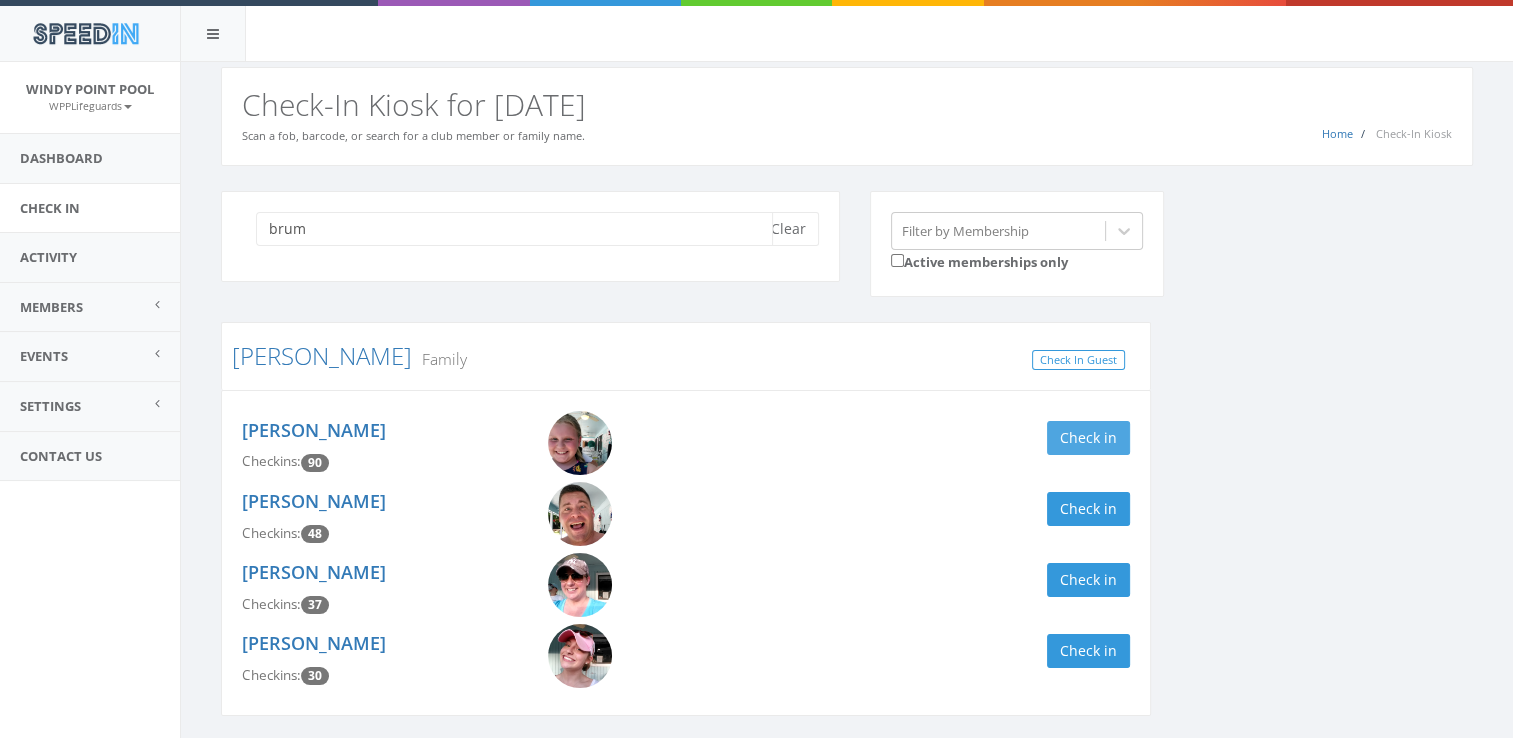 type on "brum" 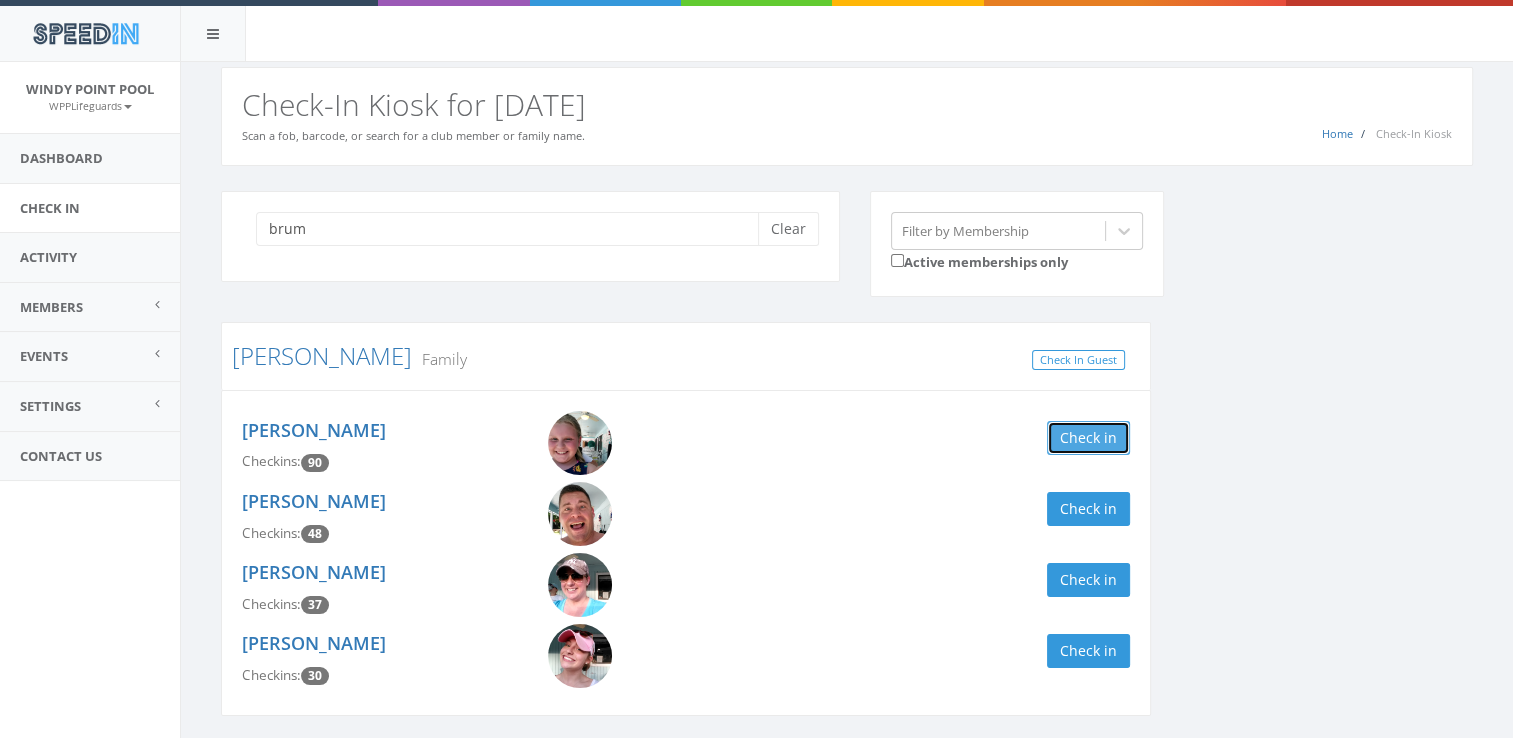 click on "Check in" at bounding box center [1088, 438] 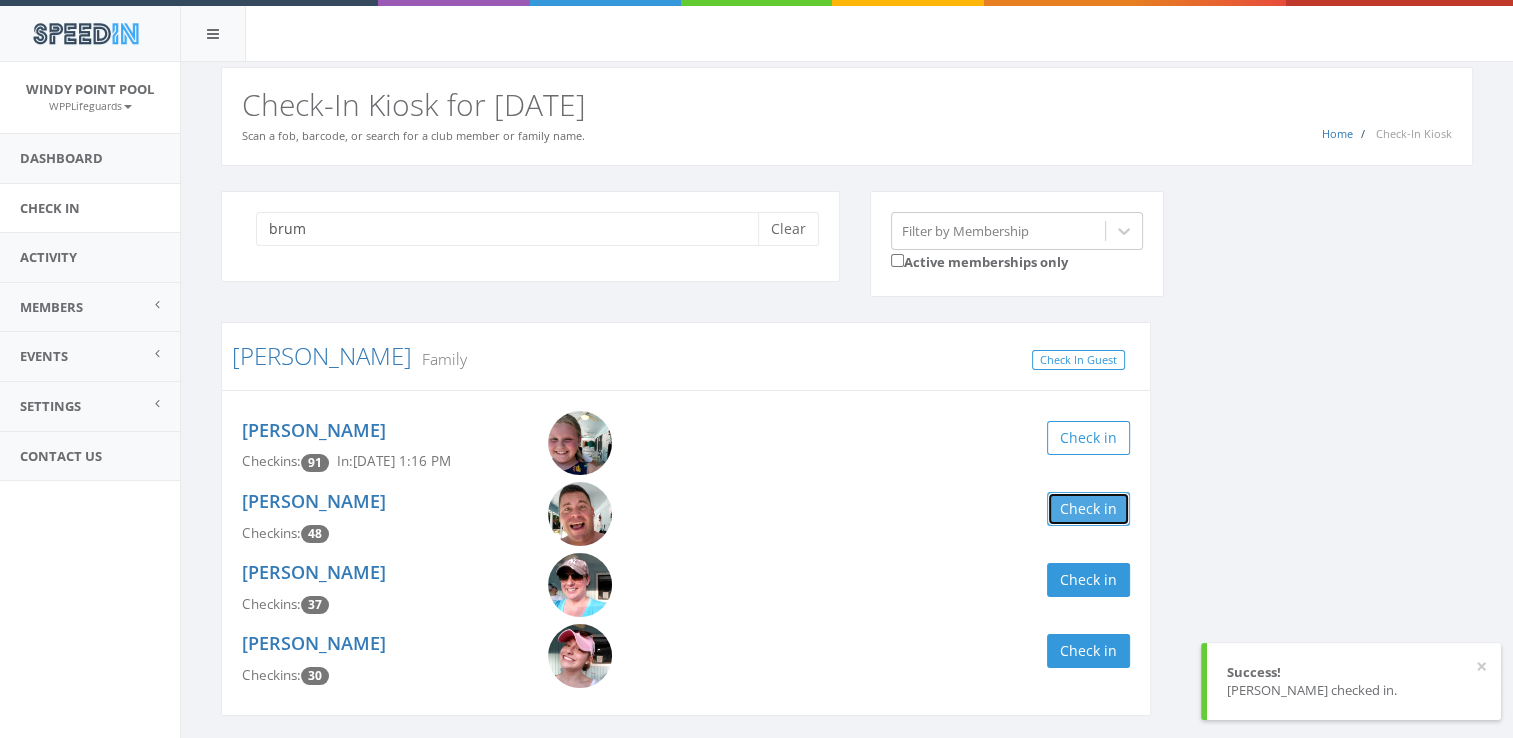 click on "Check in" at bounding box center [1088, 509] 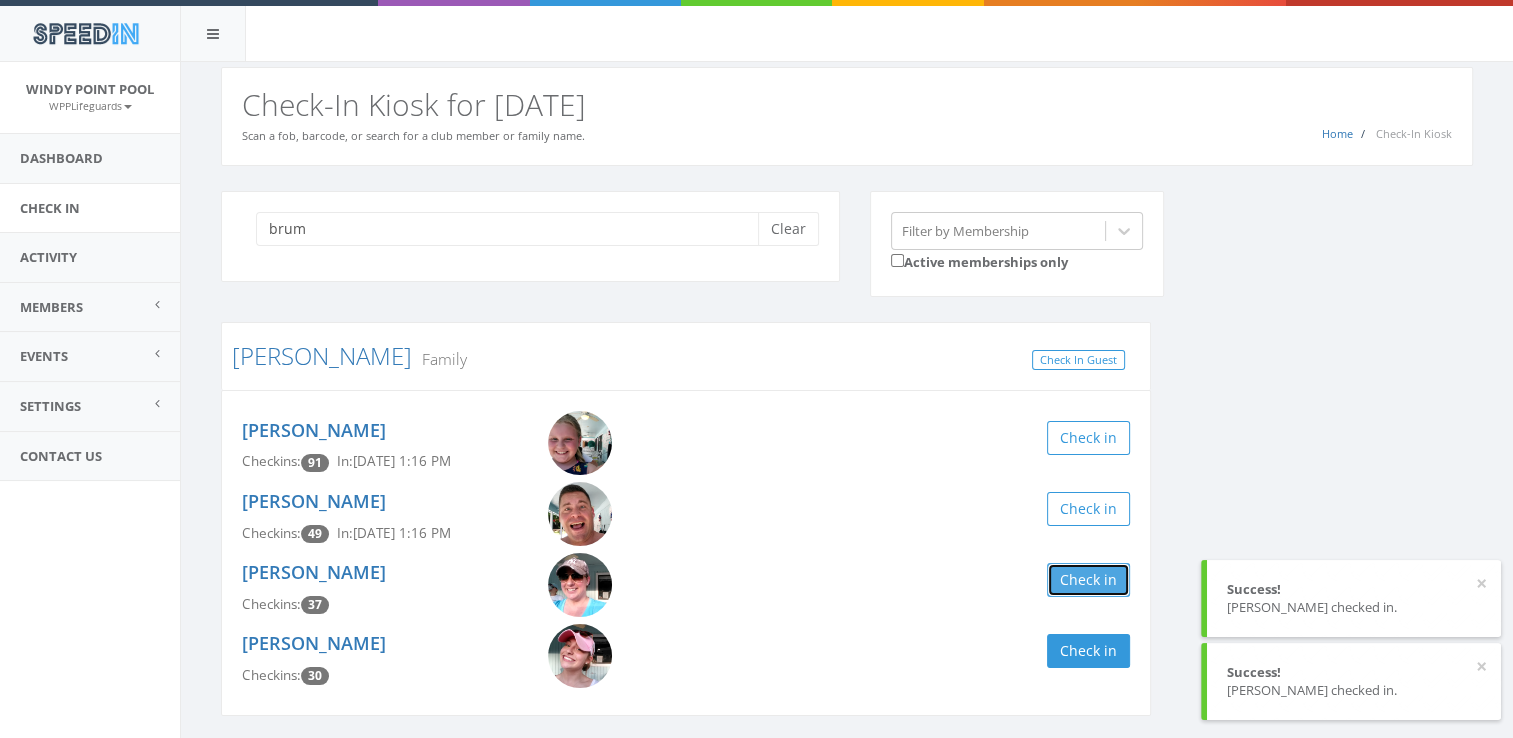 click on "Check in" at bounding box center [1088, 580] 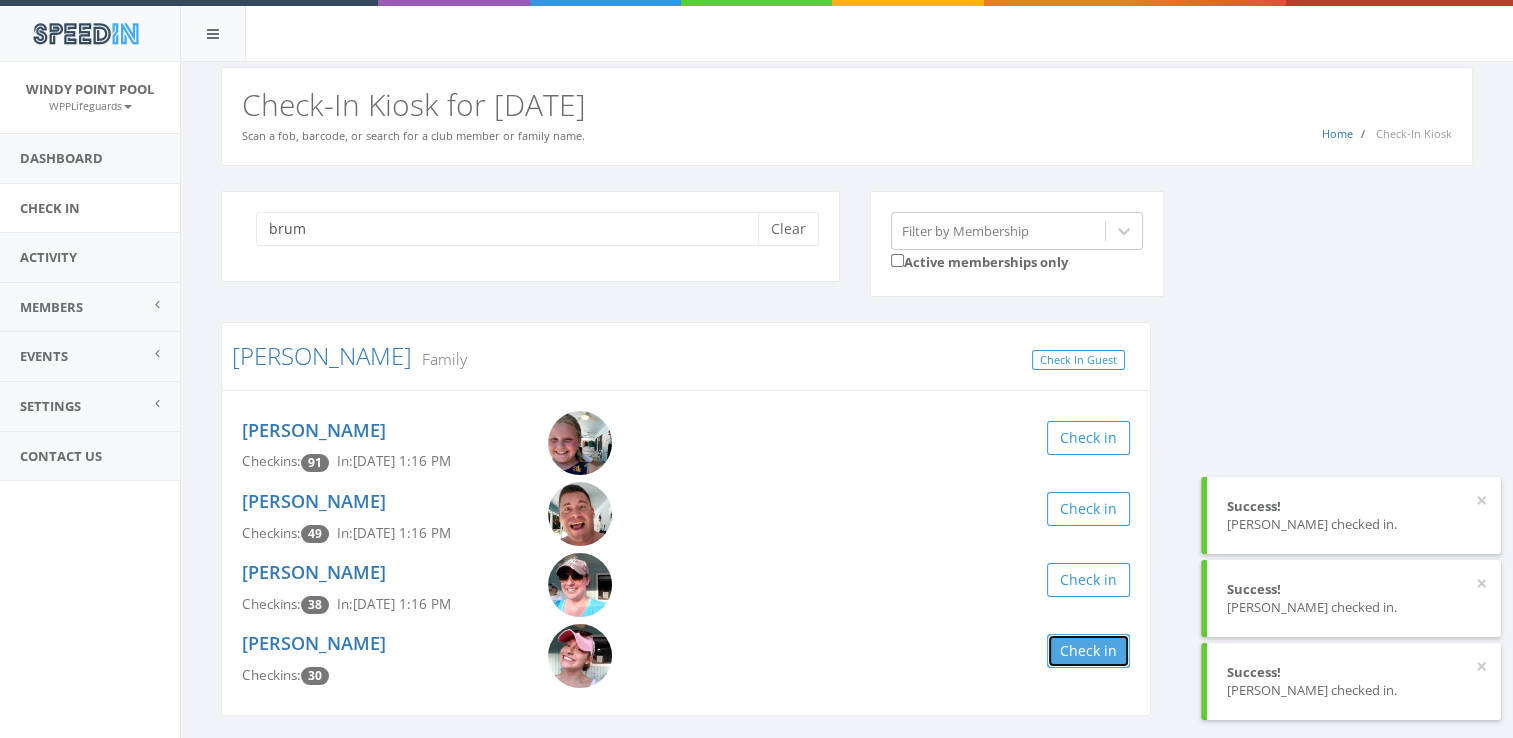 click on "Check in" at bounding box center (1088, 651) 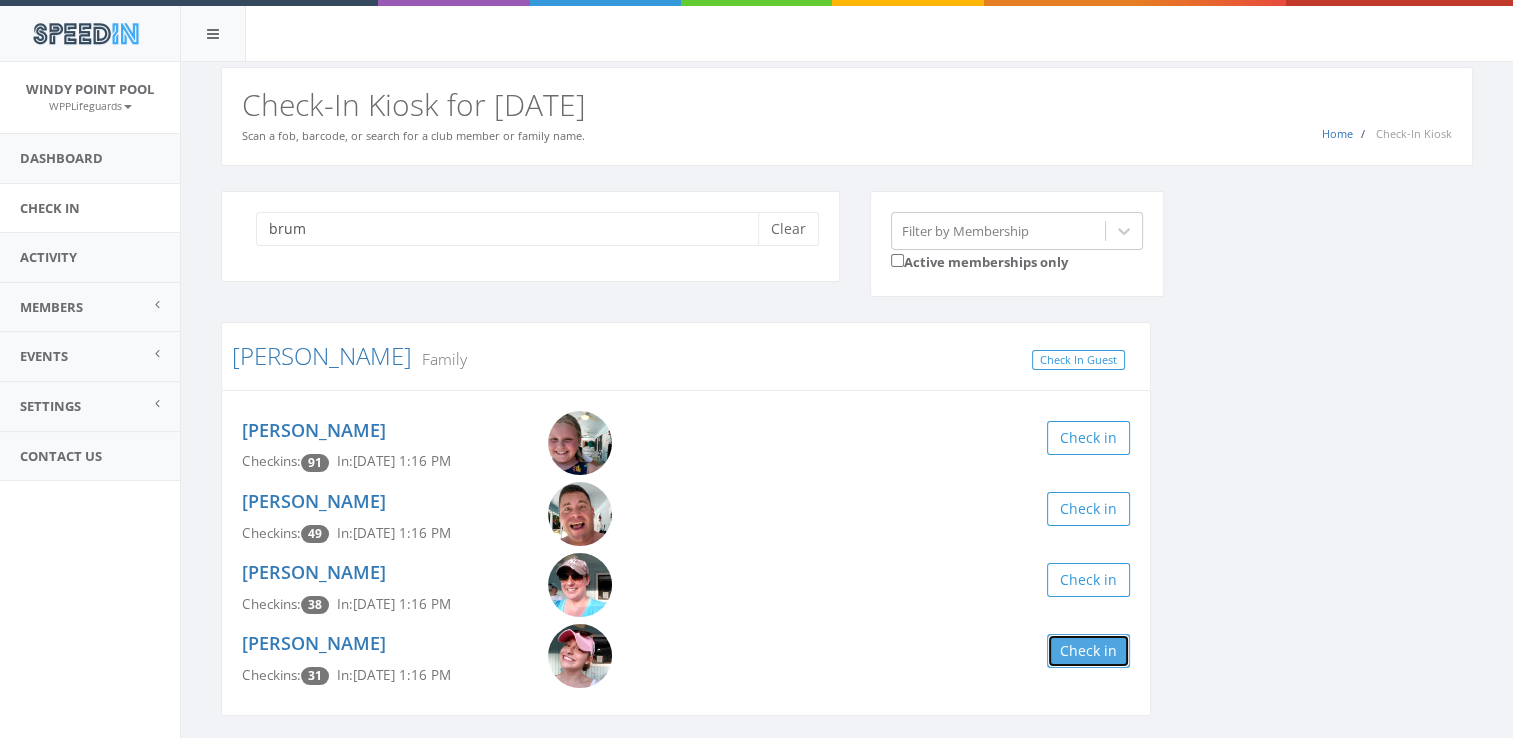 scroll, scrollTop: 67, scrollLeft: 0, axis: vertical 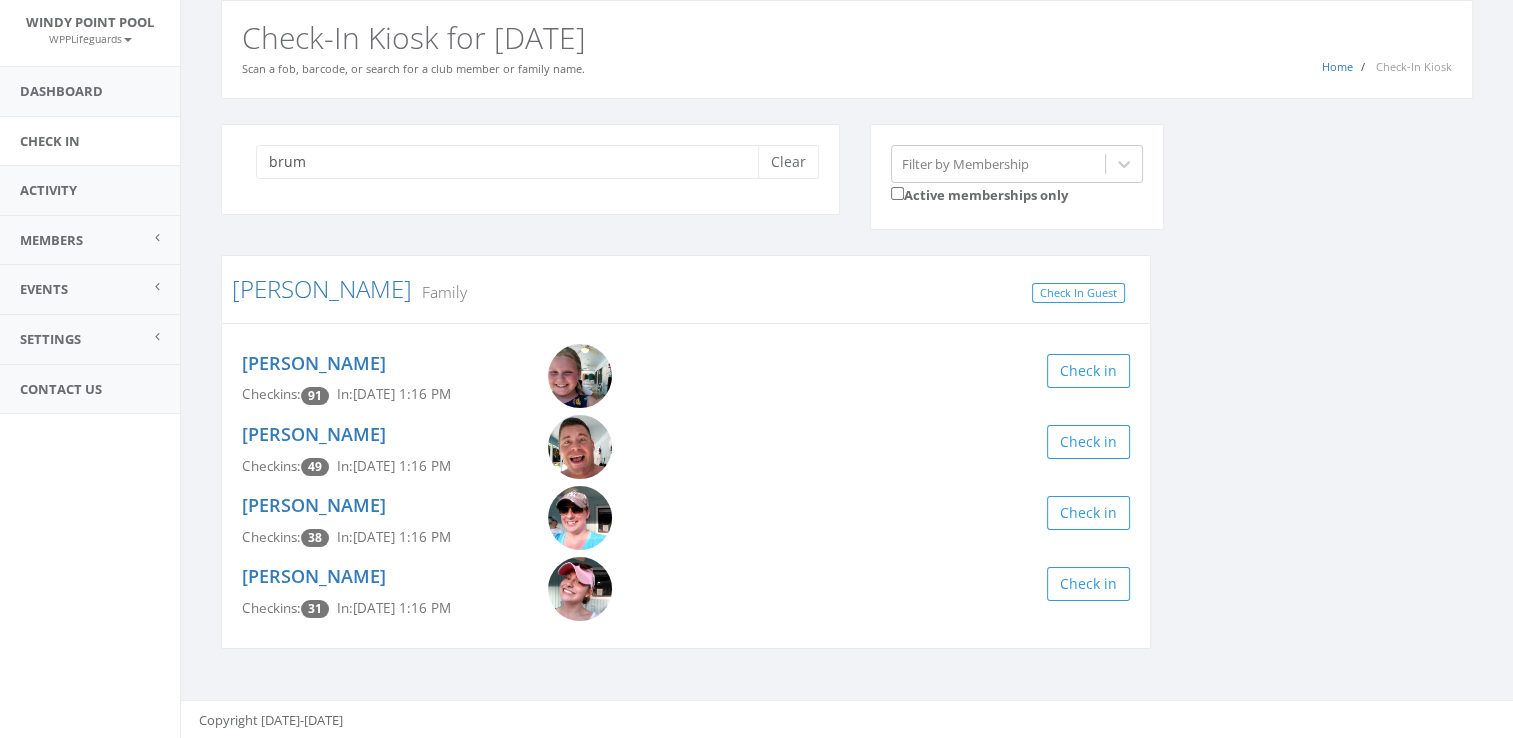 click on "brum Clear" at bounding box center (530, 169) 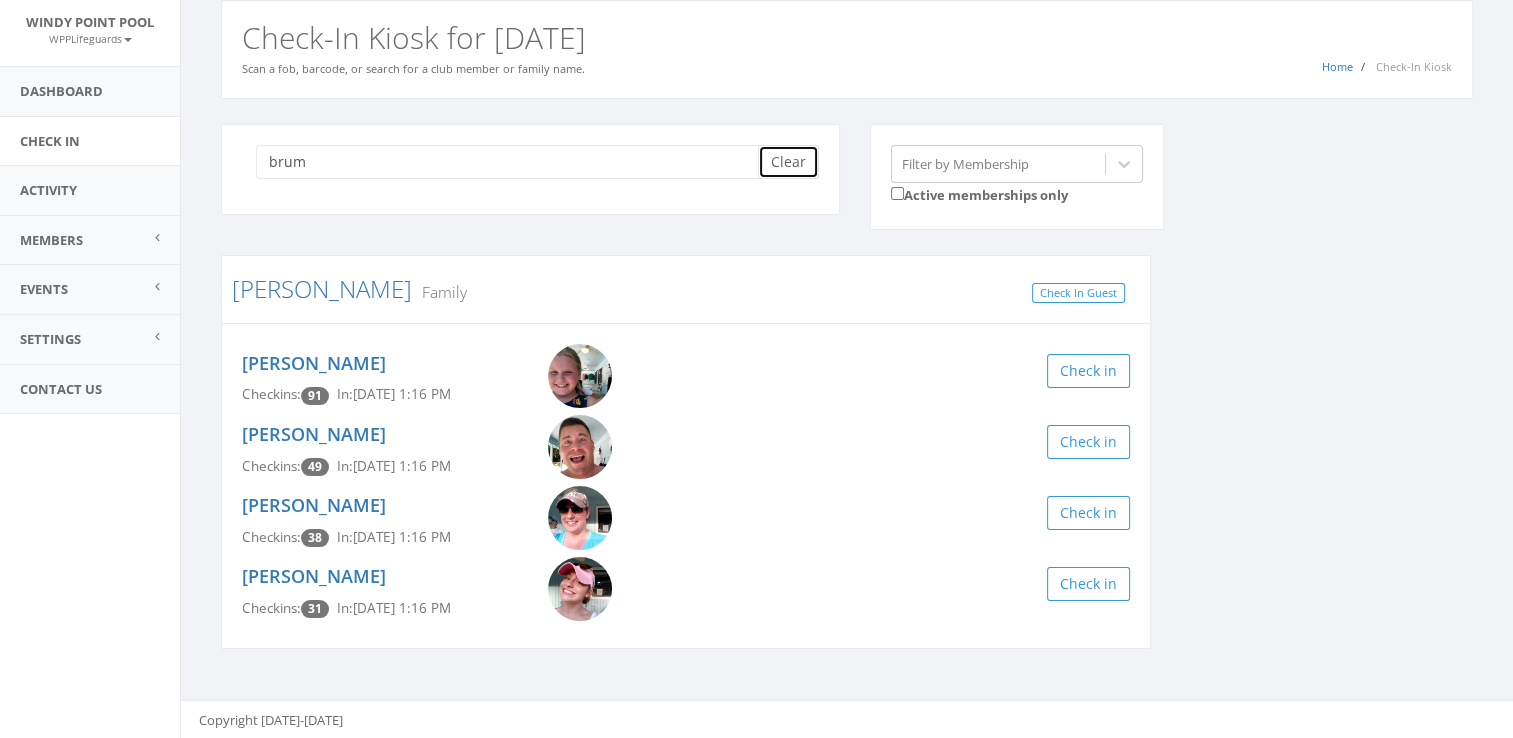 click on "Clear" at bounding box center (788, 162) 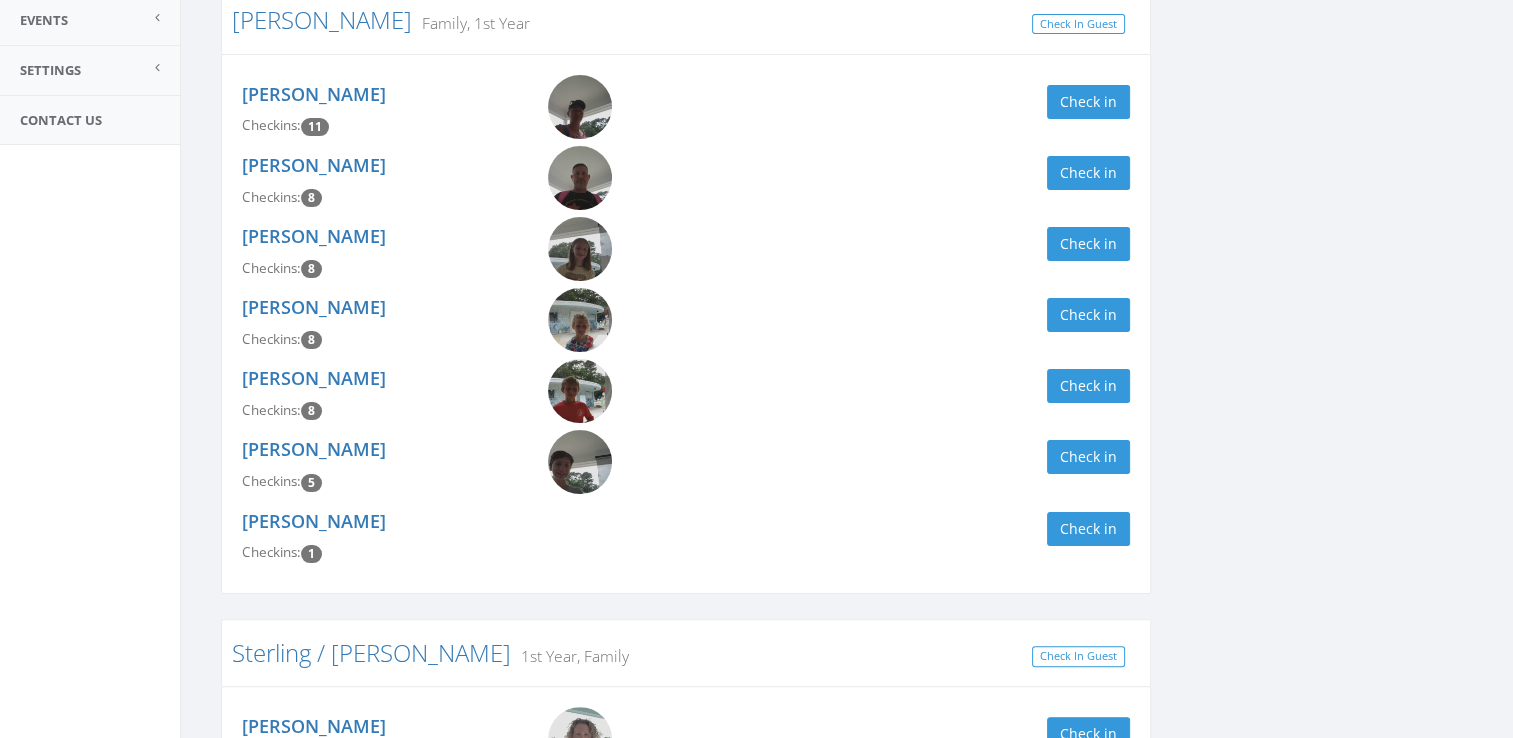 scroll, scrollTop: 339, scrollLeft: 0, axis: vertical 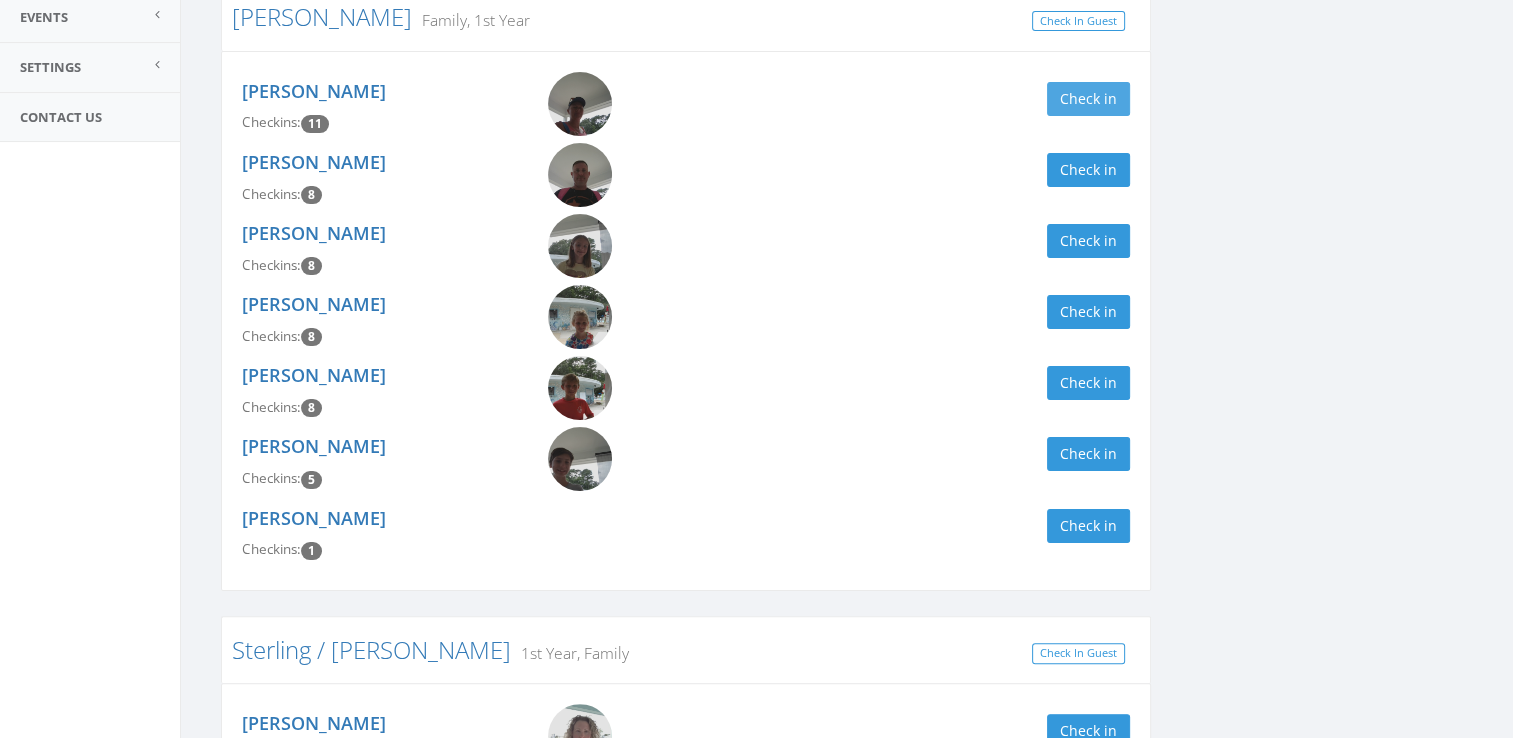 type on "mitchell" 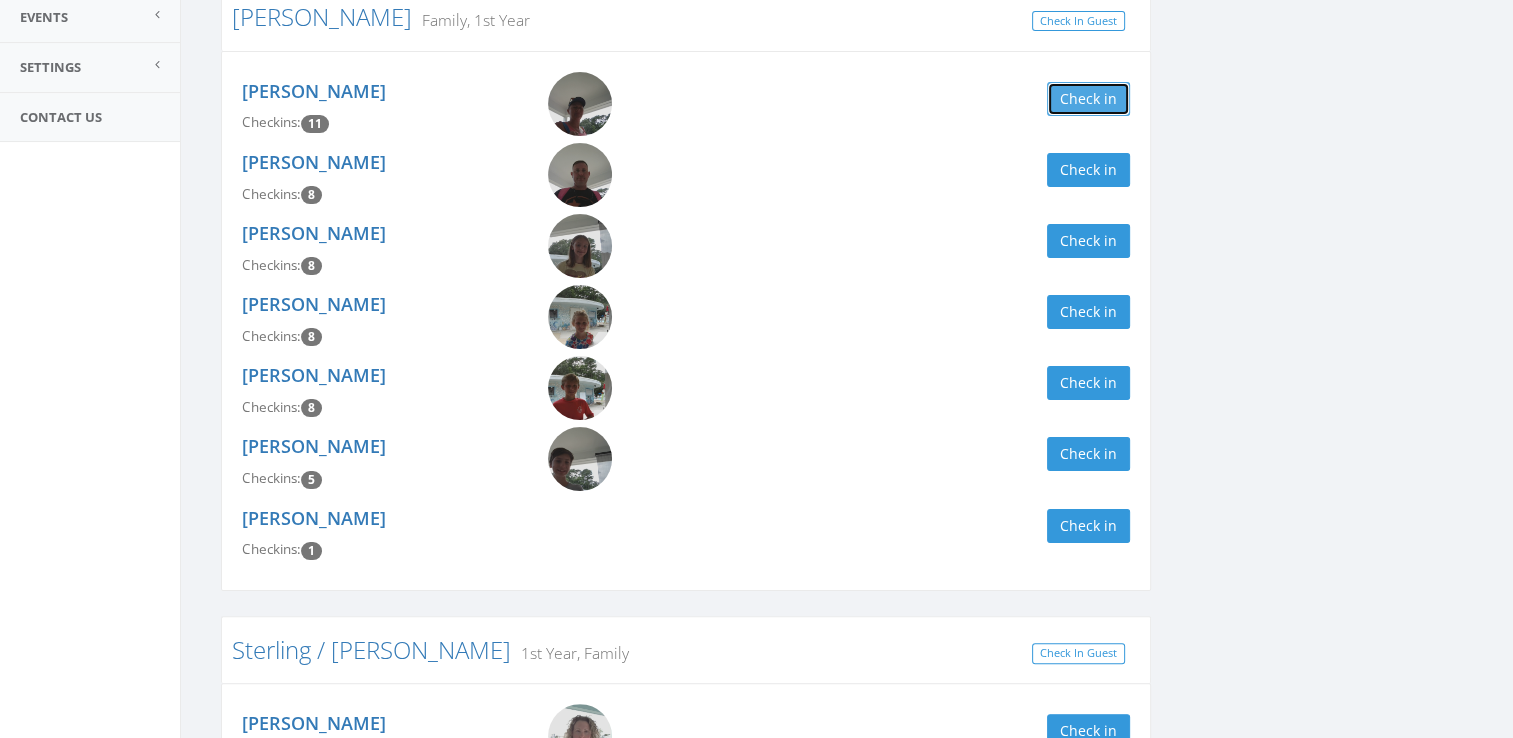 click on "Check in" at bounding box center (1088, 99) 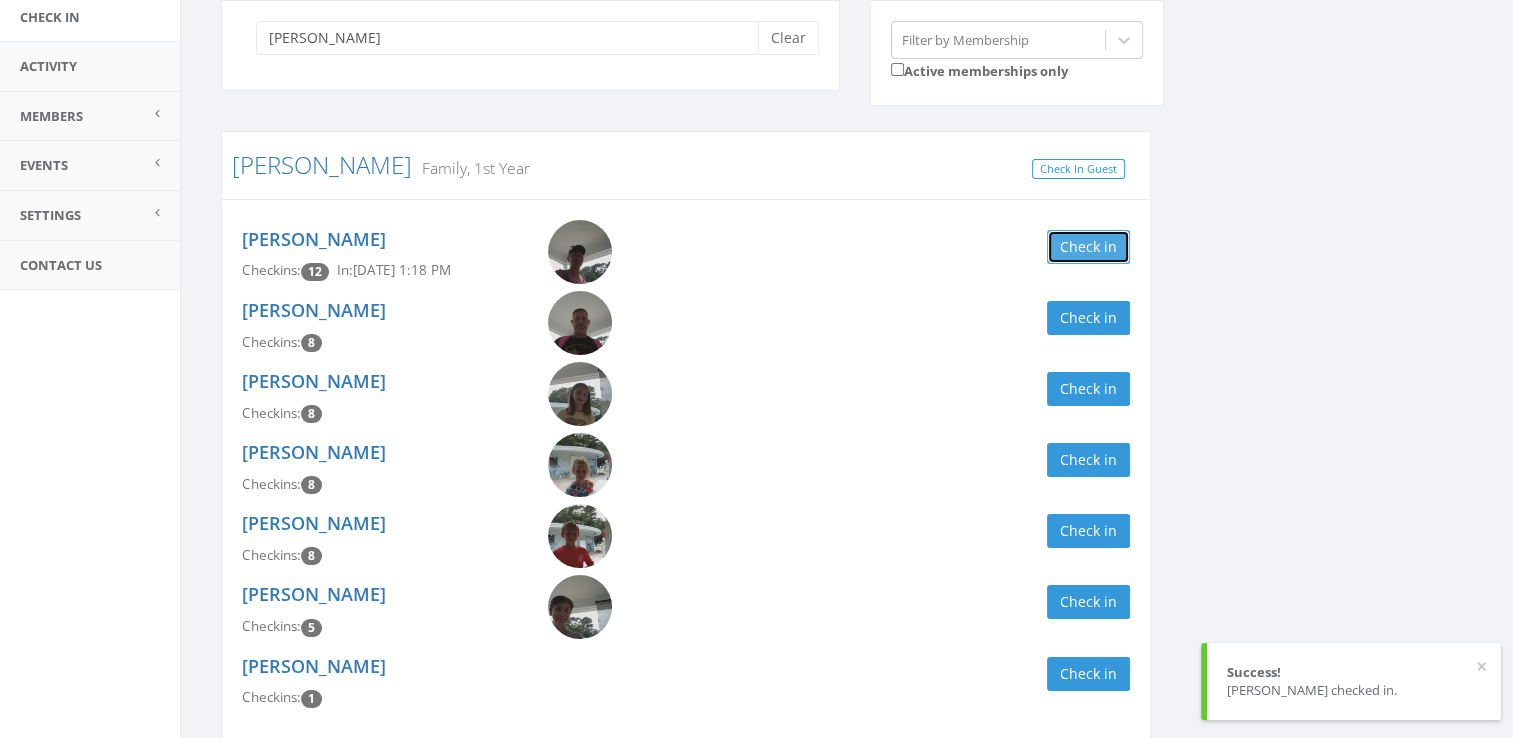 scroll, scrollTop: 187, scrollLeft: 0, axis: vertical 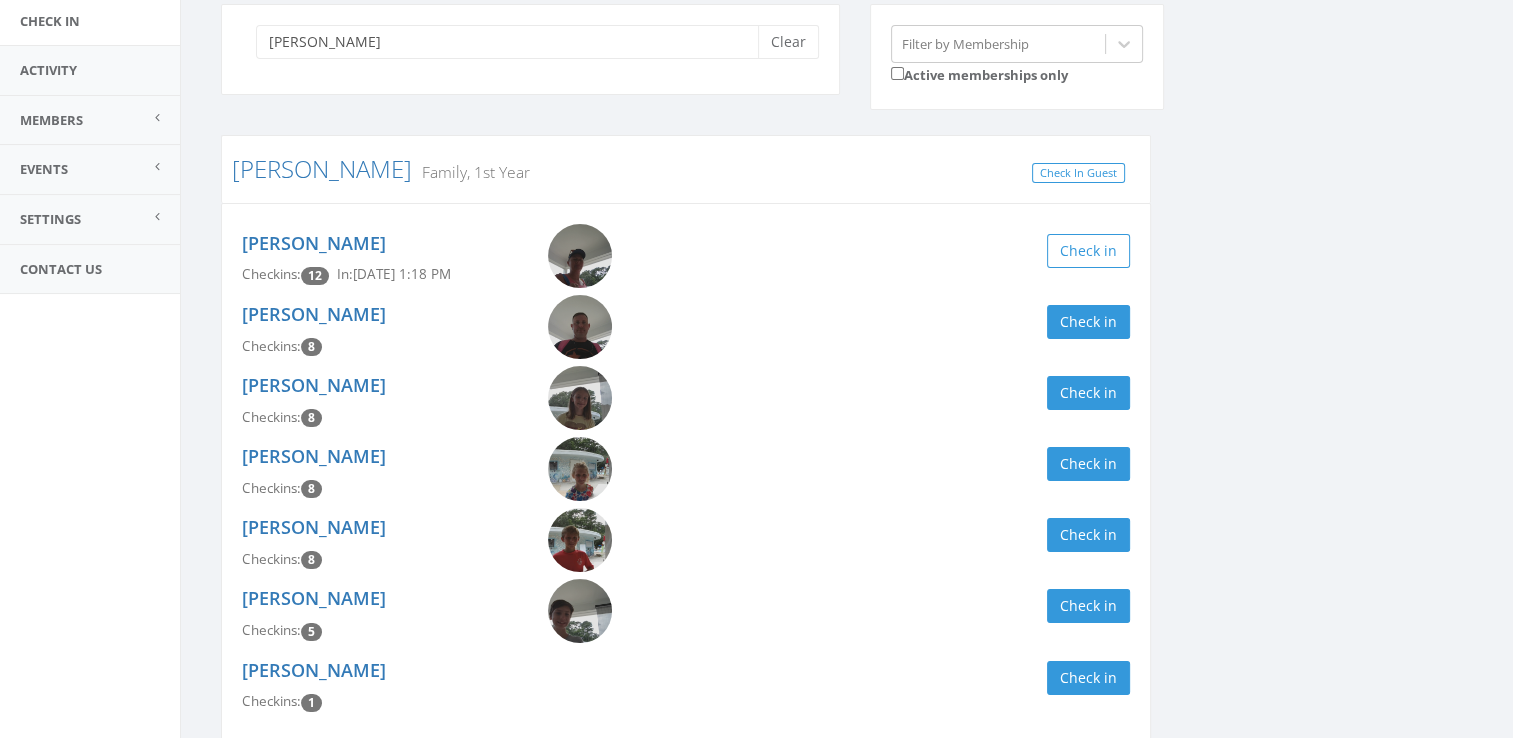 click on "[PERSON_NAME]" at bounding box center (380, 244) 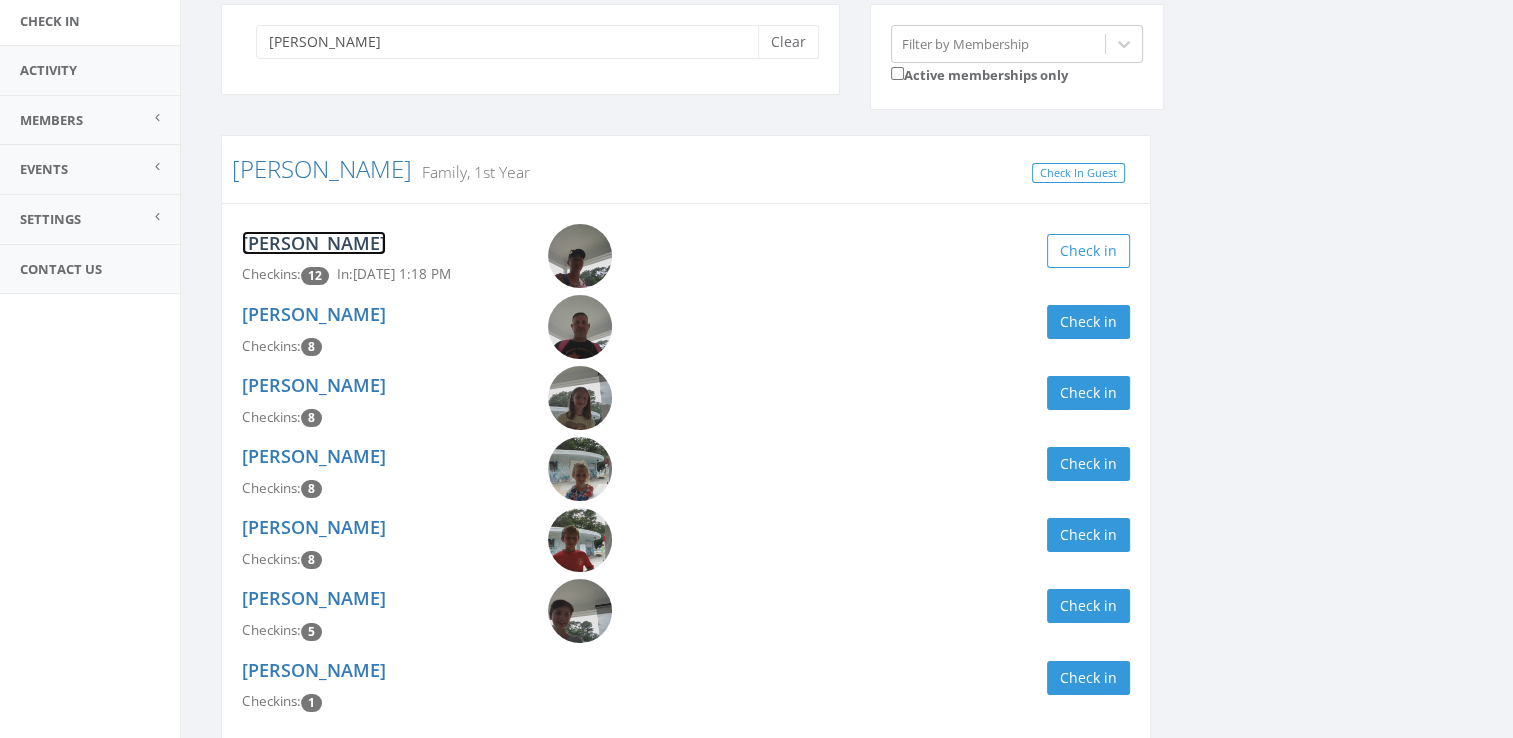 click on "Jamie Mitchell" at bounding box center (314, 243) 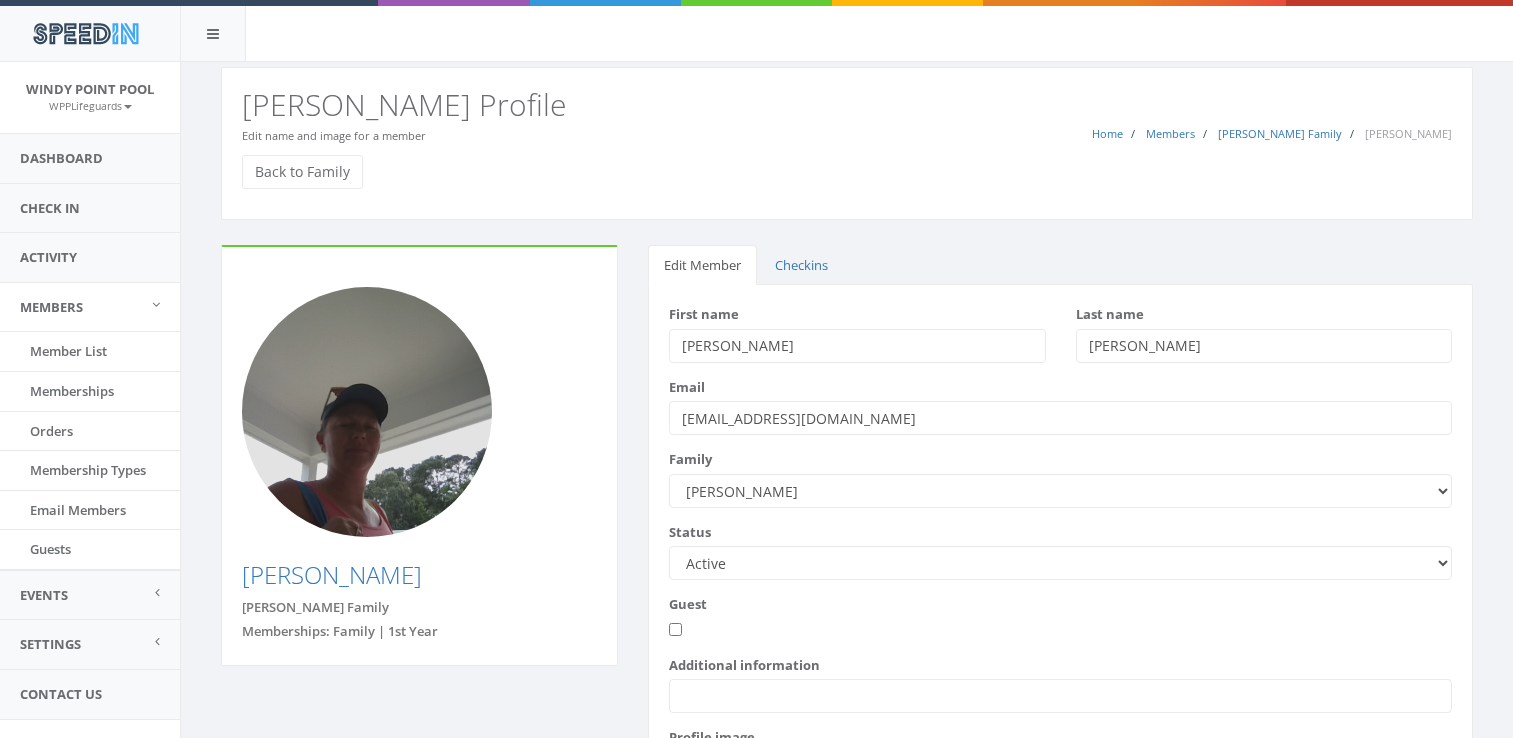scroll, scrollTop: 0, scrollLeft: 0, axis: both 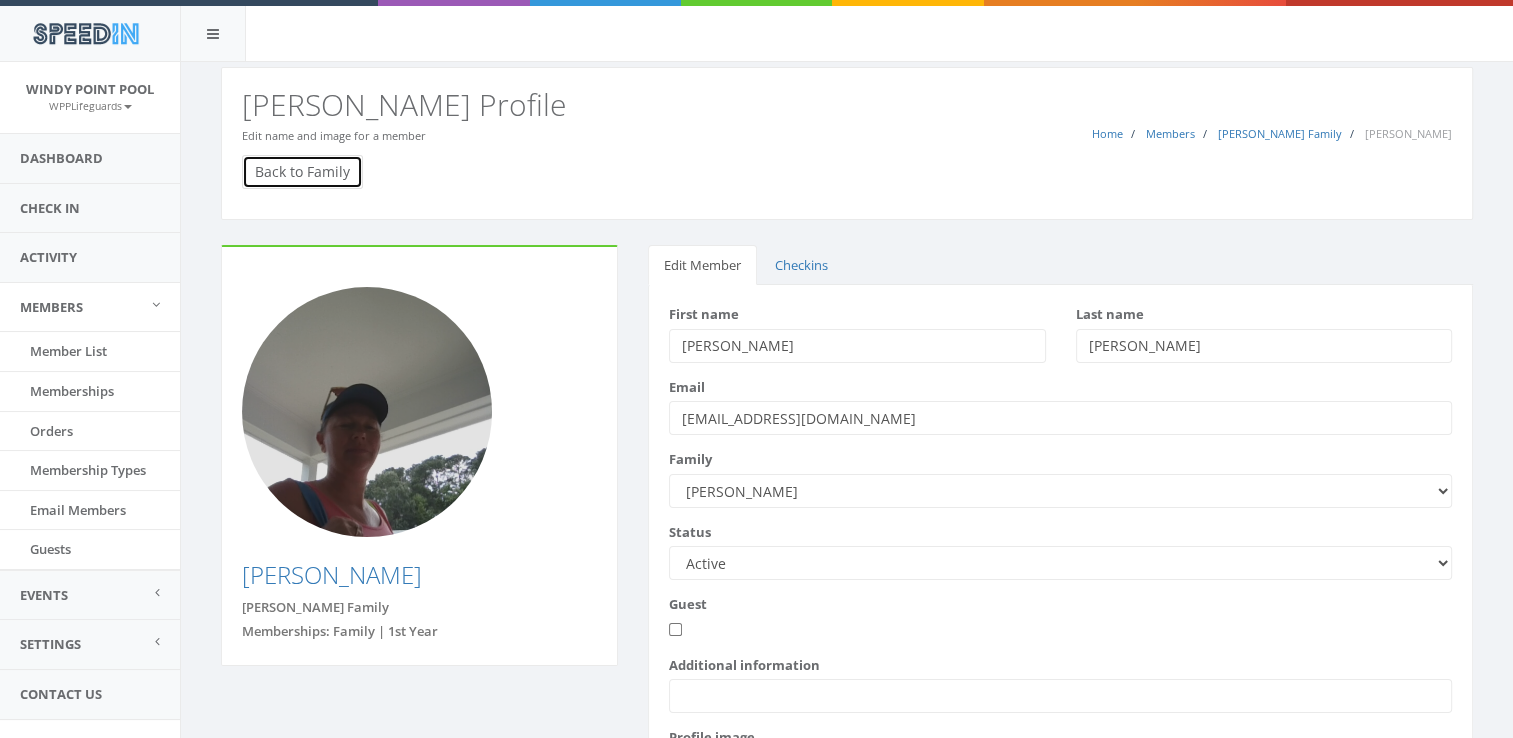 click on "Back to Family" at bounding box center (302, 172) 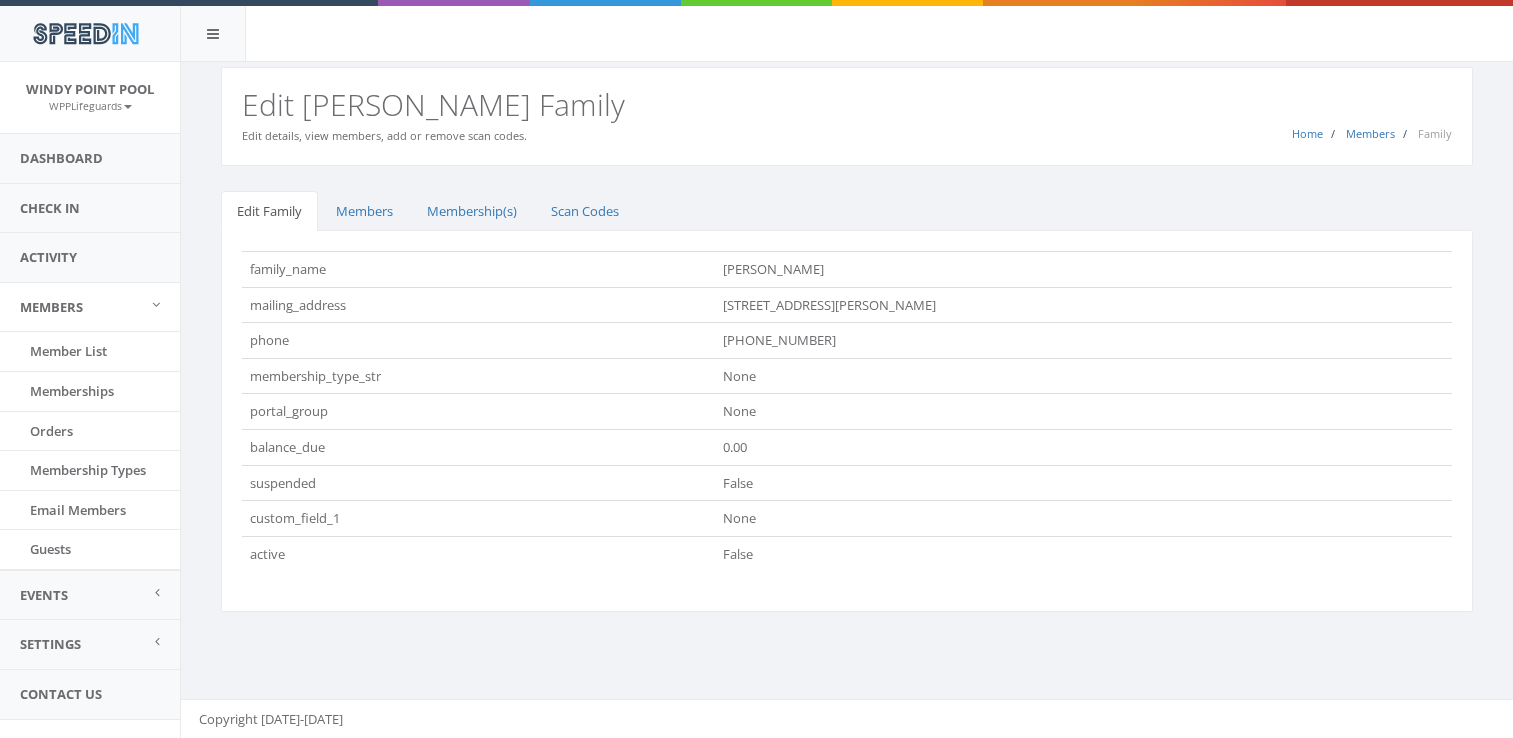 scroll, scrollTop: 0, scrollLeft: 0, axis: both 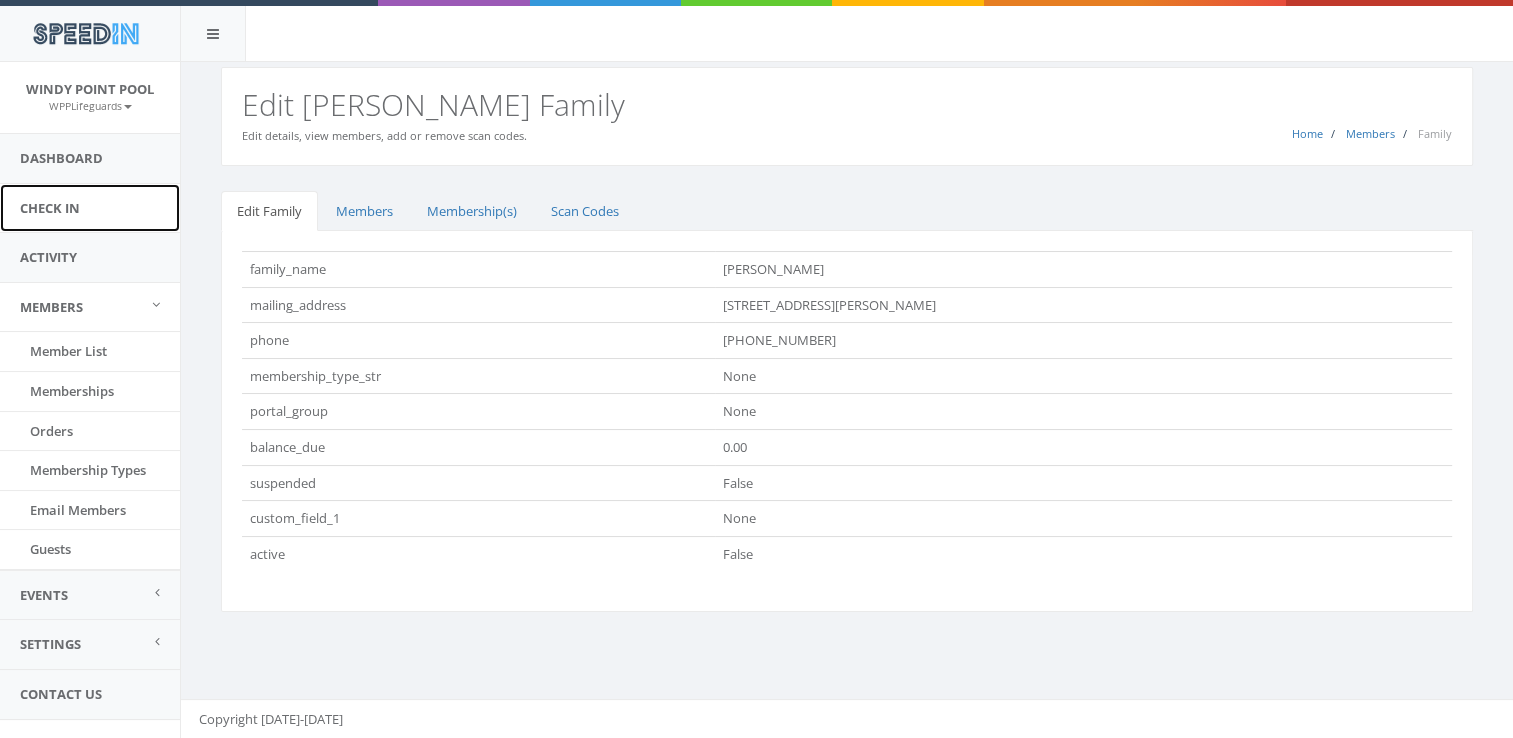 click on "Check In" at bounding box center (90, 208) 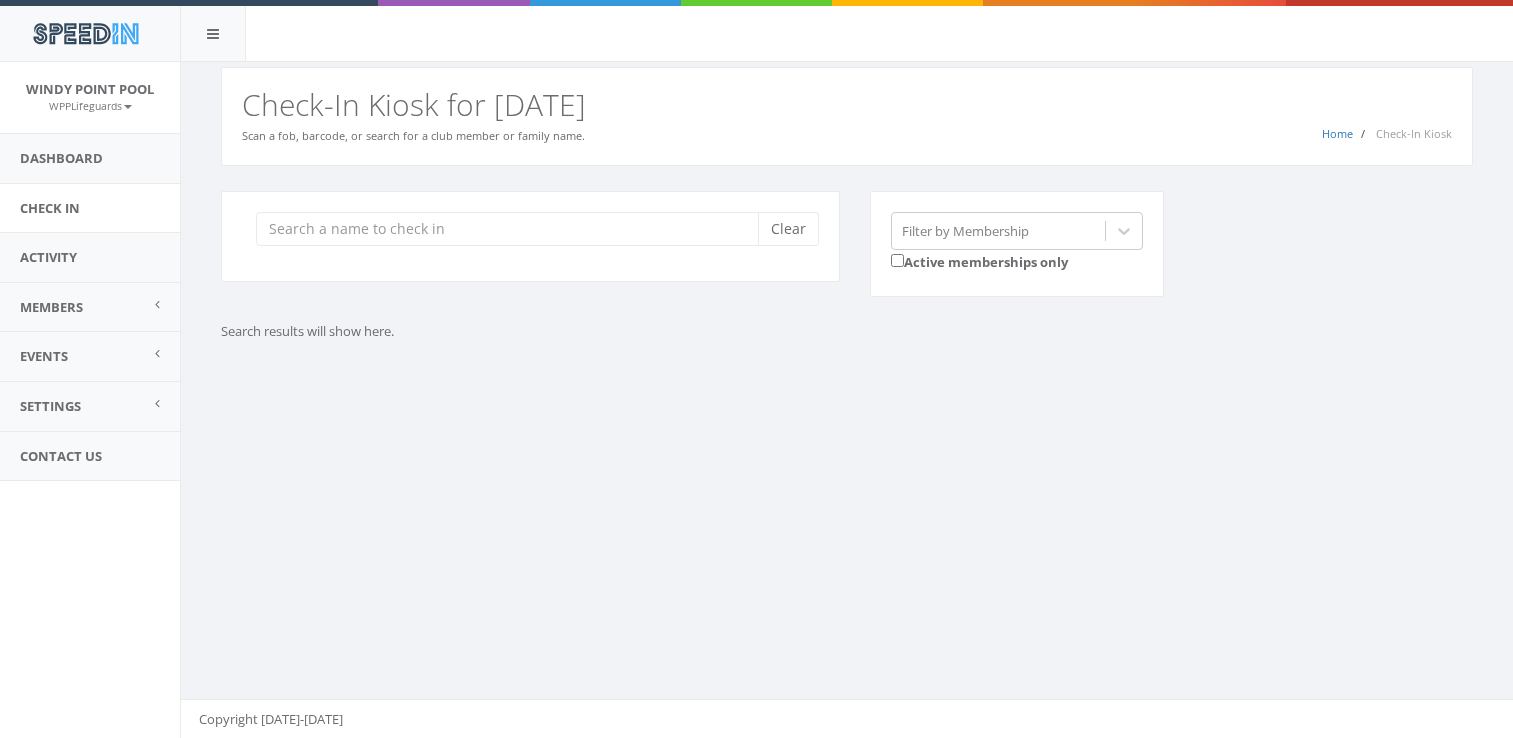 scroll, scrollTop: 0, scrollLeft: 0, axis: both 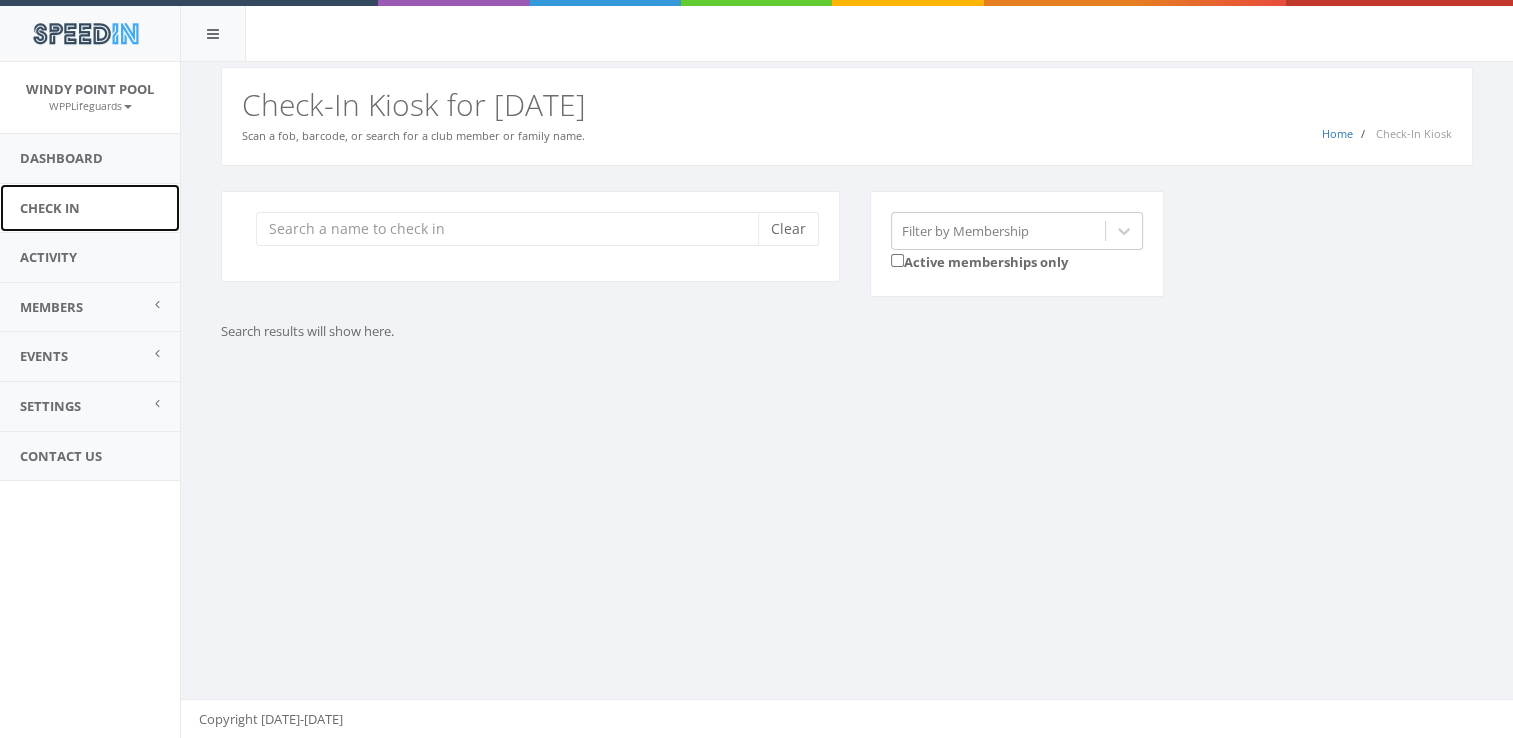 click on "Check In" at bounding box center (90, 208) 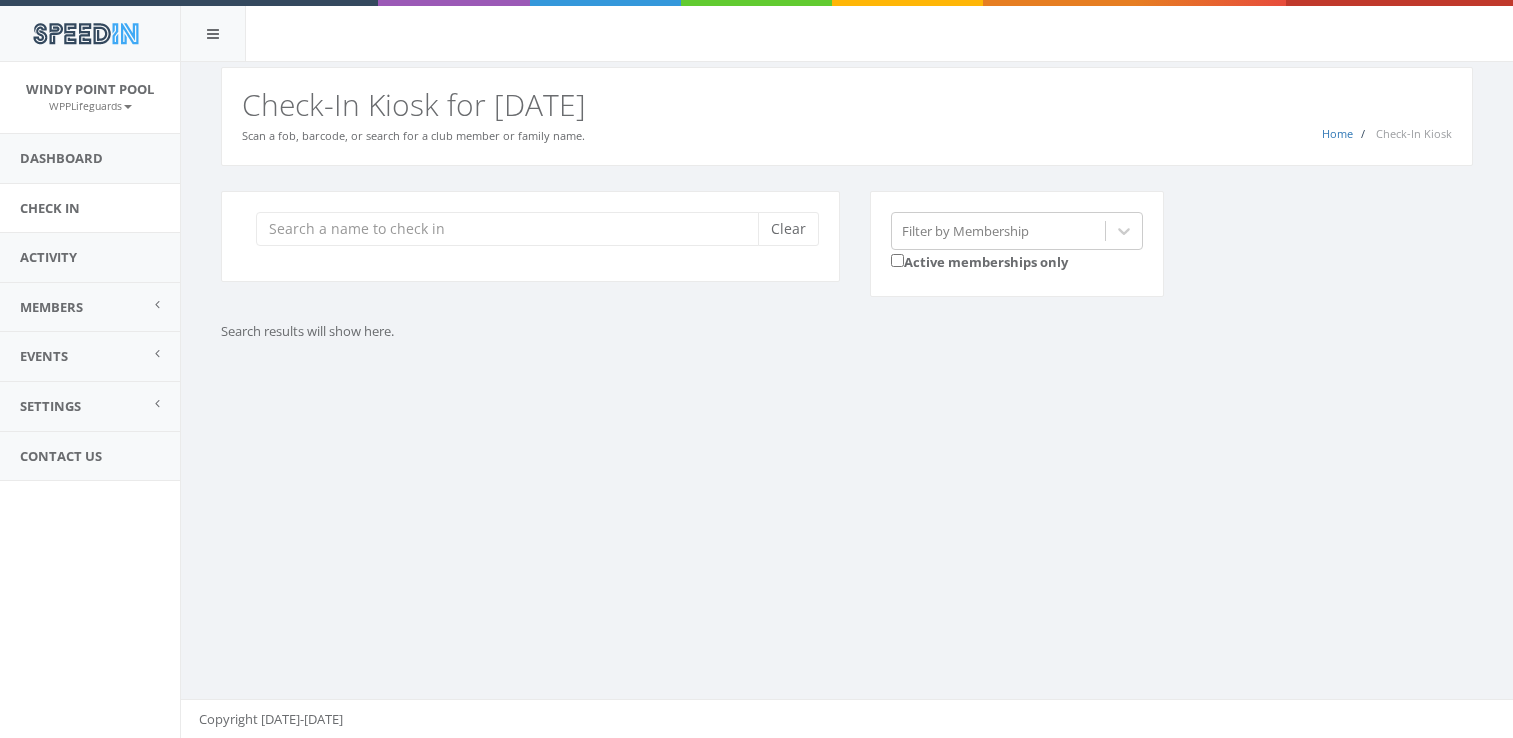 scroll, scrollTop: 0, scrollLeft: 0, axis: both 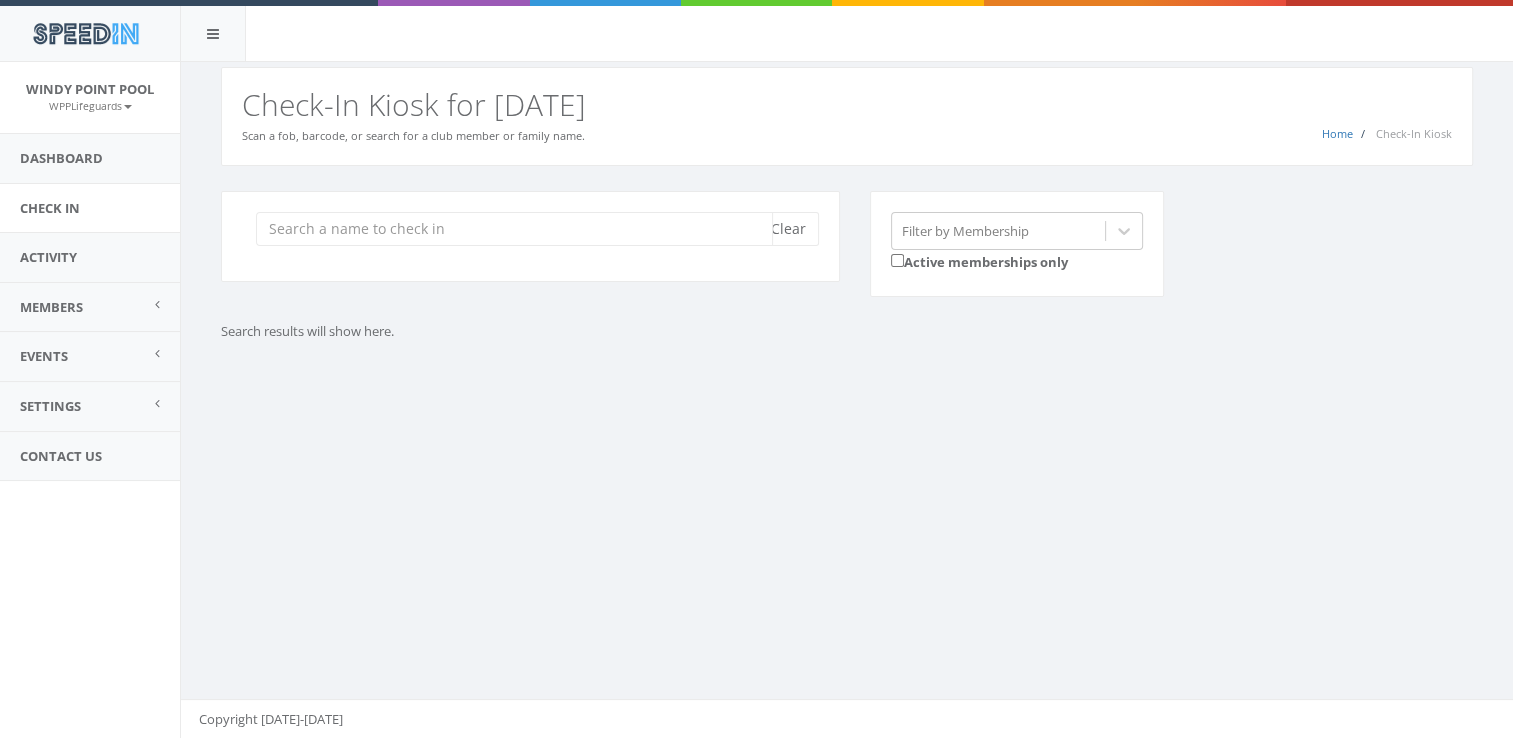 click at bounding box center (514, 229) 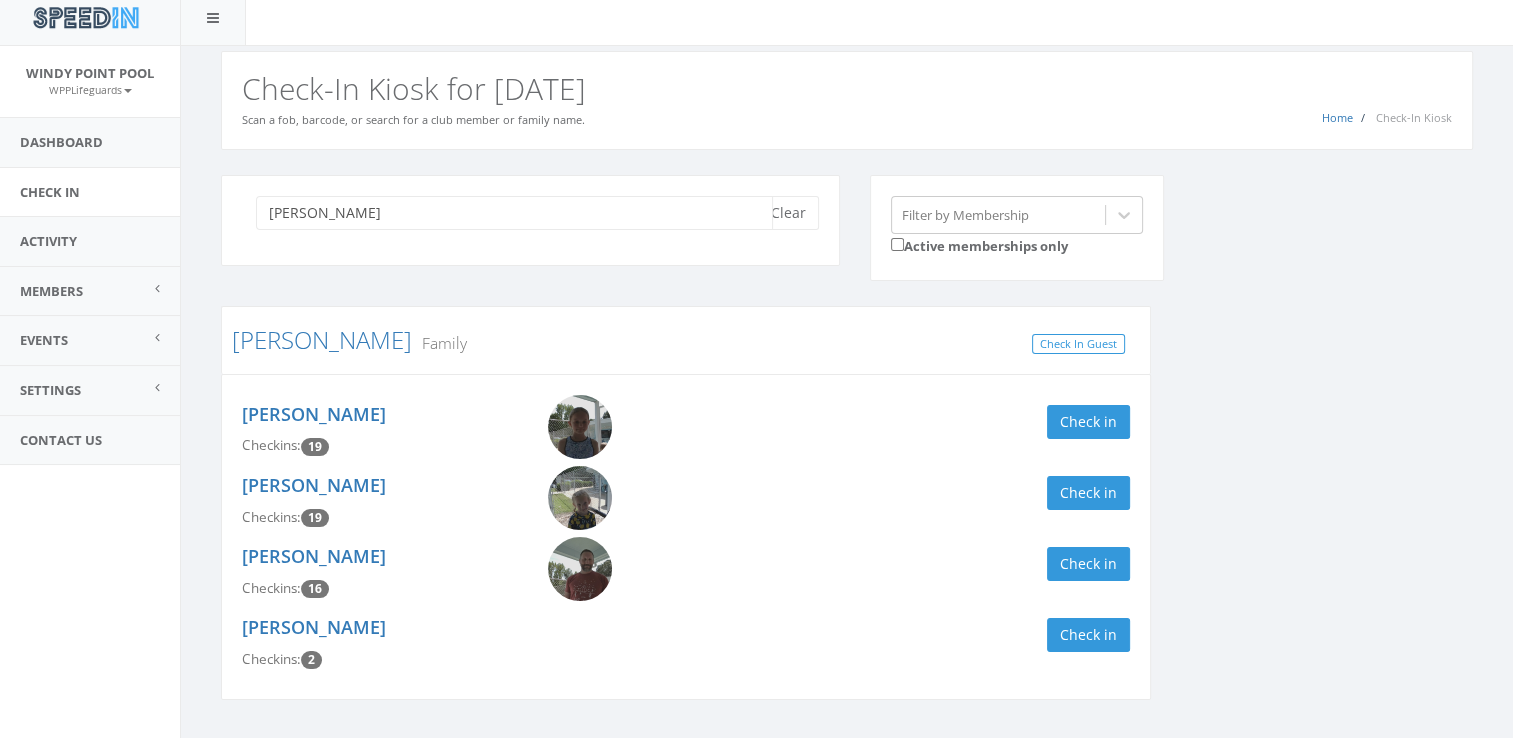 scroll, scrollTop: 19, scrollLeft: 0, axis: vertical 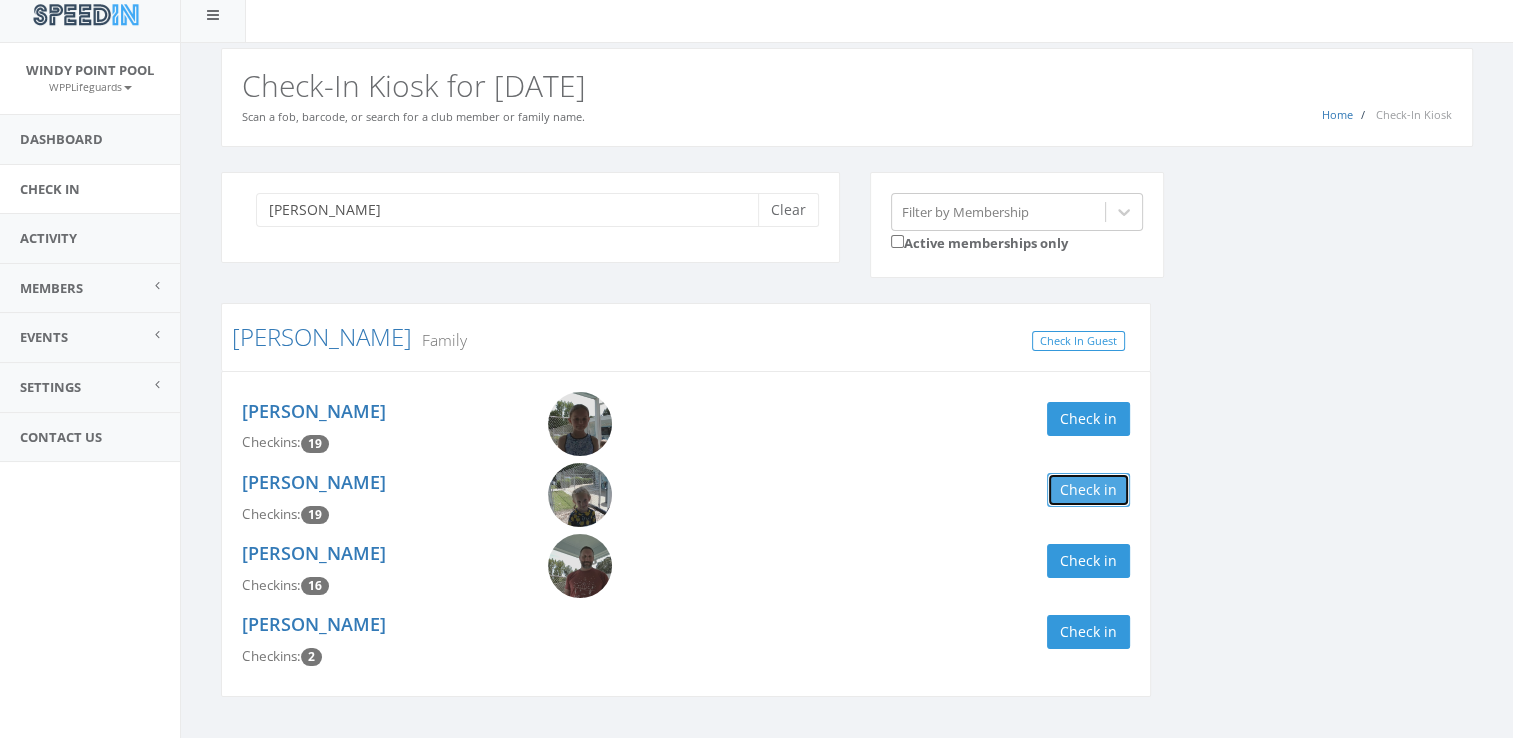 click on "Check in" at bounding box center (1088, 490) 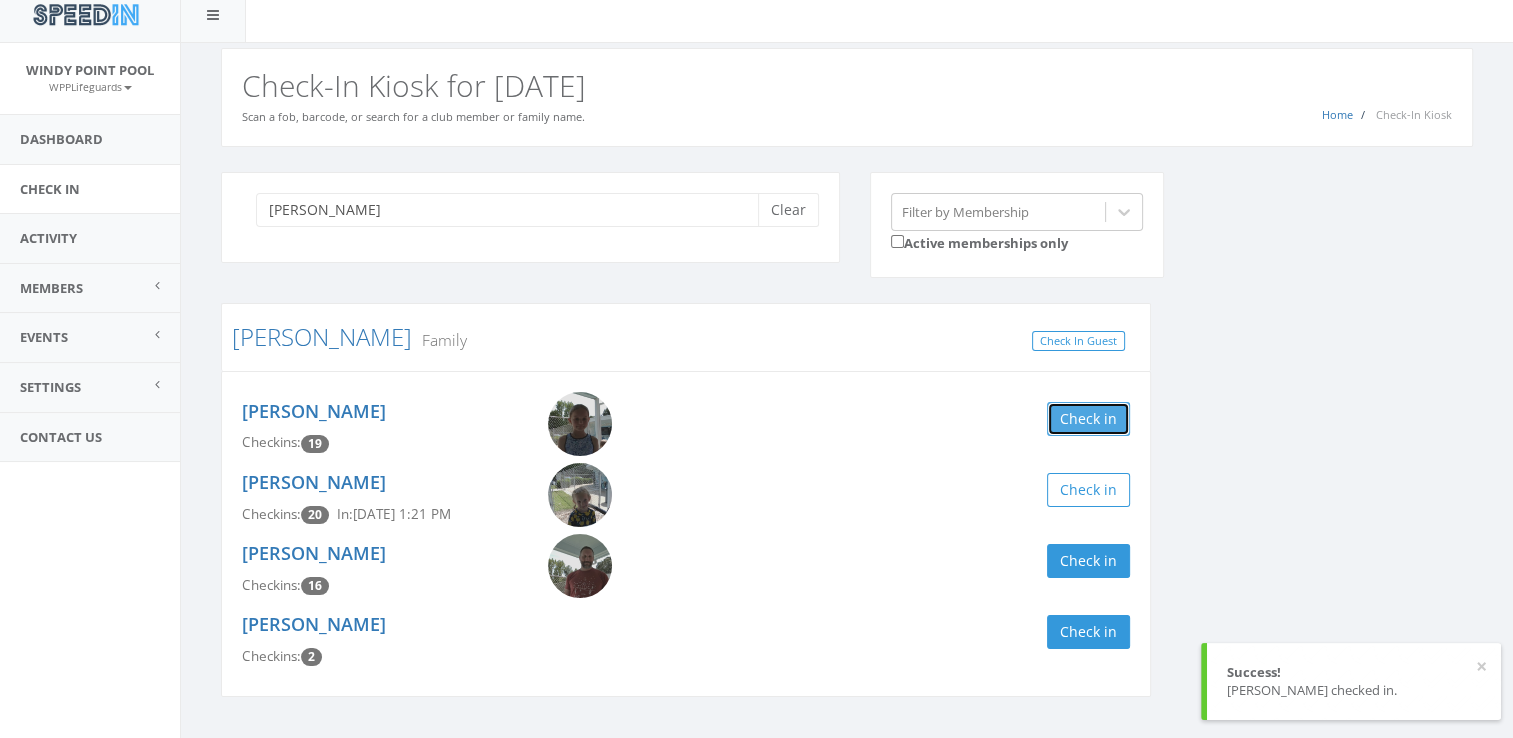 click on "Check in" at bounding box center (1088, 419) 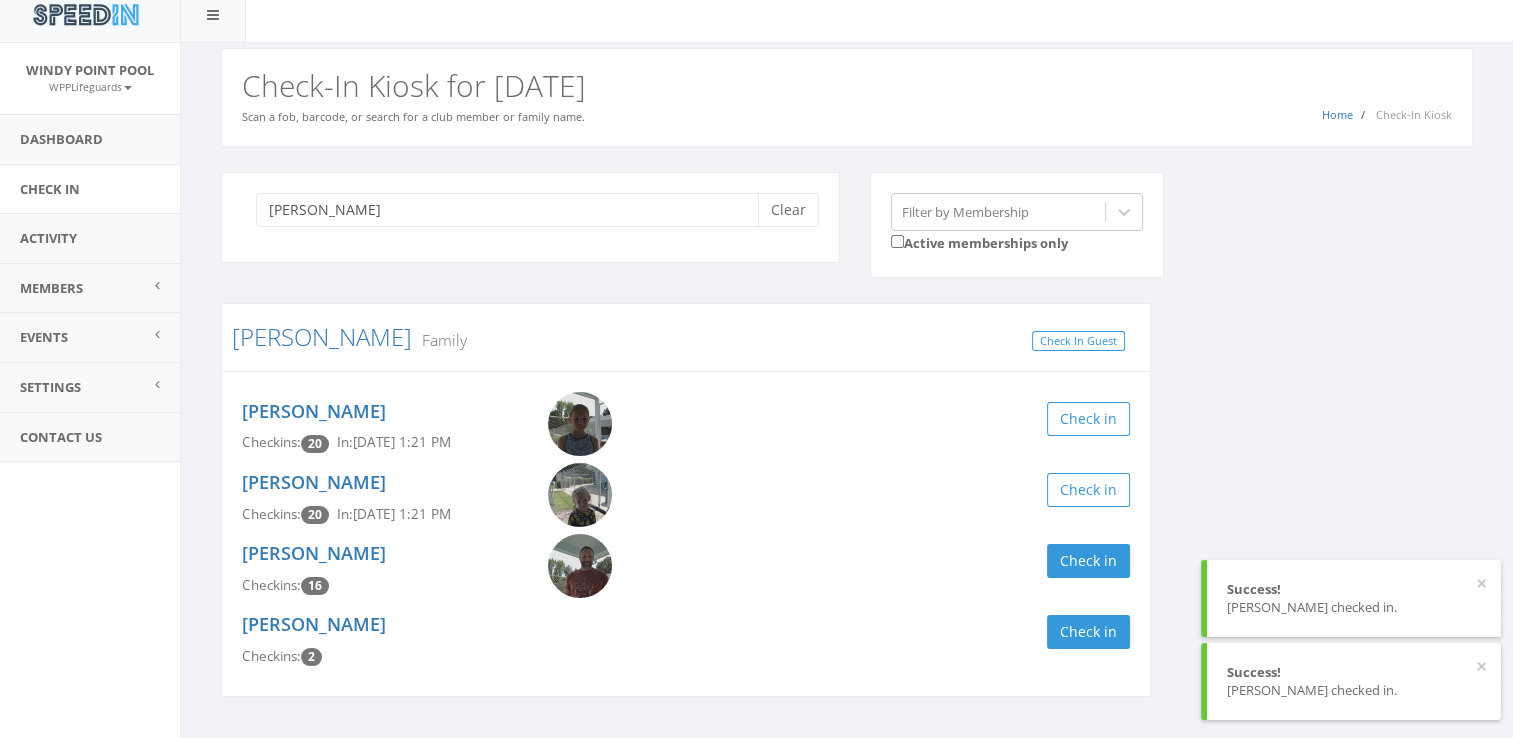 drag, startPoint x: 1116, startPoint y: 631, endPoint x: 1000, endPoint y: 526, distance: 156.46405 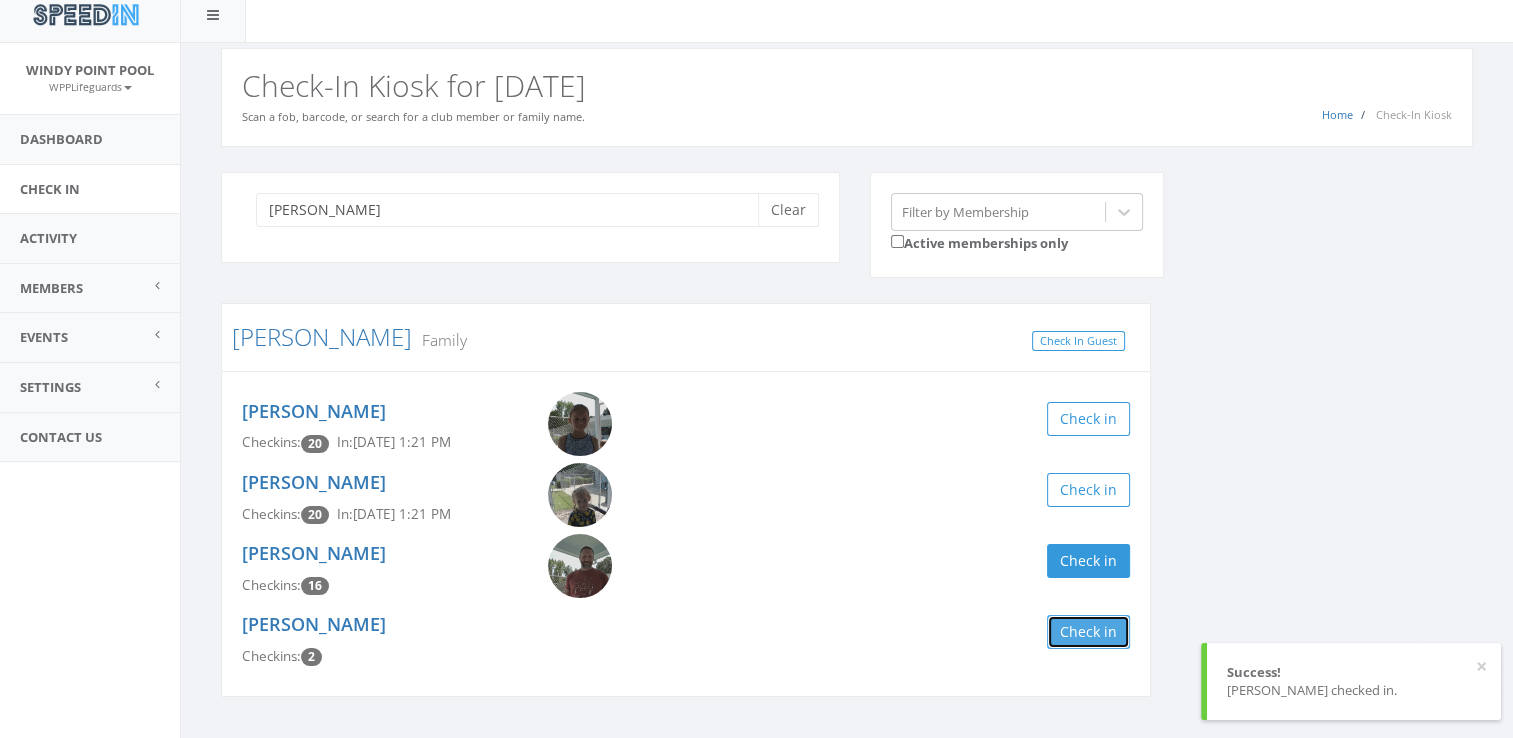 click on "Check in" at bounding box center [1088, 632] 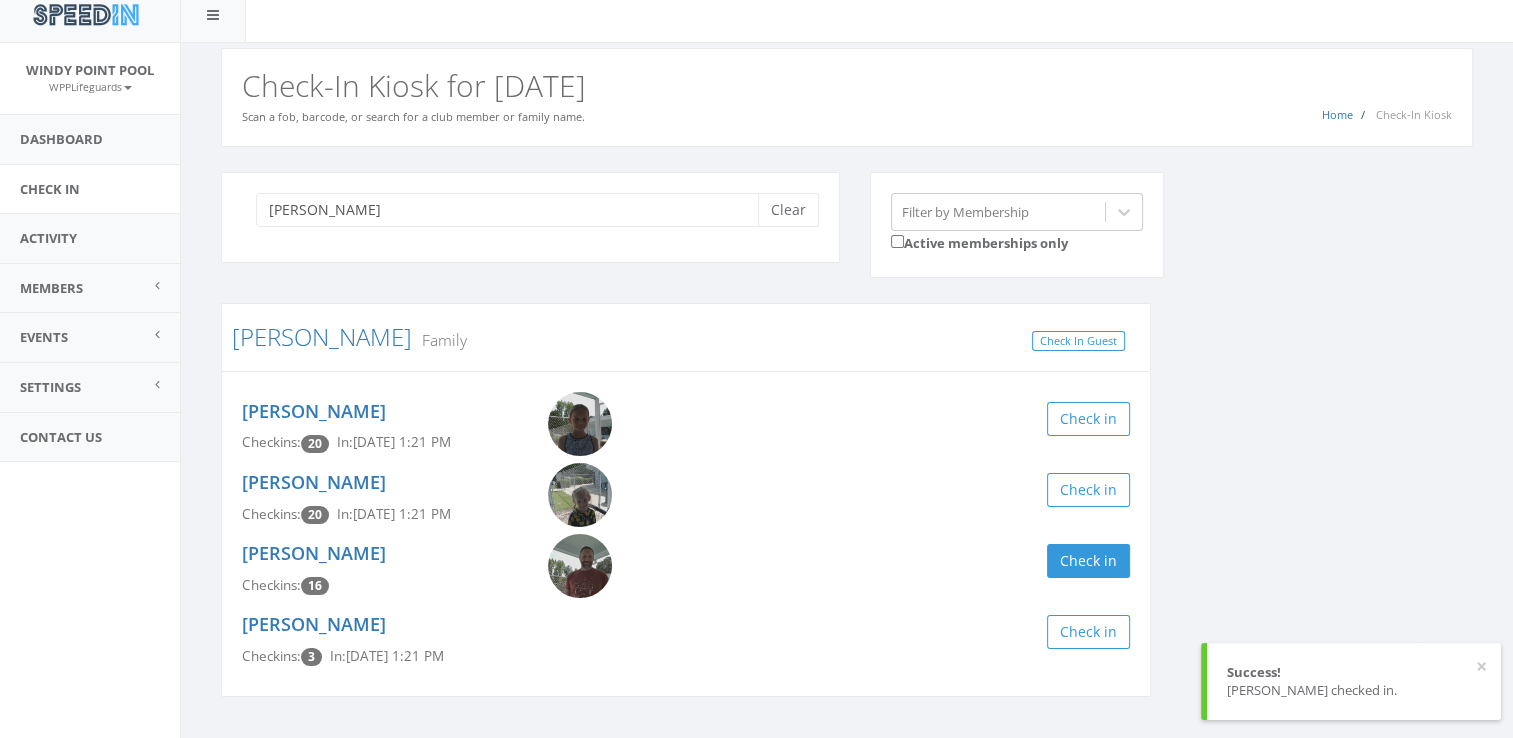 click on "betts Clear Filter by Membership  Active memberships only Betts Family Check In Guest Marin Betts Checkins:  20 In:  Jul 6, 1:21 PM Check in Norah Betts Checkins:  20 In:  Jul 6, 1:21 PM Check in Weston Betts Checkins:  16 Check in Lindsey Betts Checkins:  3 In:  Jul 6, 1:21 PM Check in" at bounding box center (847, 447) 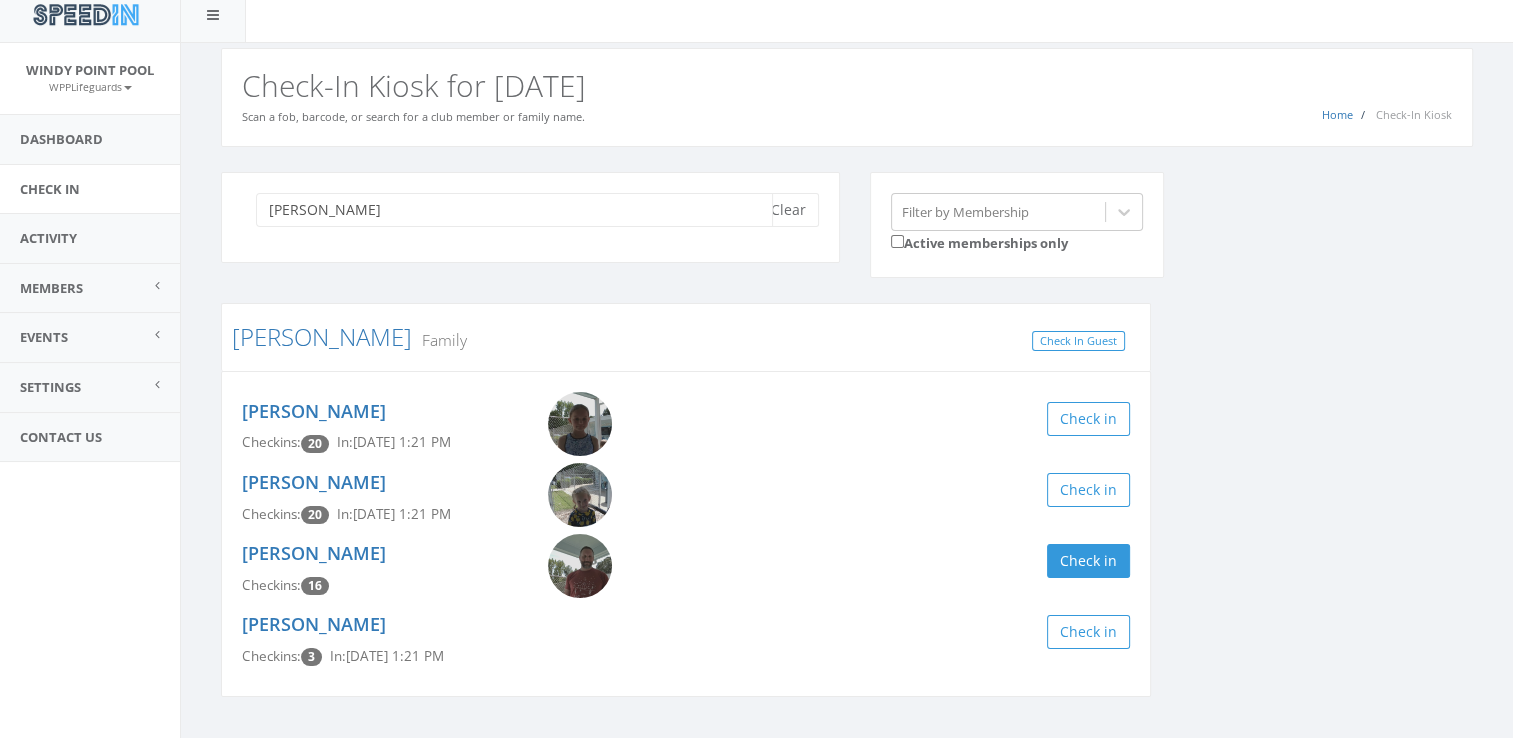 click on "betts" at bounding box center [514, 210] 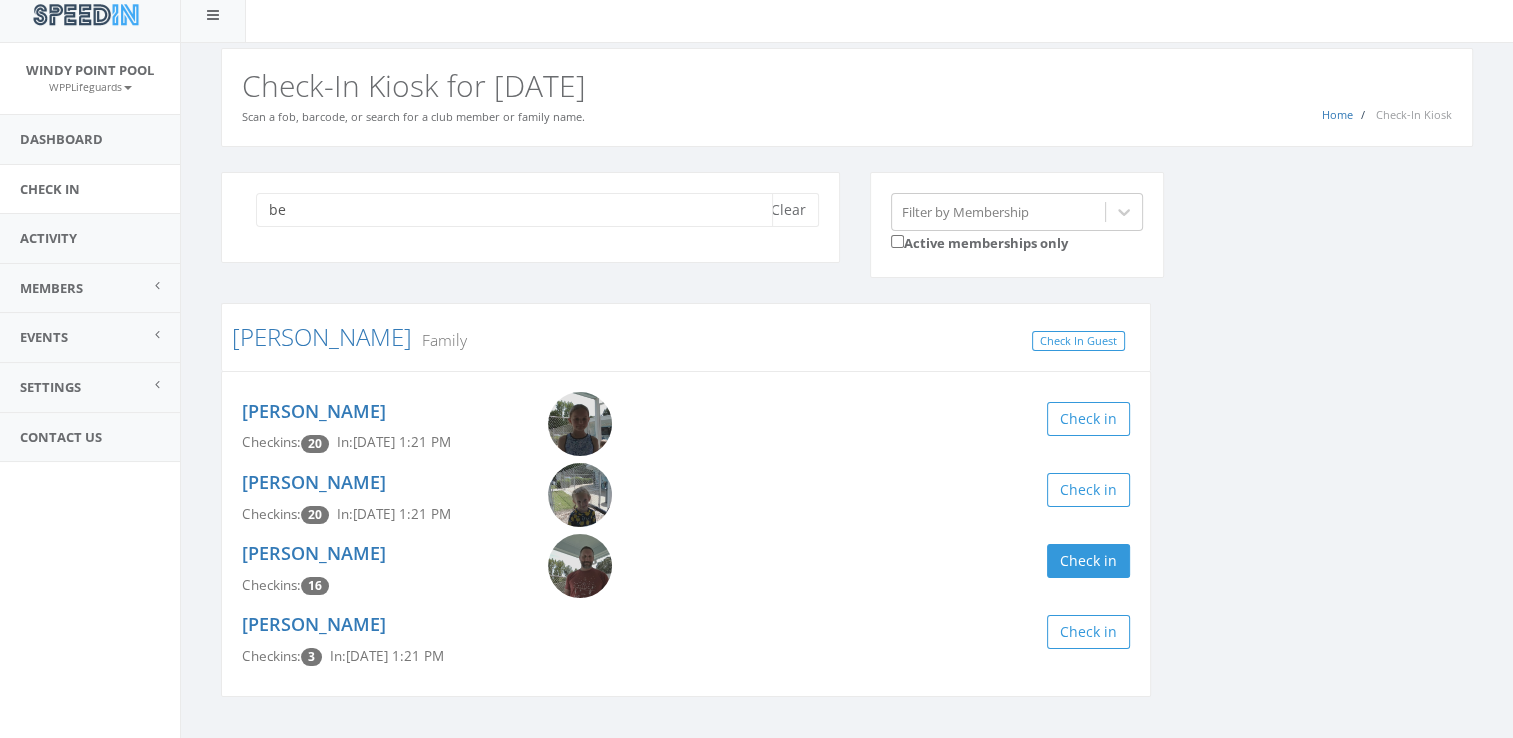 type on "b" 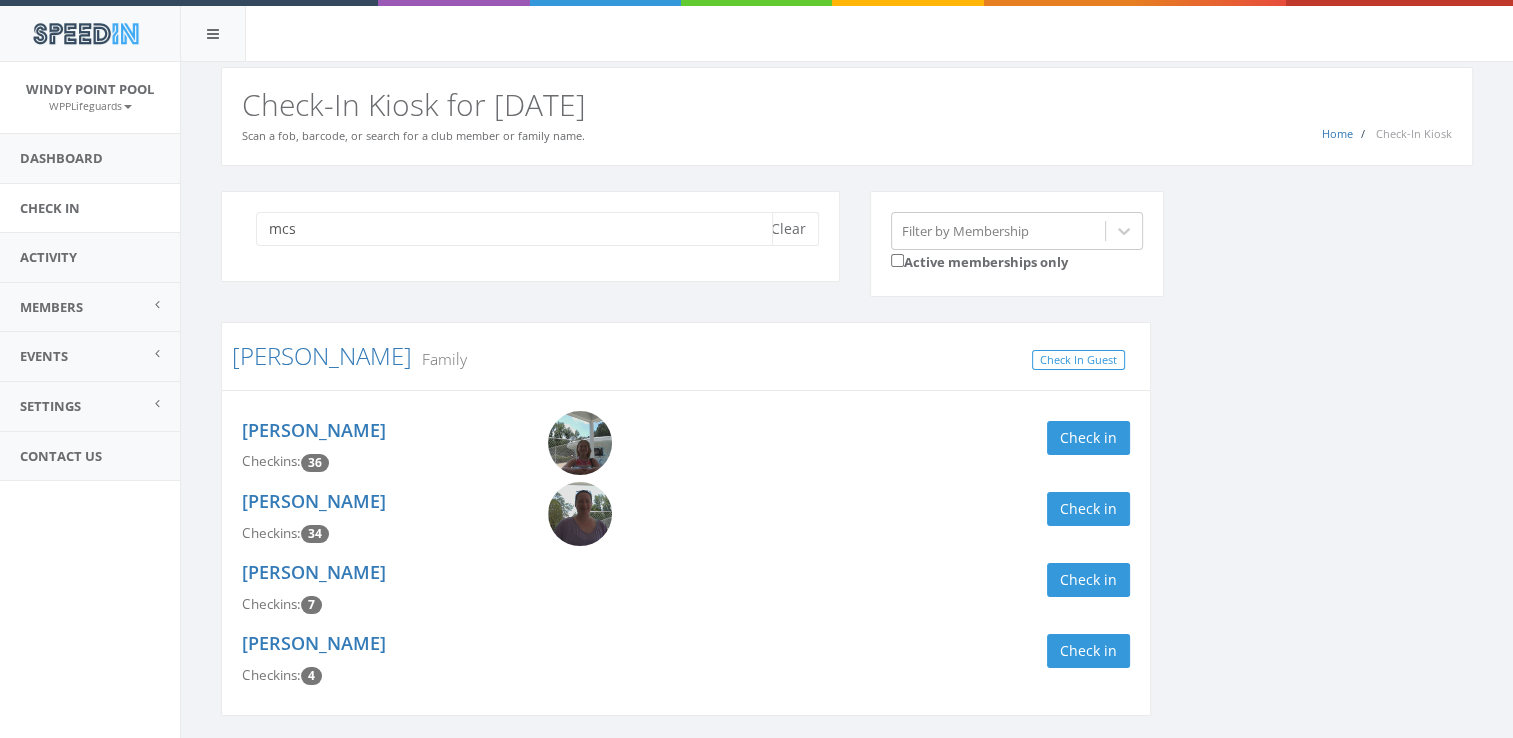 scroll, scrollTop: 19, scrollLeft: 0, axis: vertical 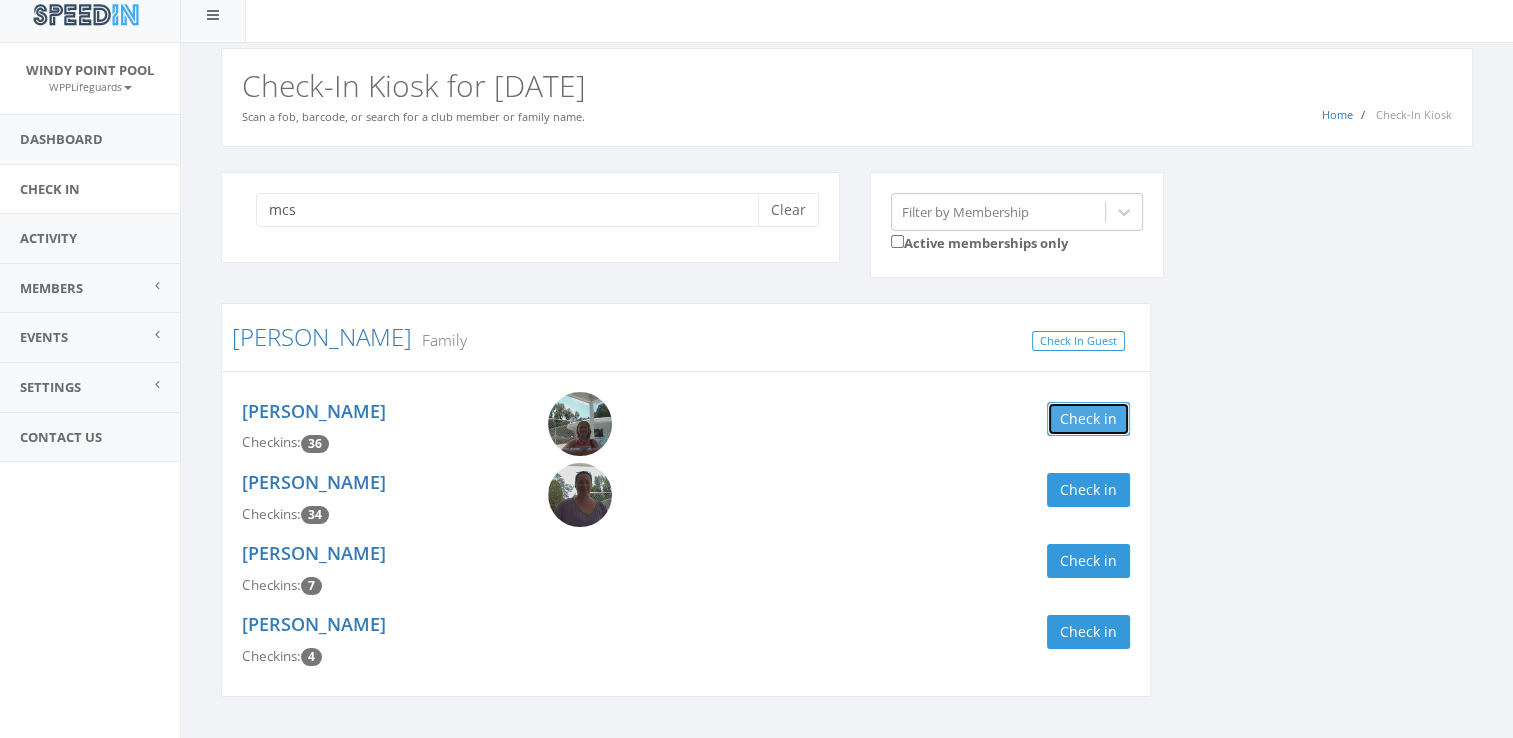 click on "Check in" at bounding box center [1088, 419] 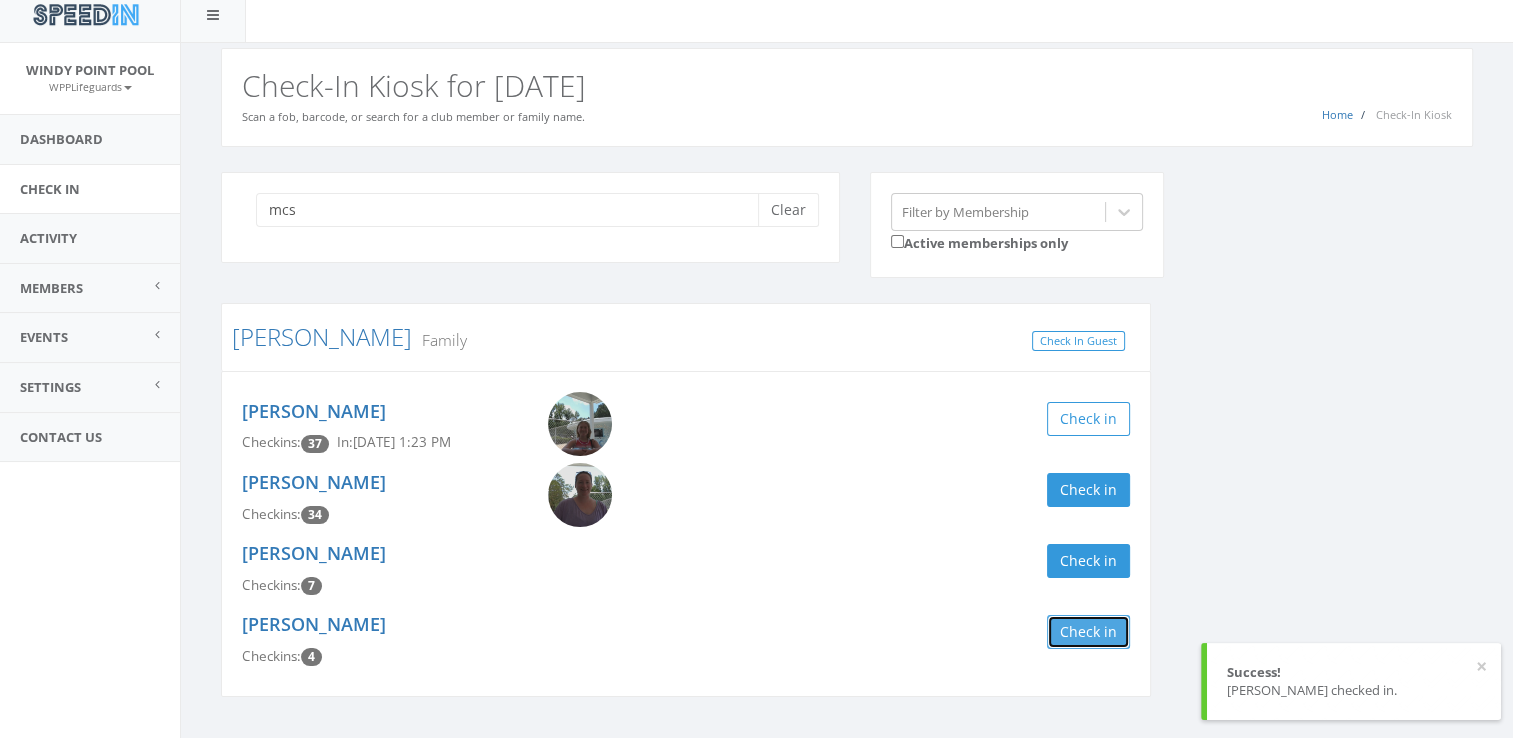 click on "Check in" at bounding box center [1088, 632] 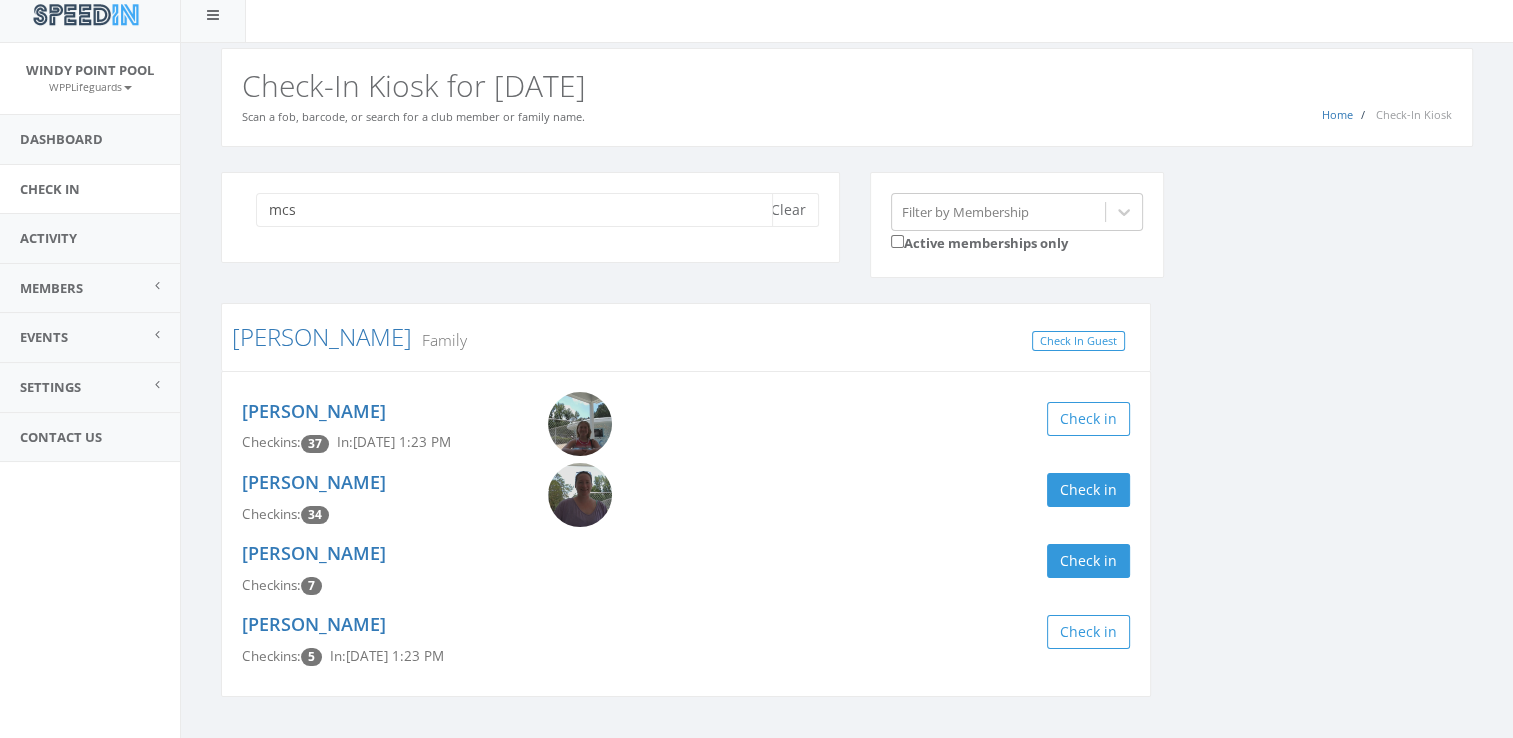 click on "mcs" at bounding box center (514, 210) 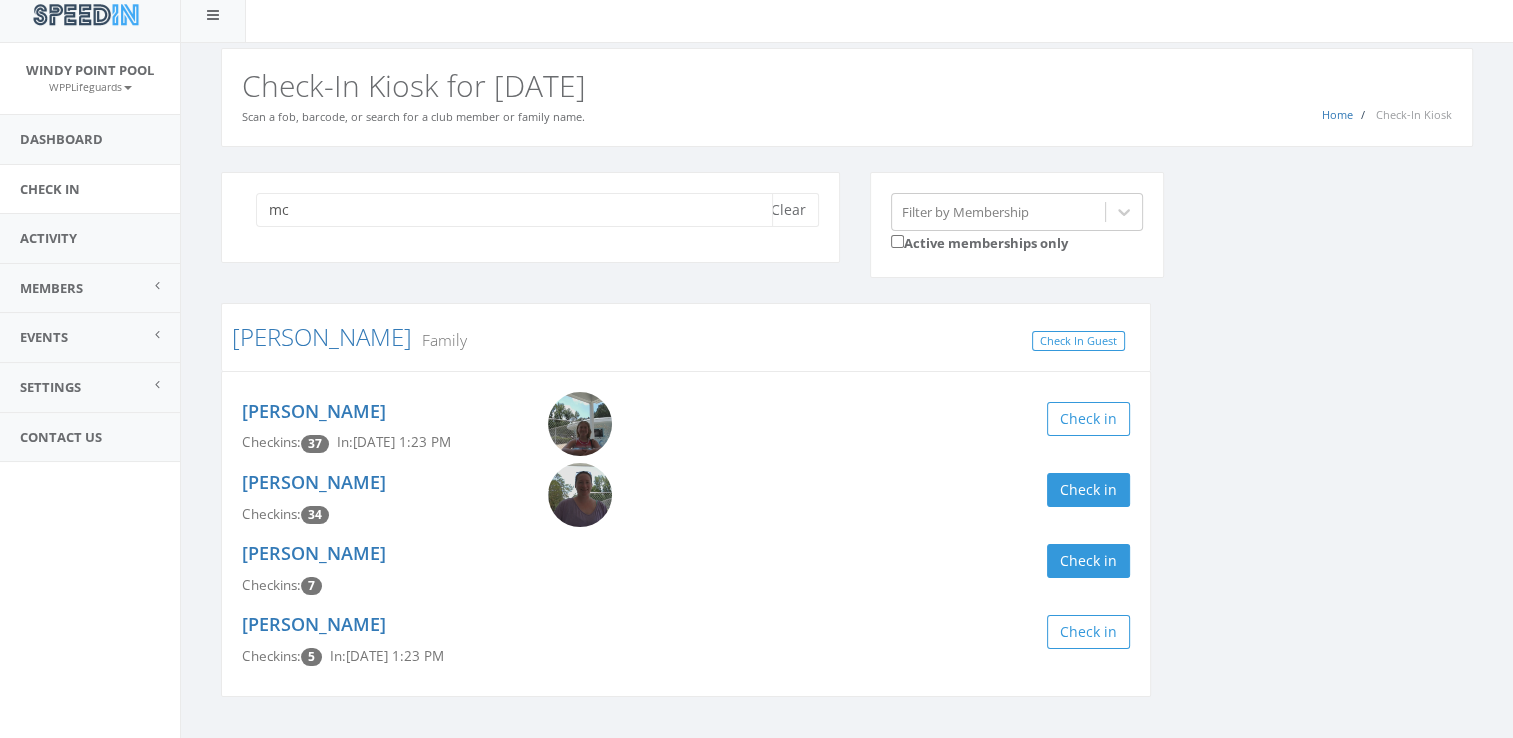 type on "m" 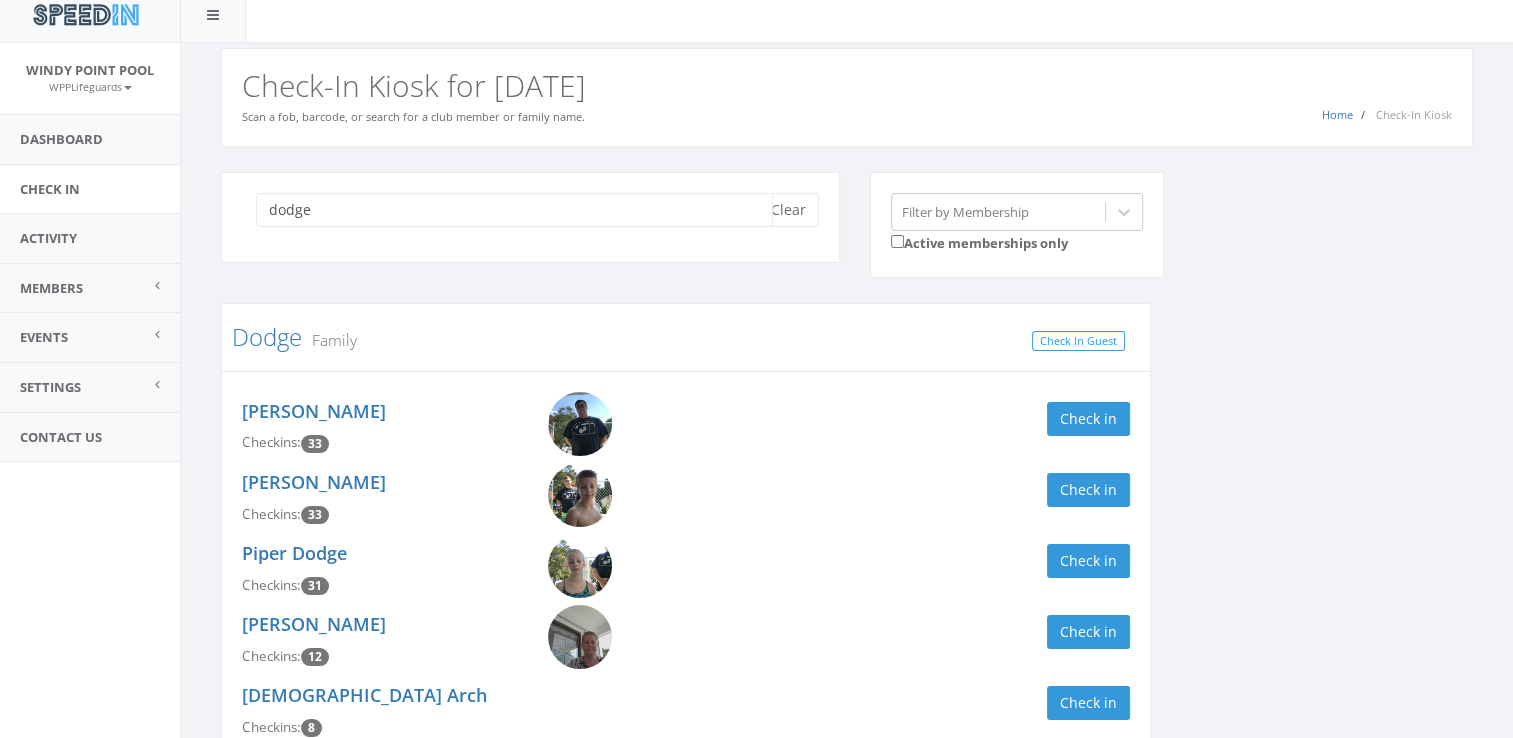 scroll, scrollTop: 63, scrollLeft: 0, axis: vertical 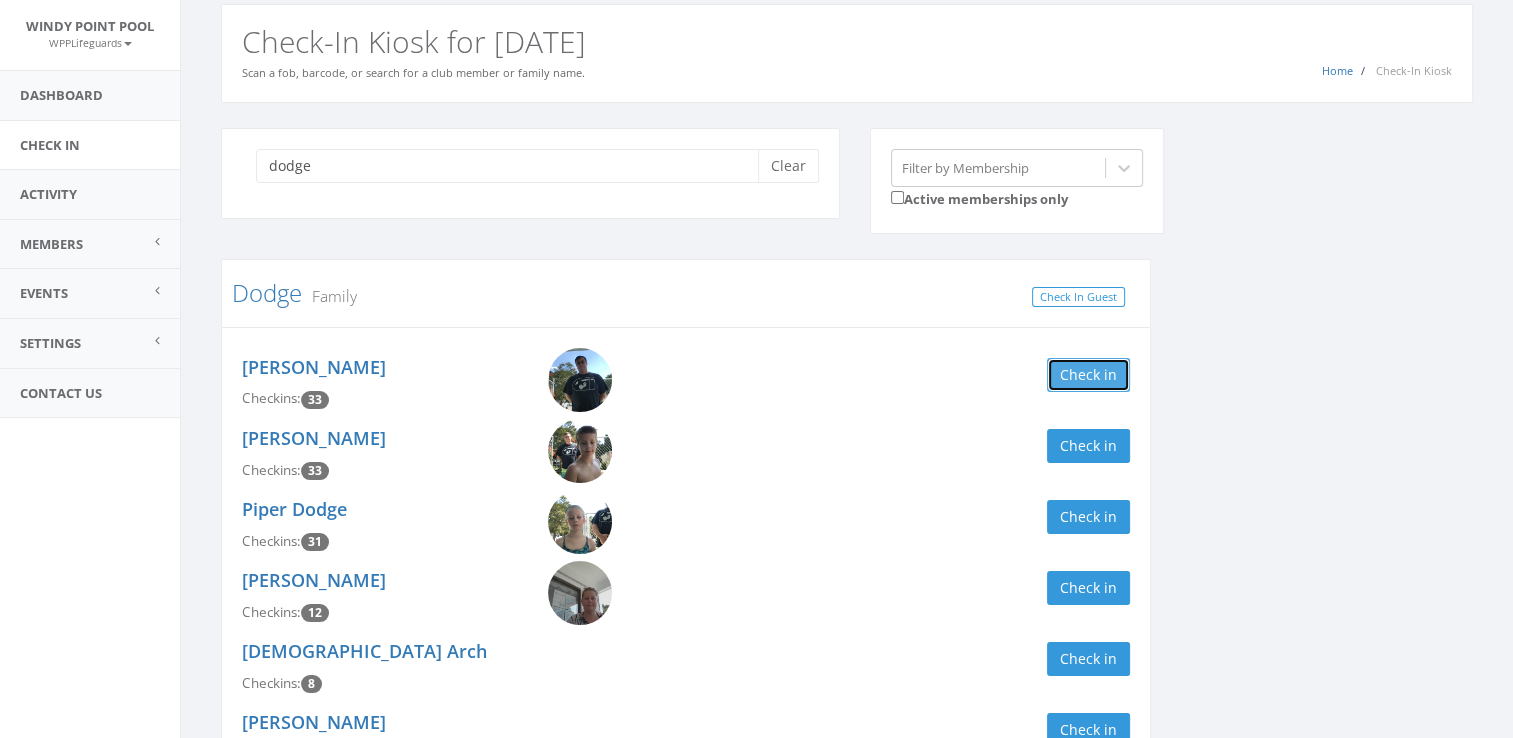 click on "Check in" at bounding box center [1088, 375] 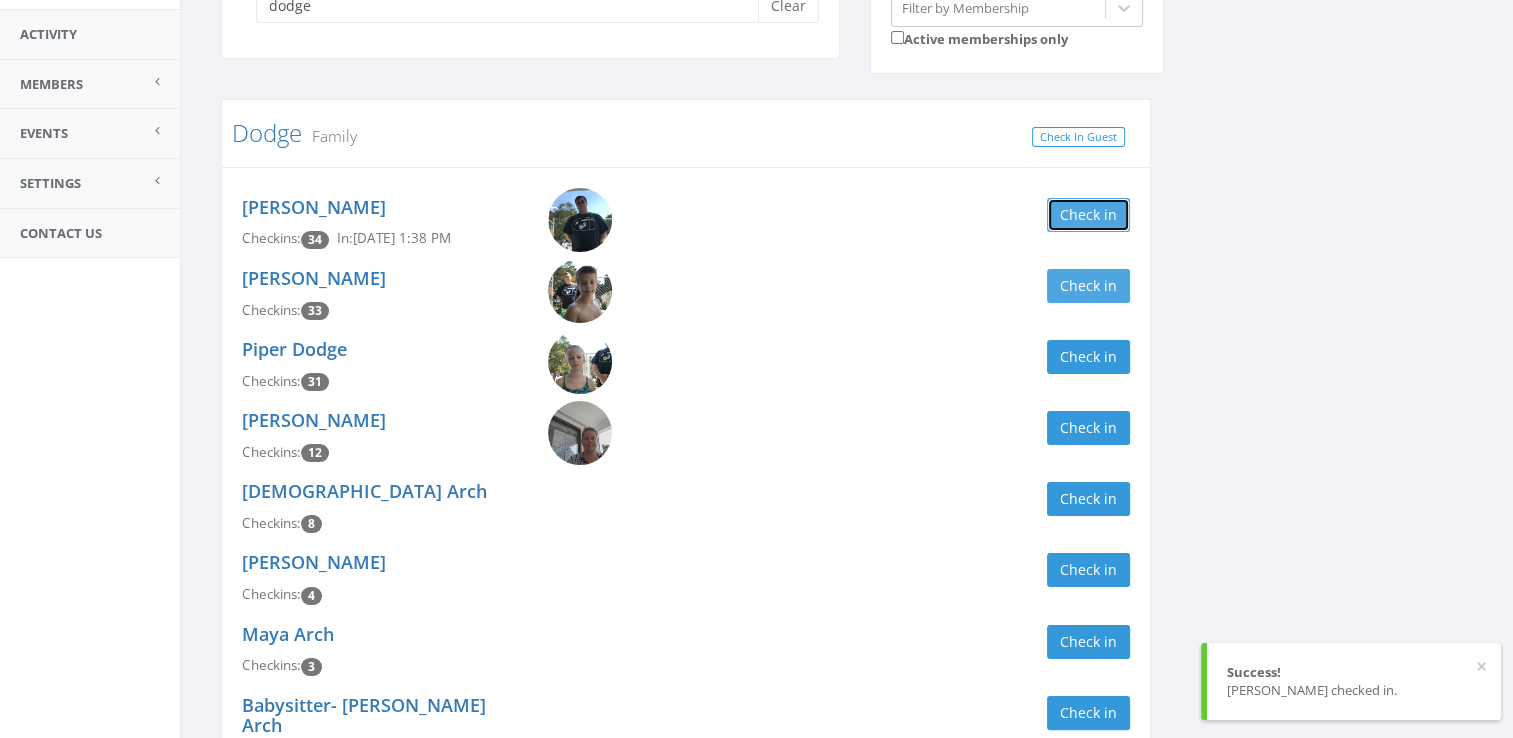 scroll, scrollTop: 224, scrollLeft: 0, axis: vertical 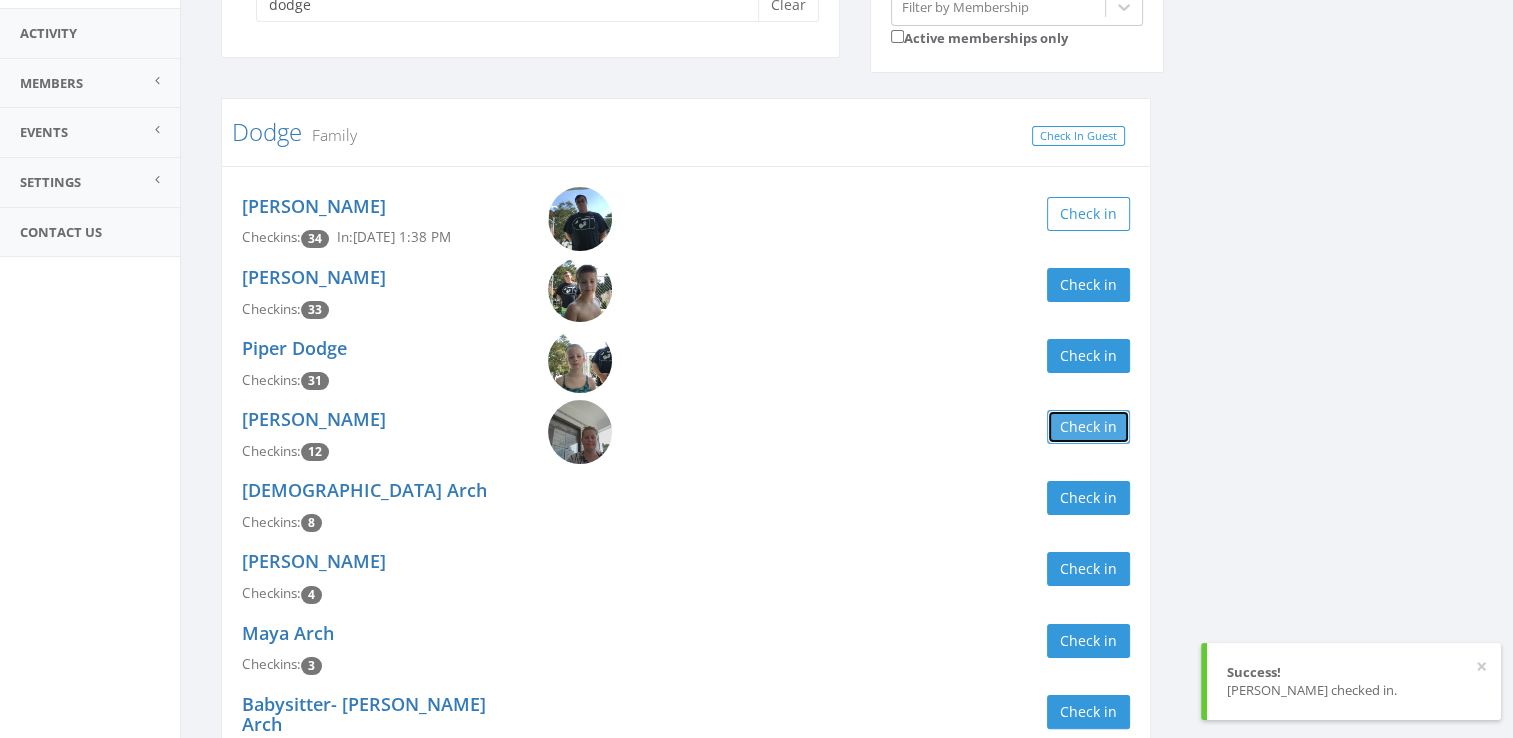 click on "Check in" at bounding box center [1088, 427] 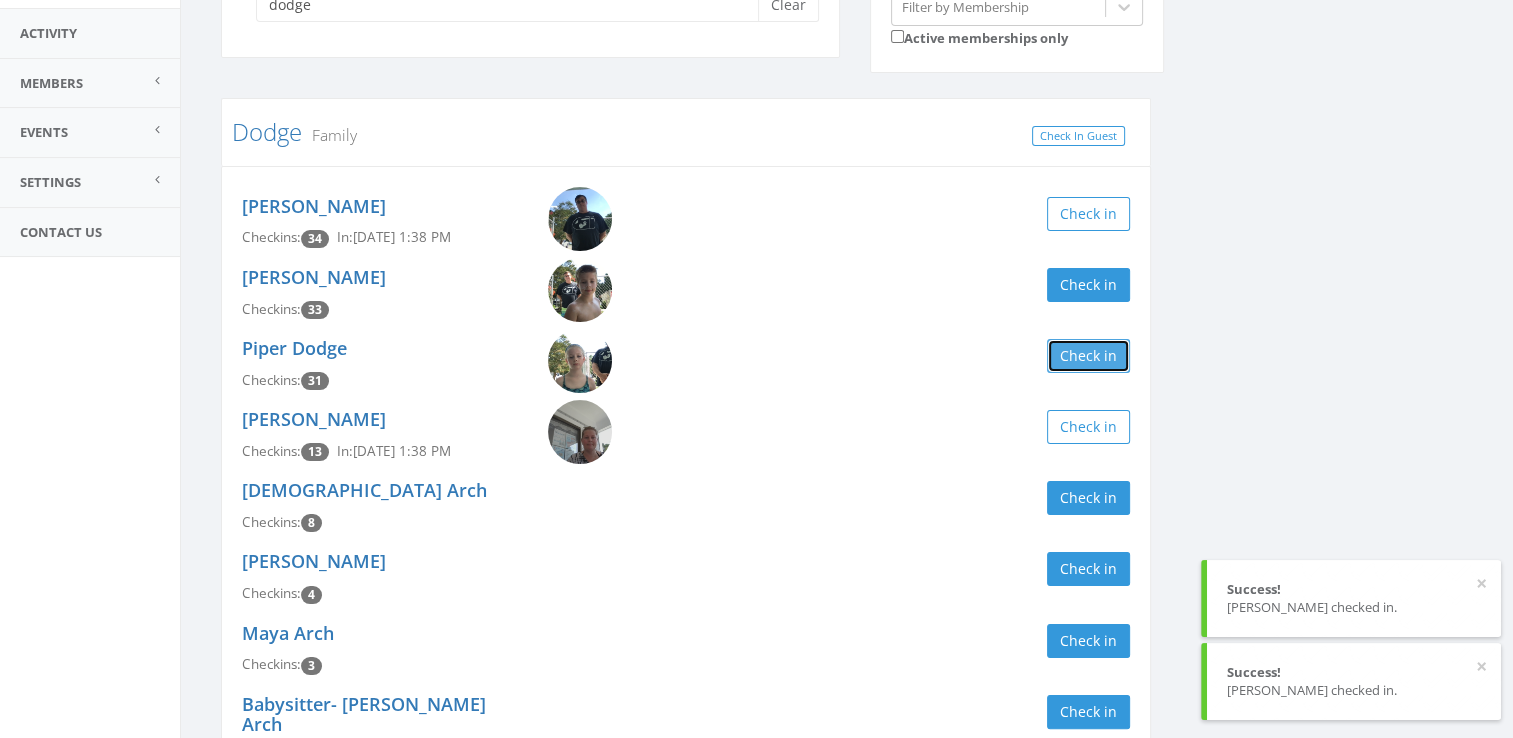 click on "Check in" at bounding box center [1088, 356] 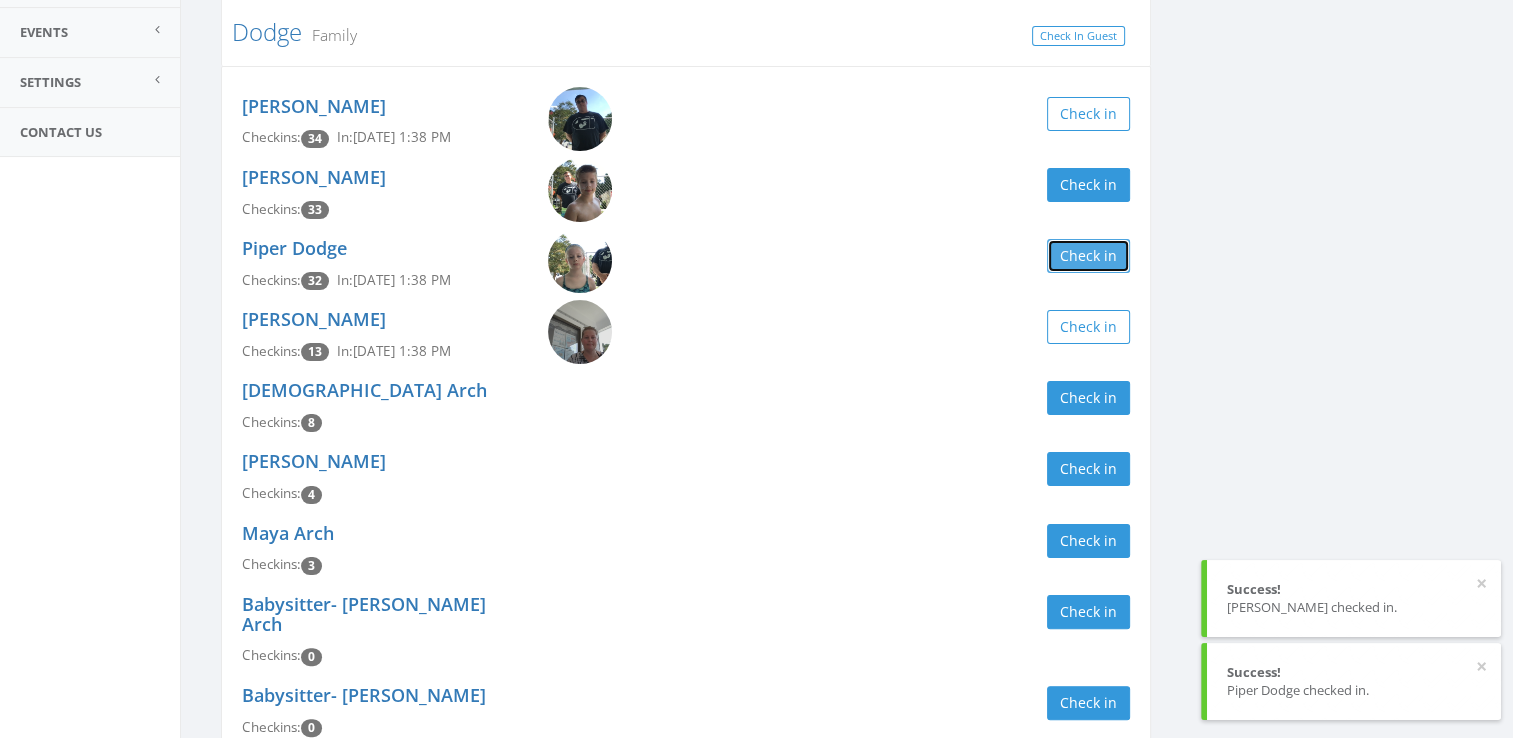 scroll, scrollTop: 360, scrollLeft: 0, axis: vertical 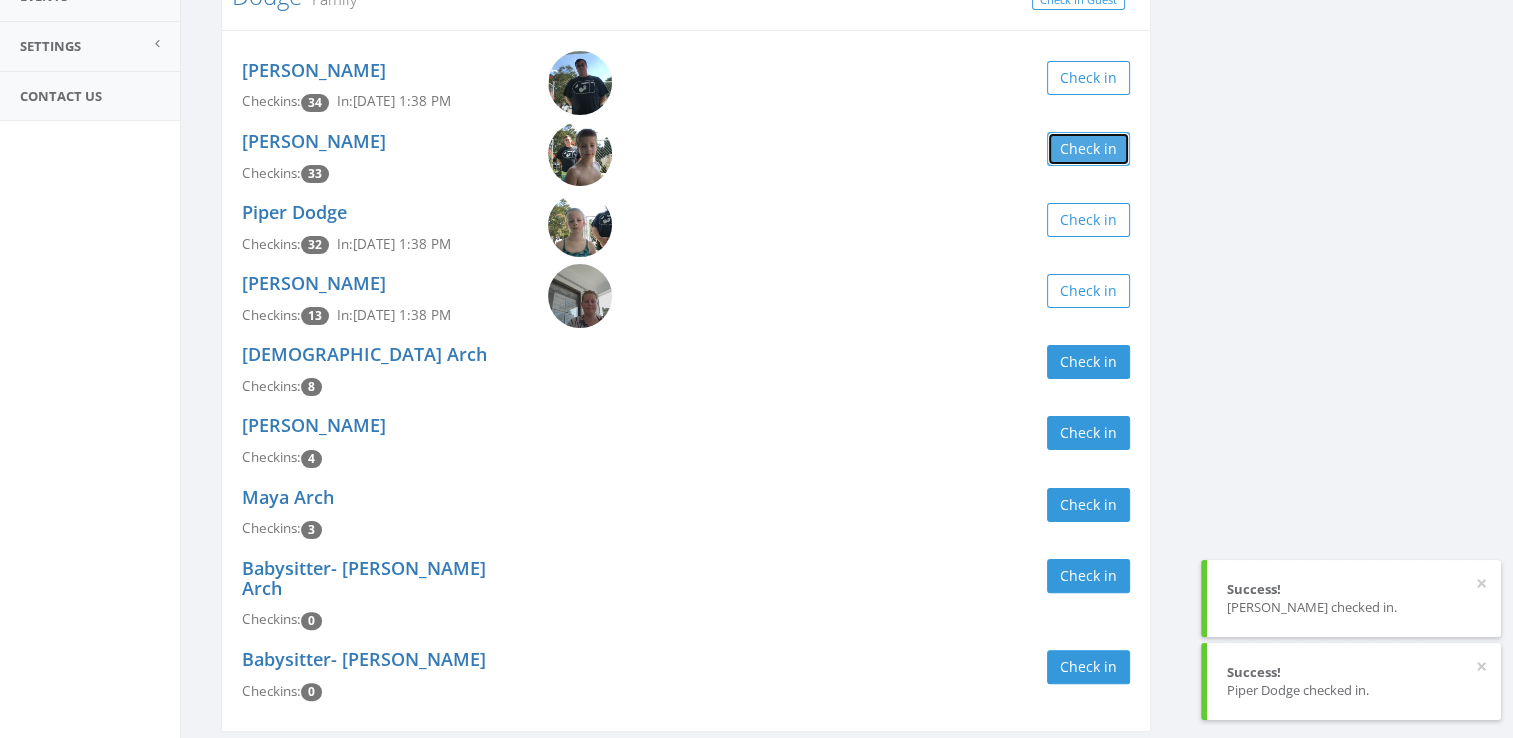 click on "Check in" at bounding box center (1088, 149) 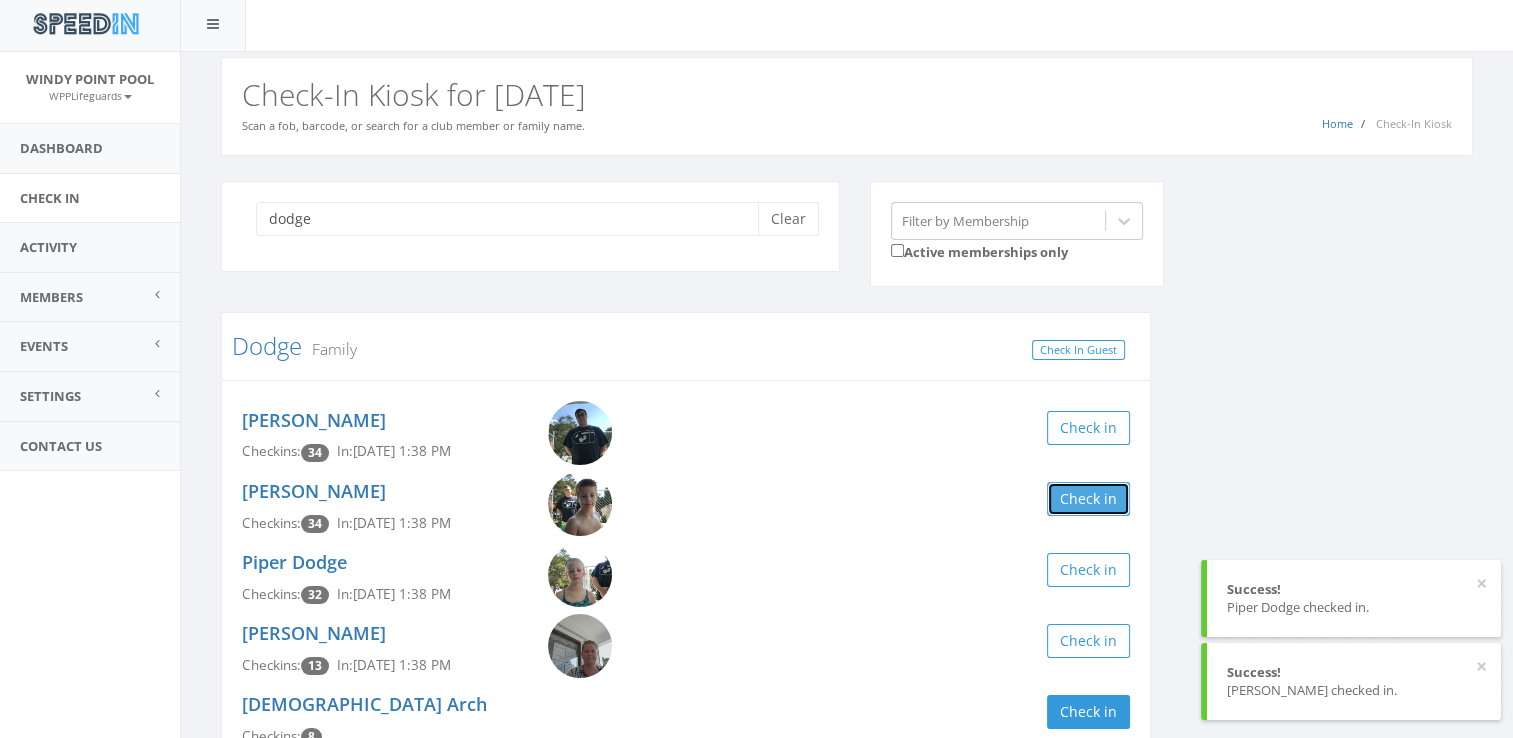 scroll, scrollTop: 0, scrollLeft: 0, axis: both 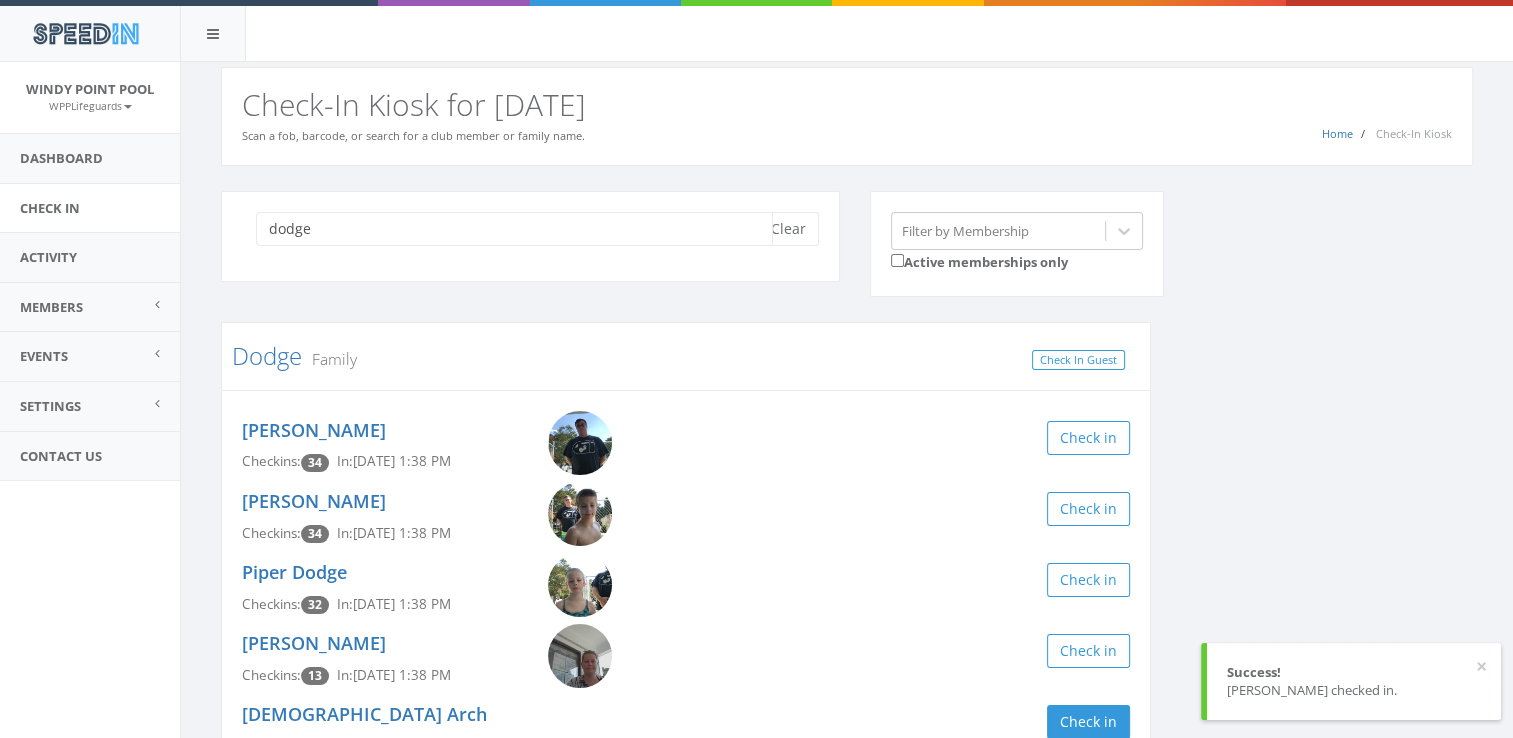click on "dodge" at bounding box center (514, 229) 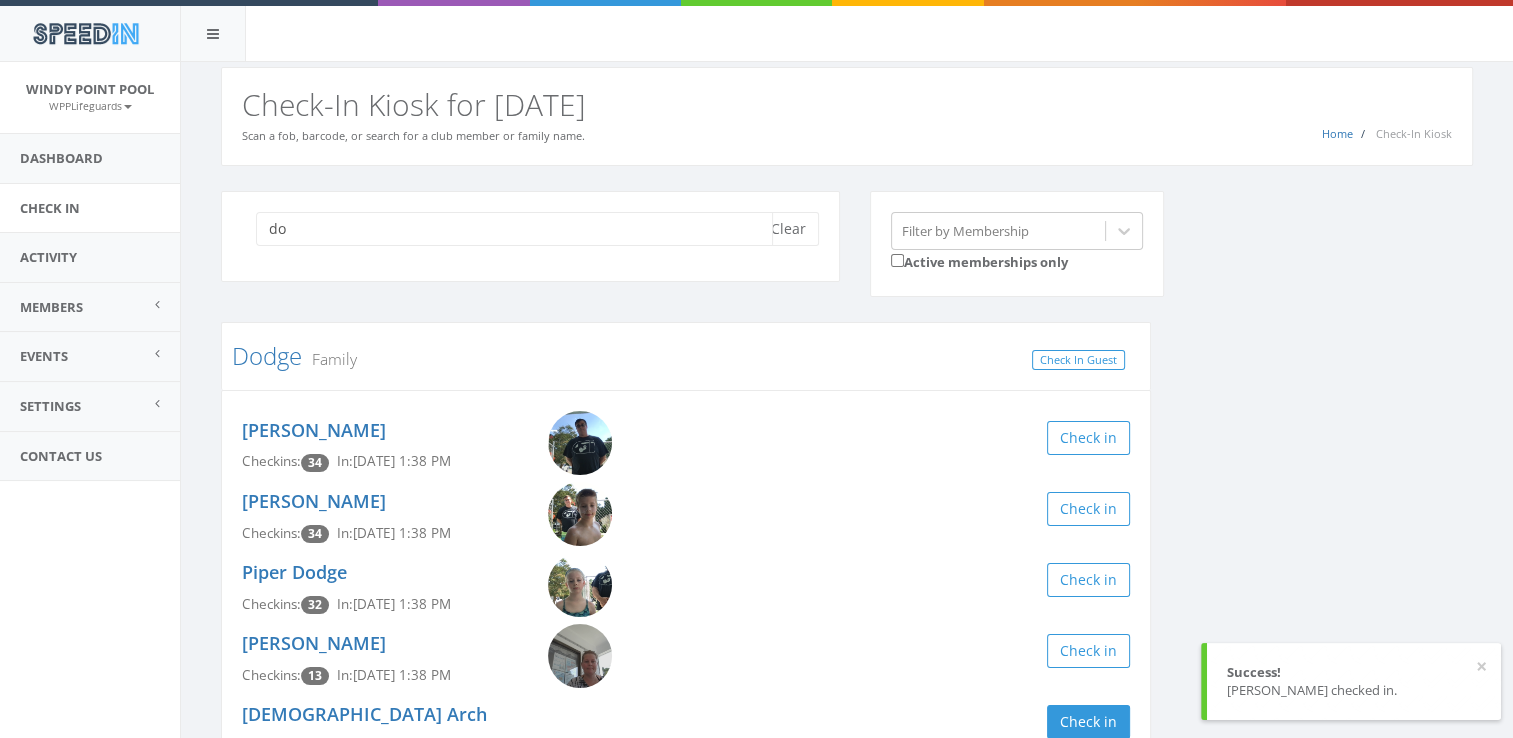 type on "d" 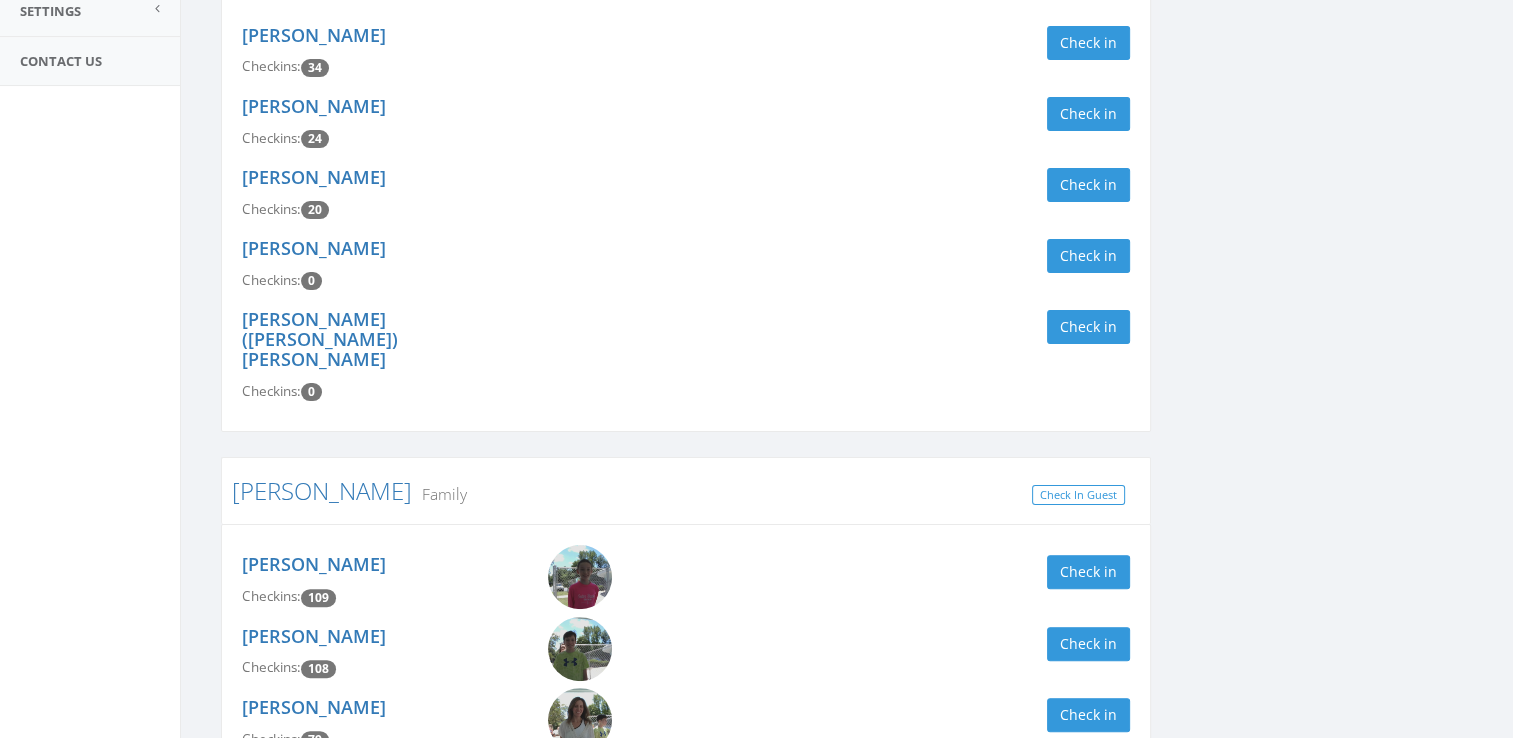 scroll, scrollTop: 563, scrollLeft: 0, axis: vertical 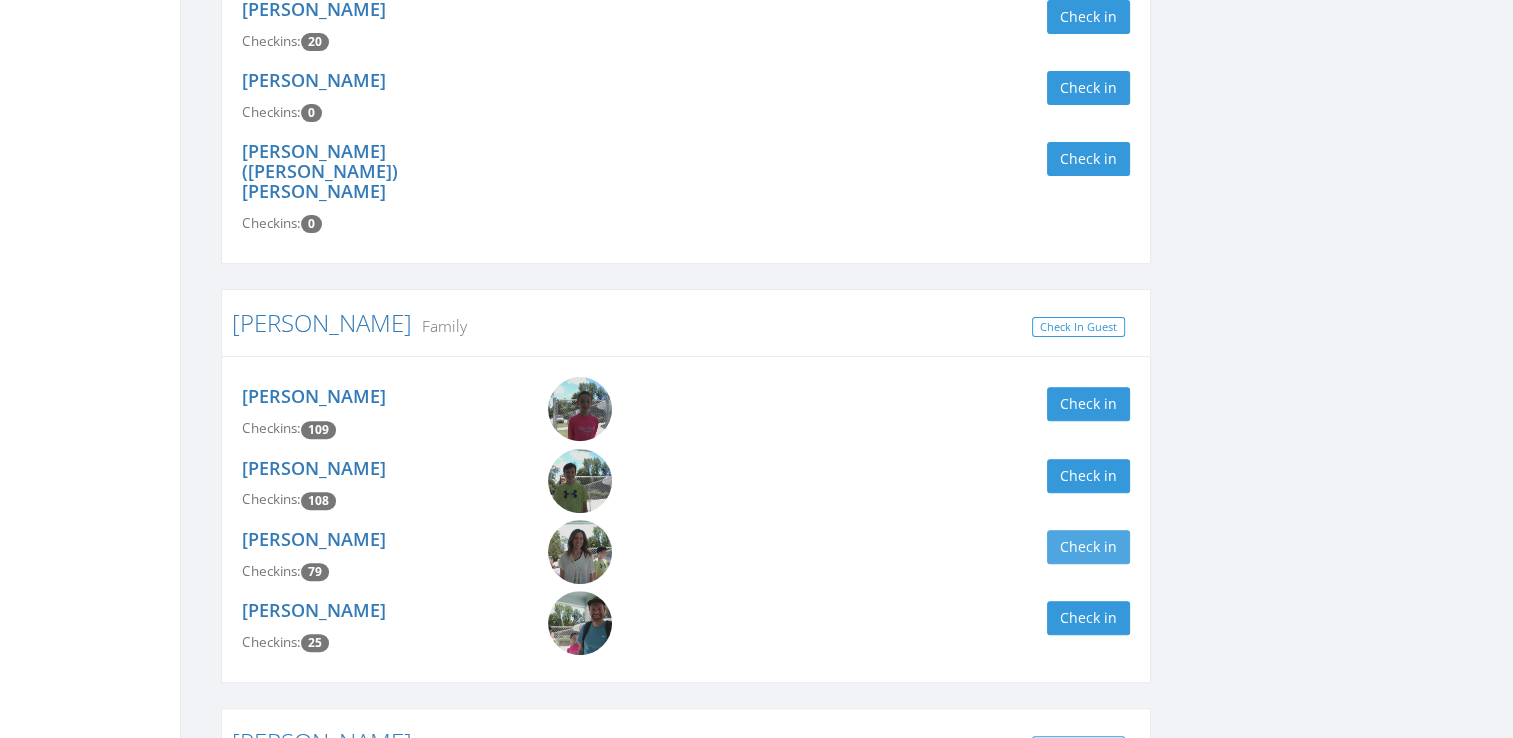 type on "anderson" 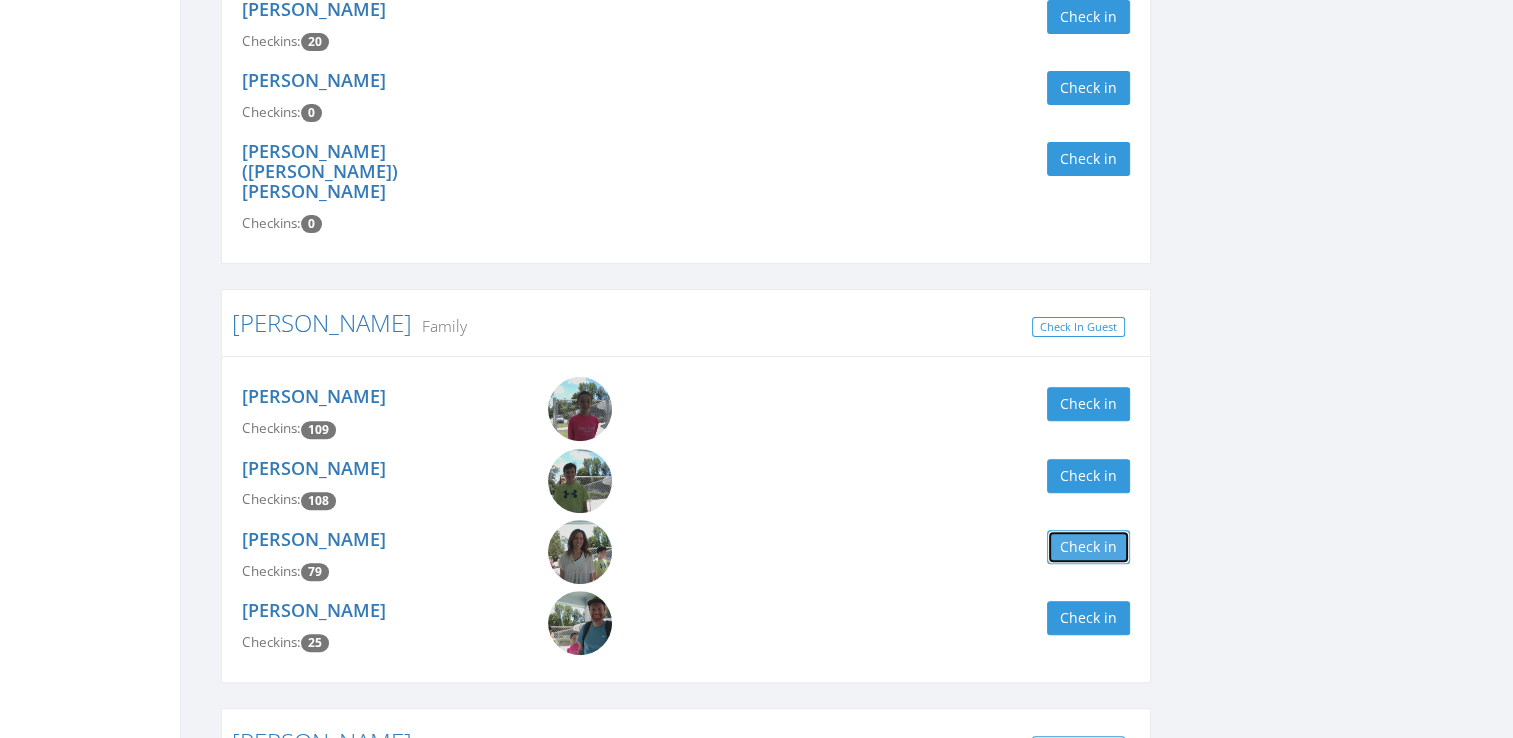 click on "Check in" at bounding box center (1088, 547) 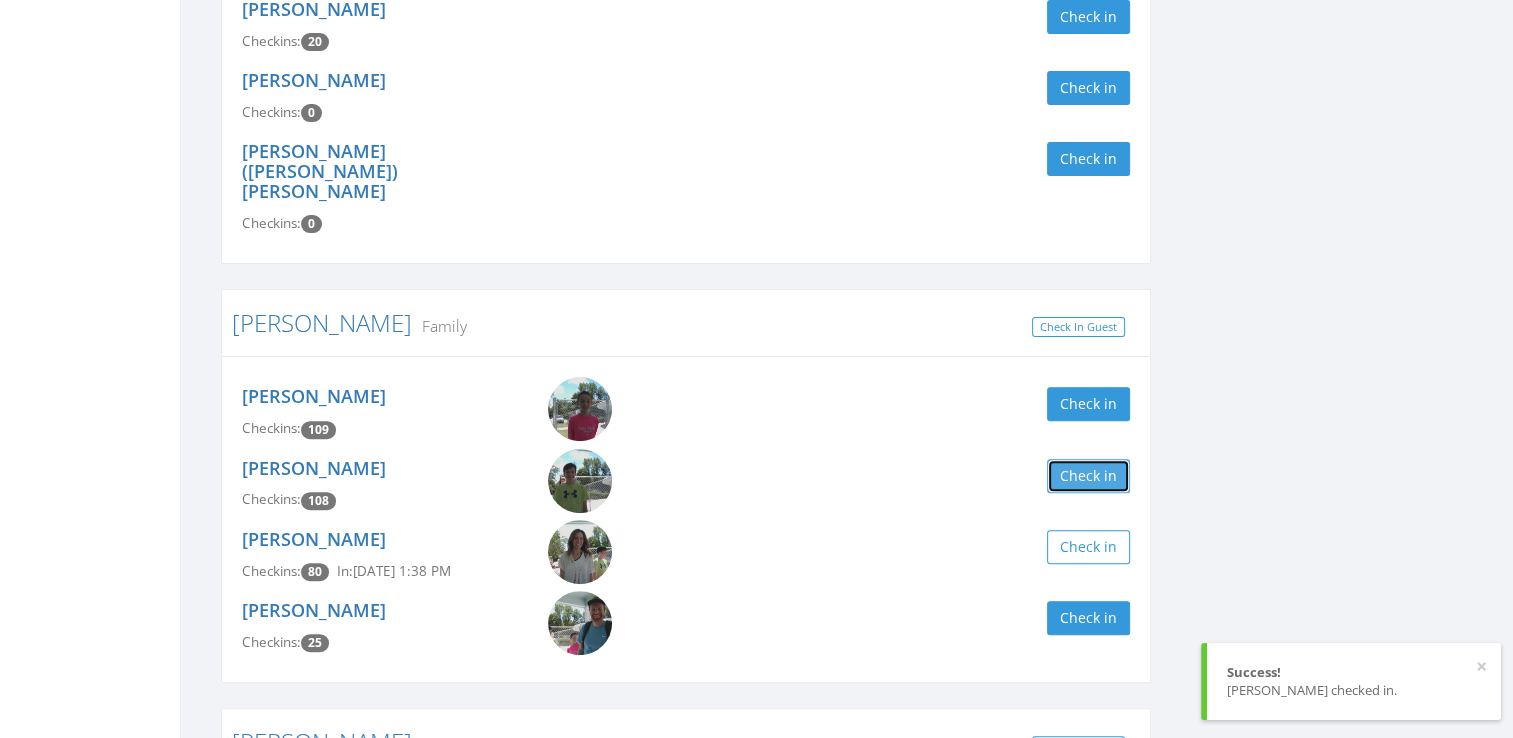 click on "Check in" at bounding box center (1088, 476) 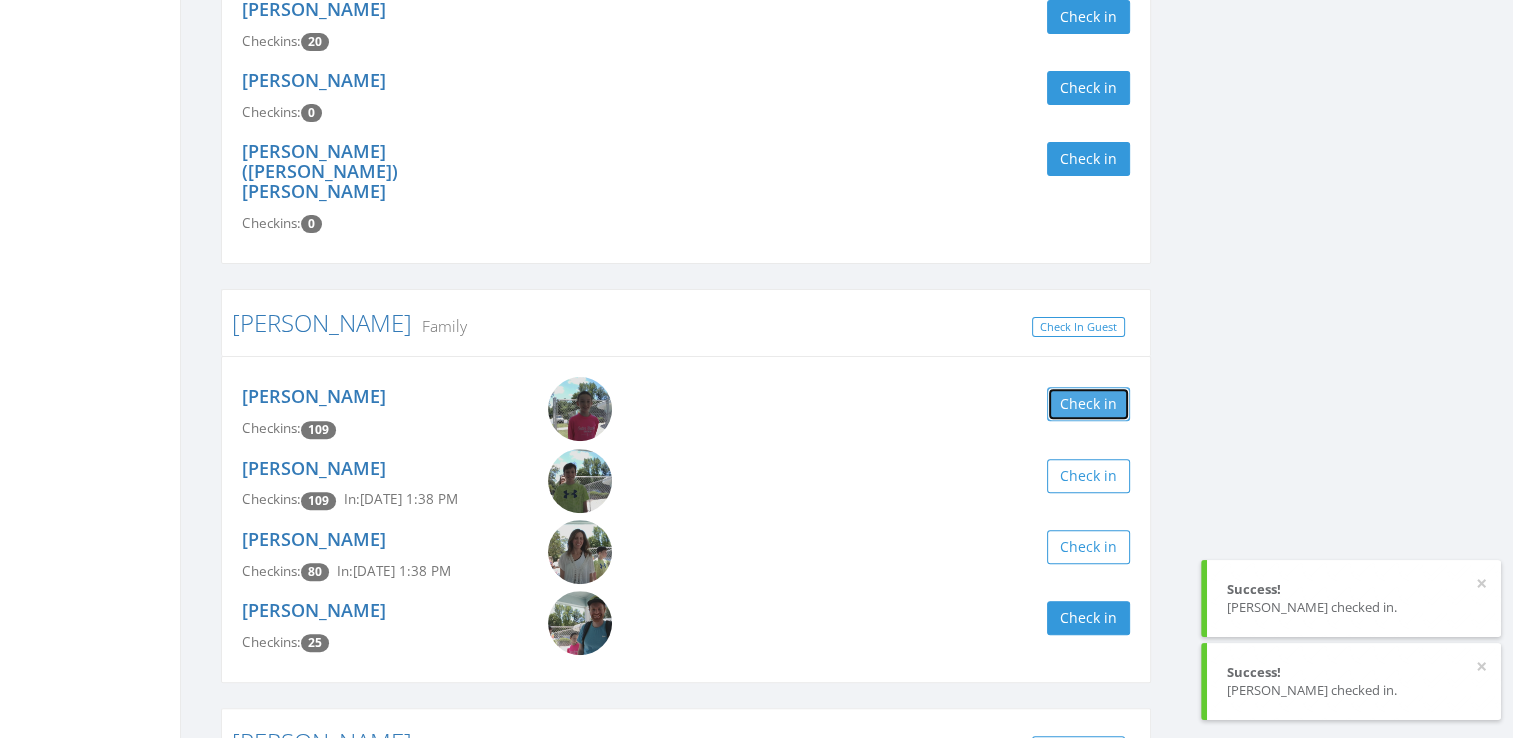 click on "Check in" at bounding box center (1088, 404) 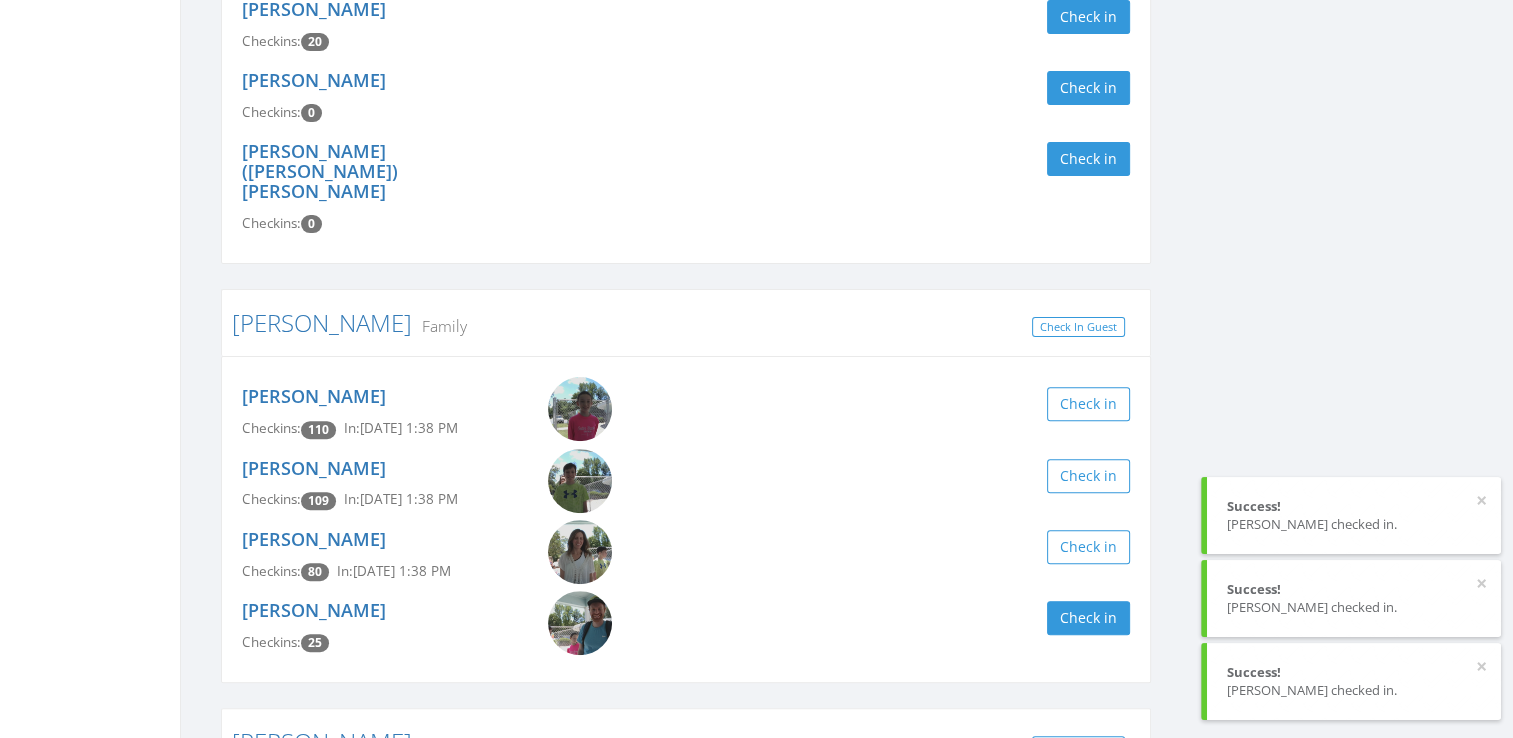 click on "anderson Clear Filter by Membership  Active memberships only Anderson Family, Stock Holder Check In Guest Alexis Anderson Checkins:  34 Check in John Anderson Checkins:  24 Check in Brianna Anderson Checkins:  20 Check in Caroline Anderson Checkins:  0 Check in JohnTyler (JT) Anderson Checkins:  0 Check in Anderson Family Check In Guest Savannah Anderson Checkins:  110 In:  Jul 6, 1:38 PM Check in Austin Anderson Checkins:  109 In:  Jul 6, 1:38 PM Check in Megan Anderson Checkins:  80 In:  Jul 6, 1:38 PM Check in Trevor Anderson Checkins:  25 Check in Balog Family Check In Guest Trevin Smith Checkins:  26 Check in Kirsten Balog Checkins:  25 Check in Anthony Balog Checkins:  15 Check in Charlotte Balog Checkins:  15 Check in Alyssa Staples Checkins:  13 Check in BABYSITTER: Judithanne Anderson Checkins:  0 Check in Smith 2nd Year, Family Check In Guest Vivian Smith Checkins:  19 Check in Skylar Anderson Checkins:  19 Check in Wendy Smith Checkins:  15 Check in William (Bucky) Smith Checkins:  5 Check in" at bounding box center [847, 678] 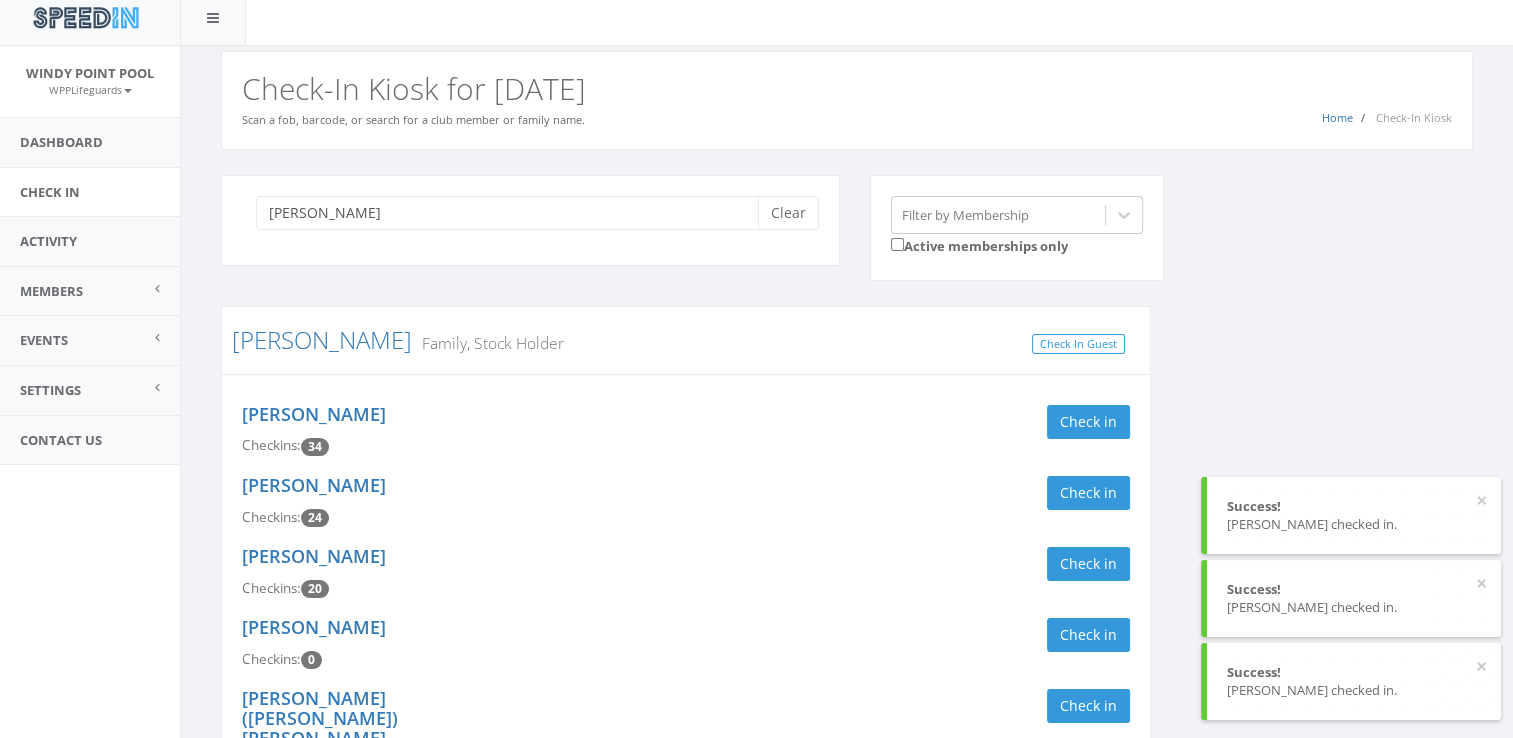 scroll, scrollTop: 0, scrollLeft: 0, axis: both 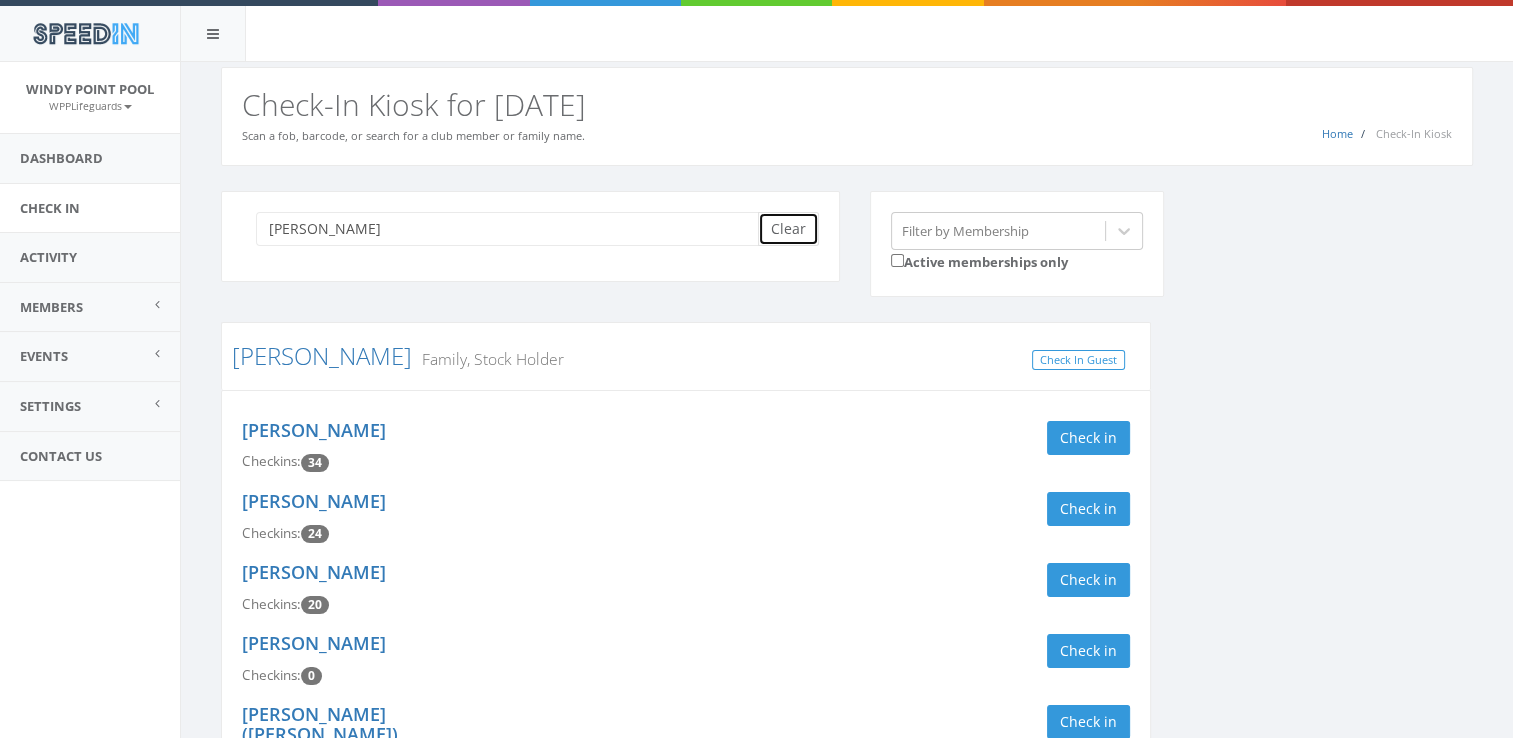 click on "Clear" at bounding box center [788, 229] 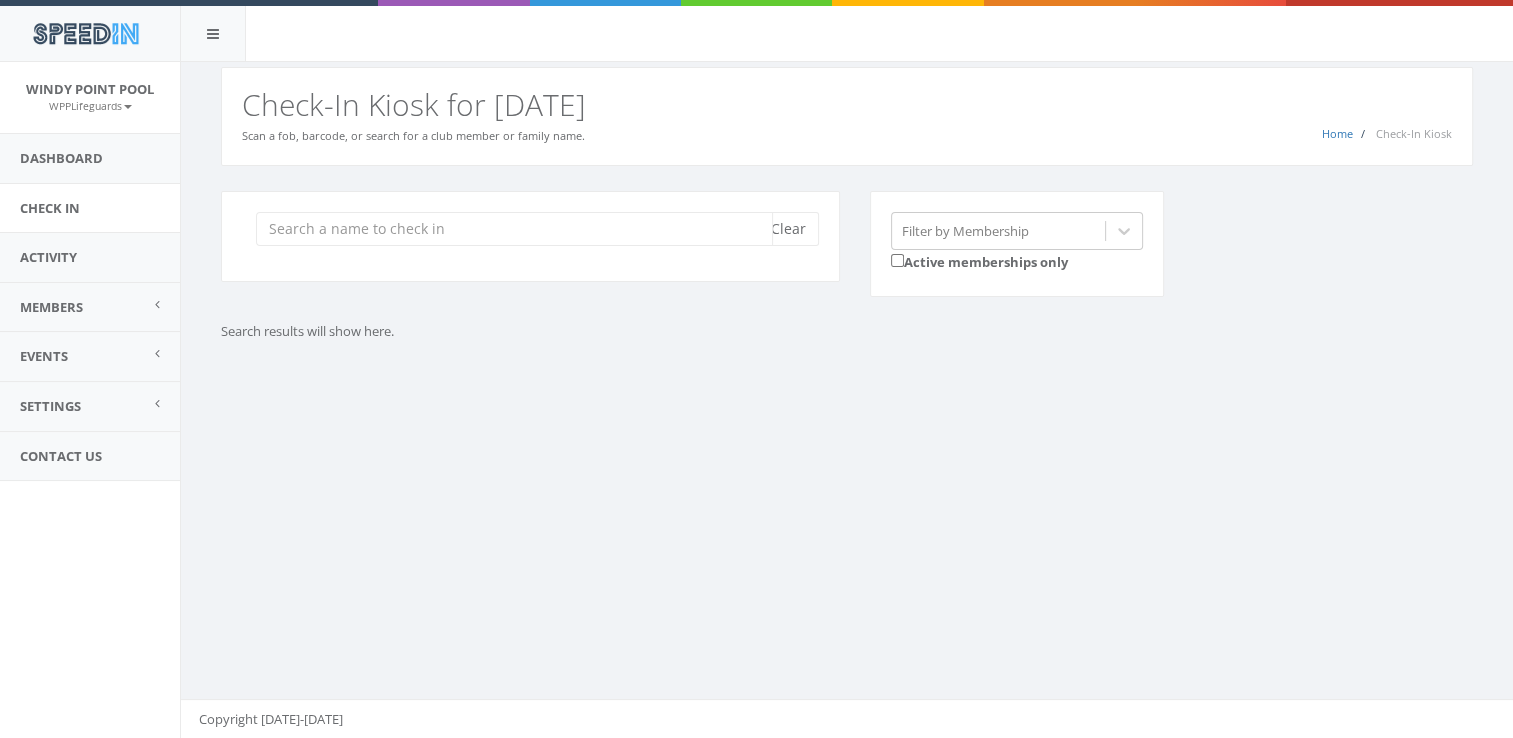 click at bounding box center (514, 229) 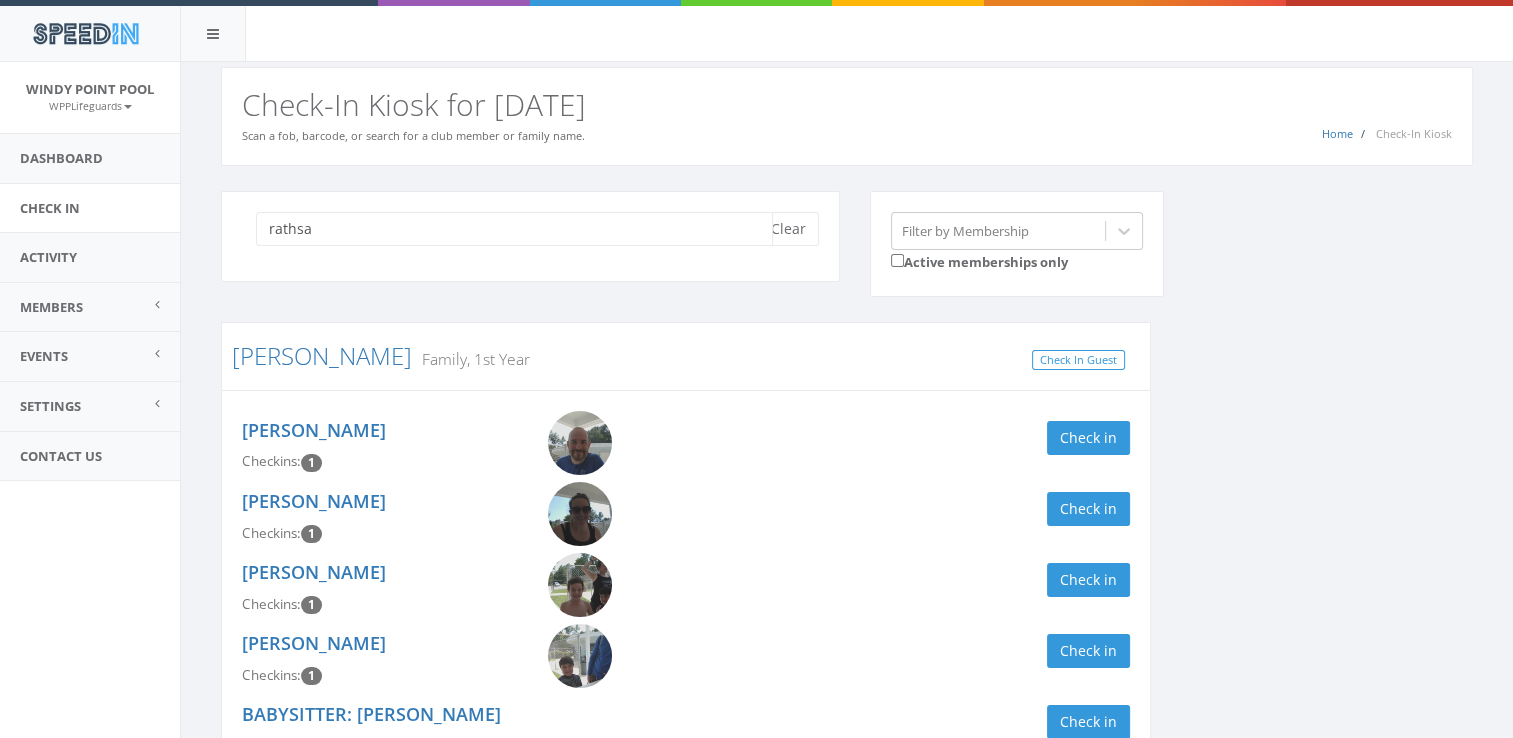 scroll, scrollTop: 138, scrollLeft: 0, axis: vertical 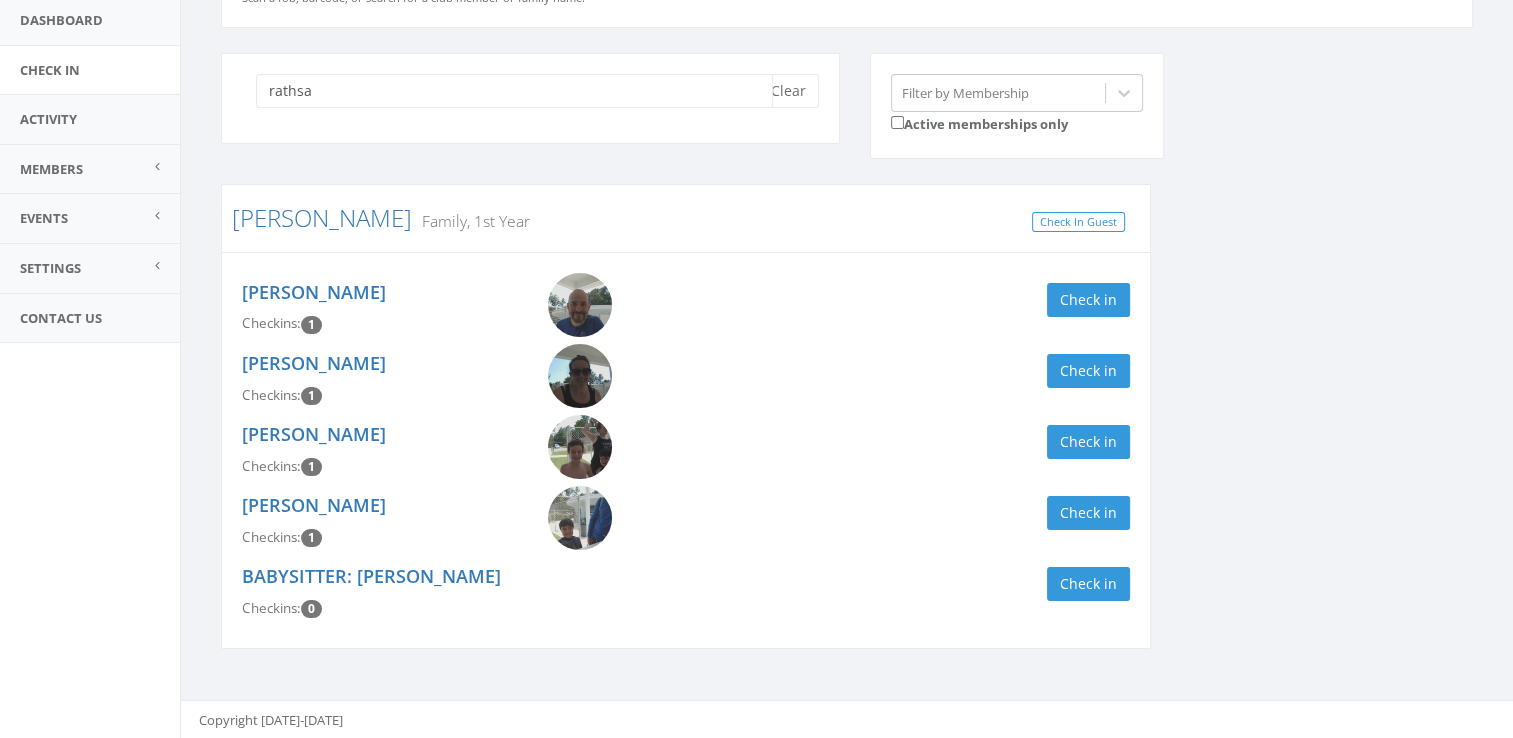 type on "rathsa" 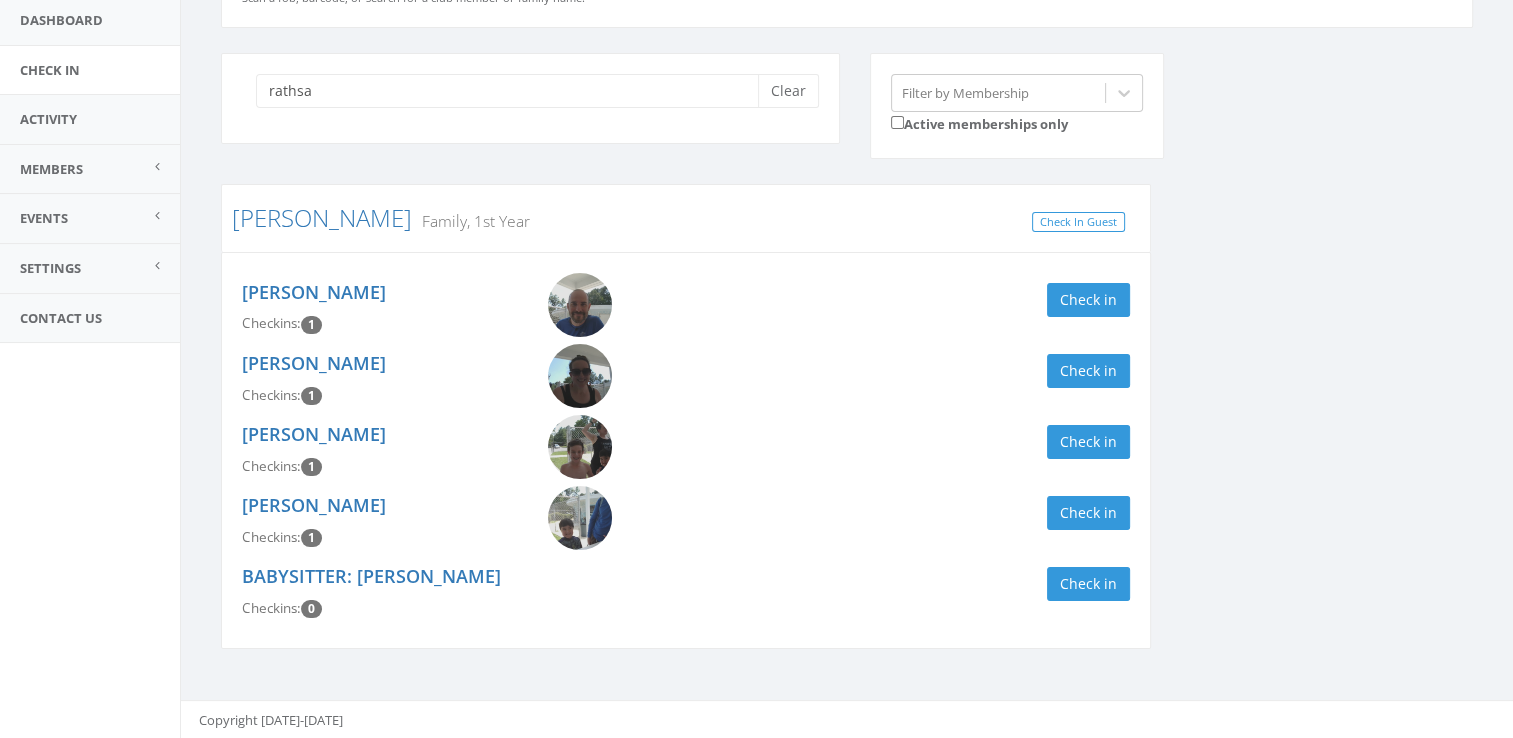 click on "Dean Rathsam Checkins:  1 Check in" at bounding box center (686, 521) 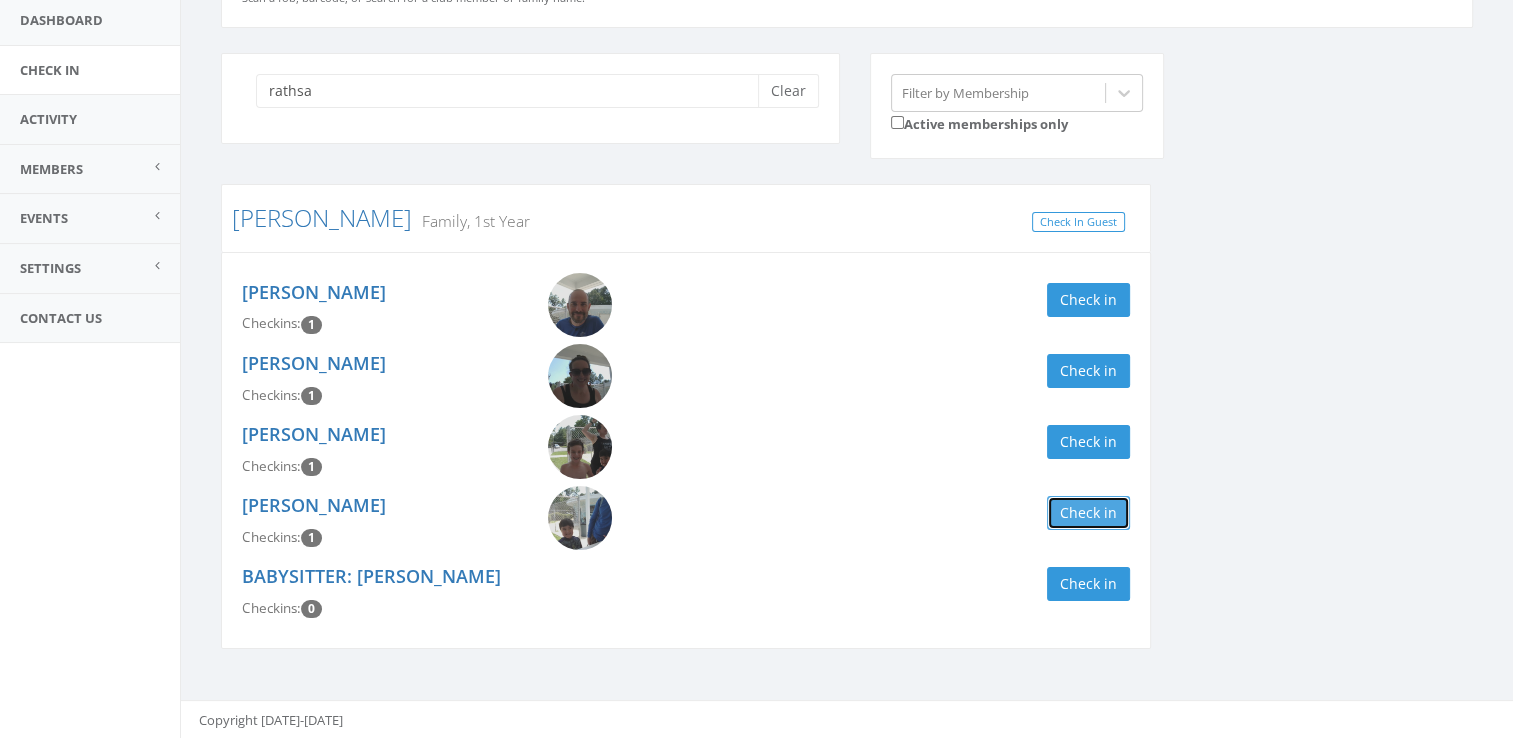 click on "Check in" at bounding box center (1088, 513) 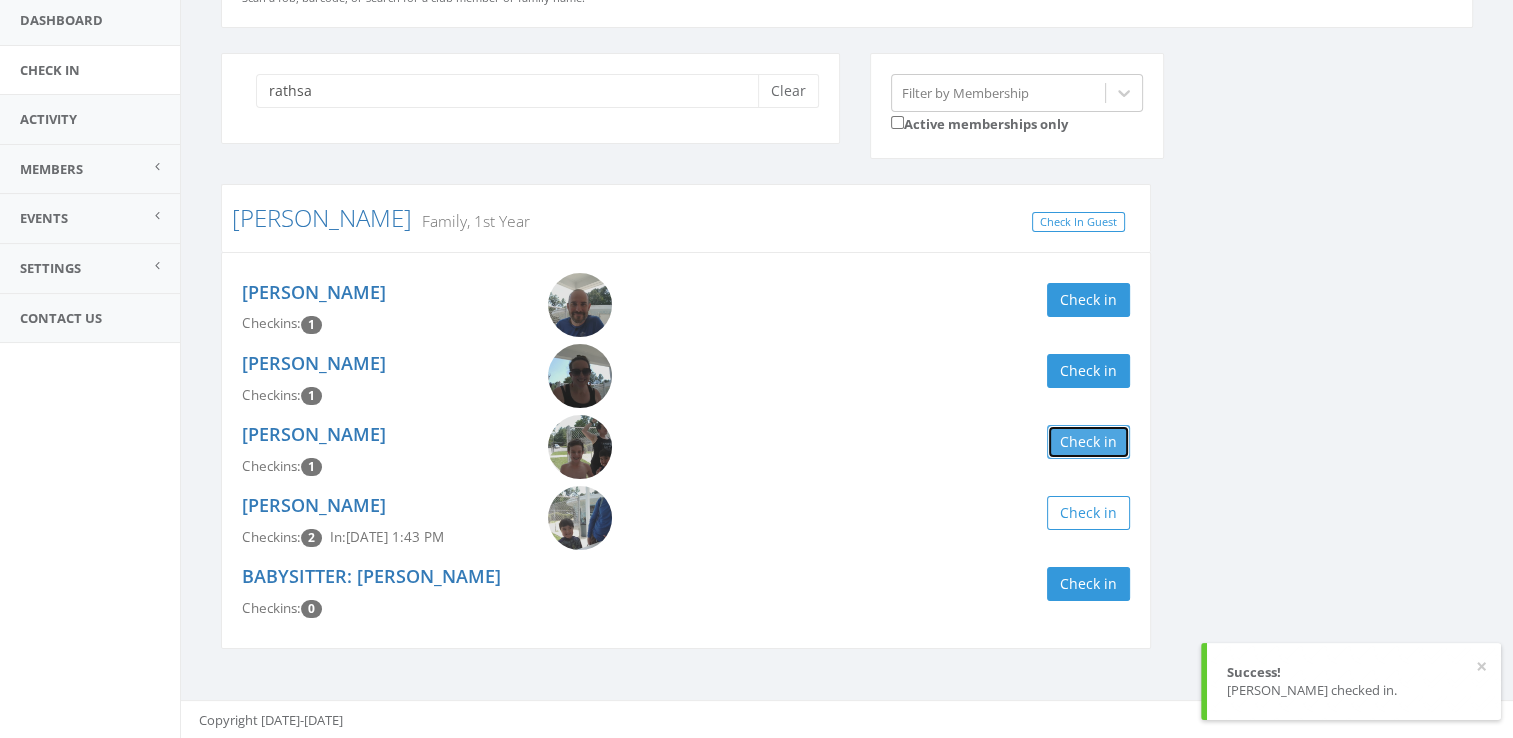 click on "Check in" at bounding box center [1088, 442] 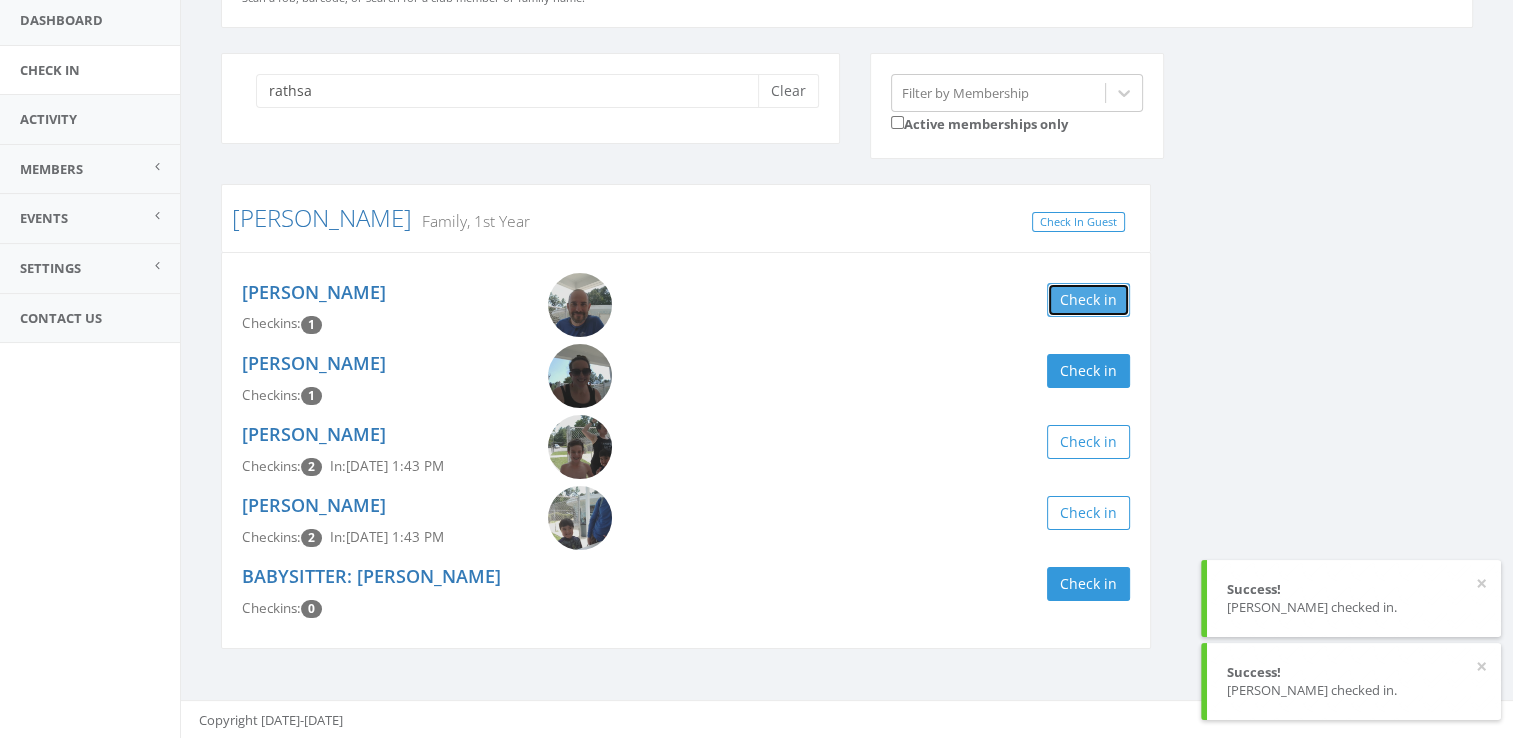 click on "Check in" at bounding box center (1088, 300) 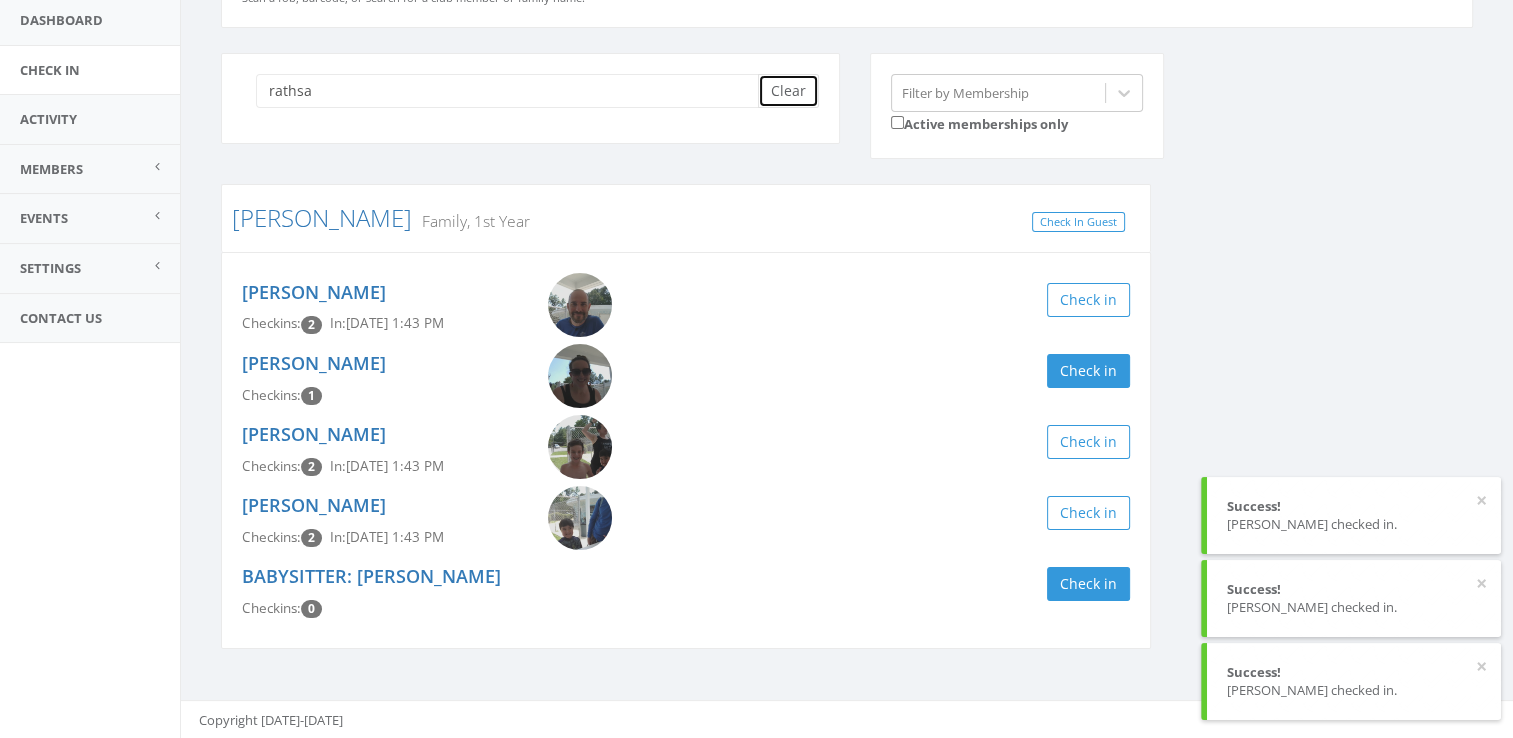 click on "Clear" at bounding box center (788, 91) 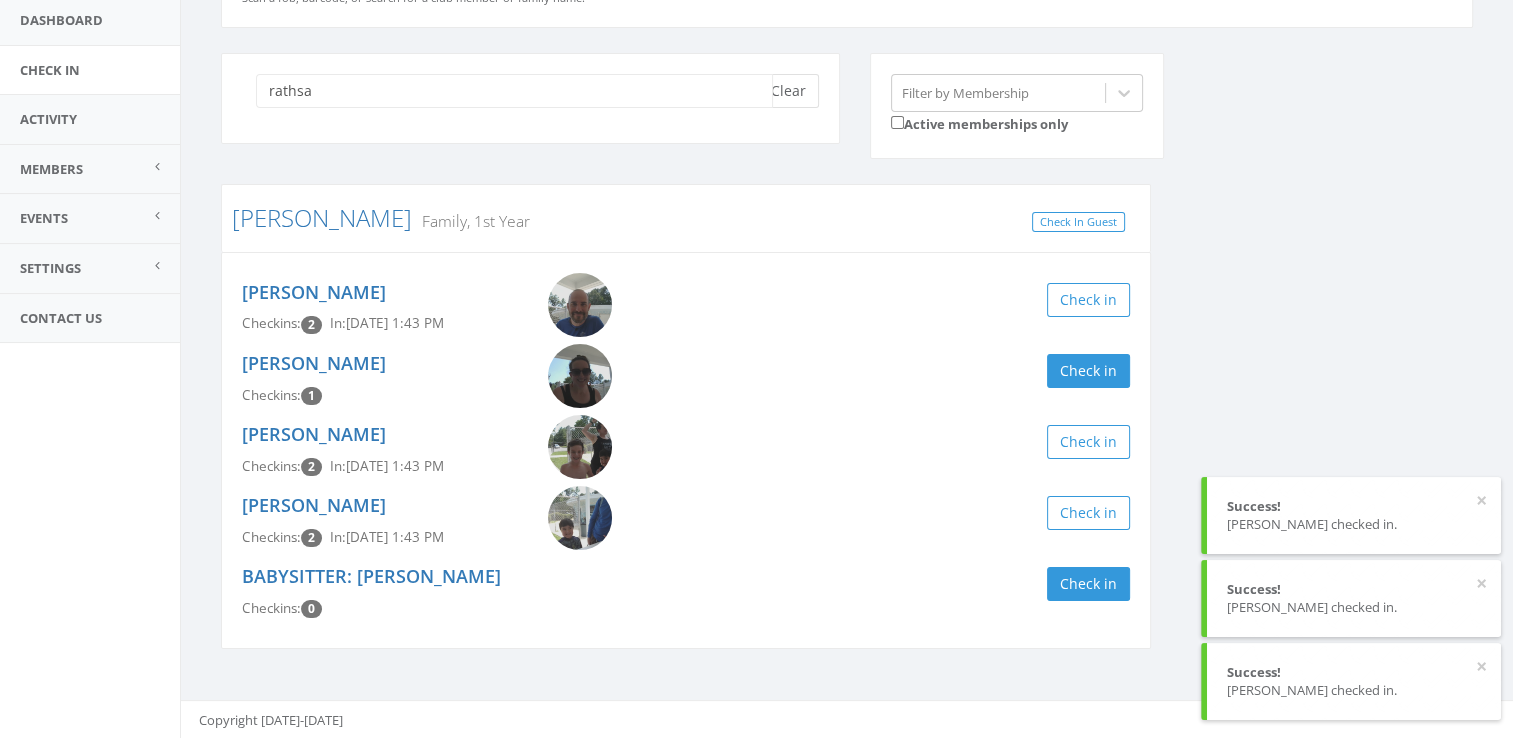 type 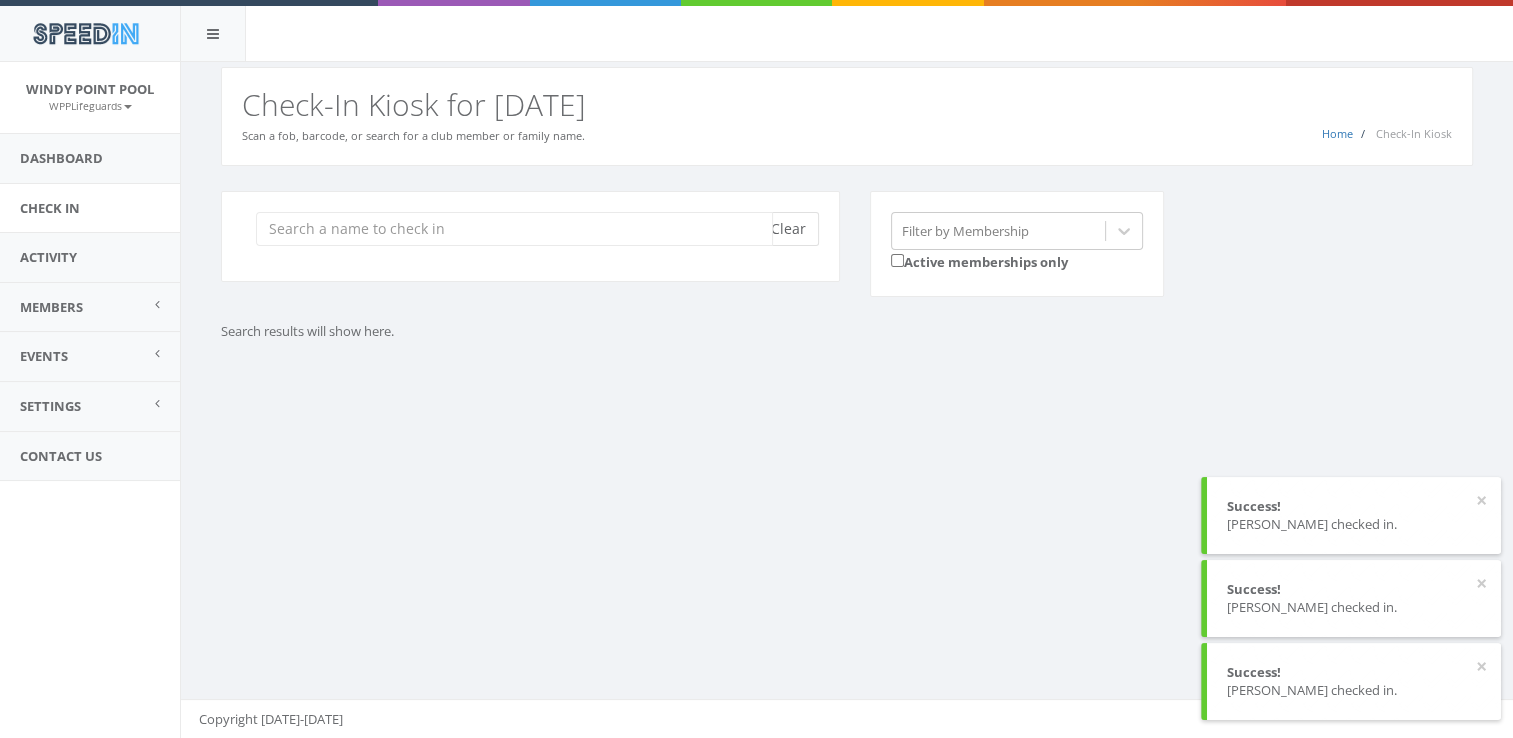 scroll, scrollTop: 0, scrollLeft: 0, axis: both 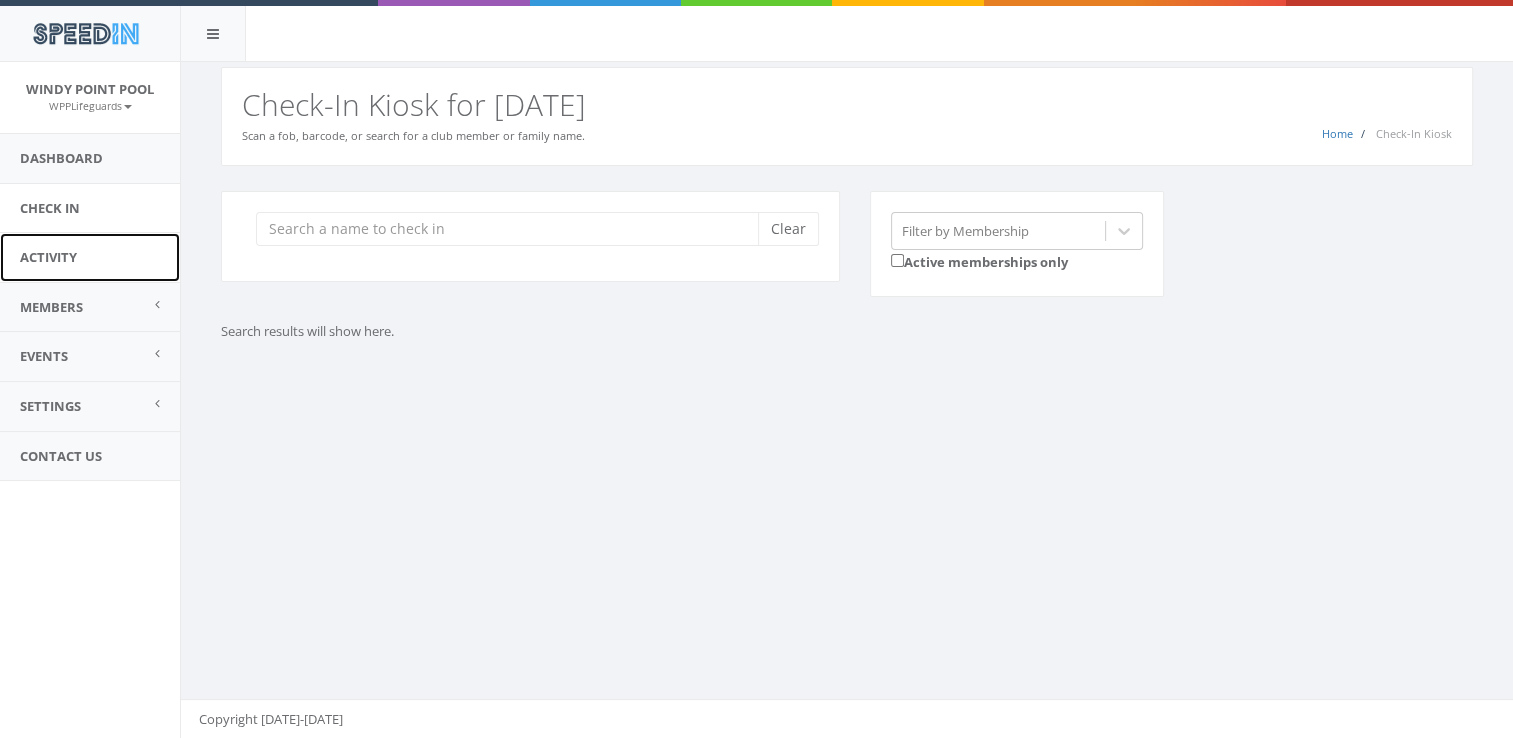 click on "Activity" at bounding box center [90, 257] 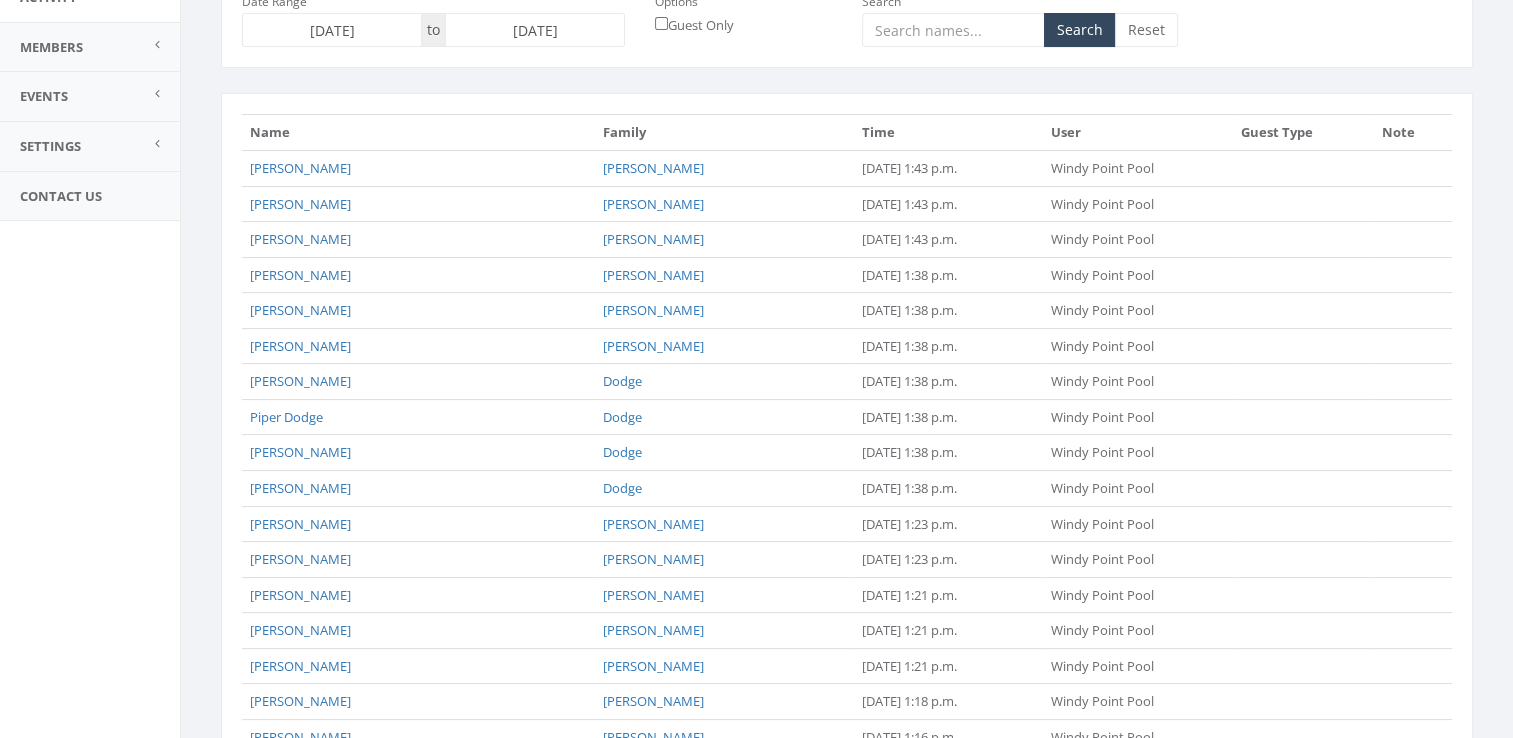 scroll, scrollTop: 0, scrollLeft: 0, axis: both 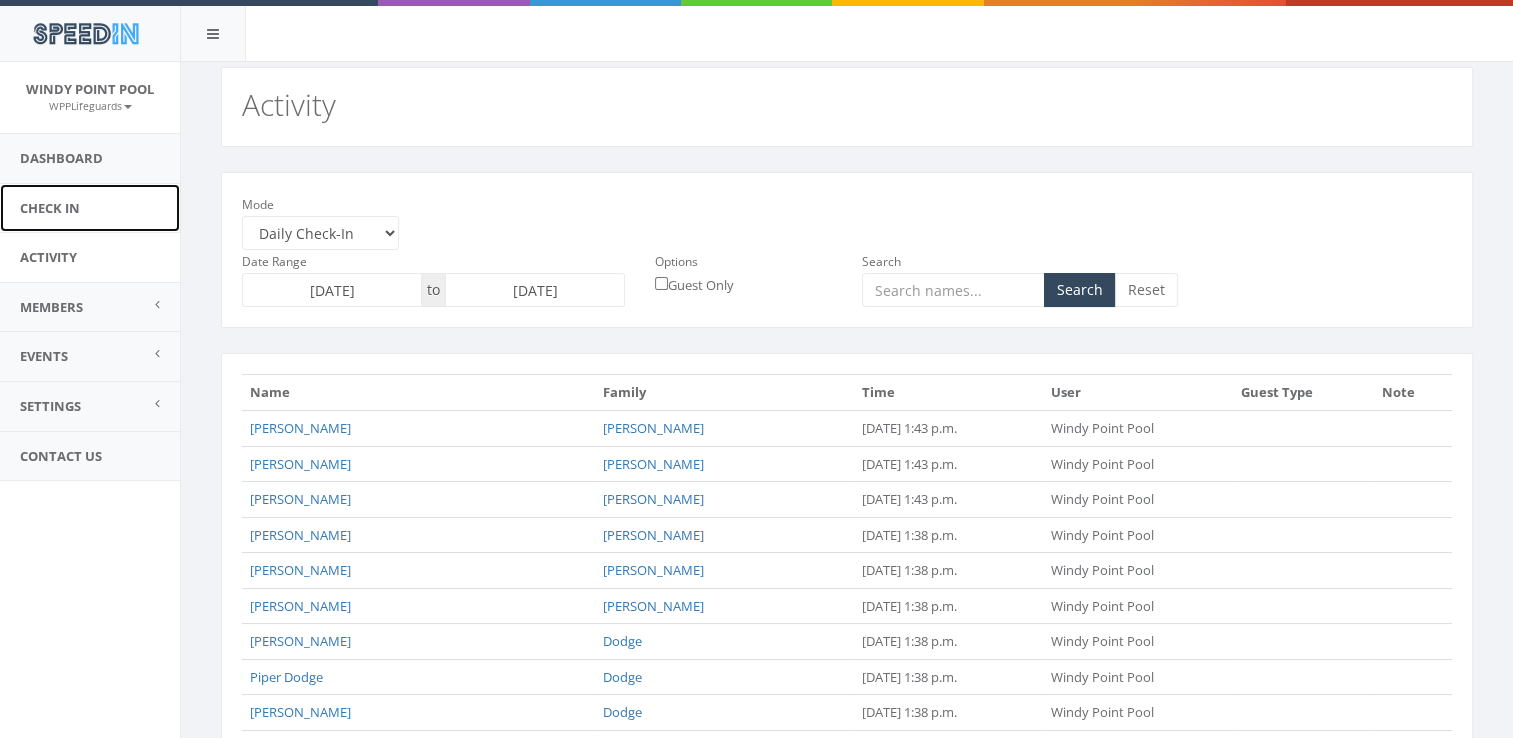 click on "Check In" at bounding box center [90, 208] 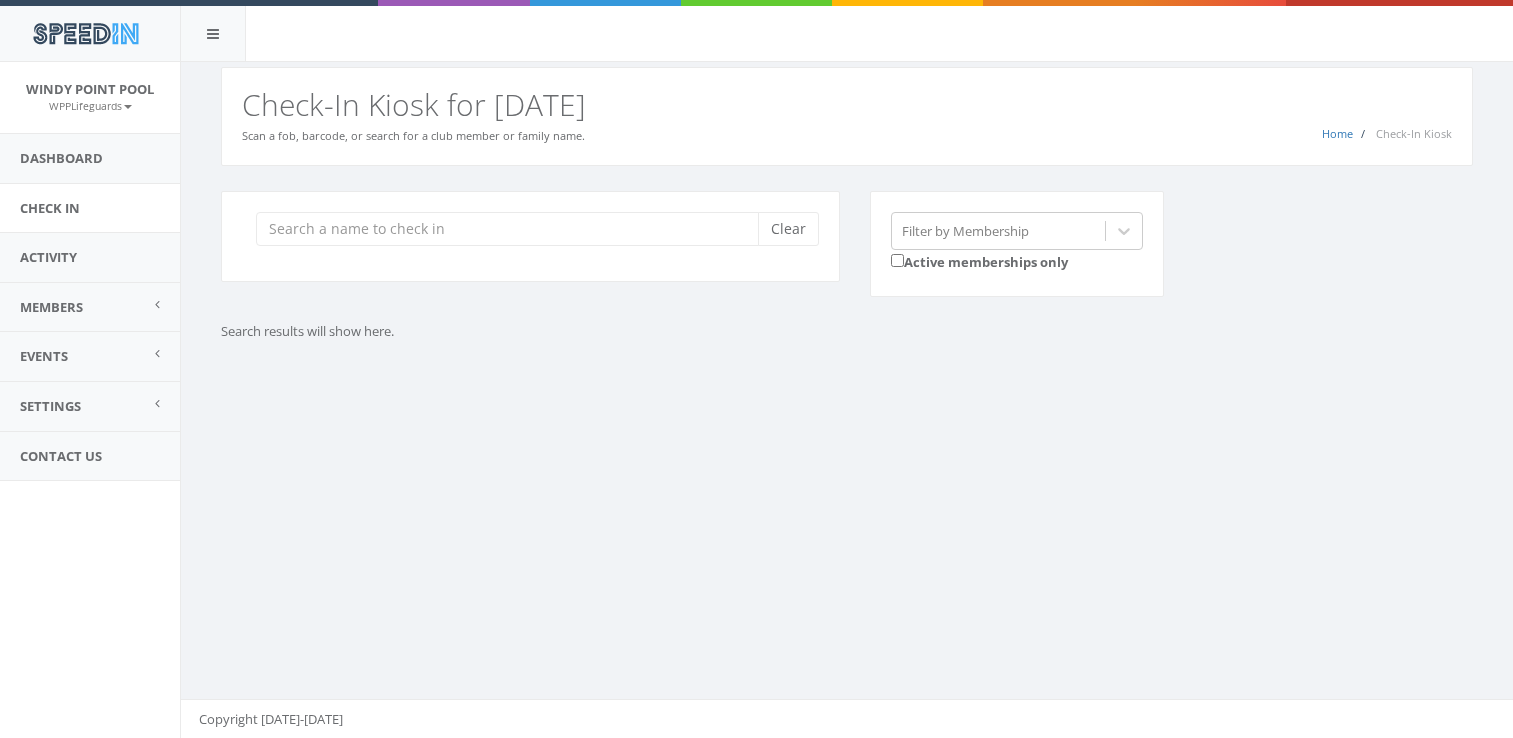 scroll, scrollTop: 0, scrollLeft: 0, axis: both 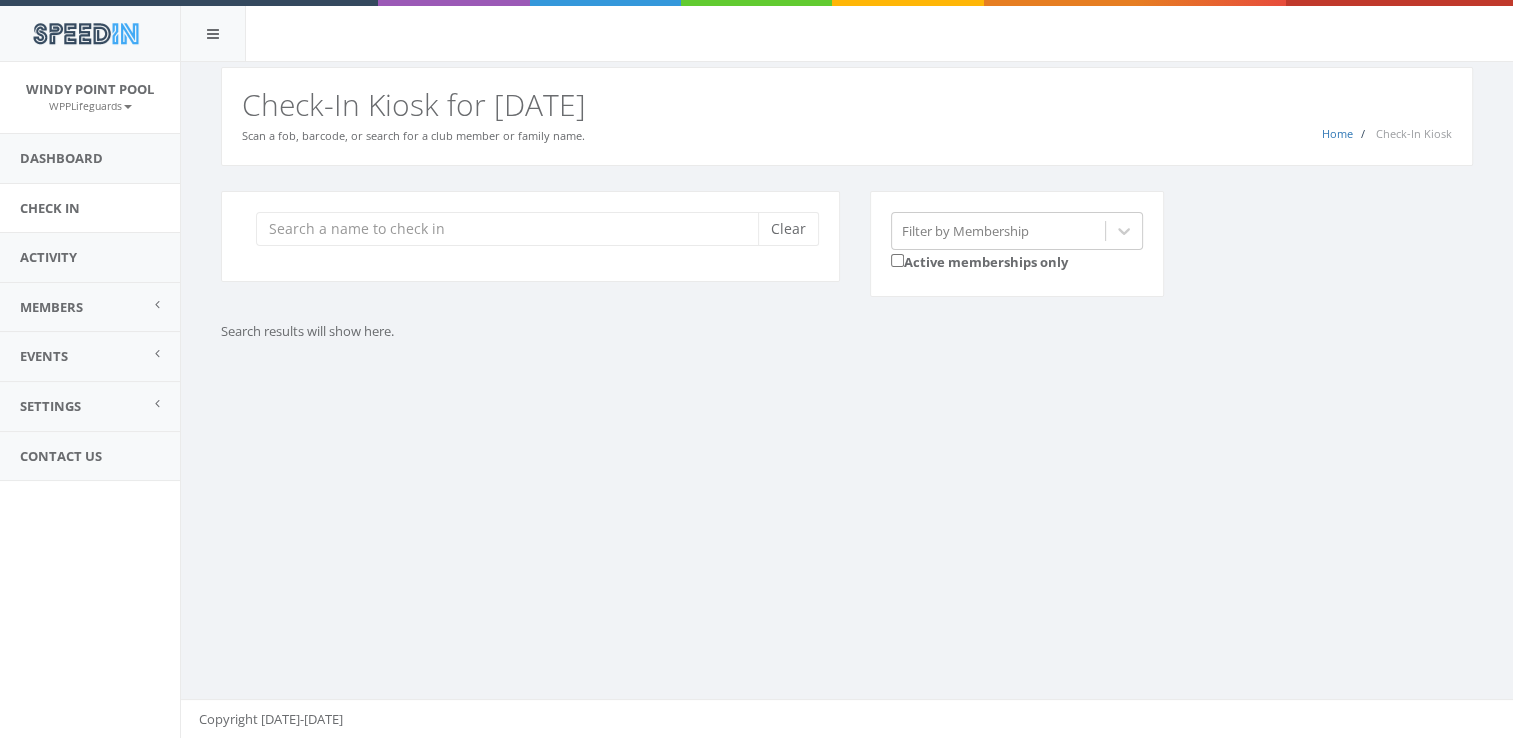 type on "J" 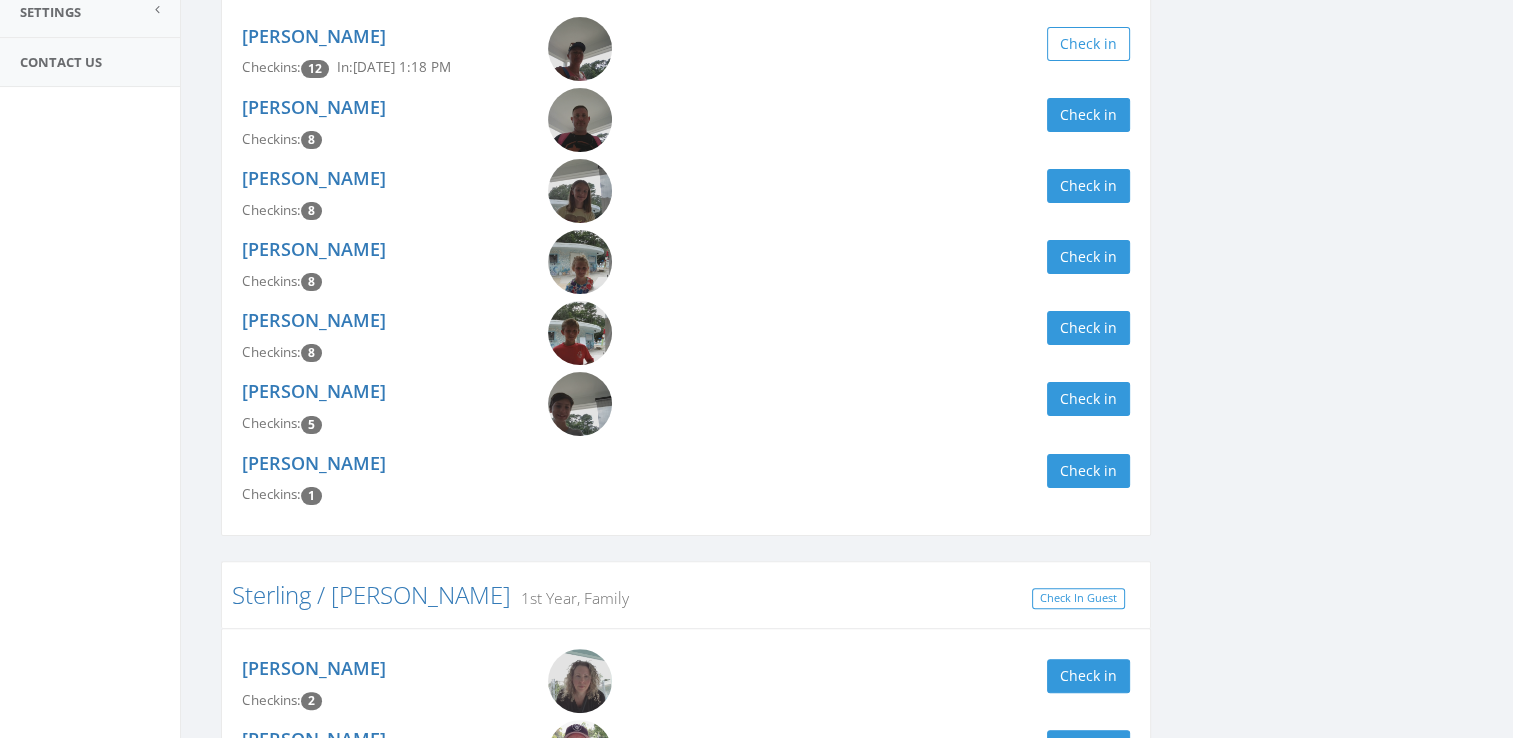 scroll, scrollTop: 0, scrollLeft: 0, axis: both 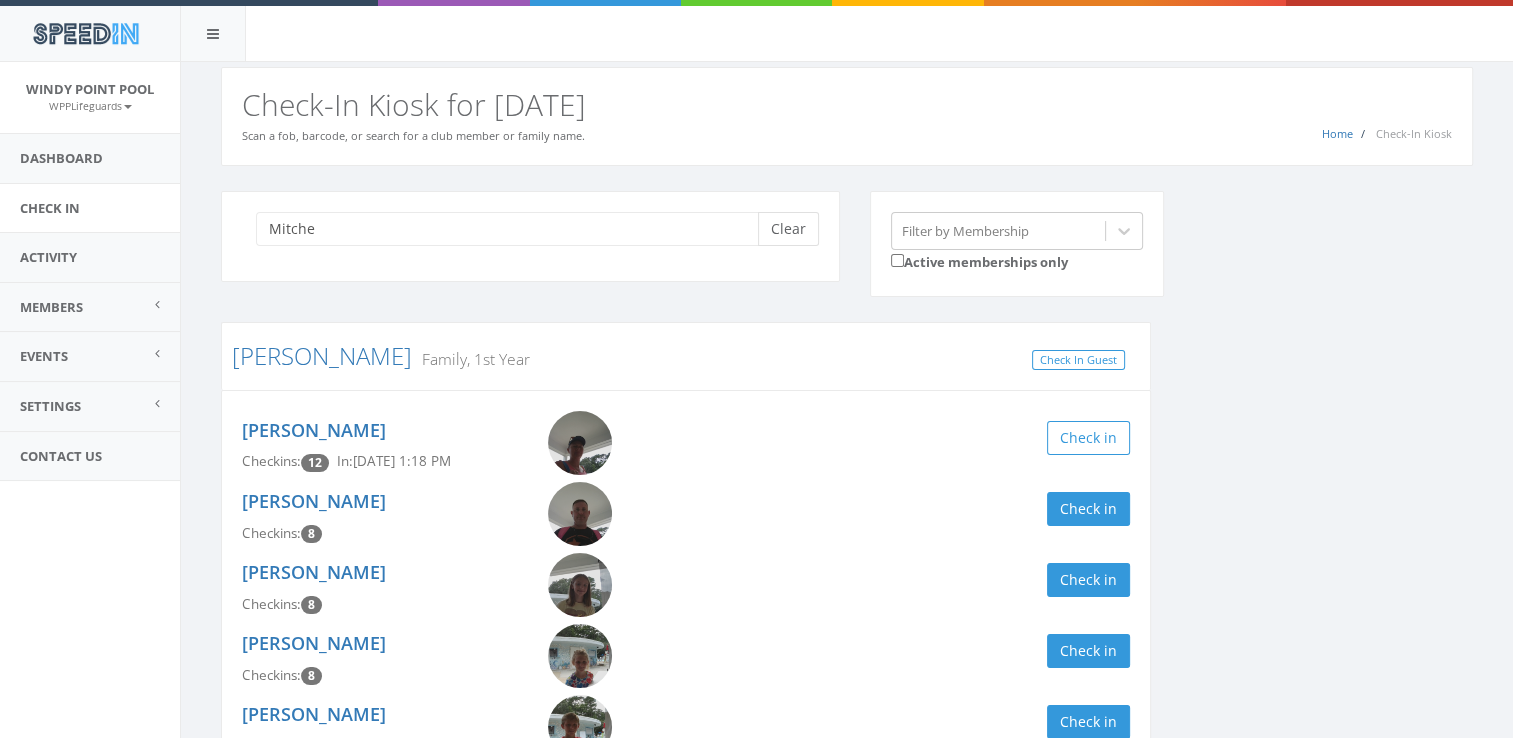 type on "Mitche" 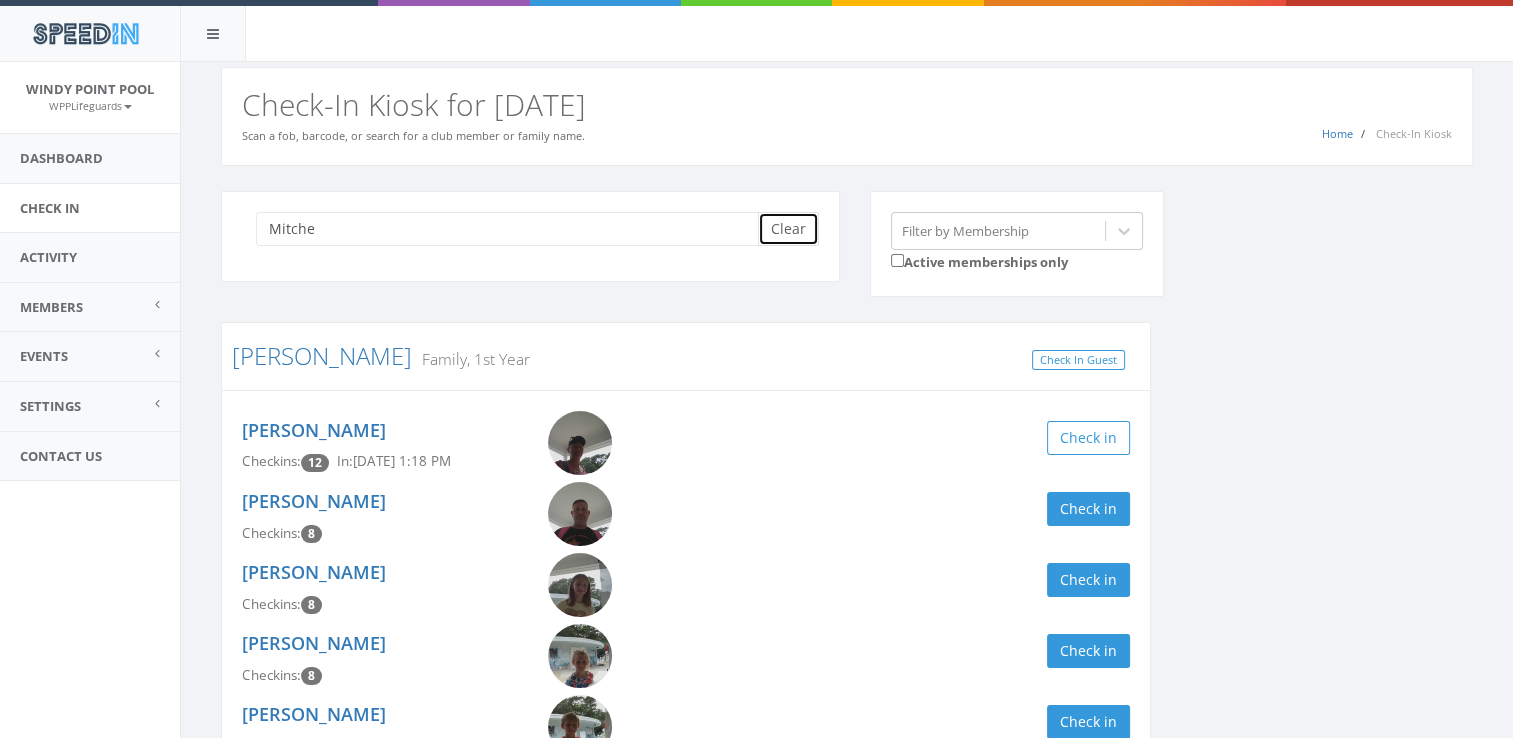 click on "Clear" at bounding box center (788, 229) 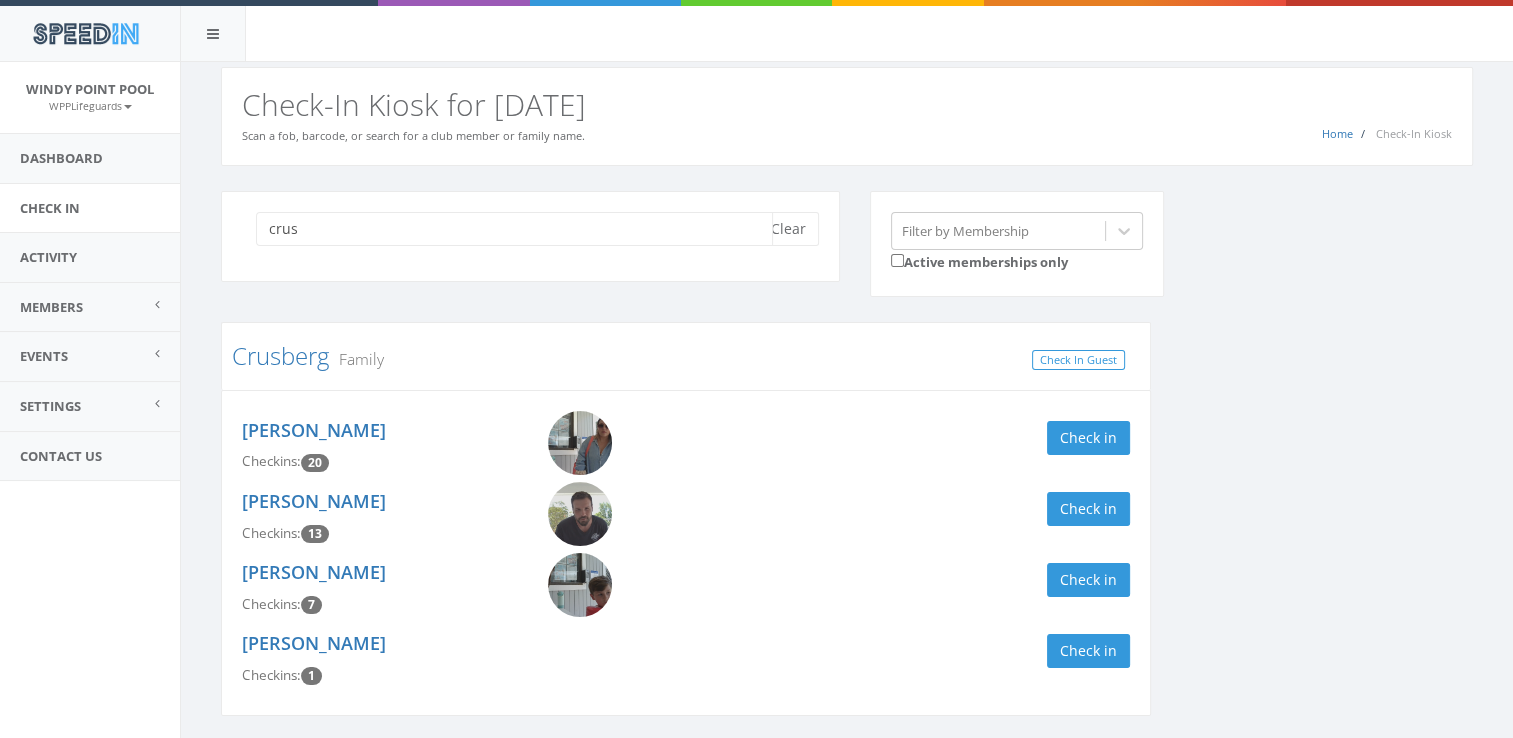 scroll, scrollTop: 67, scrollLeft: 0, axis: vertical 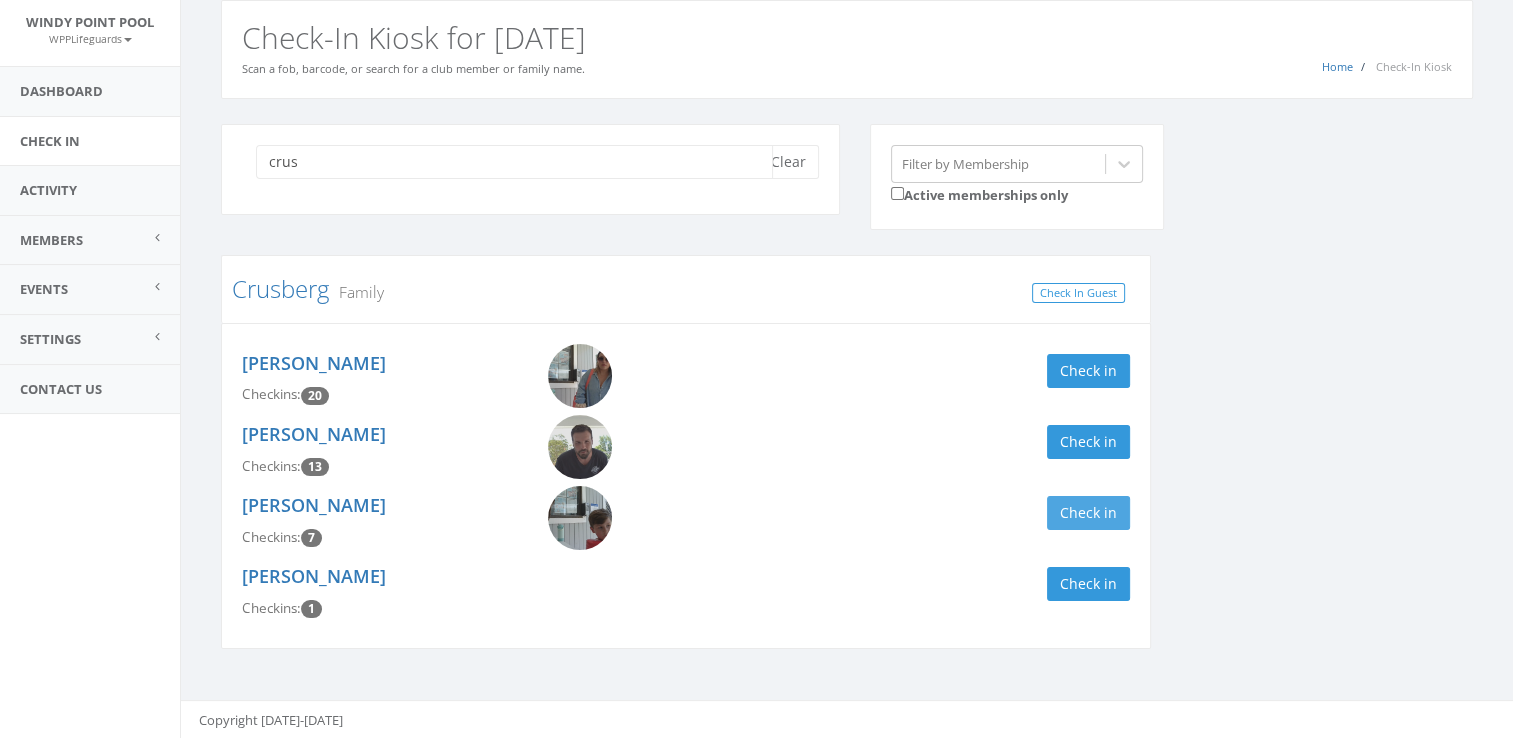 type on "crus" 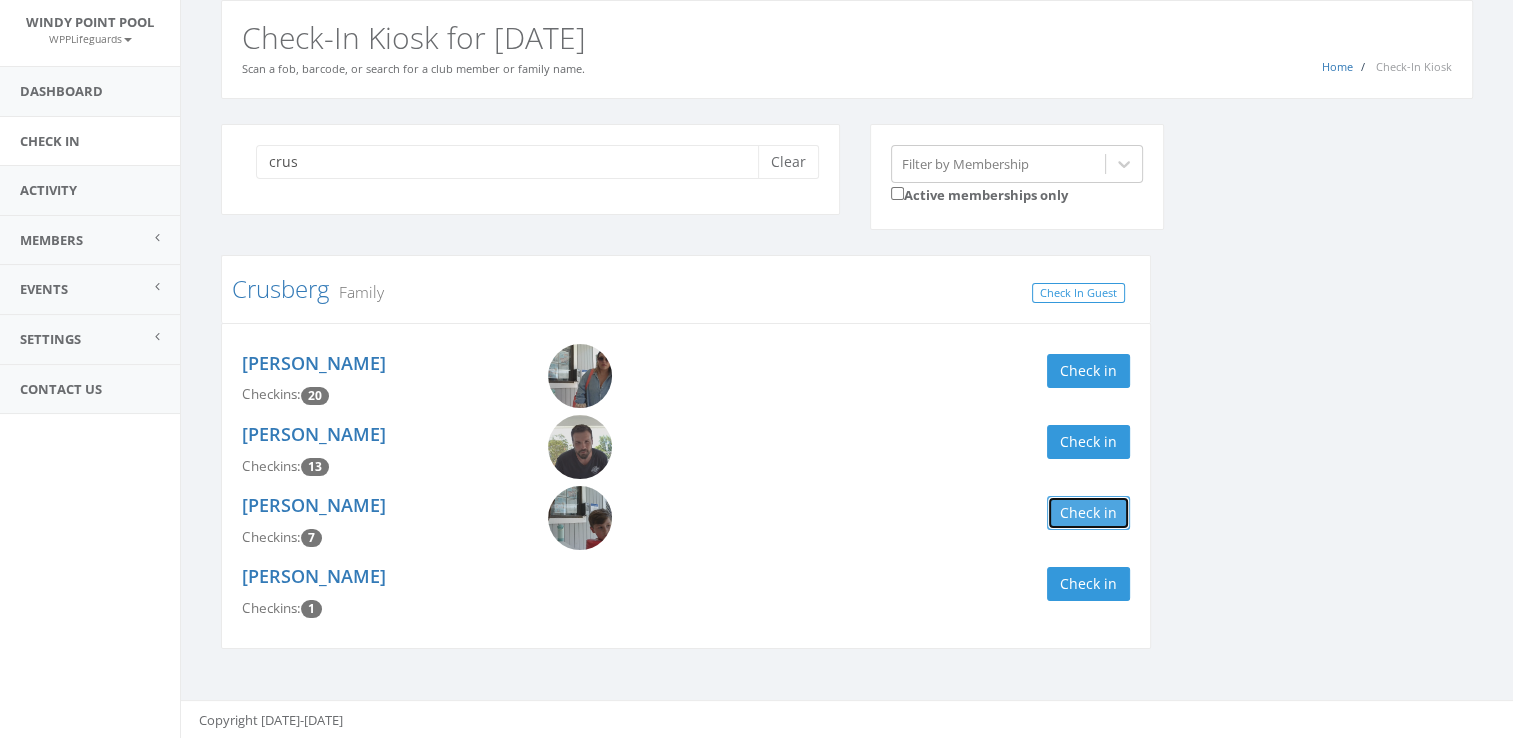 click on "Check in" at bounding box center (1088, 513) 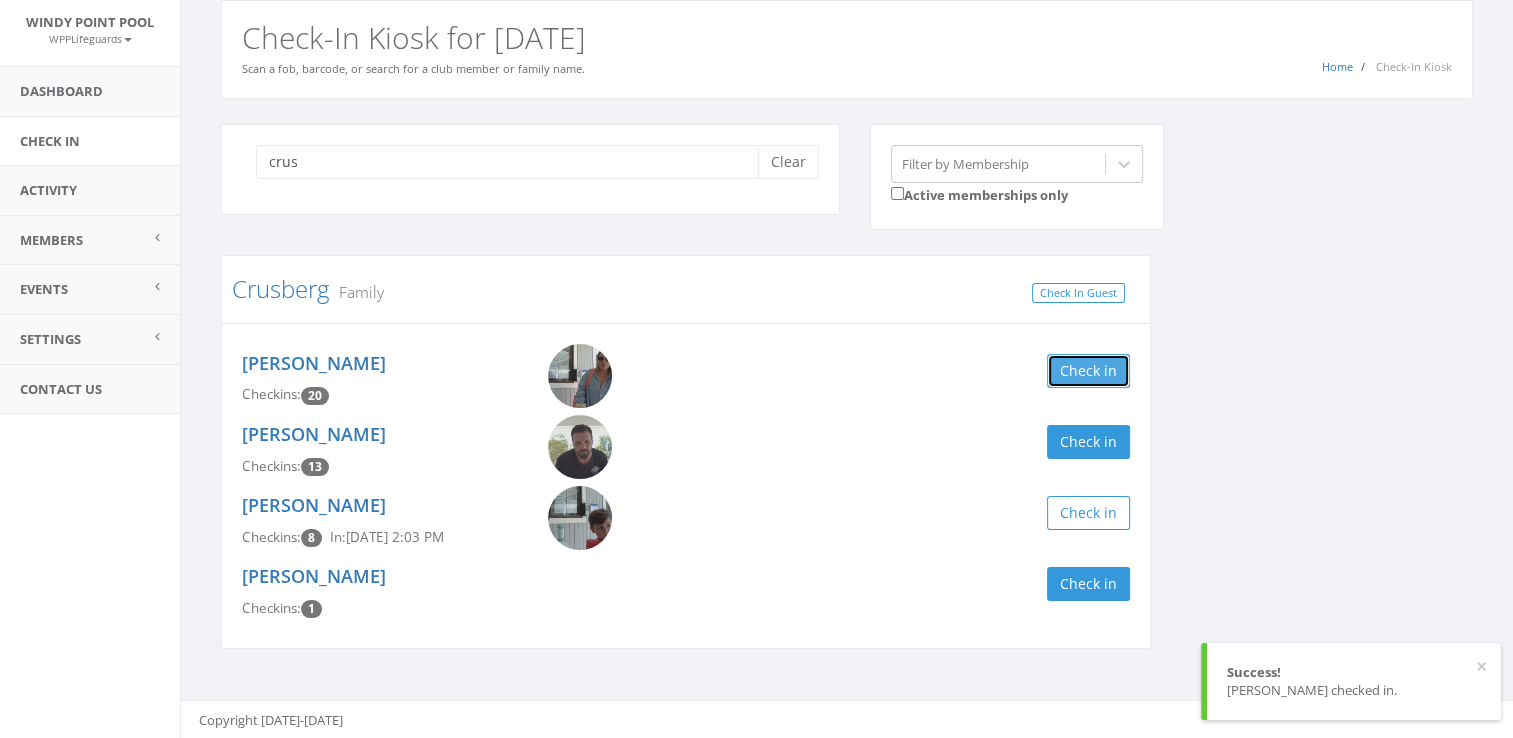 click on "Check in" at bounding box center (1088, 371) 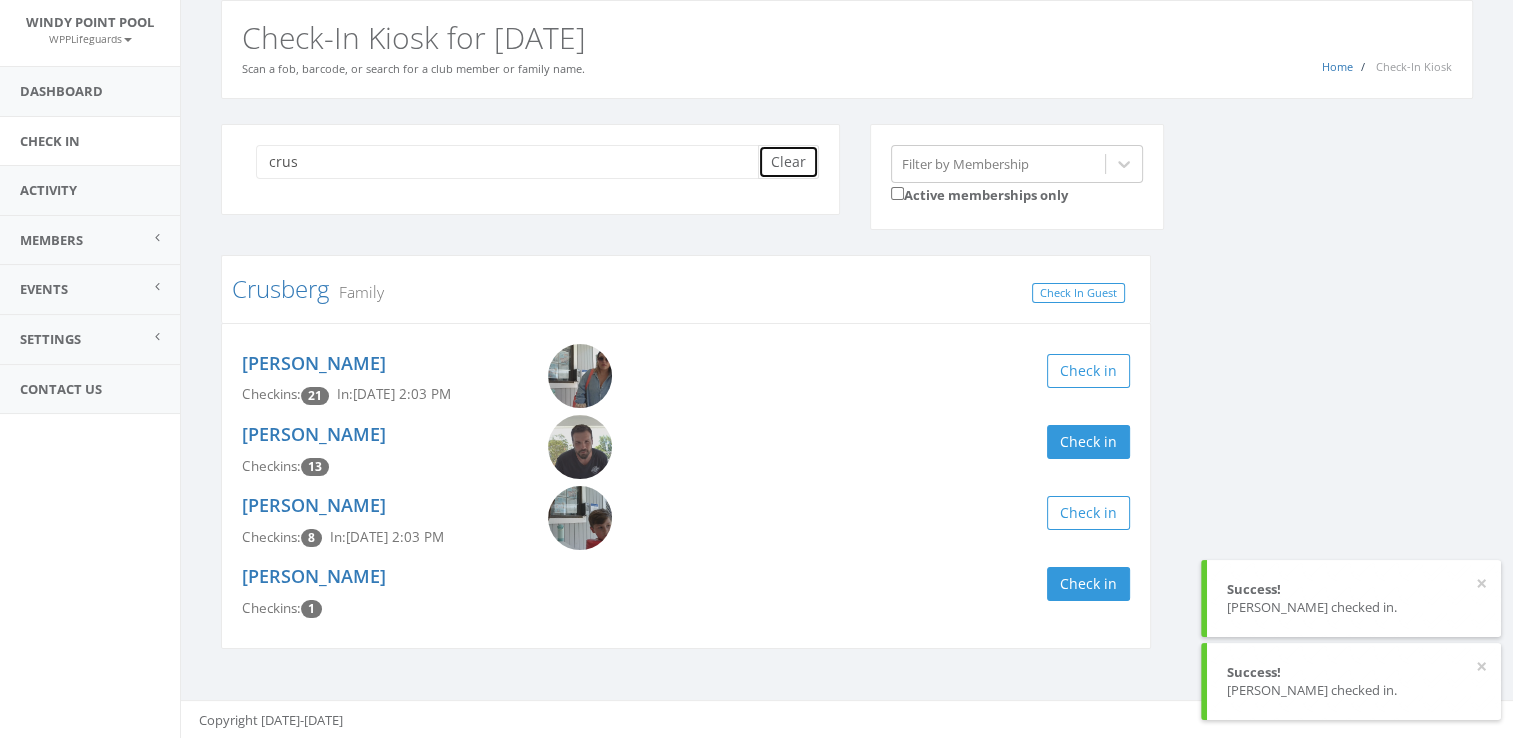 click on "Clear" at bounding box center [788, 162] 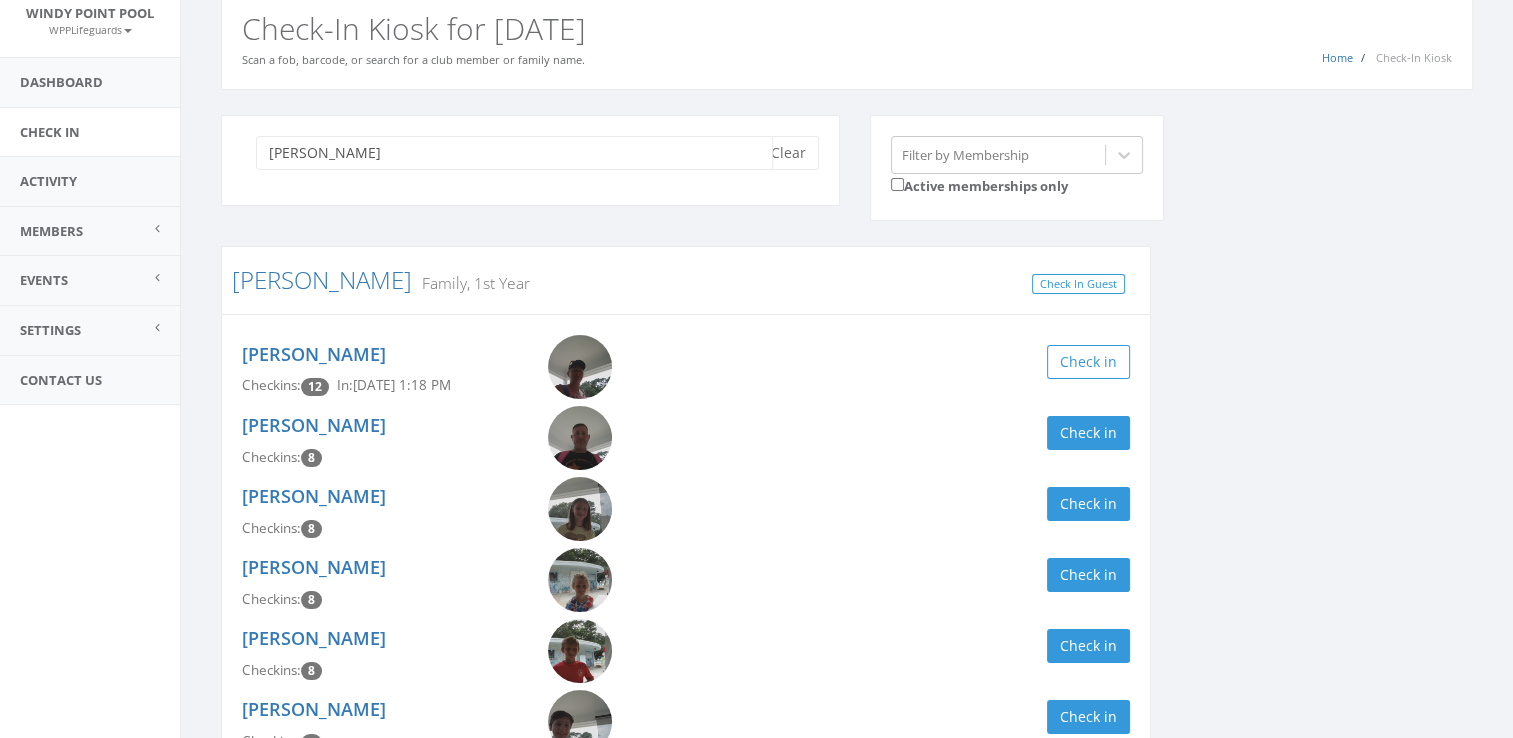 scroll, scrollTop: 76, scrollLeft: 0, axis: vertical 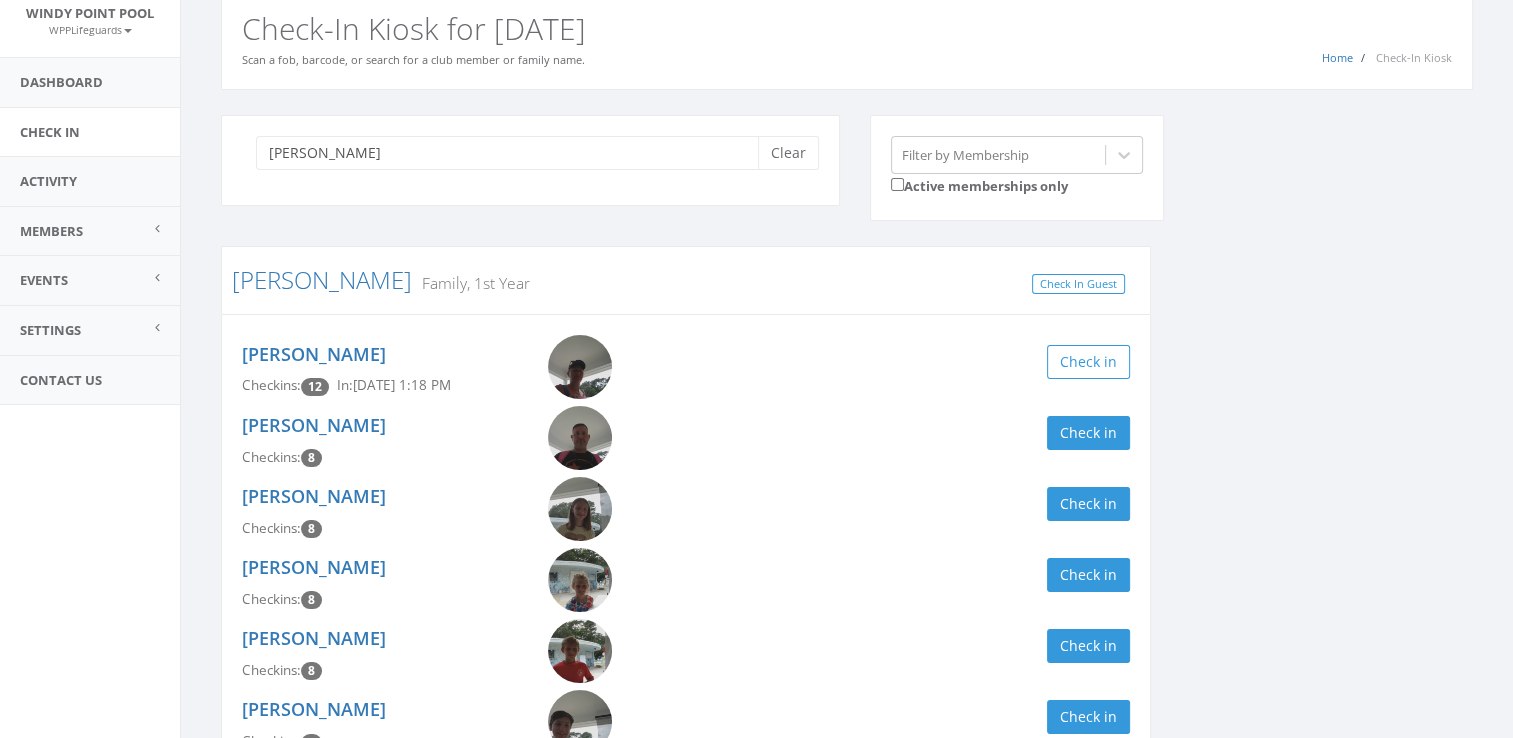click at bounding box center (580, 509) 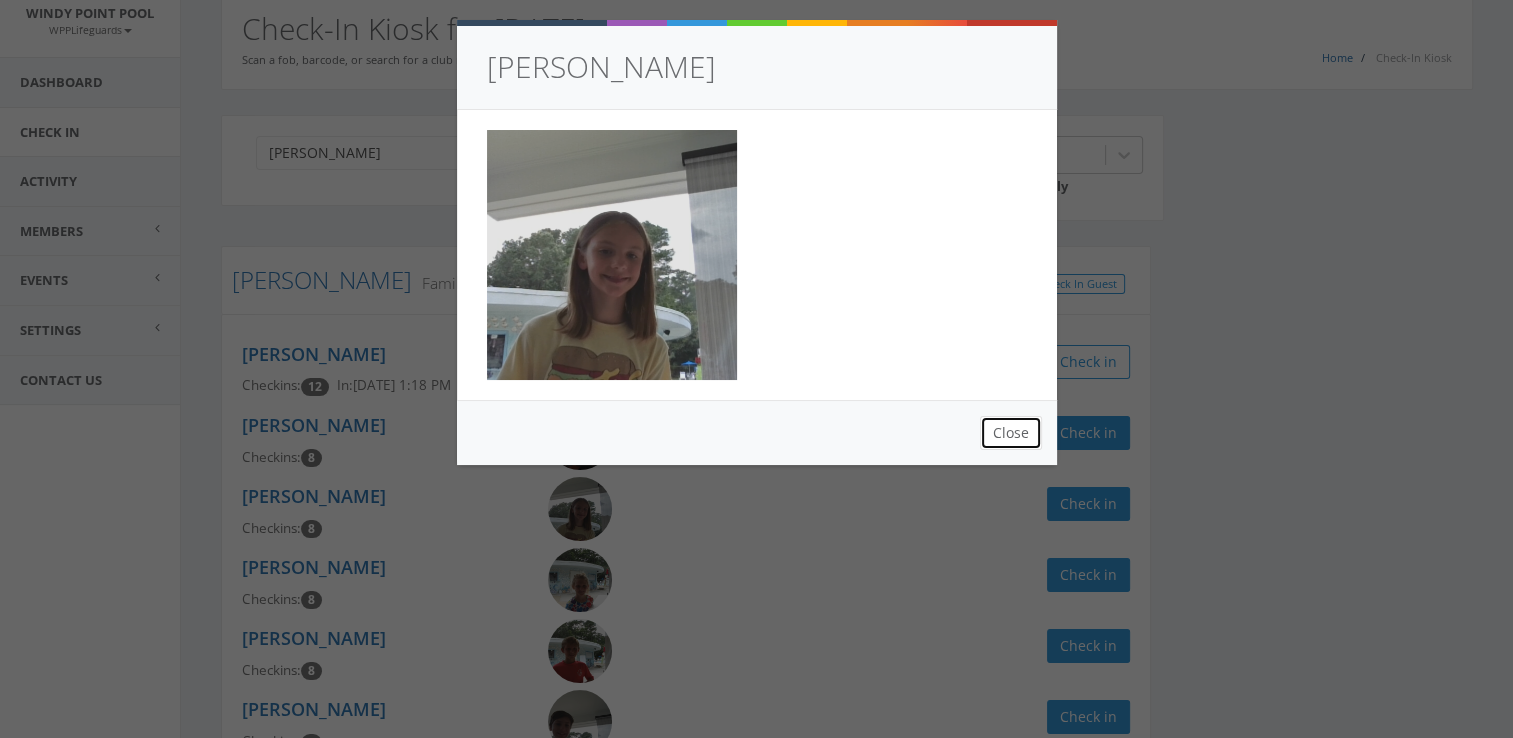 click on "Close" at bounding box center (1011, 433) 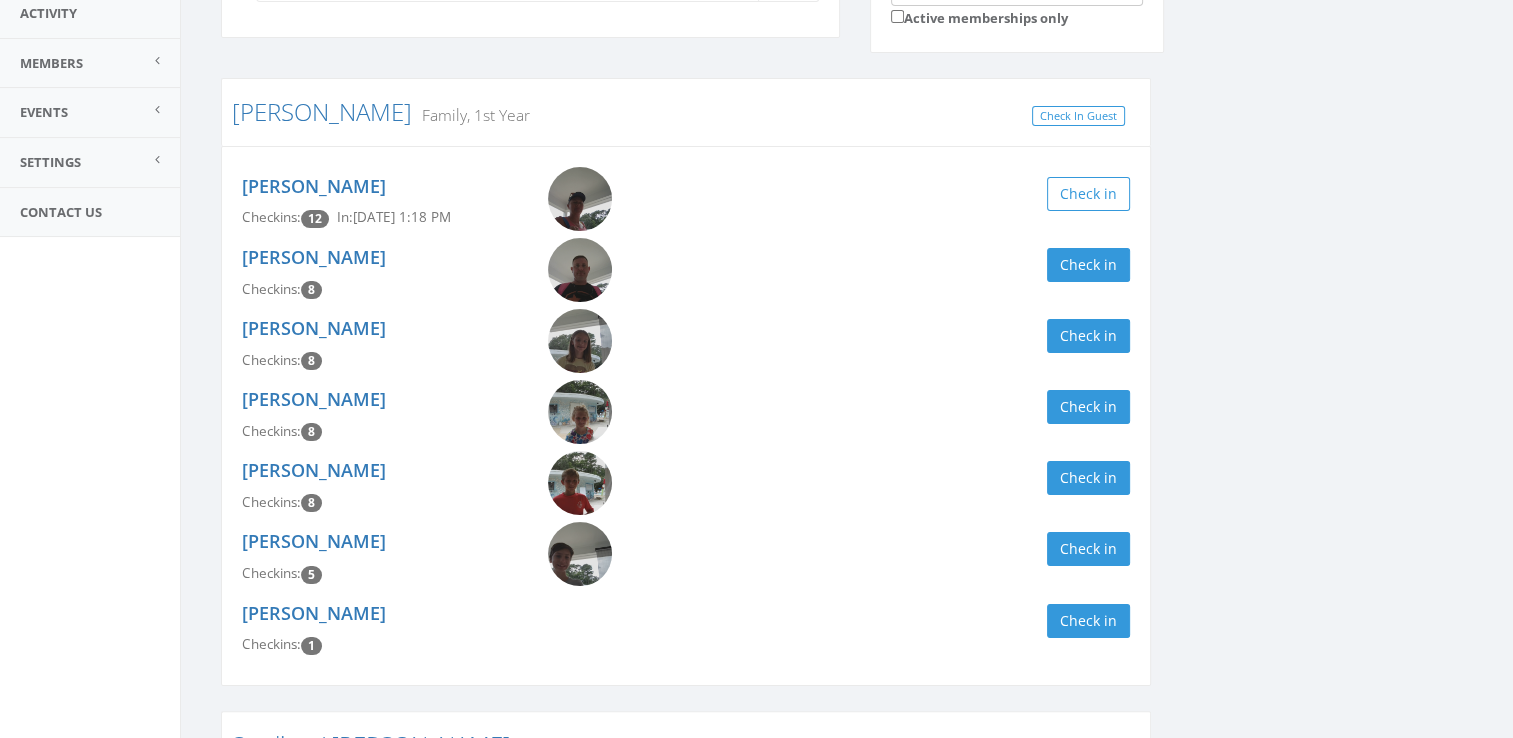 scroll, scrollTop: 240, scrollLeft: 0, axis: vertical 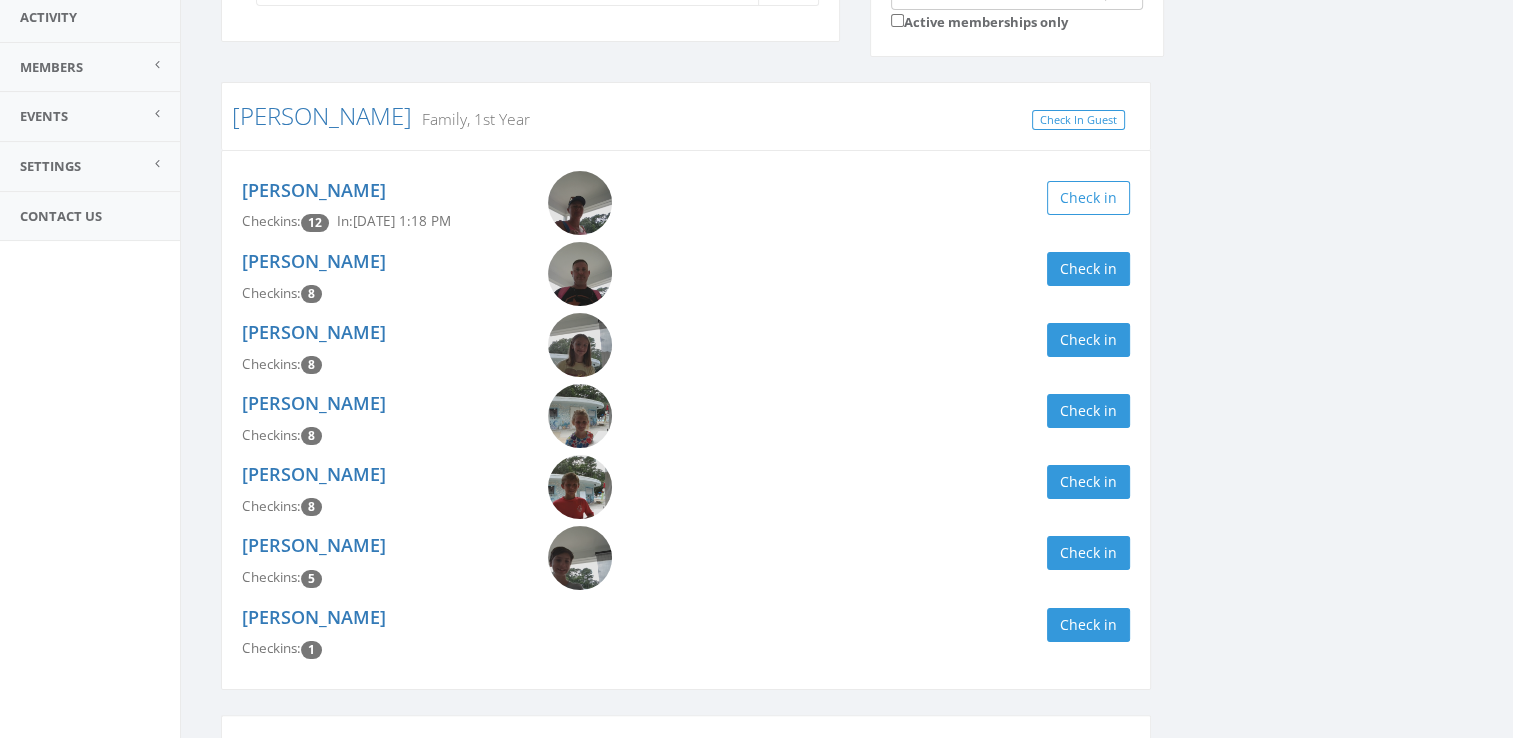 click at bounding box center [580, 203] 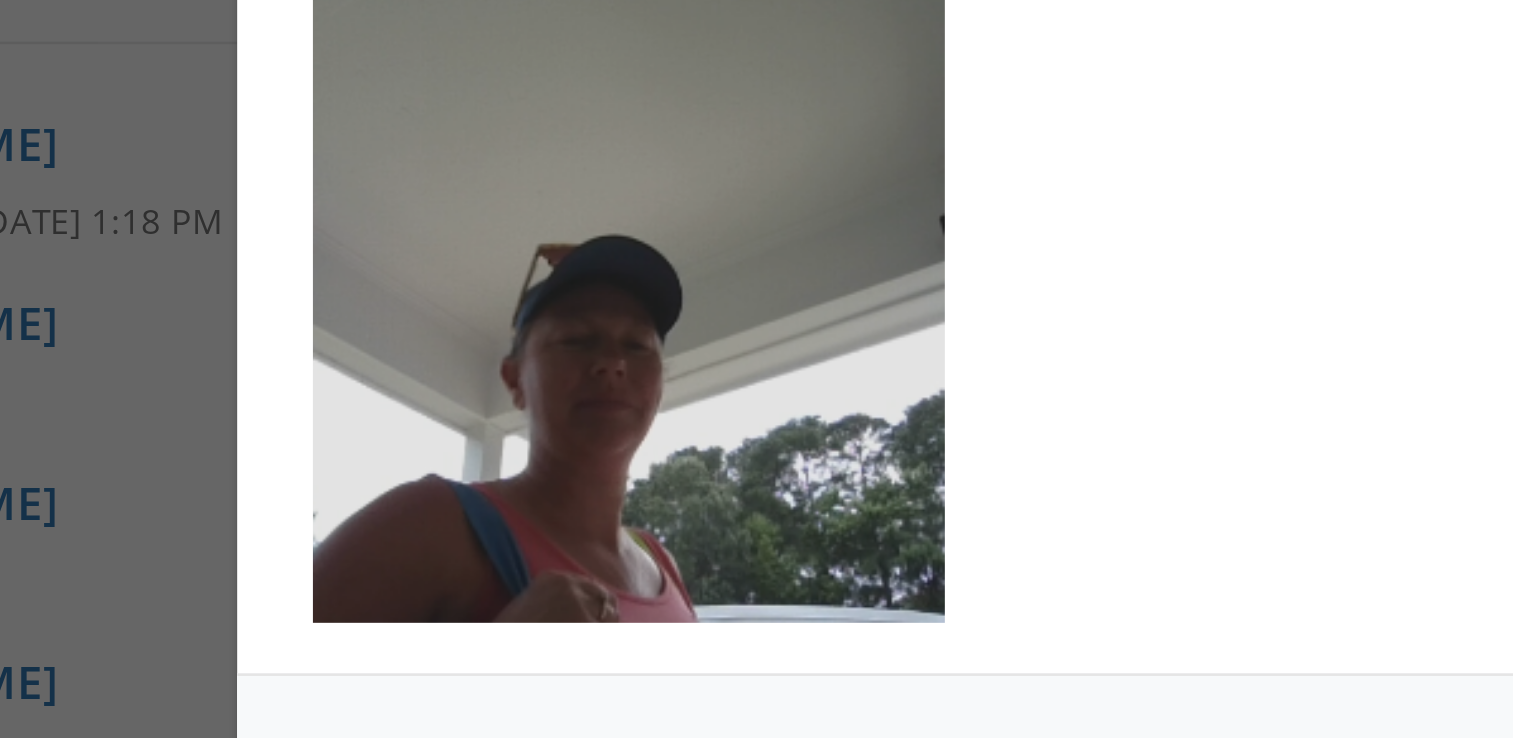 scroll, scrollTop: 240, scrollLeft: 0, axis: vertical 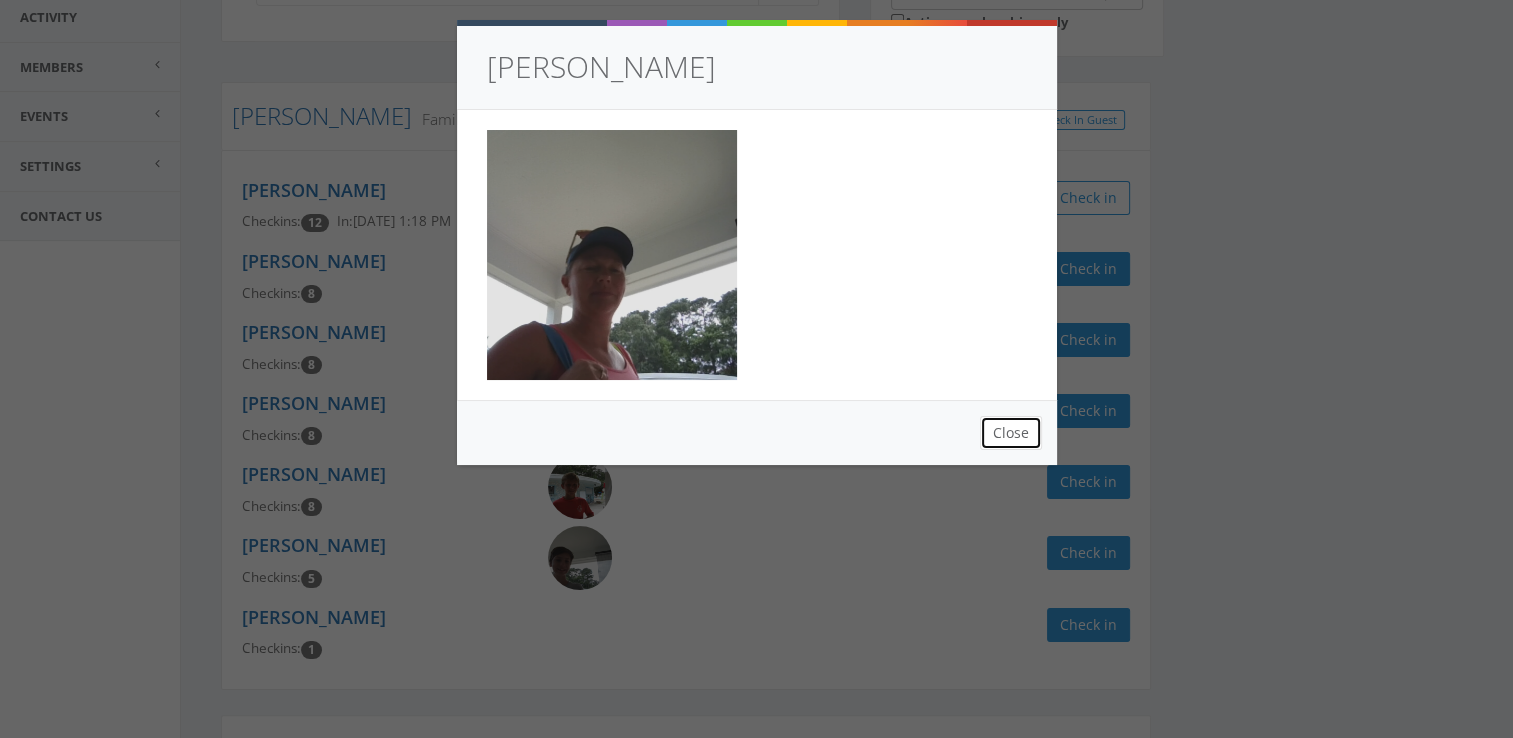 click on "Close" at bounding box center [1011, 433] 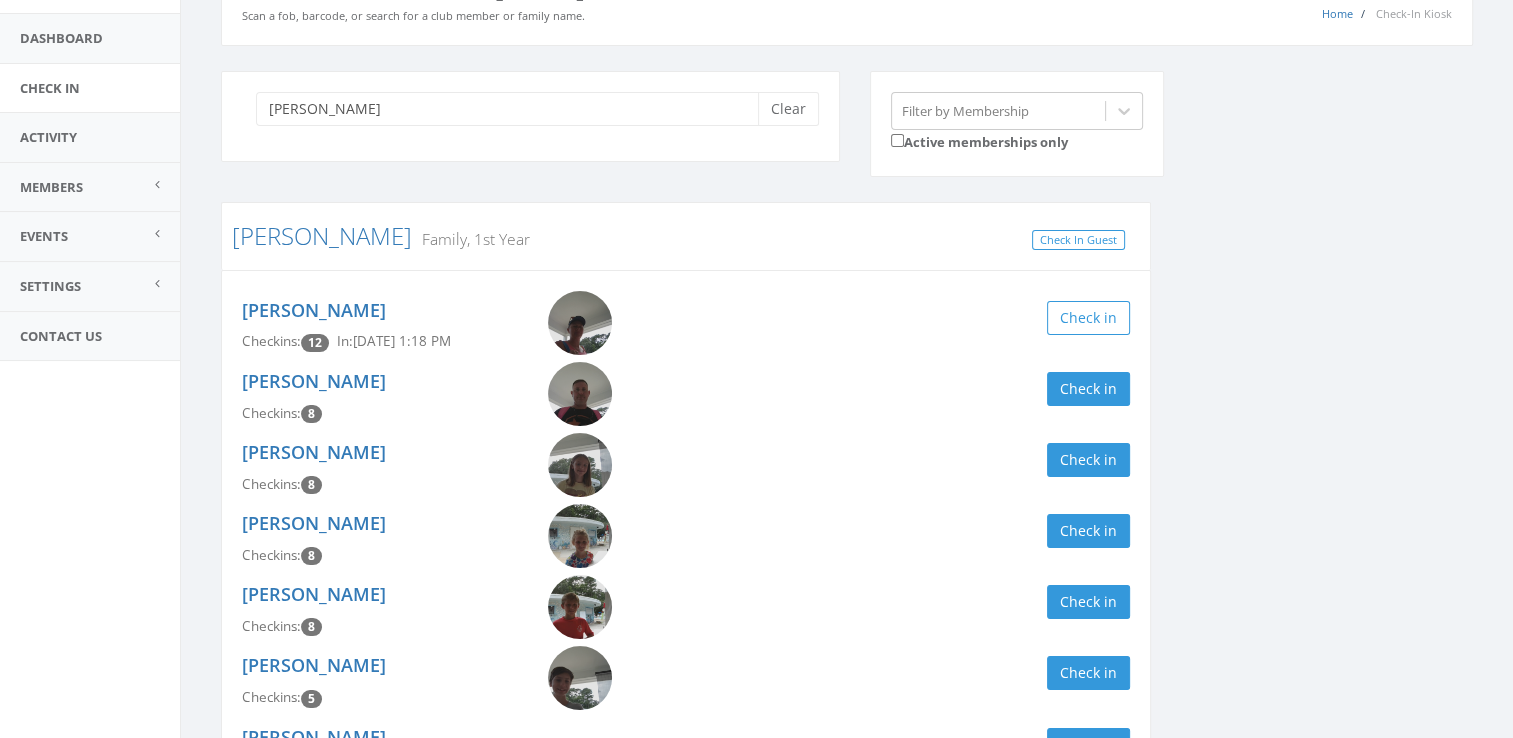 scroll, scrollTop: 0, scrollLeft: 0, axis: both 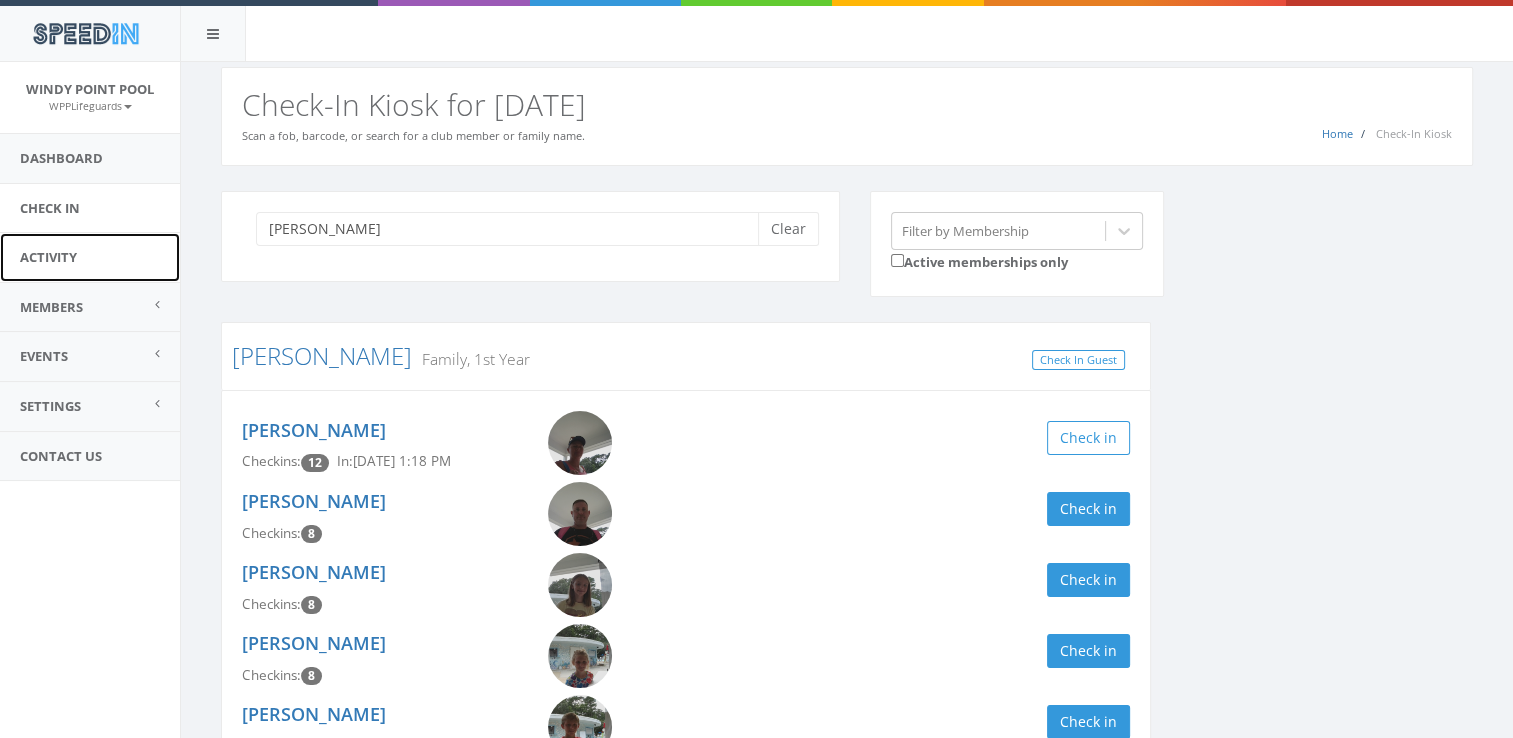 click on "Activity" at bounding box center (90, 257) 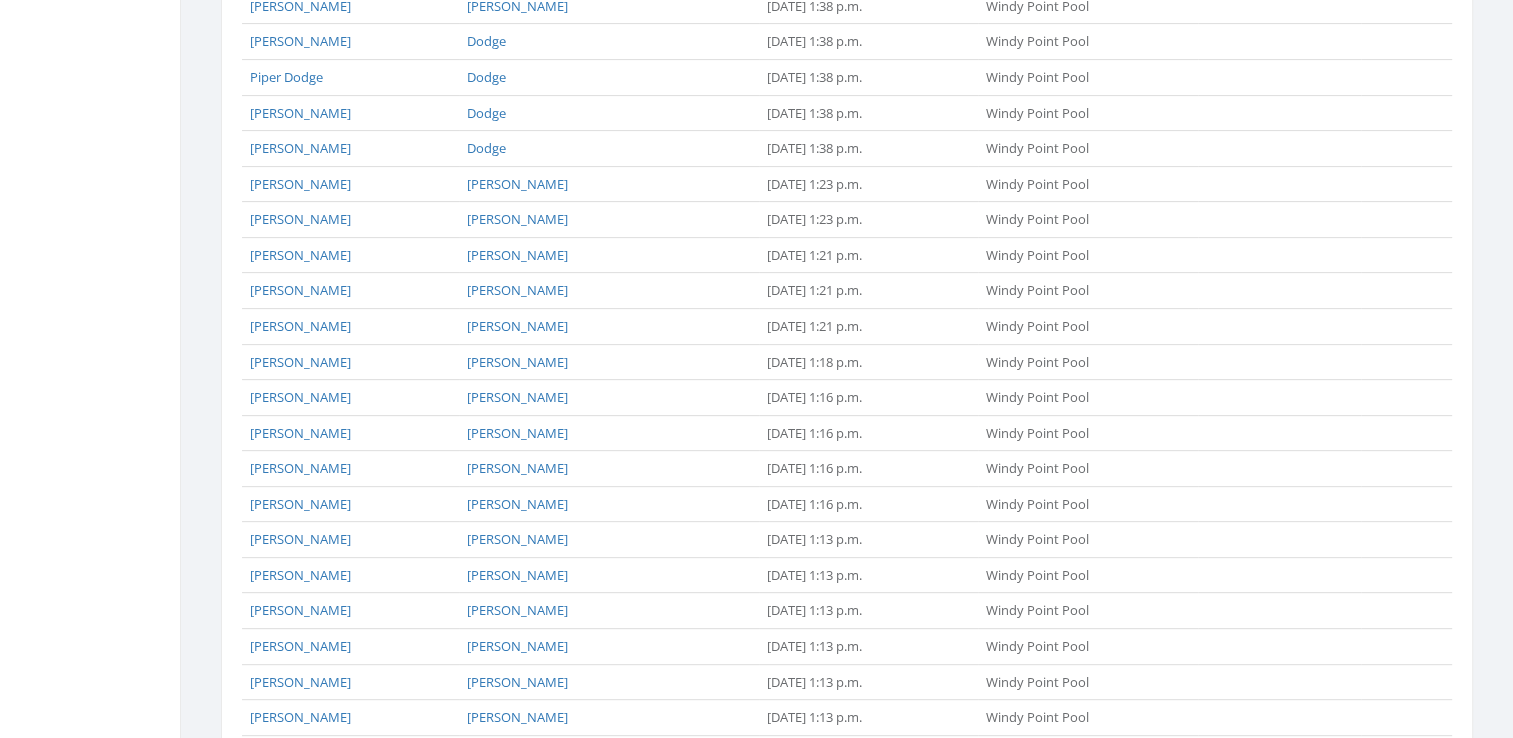 scroll, scrollTop: 670, scrollLeft: 0, axis: vertical 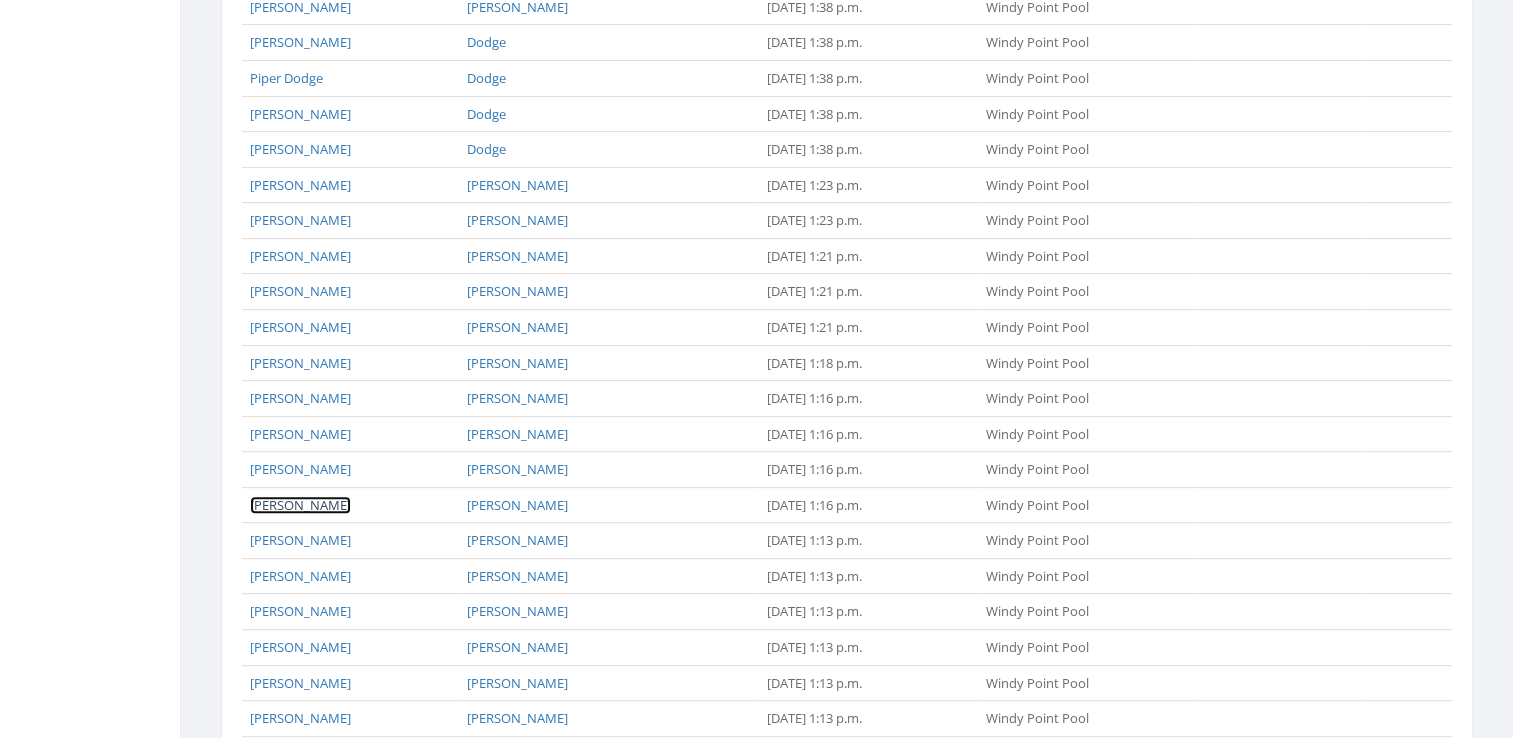 click on "[PERSON_NAME]" at bounding box center (300, 505) 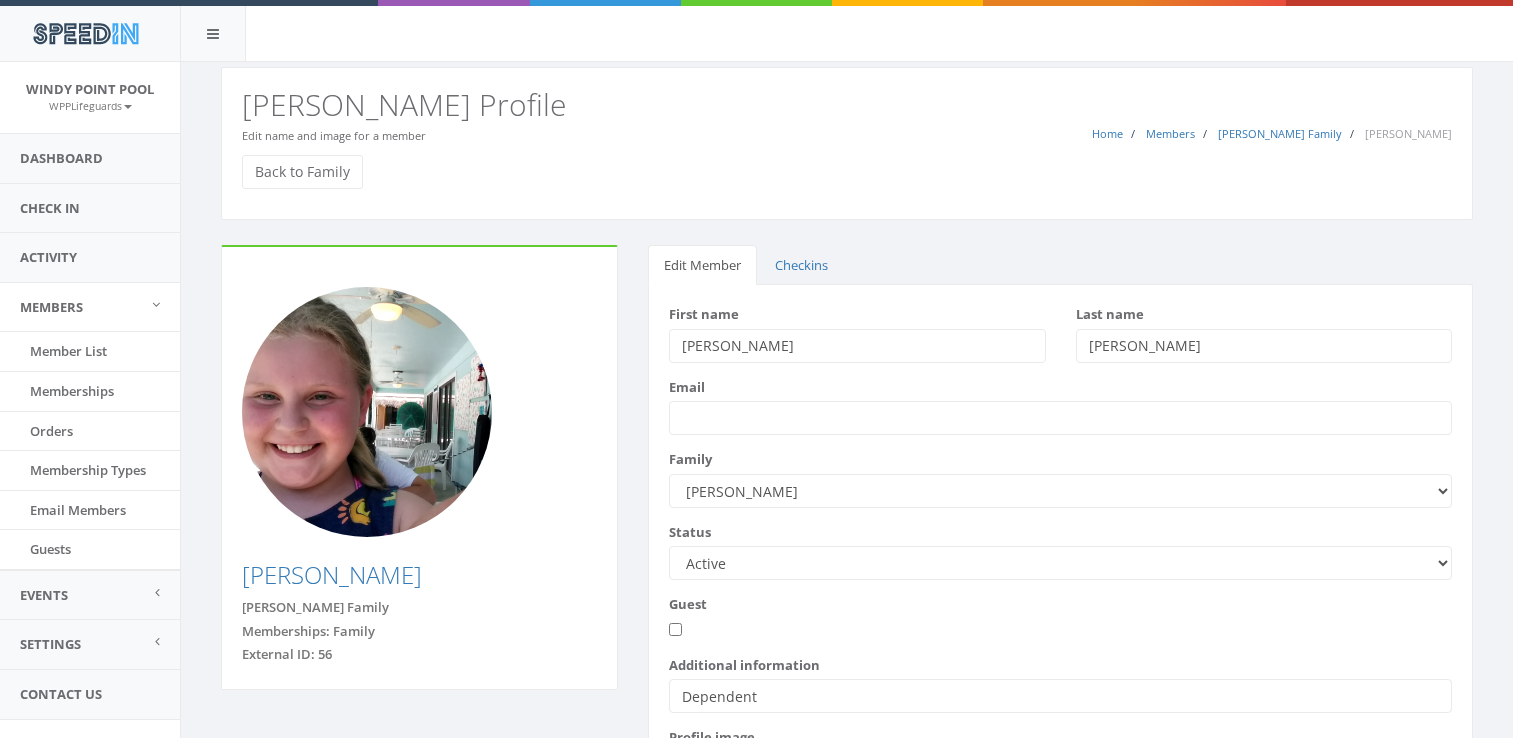 scroll, scrollTop: 0, scrollLeft: 0, axis: both 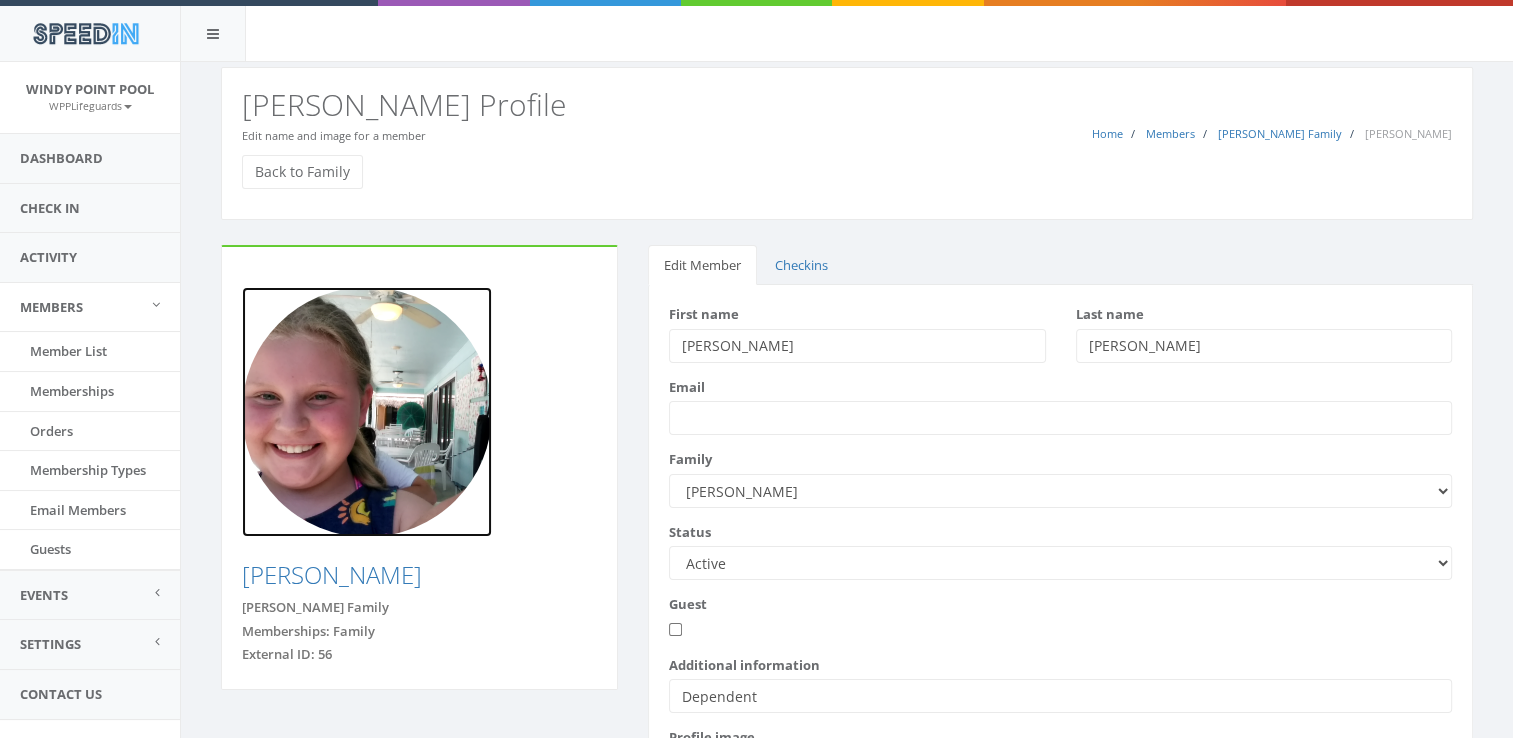 click at bounding box center [367, 412] 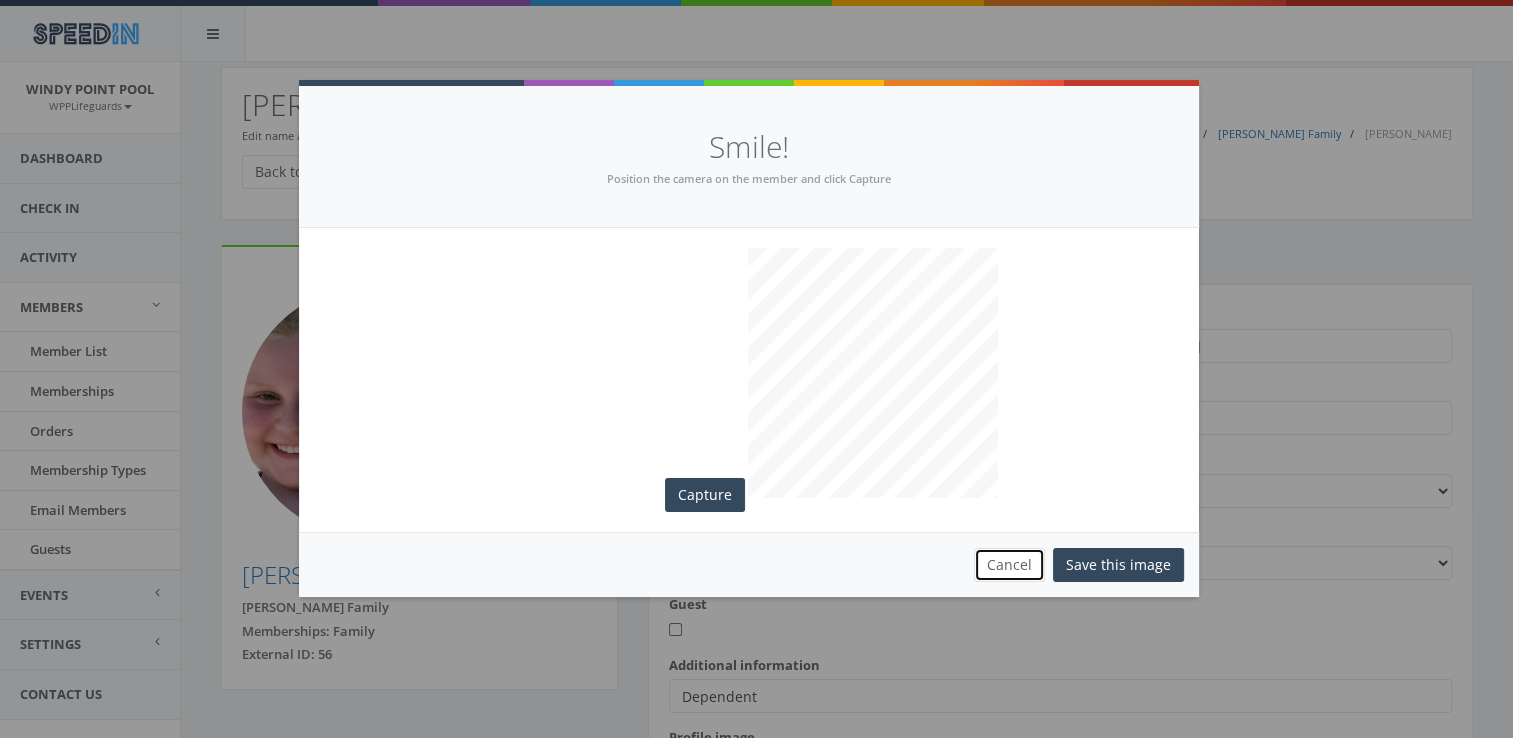 click on "Cancel" at bounding box center (1009, 565) 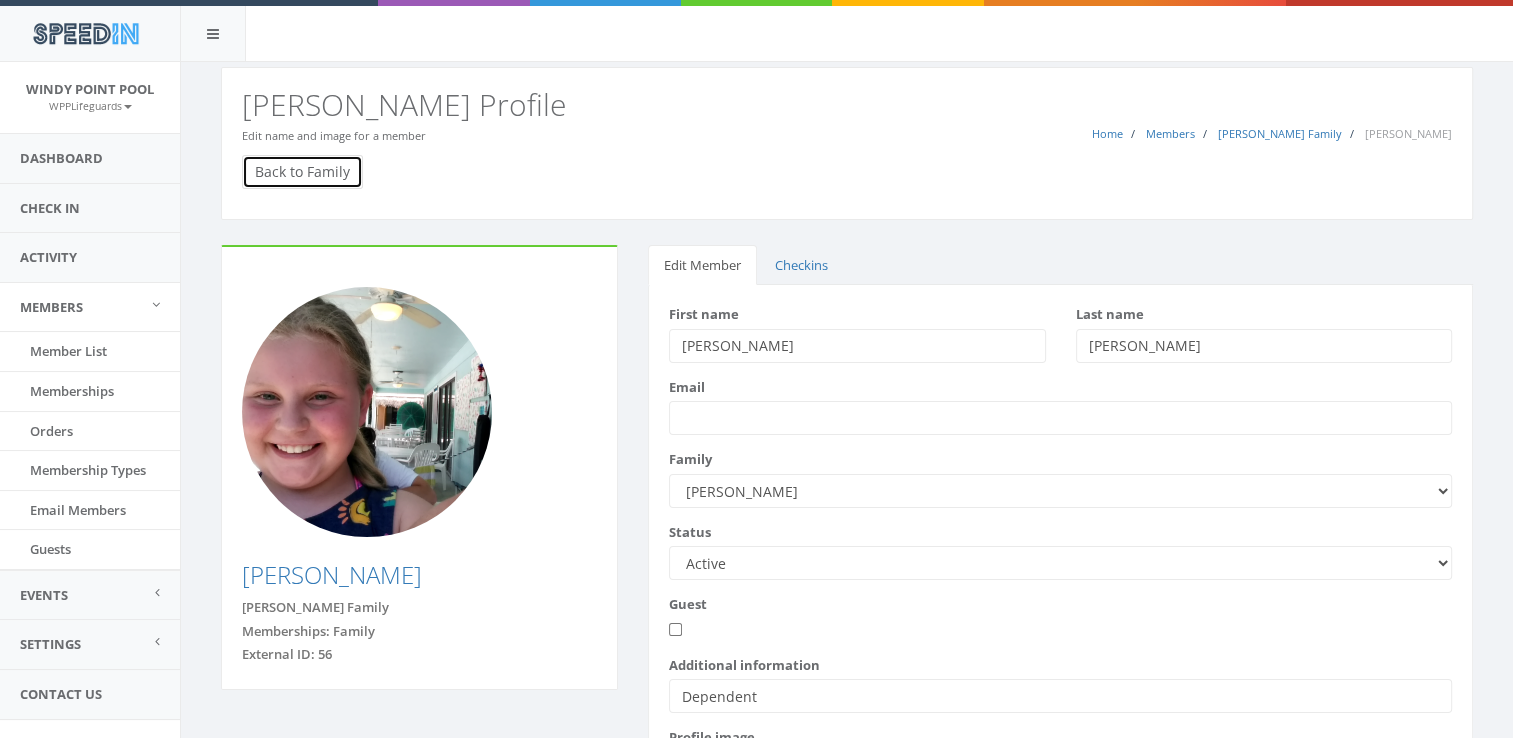 click on "Back to Family" at bounding box center [302, 172] 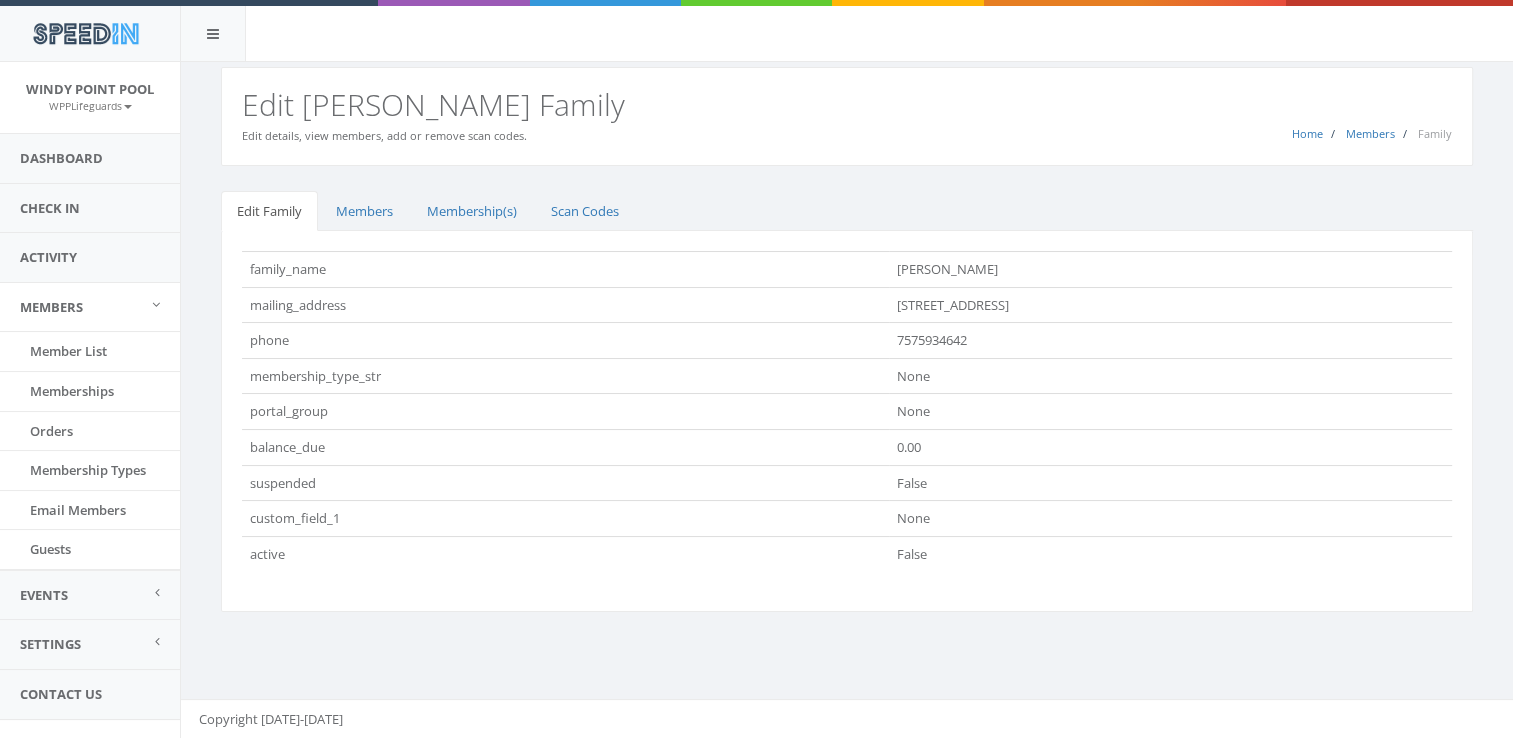scroll, scrollTop: 0, scrollLeft: 0, axis: both 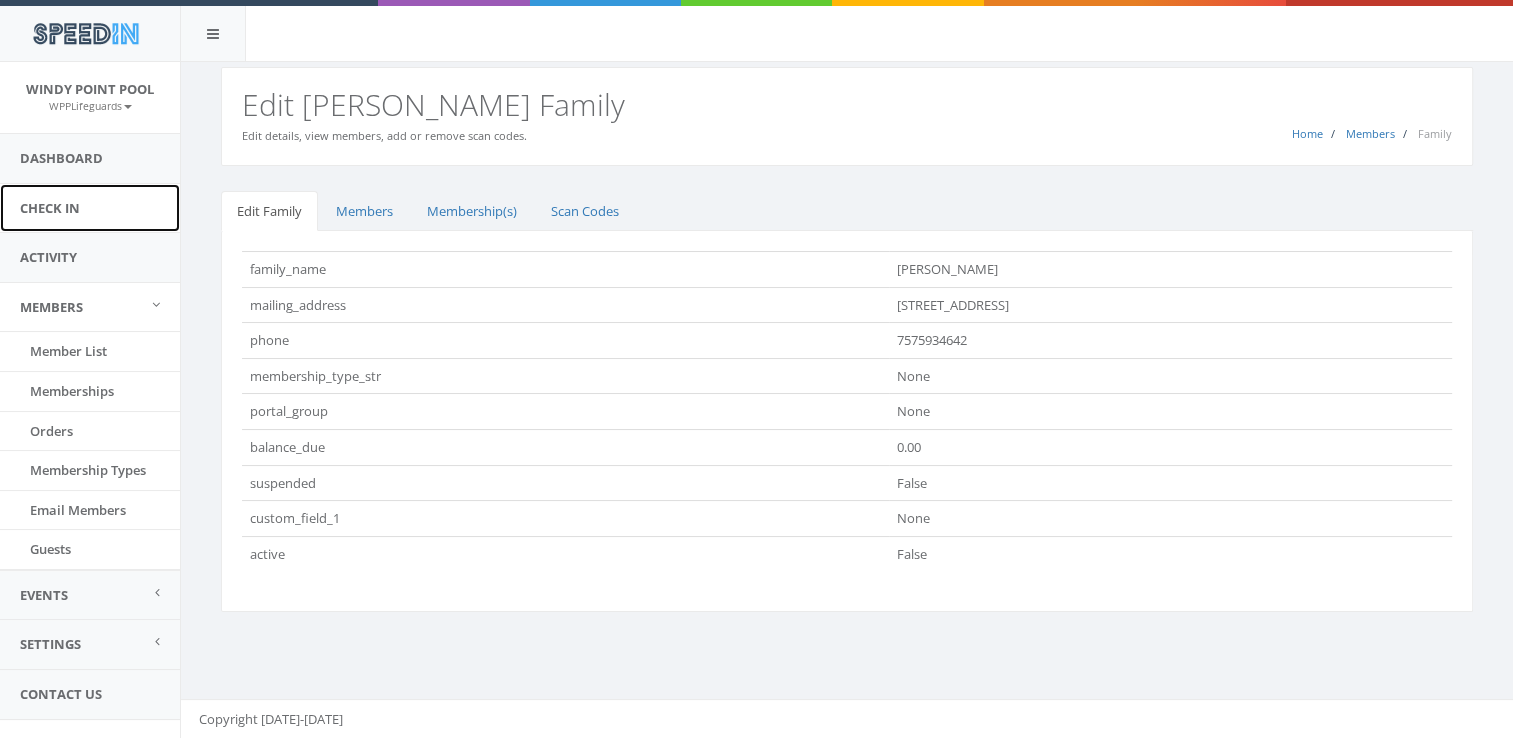 click on "Check In" at bounding box center [90, 208] 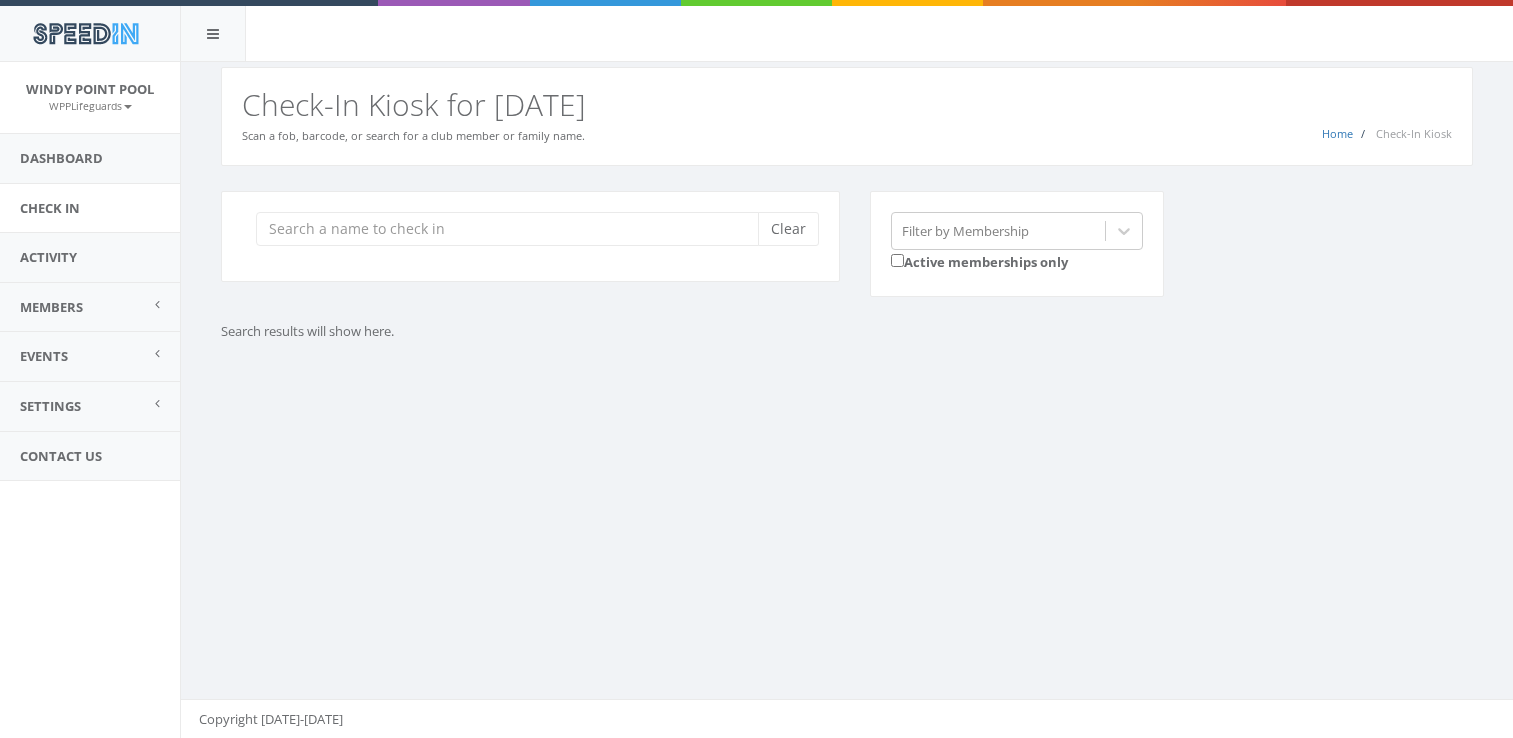 scroll, scrollTop: 0, scrollLeft: 0, axis: both 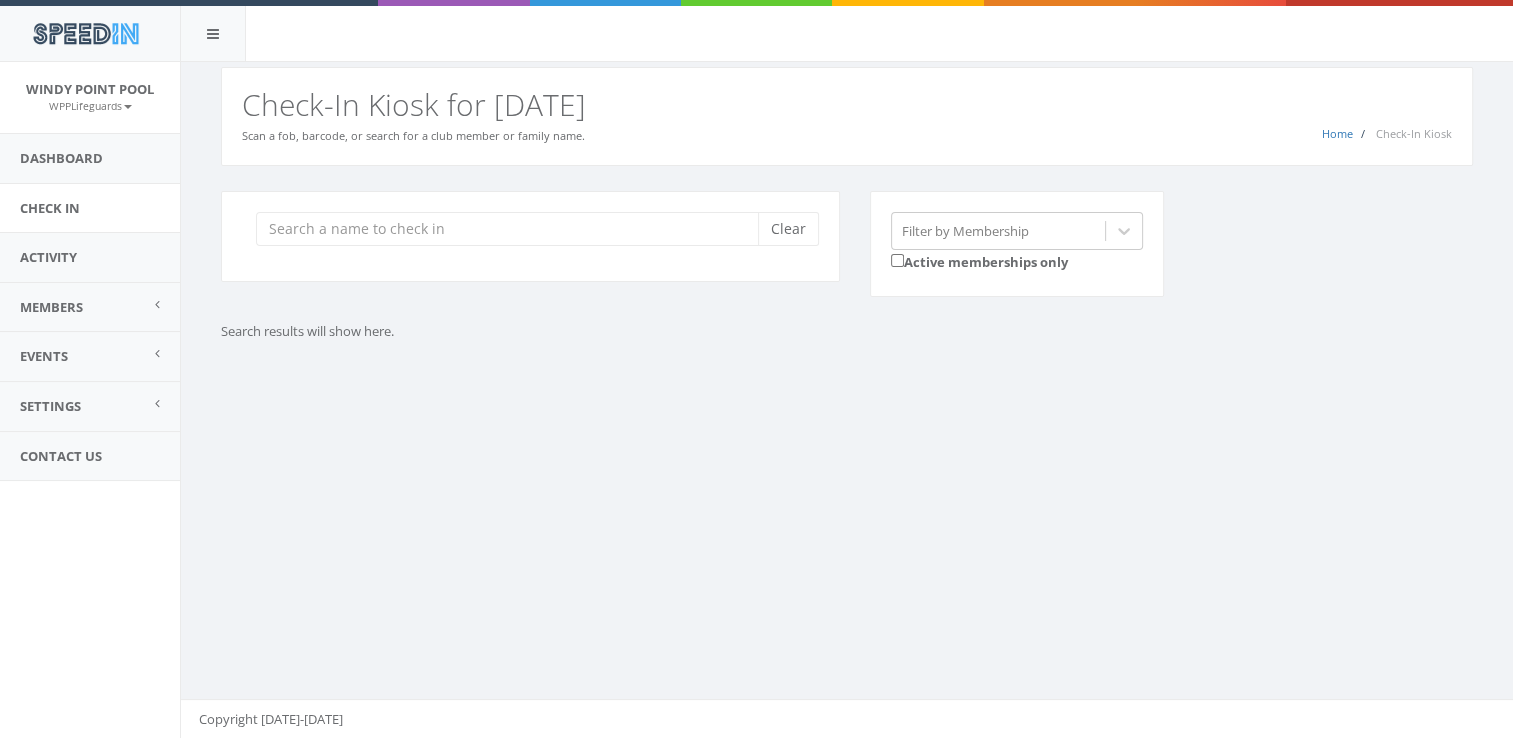 click on "Activity" at bounding box center [90, 257] 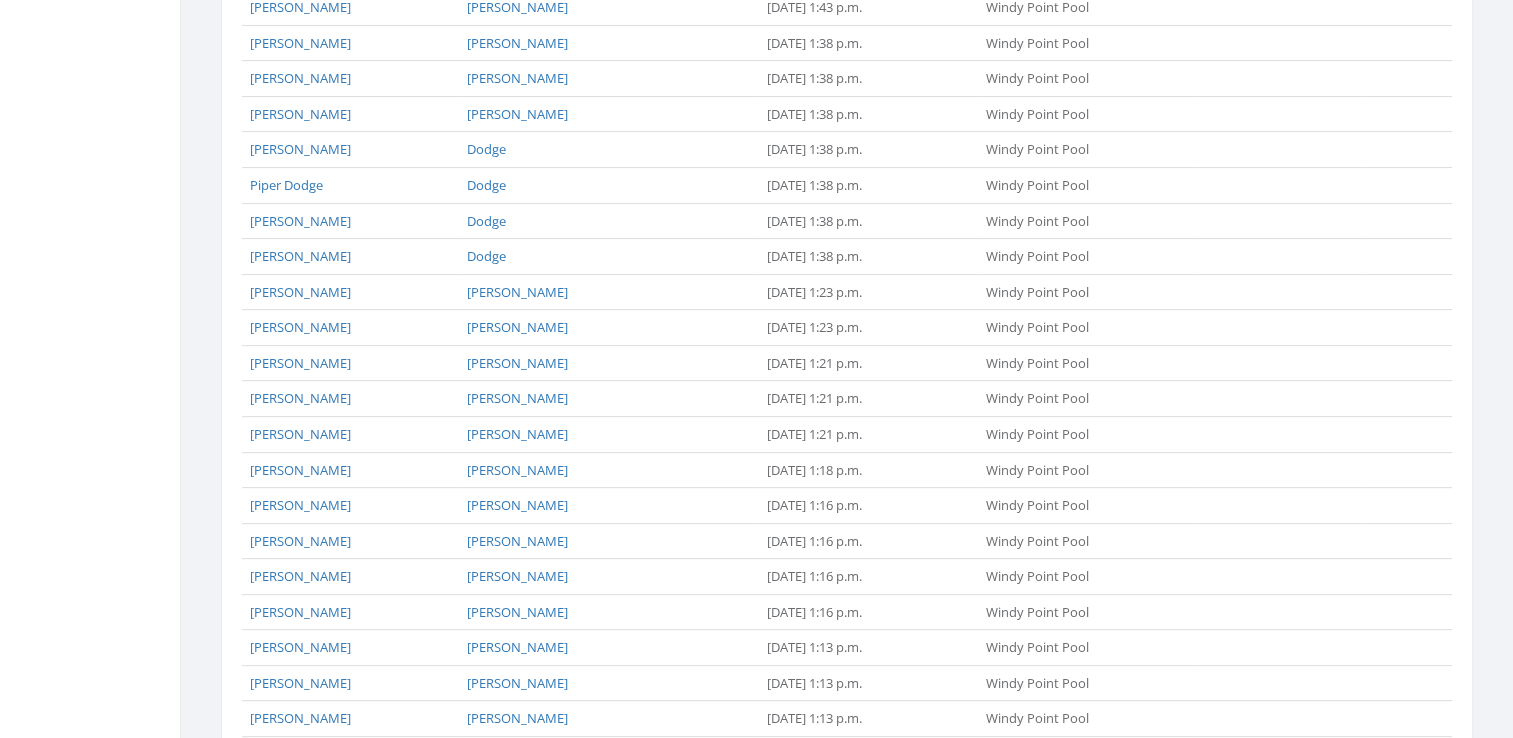 scroll, scrollTop: 562, scrollLeft: 0, axis: vertical 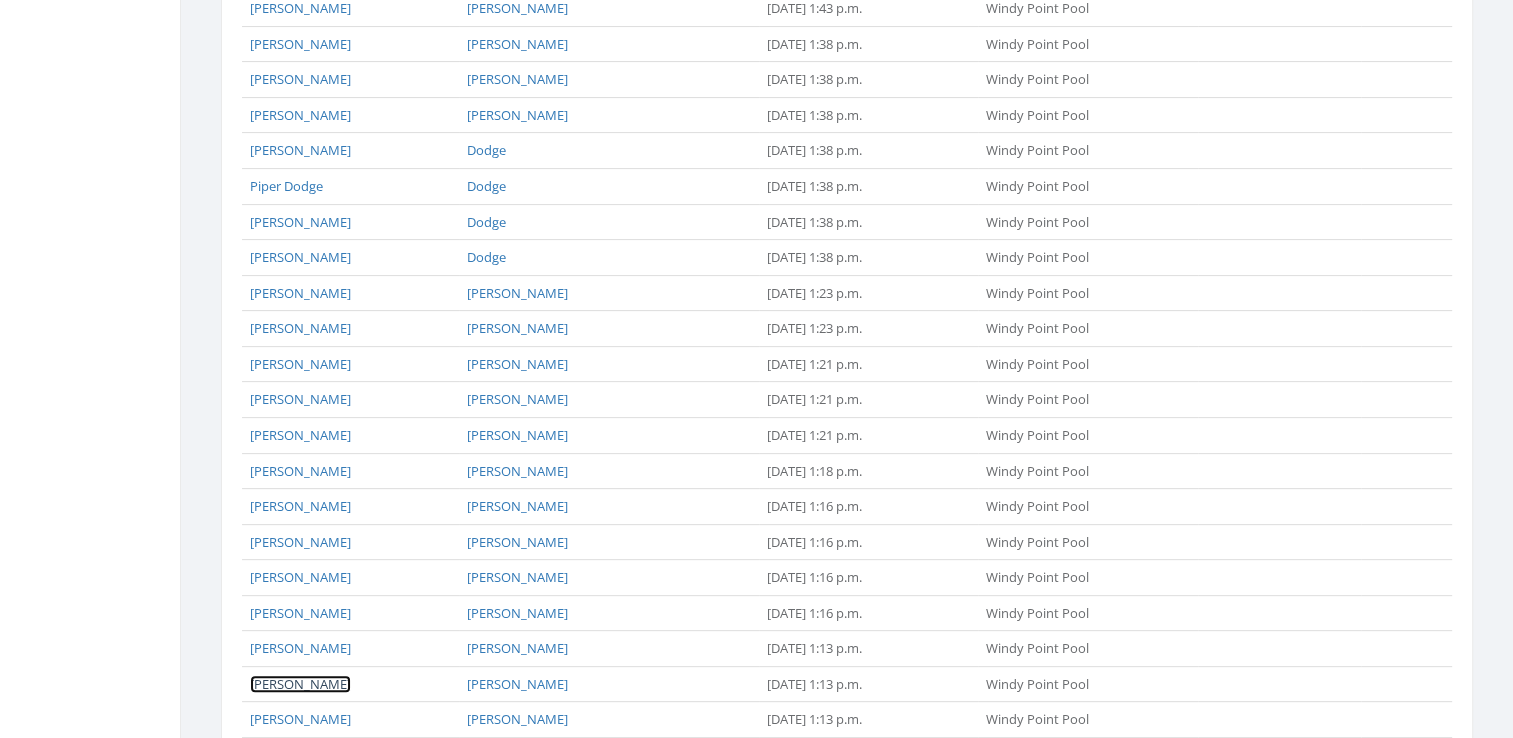 click on "[PERSON_NAME]" at bounding box center (300, 684) 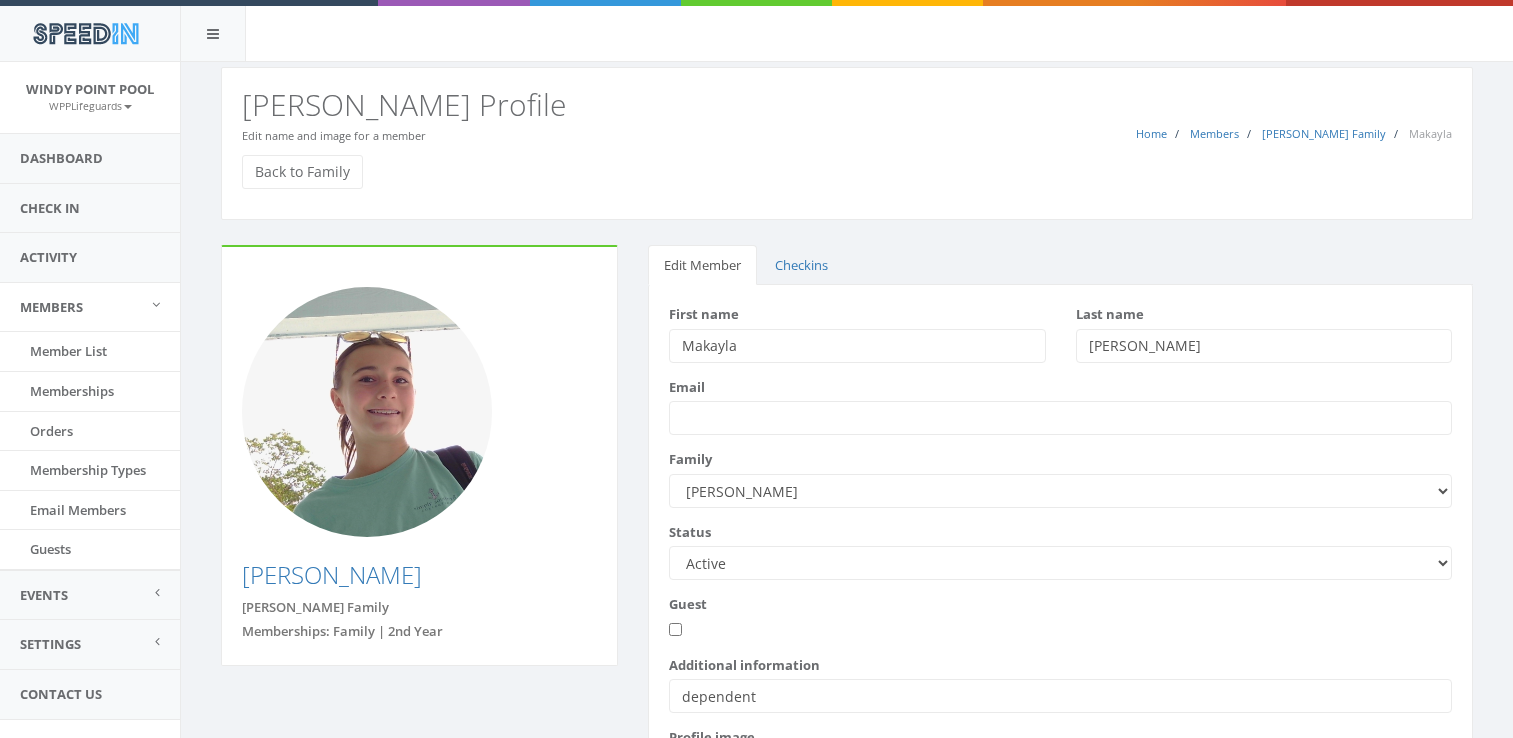 scroll, scrollTop: 0, scrollLeft: 0, axis: both 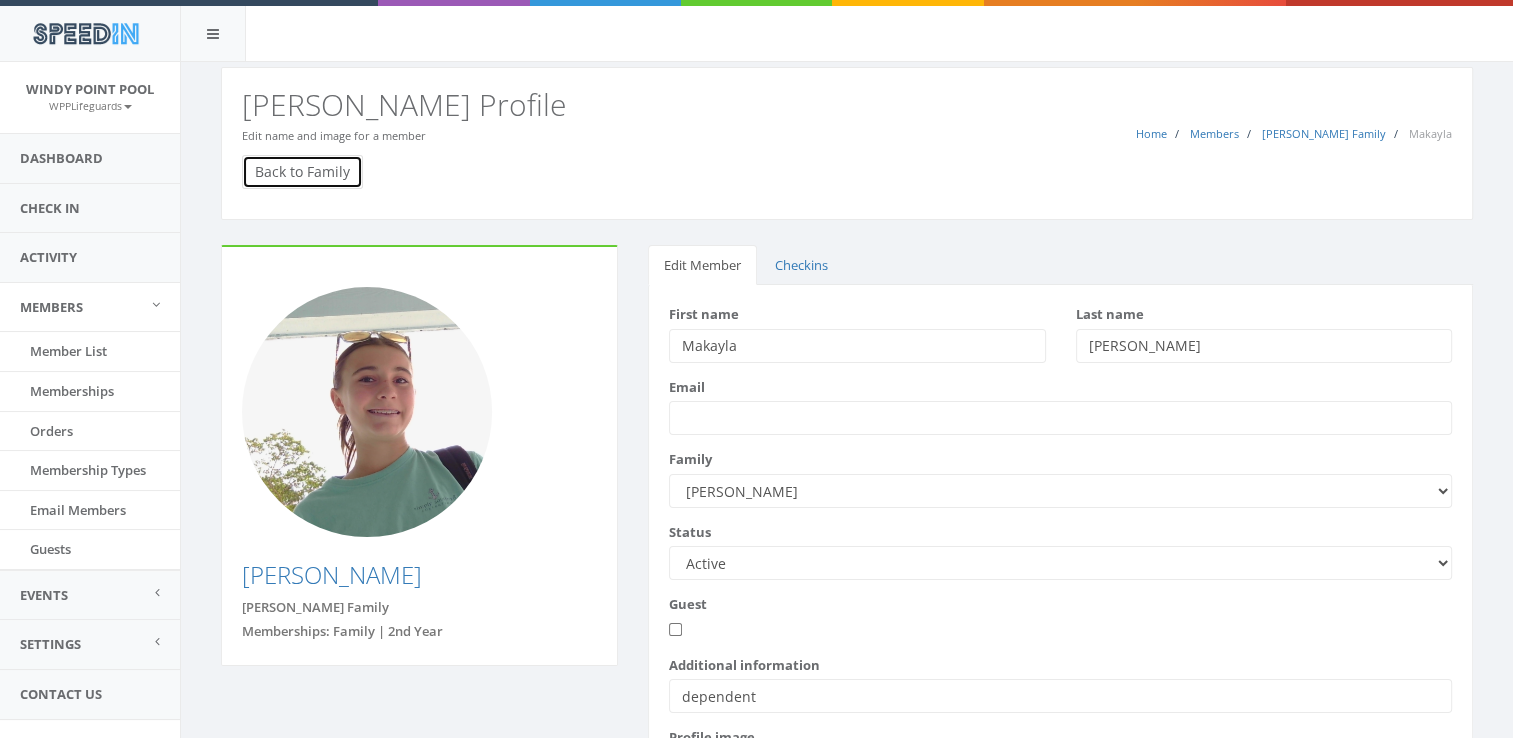 click on "Back to Family" at bounding box center (302, 172) 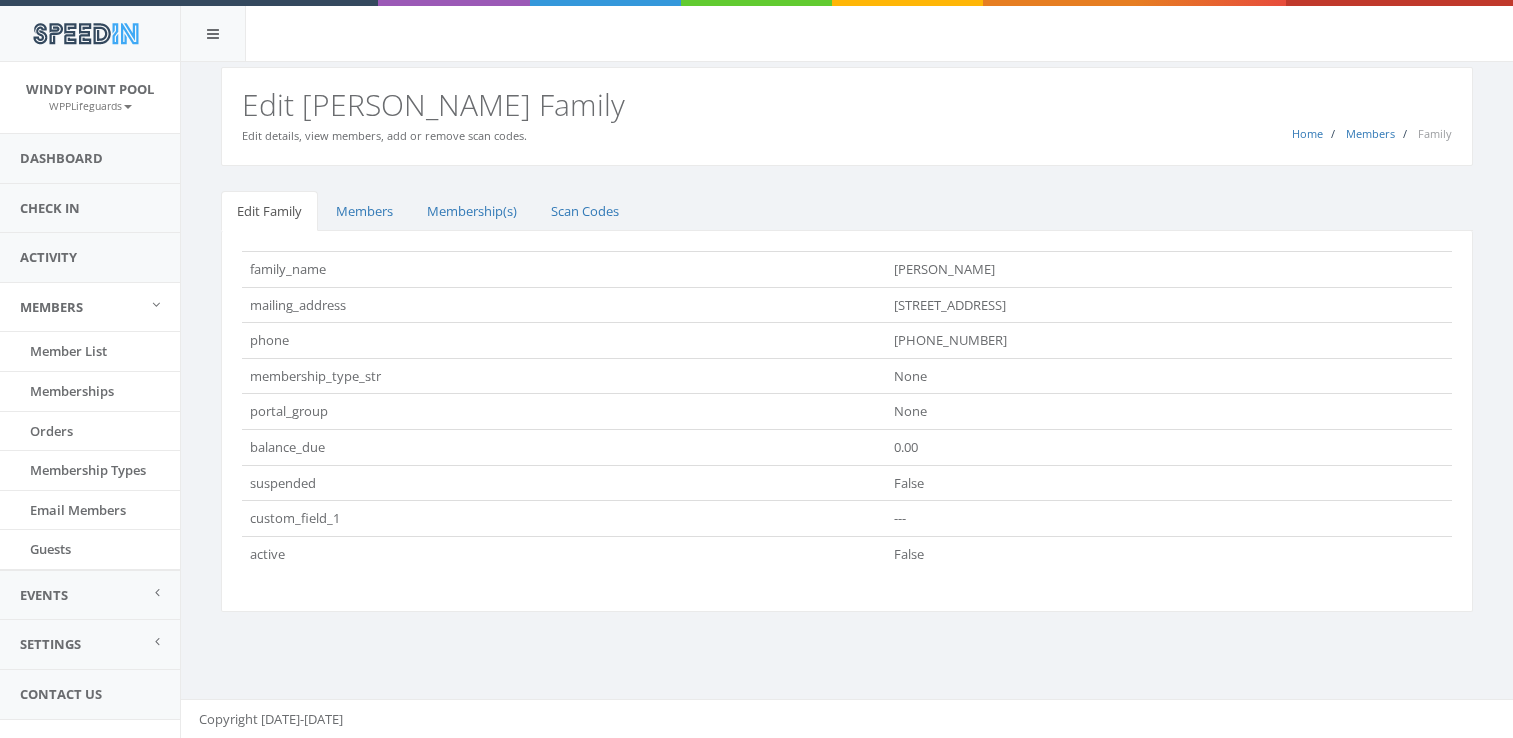 scroll, scrollTop: 0, scrollLeft: 0, axis: both 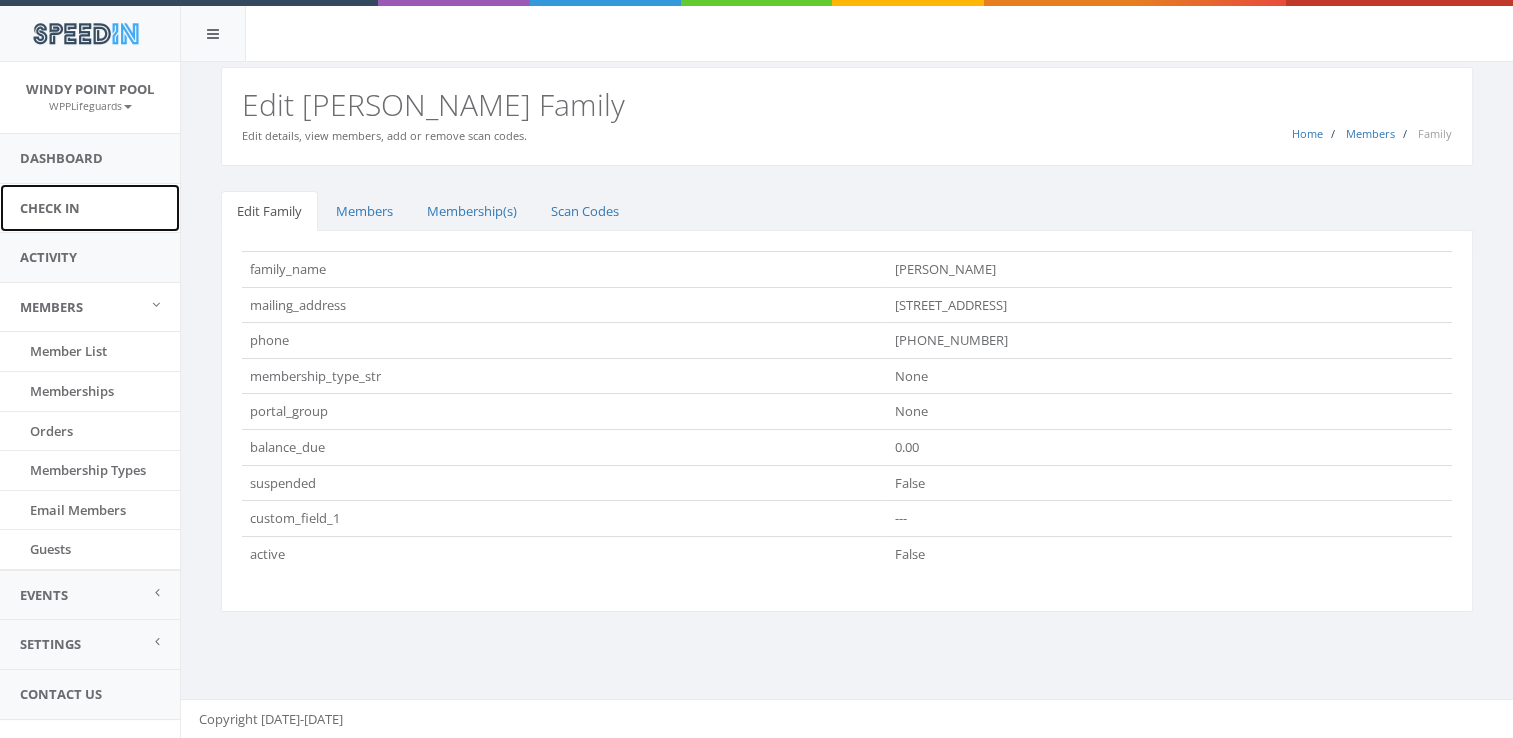 click on "Check In" at bounding box center [90, 208] 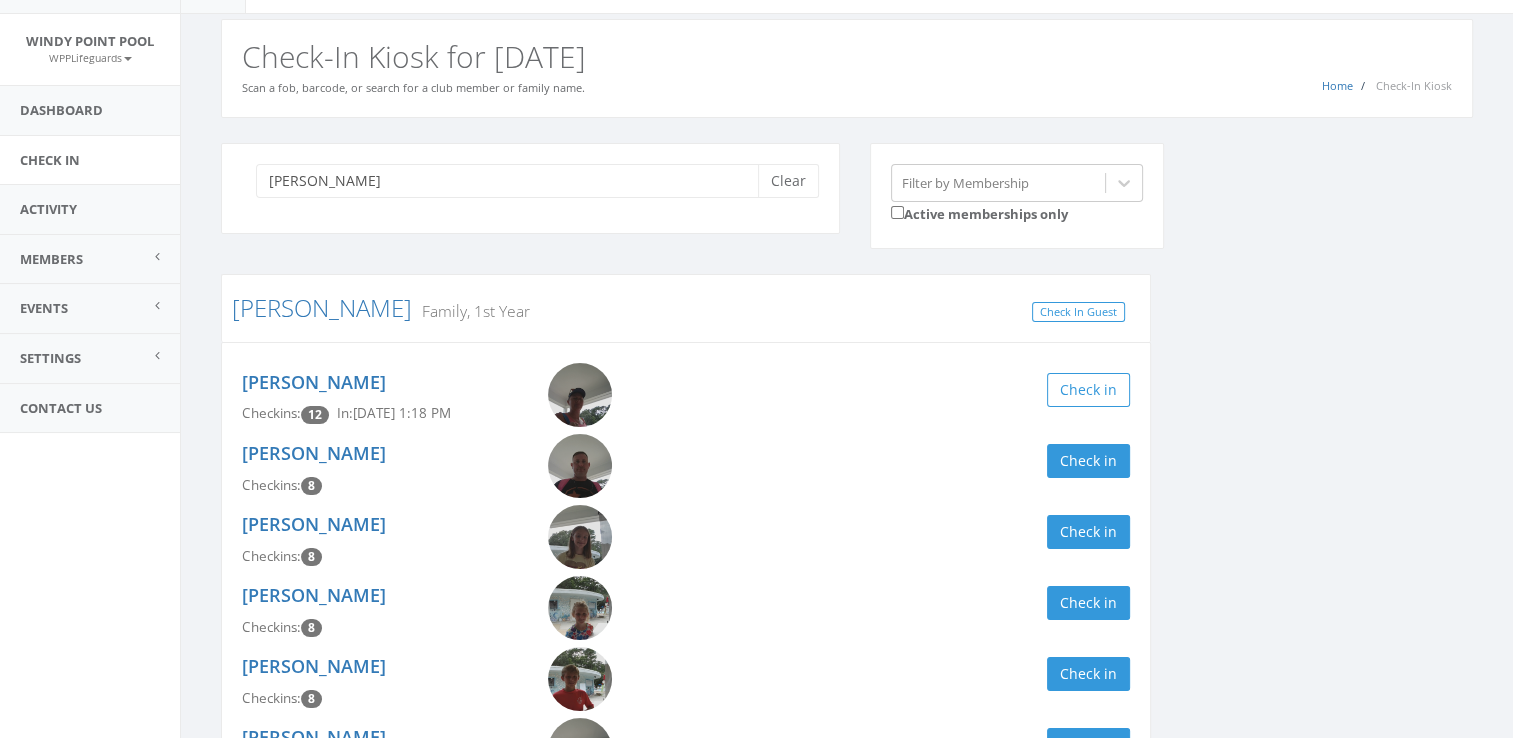 scroll, scrollTop: 52, scrollLeft: 0, axis: vertical 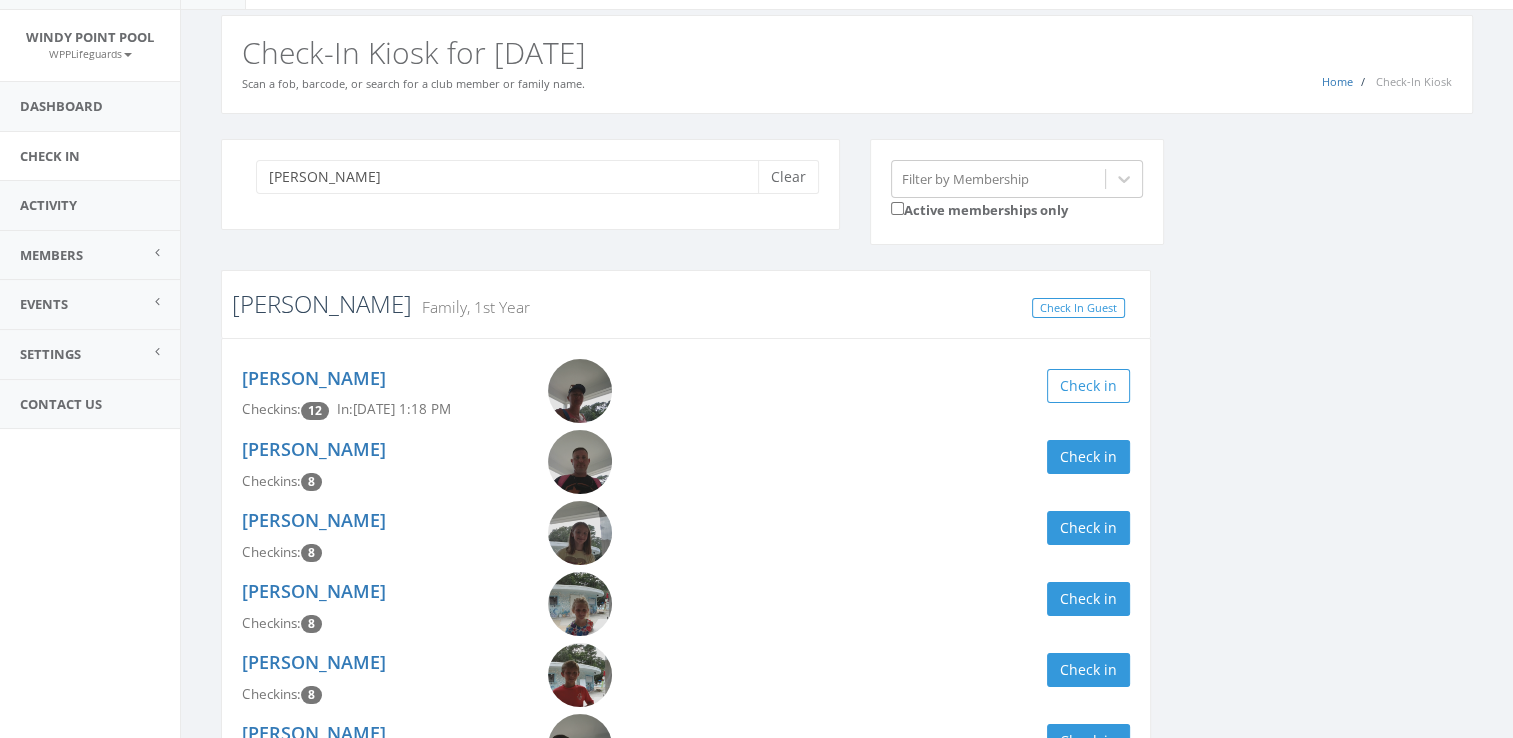 type on "[PERSON_NAME]" 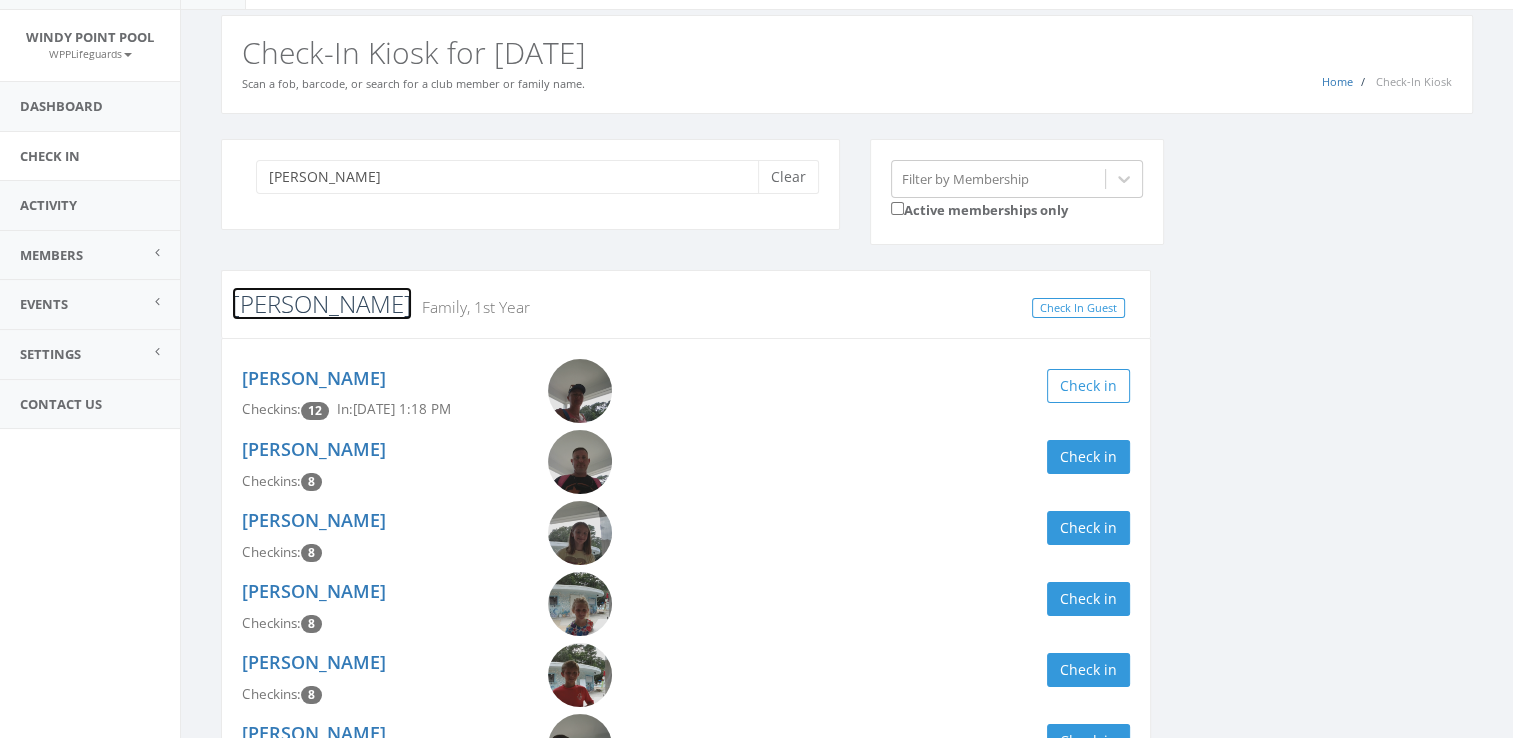 click on "[PERSON_NAME]" at bounding box center (322, 303) 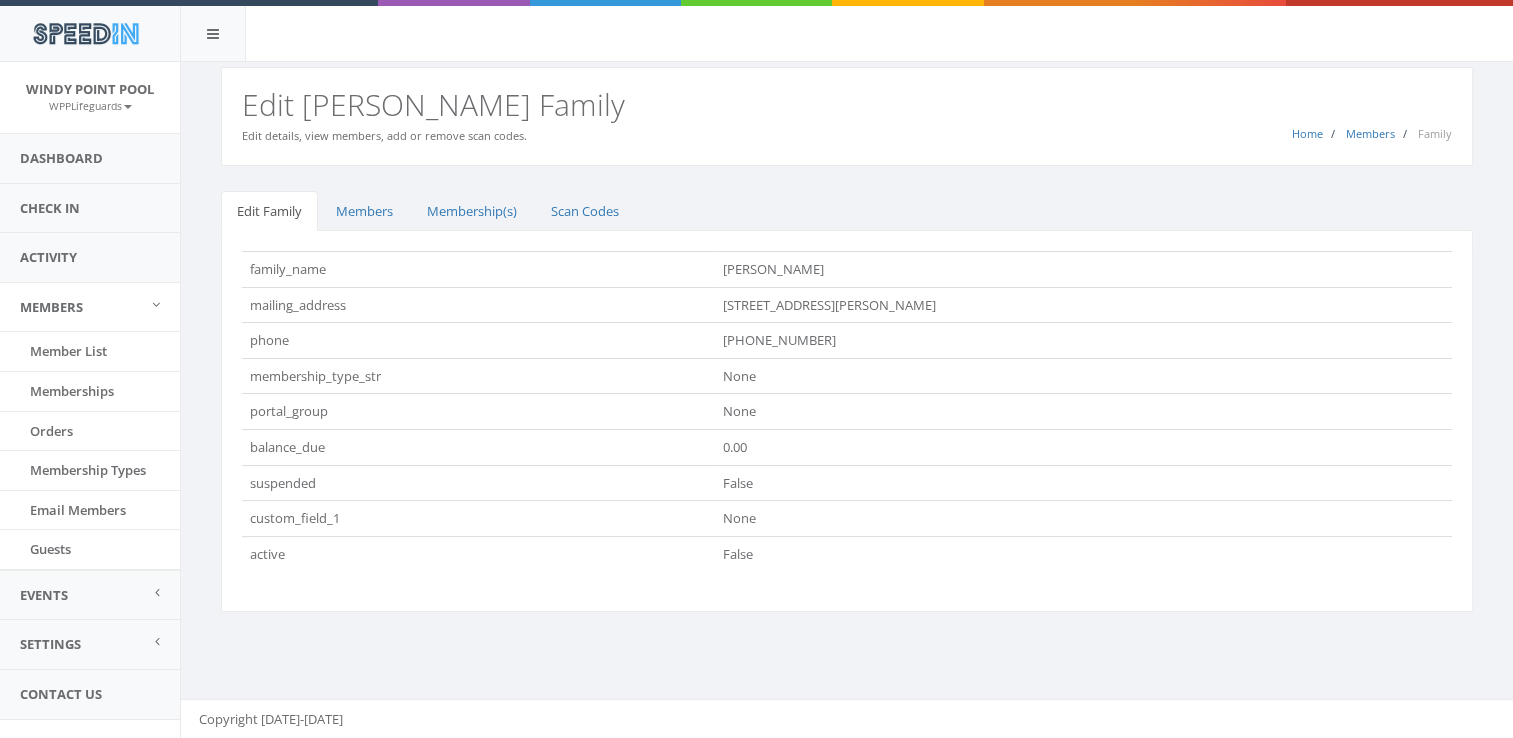 scroll, scrollTop: 0, scrollLeft: 0, axis: both 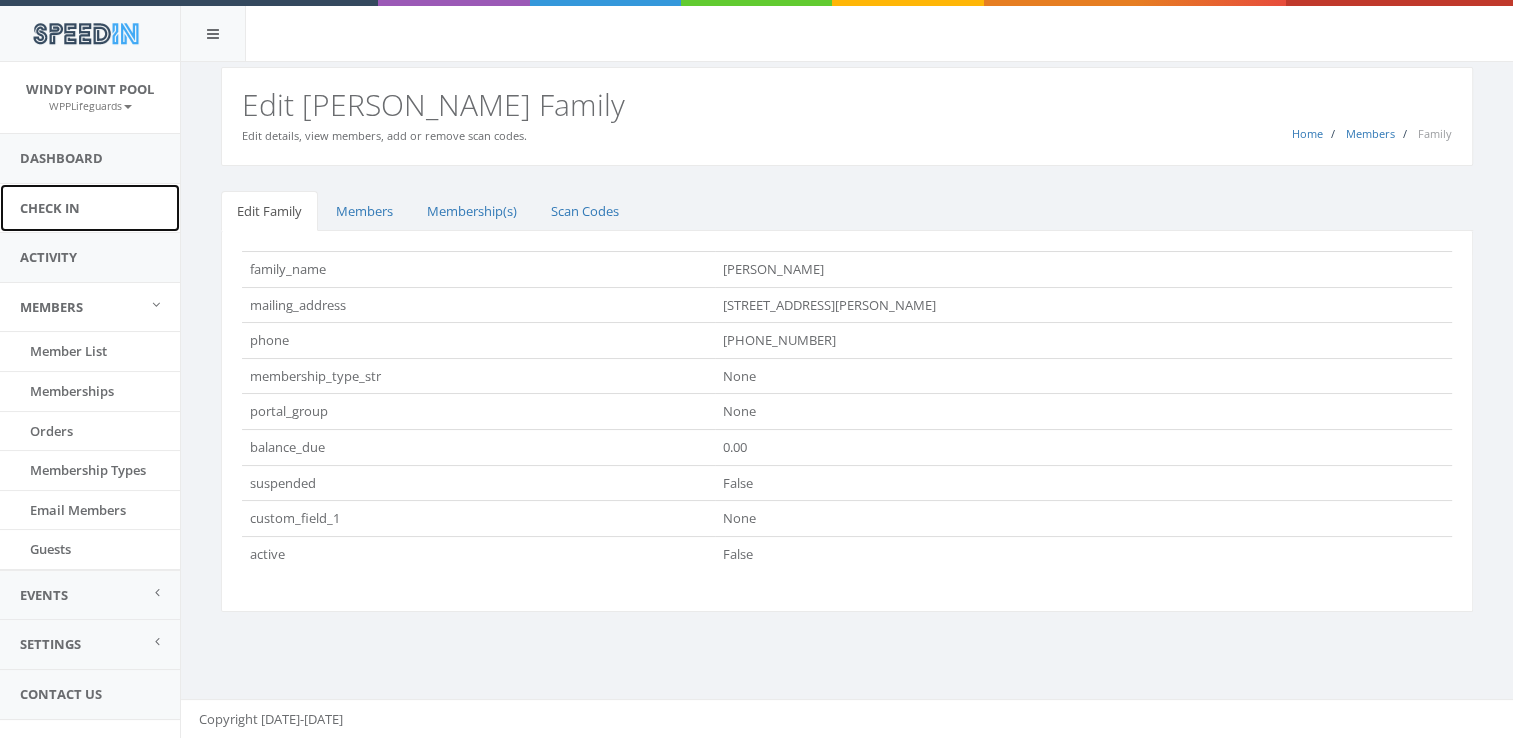 click on "Check In" at bounding box center (90, 208) 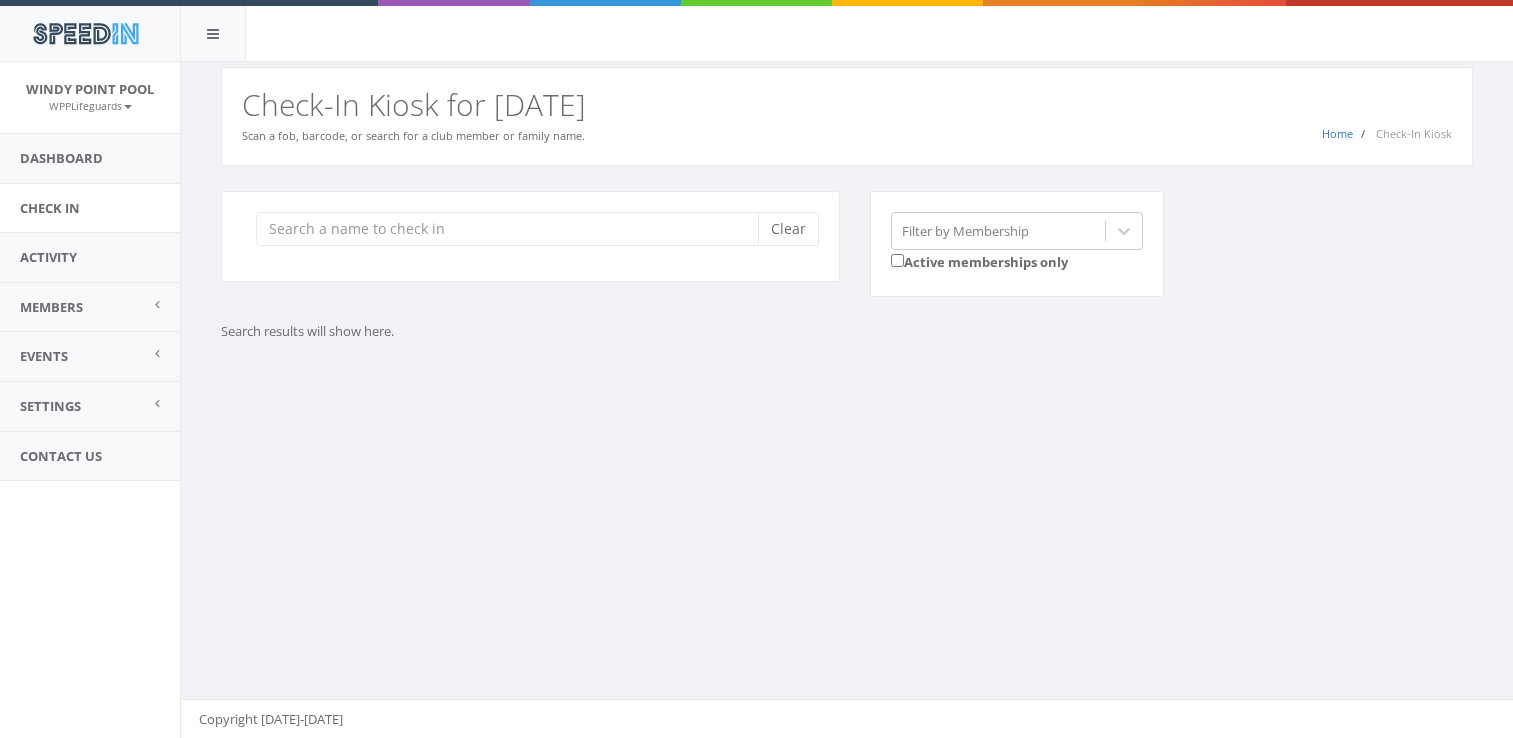 scroll, scrollTop: 0, scrollLeft: 0, axis: both 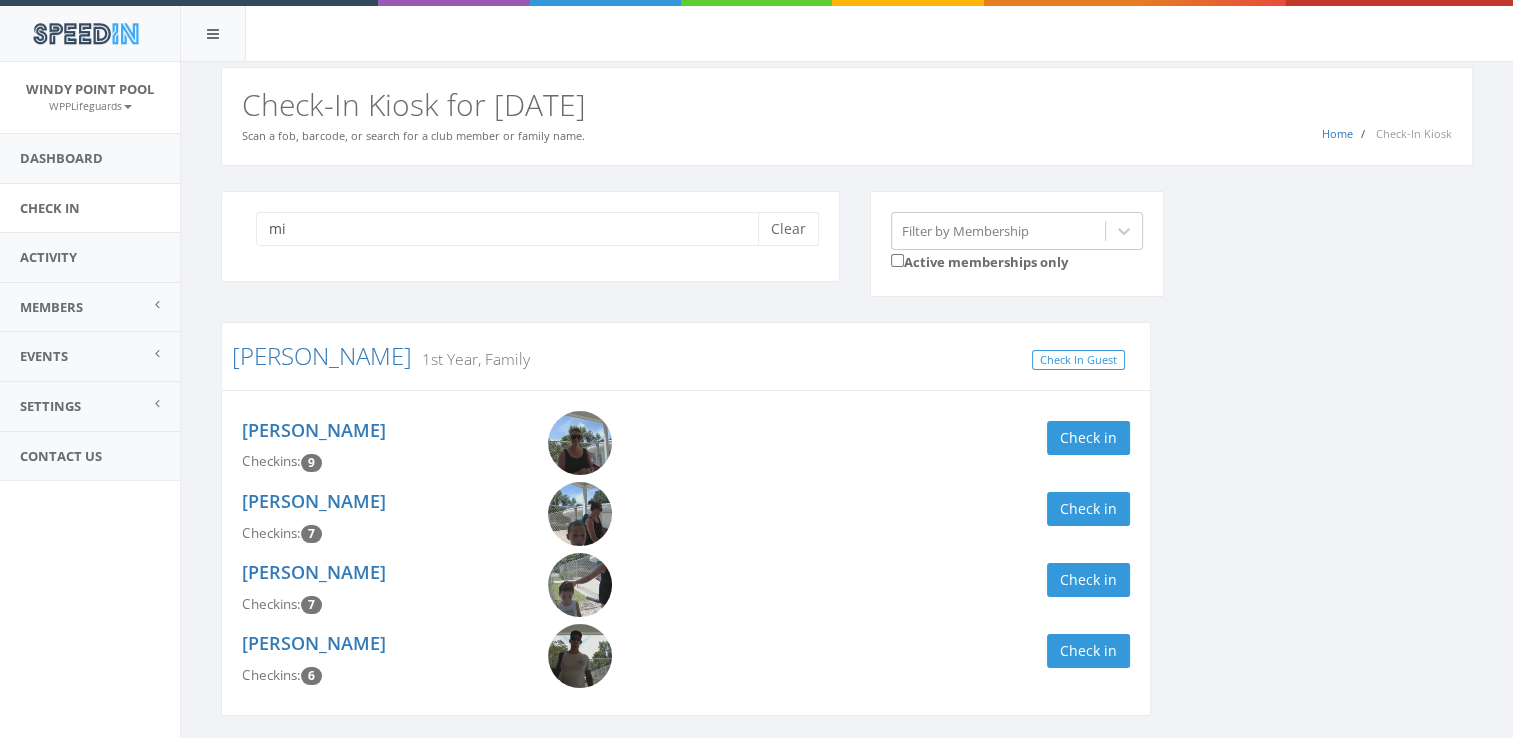 type on "m" 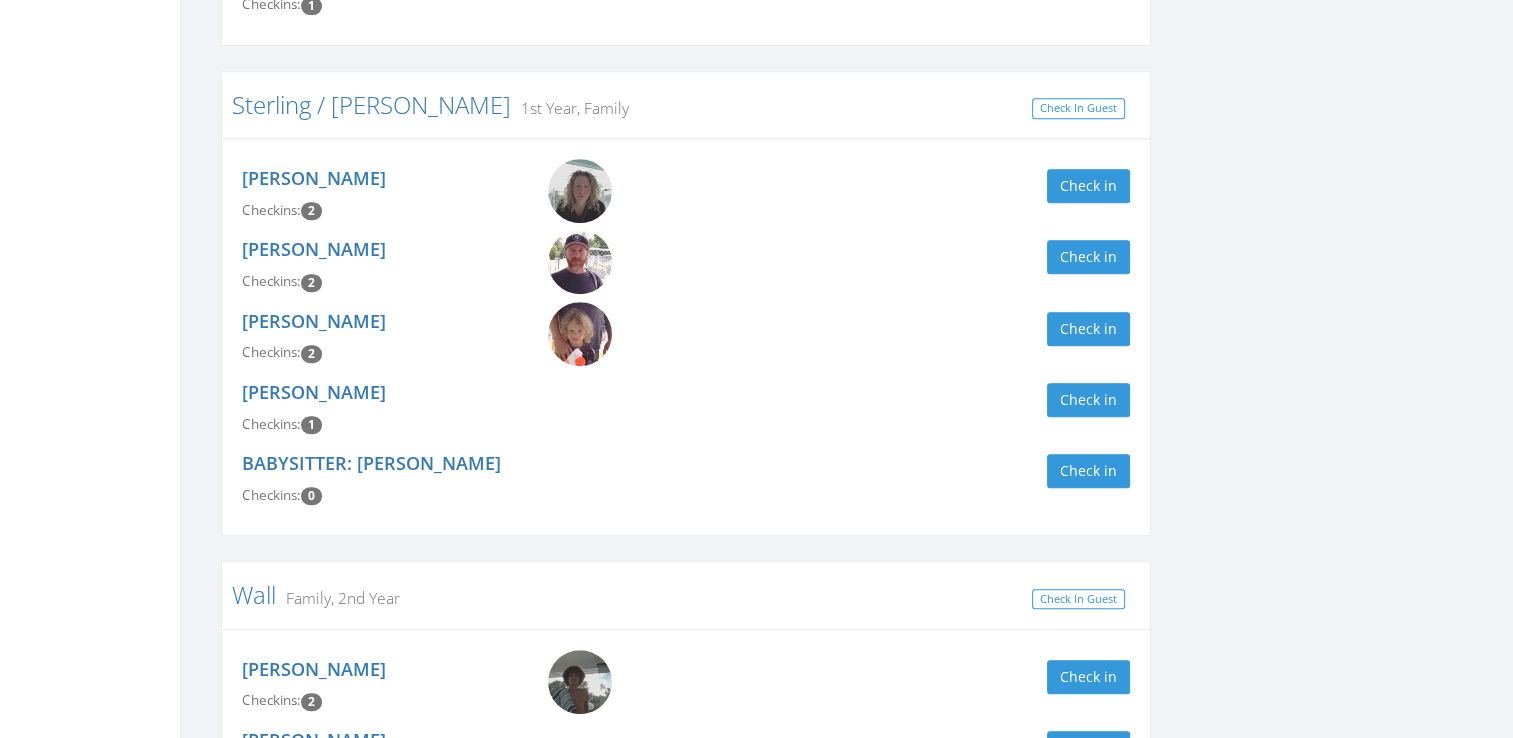 scroll, scrollTop: 1117, scrollLeft: 0, axis: vertical 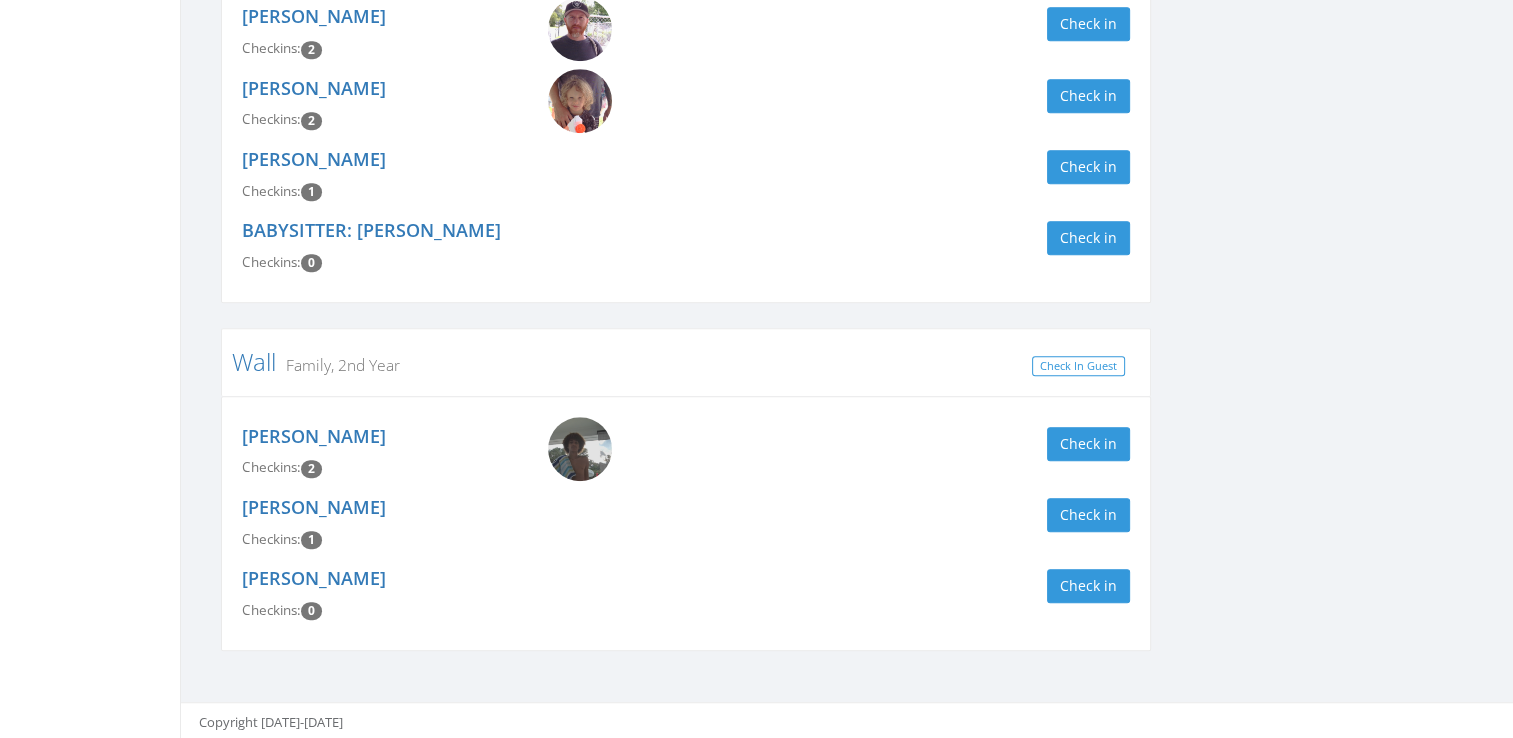type on "mitchell" 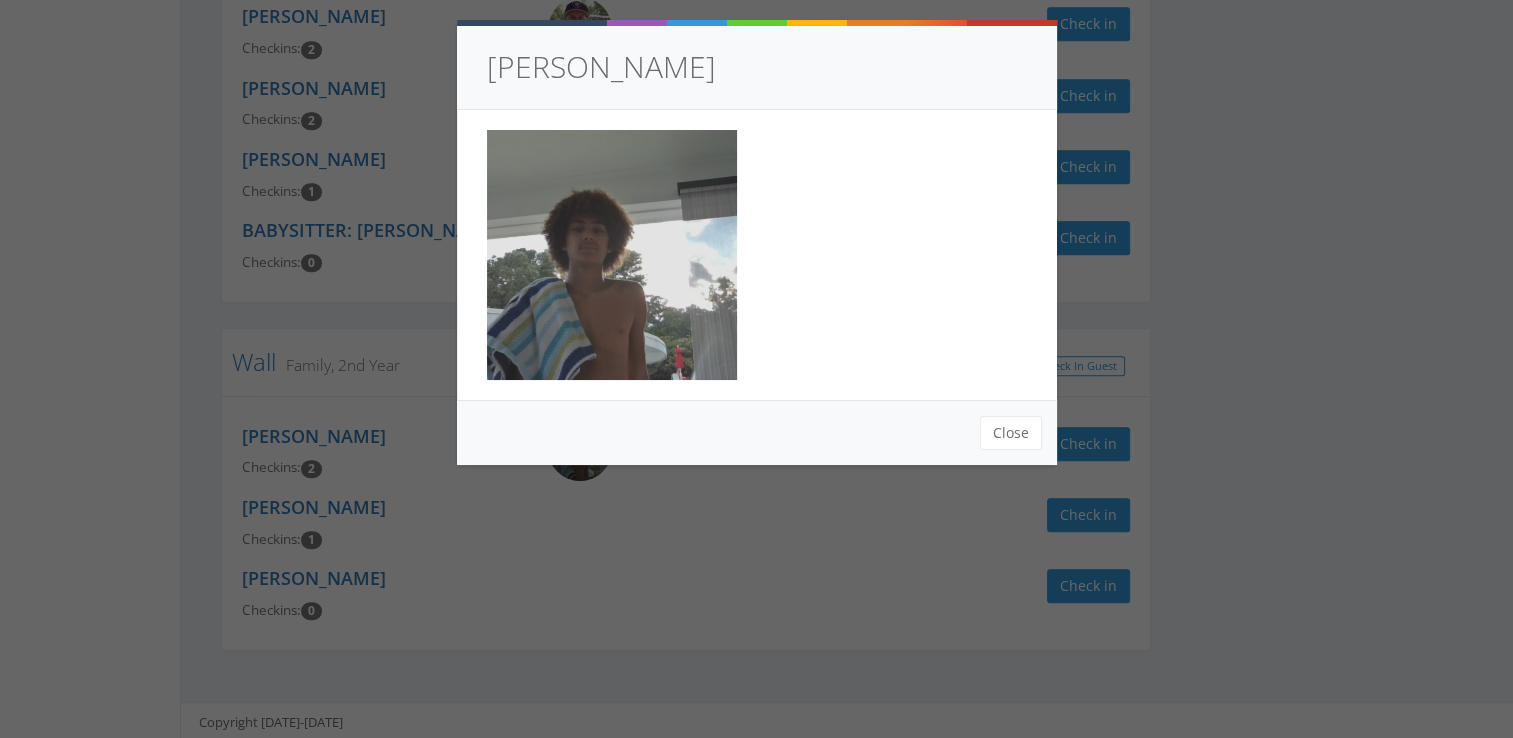 click at bounding box center (612, 255) 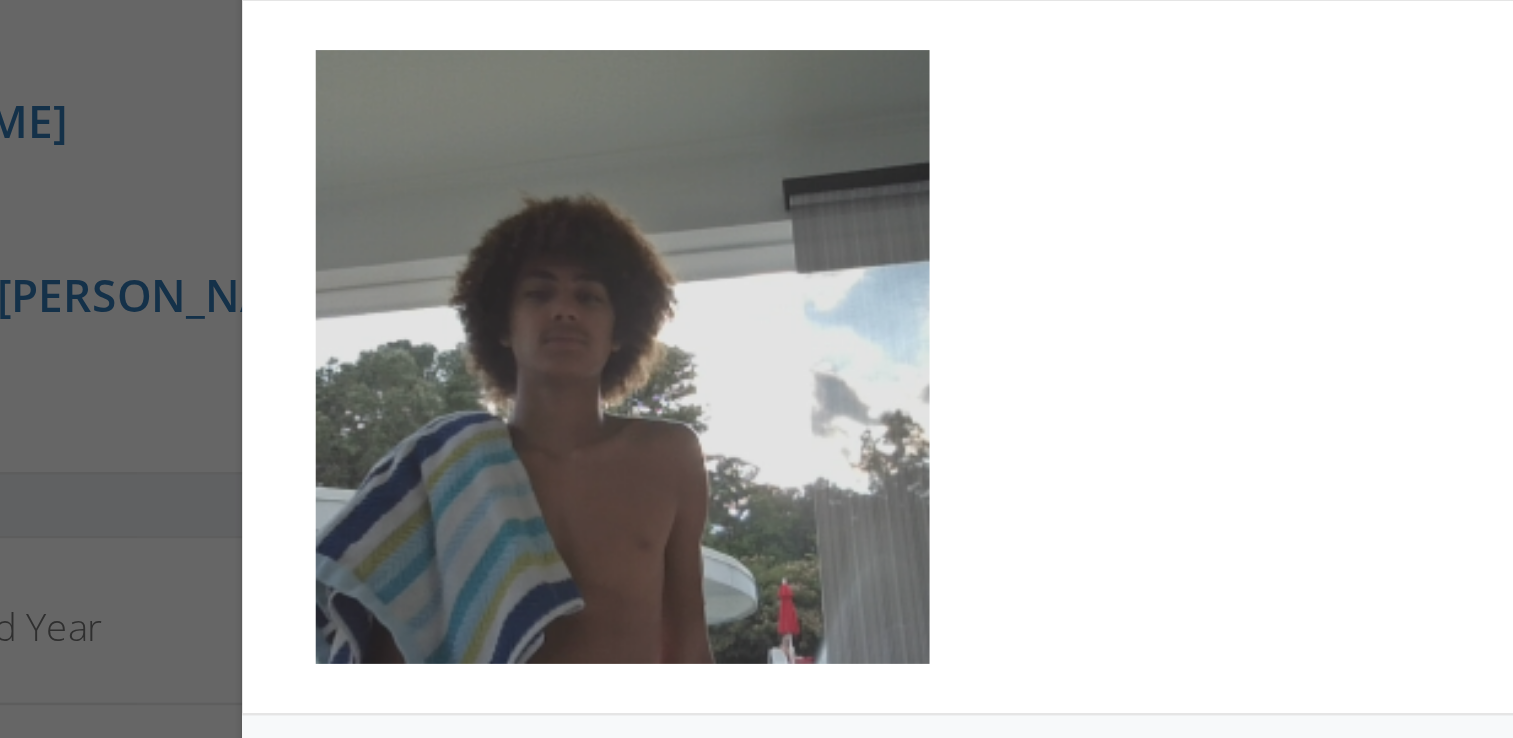 scroll, scrollTop: 1117, scrollLeft: 0, axis: vertical 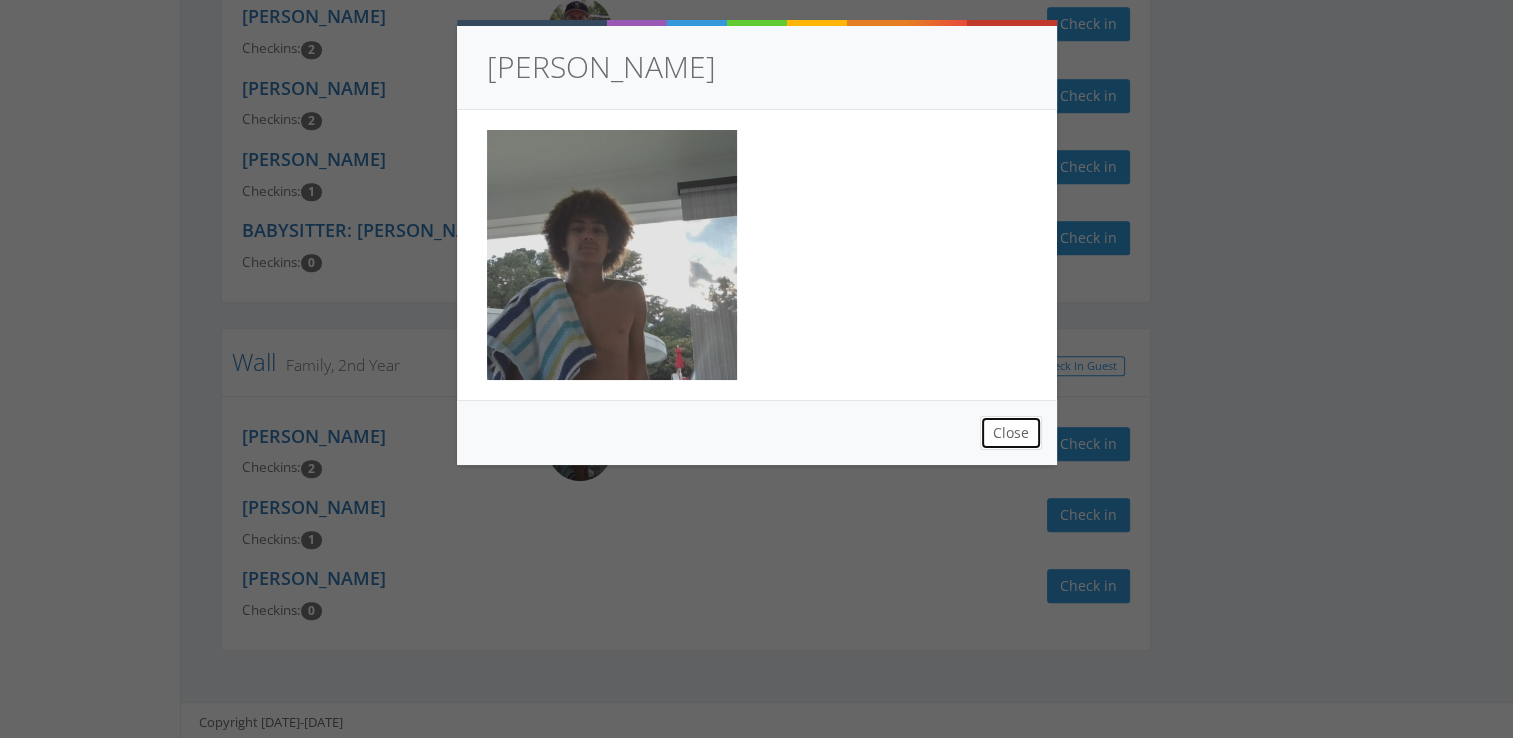 click on "Close" at bounding box center [1011, 433] 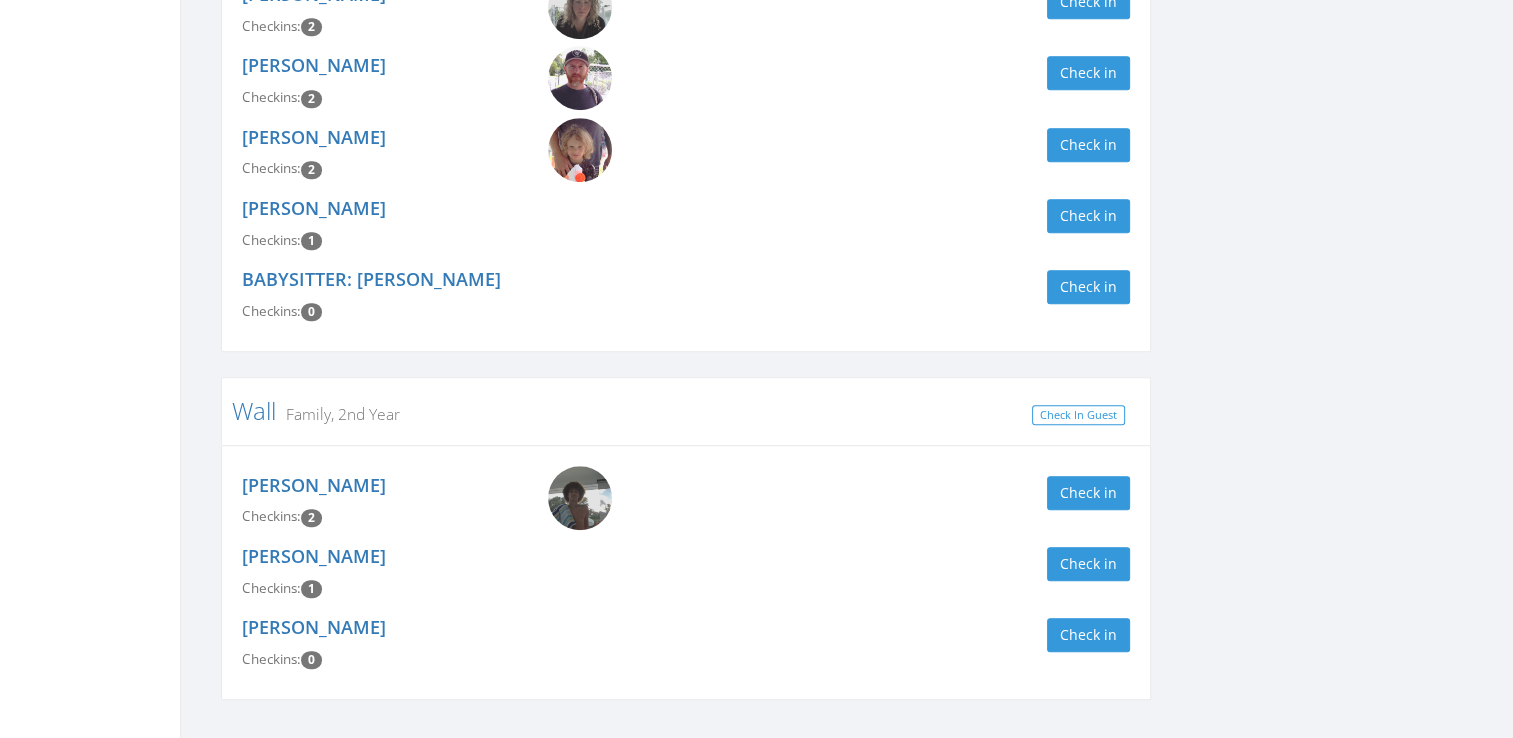 scroll, scrollTop: 1117, scrollLeft: 0, axis: vertical 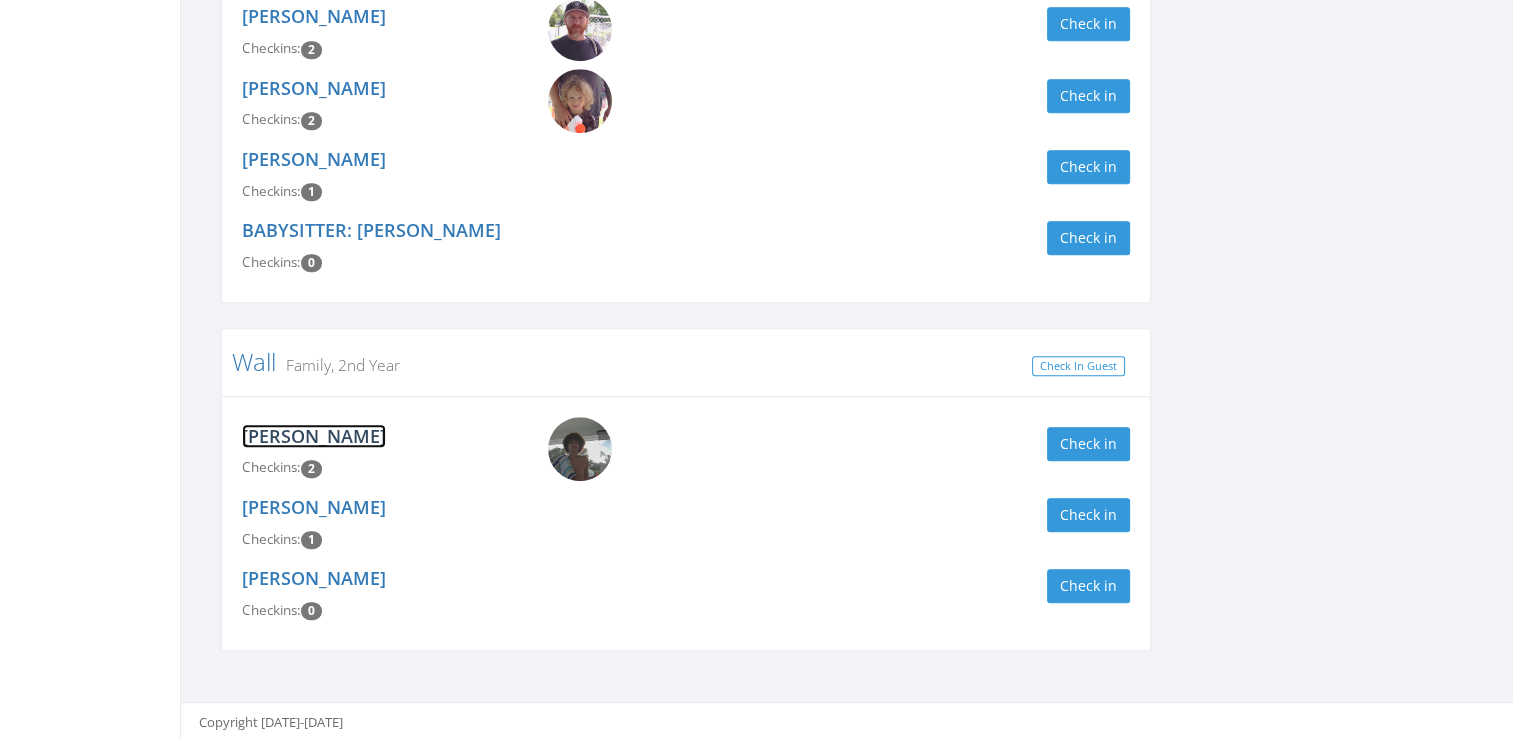 click on "[PERSON_NAME]" at bounding box center (314, 436) 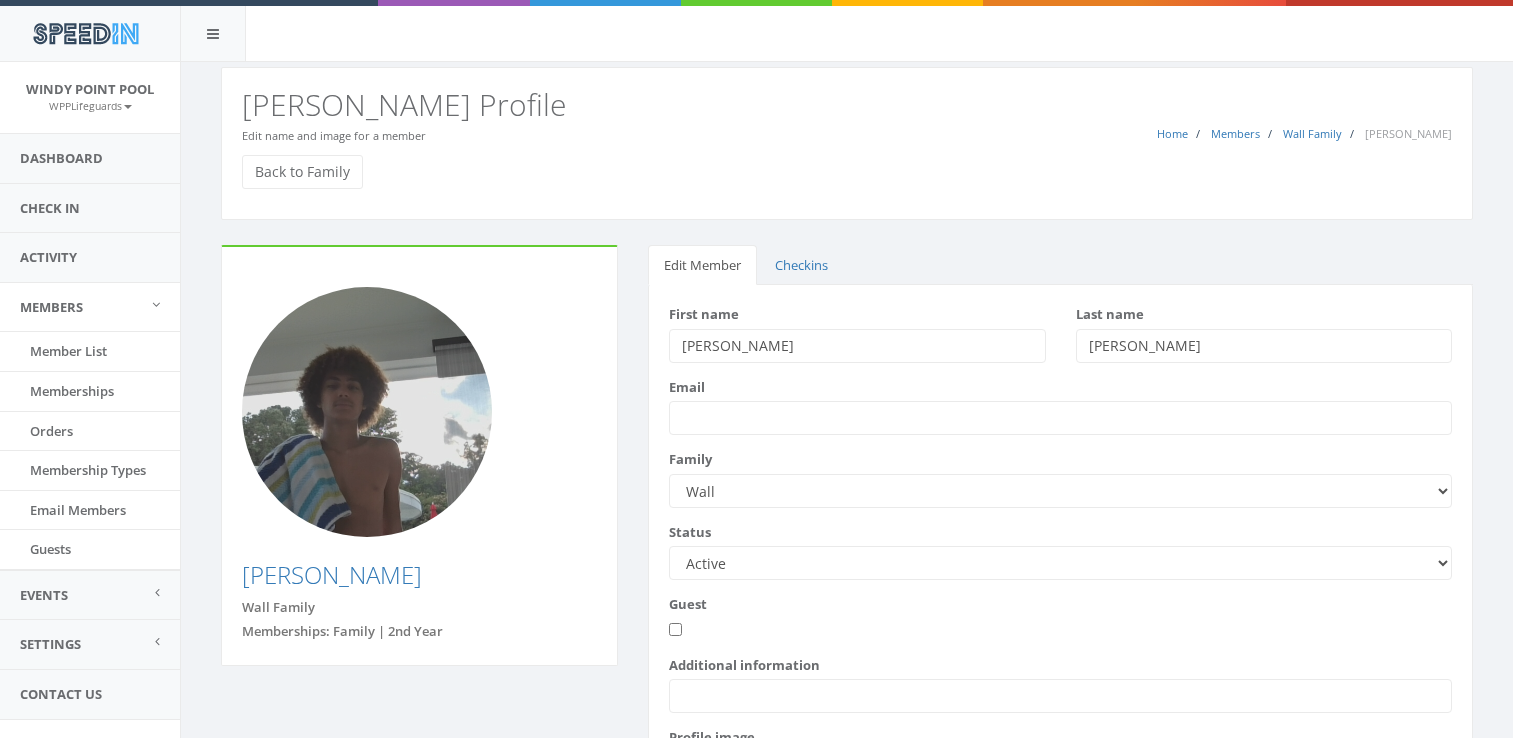 scroll, scrollTop: 0, scrollLeft: 0, axis: both 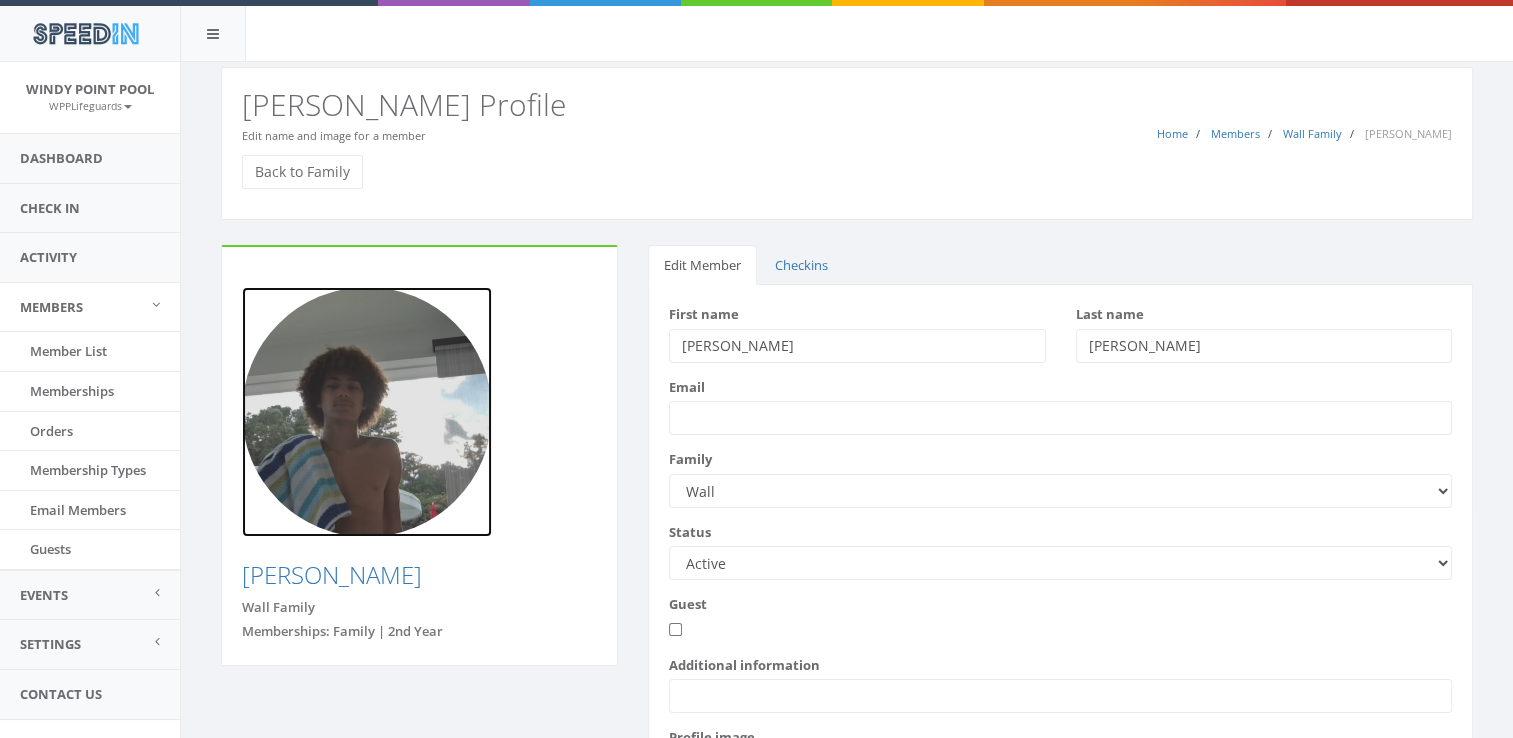 click at bounding box center [367, 412] 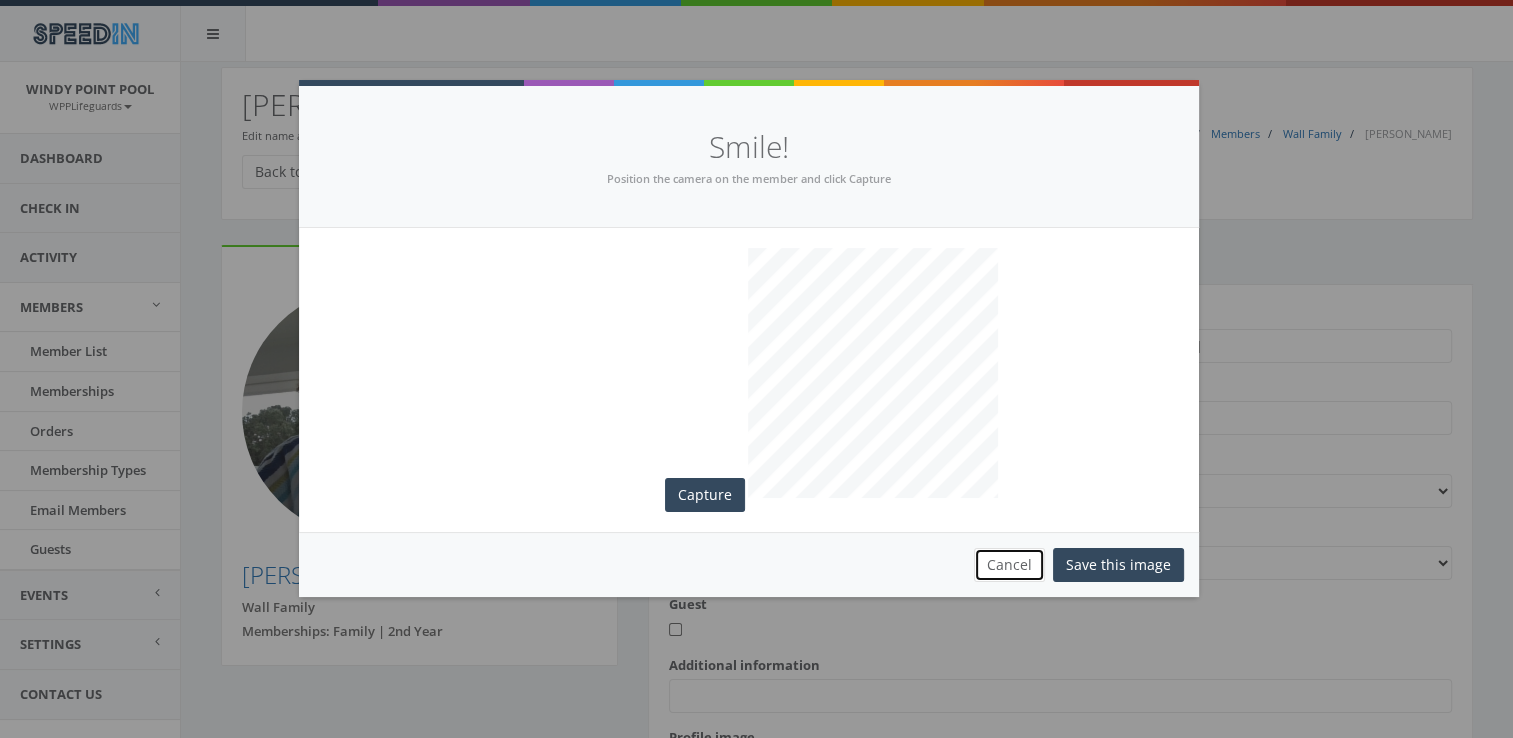 click on "Cancel" at bounding box center [1009, 565] 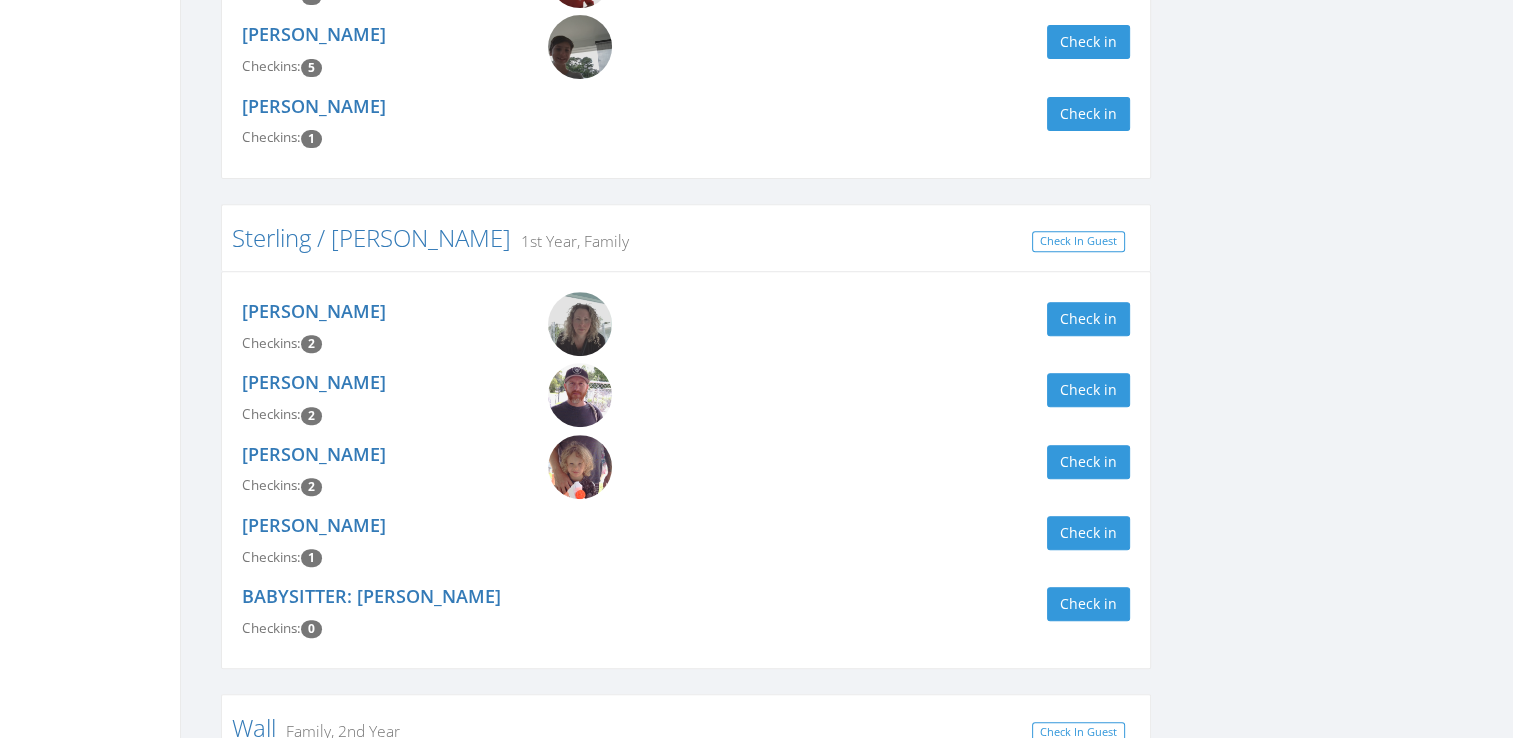 scroll, scrollTop: 1117, scrollLeft: 0, axis: vertical 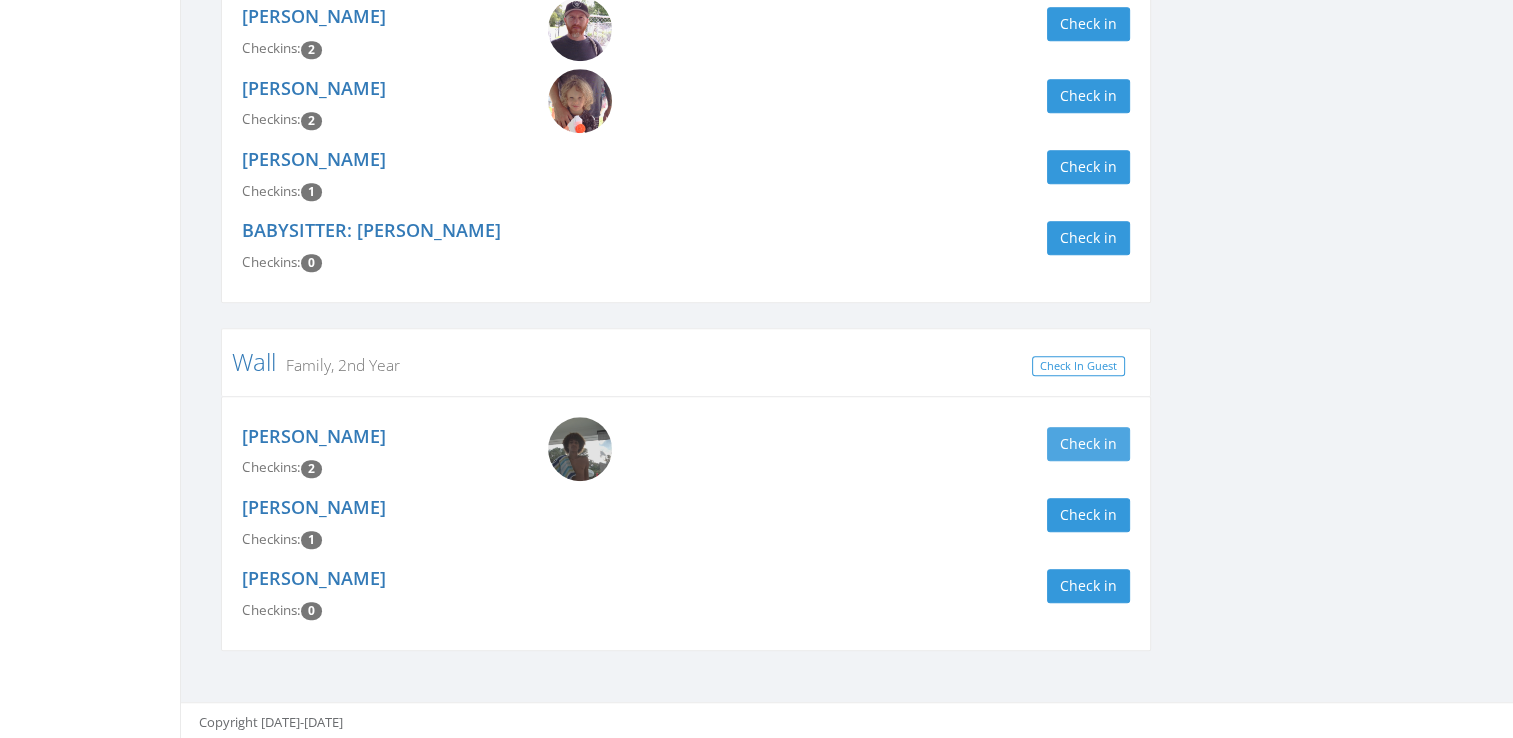 type on "[PERSON_NAME]" 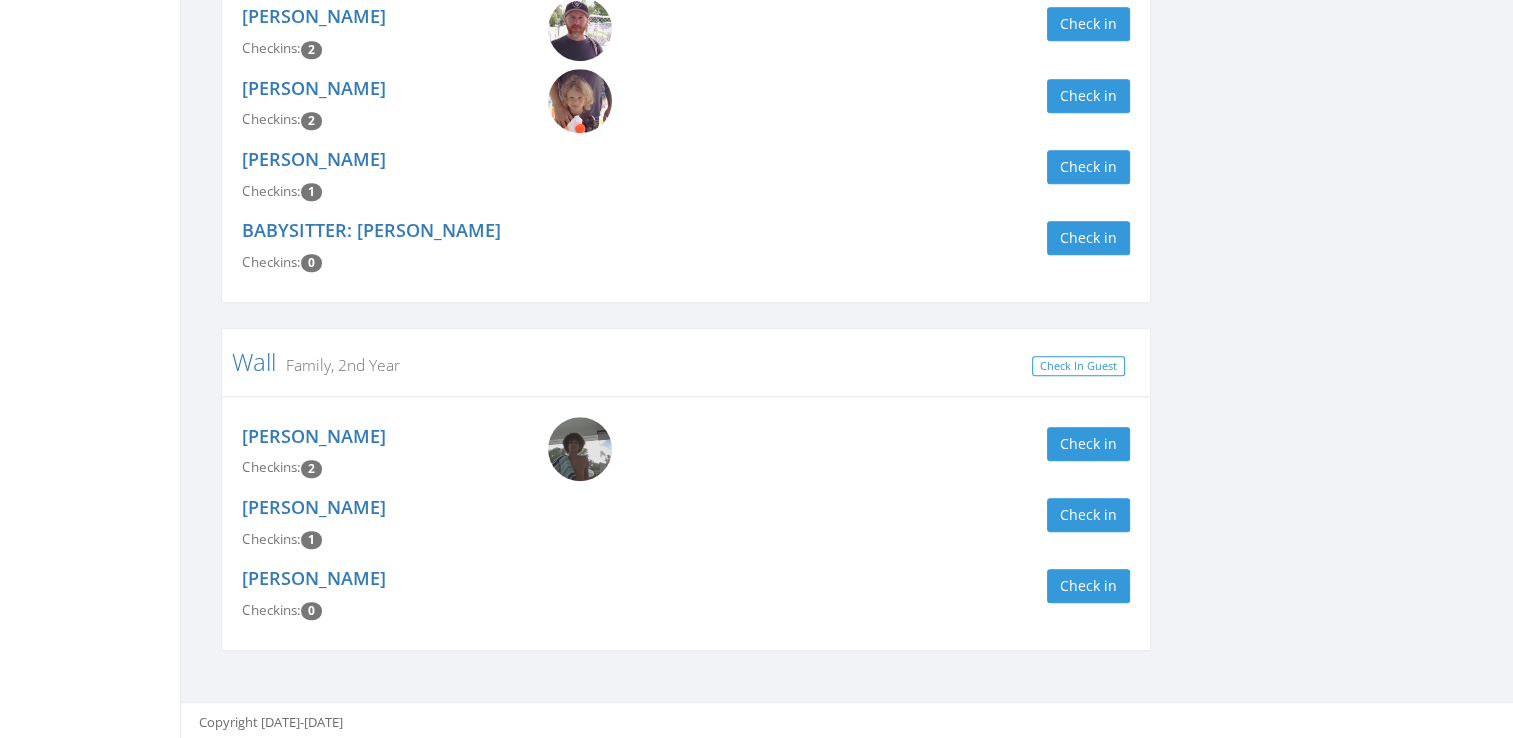 drag, startPoint x: 1063, startPoint y: 436, endPoint x: 842, endPoint y: 496, distance: 229 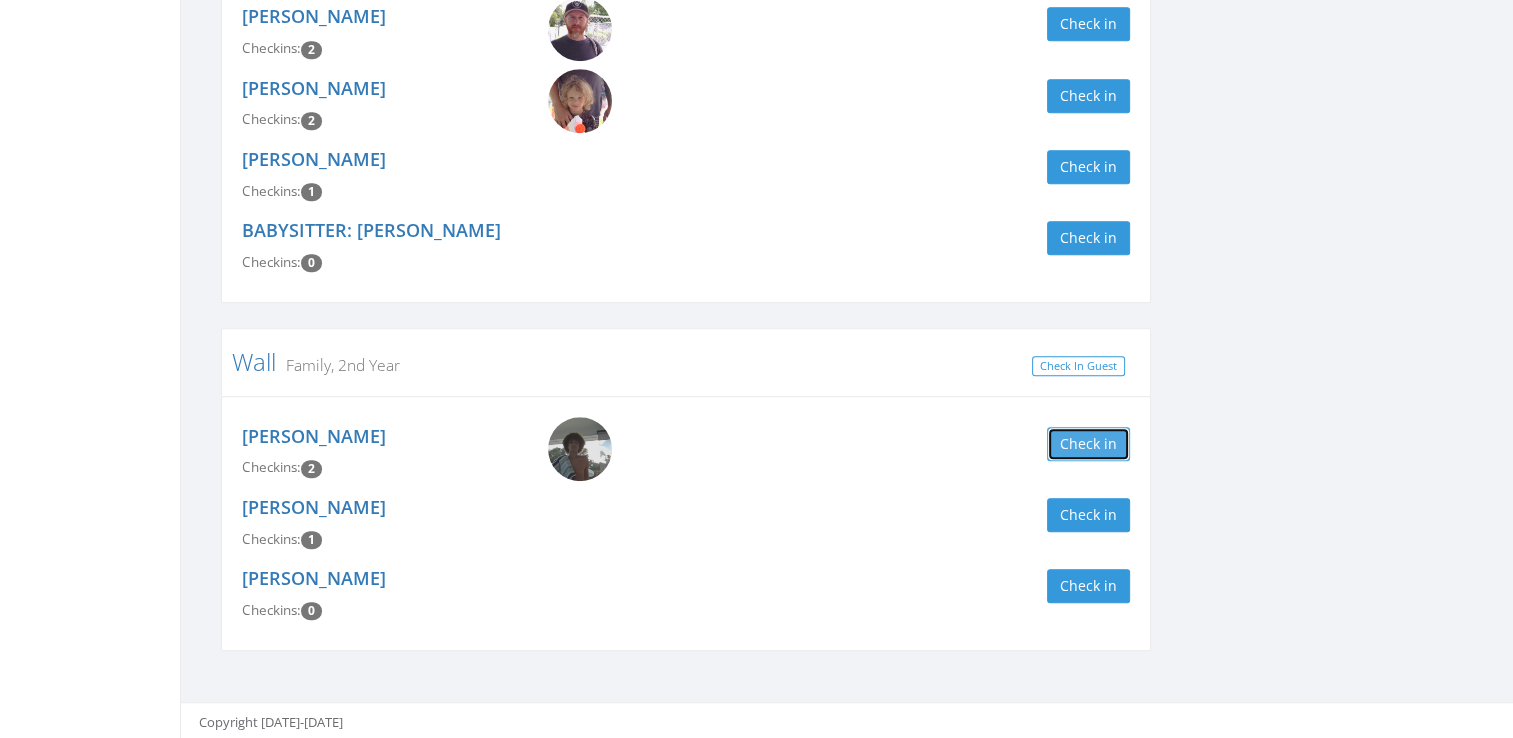 click on "Check in" at bounding box center [1088, 444] 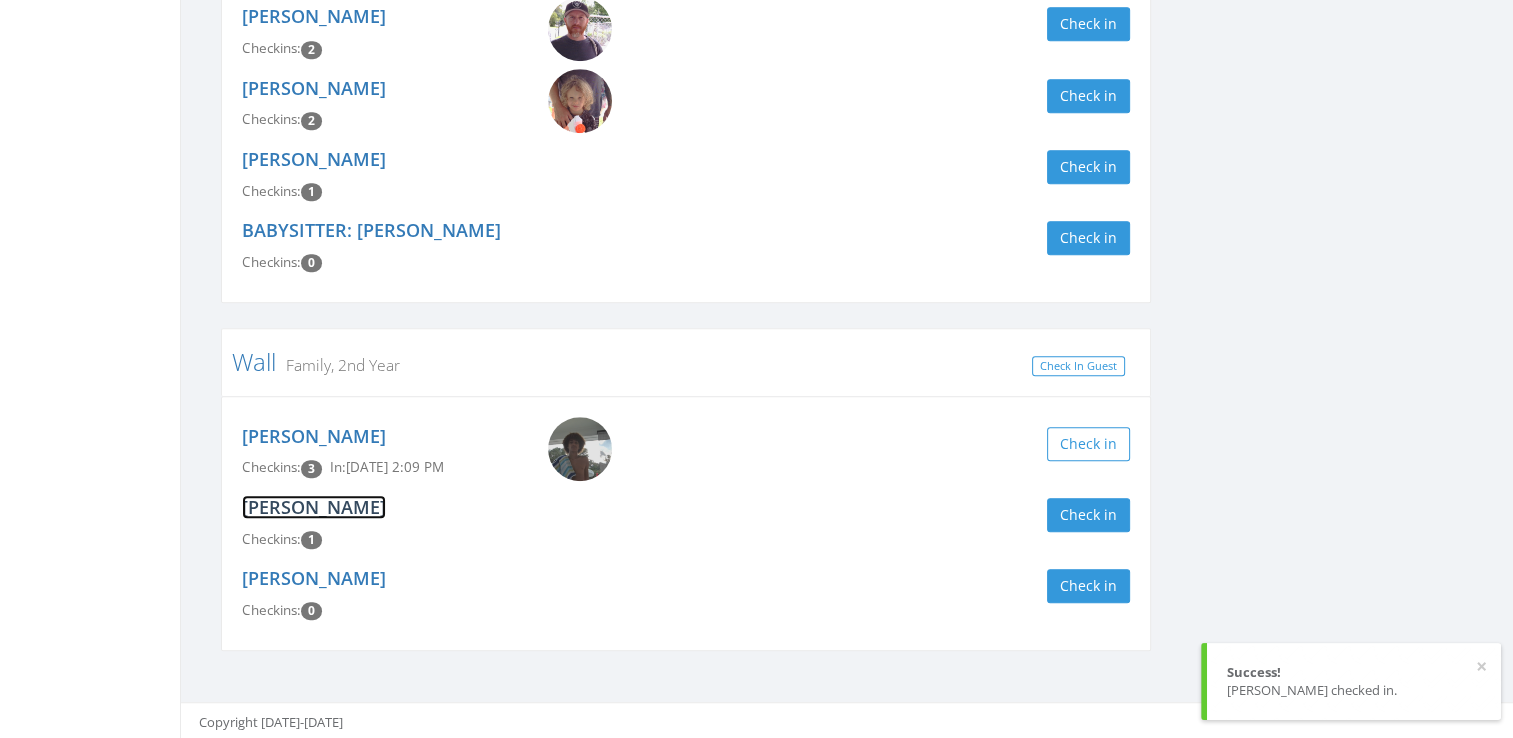 click on "[PERSON_NAME]" at bounding box center (314, 507) 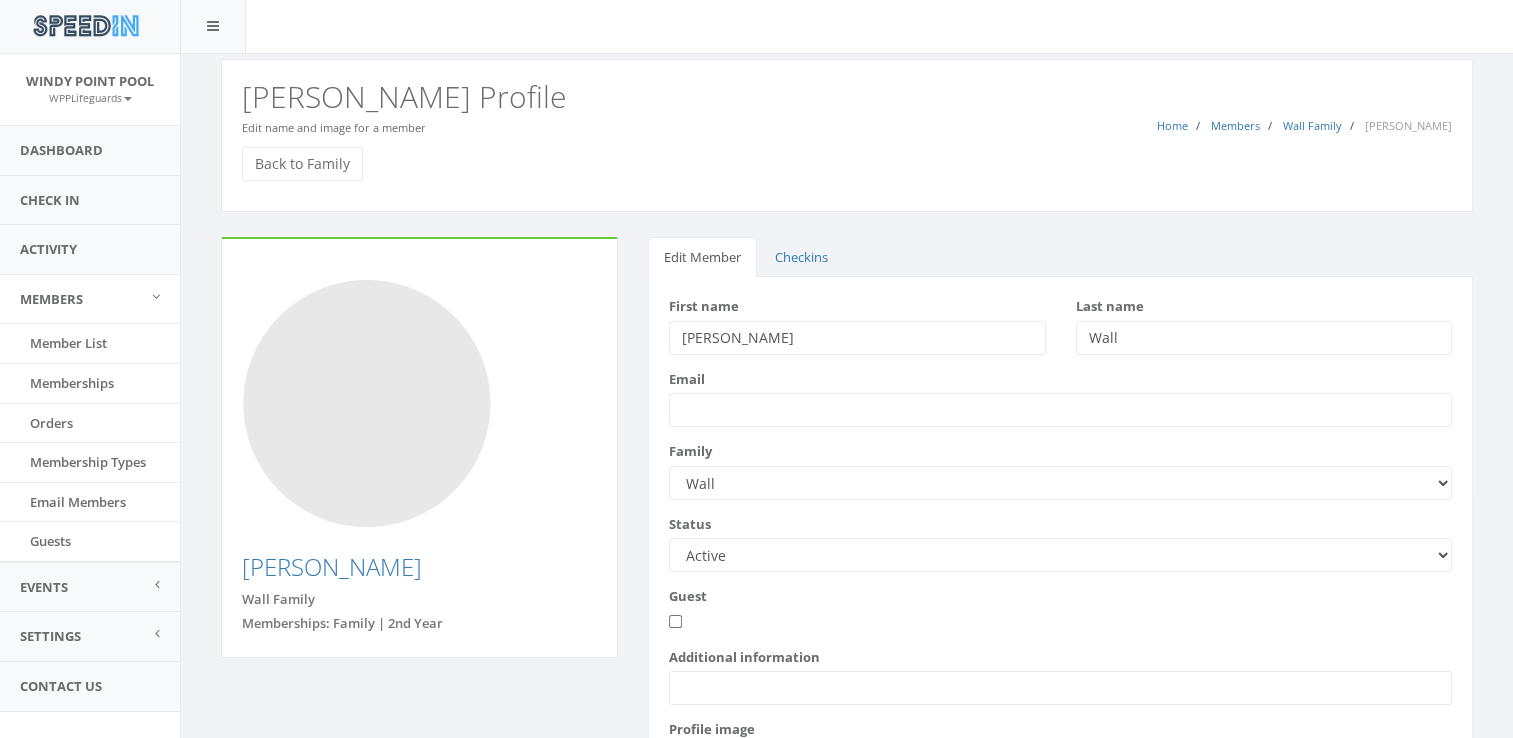 scroll, scrollTop: 34, scrollLeft: 0, axis: vertical 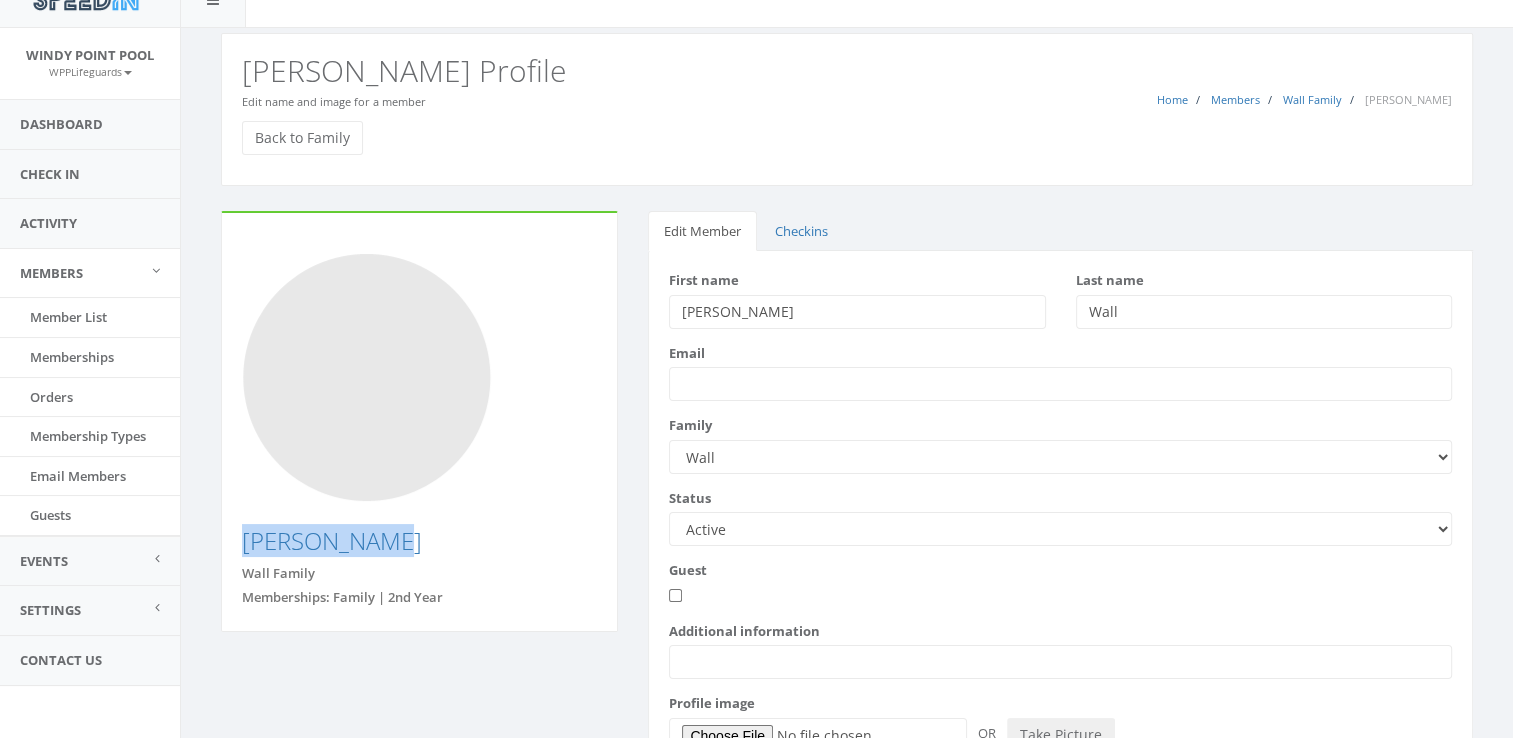 drag, startPoint x: 412, startPoint y: 540, endPoint x: 210, endPoint y: 551, distance: 202.29929 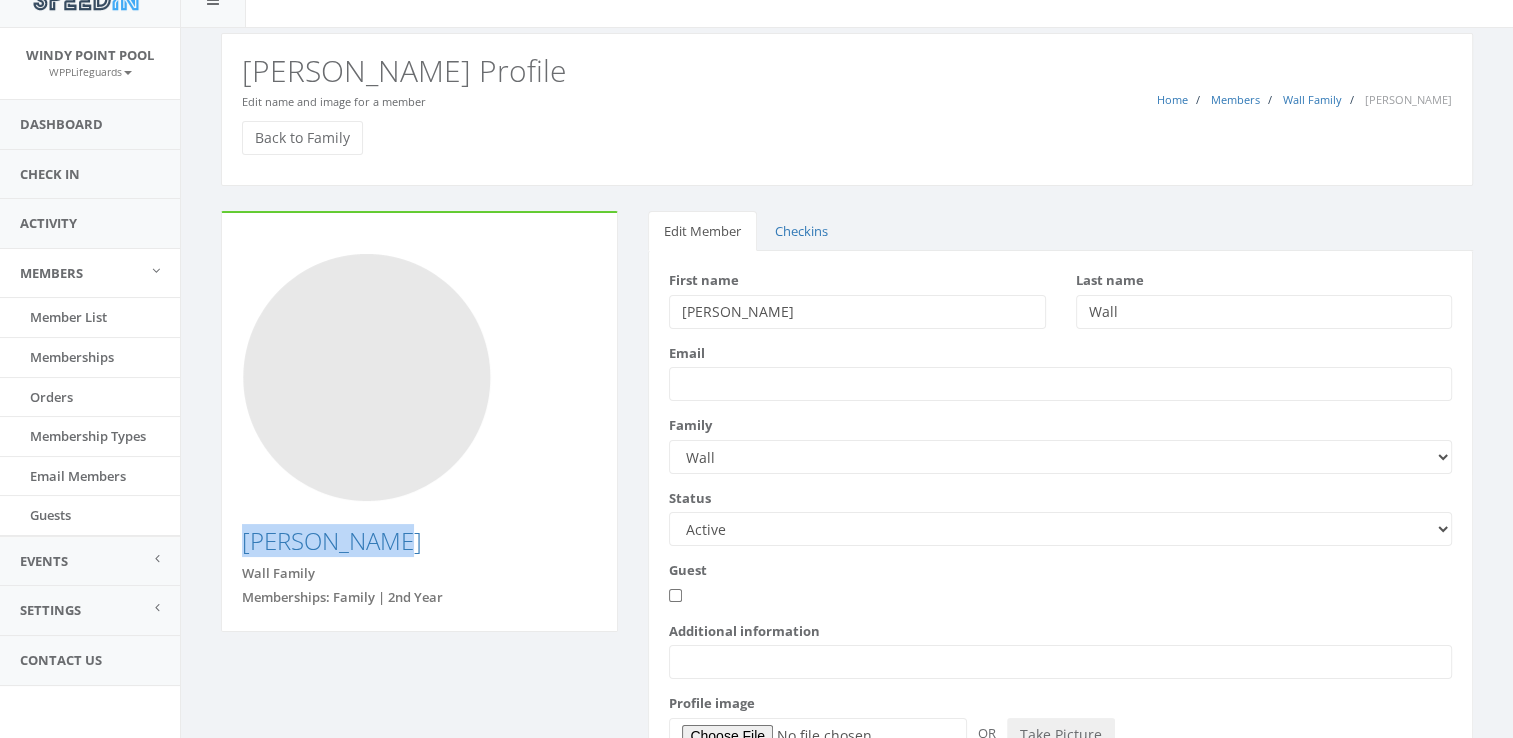 click on "Matthew Wall
Wall Family
Memberships: Family | 2nd Year" at bounding box center (419, 434) 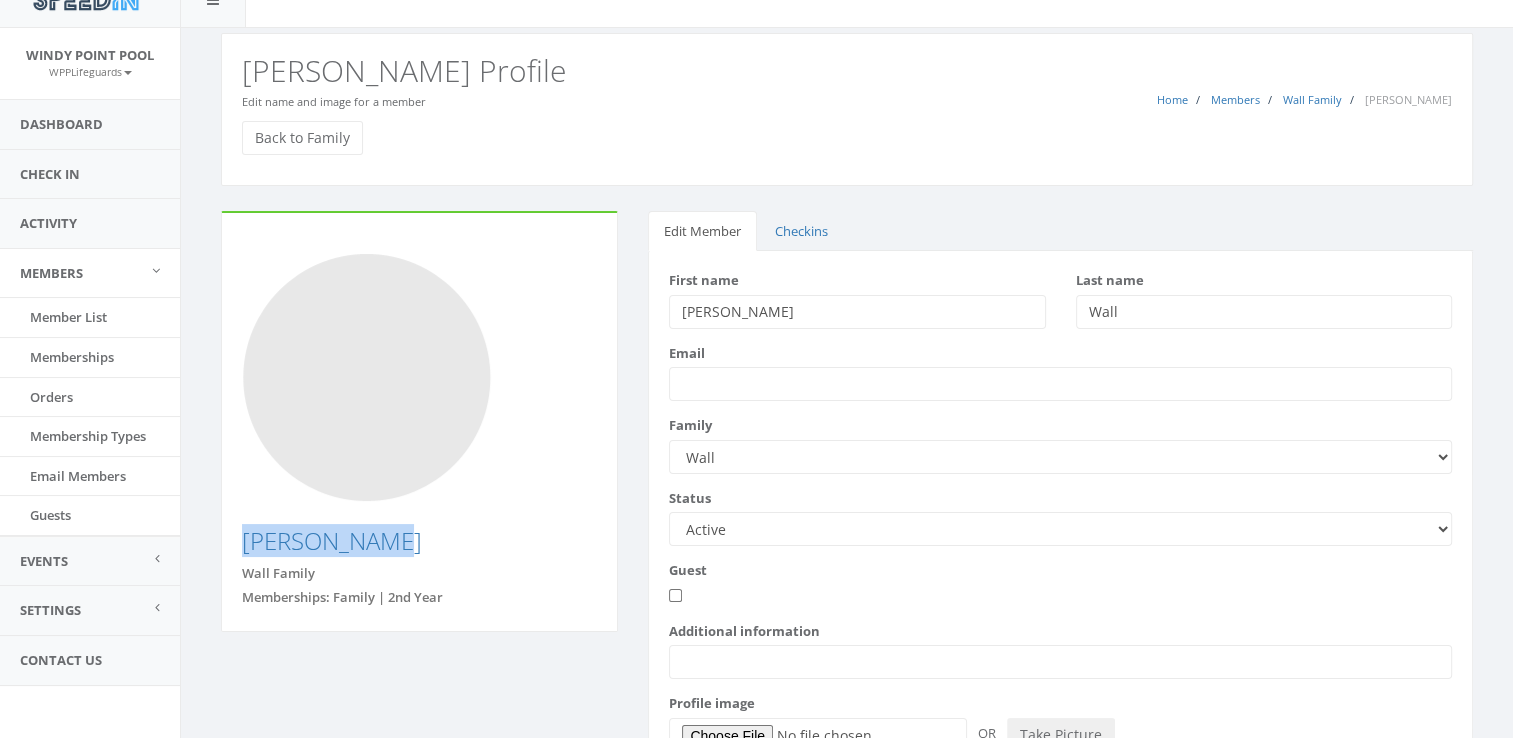copy on "[PERSON_NAME]" 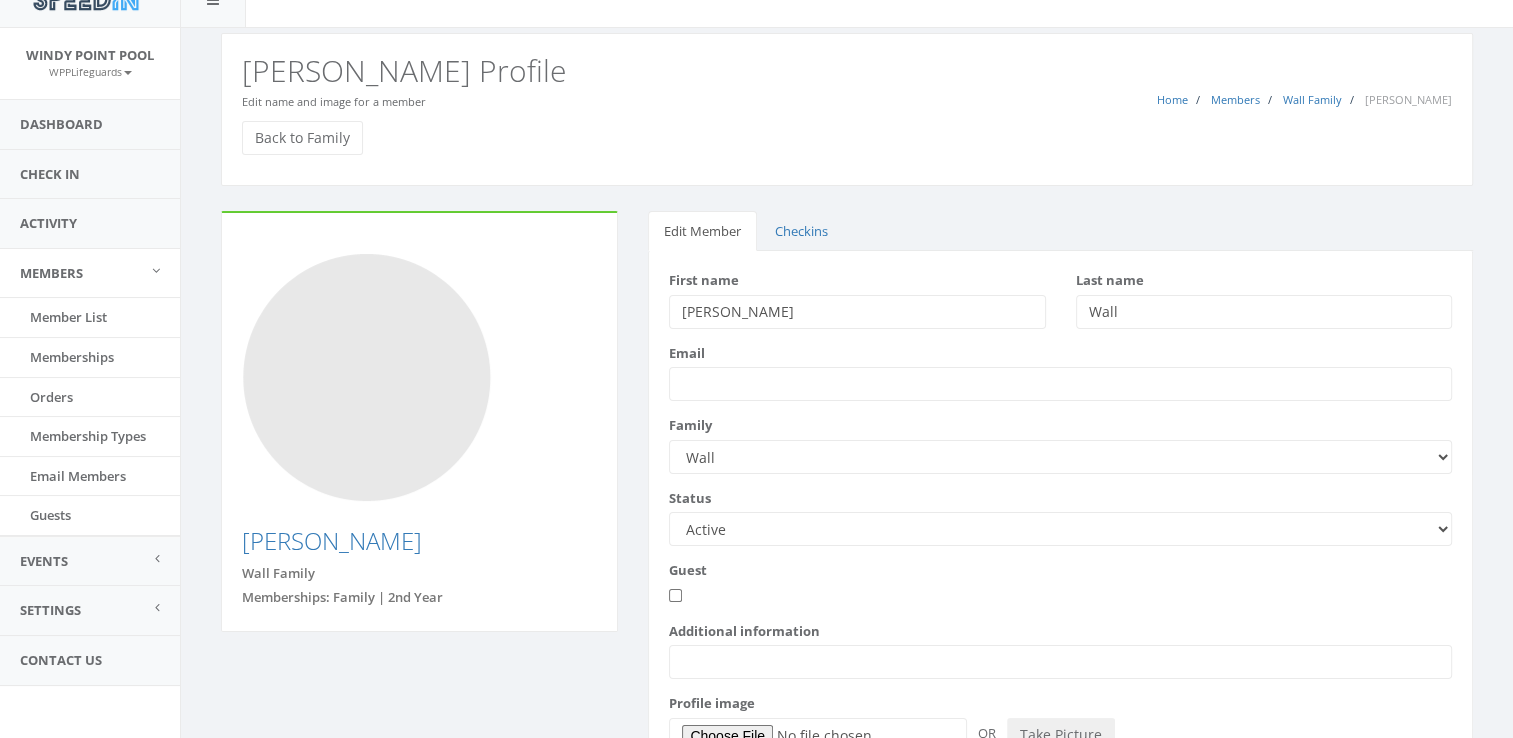 click on "Matthew Wall
Wall Family
Memberships: Family | 2nd Year" at bounding box center [419, 422] 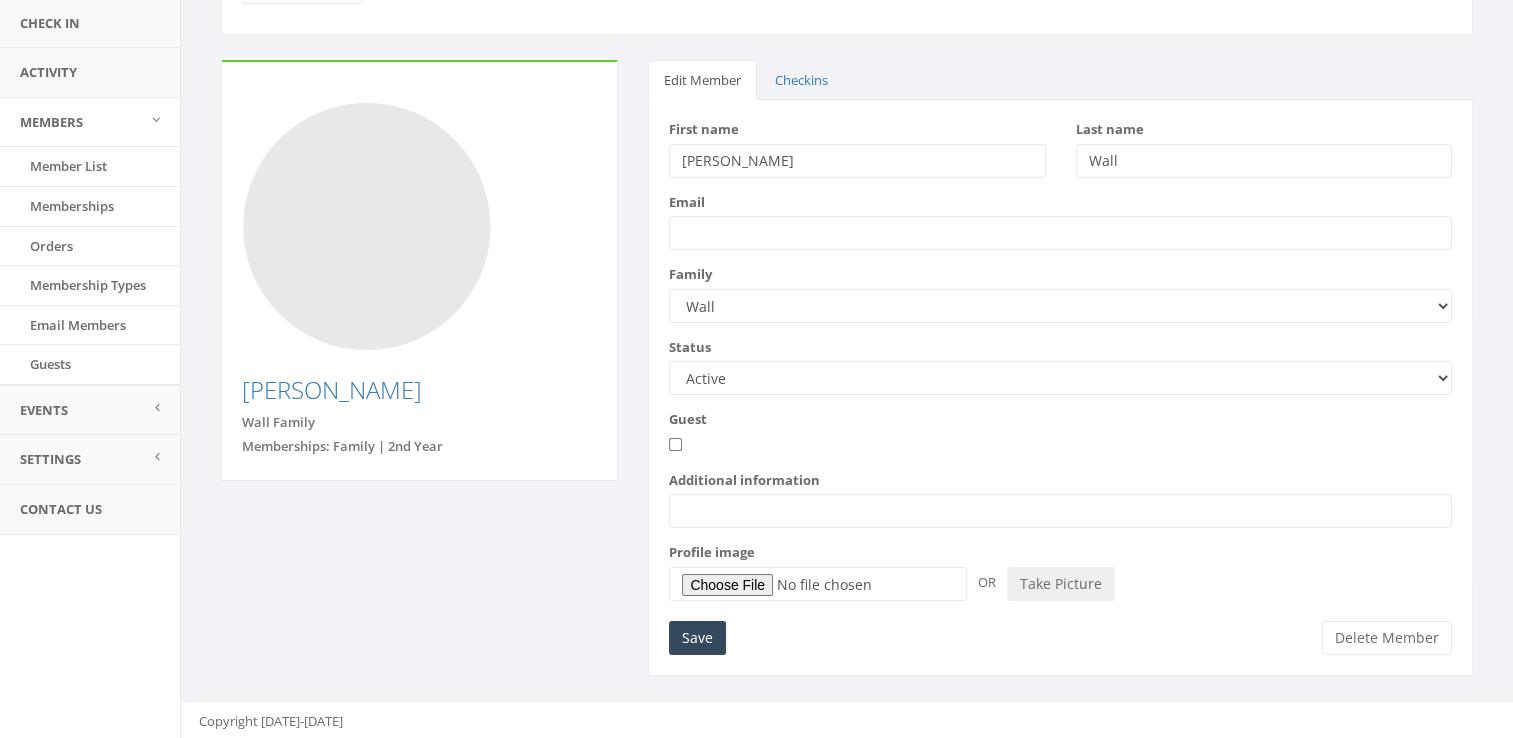 scroll, scrollTop: 0, scrollLeft: 0, axis: both 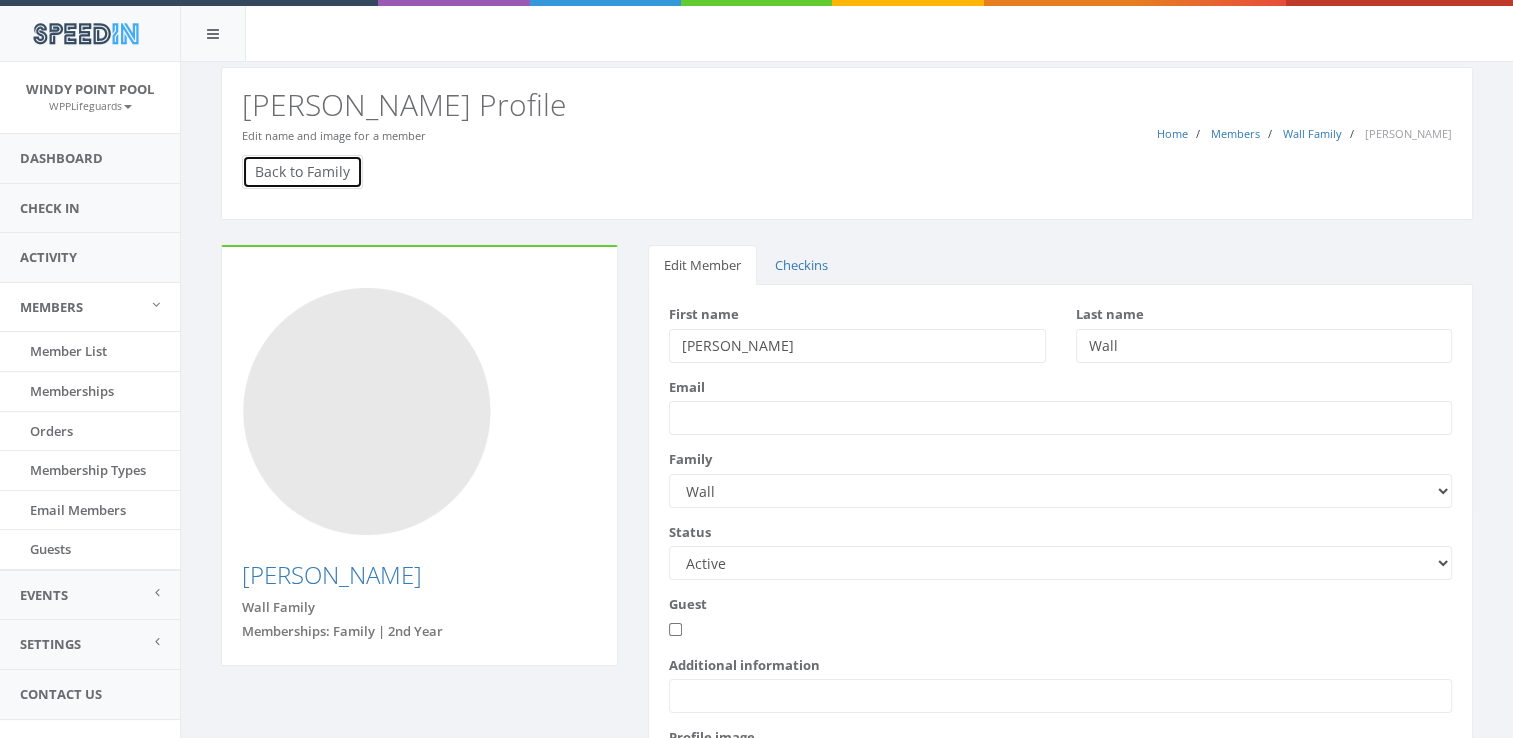 click on "Back to Family" at bounding box center (302, 172) 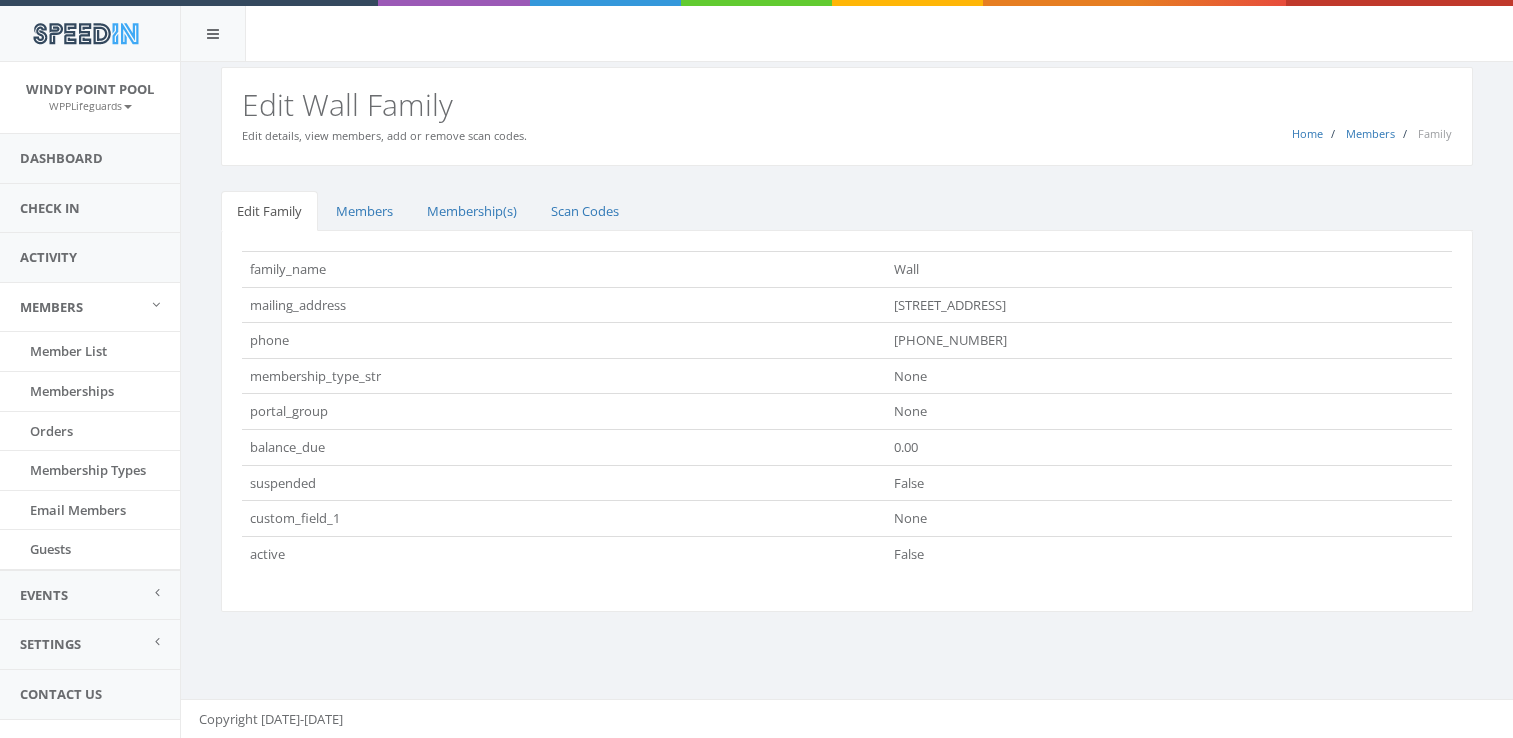 scroll, scrollTop: 0, scrollLeft: 0, axis: both 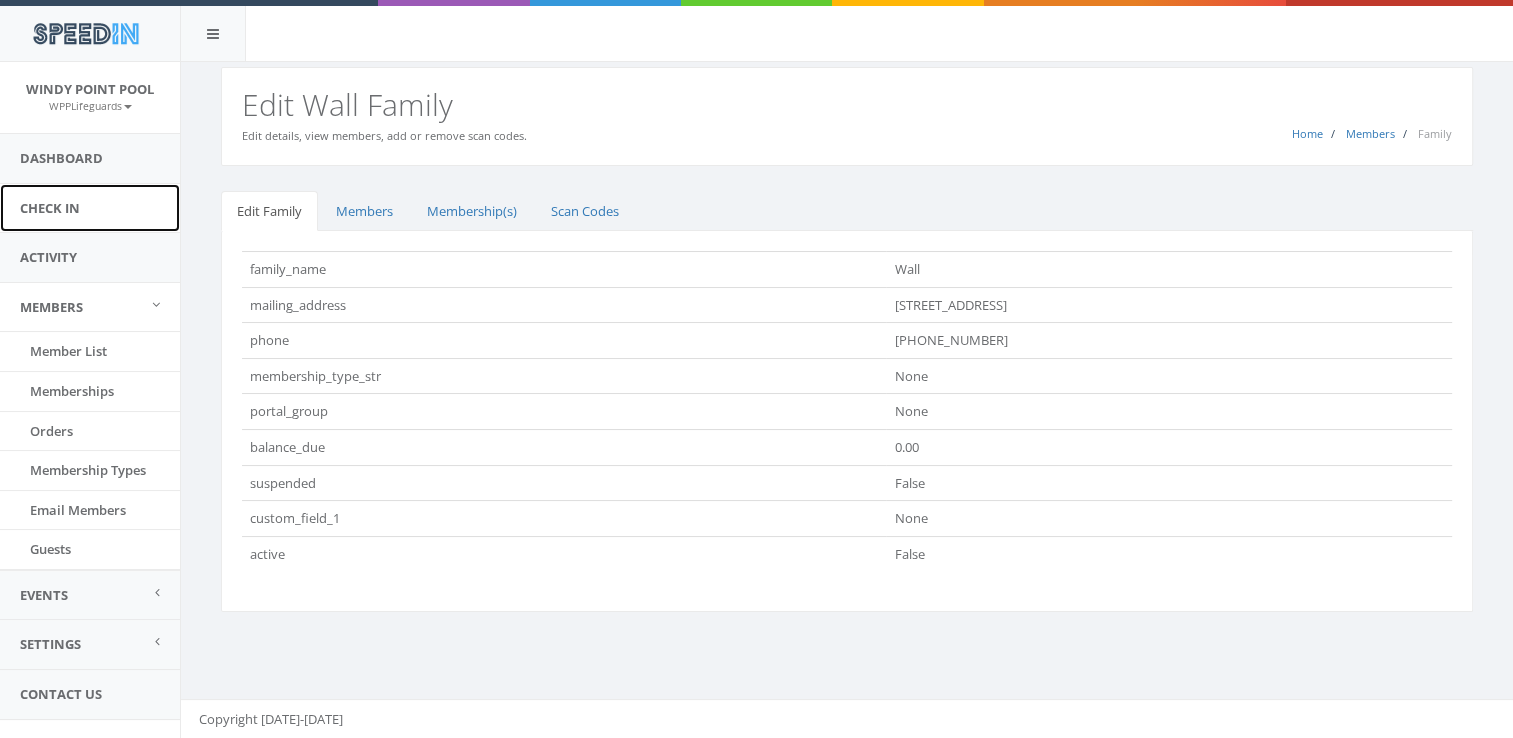 click on "Check In" at bounding box center (90, 208) 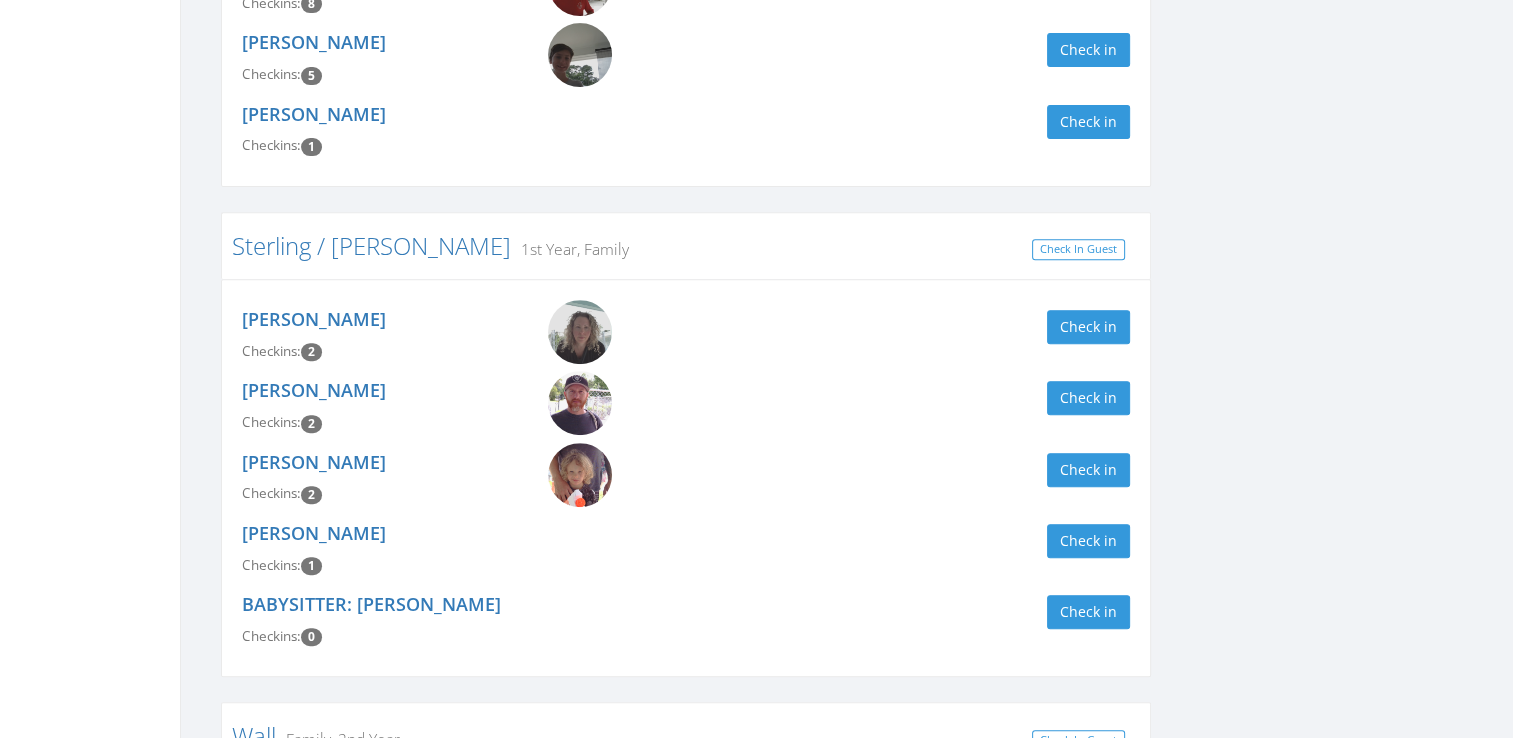 scroll, scrollTop: 1117, scrollLeft: 0, axis: vertical 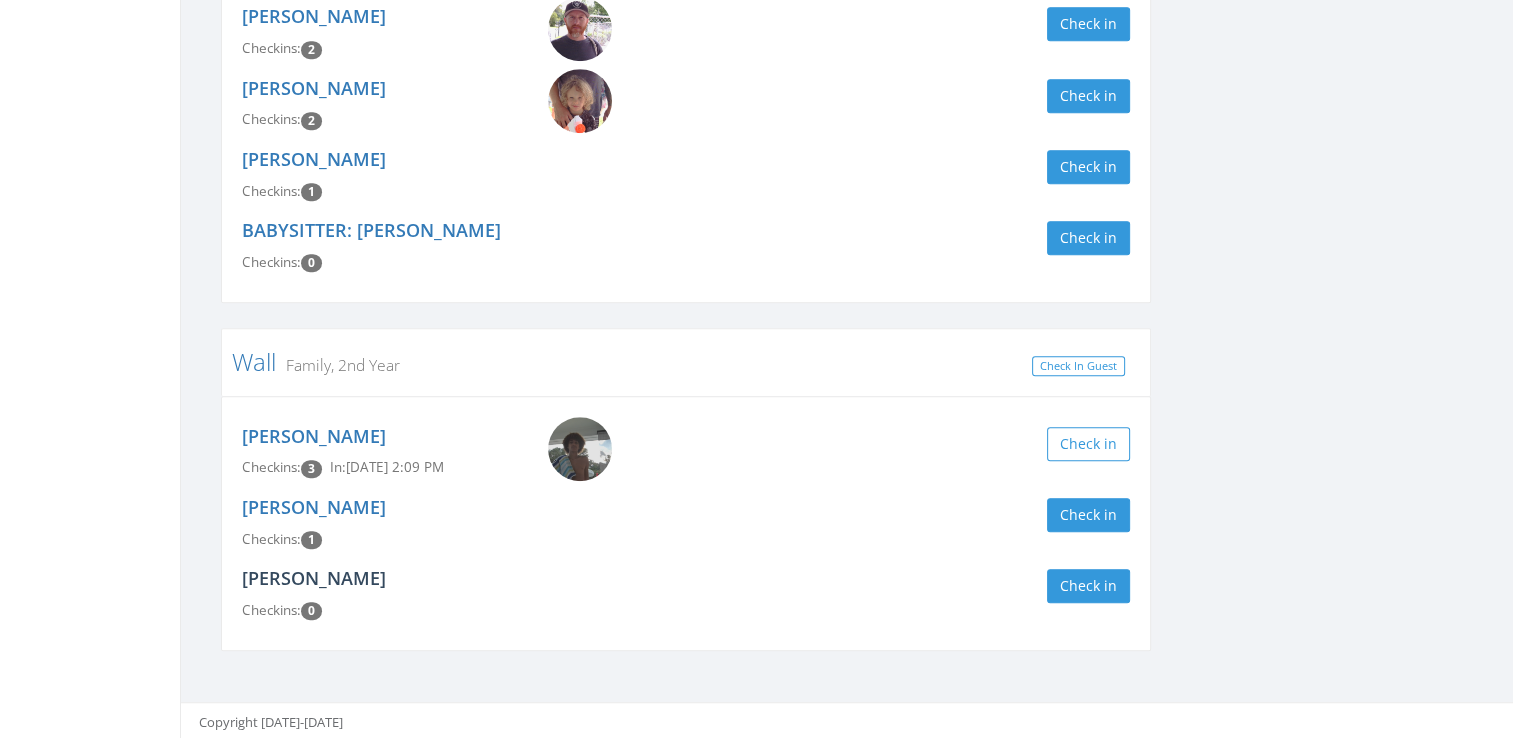 type on "[PERSON_NAME]" 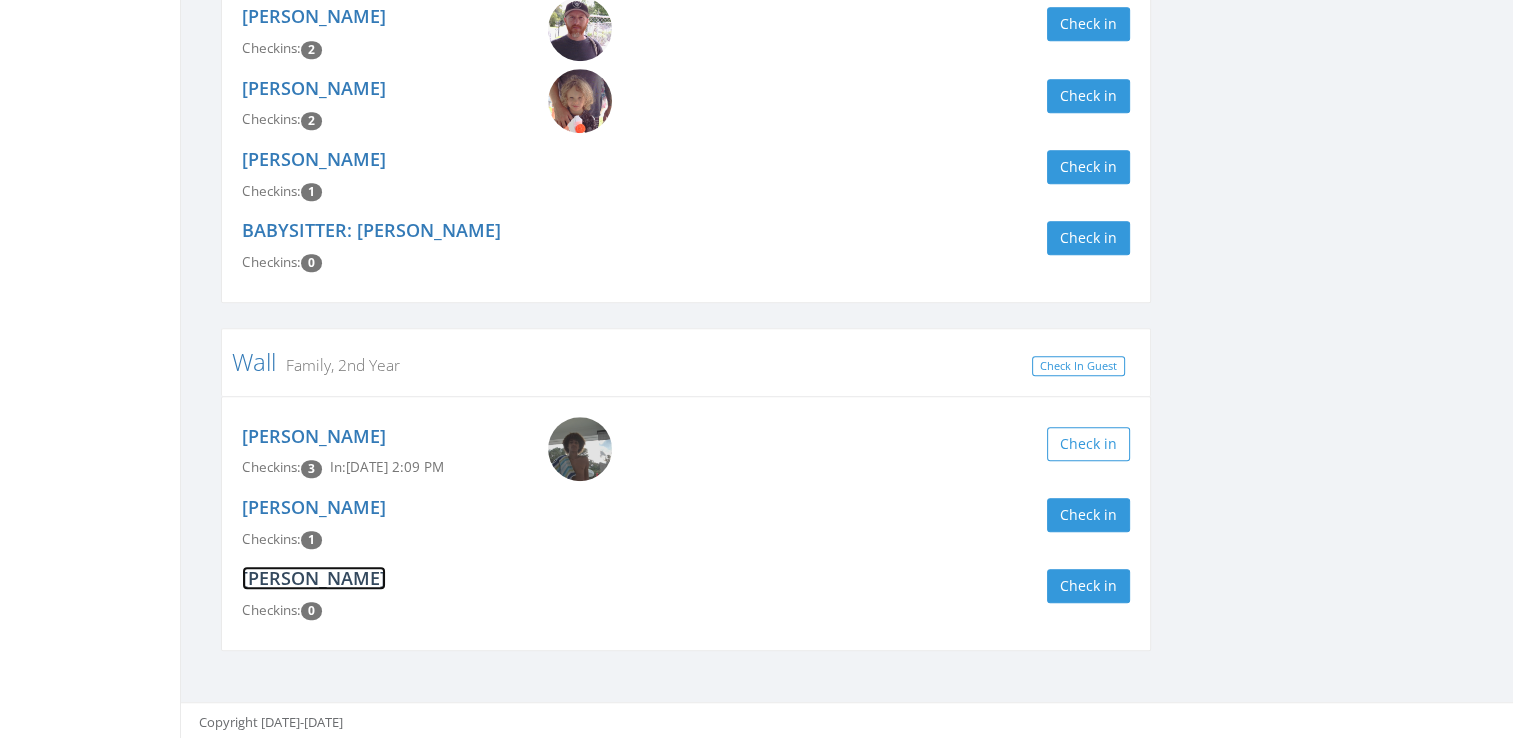click on "[PERSON_NAME]" at bounding box center (314, 578) 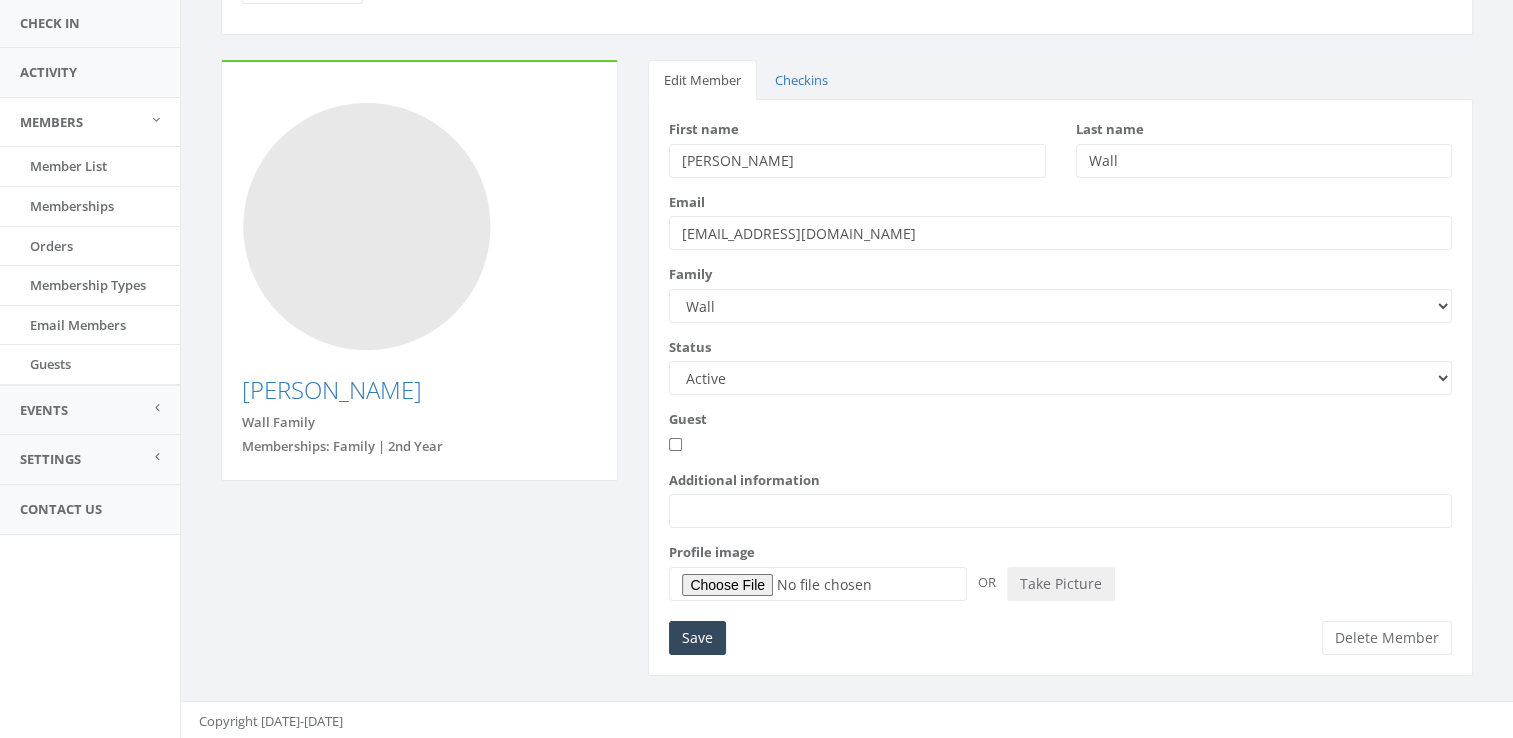 scroll, scrollTop: 0, scrollLeft: 0, axis: both 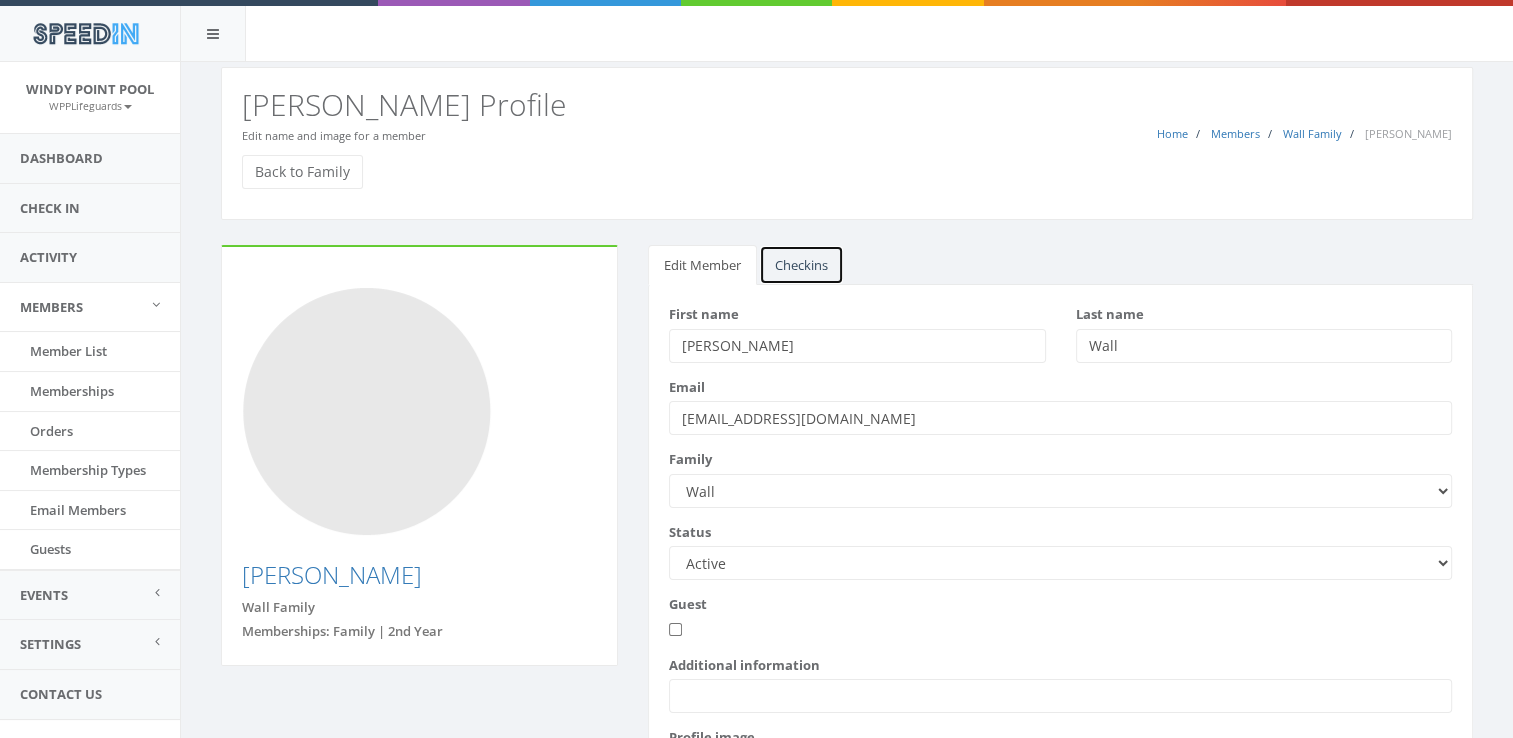 click on "Checkins" at bounding box center (801, 265) 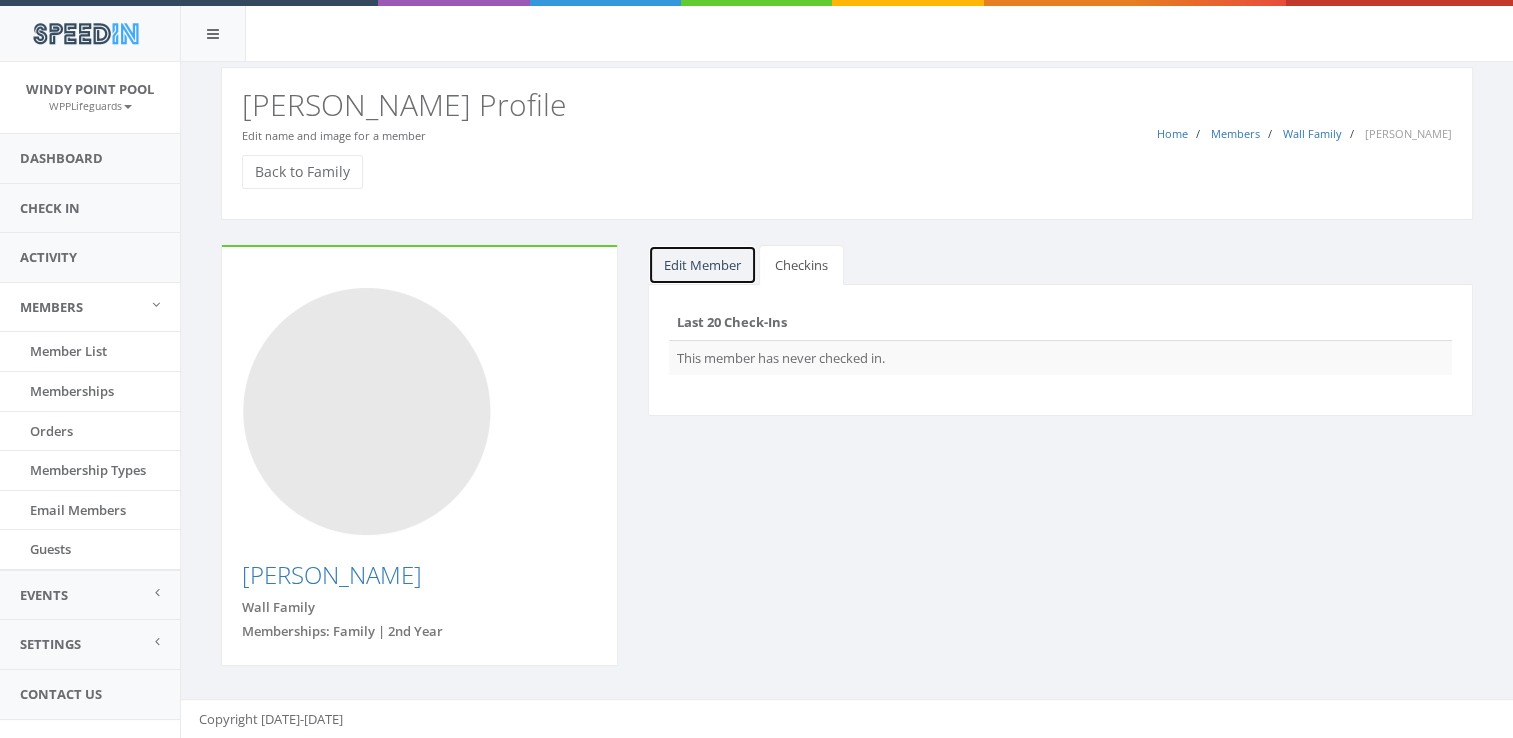 click on "Edit Member" at bounding box center [702, 265] 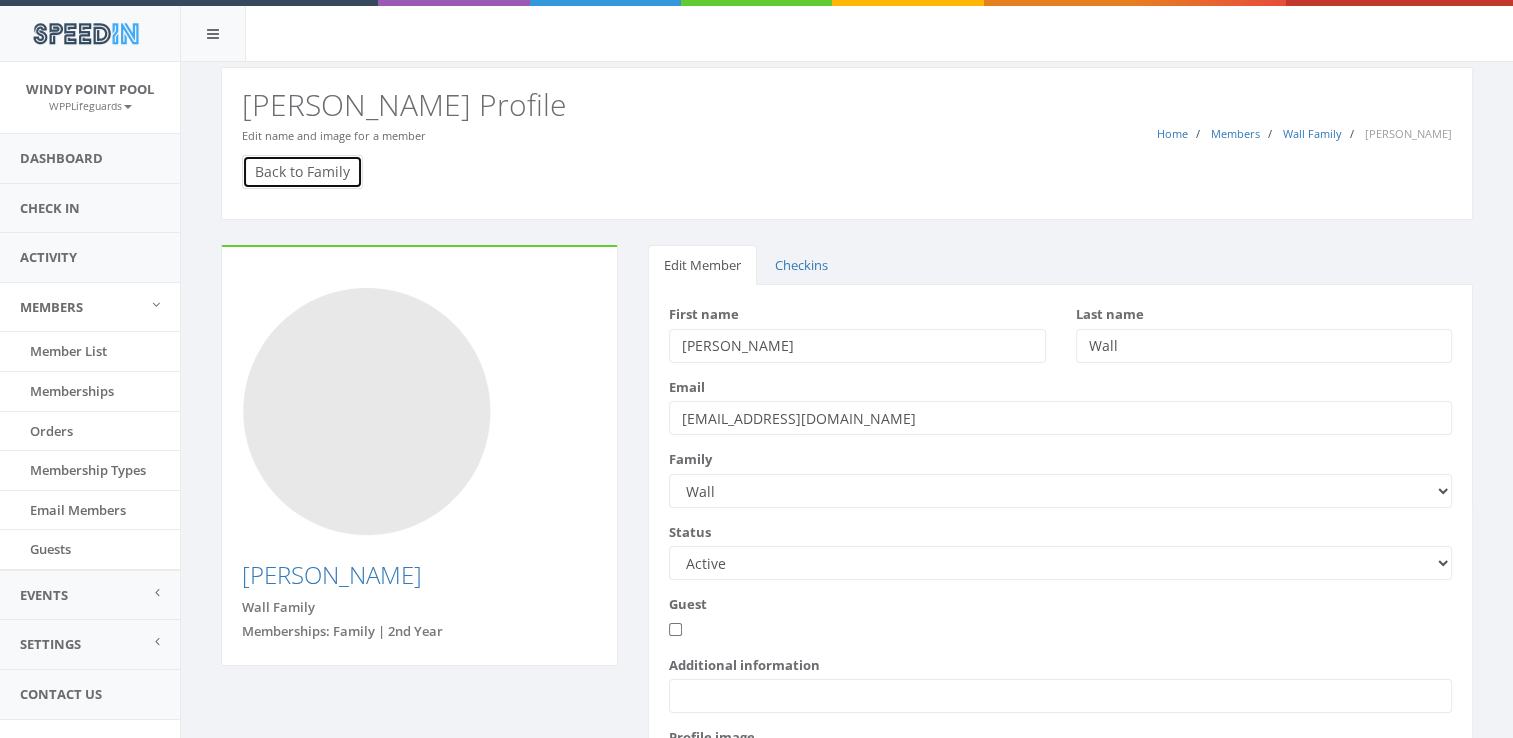 click on "Back to Family" at bounding box center [302, 172] 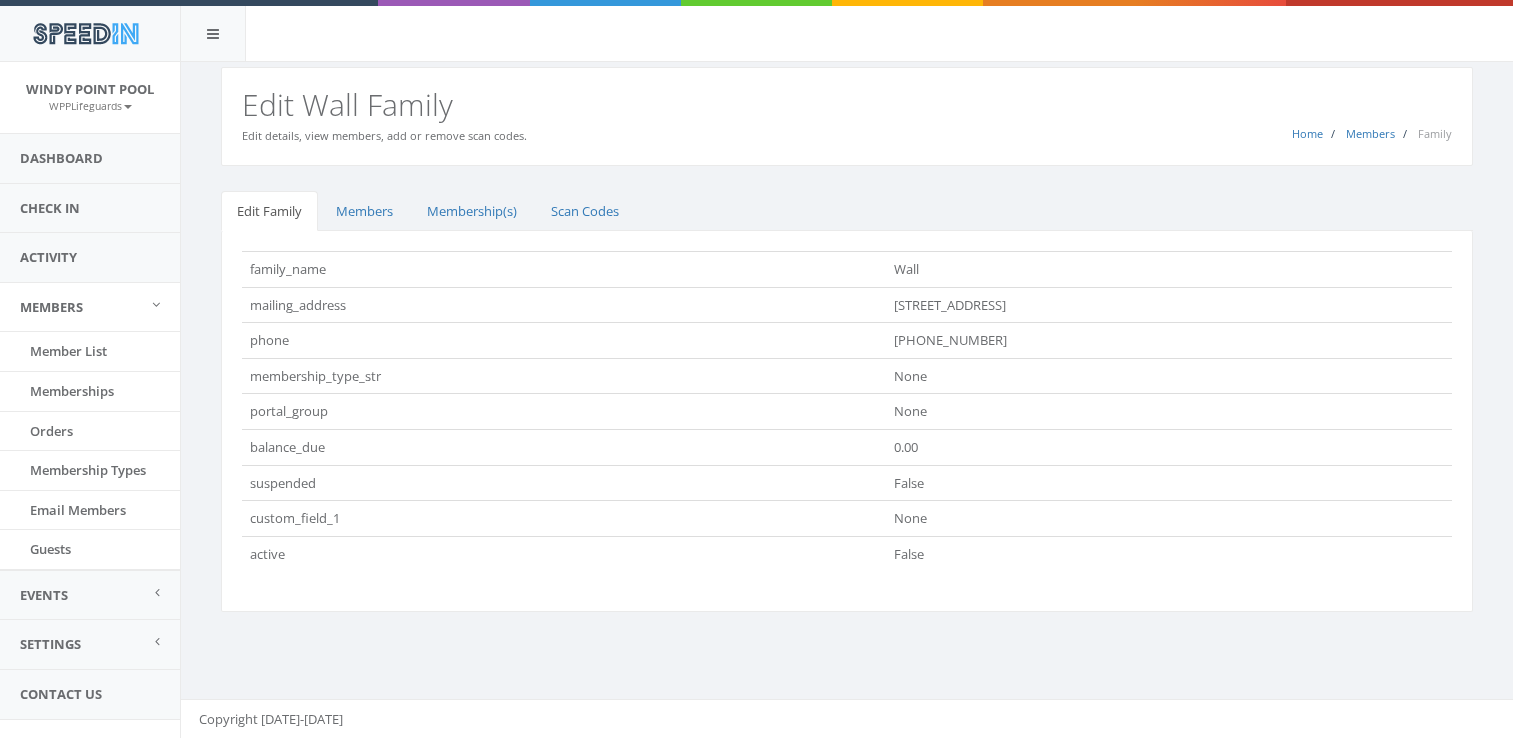 scroll, scrollTop: 0, scrollLeft: 0, axis: both 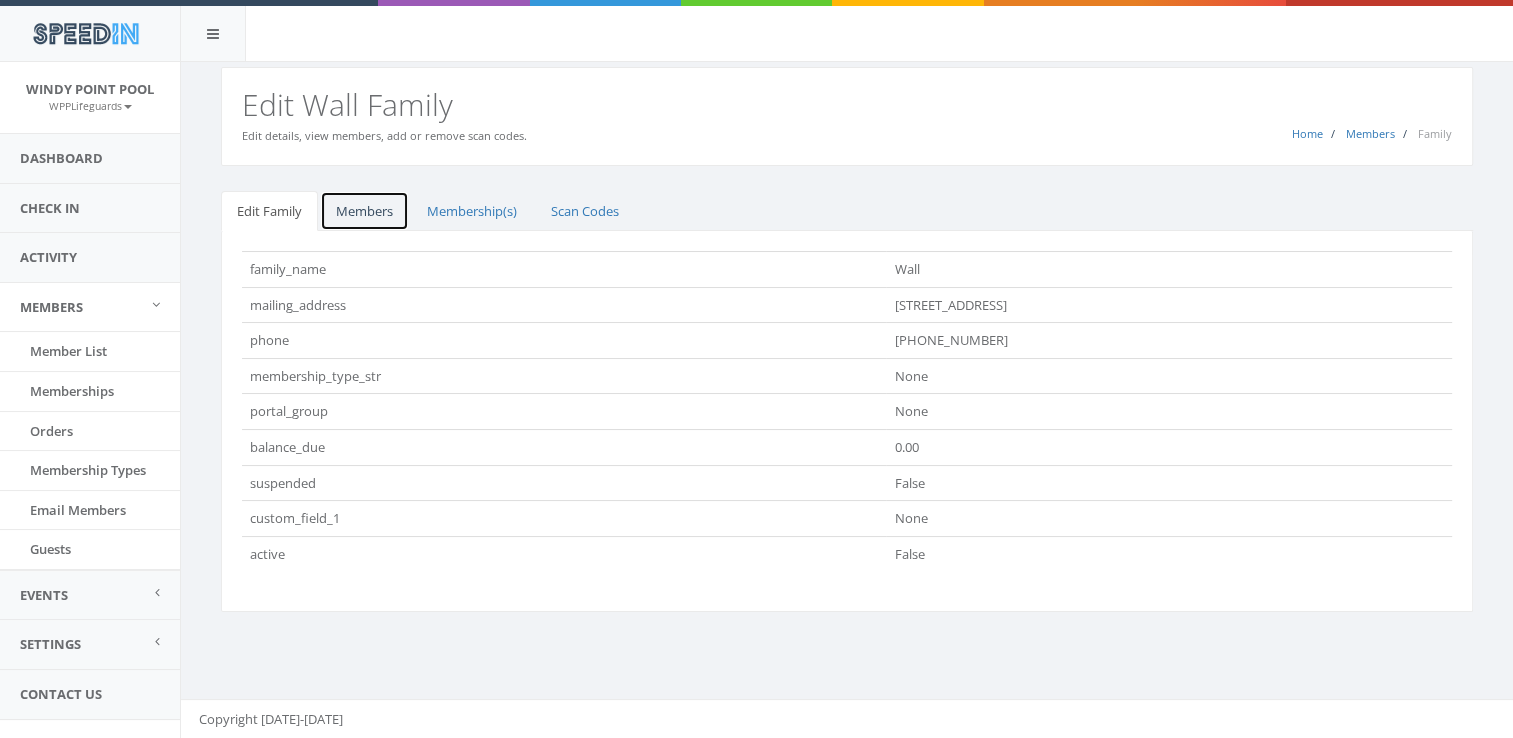 click on "Members" at bounding box center (364, 211) 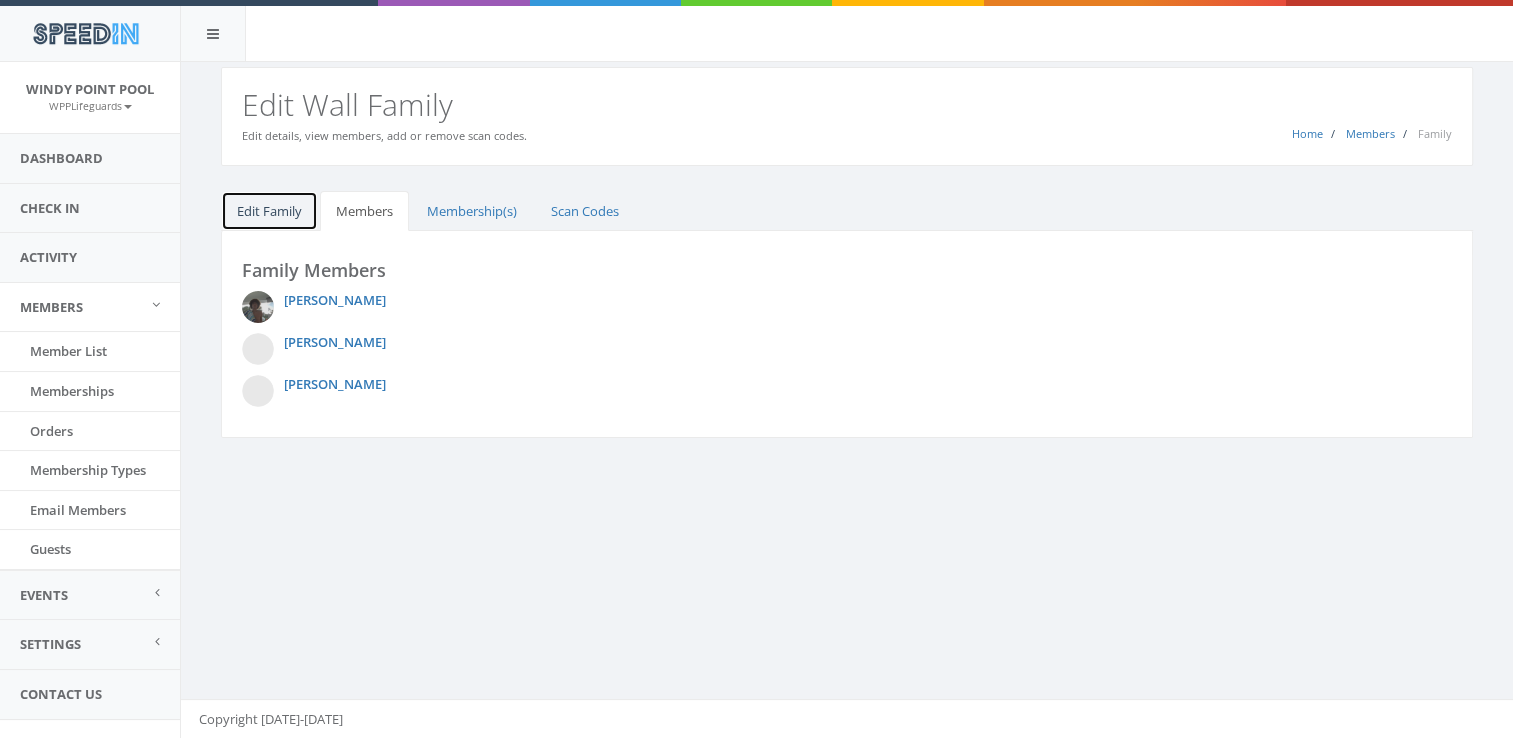 click on "Edit Family" at bounding box center [269, 211] 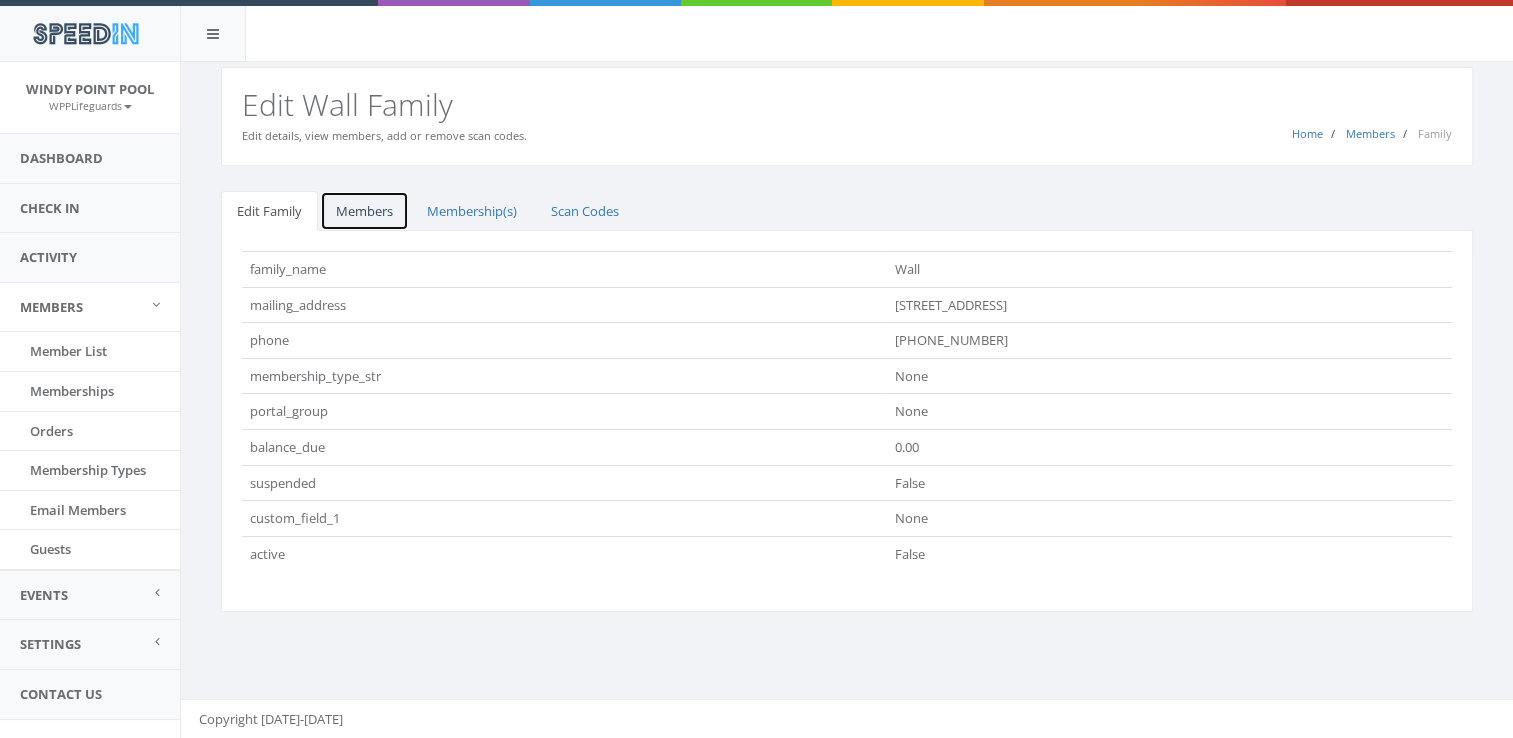 click on "Members" at bounding box center (364, 211) 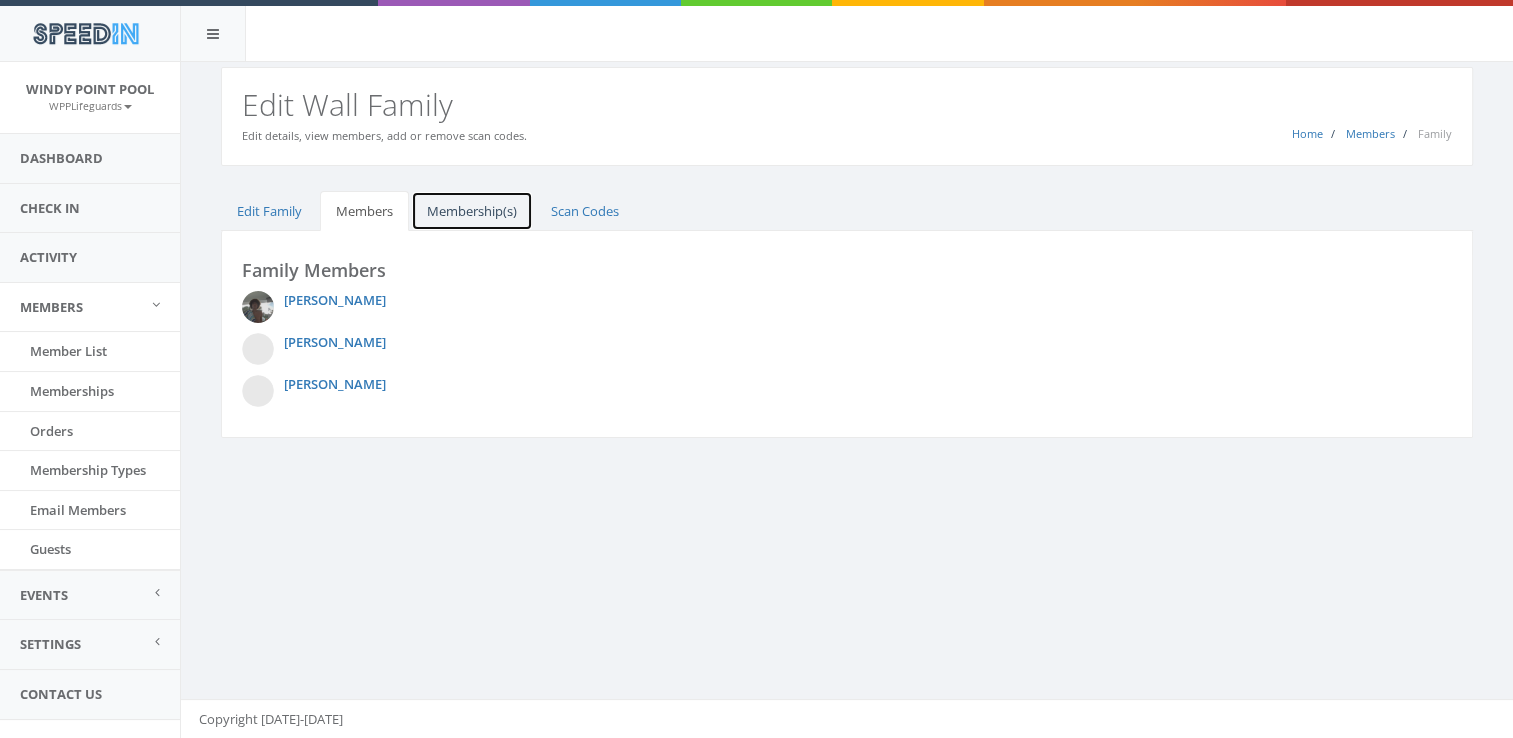 click on "Membership(s)" at bounding box center [472, 211] 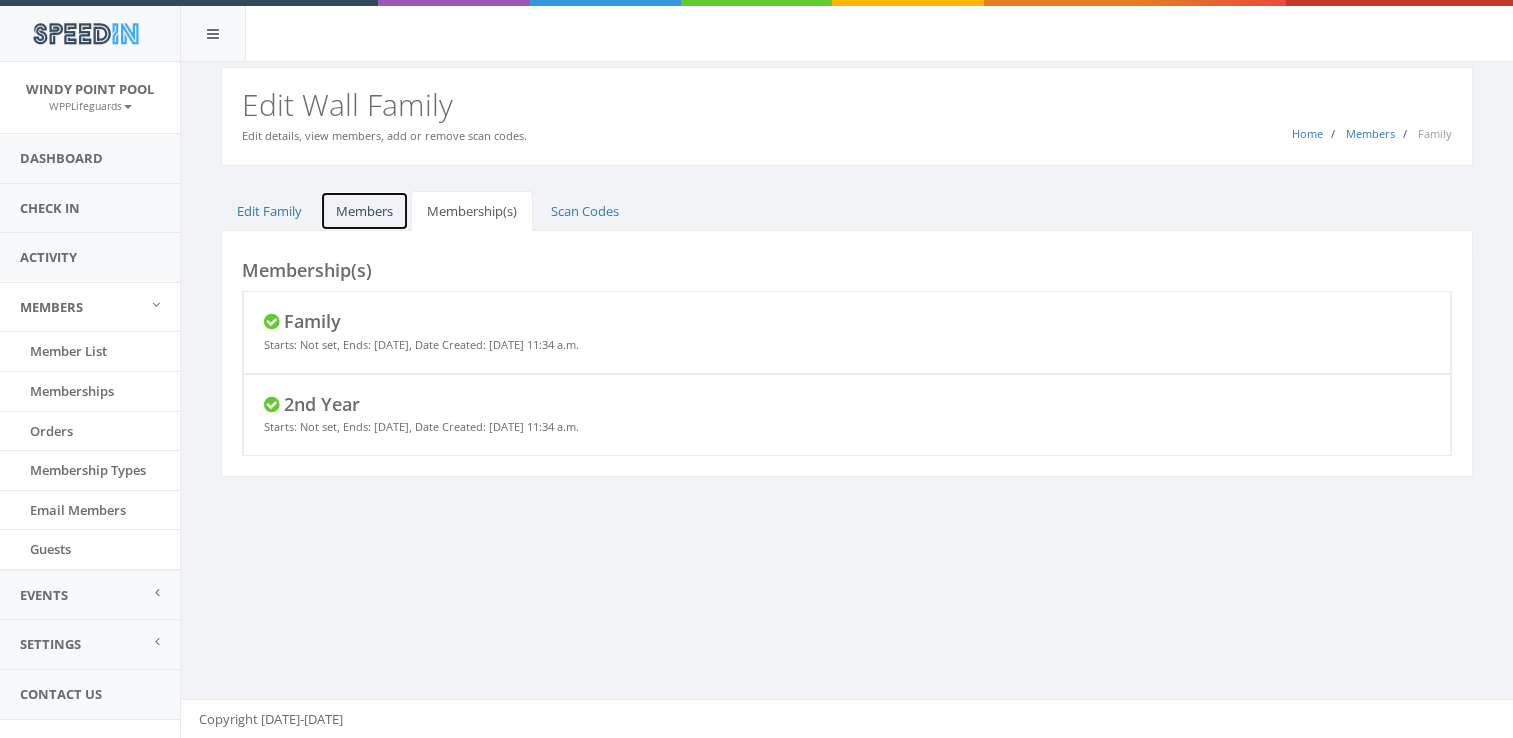 click on "Members" at bounding box center (364, 211) 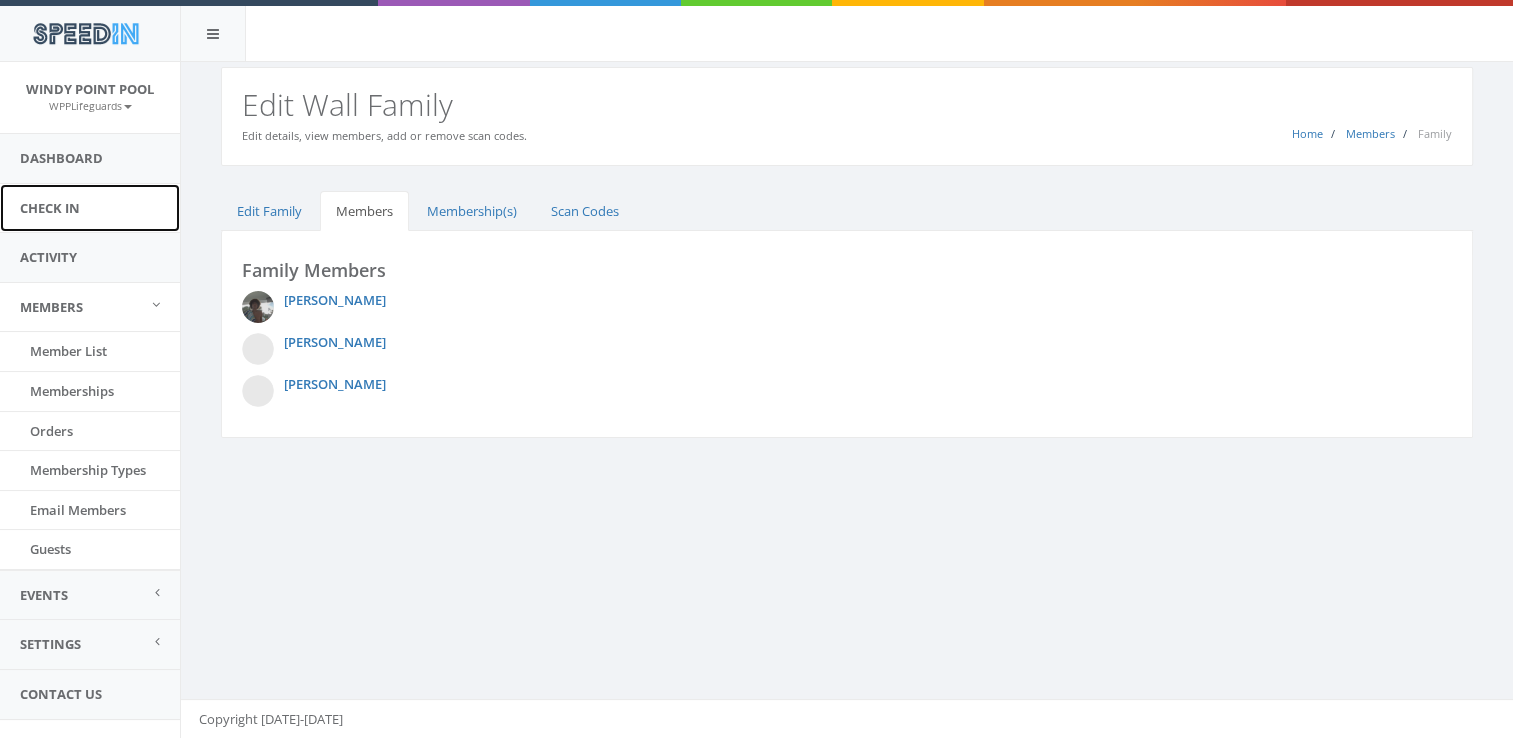 click on "Check In" at bounding box center [90, 208] 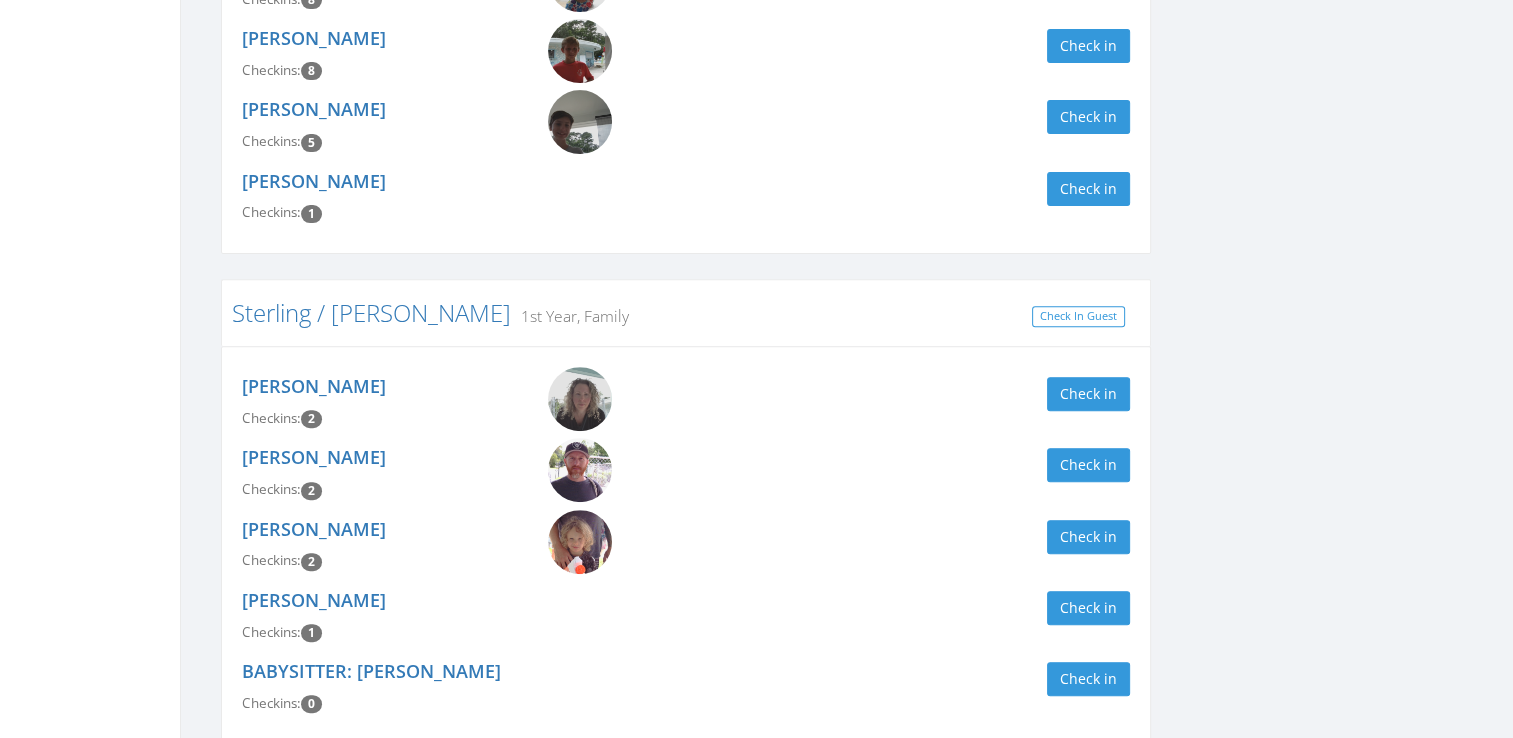 scroll, scrollTop: 1117, scrollLeft: 0, axis: vertical 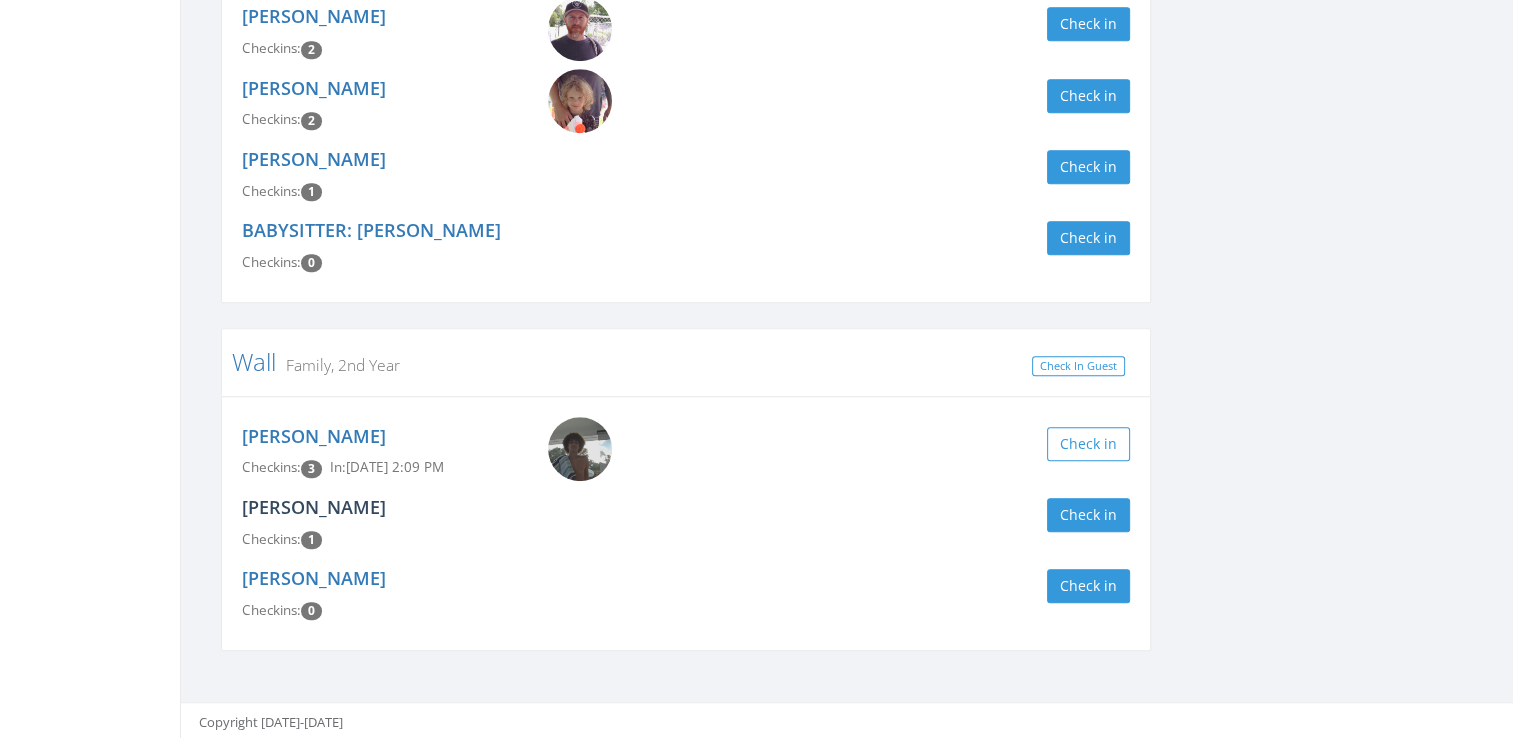 type on "[PERSON_NAME]" 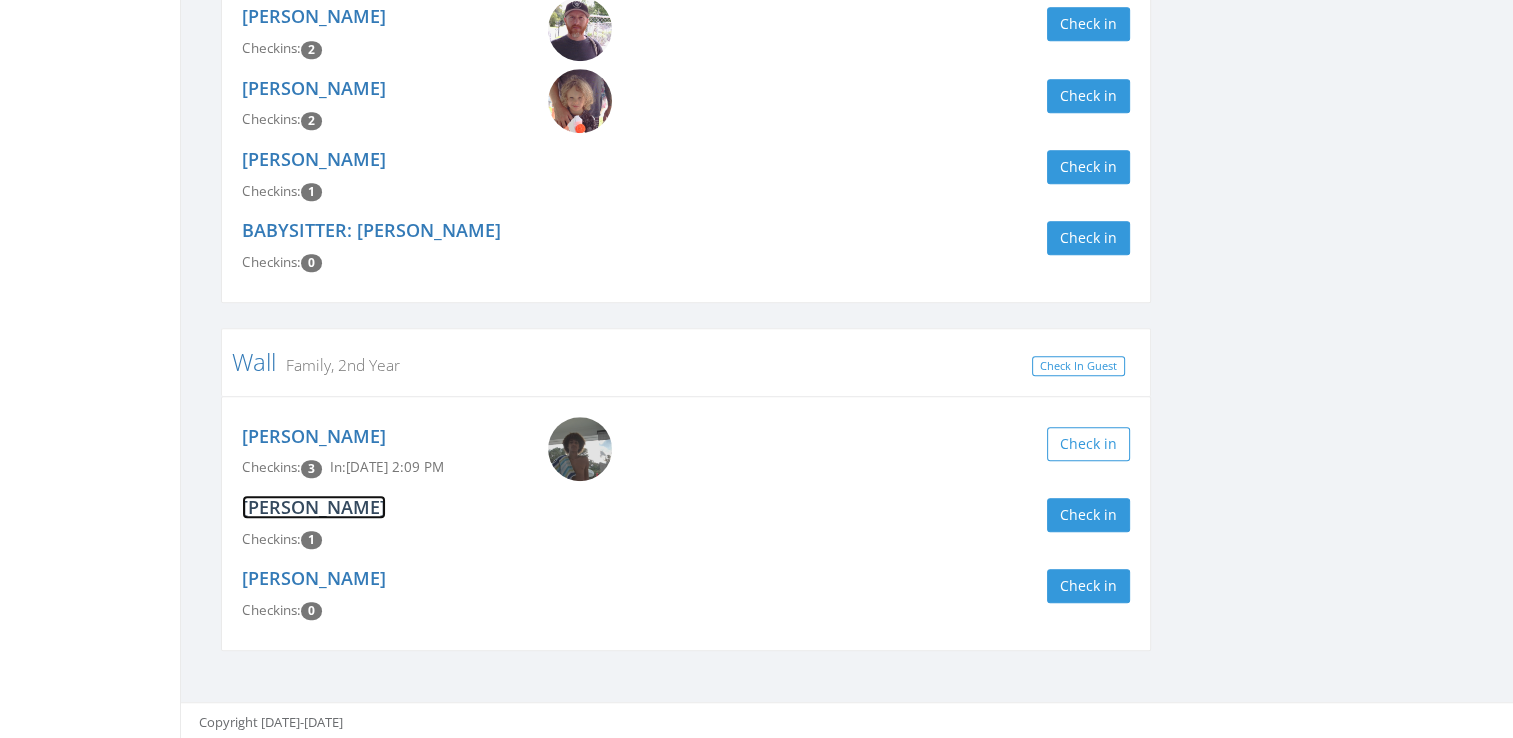 click on "[PERSON_NAME]" at bounding box center (314, 507) 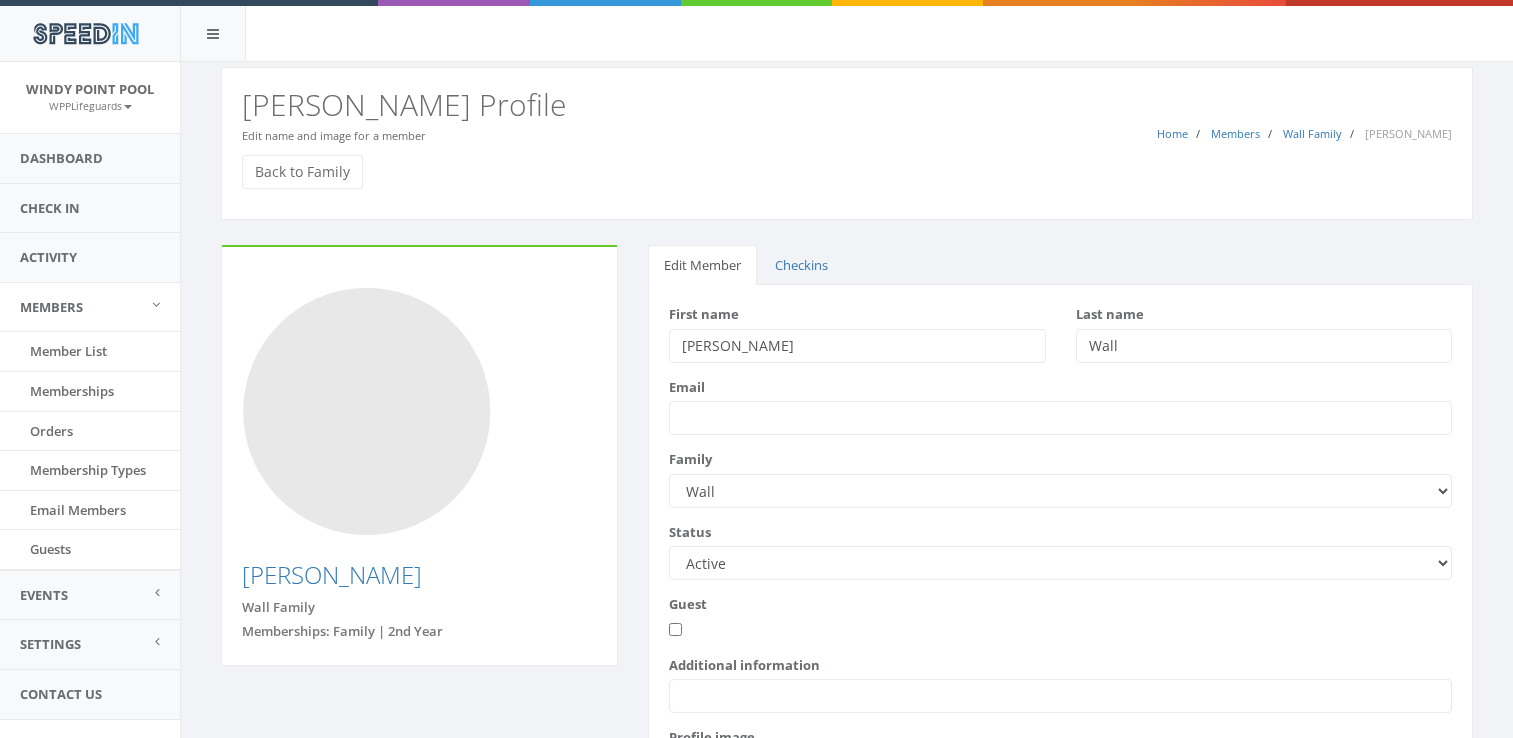 scroll, scrollTop: 0, scrollLeft: 0, axis: both 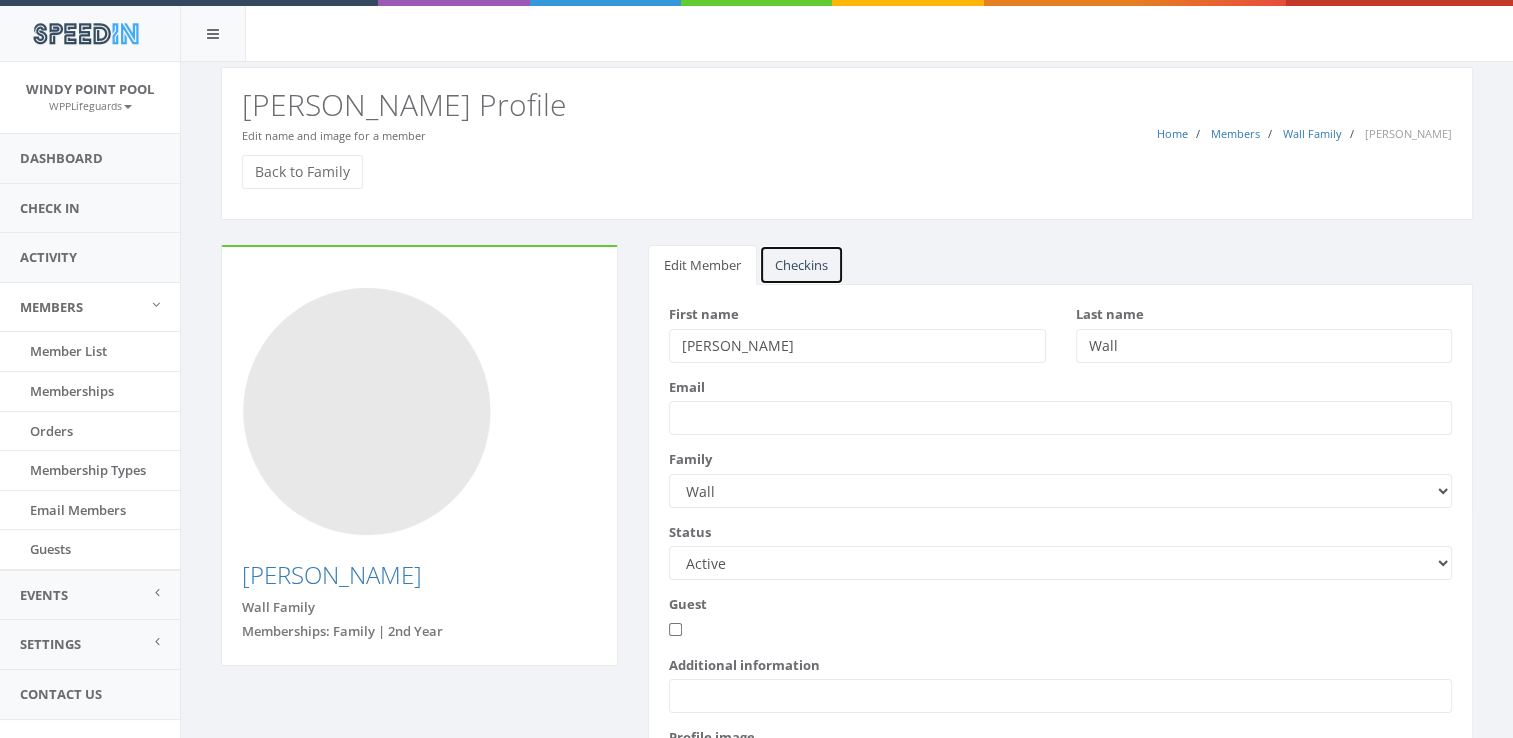 click on "Checkins" at bounding box center [801, 265] 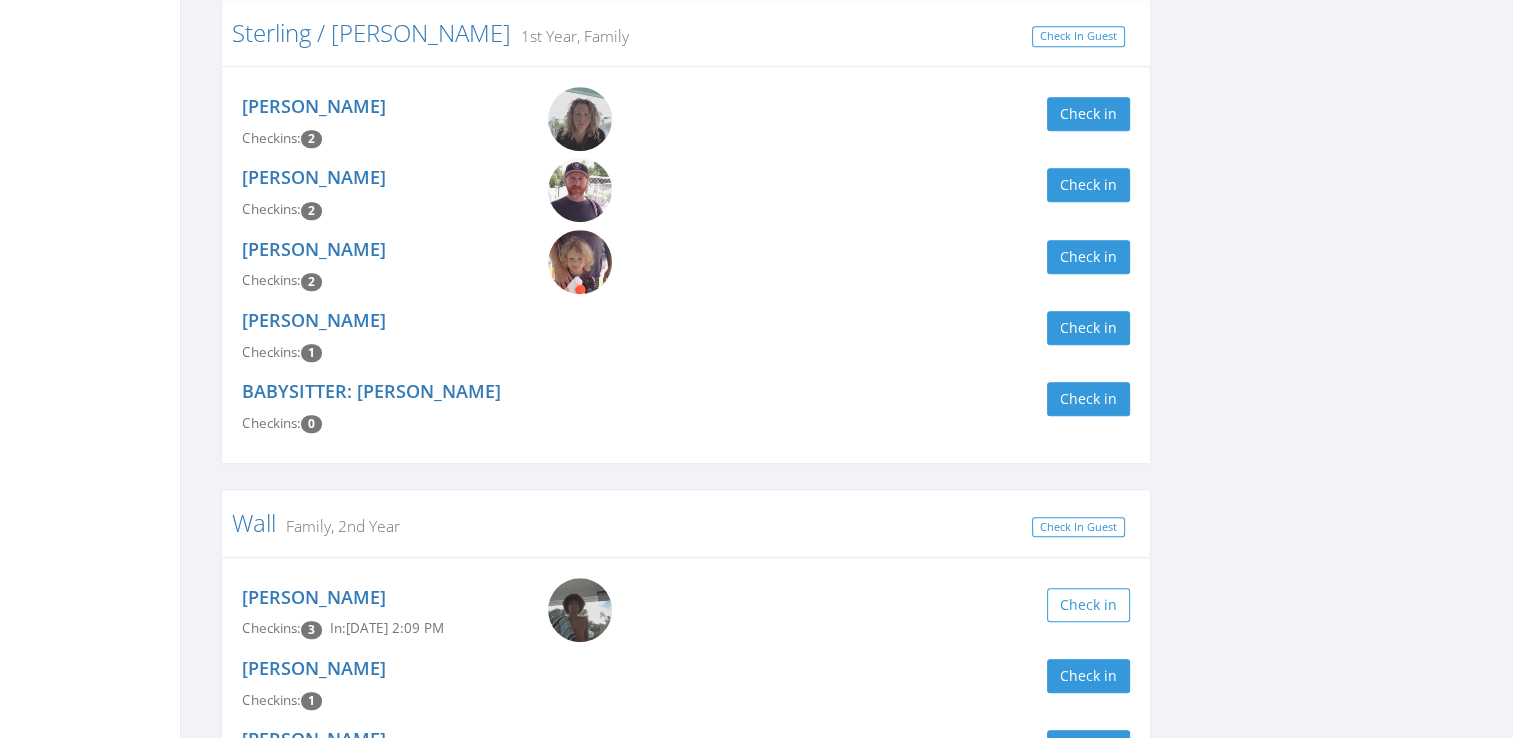 scroll, scrollTop: 1117, scrollLeft: 0, axis: vertical 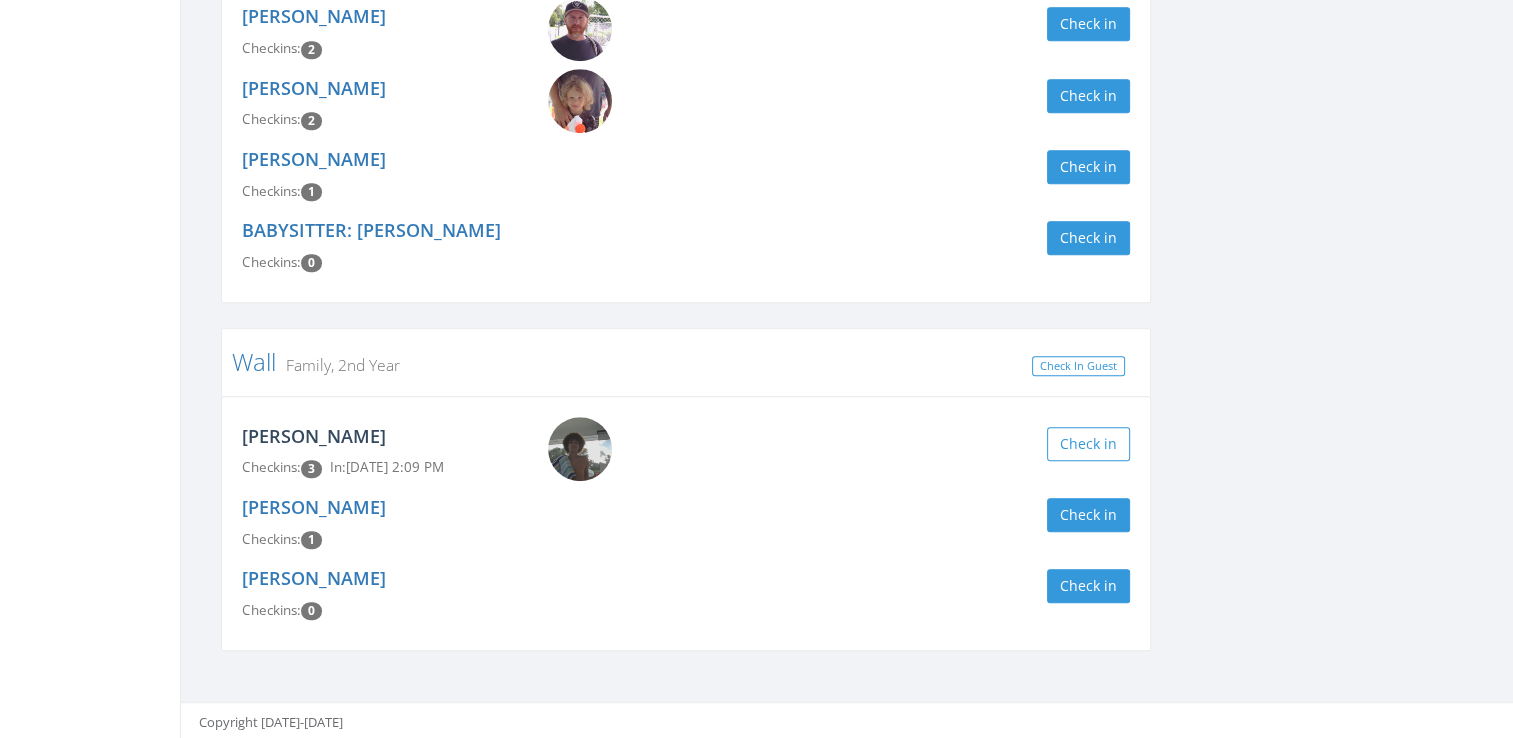 type on "[PERSON_NAME]" 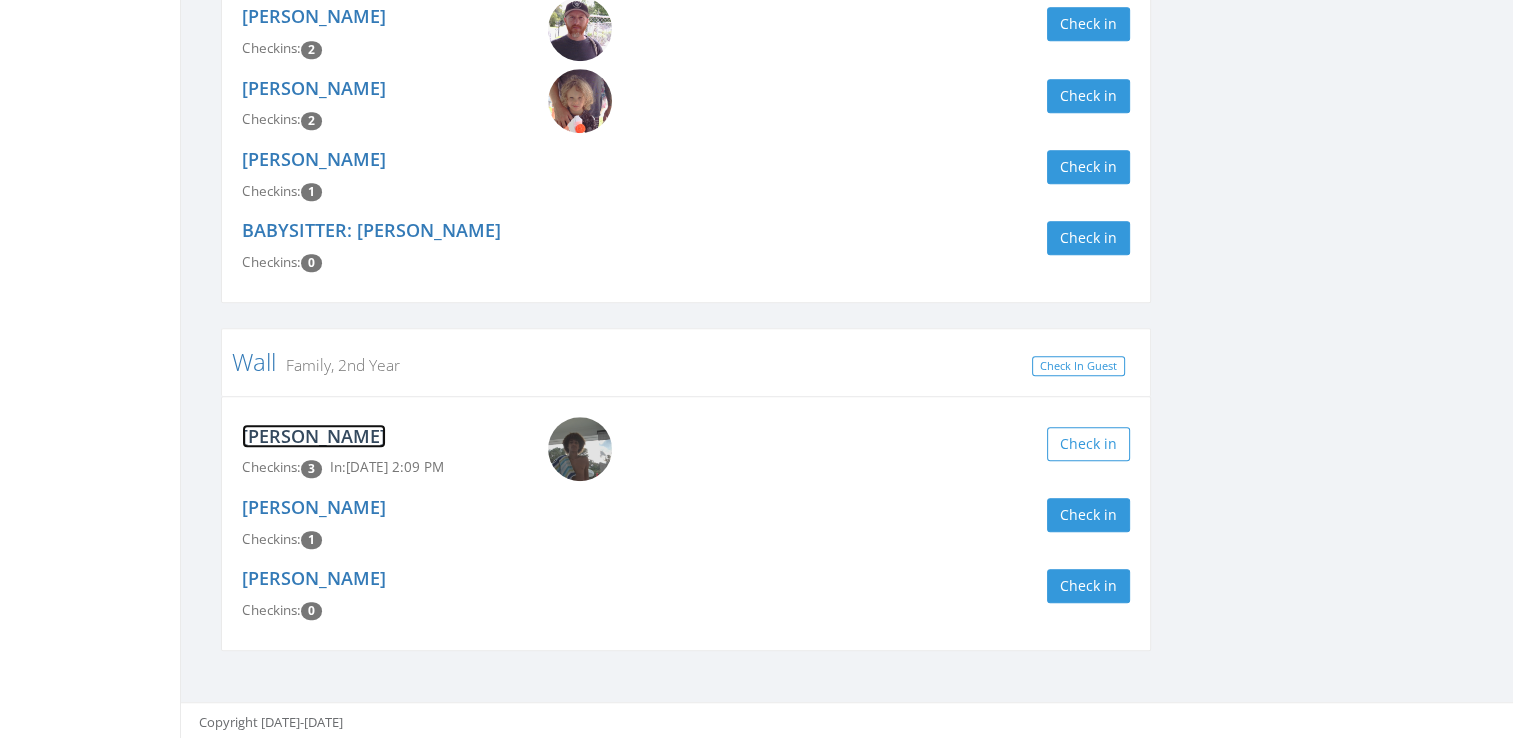 click on "[PERSON_NAME]" at bounding box center [314, 436] 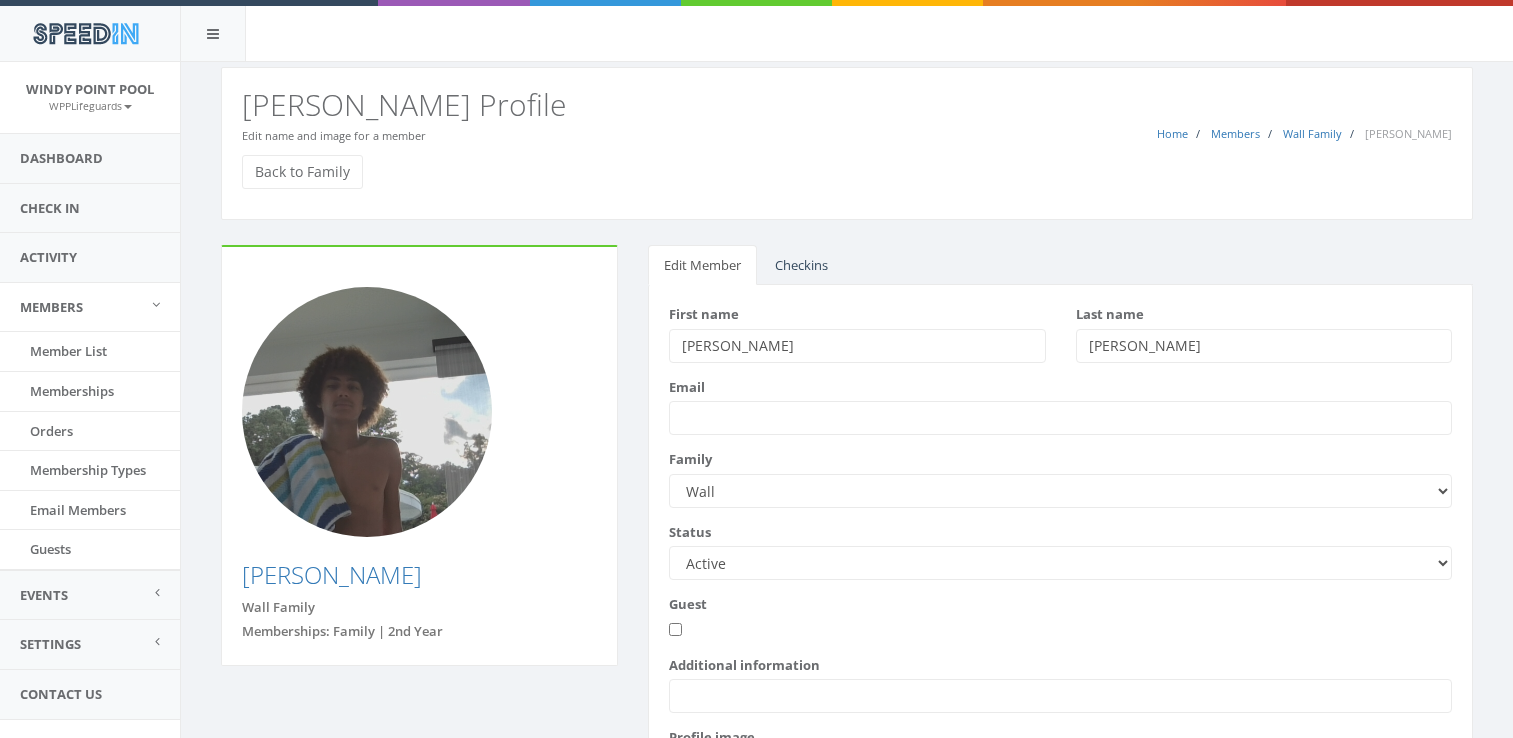 scroll, scrollTop: 0, scrollLeft: 0, axis: both 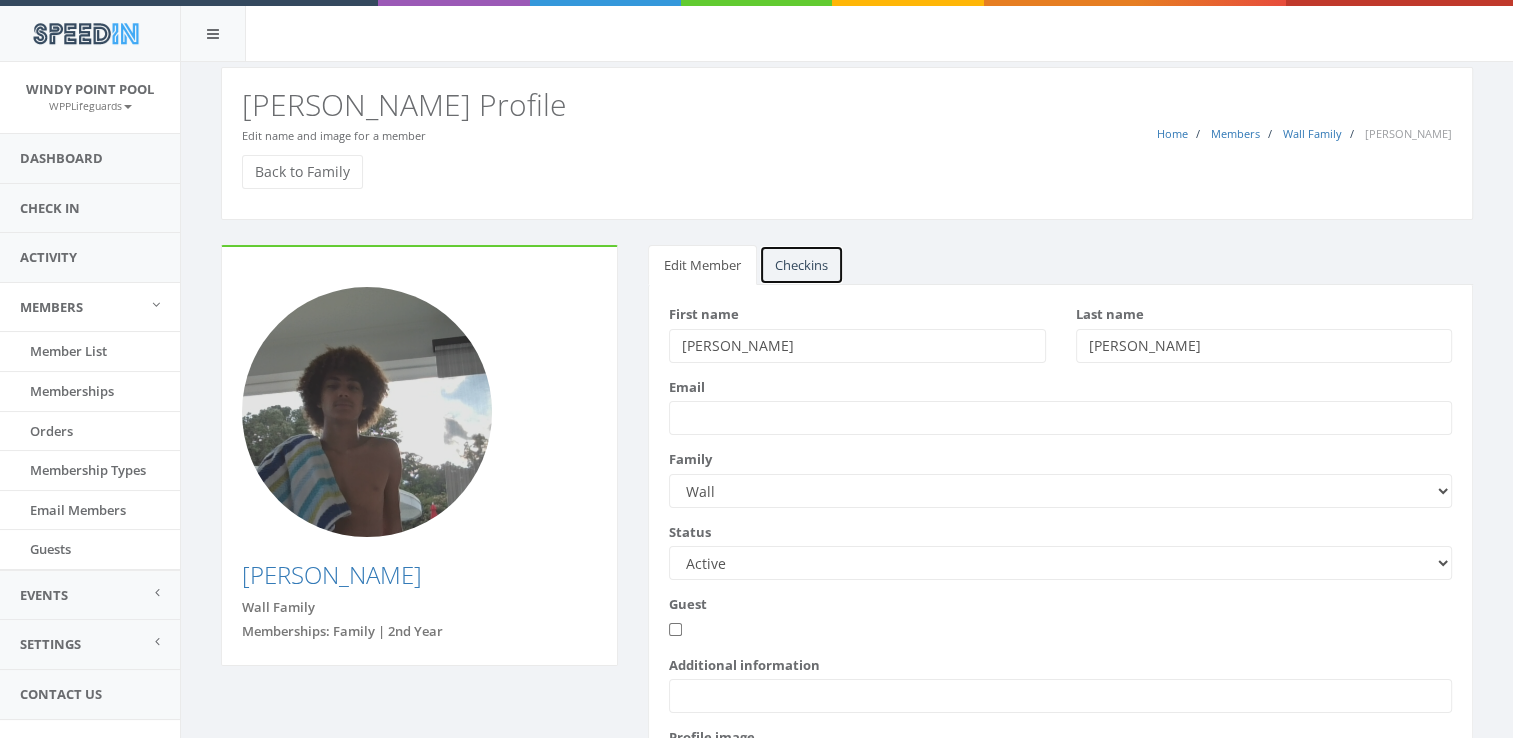 click on "Checkins" at bounding box center (801, 265) 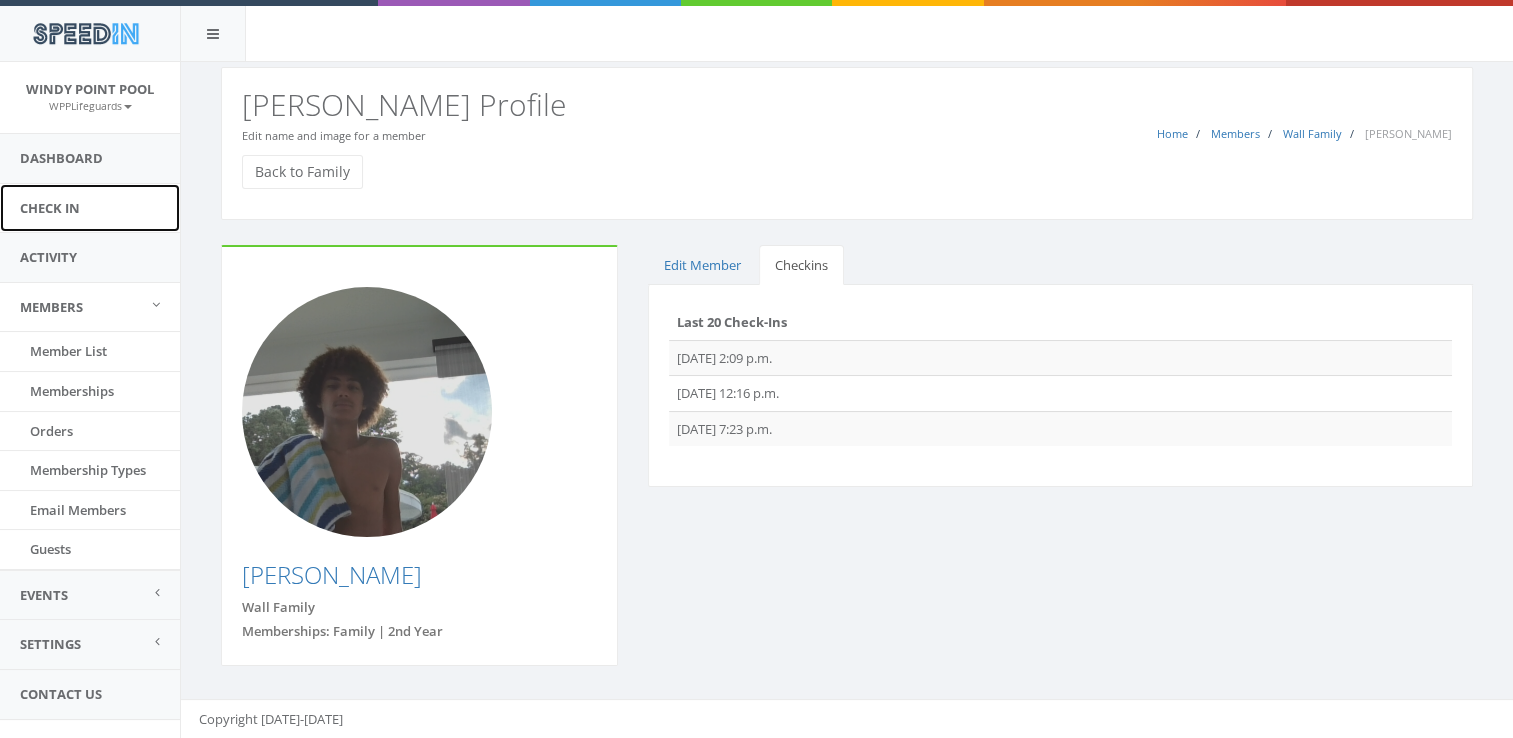 click on "Check In" at bounding box center [90, 208] 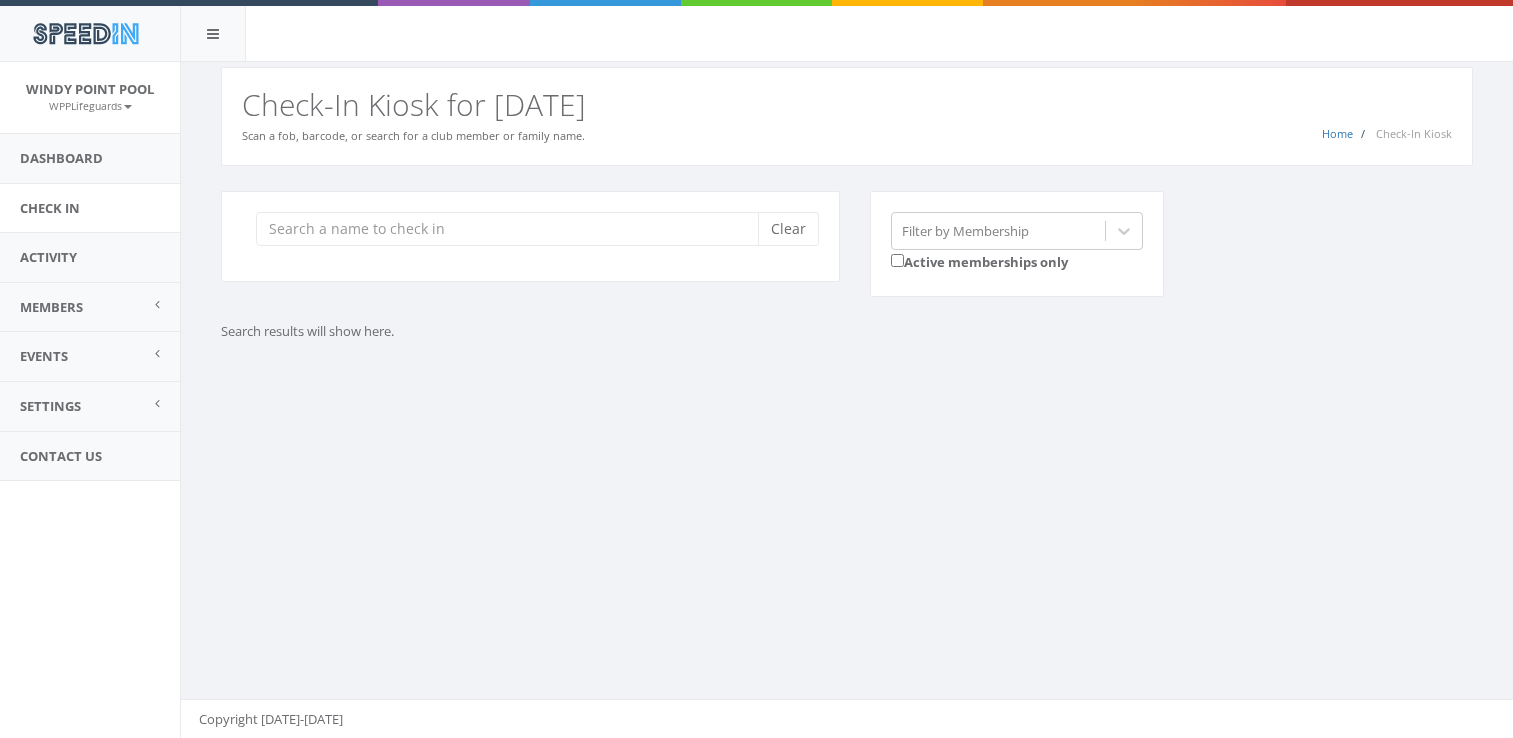 scroll, scrollTop: 0, scrollLeft: 0, axis: both 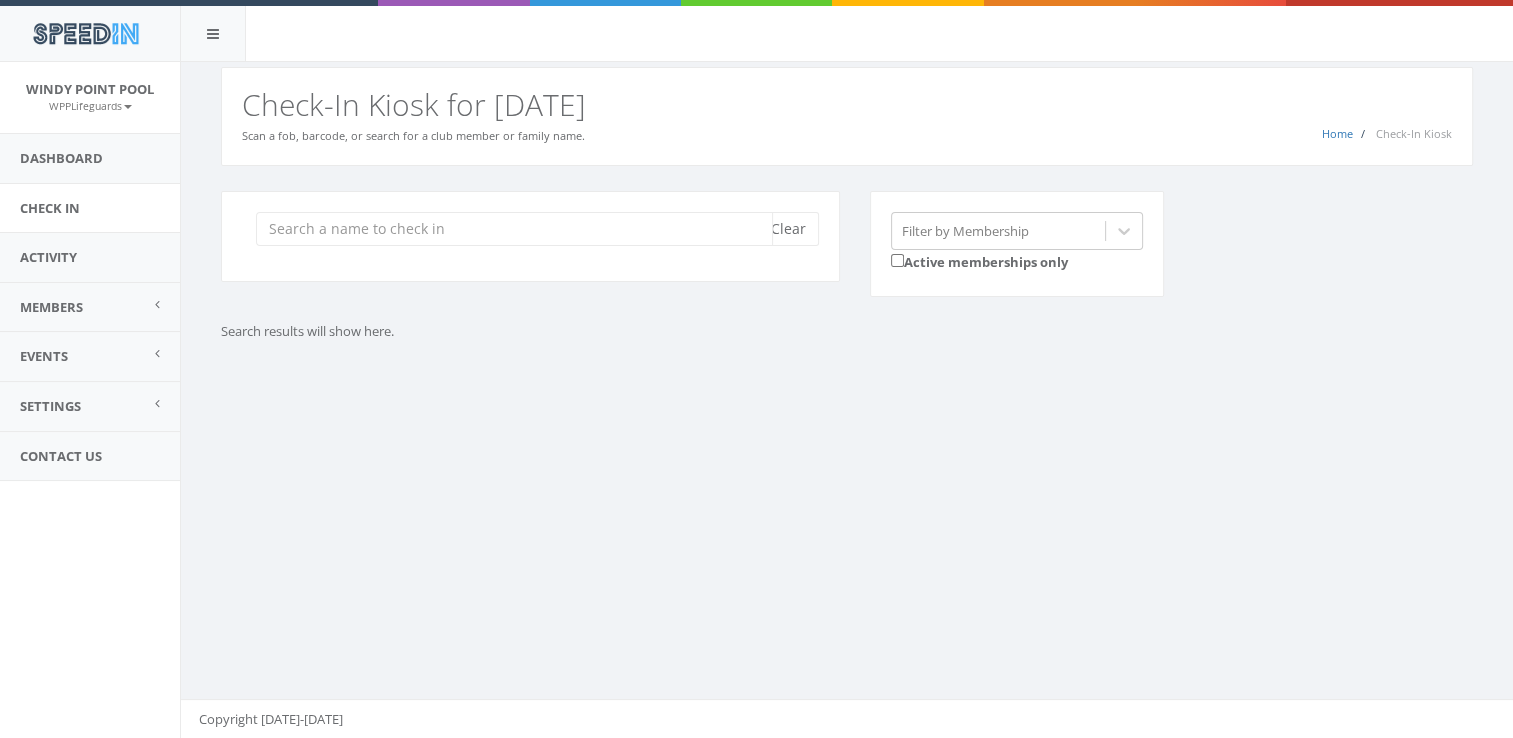 click at bounding box center [514, 229] 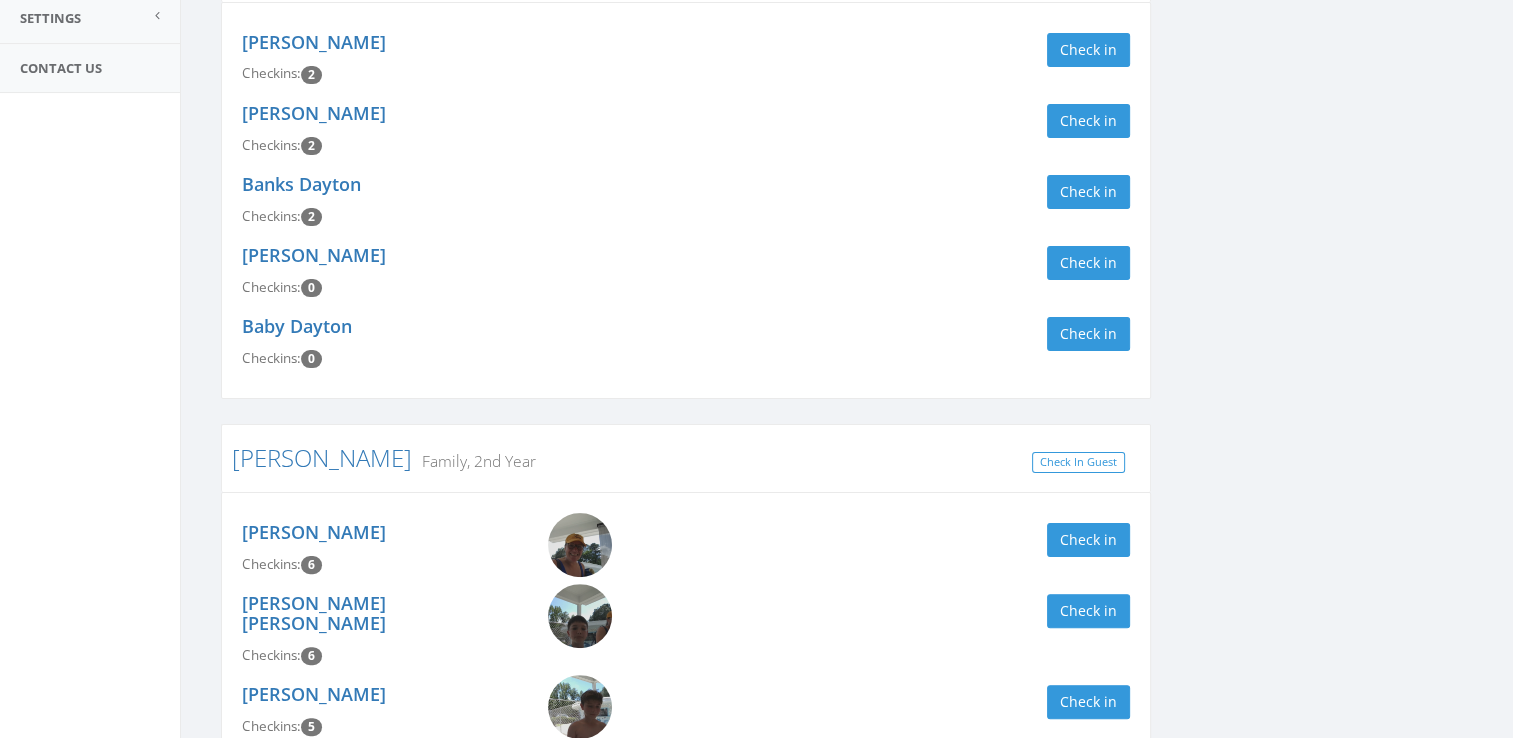 scroll, scrollTop: 0, scrollLeft: 0, axis: both 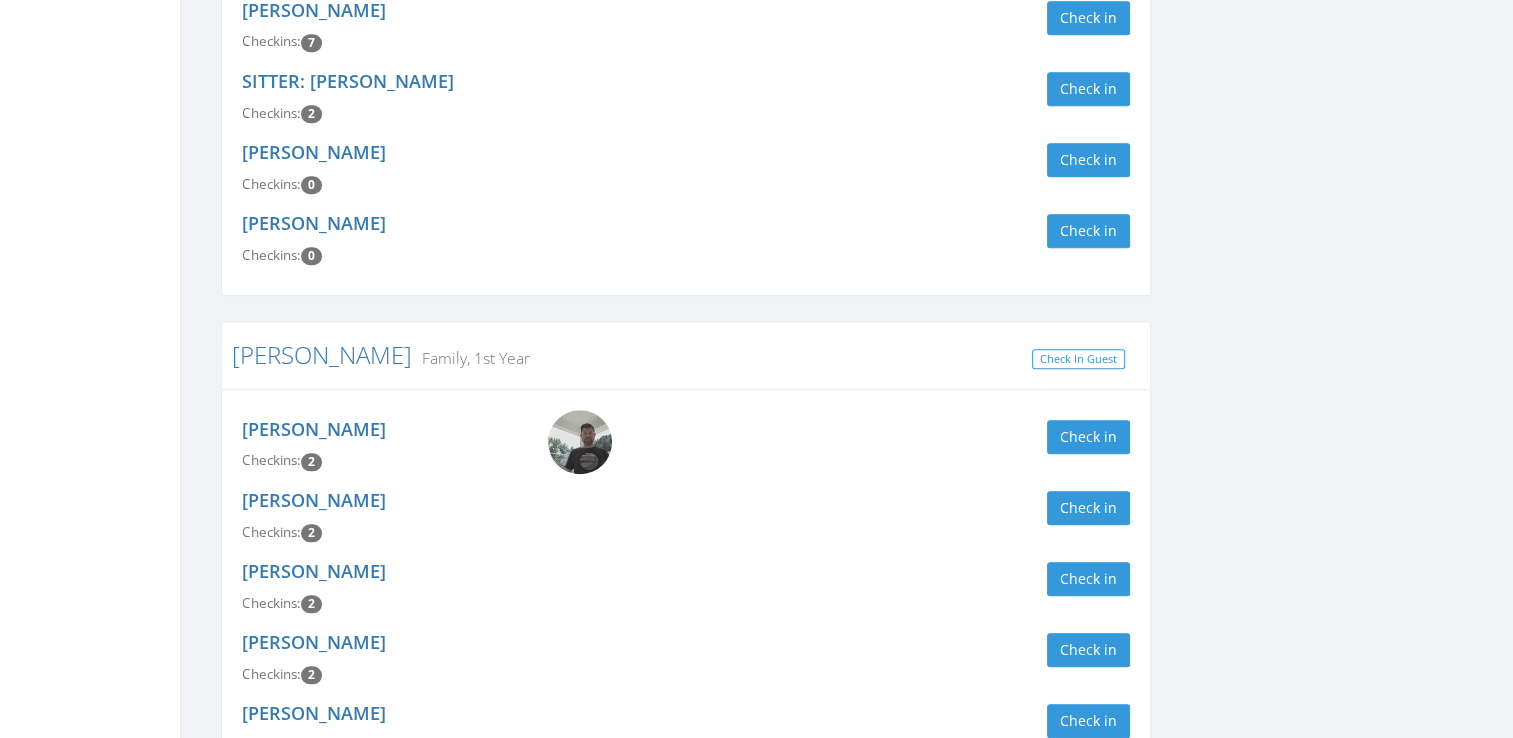 type on "kelly" 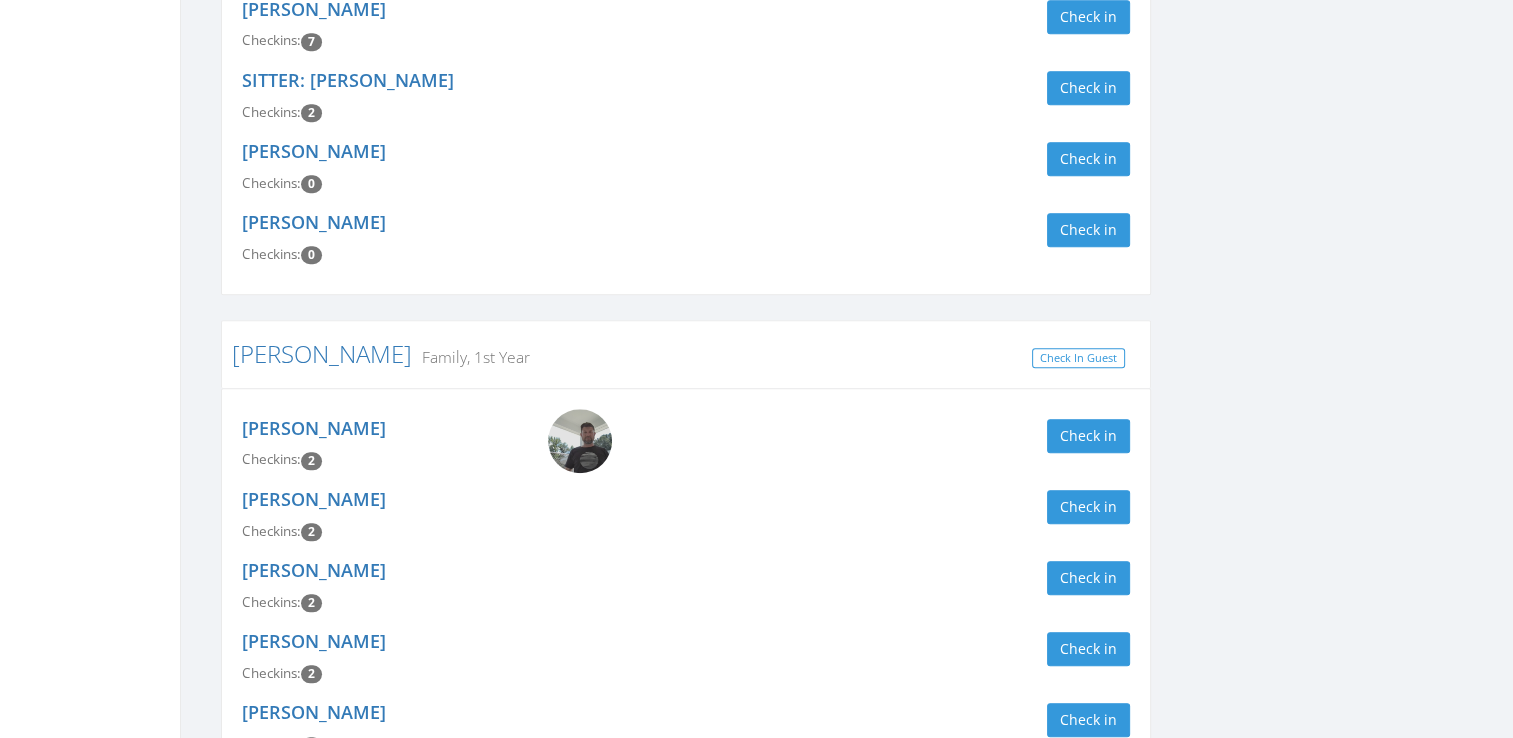 scroll, scrollTop: 2002, scrollLeft: 0, axis: vertical 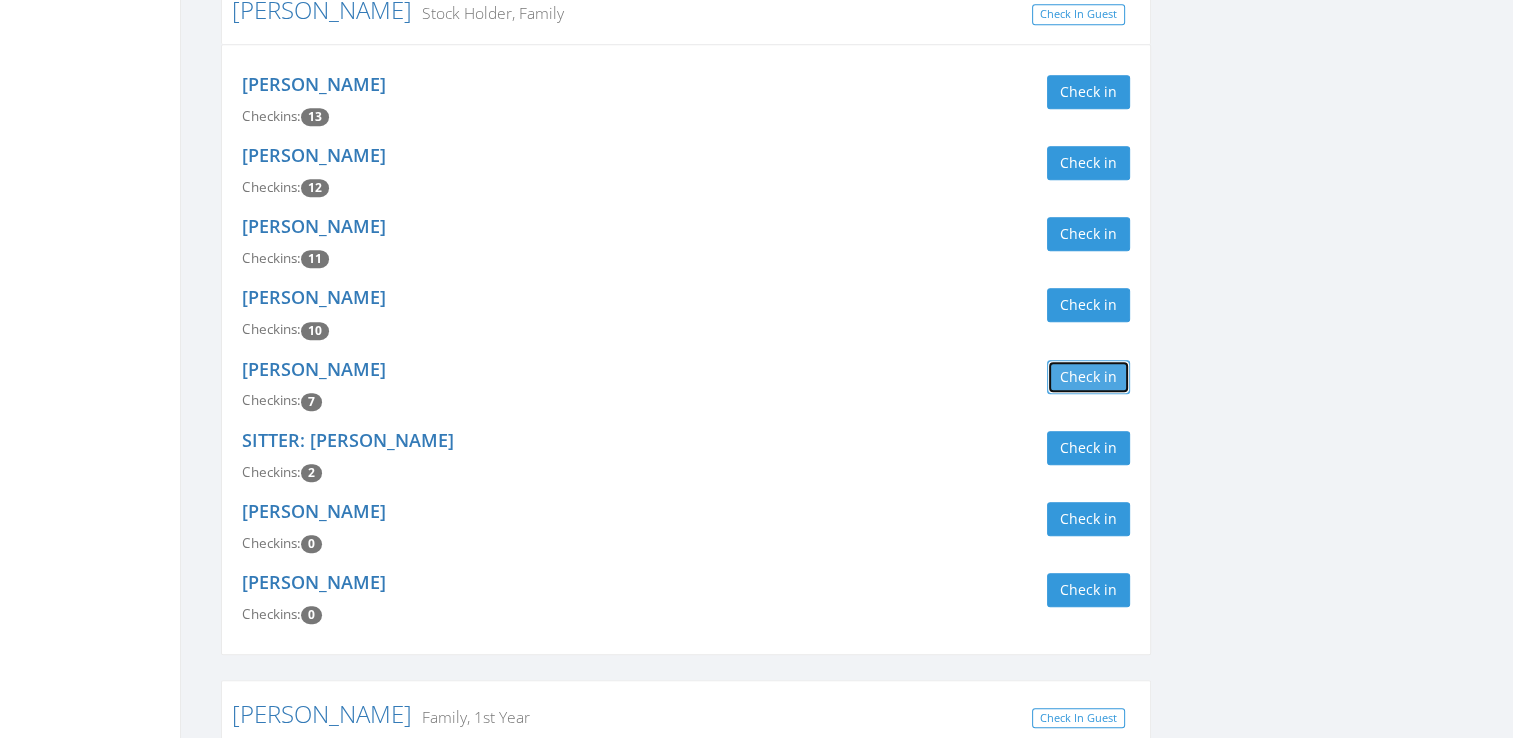 click on "Check in" at bounding box center (1088, 377) 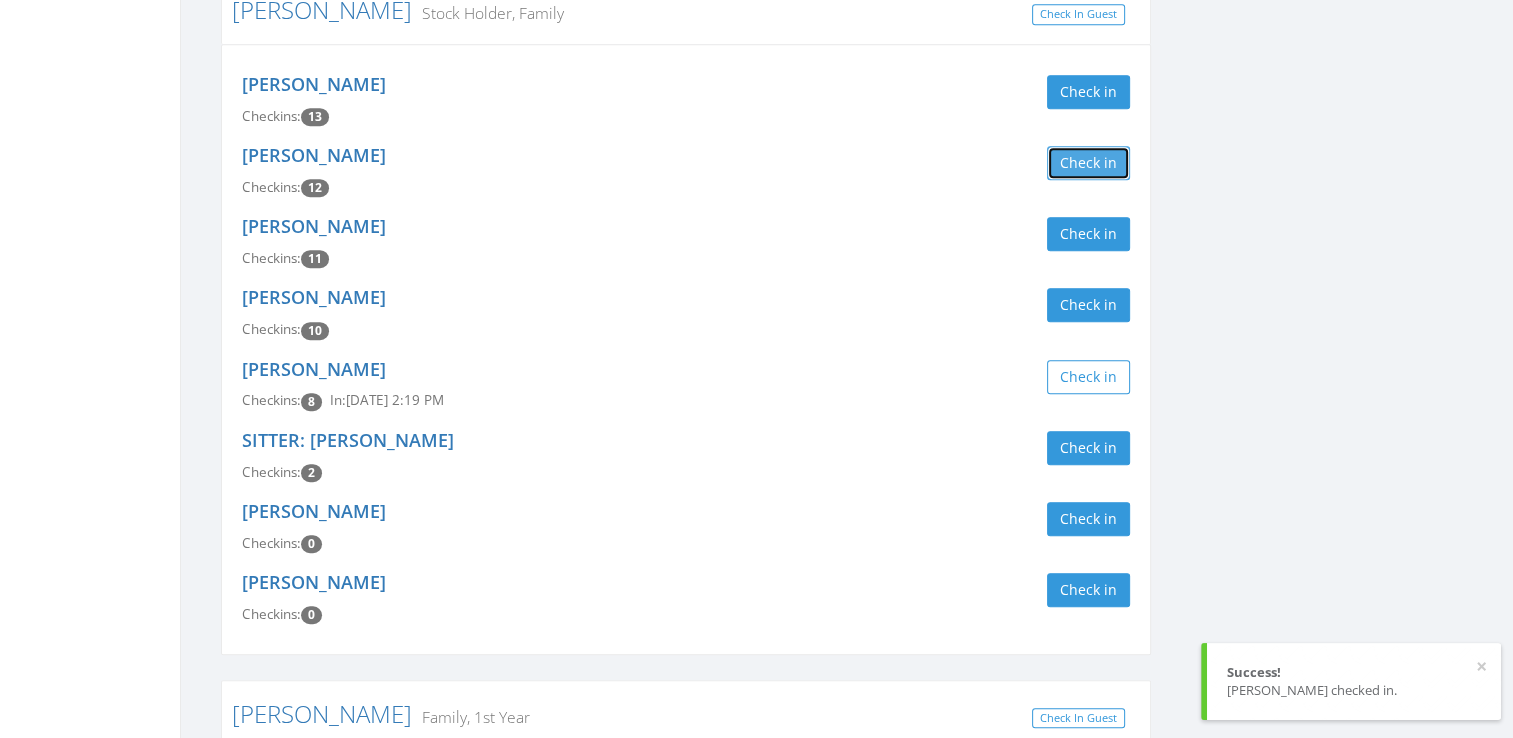 click on "Check in" at bounding box center (1088, 163) 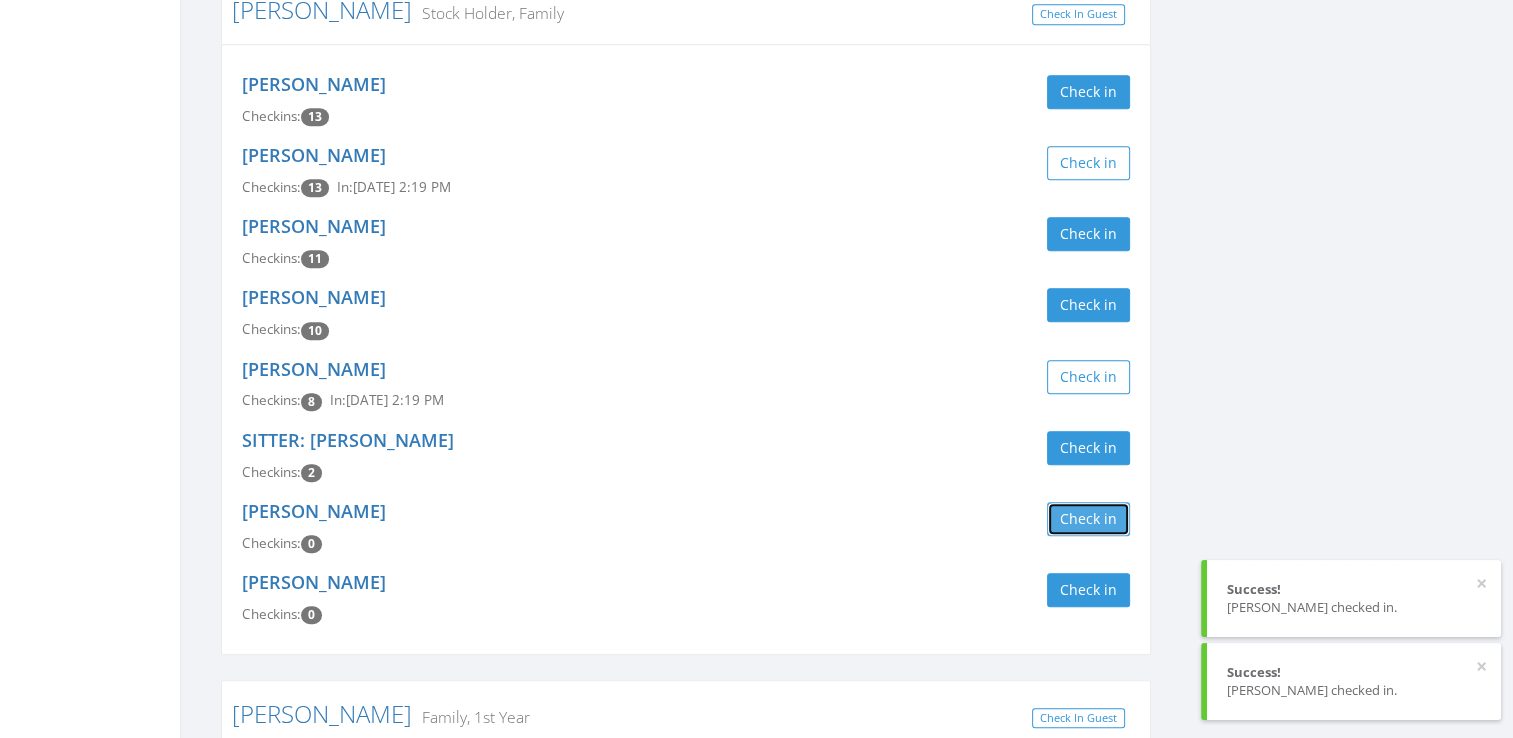click on "Check in" at bounding box center [1088, 519] 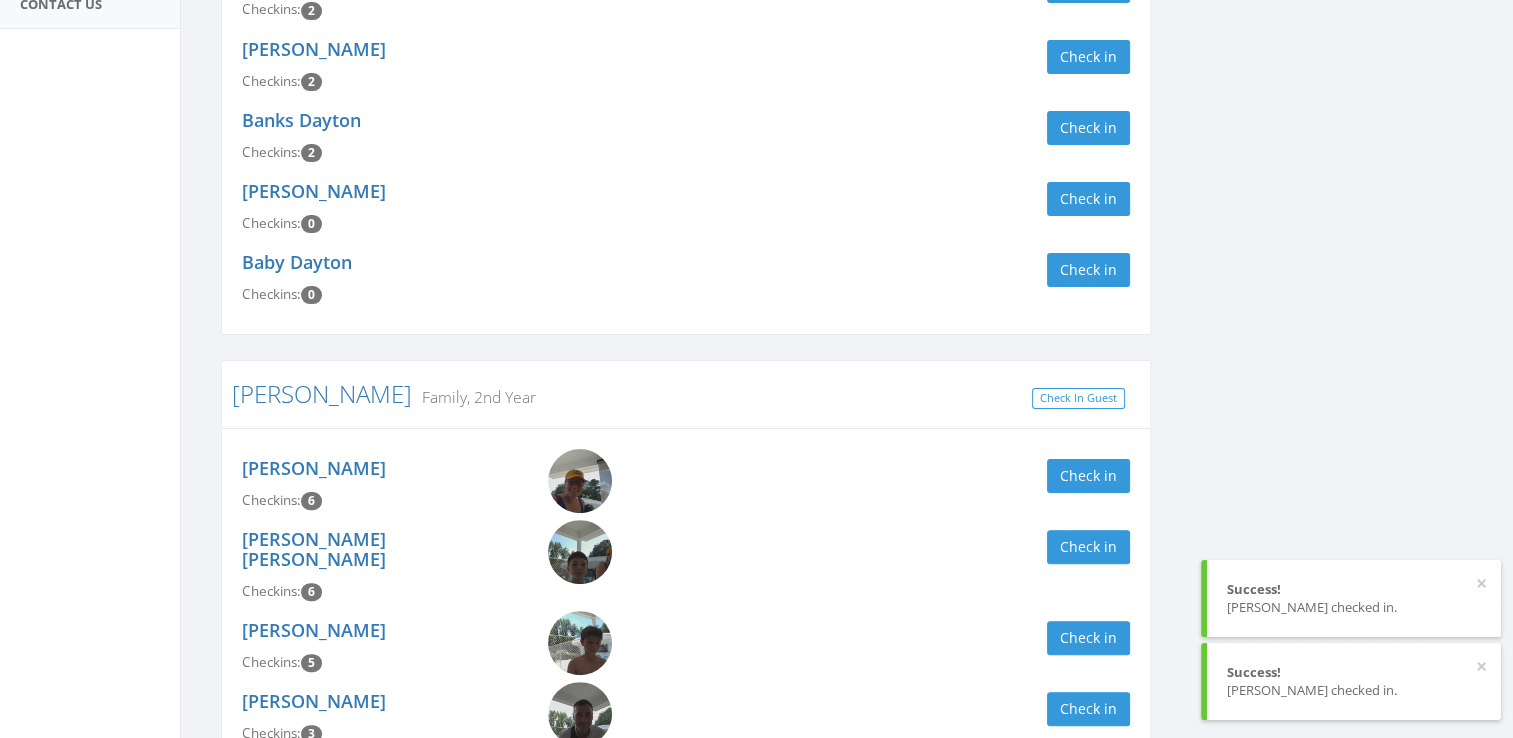 scroll, scrollTop: 0, scrollLeft: 0, axis: both 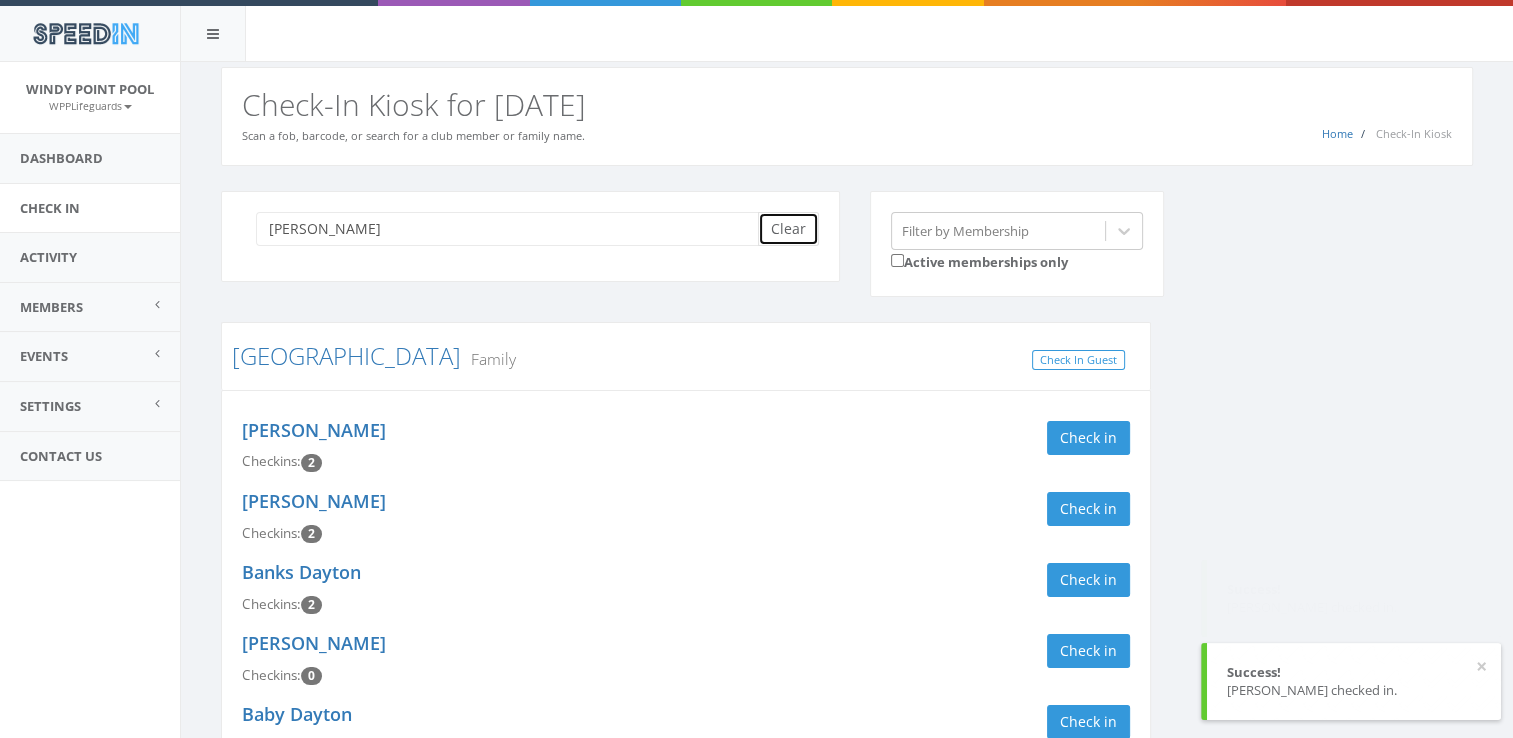 click on "Clear" at bounding box center (788, 229) 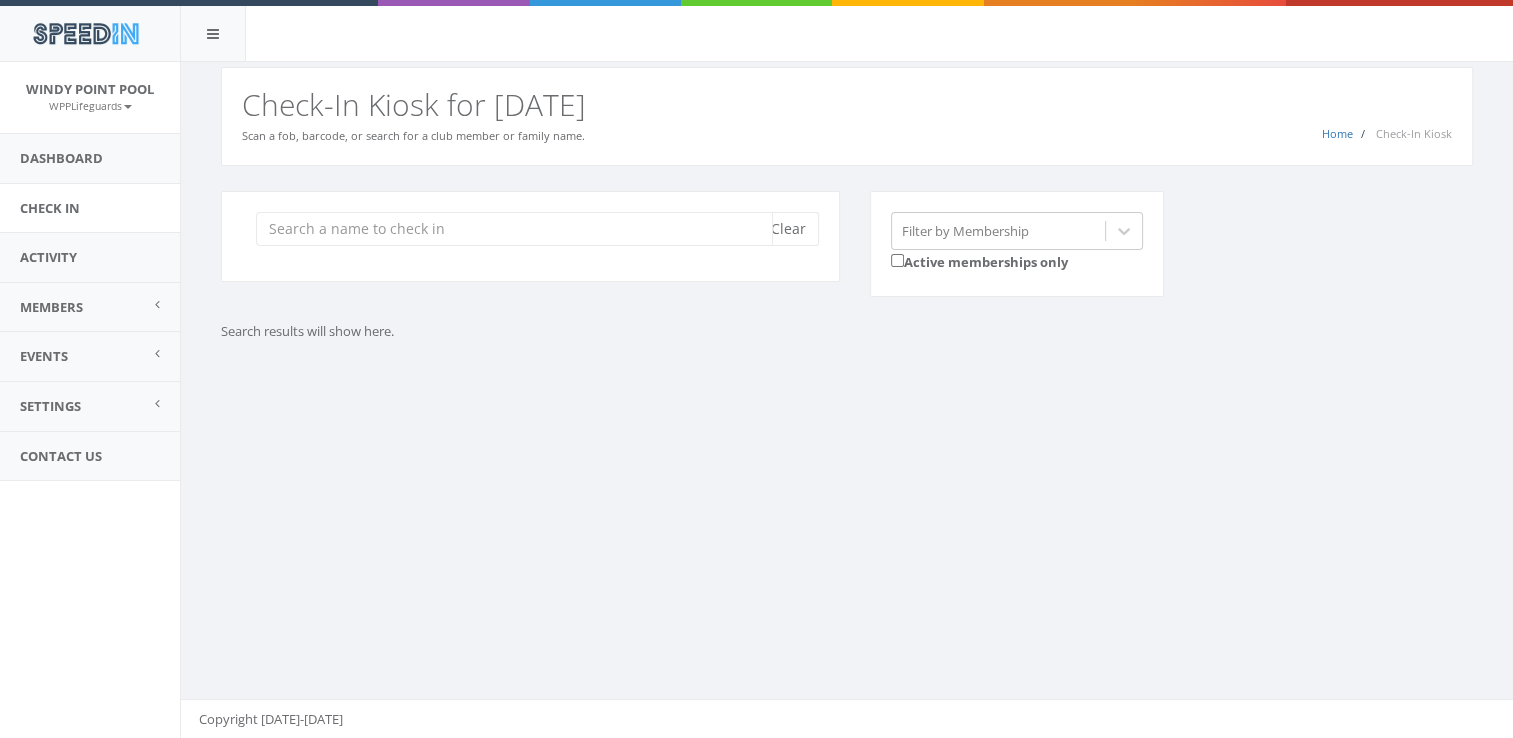 click at bounding box center (514, 229) 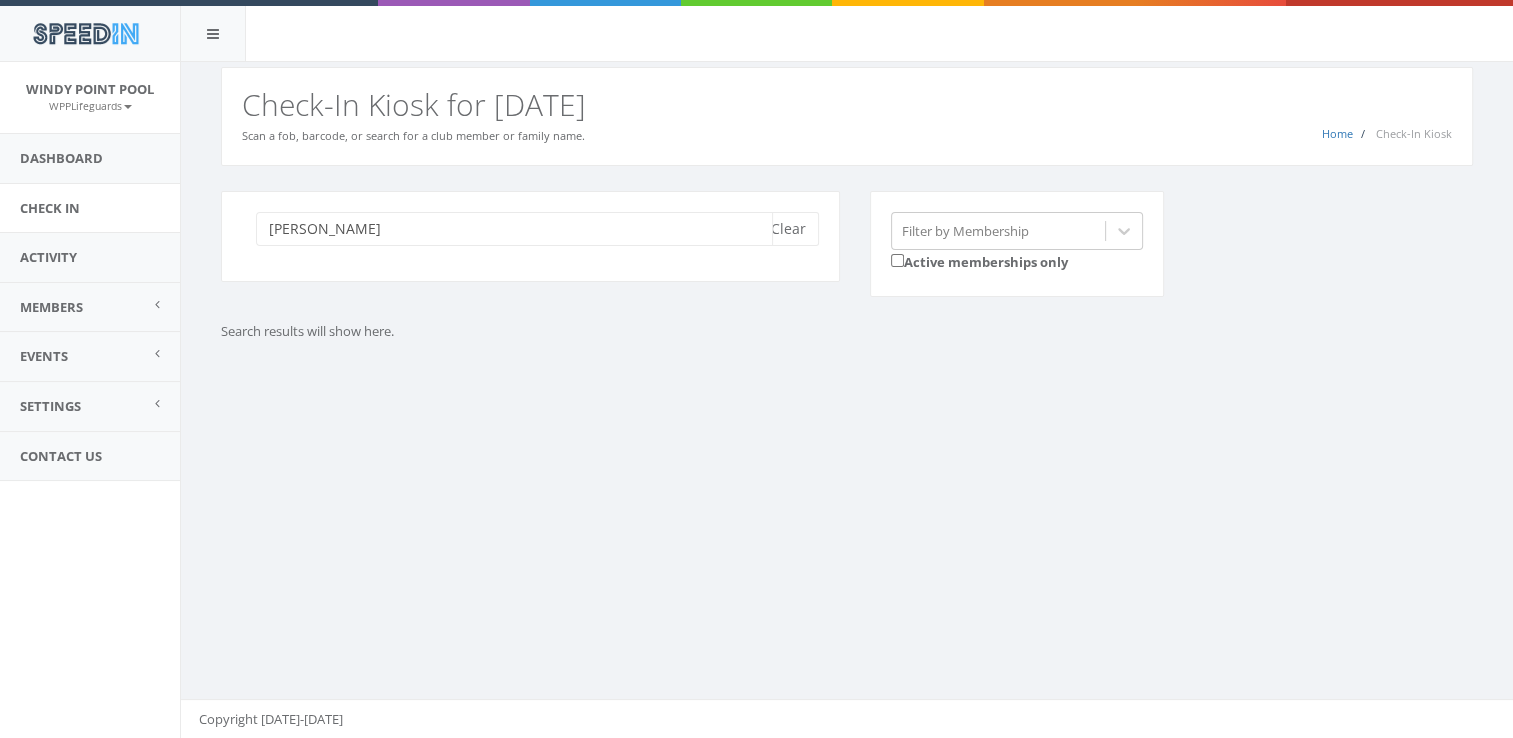 scroll, scrollTop: 0, scrollLeft: 0, axis: both 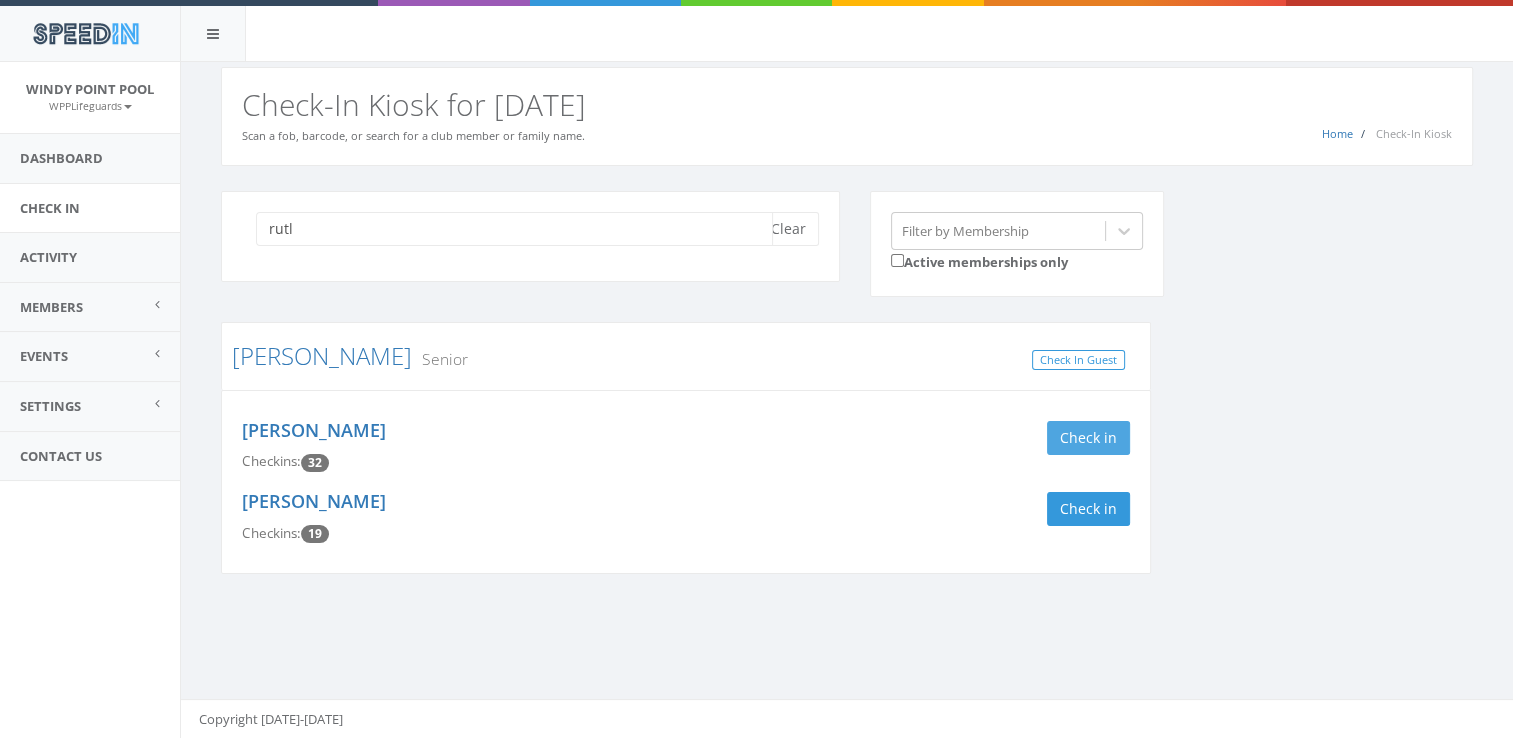type on "rutl" 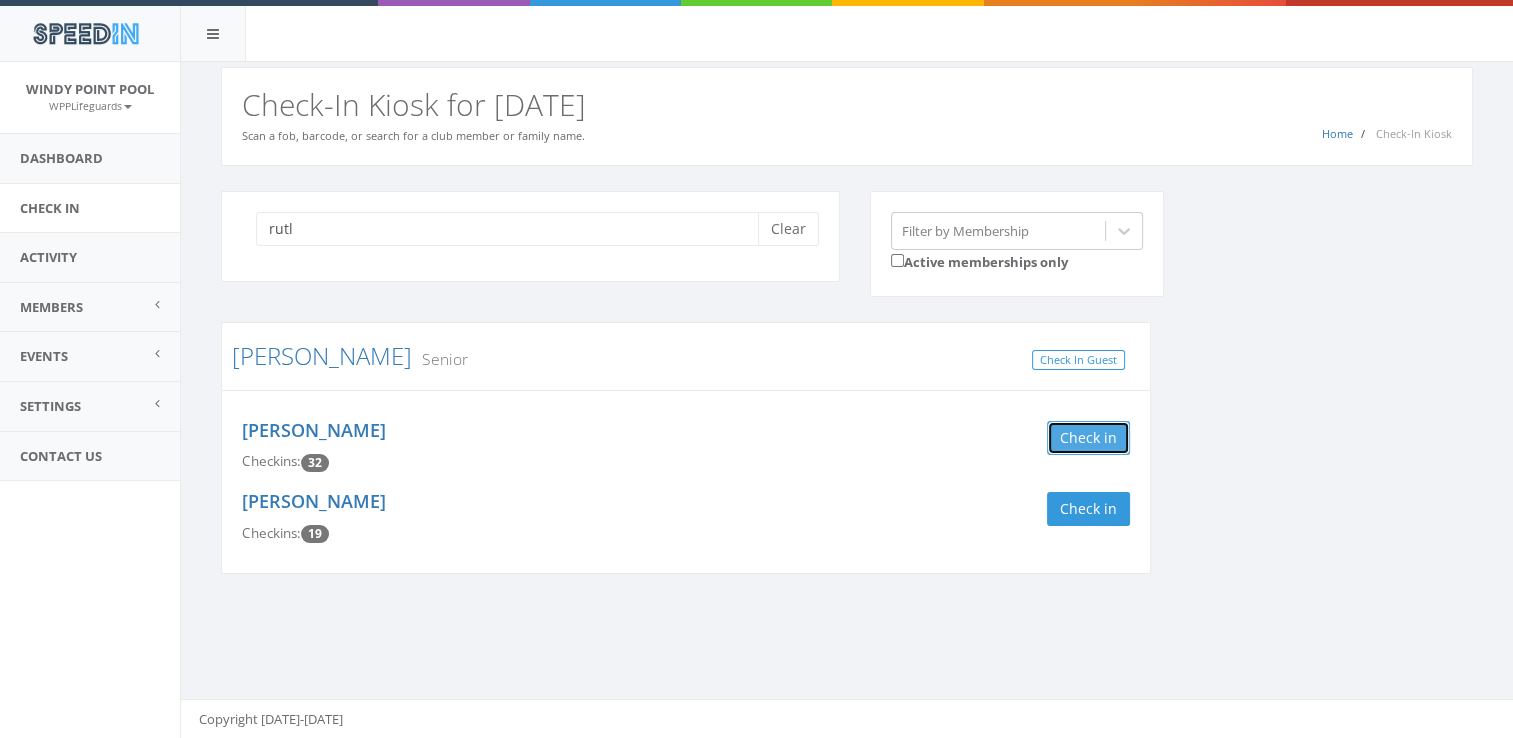 click on "Check in" at bounding box center [1088, 438] 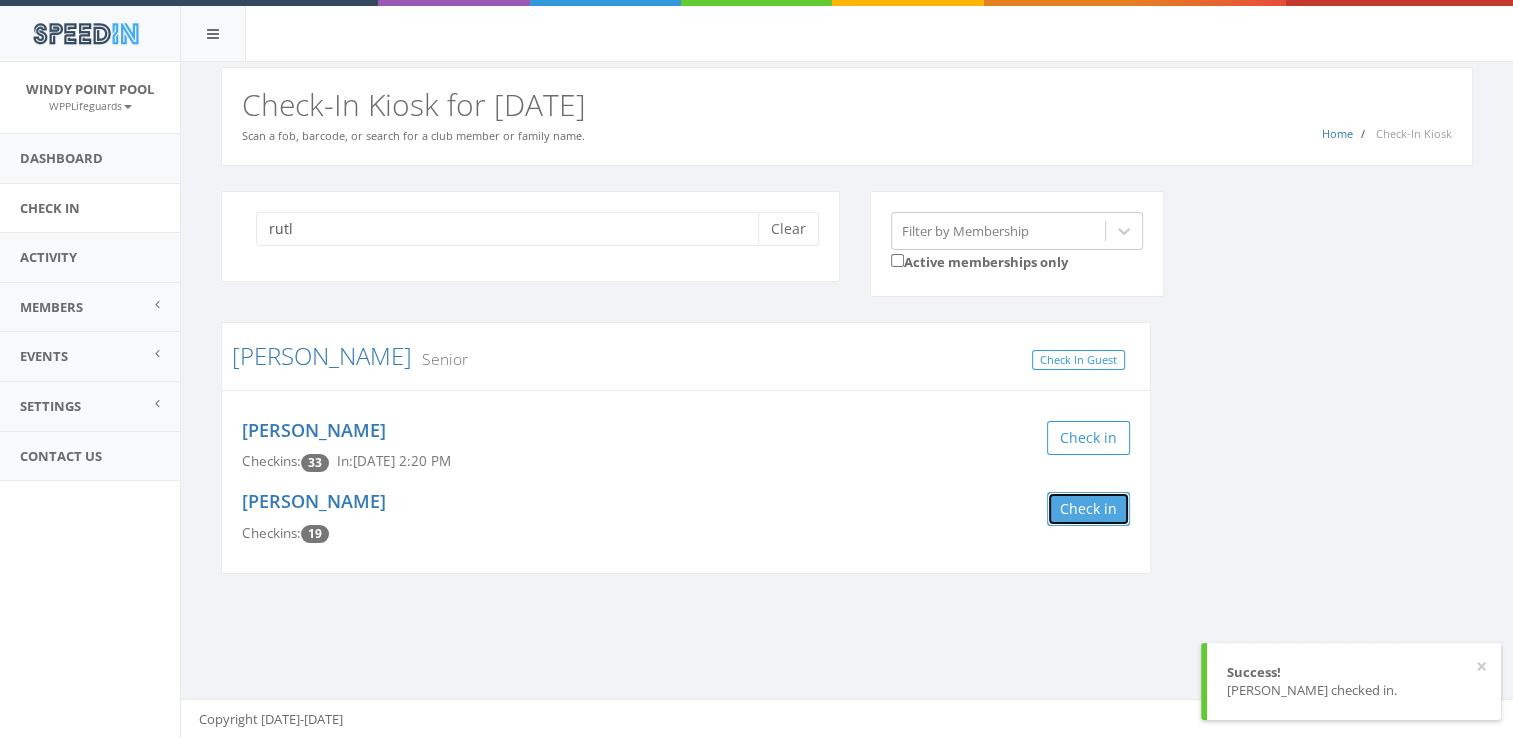 click on "Check in" at bounding box center (1088, 509) 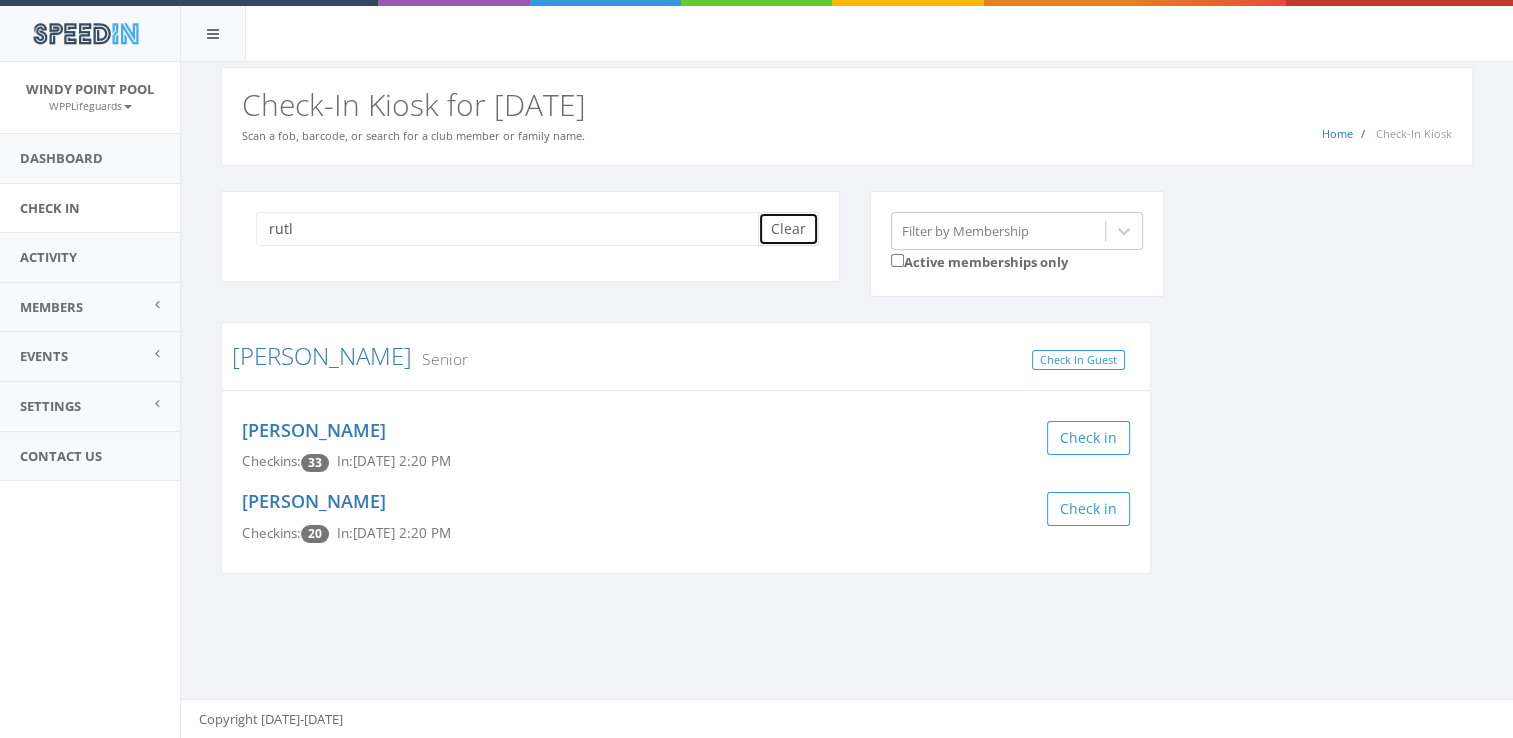 click on "Clear" at bounding box center (788, 229) 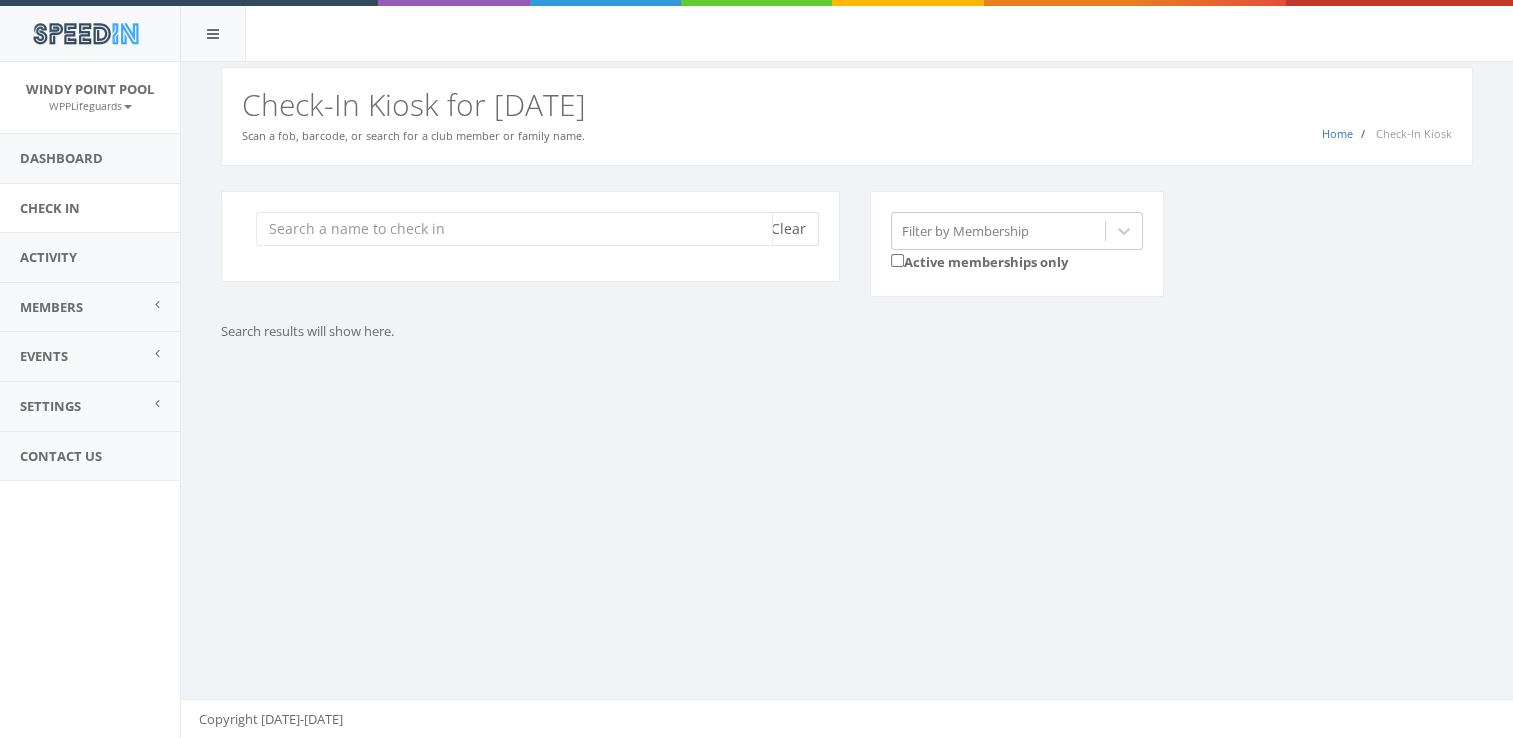 scroll, scrollTop: 0, scrollLeft: 0, axis: both 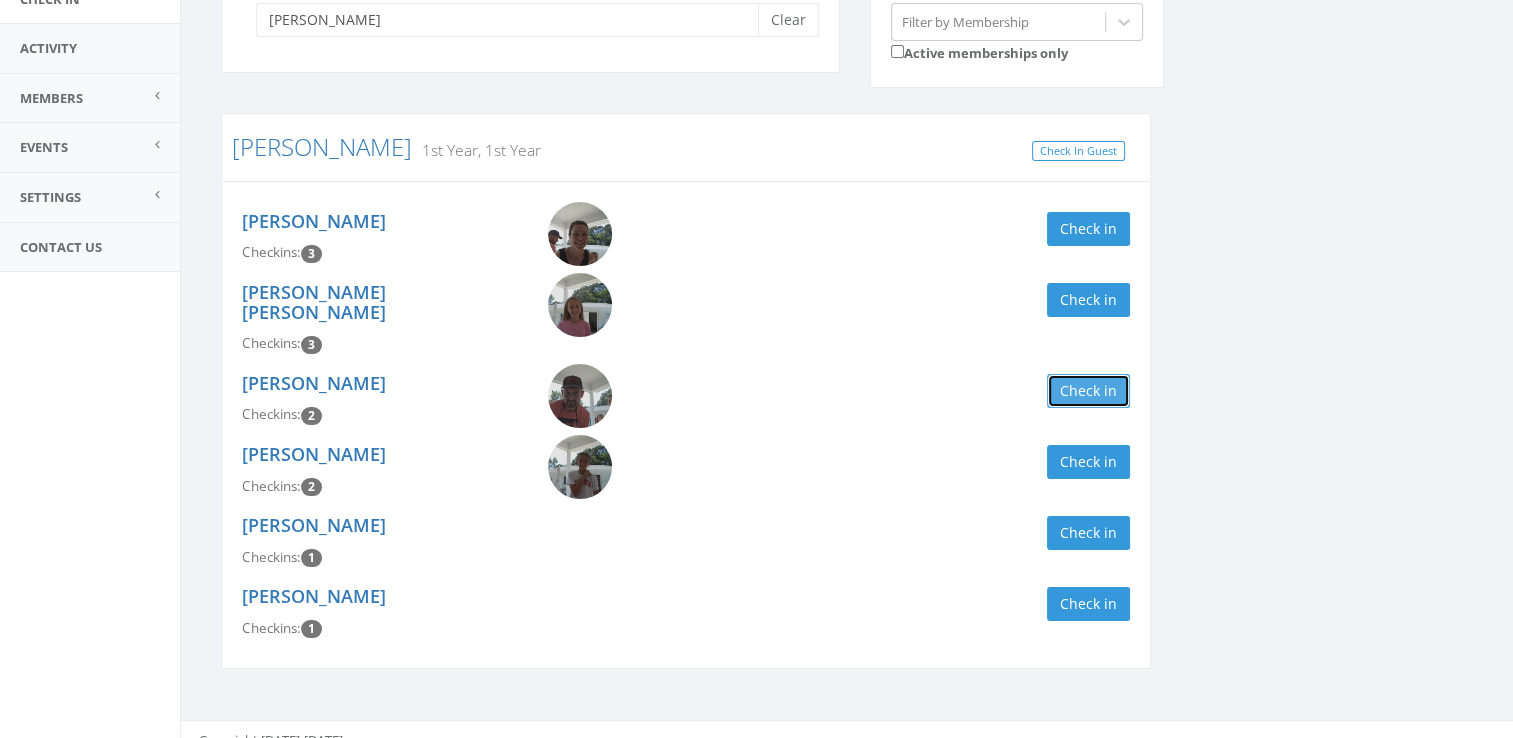 click on "Check in" at bounding box center (1088, 391) 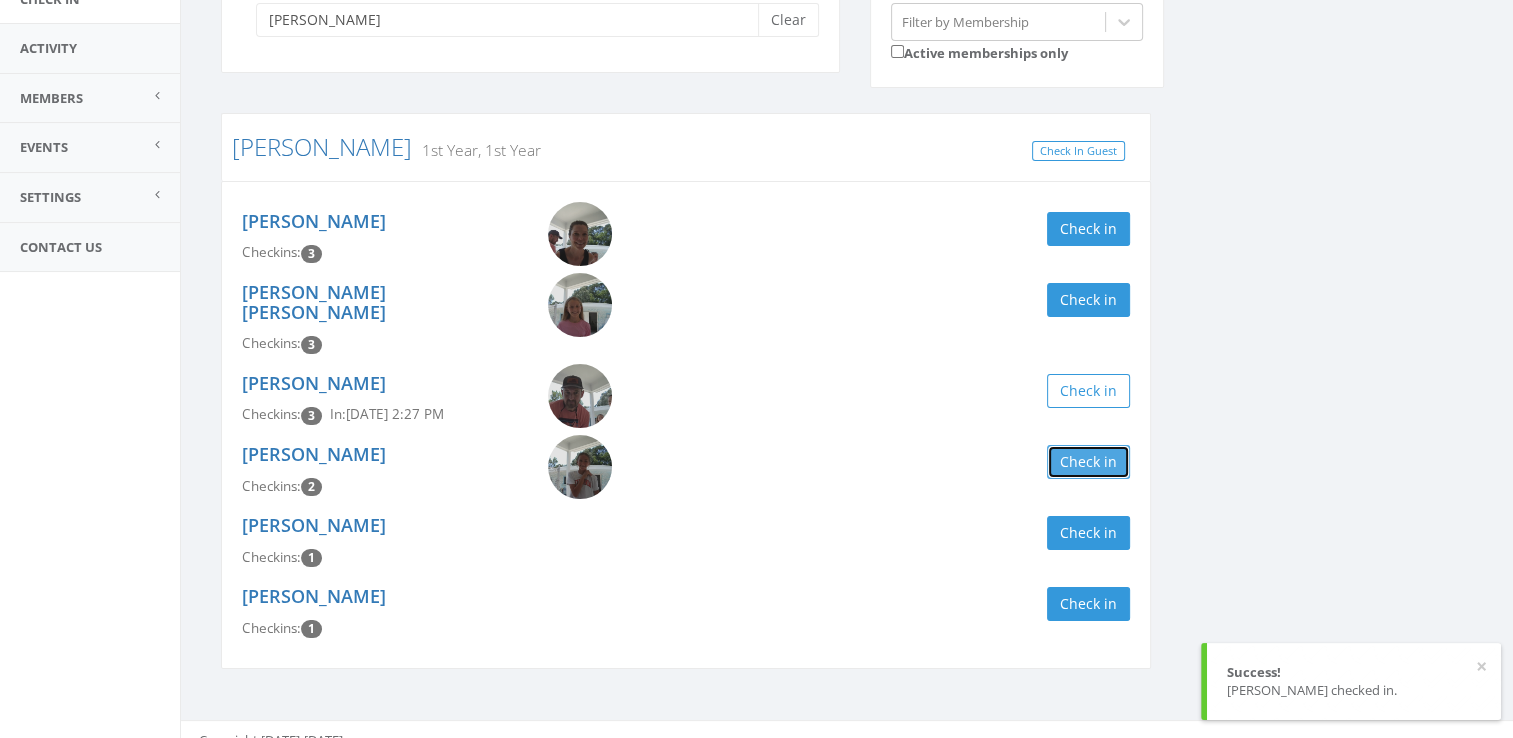 click on "Check in" at bounding box center (1088, 462) 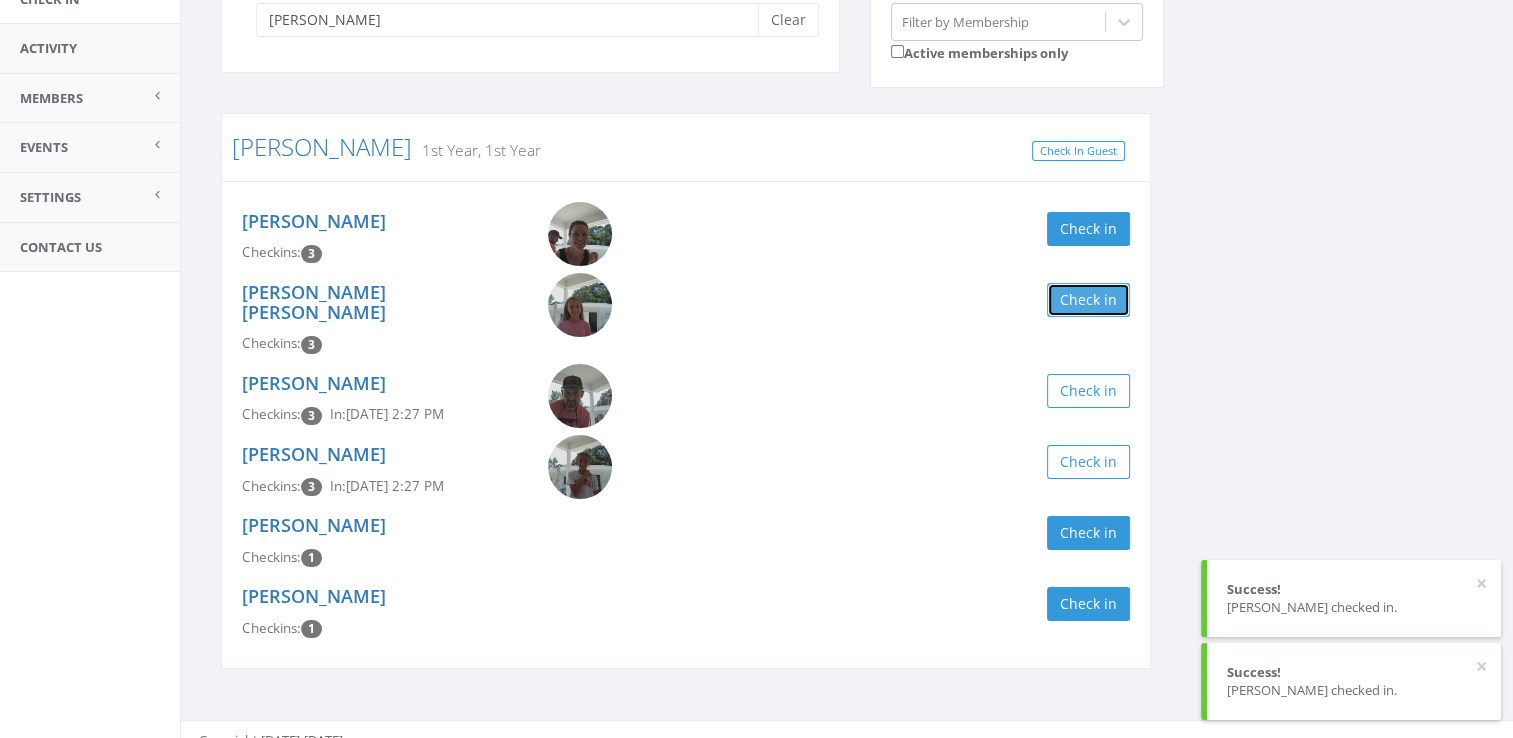 click on "Check in" at bounding box center (1088, 300) 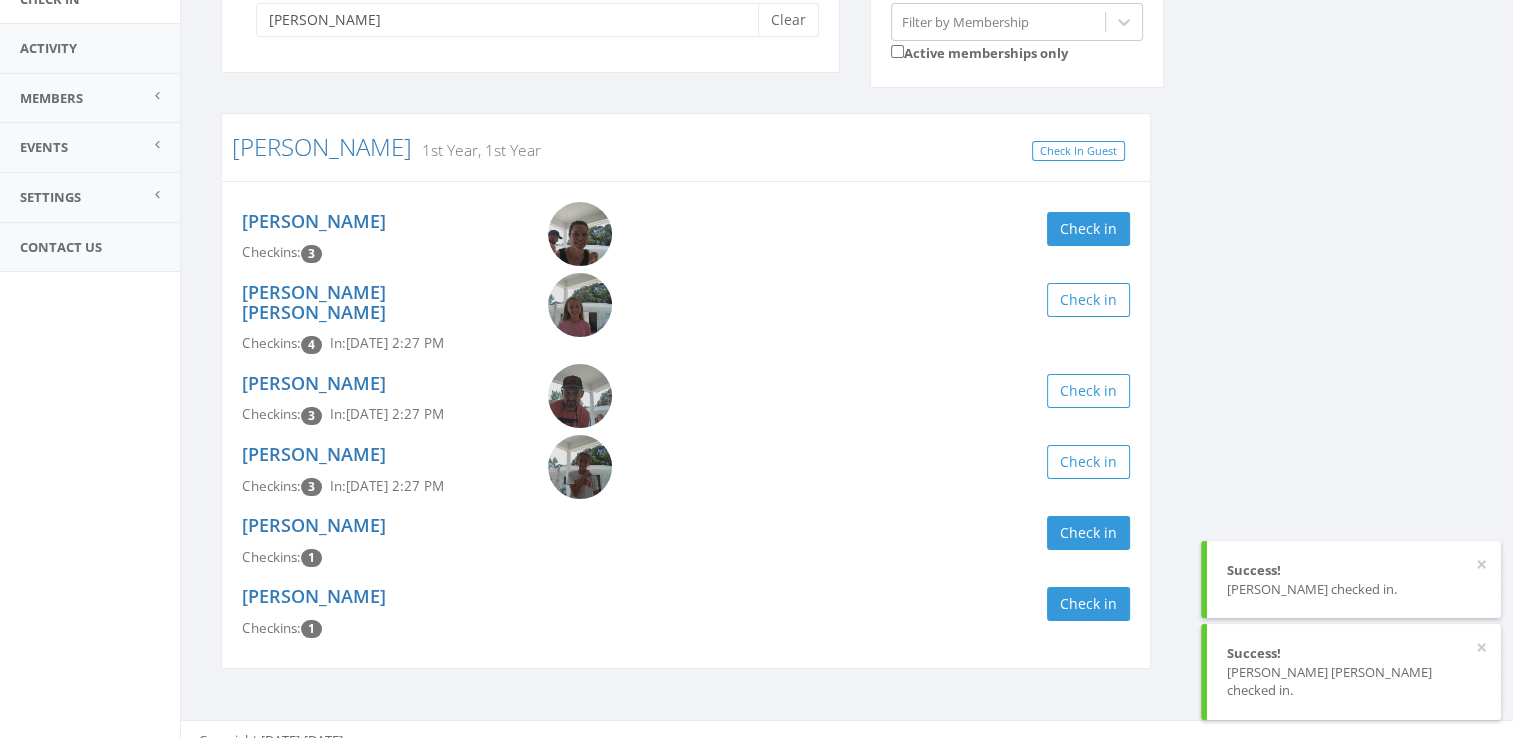 click on "christophel Clear Filter by Membership  Active memberships only Christophel 1st Year, 1st Year Check In Guest Becca Christophel Checkins:  3 Check in Sara Kate Christophel Checkins:  4 In:  Jul 6, 2:27 PM Check in Jared Christophel Checkins:  3 In:  Jul 6, 2:27 PM Check in Molly Christophel Checkins:  3 In:  Jul 6, 2:27 PM Check in Ava Christophel Checkins:  1 Check in Samuel Christophel Checkins:  1 Check in" at bounding box center (847, 338) 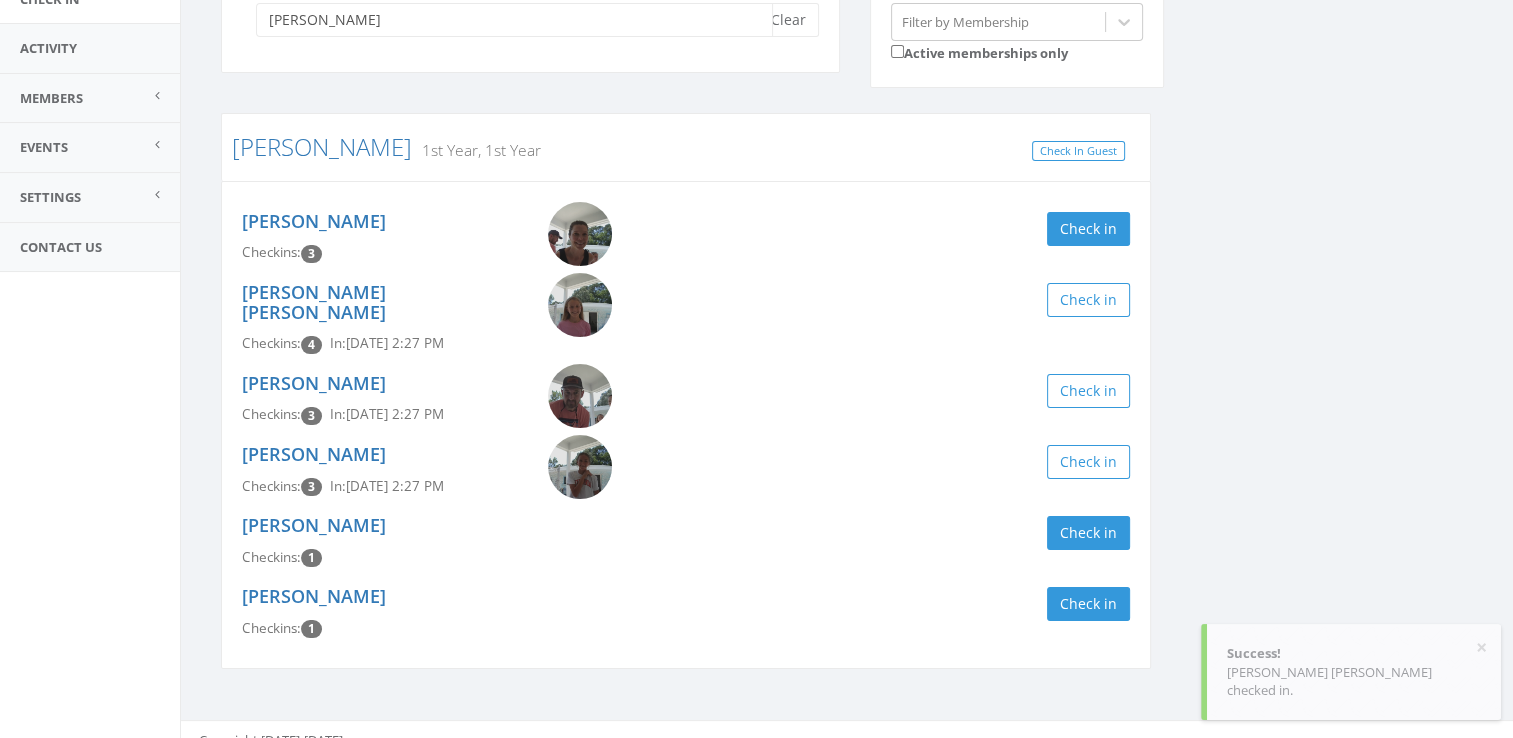 drag, startPoint x: 356, startPoint y: 25, endPoint x: 196, endPoint y: 18, distance: 160.15305 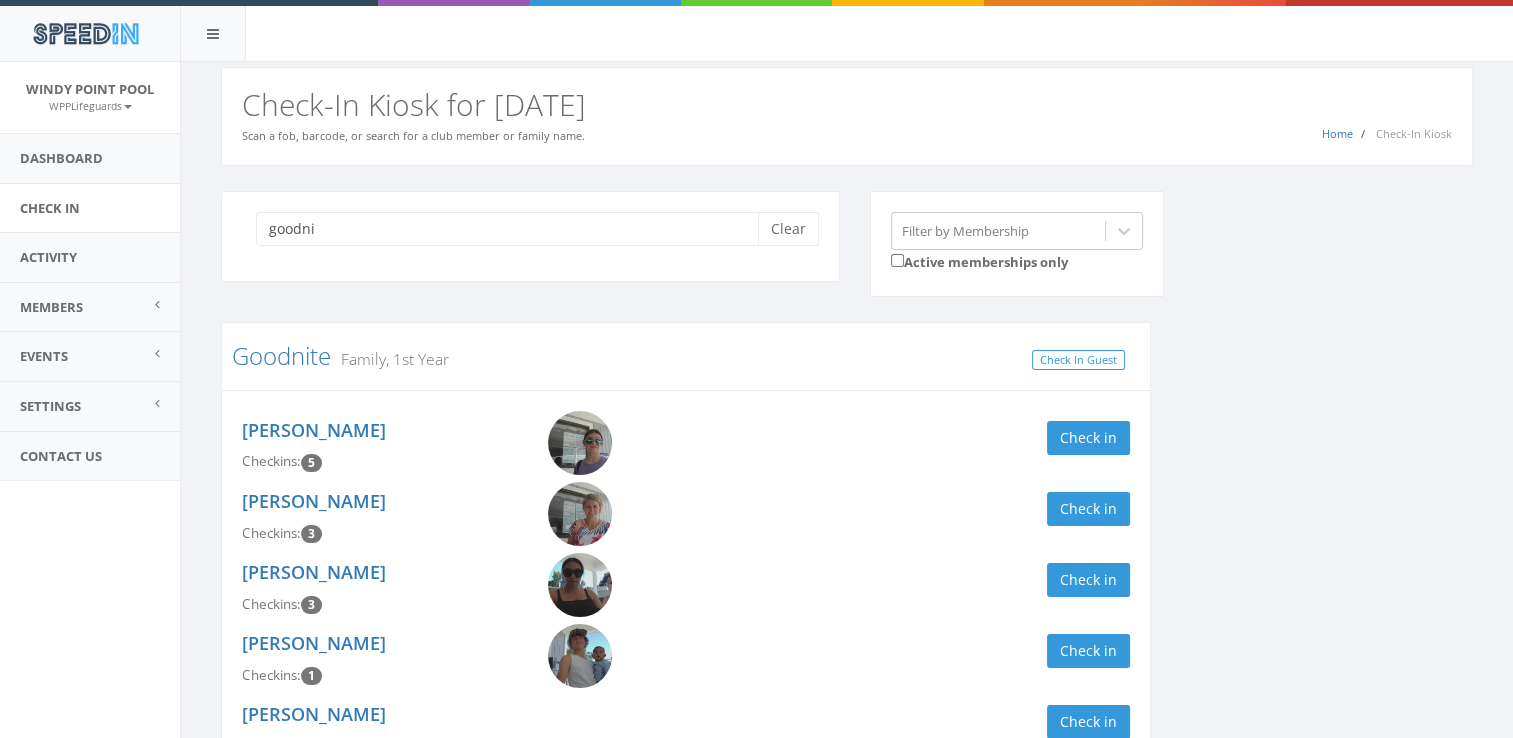 scroll, scrollTop: 138, scrollLeft: 0, axis: vertical 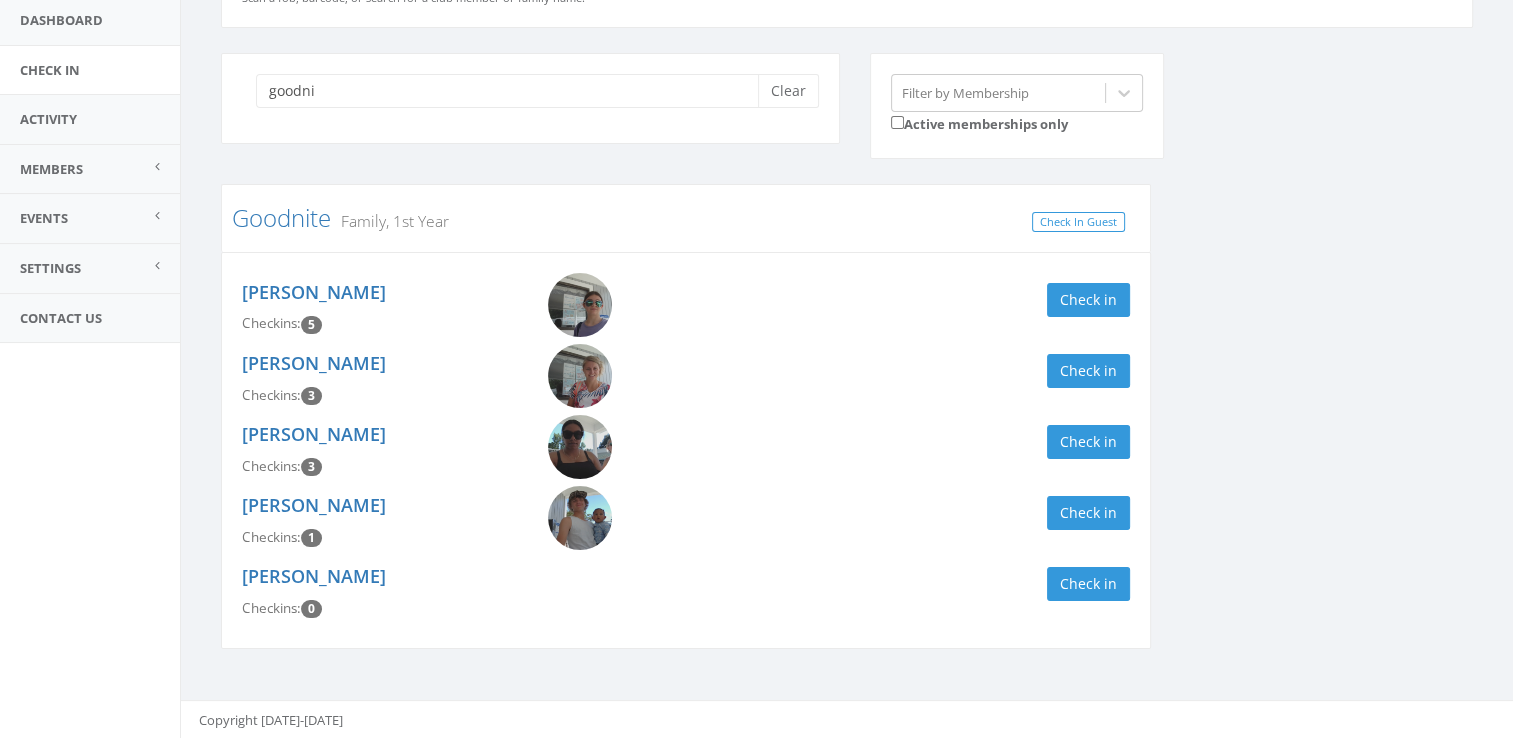 click on "Family, 1st Year" at bounding box center [390, 221] 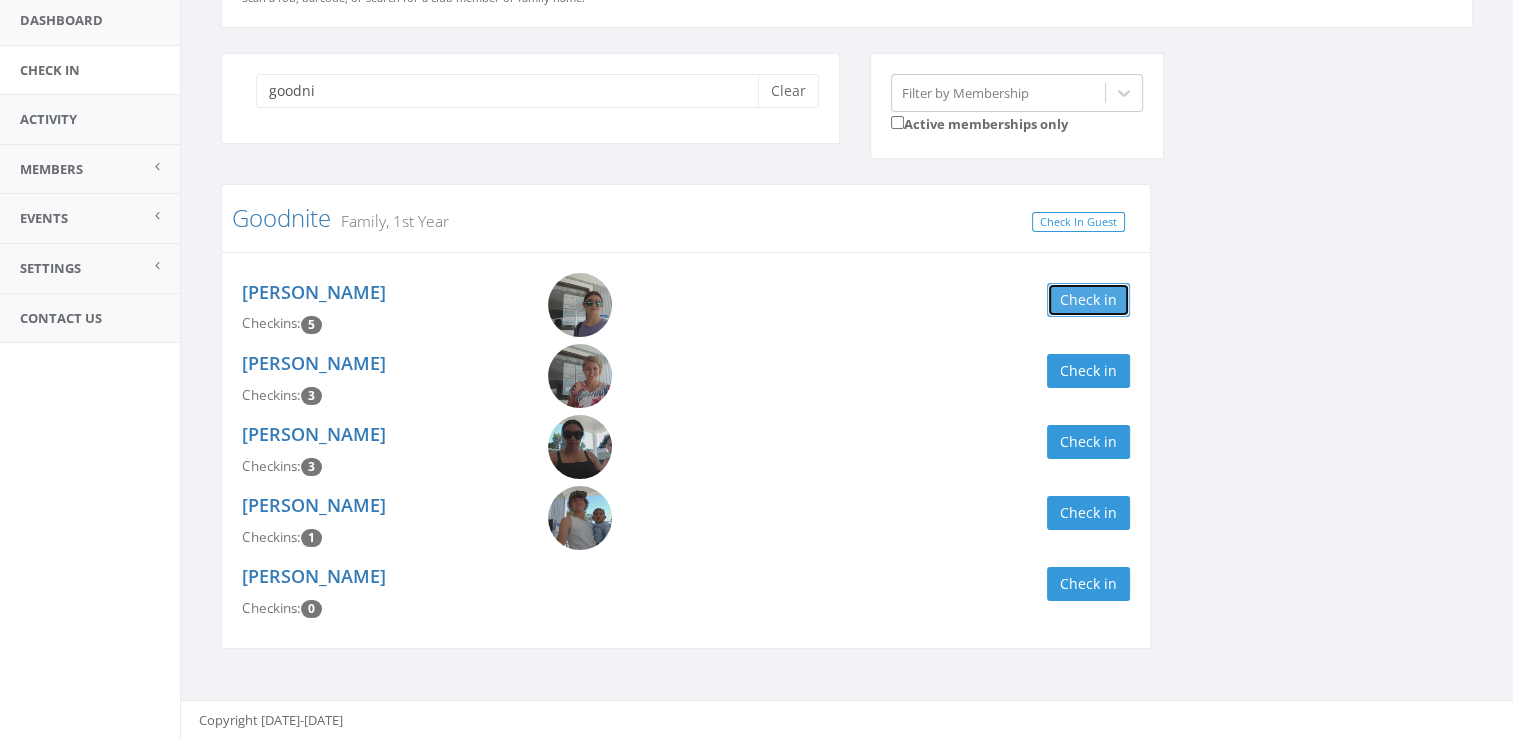 click on "Check in" at bounding box center (1088, 300) 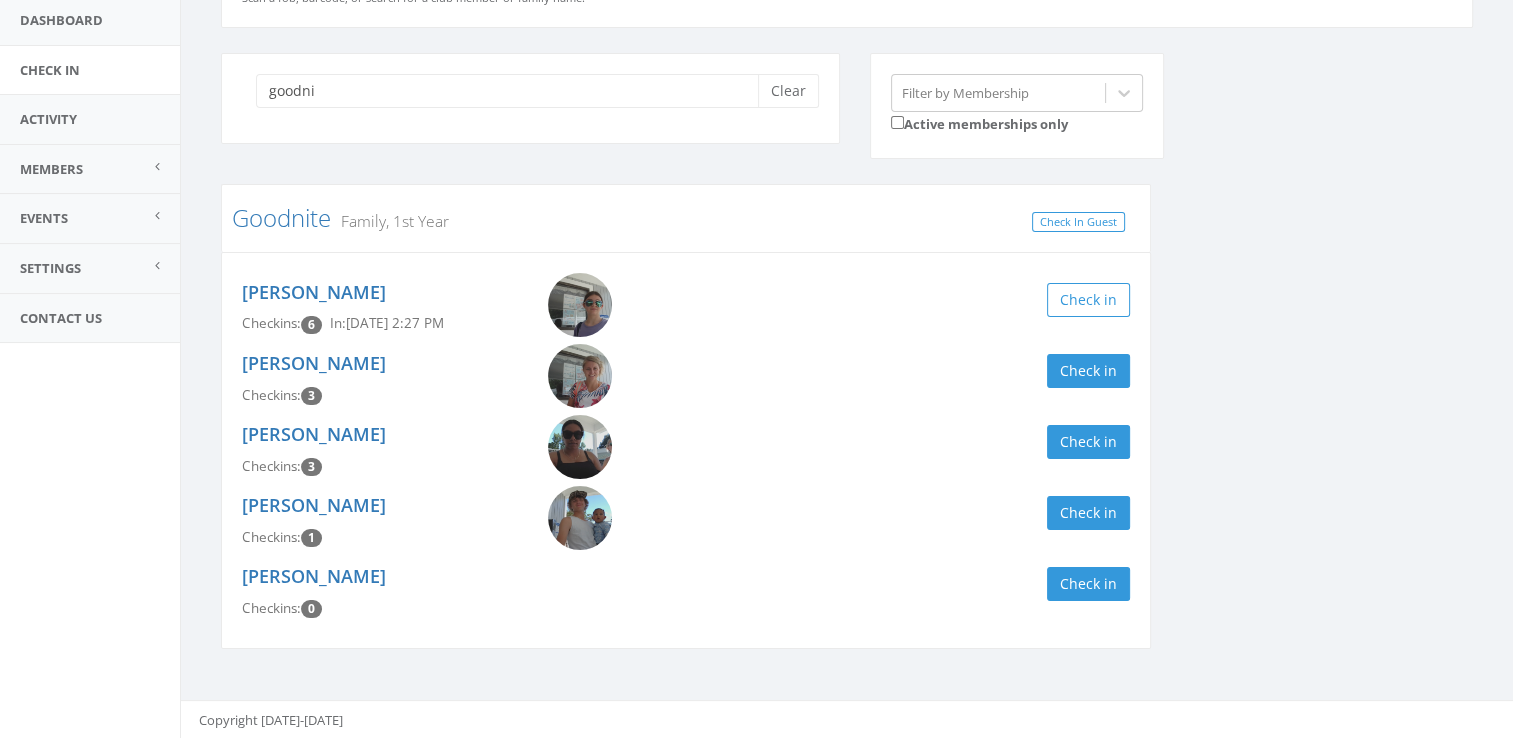 click on "goodni Clear Filter by Membership  Active memberships only Goodnite Family, 1st Year Check In Guest Audrey Goodnite Checkins:  6 In:  Jul 6, 2:27 PM Check in Carrisa Goodnite Checkins:  3 Check in Selena Martinez-Mayes Checkins:  3 Check in Gavin Goodnite Checkins:  1 Check in Chris Goodnite Checkins:  0 Check in" at bounding box center (847, 364) 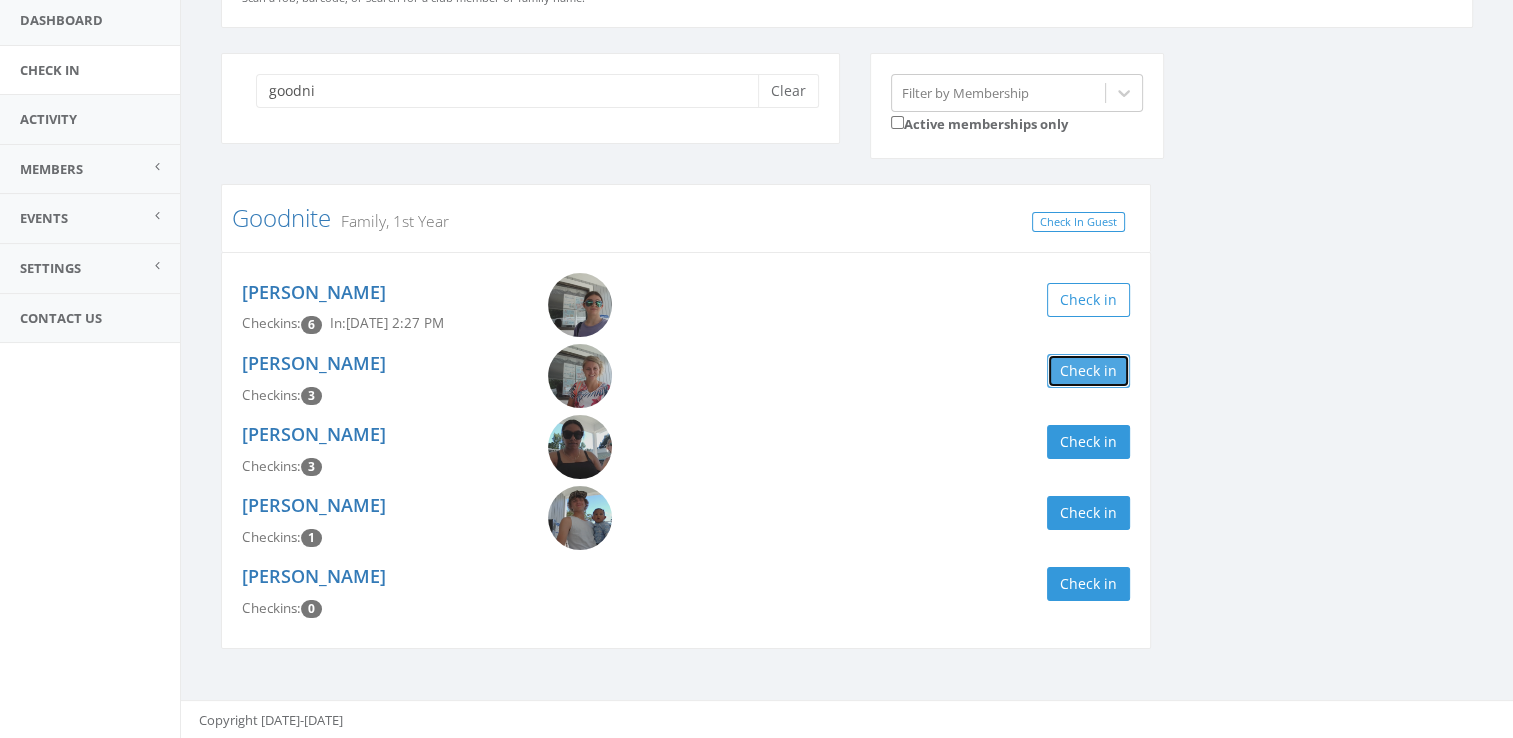 click on "Check in" at bounding box center (1088, 371) 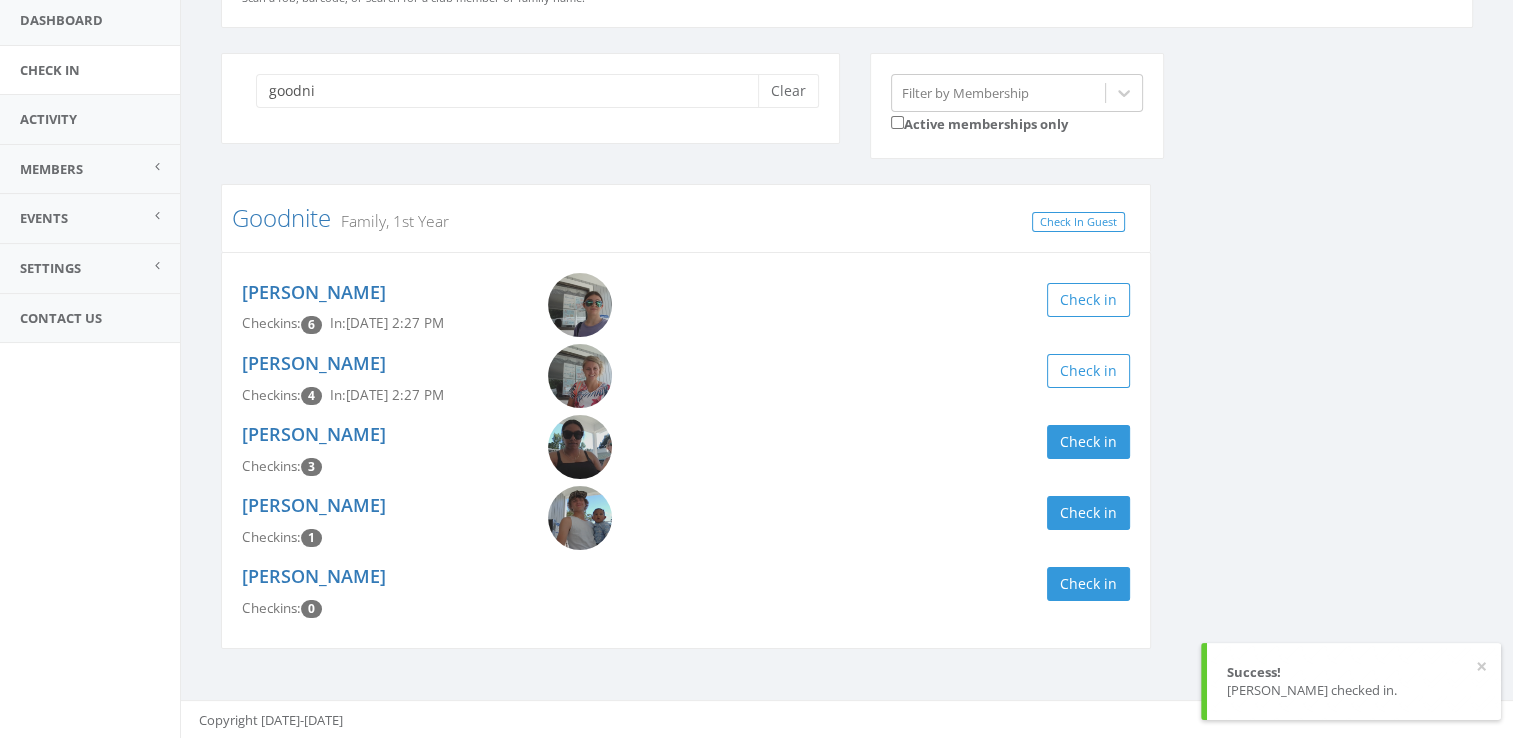 click on "goodni Clear Filter by Membership  Active memberships only Goodnite Family, 1st Year Check In Guest Audrey Goodnite Checkins:  6 In:  Jul 6, 2:27 PM Check in Carrisa Goodnite Checkins:  4 In:  Jul 6, 2:27 PM Check in Selena Martinez-Mayes Checkins:  3 Check in Gavin Goodnite Checkins:  1 Check in Chris Goodnite Checkins:  0 Check in" at bounding box center [847, 364] 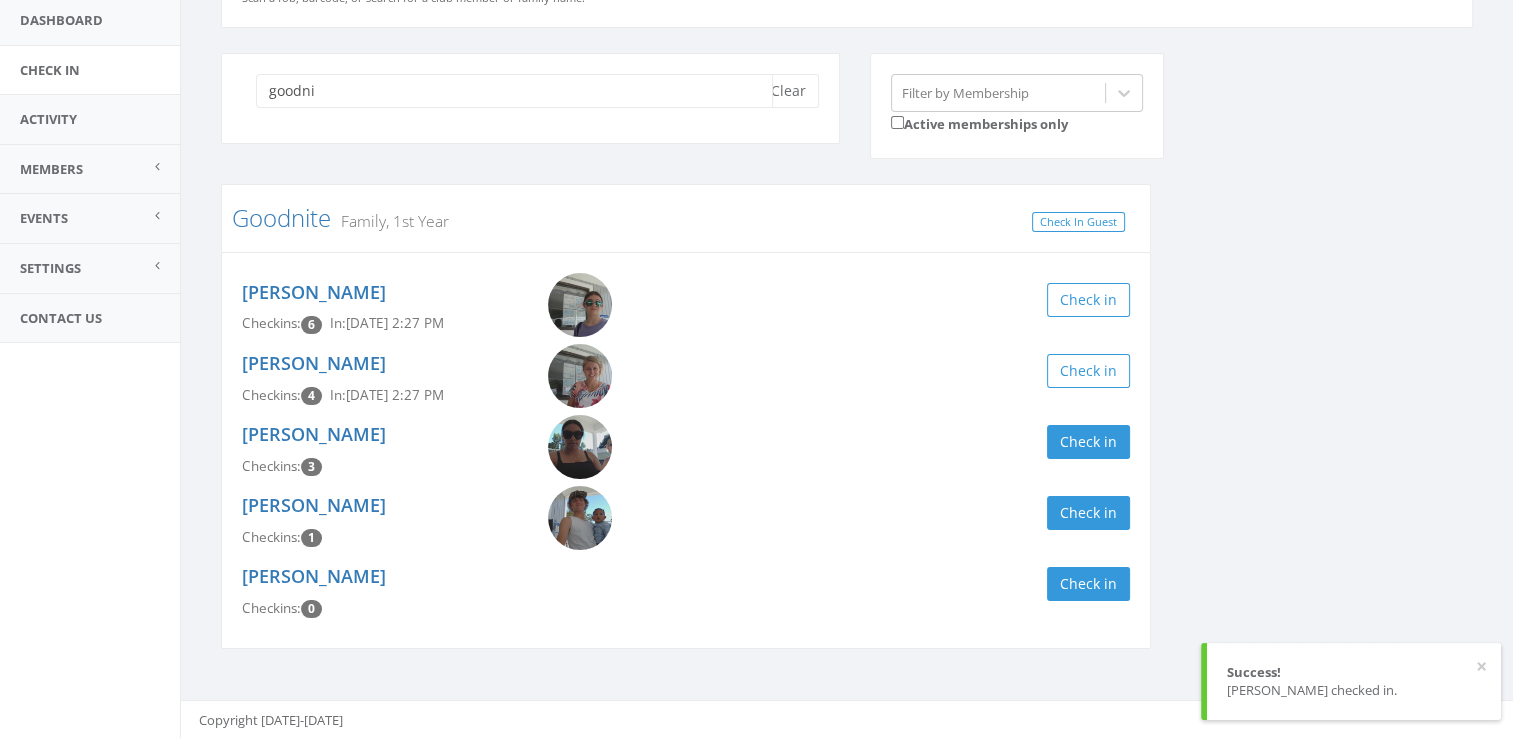 click on "goodni" at bounding box center [514, 91] 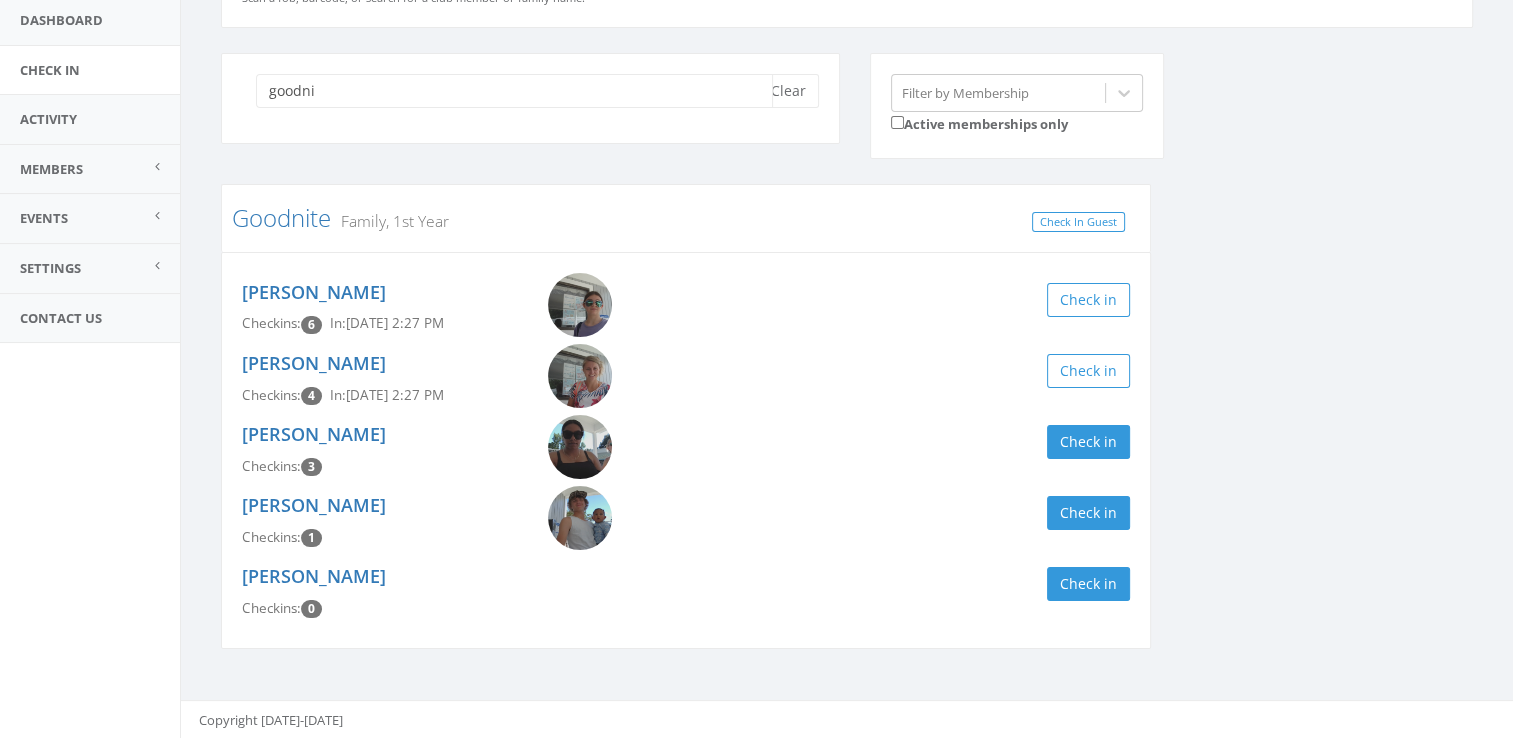click on "goodni" at bounding box center (514, 91) 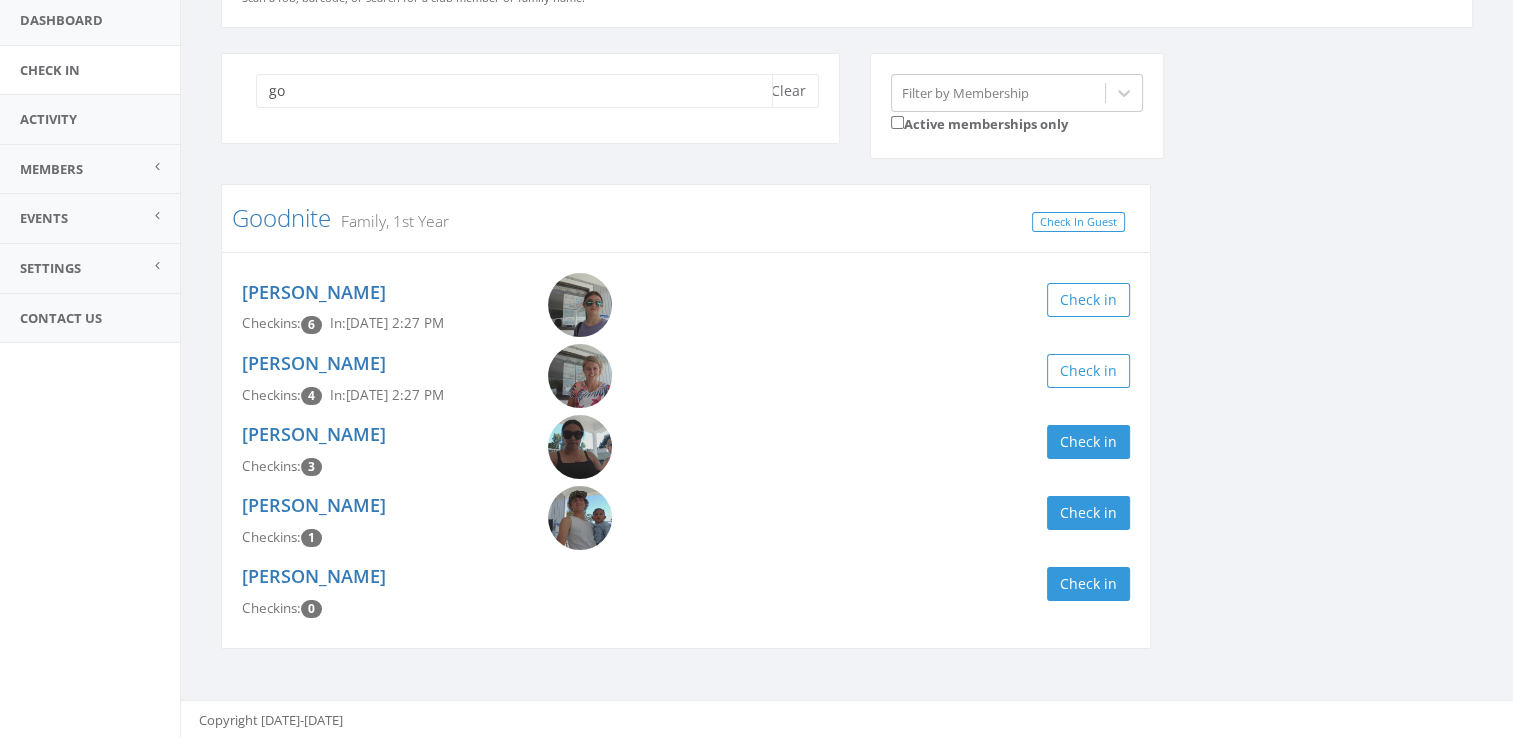 type on "g" 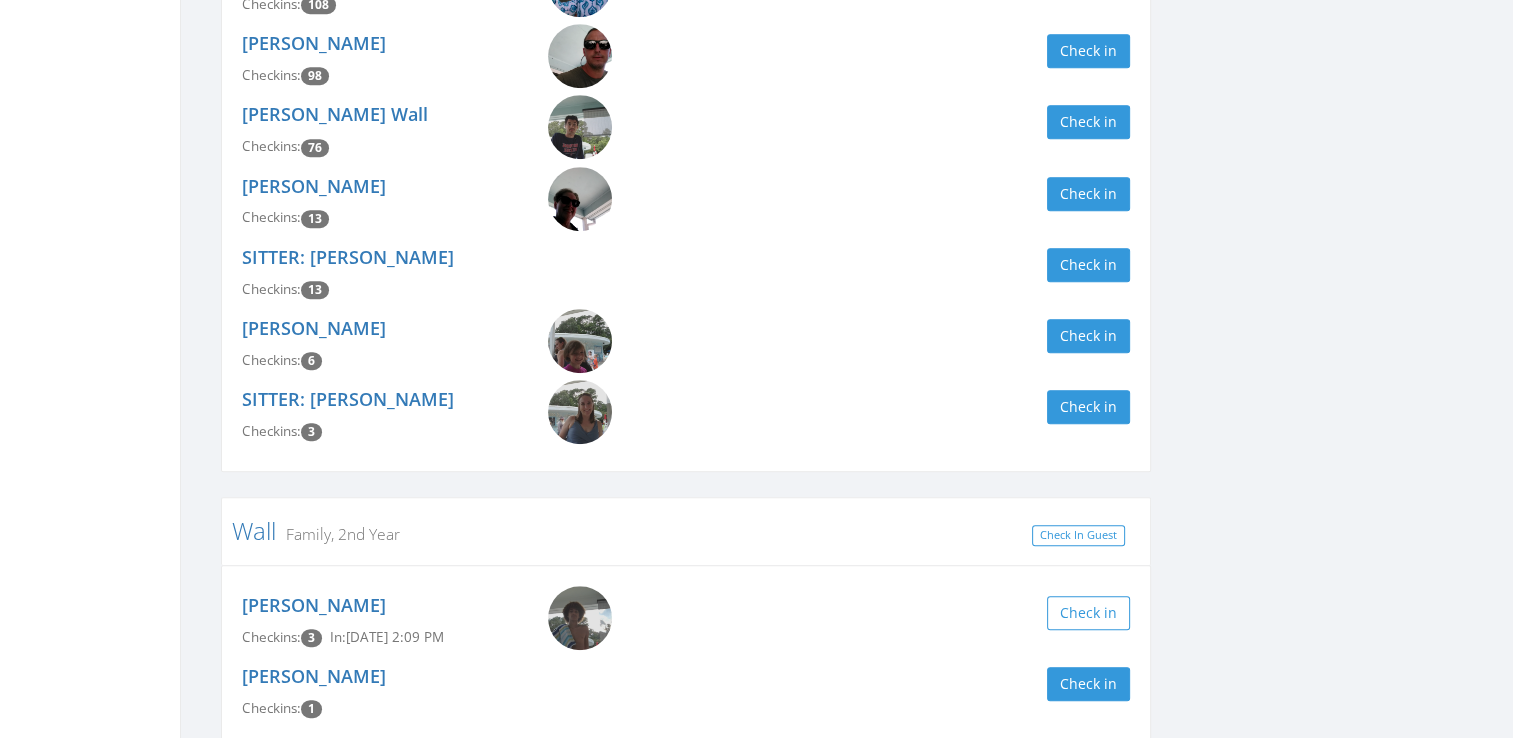 scroll, scrollTop: 1188, scrollLeft: 0, axis: vertical 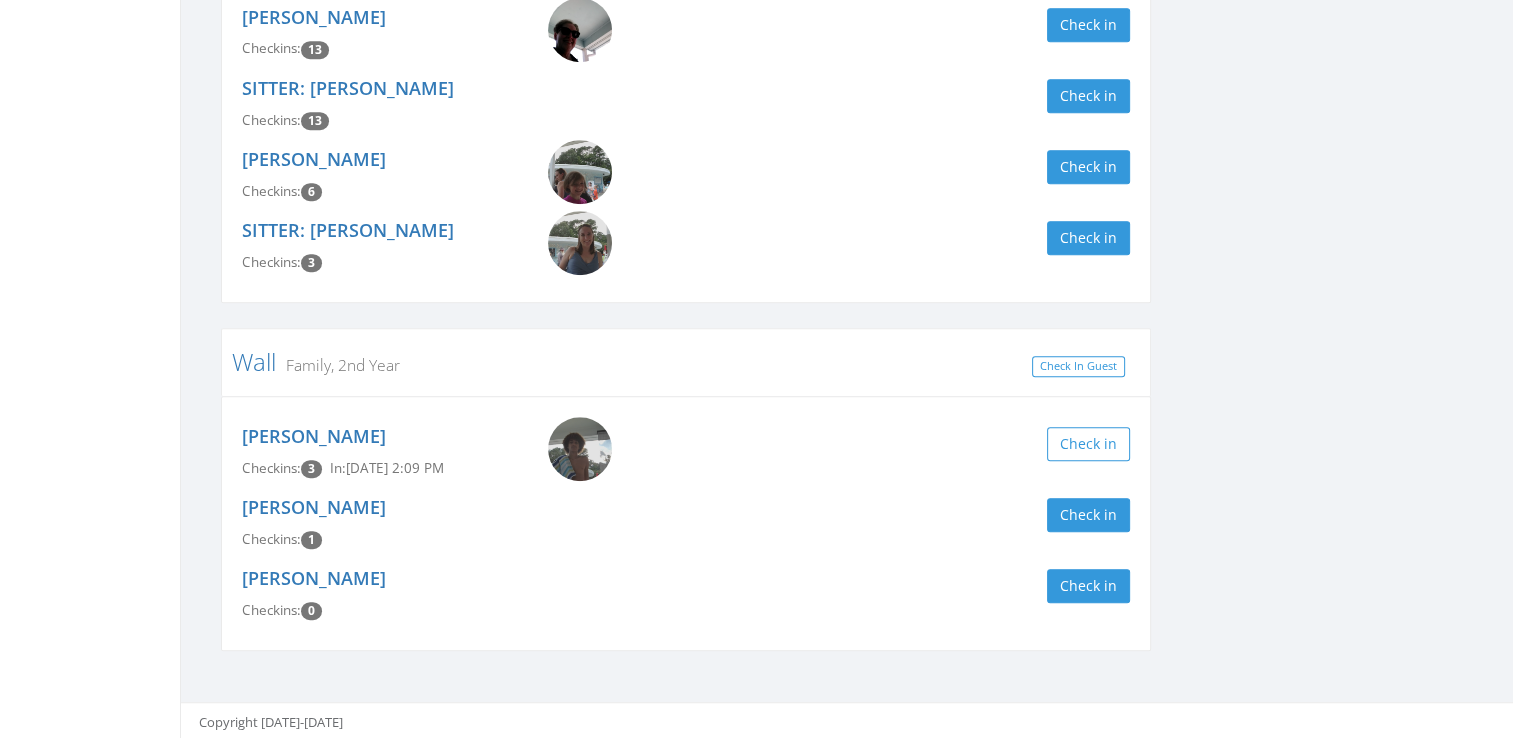 click at bounding box center [580, 449] 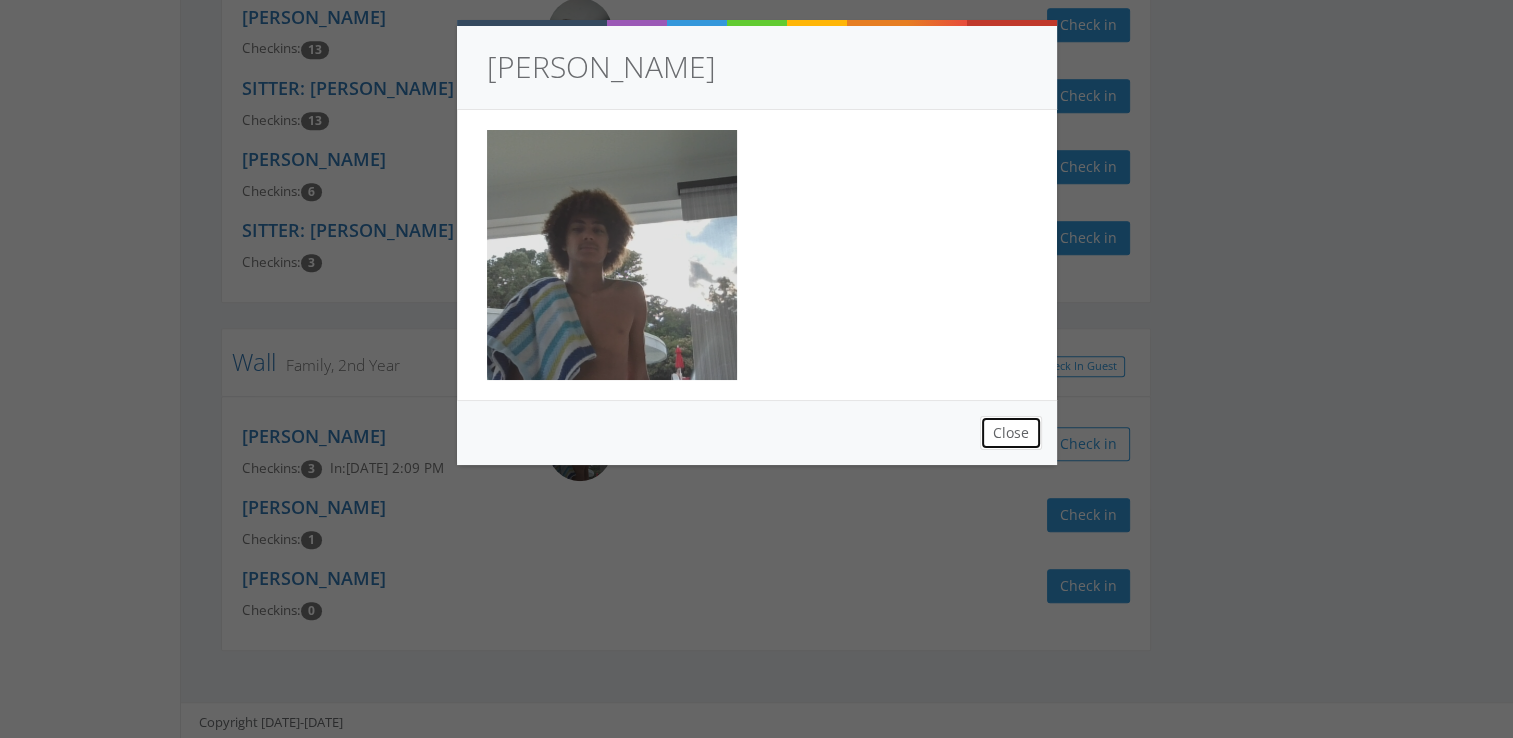 click on "Close" at bounding box center (1011, 433) 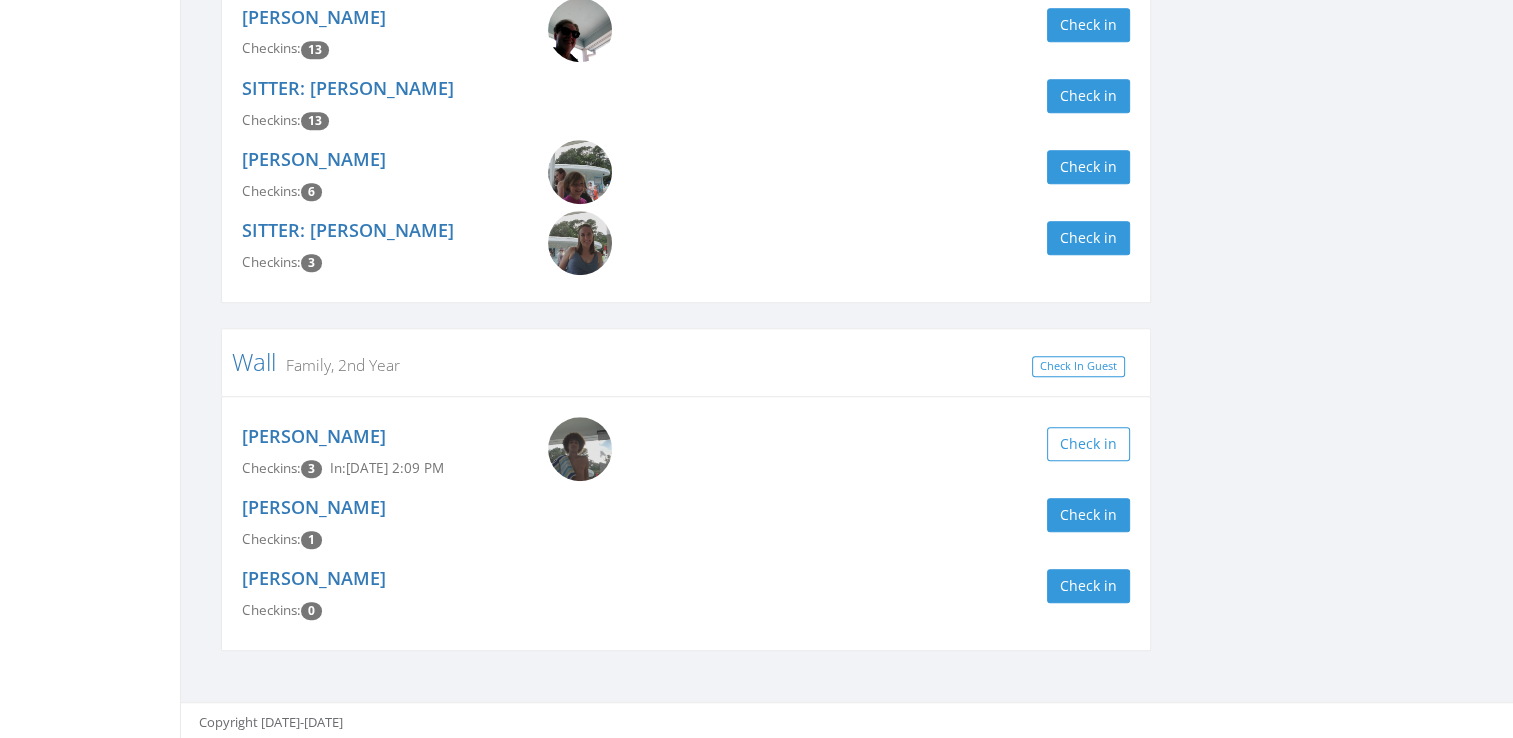 click at bounding box center (580, 449) 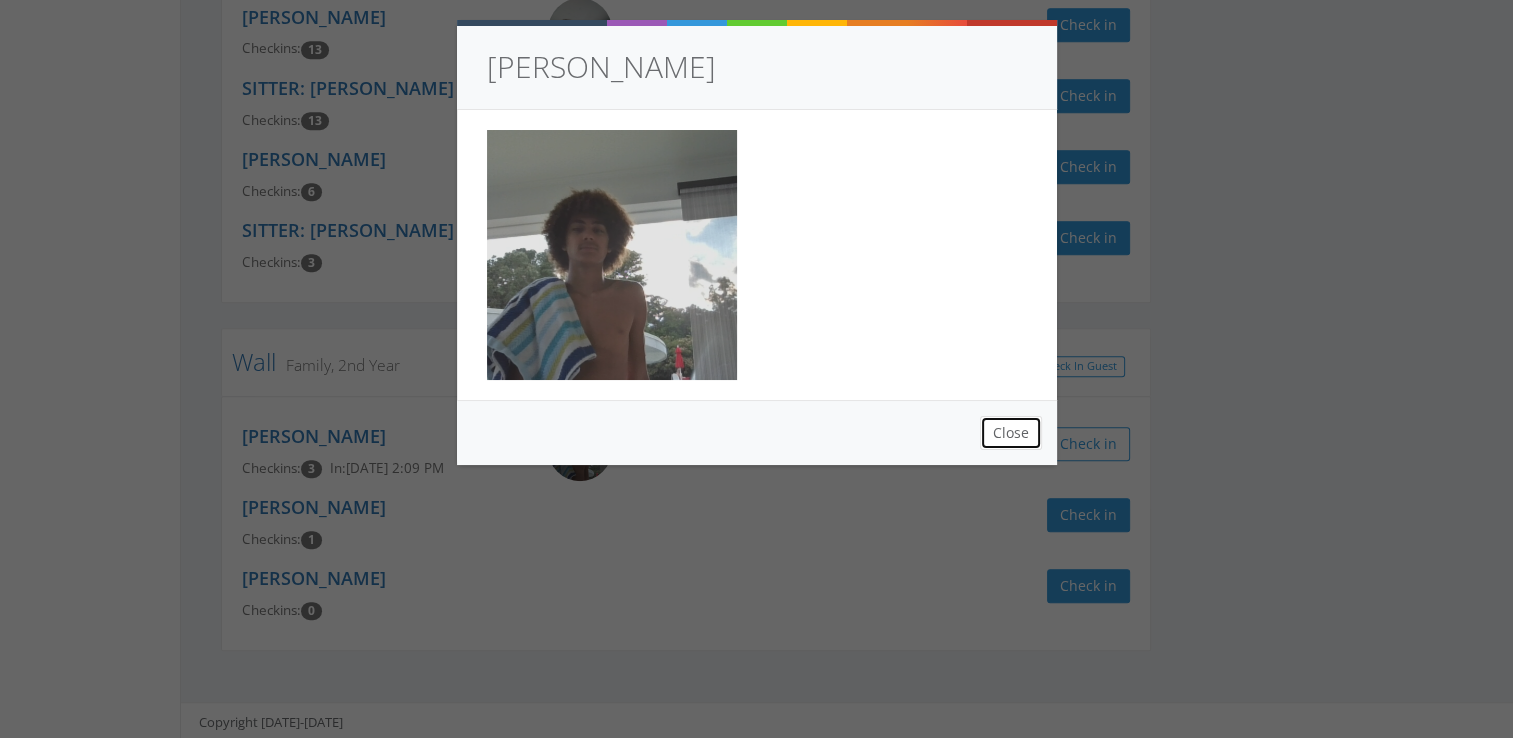 click on "Close" at bounding box center [1011, 433] 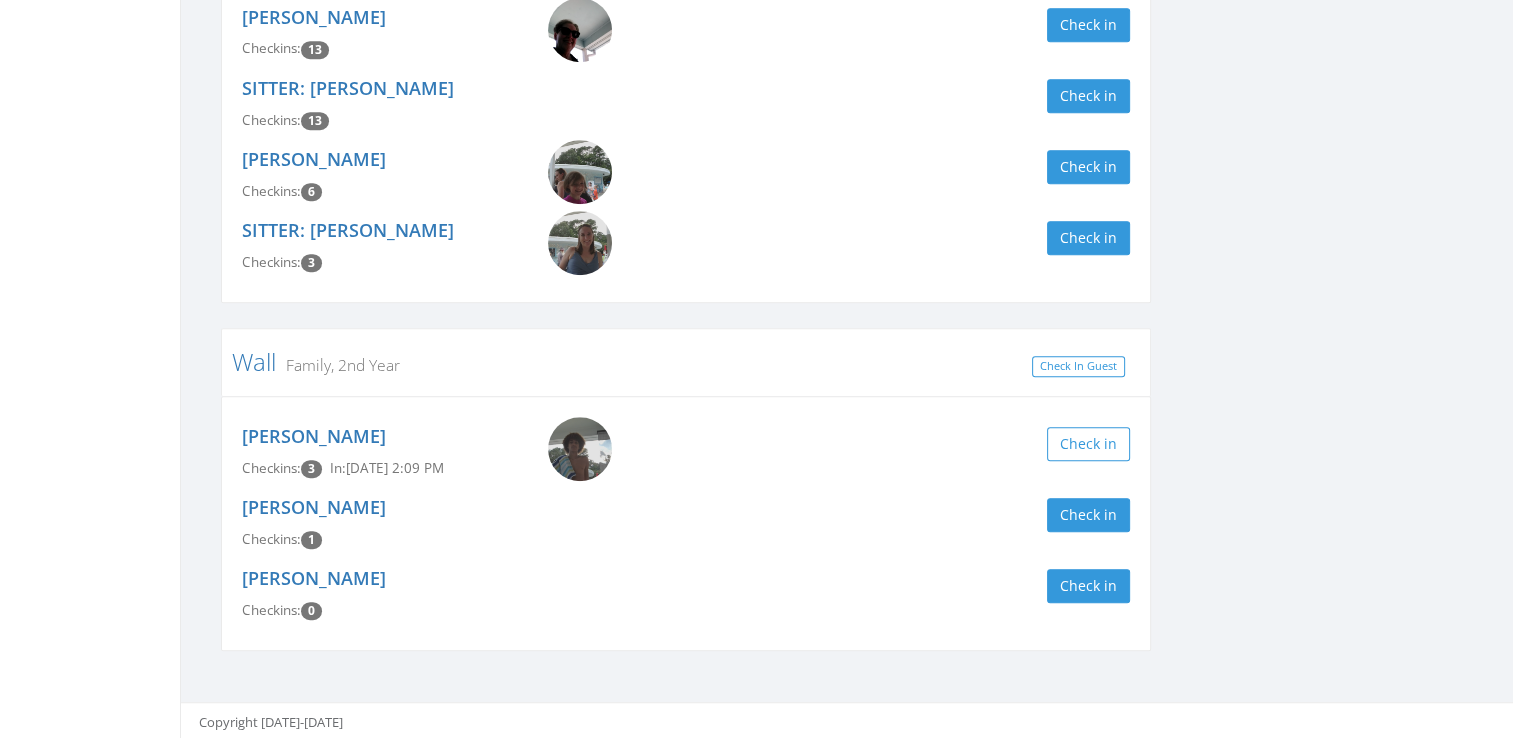 drag, startPoint x: 846, startPoint y: 441, endPoint x: 444, endPoint y: 422, distance: 402.44876 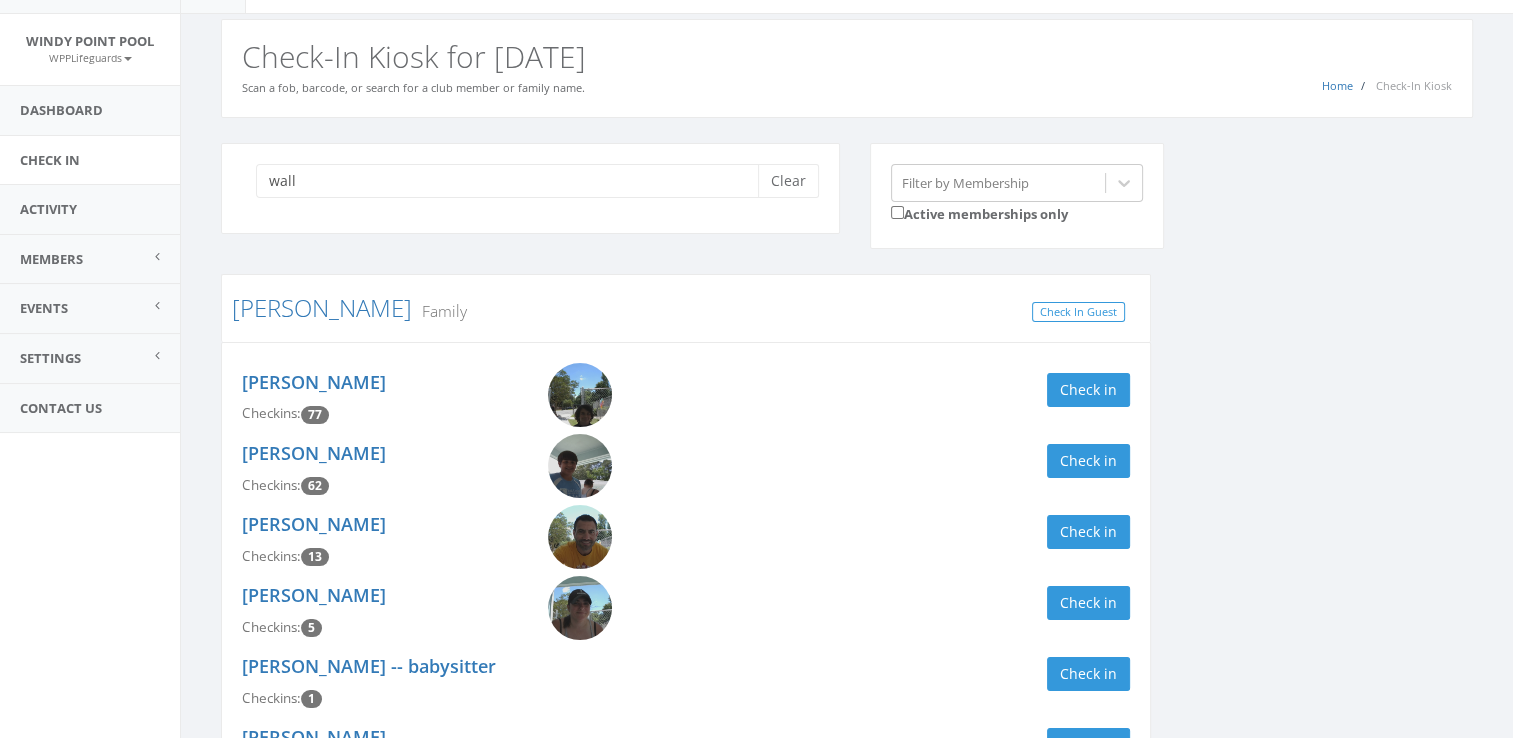 scroll, scrollTop: 0, scrollLeft: 0, axis: both 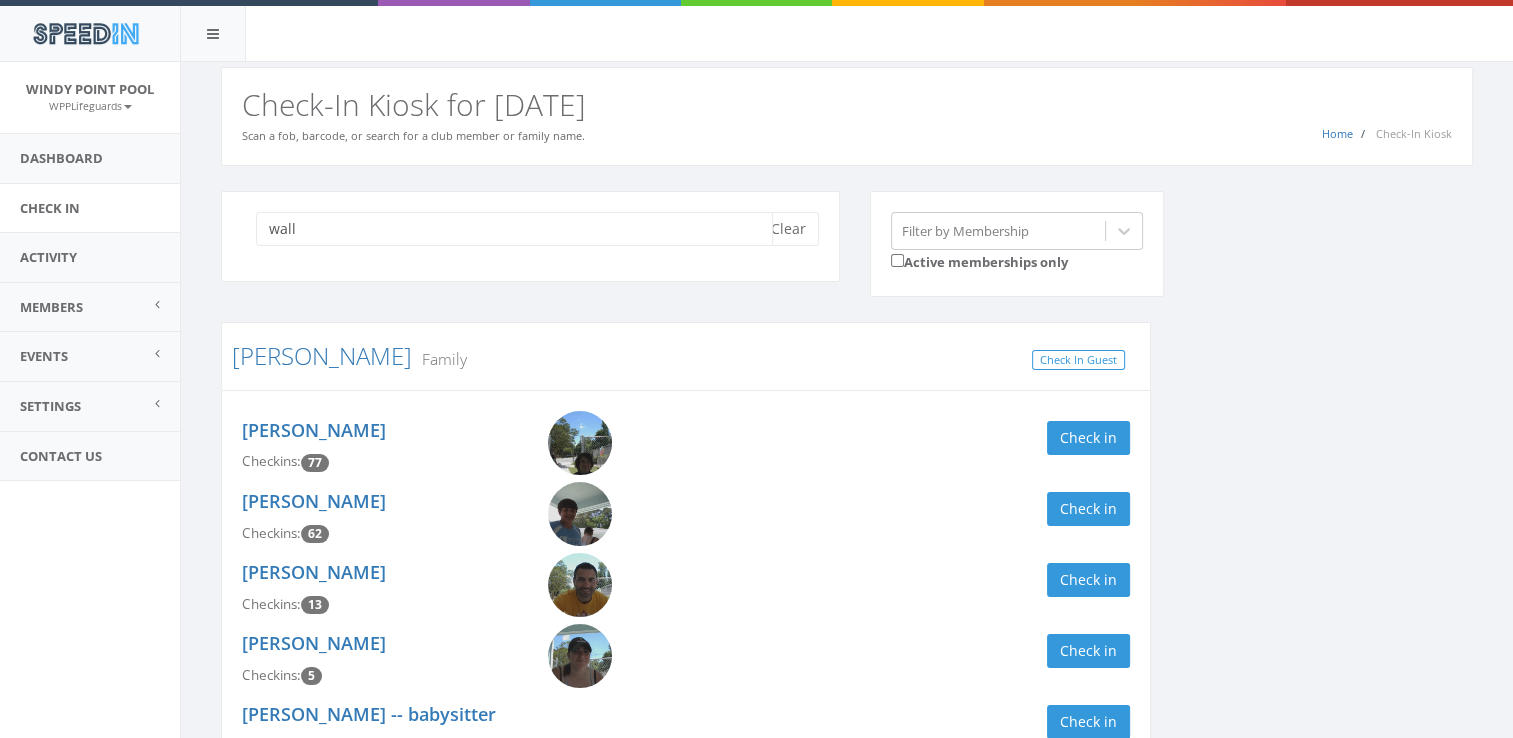 click on "wall" at bounding box center (514, 229) 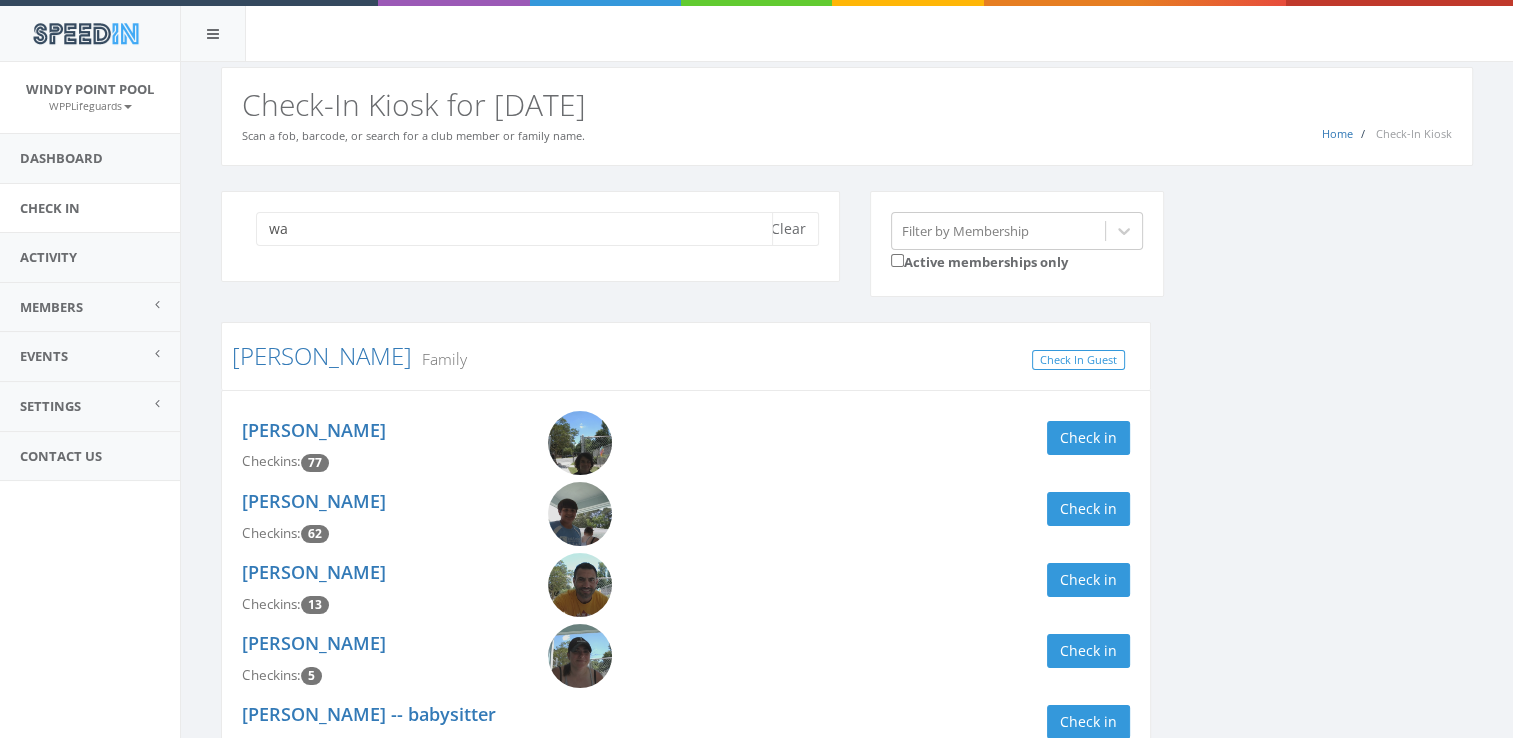 type on "w" 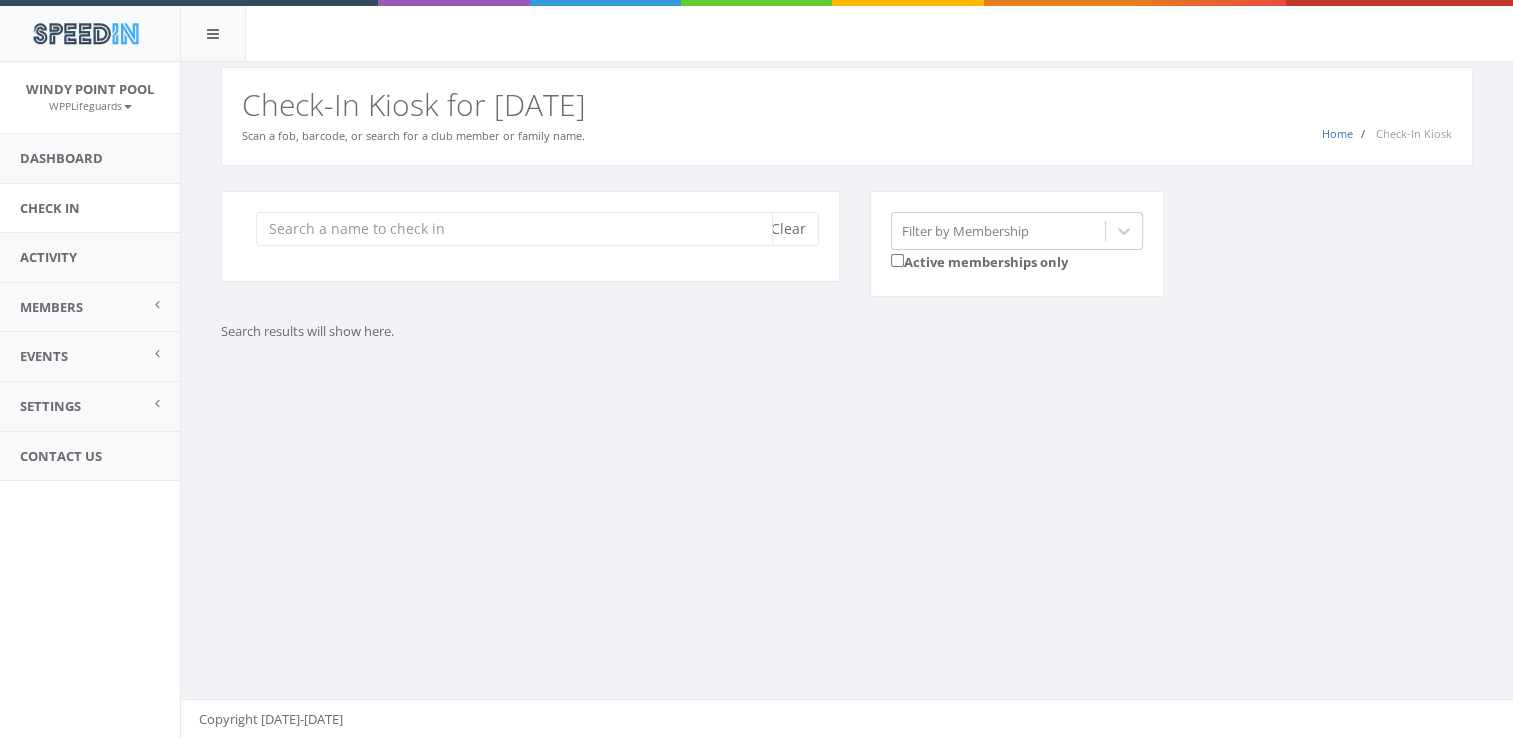 click at bounding box center (514, 229) 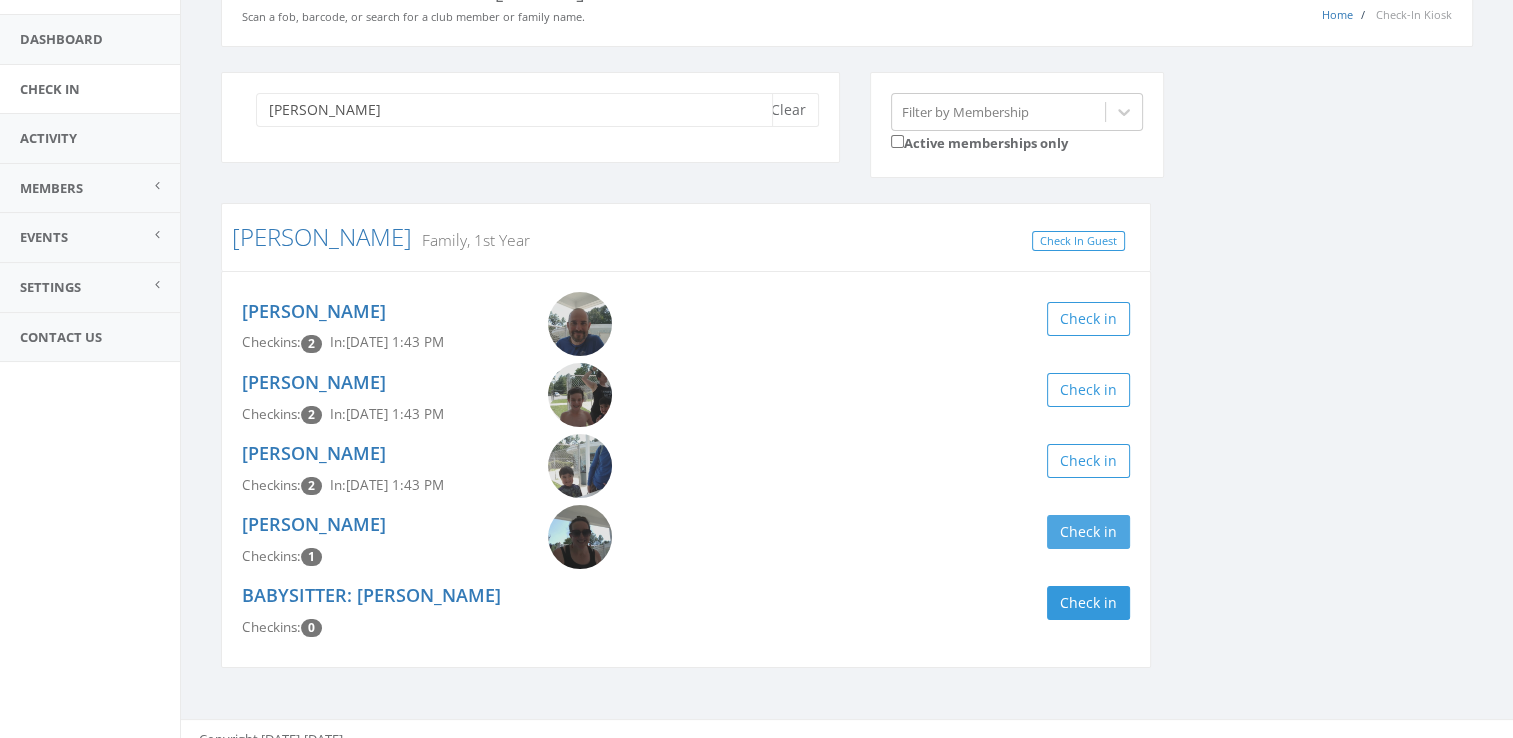 scroll, scrollTop: 138, scrollLeft: 0, axis: vertical 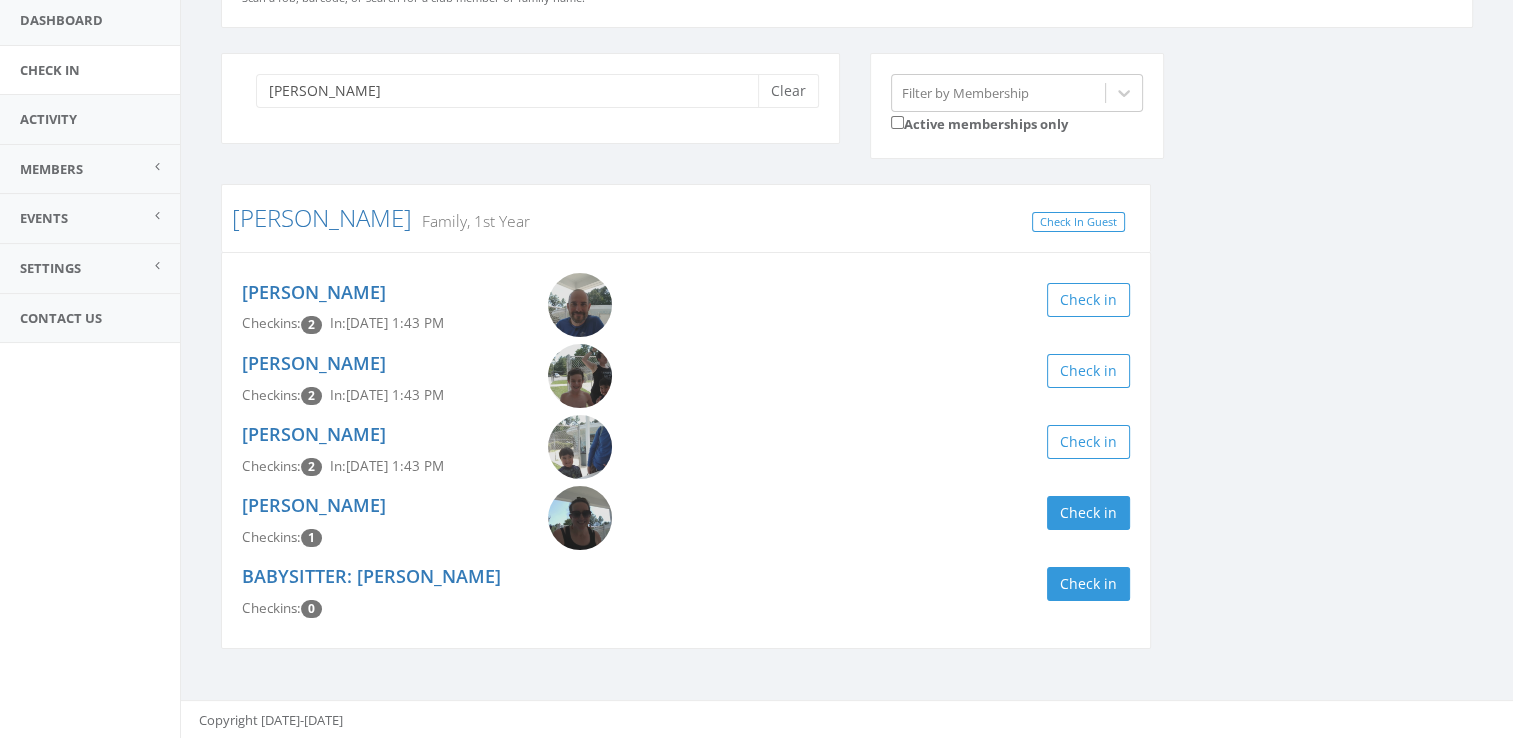 click at bounding box center (580, 518) 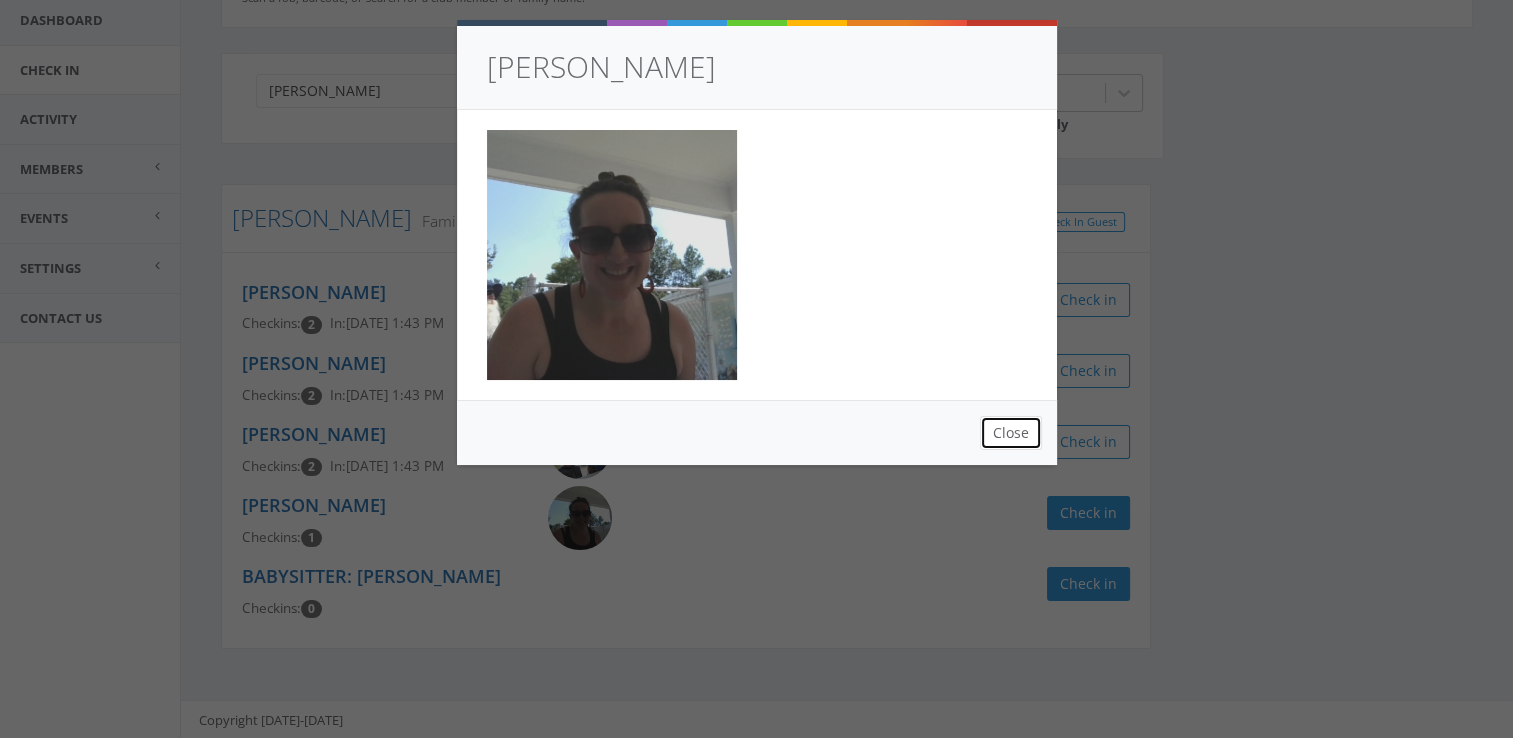 click on "Close" at bounding box center [1011, 433] 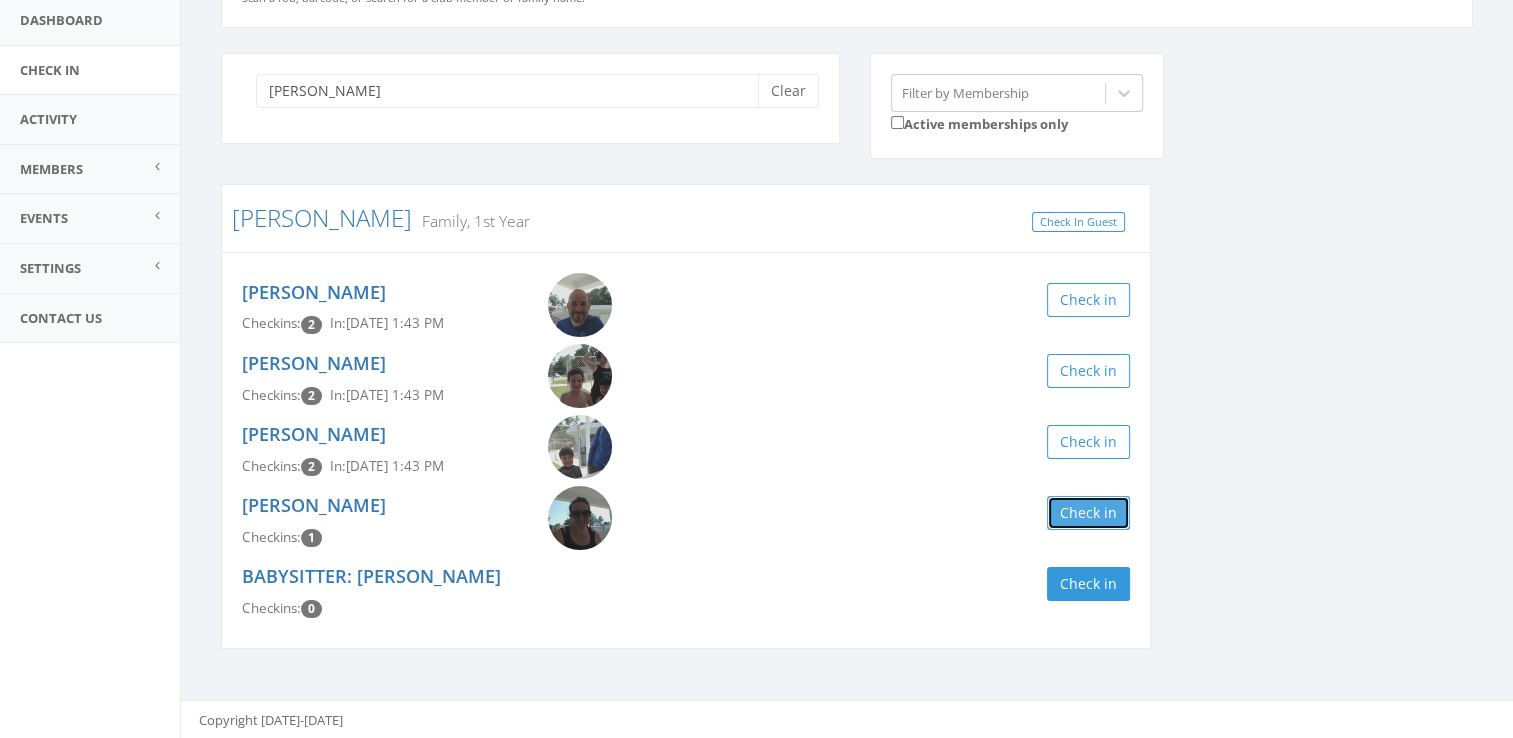 click on "Check in" at bounding box center (1088, 513) 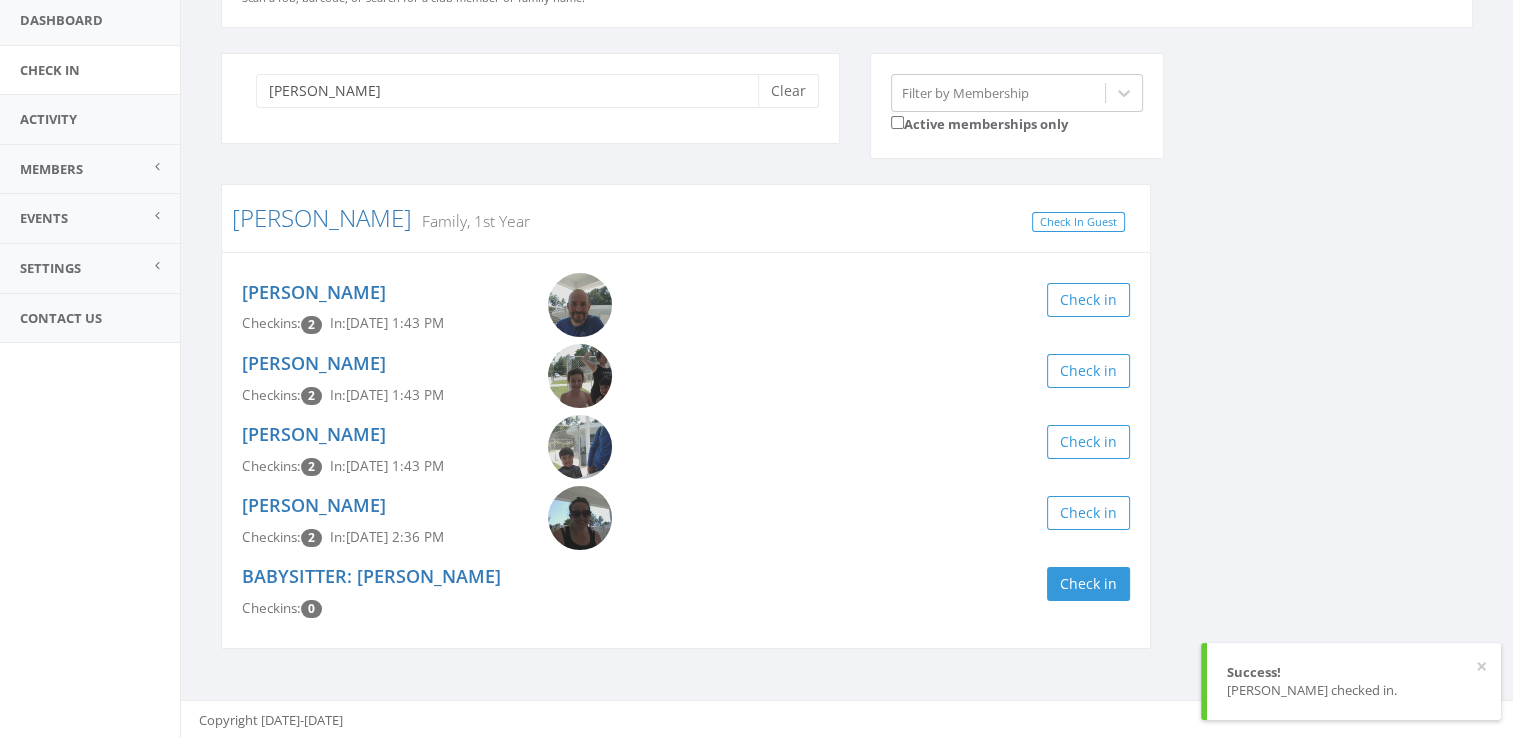 click on "schuchman Clear Filter by Membership  Active memberships only Rathsam-Schuchman Family, 1st Year Check In Guest Jonathan Rathsam Checkins:  2 In:  Jul 6, 1:43 PM Check in Lev Rathsam Checkins:  2 In:  Jul 6, 1:43 PM Check in Dean Rathsam Checkins:  2 In:  Jul 6, 1:43 PM Check in Maria Schuchman Checkins:  2 In:  Jul 6, 2:36 PM Check in BABYSITTER: Kristen White Checkins:  0 Check in" at bounding box center [847, 364] 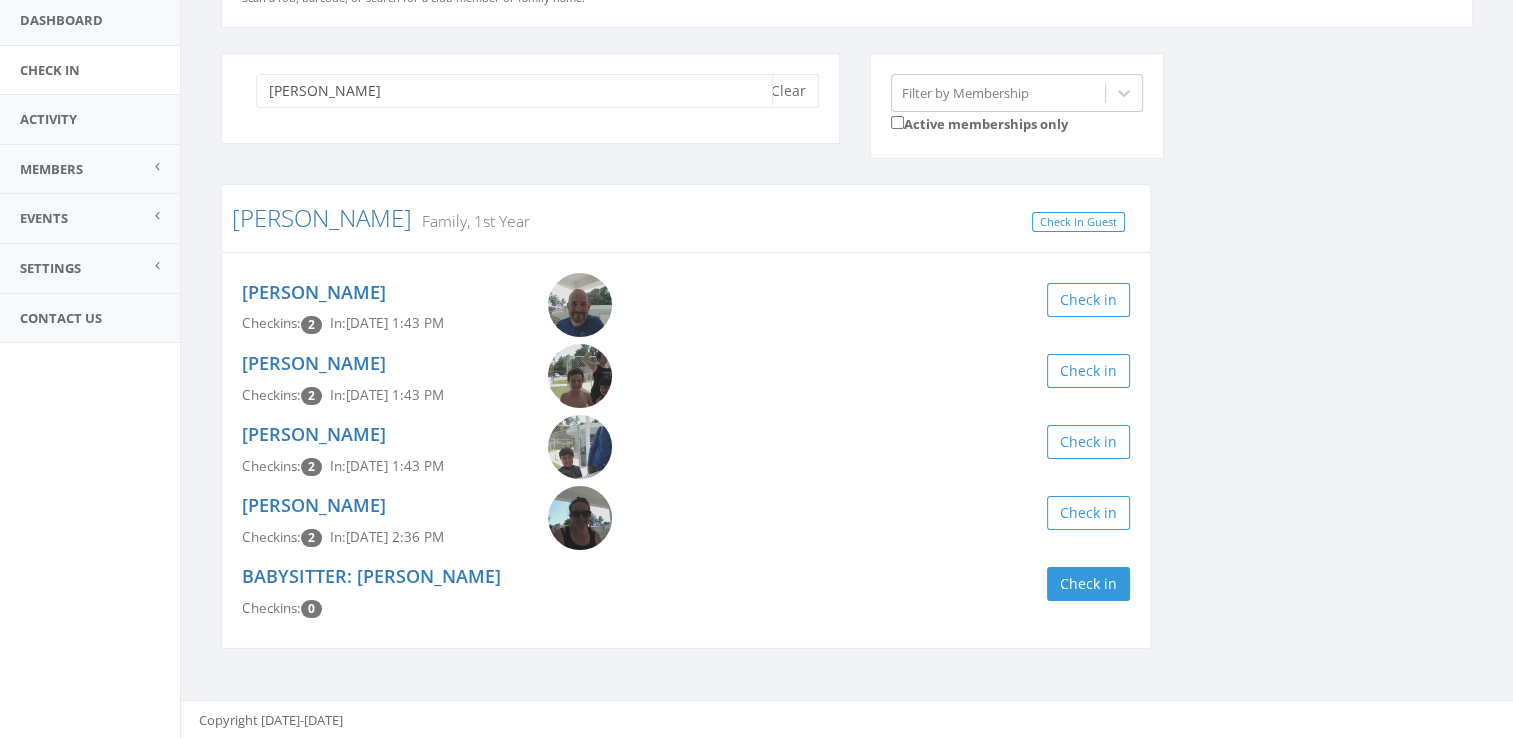 click on "schuchman" at bounding box center (514, 91) 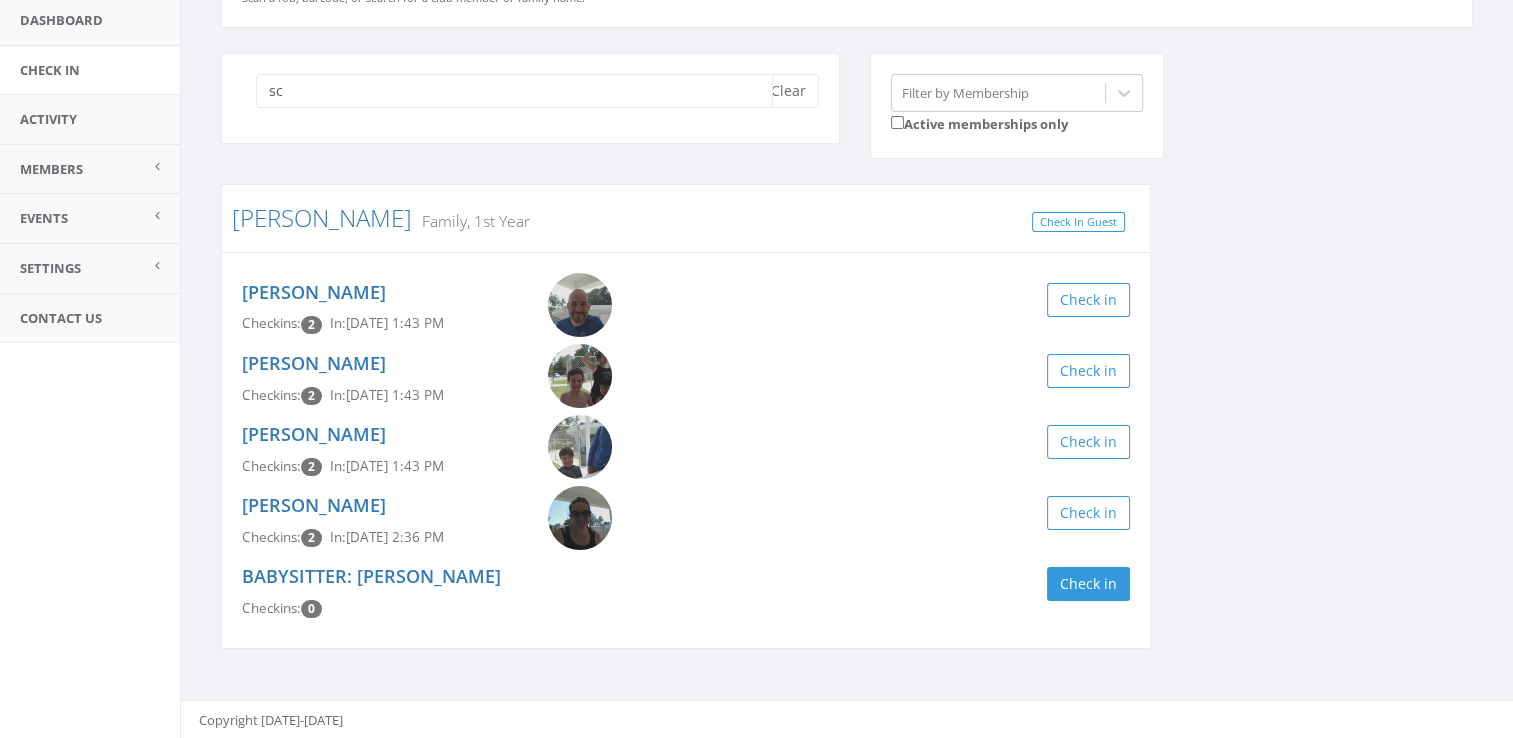 type on "s" 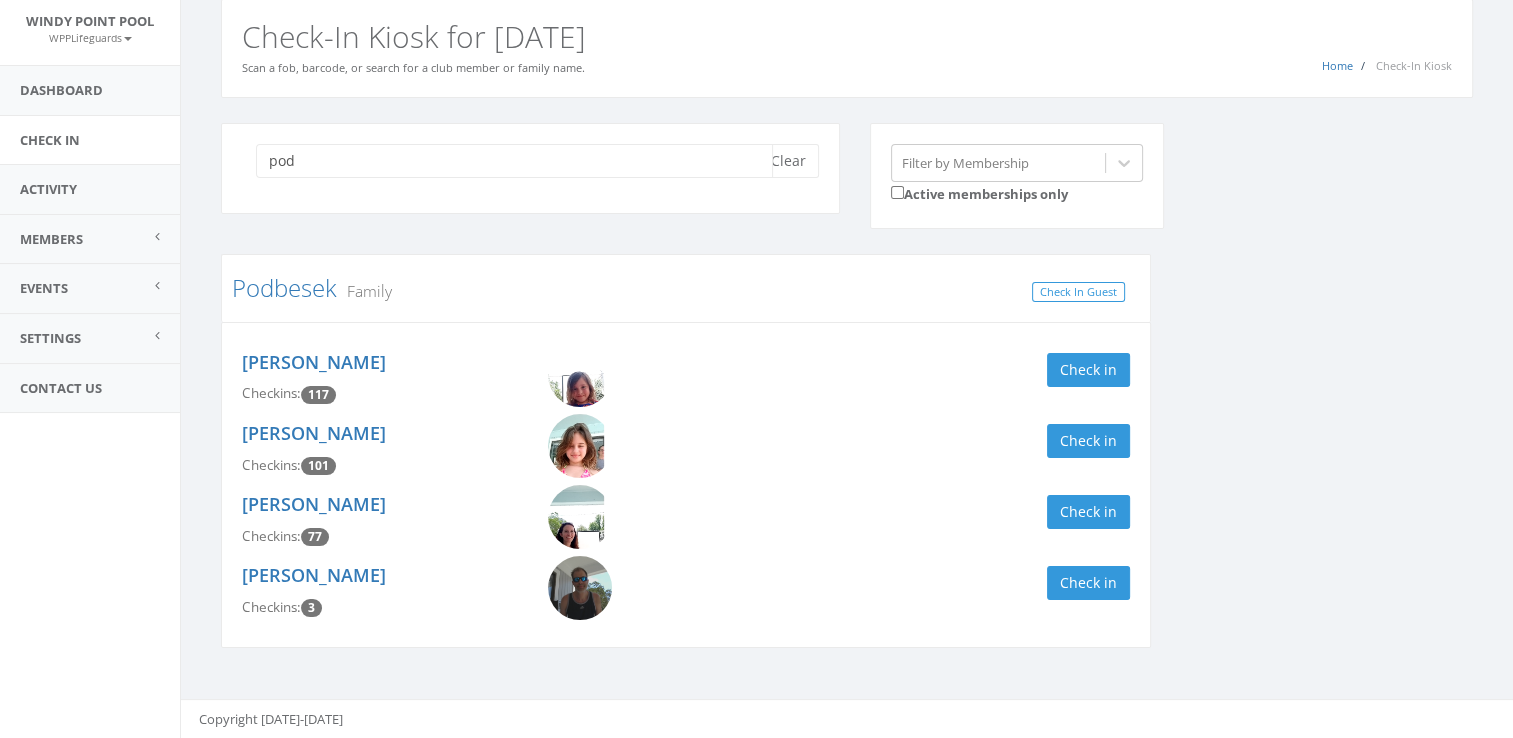 scroll, scrollTop: 67, scrollLeft: 0, axis: vertical 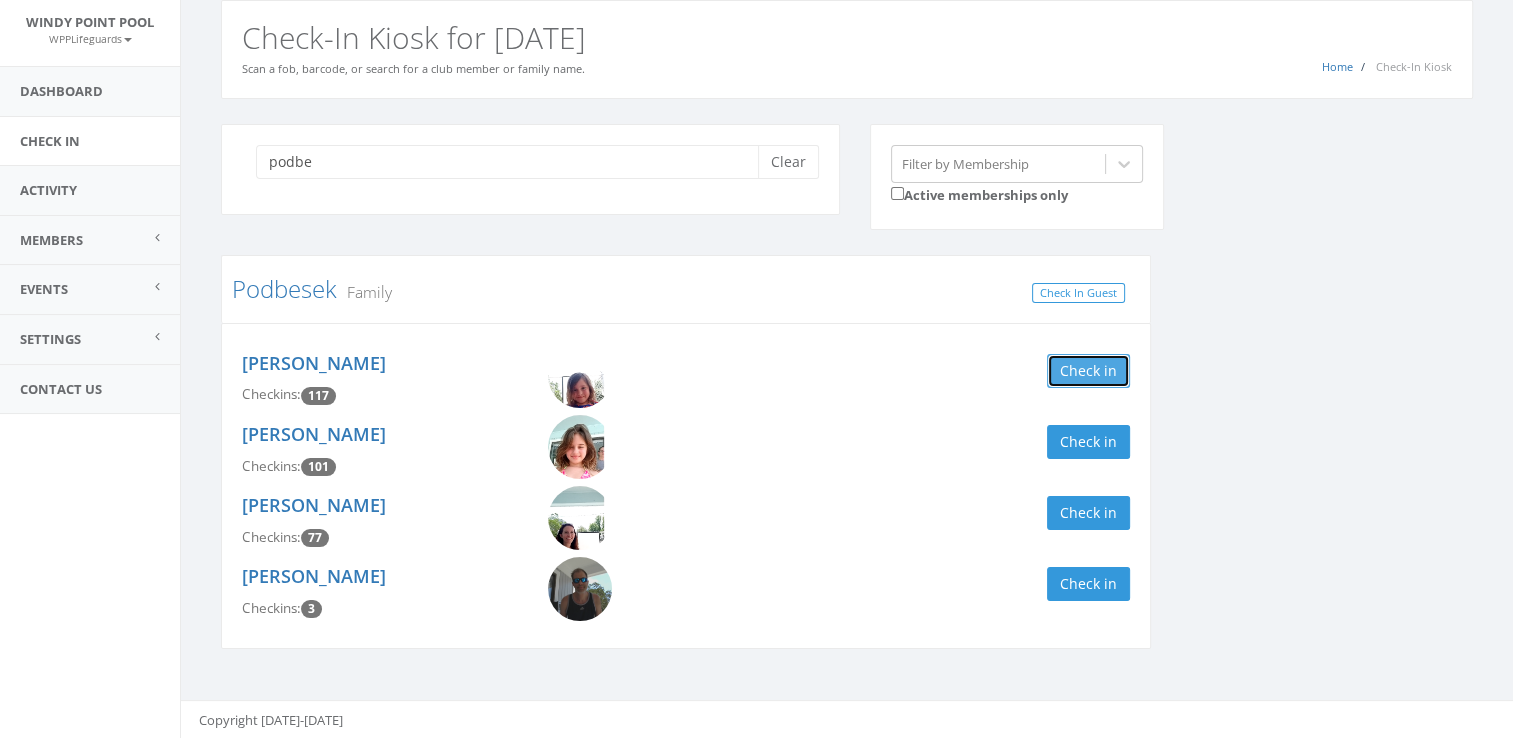 click on "Check in" at bounding box center [1088, 371] 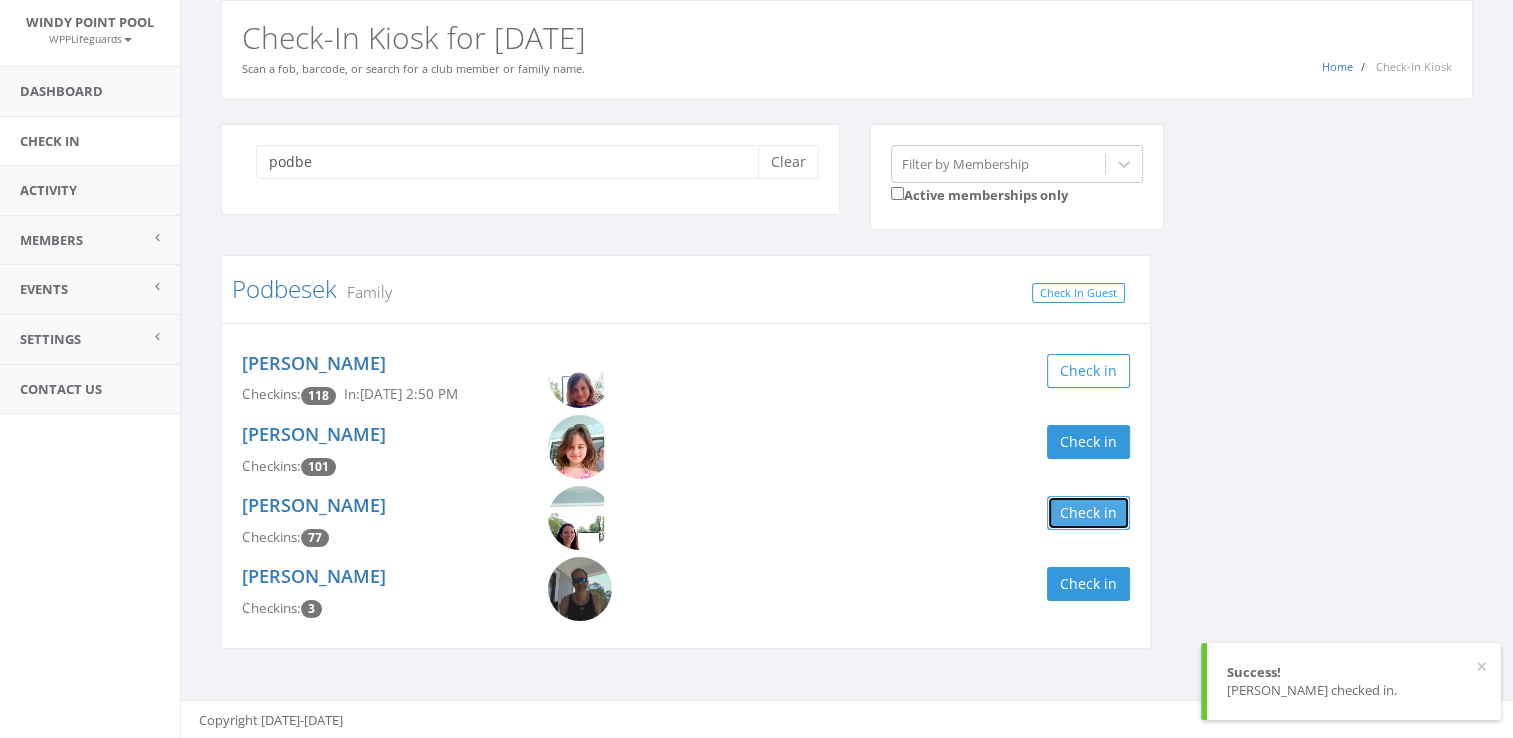 click on "Check in" at bounding box center (1088, 513) 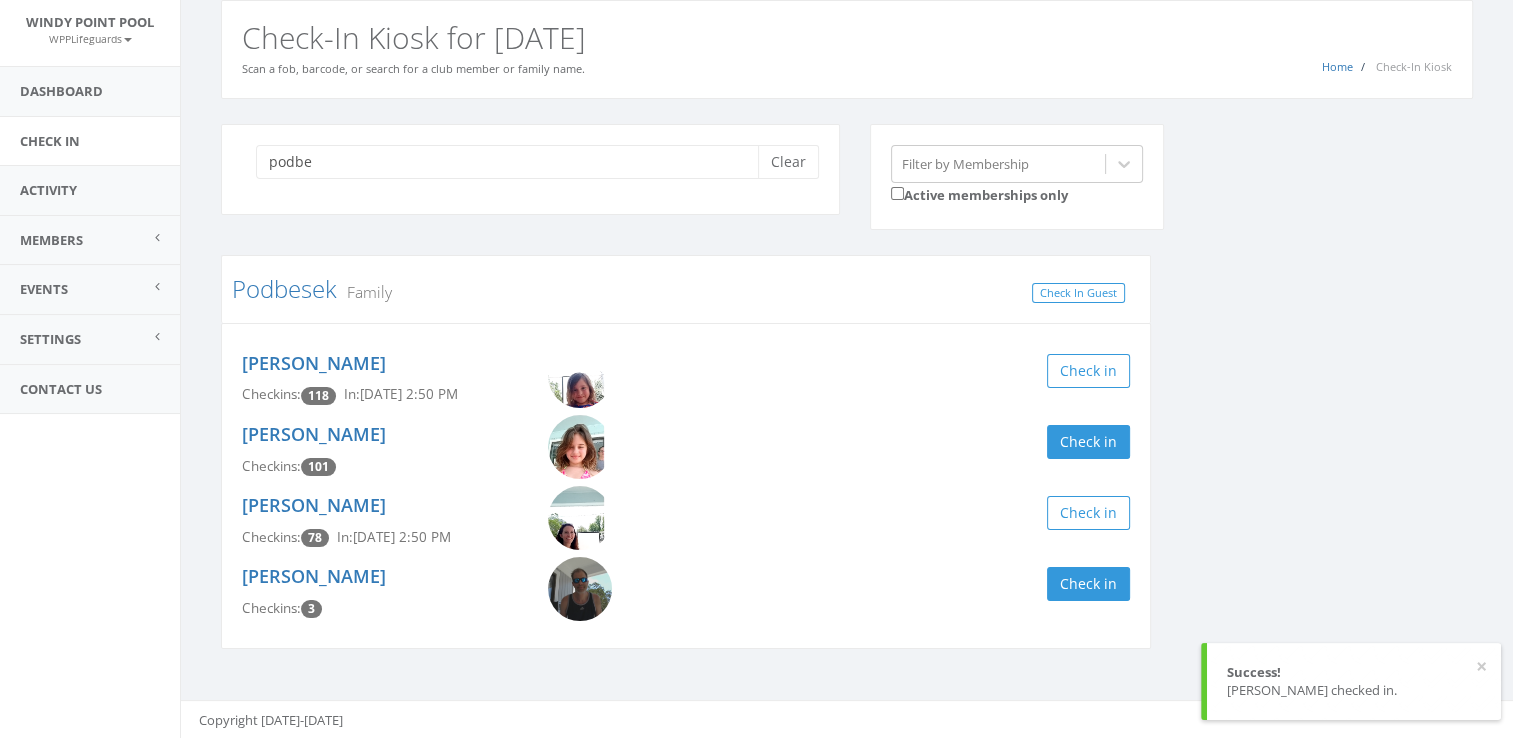 click at bounding box center [580, 376] 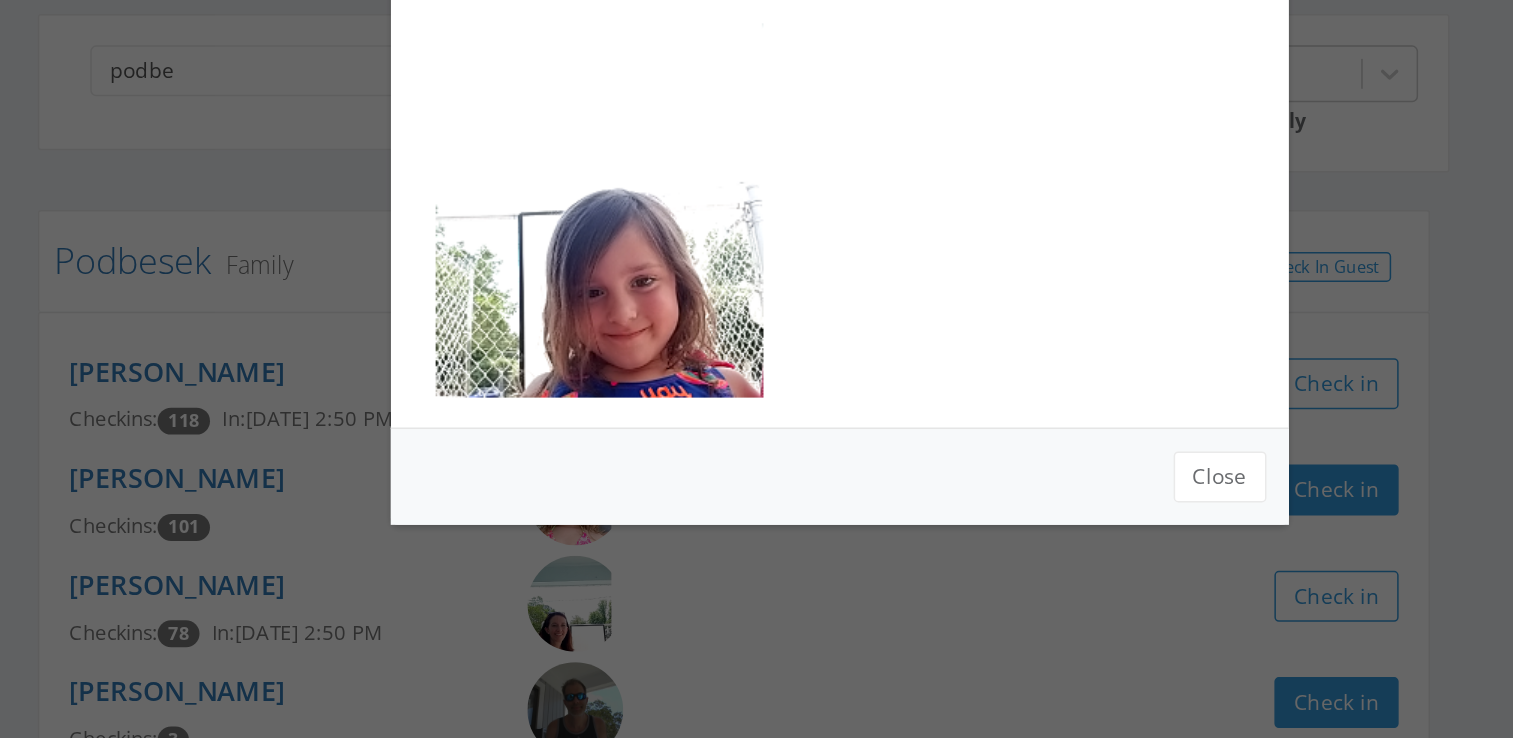 scroll, scrollTop: 67, scrollLeft: 0, axis: vertical 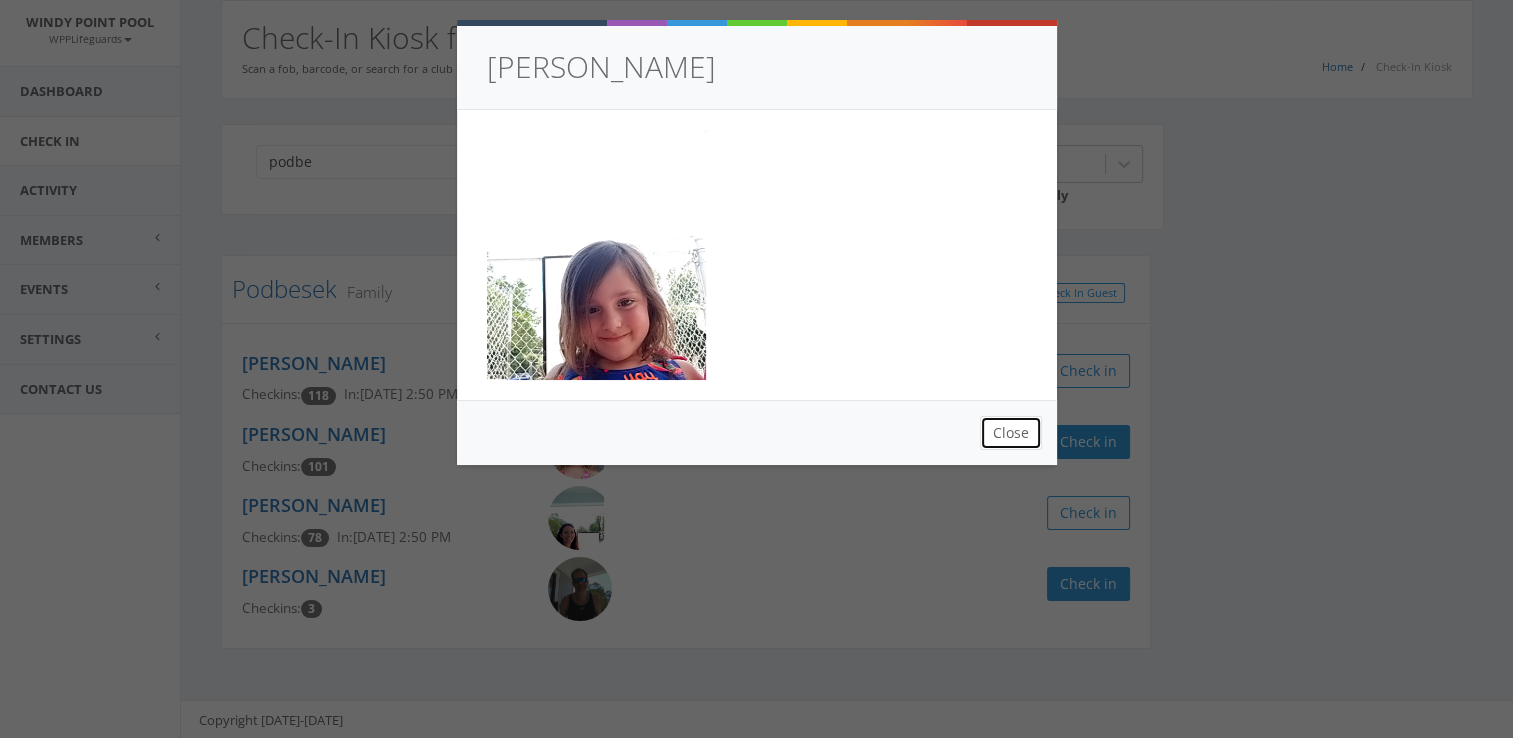 click on "Close" at bounding box center [1011, 433] 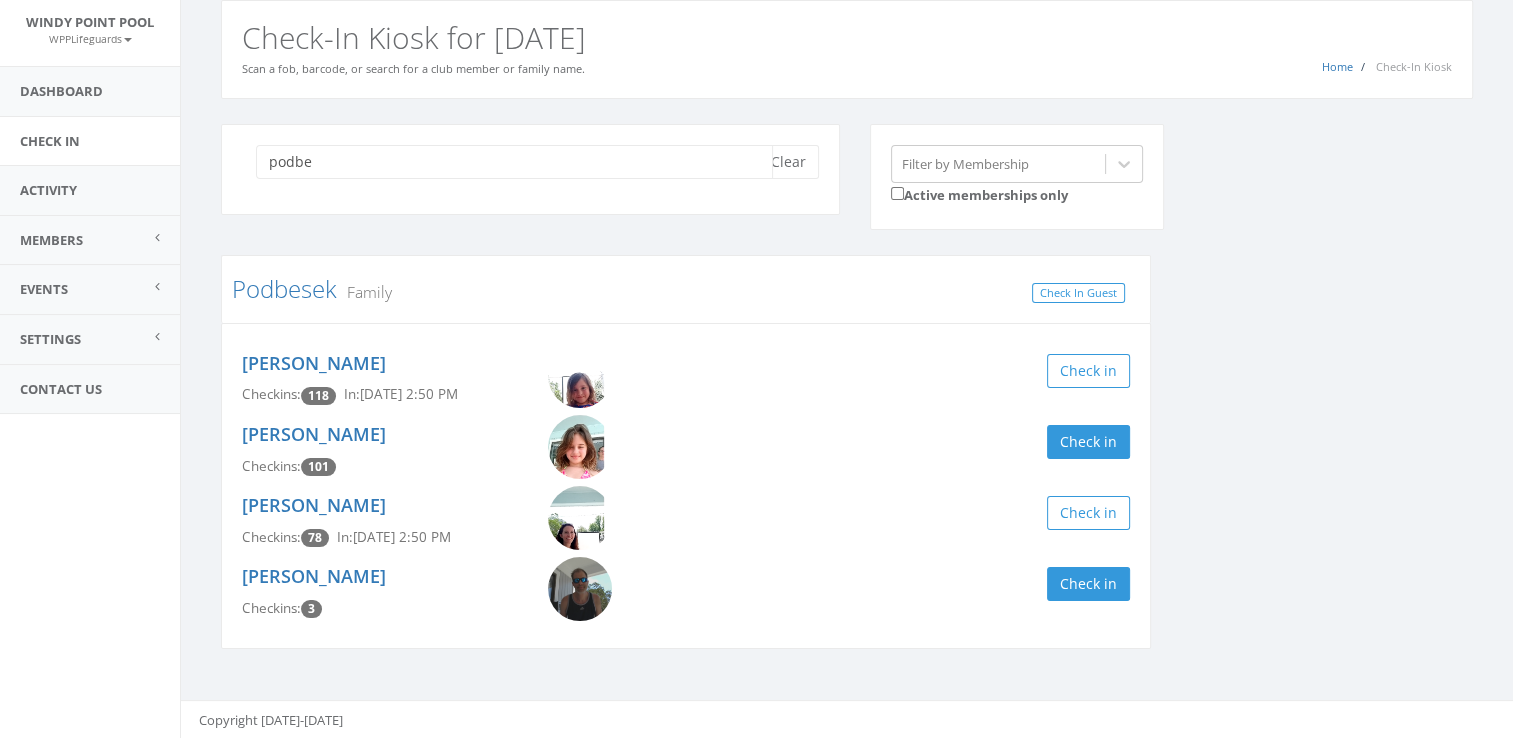 click on "podbe" at bounding box center (514, 162) 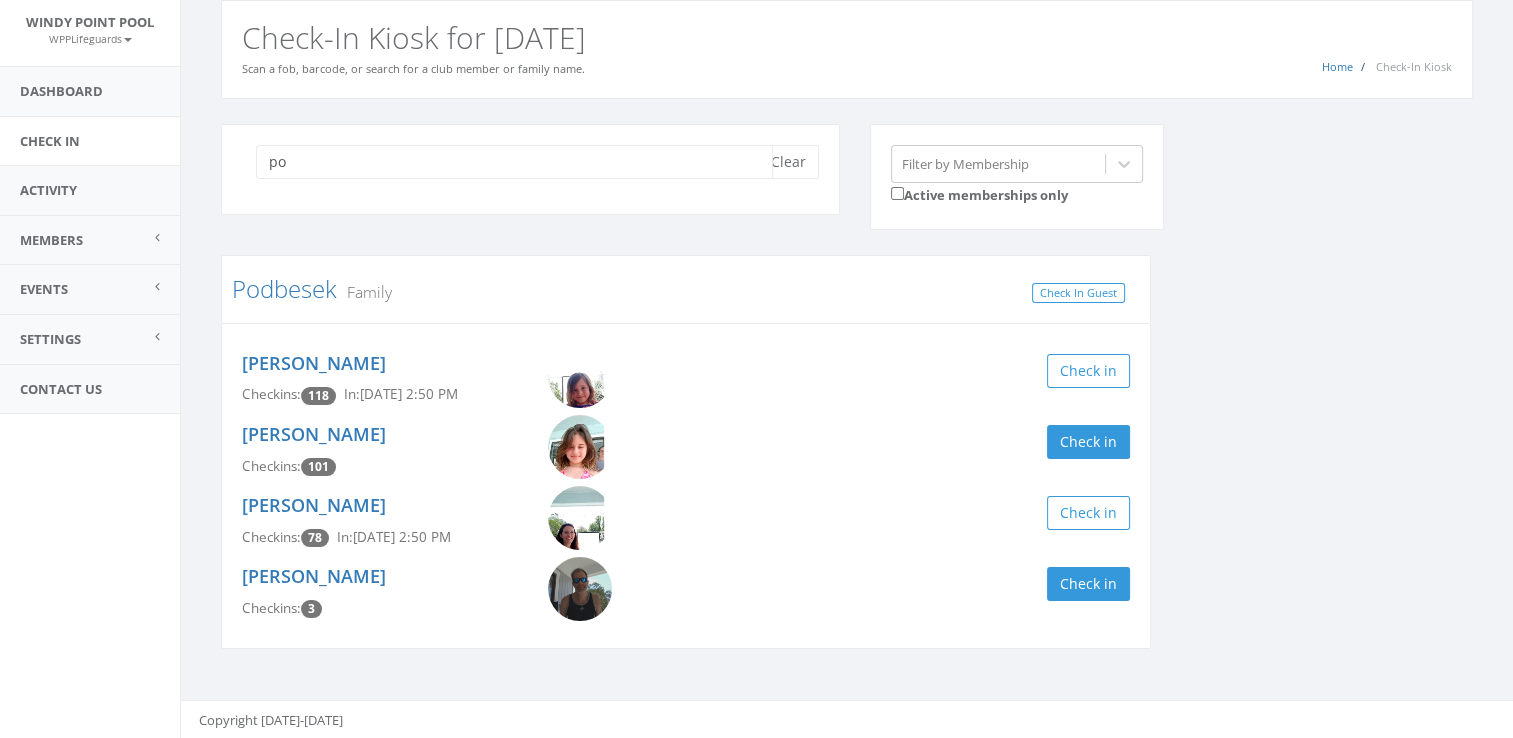 type on "p" 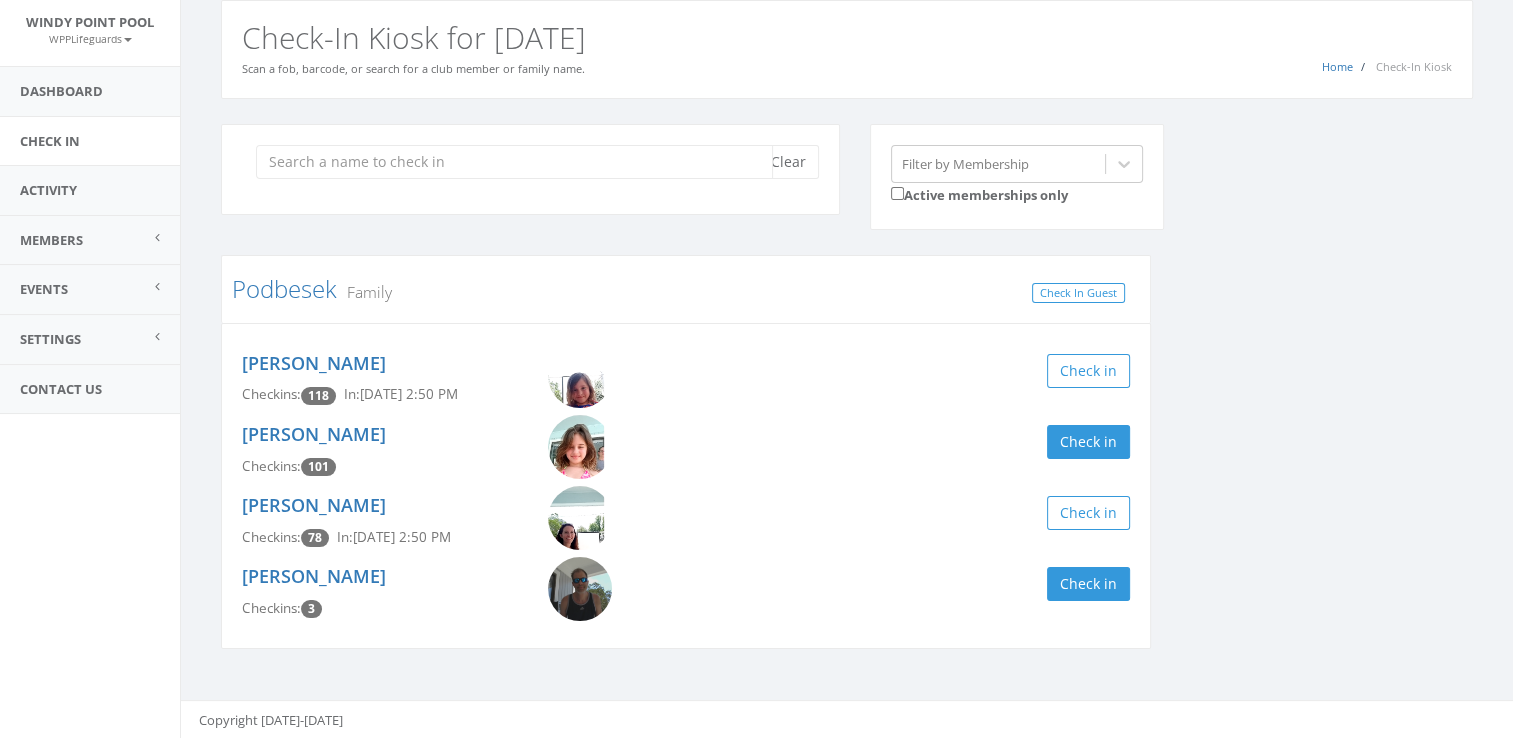 scroll, scrollTop: 0, scrollLeft: 0, axis: both 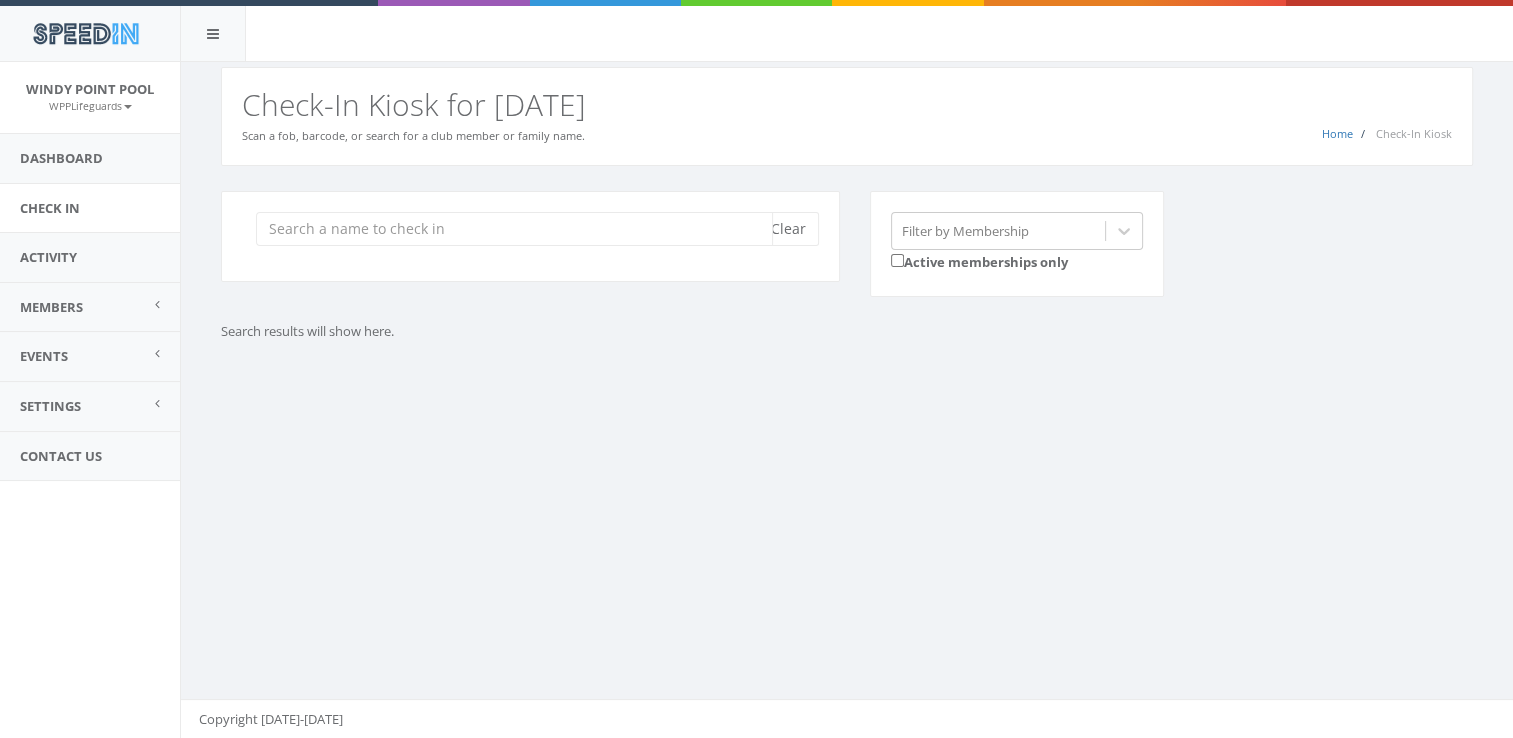 click at bounding box center (514, 229) 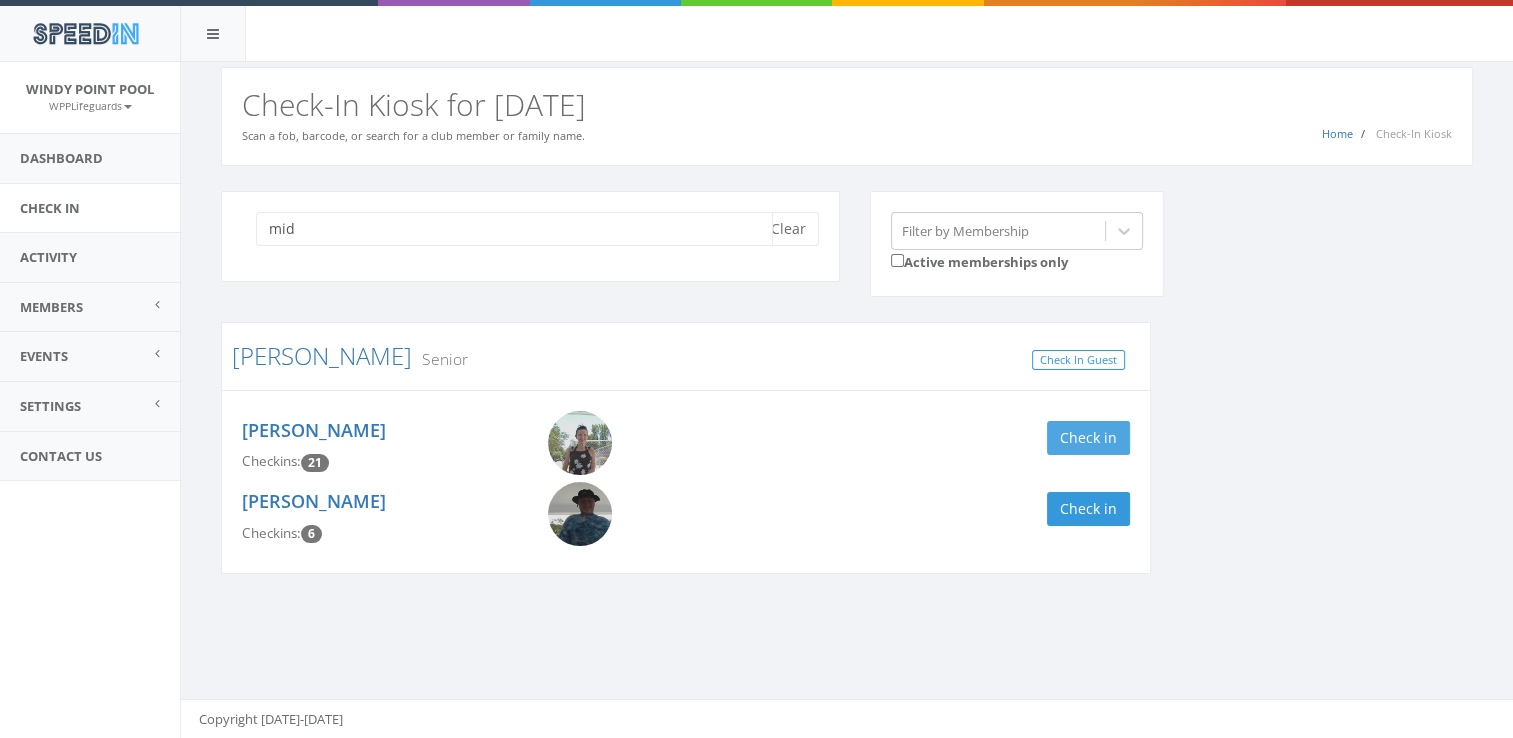 type on "mid" 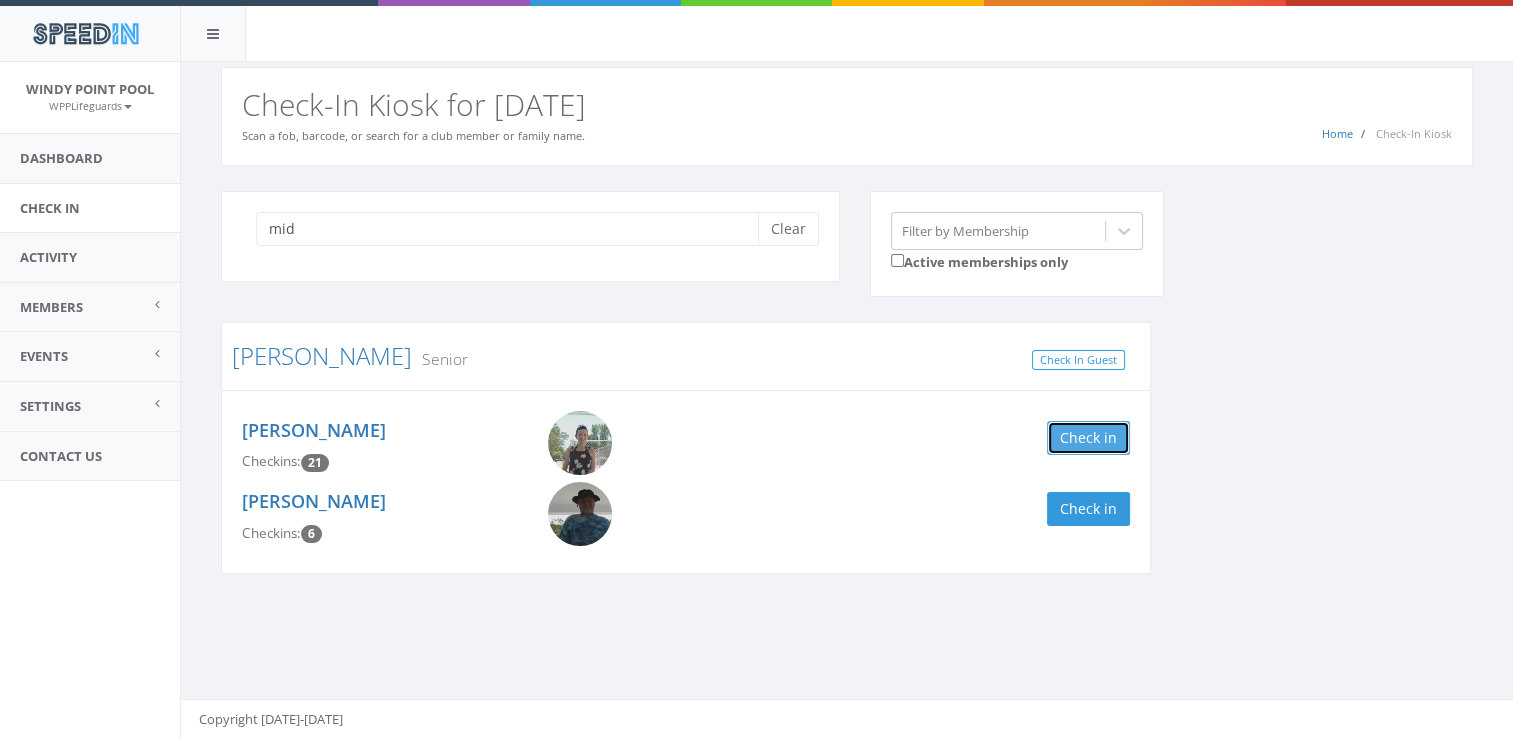 click on "Check in" at bounding box center (1088, 438) 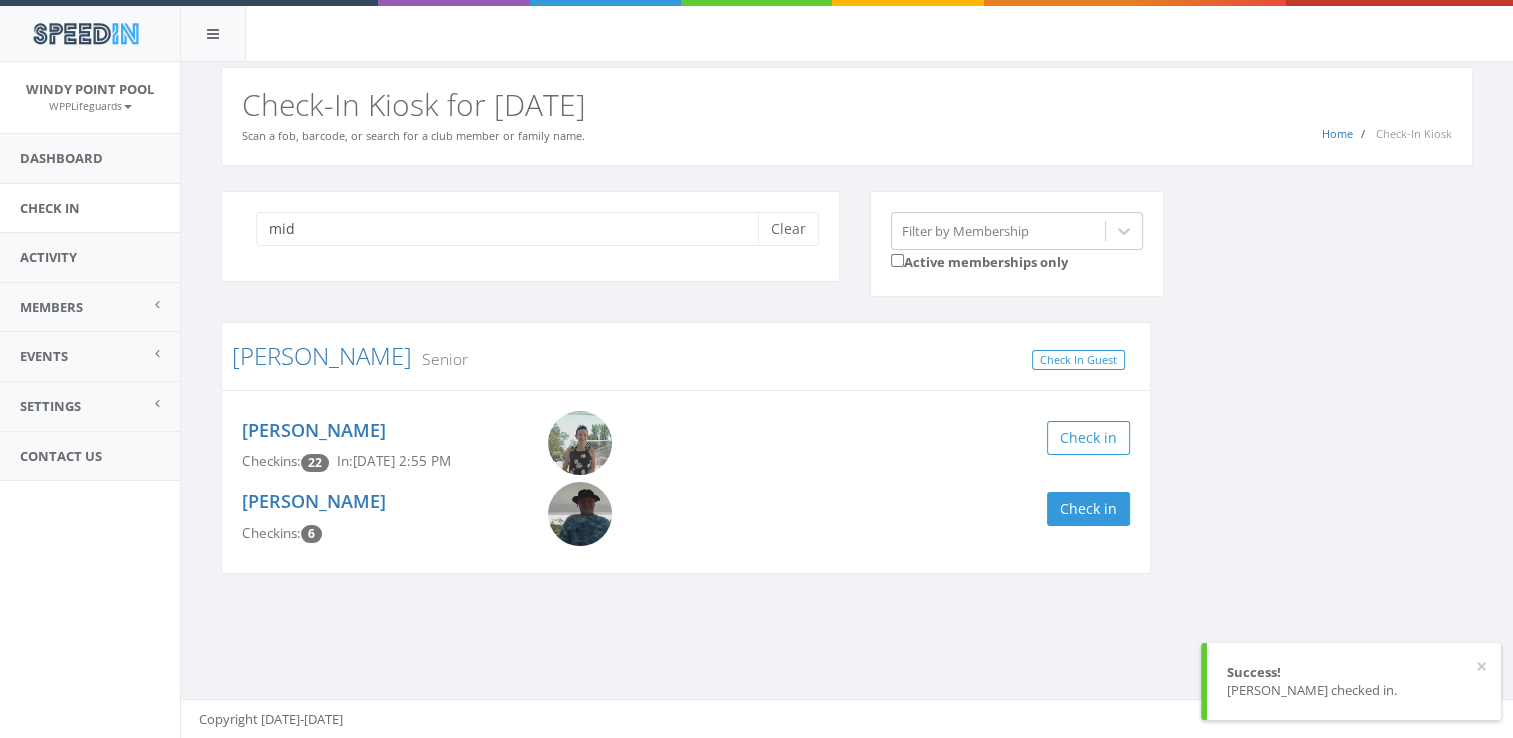 click on "mid Clear Filter by Membership  Active memberships only Midkiff Senior Check In Guest Dawn Midkiff Checkins:  22 In:  Jul 6, 2:55 PM Check in Lanny Midkiff Checkins:  6 Check in" at bounding box center (847, 395) 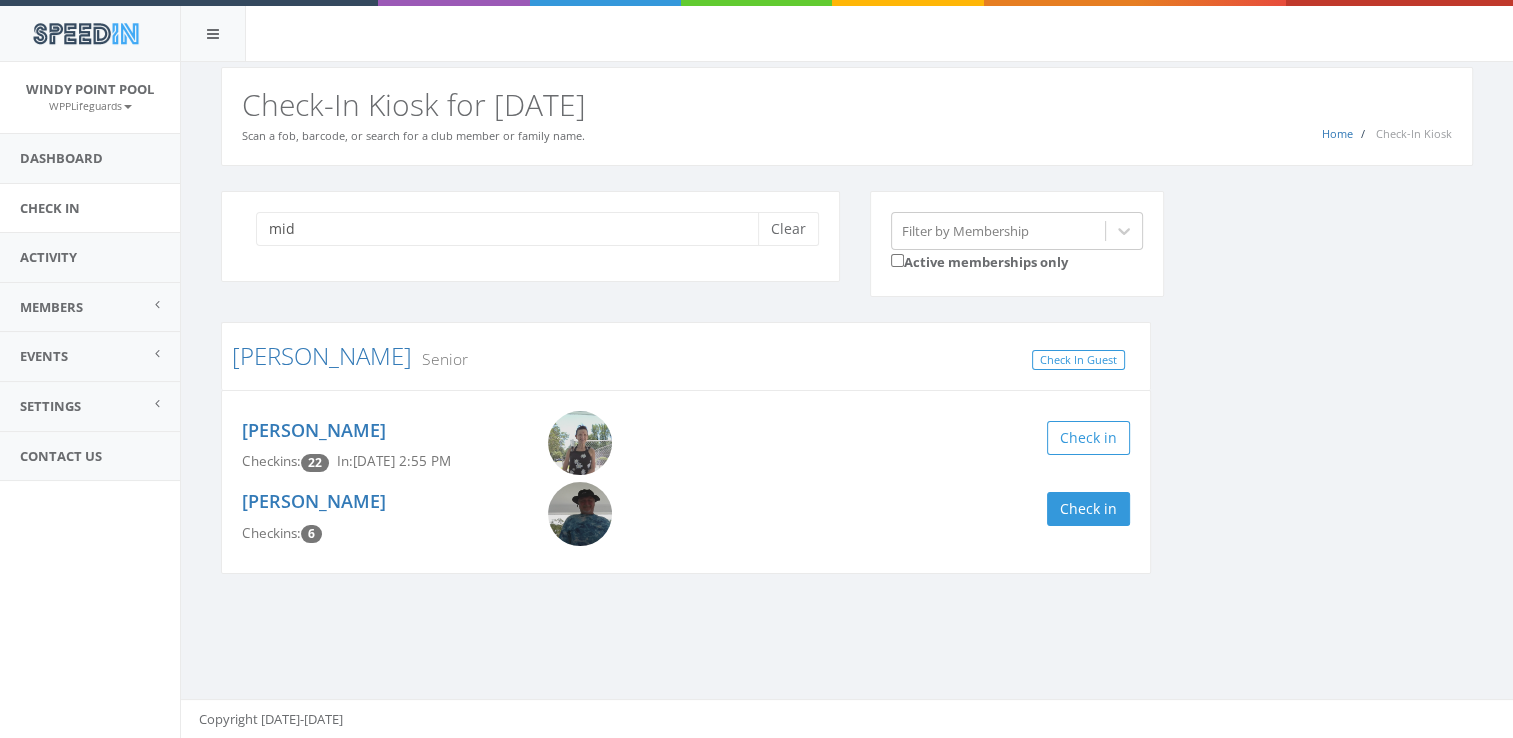 click on "mid Clear Filter by Membership  Active memberships only Midkiff Senior Check In Guest Dawn Midkiff Checkins:  22 In:  Jul 6, 2:55 PM Check in Lanny Midkiff Checkins:  6 Check in" at bounding box center (847, 395) 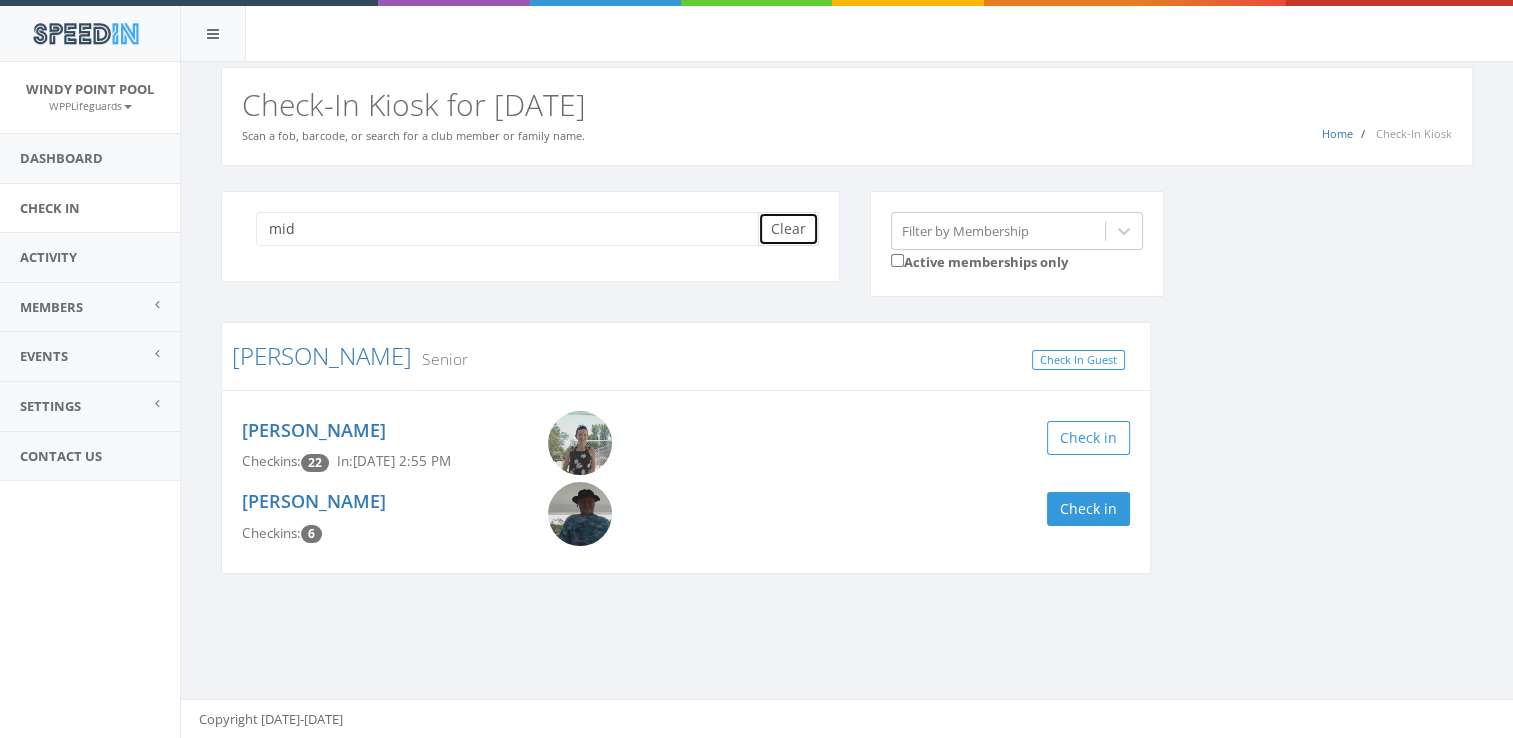 click on "Clear" at bounding box center [788, 229] 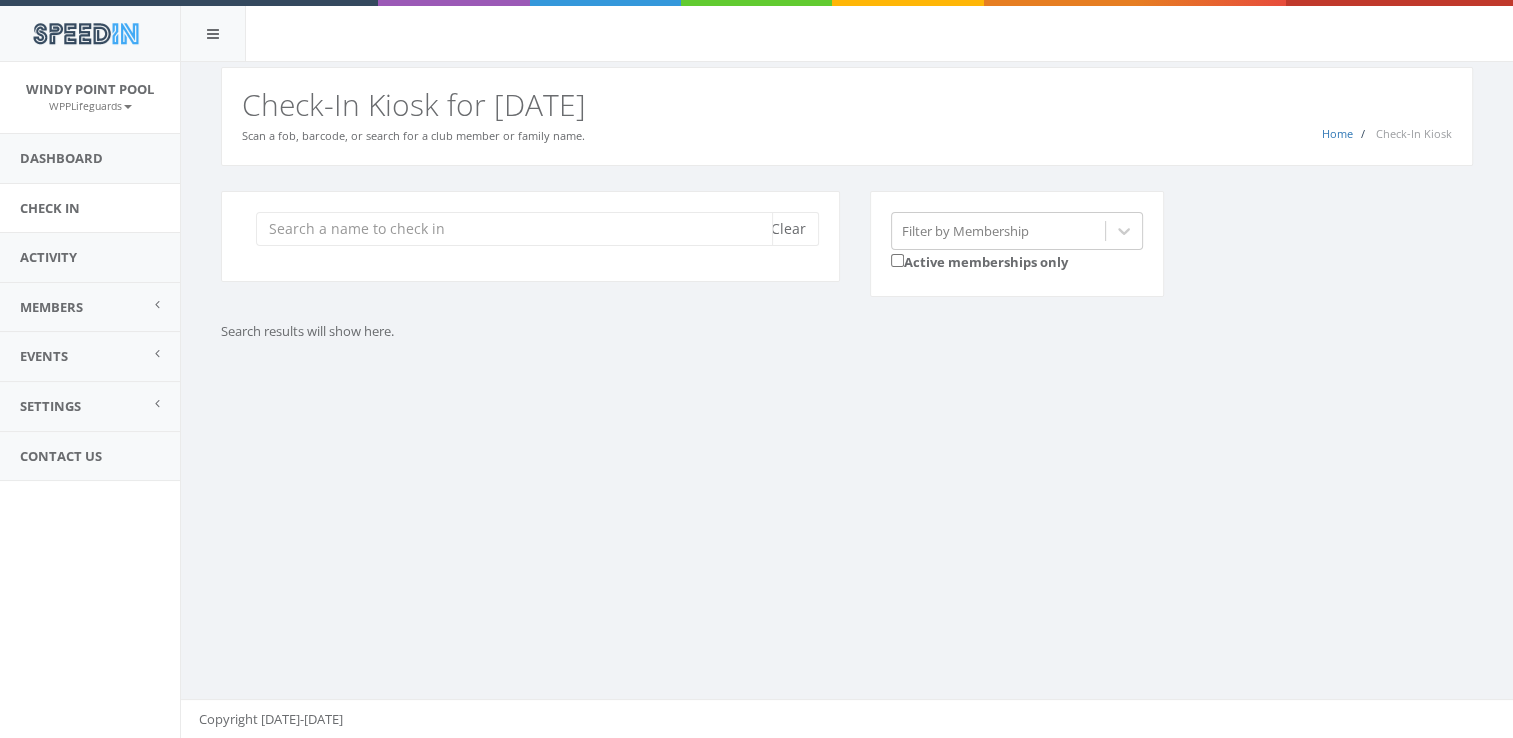 click at bounding box center [514, 229] 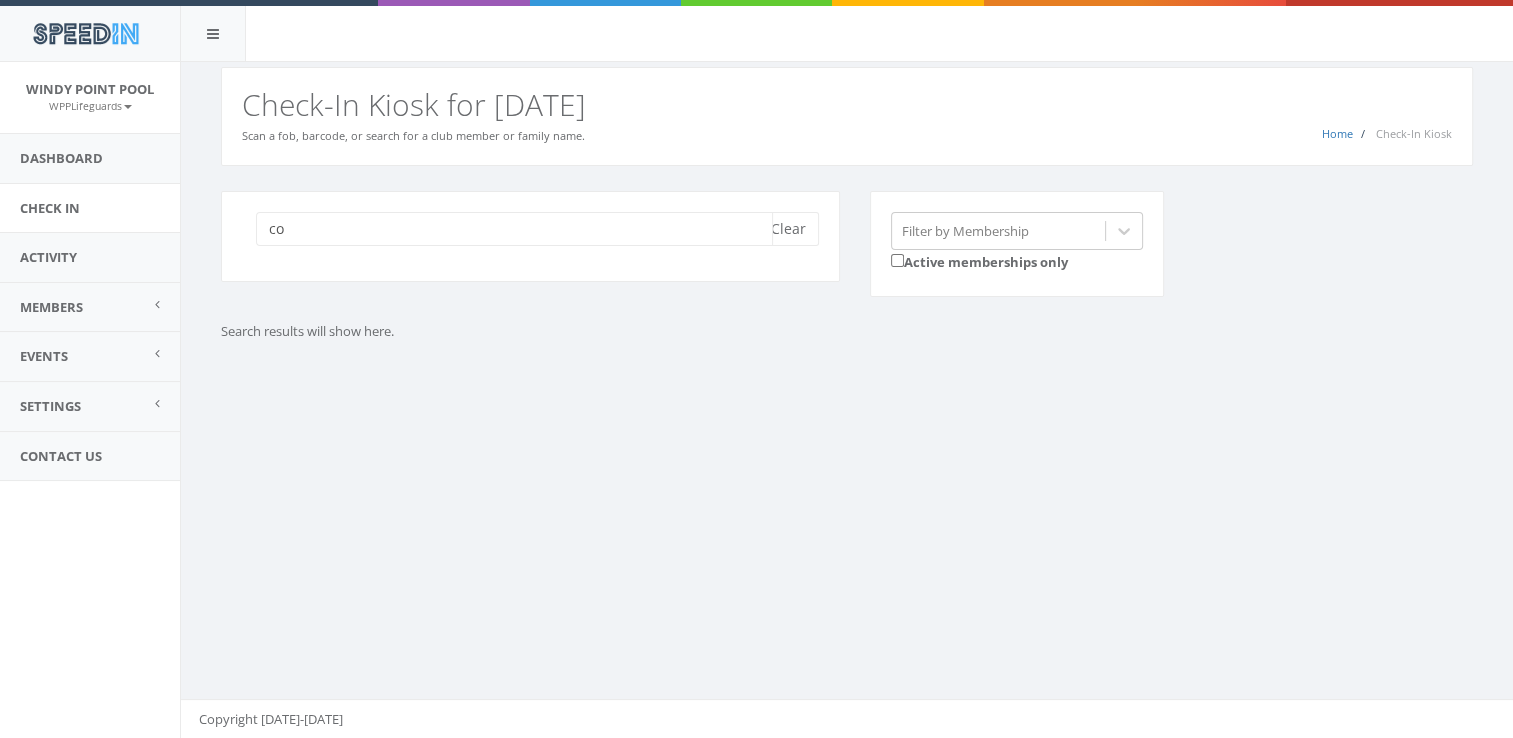 type on "c" 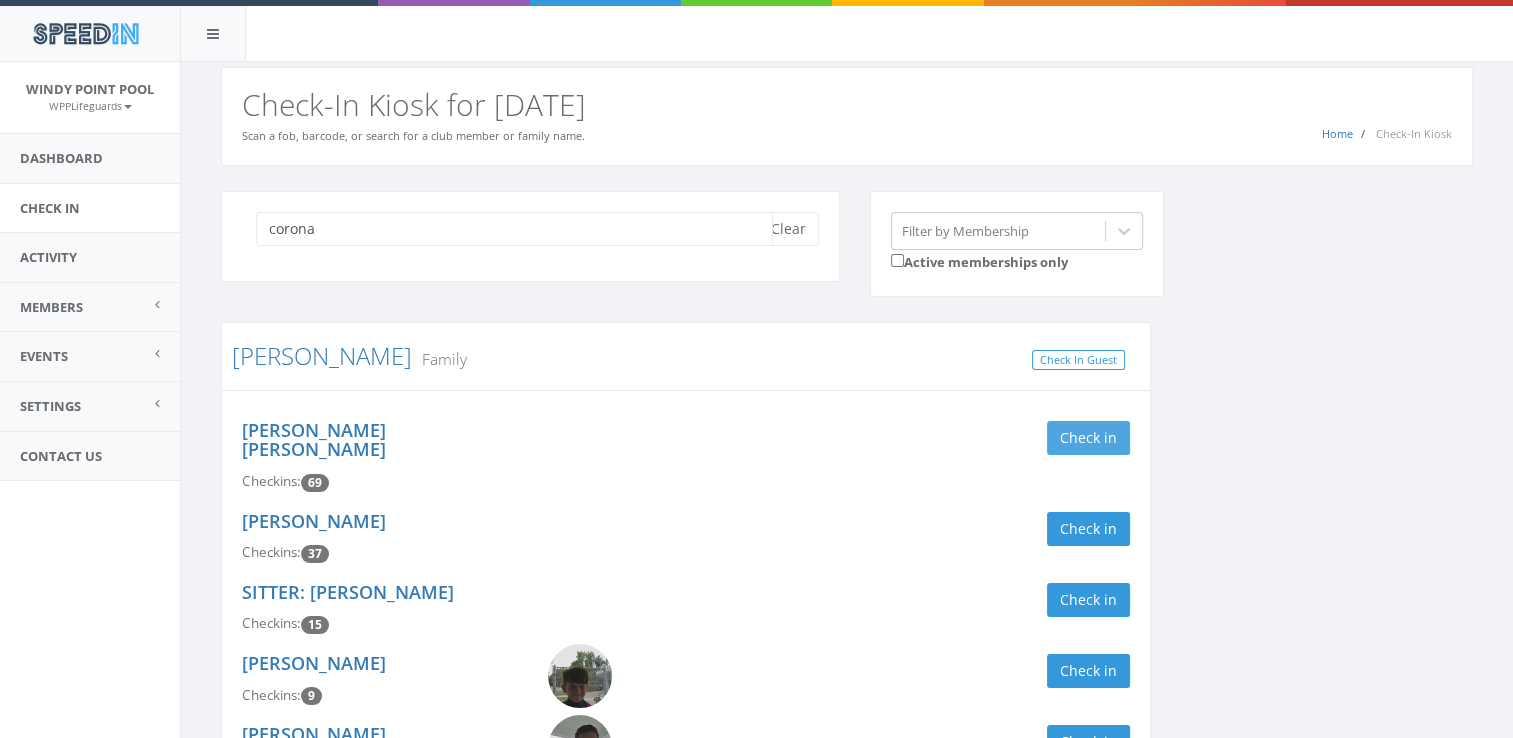 type on "corona" 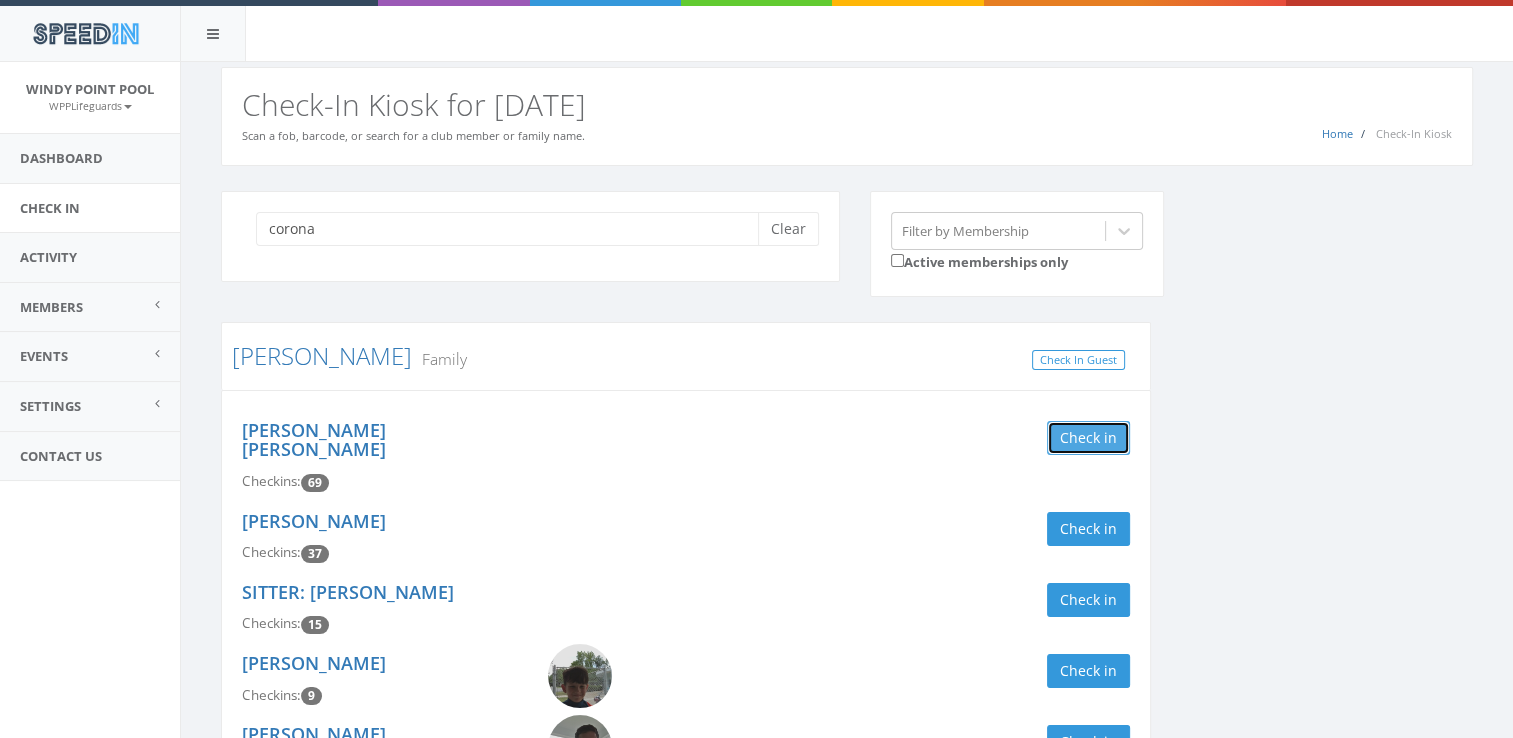 click on "Check in" at bounding box center [1088, 438] 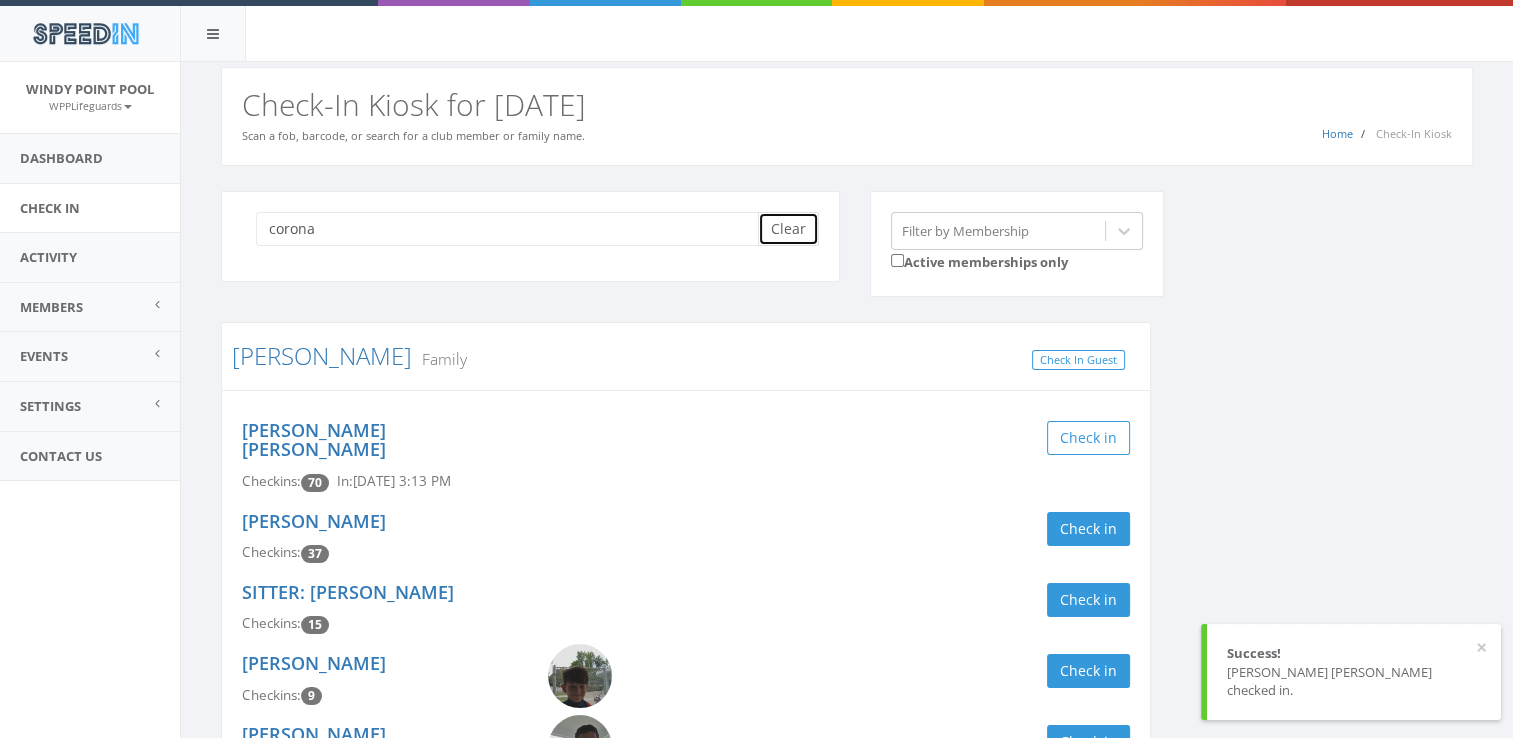click on "Clear" at bounding box center (788, 229) 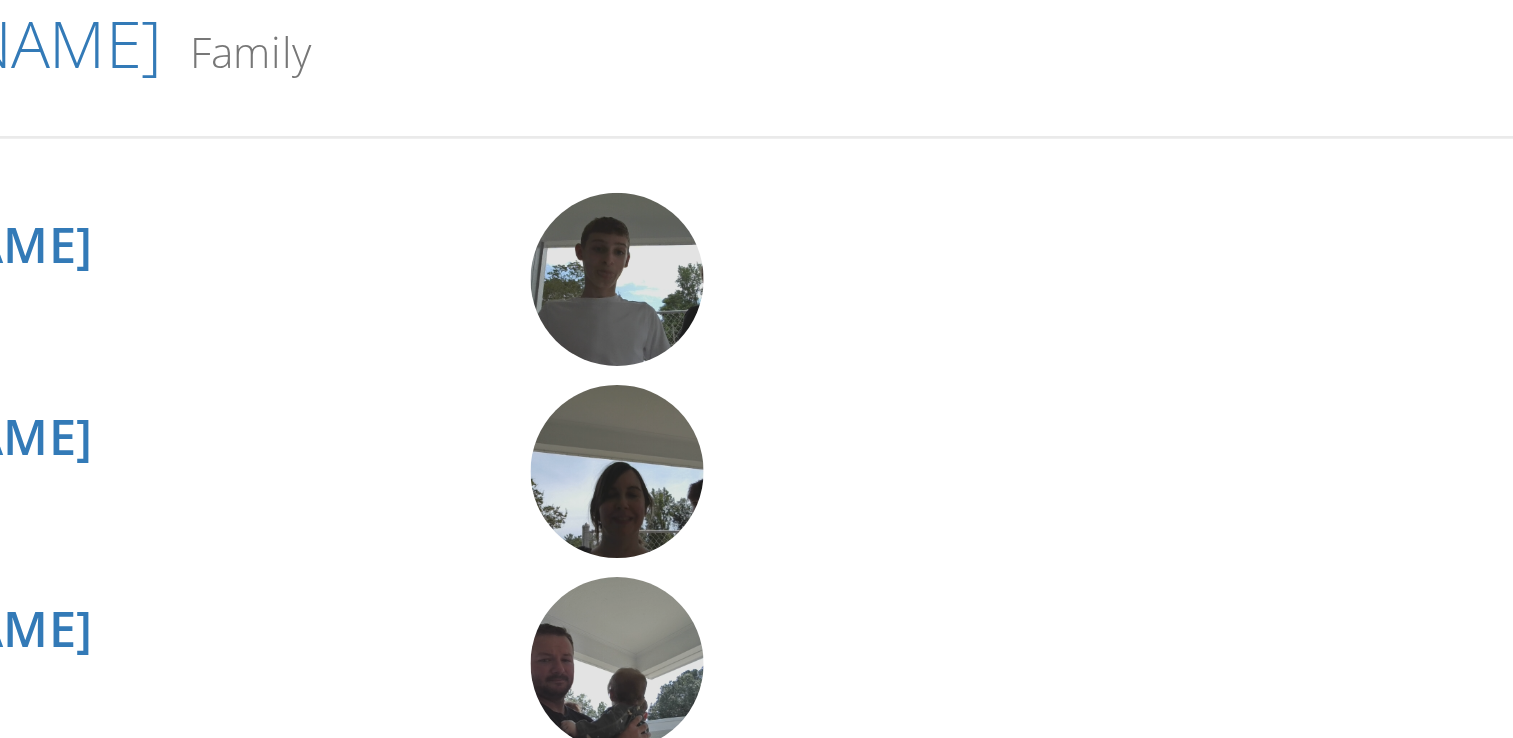 scroll, scrollTop: 92, scrollLeft: 0, axis: vertical 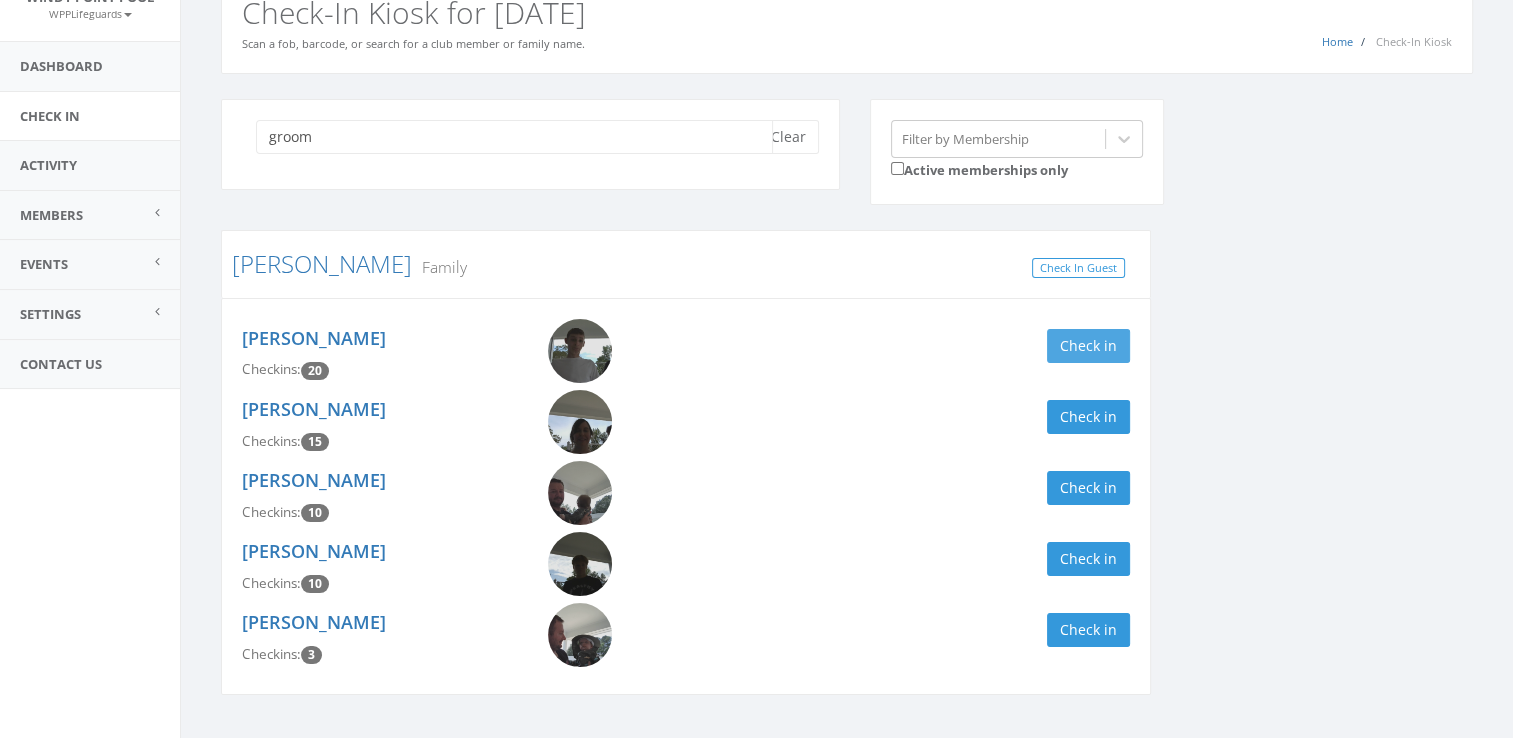 type on "groom" 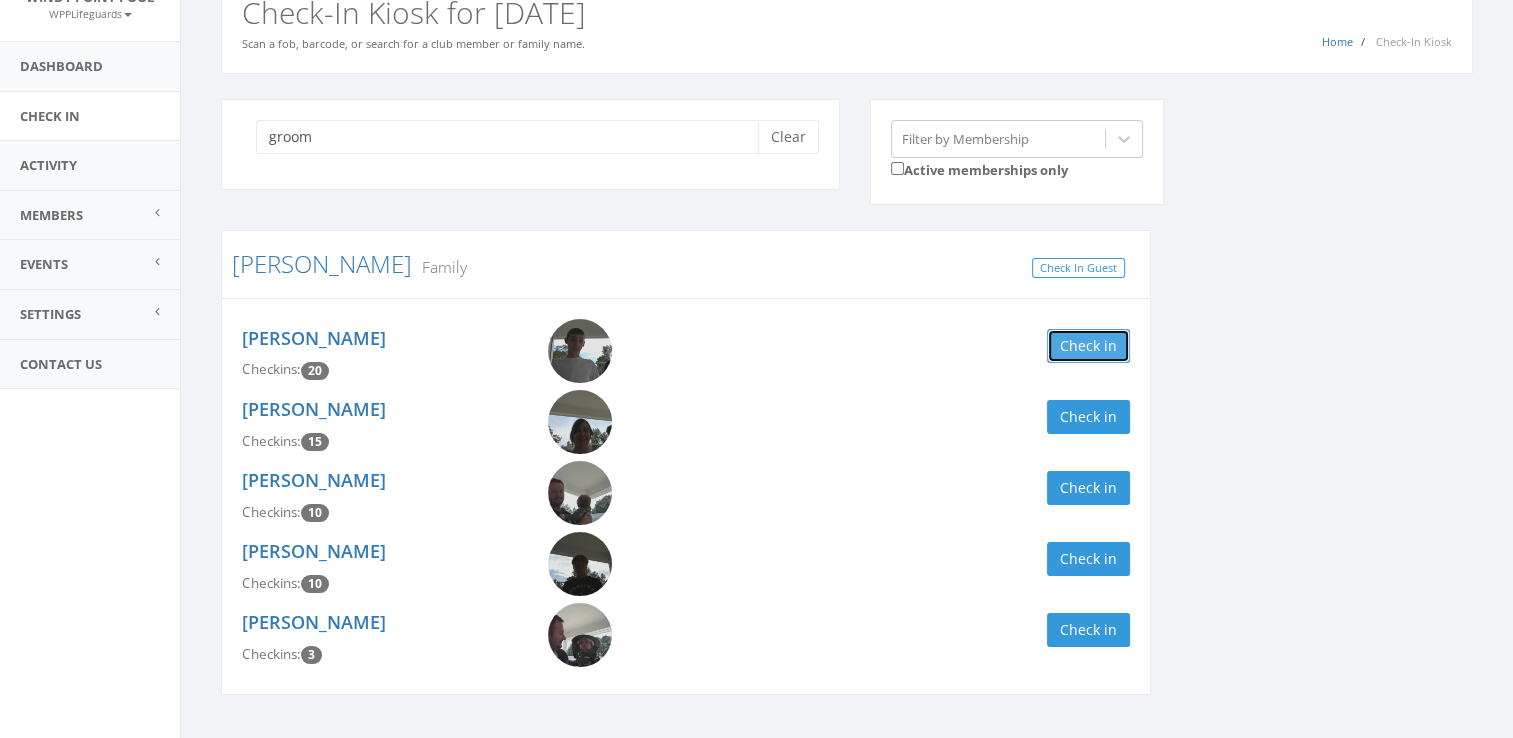 click on "Check in" at bounding box center (1088, 346) 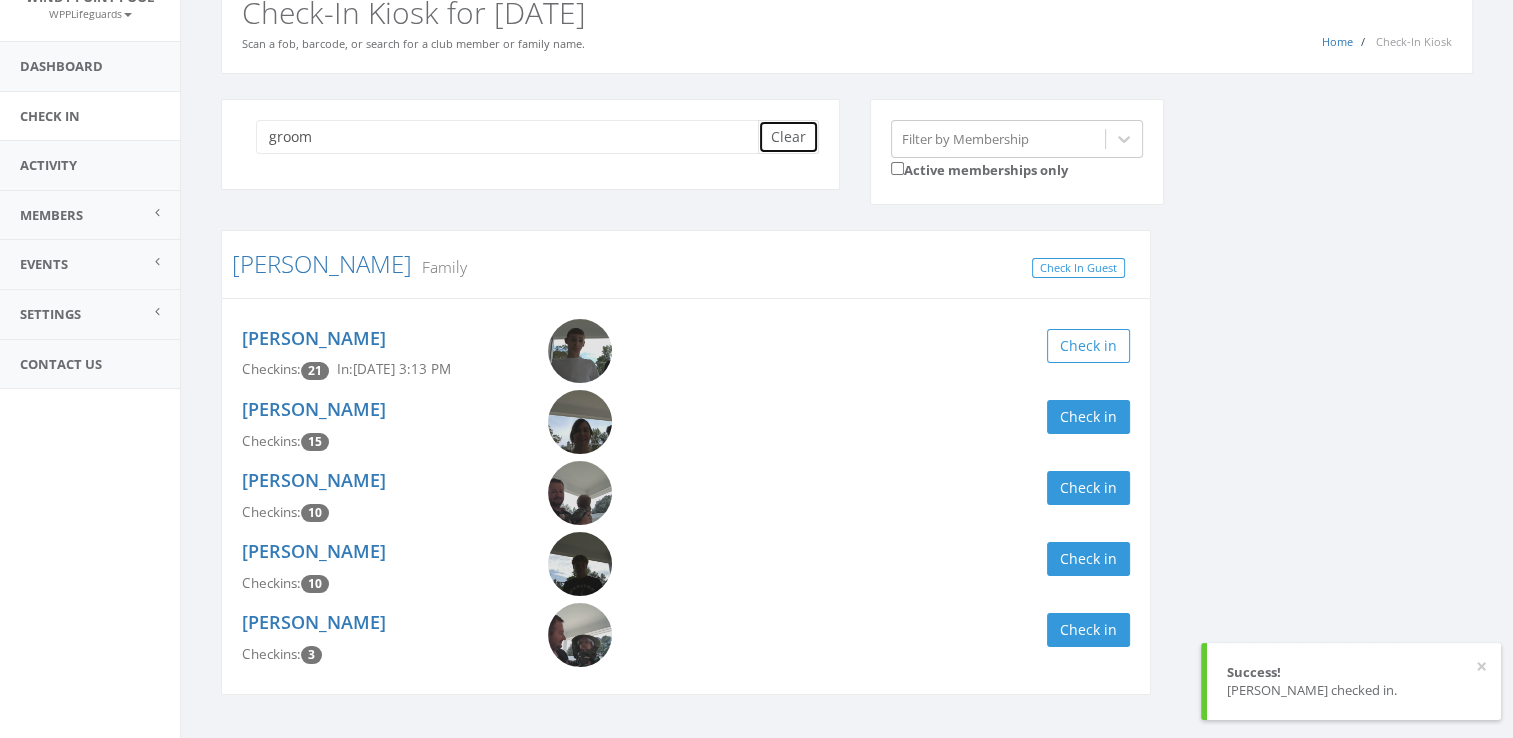 click on "Clear" at bounding box center (788, 137) 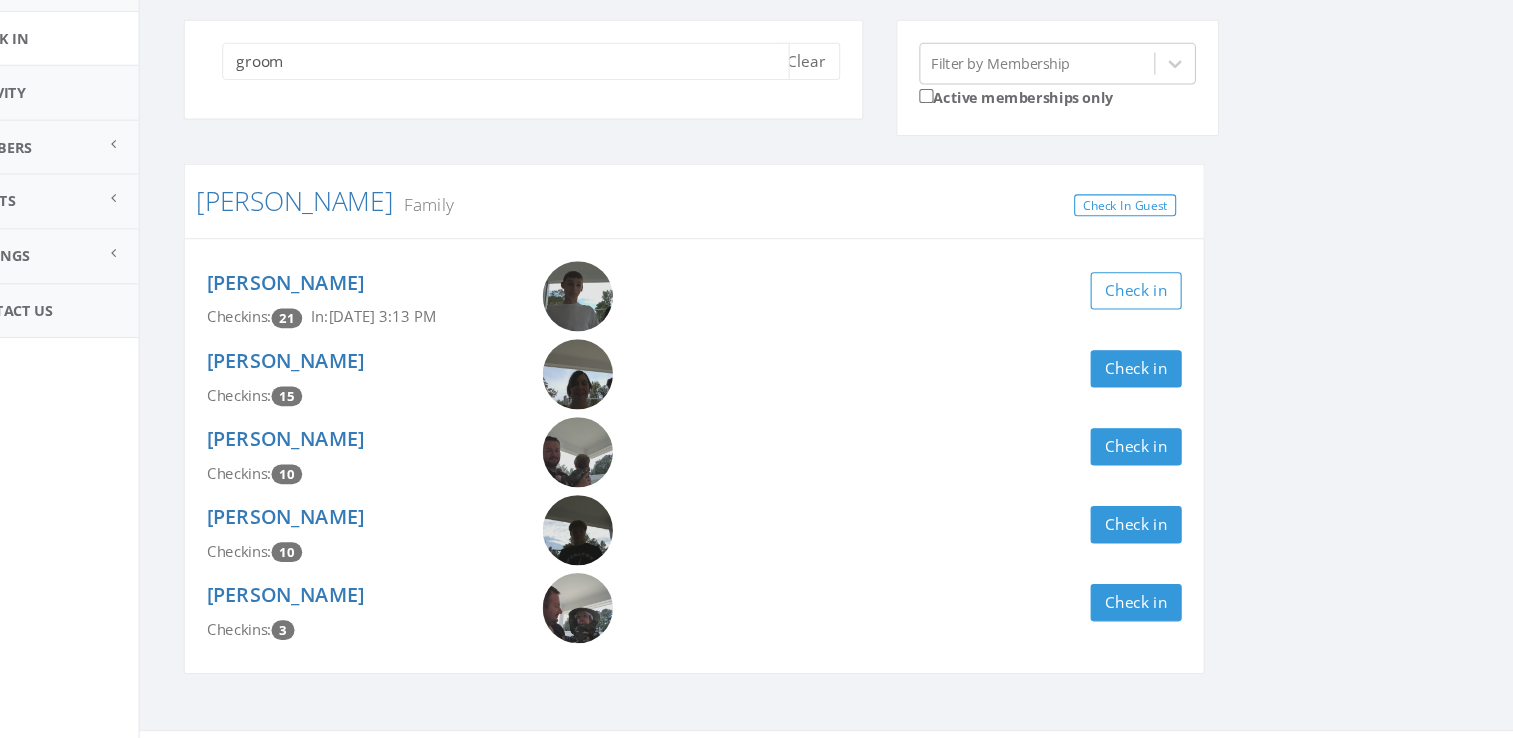 scroll, scrollTop: 138, scrollLeft: 0, axis: vertical 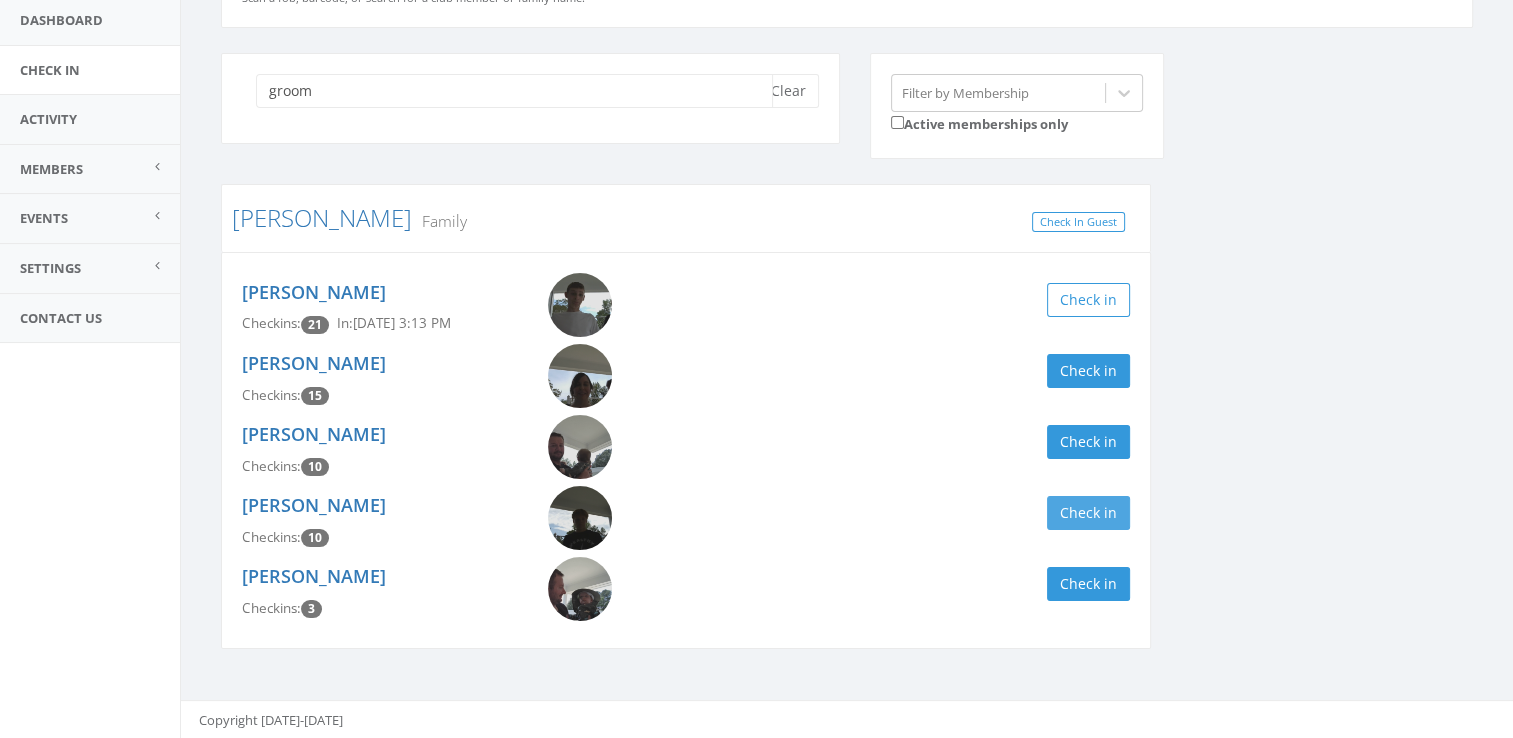 type on "groom" 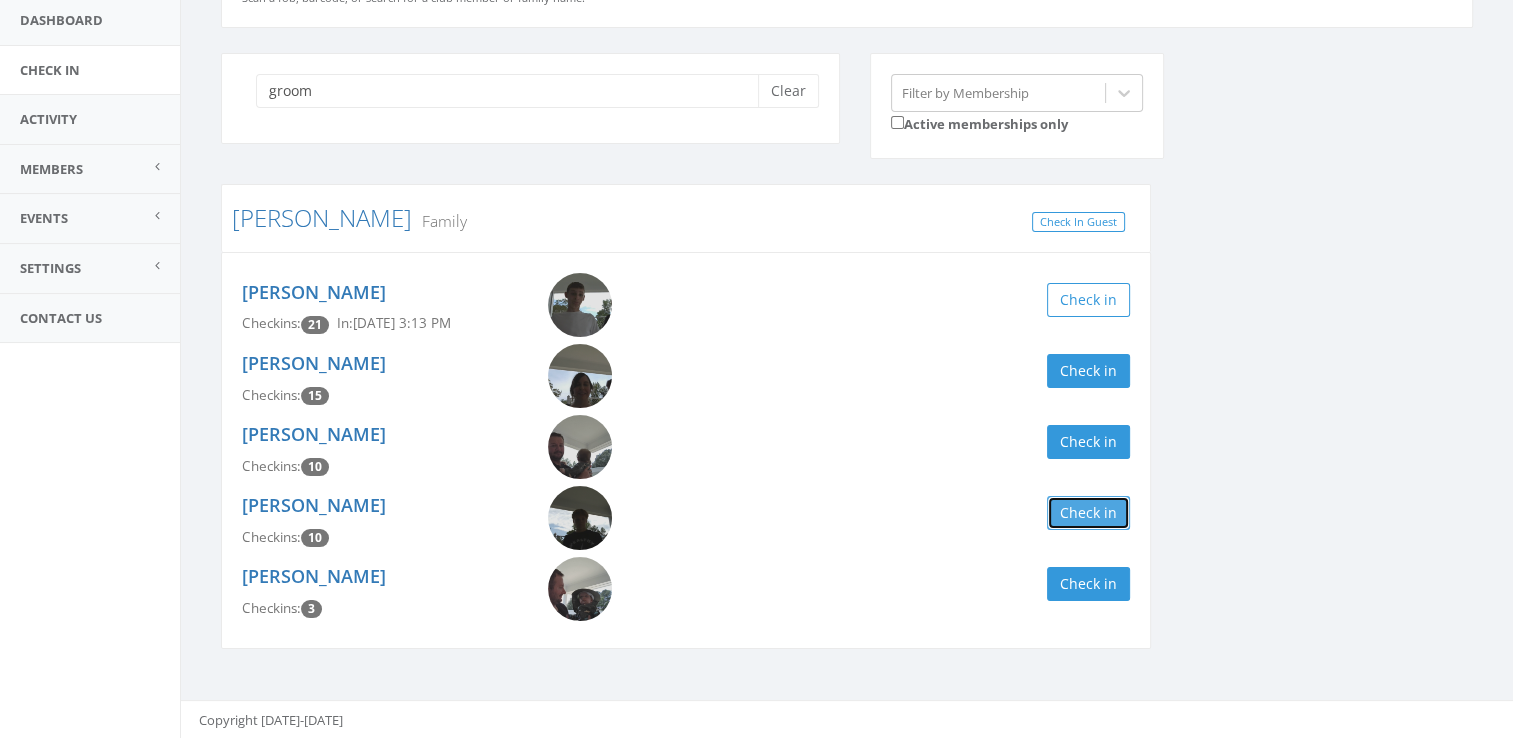 click on "Check in" at bounding box center (1088, 513) 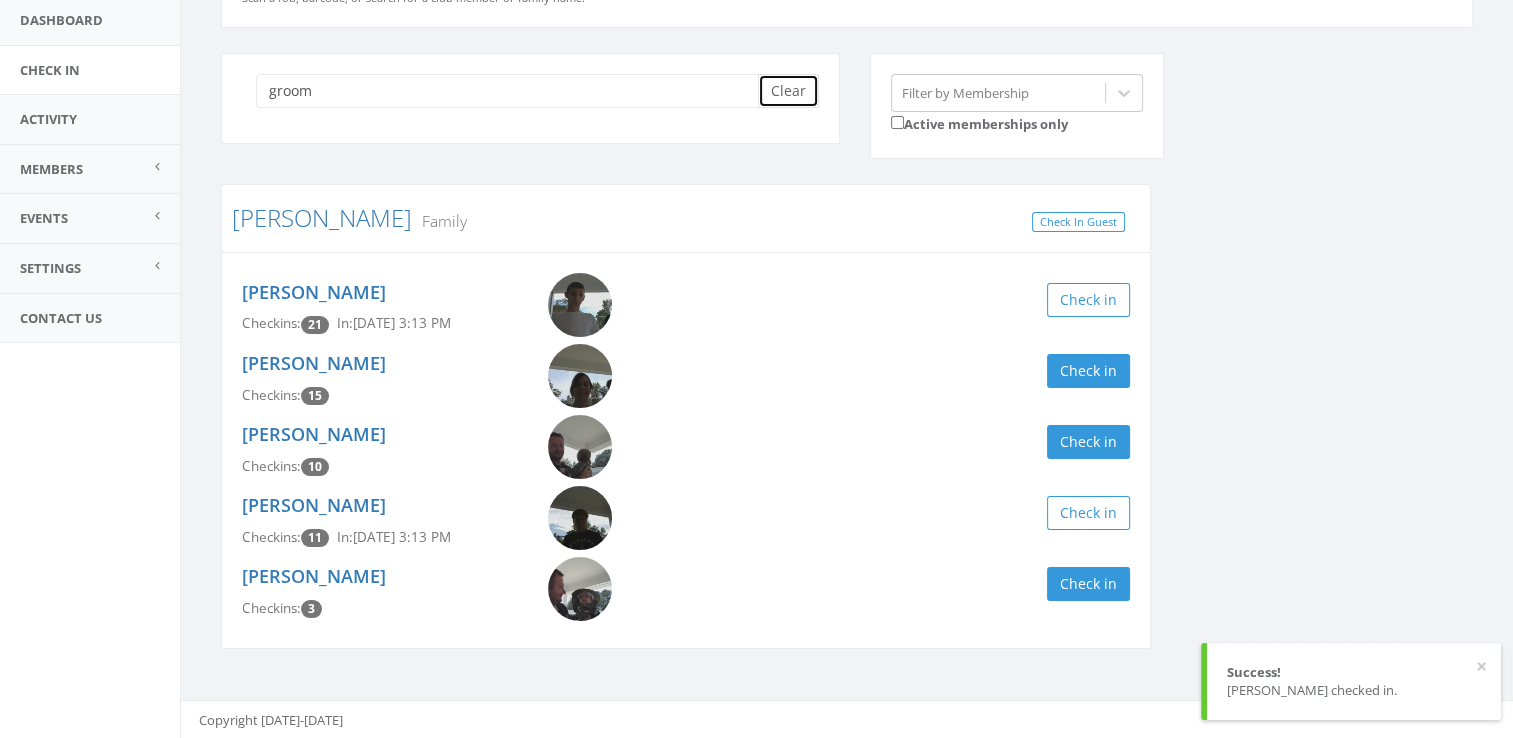 click on "Clear" at bounding box center (788, 91) 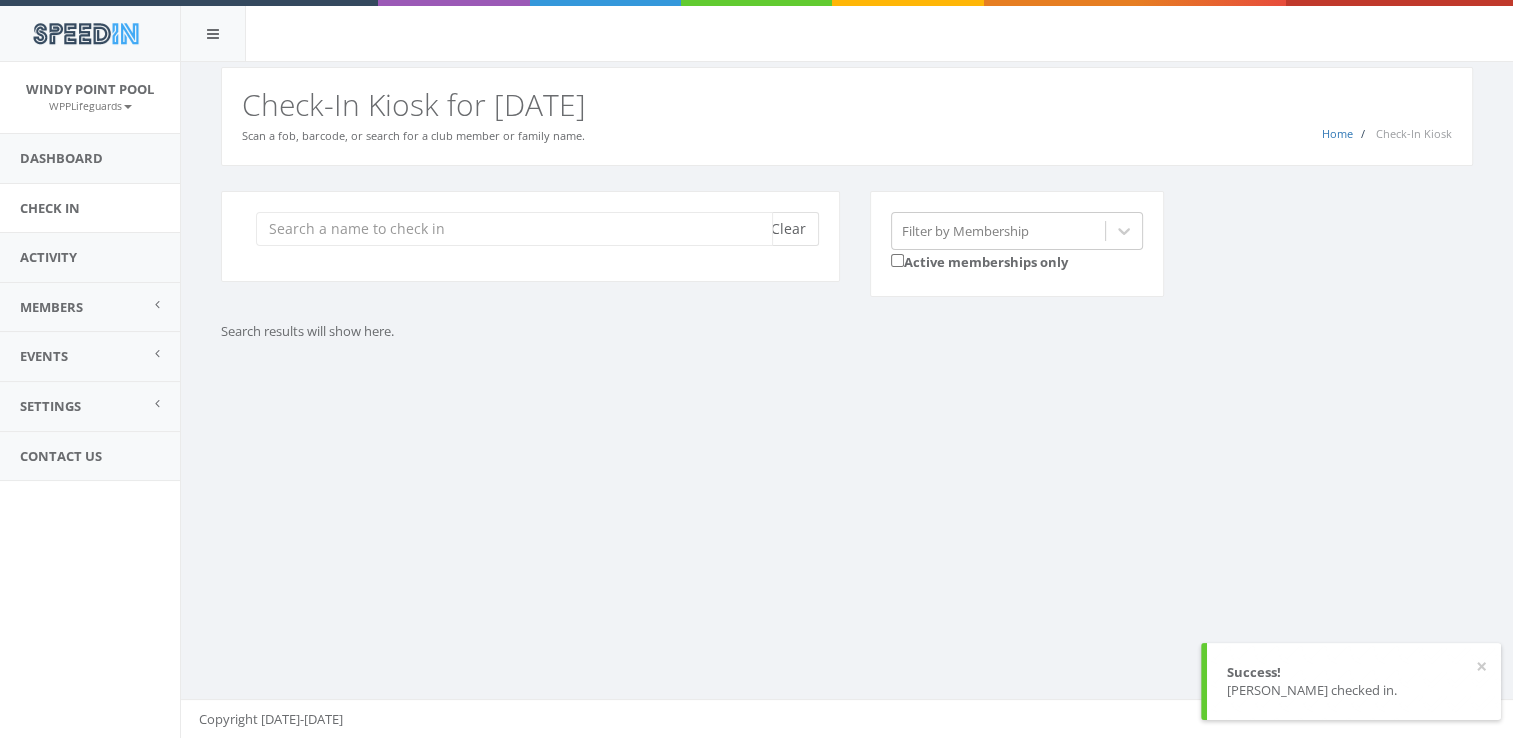 scroll, scrollTop: 0, scrollLeft: 0, axis: both 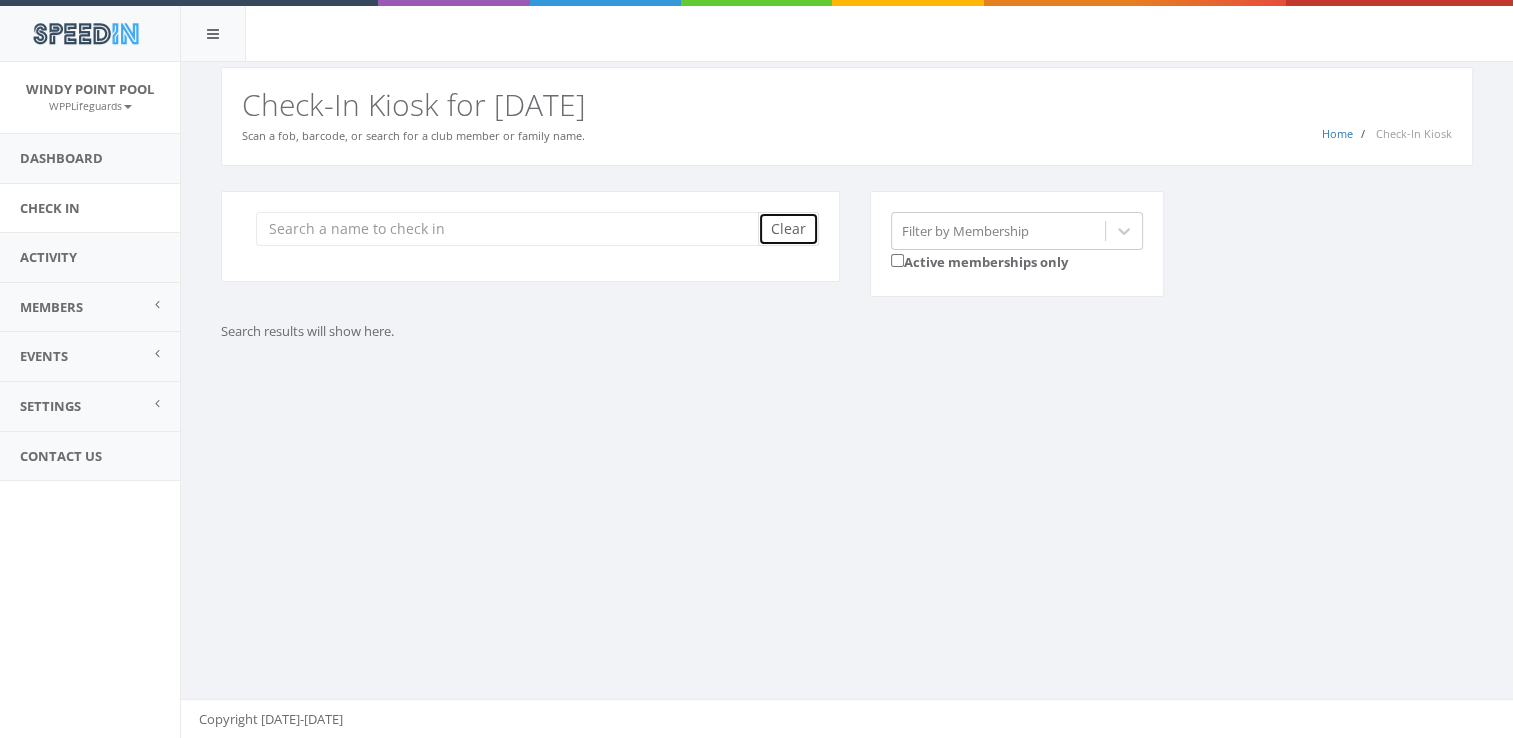 click on "Clear" at bounding box center (788, 229) 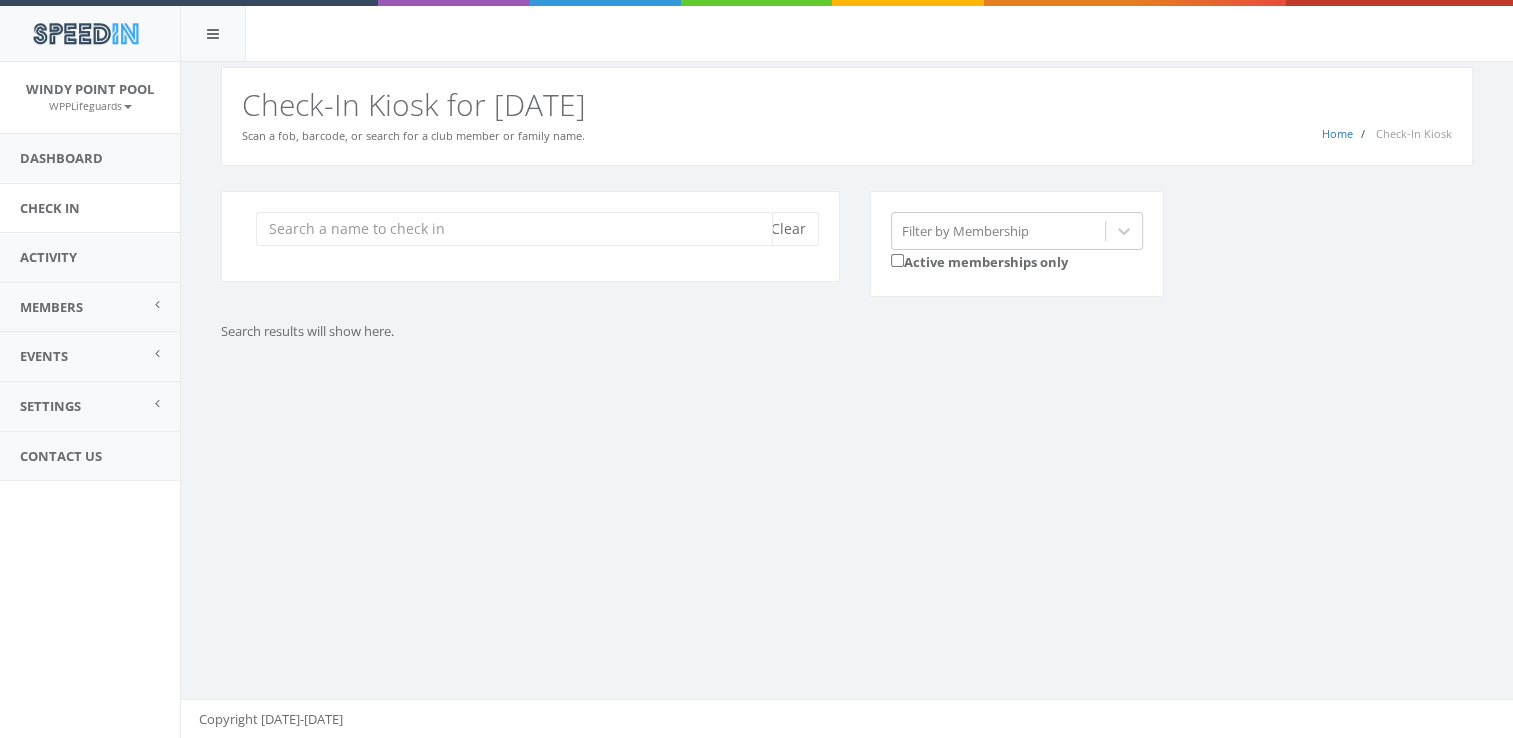 click at bounding box center (514, 229) 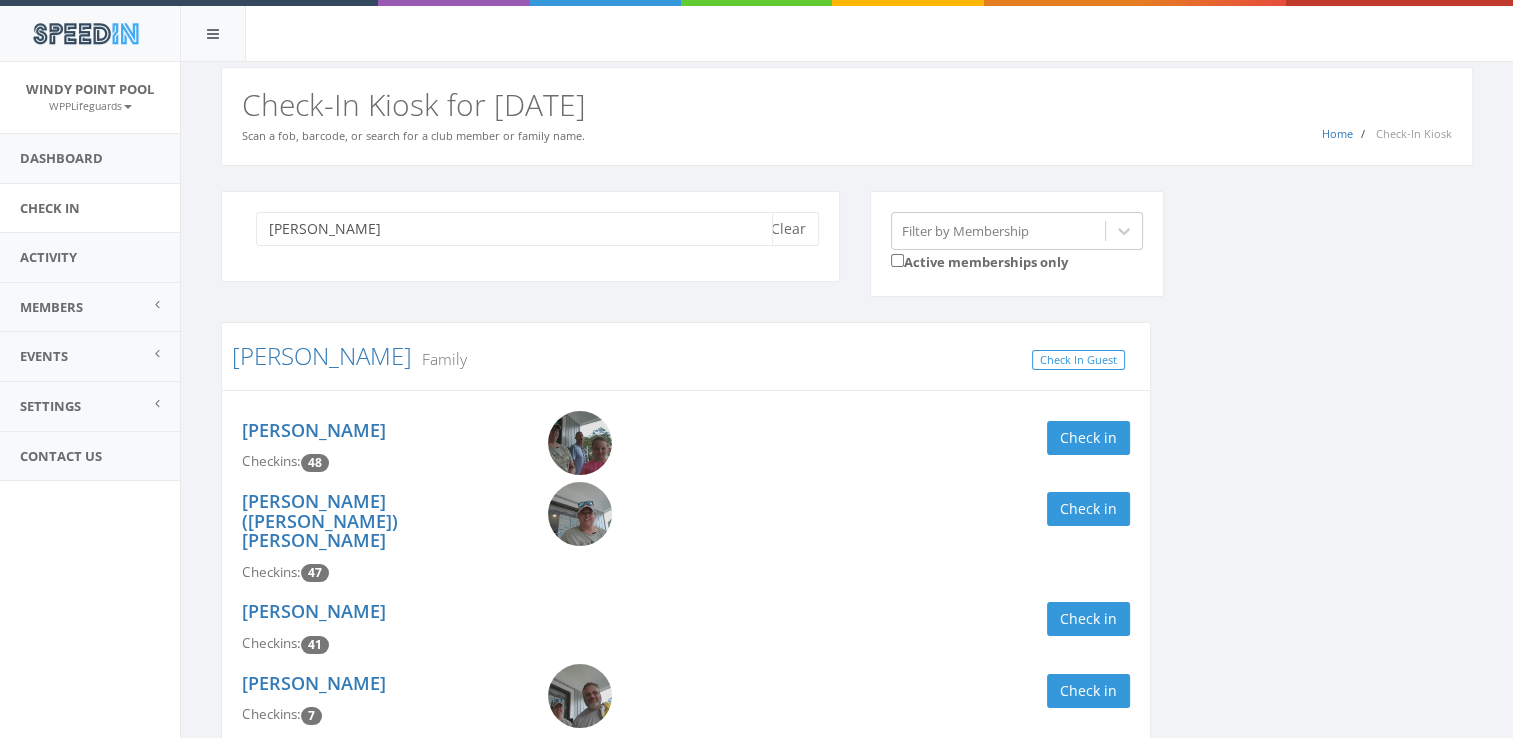 scroll, scrollTop: 67, scrollLeft: 0, axis: vertical 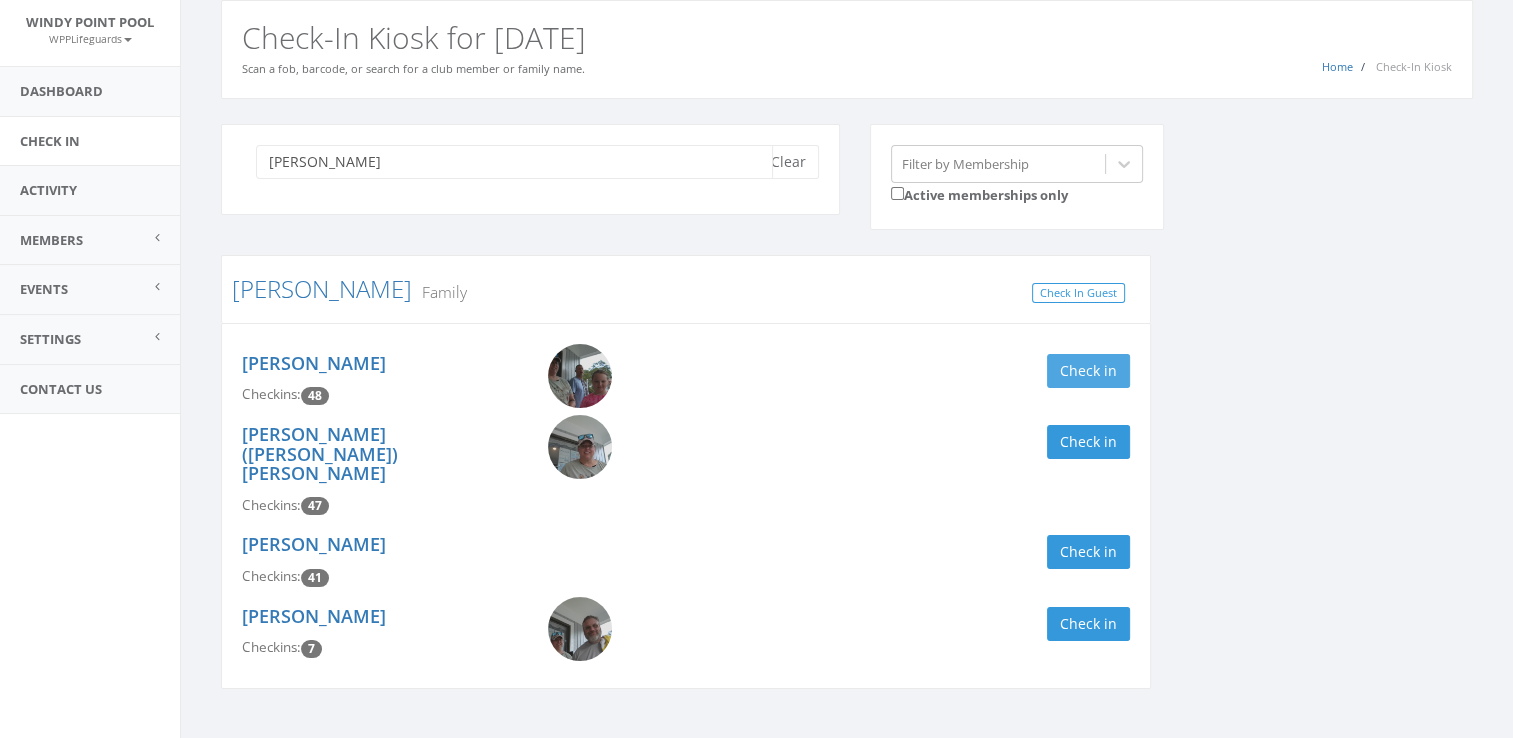 type on "coleman" 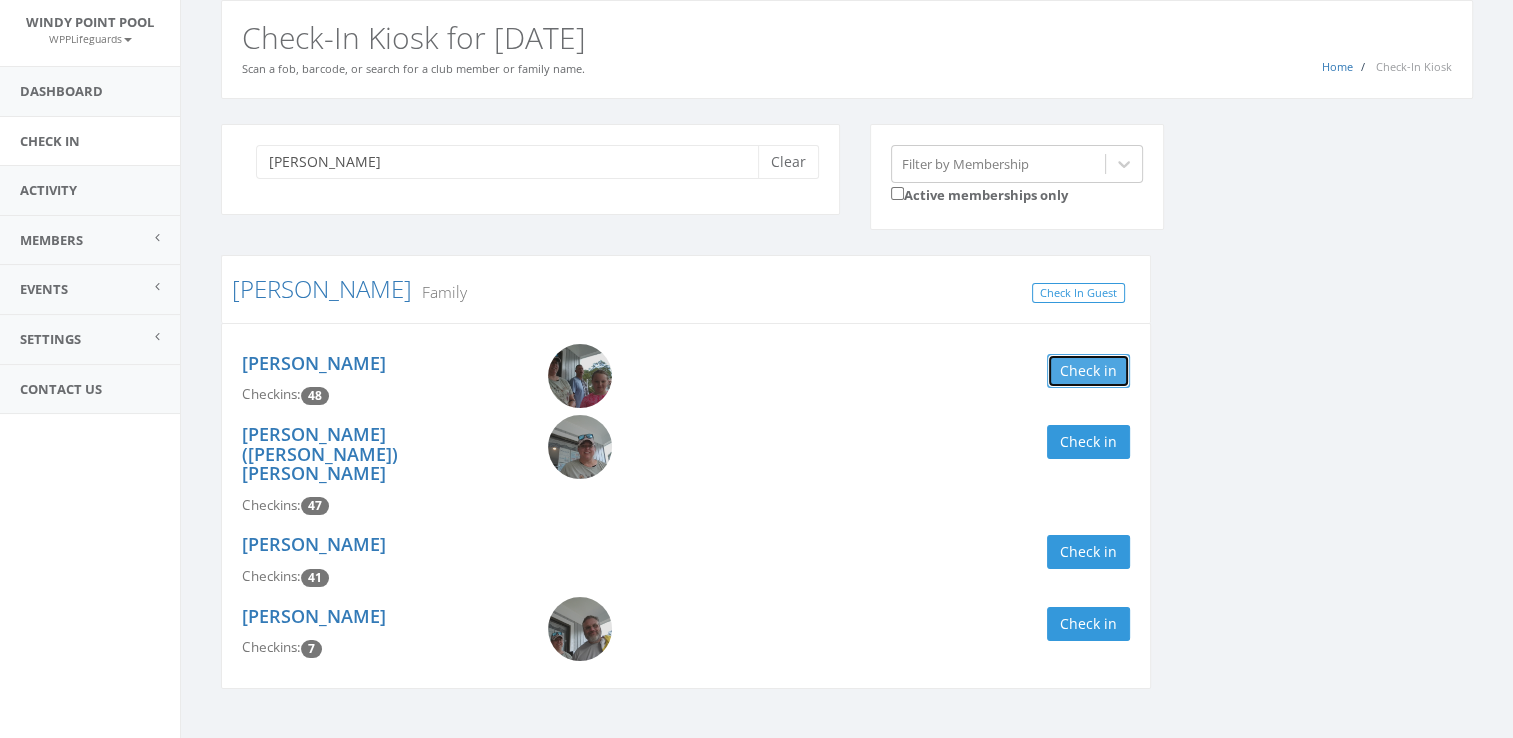 click on "Check in" at bounding box center (1088, 371) 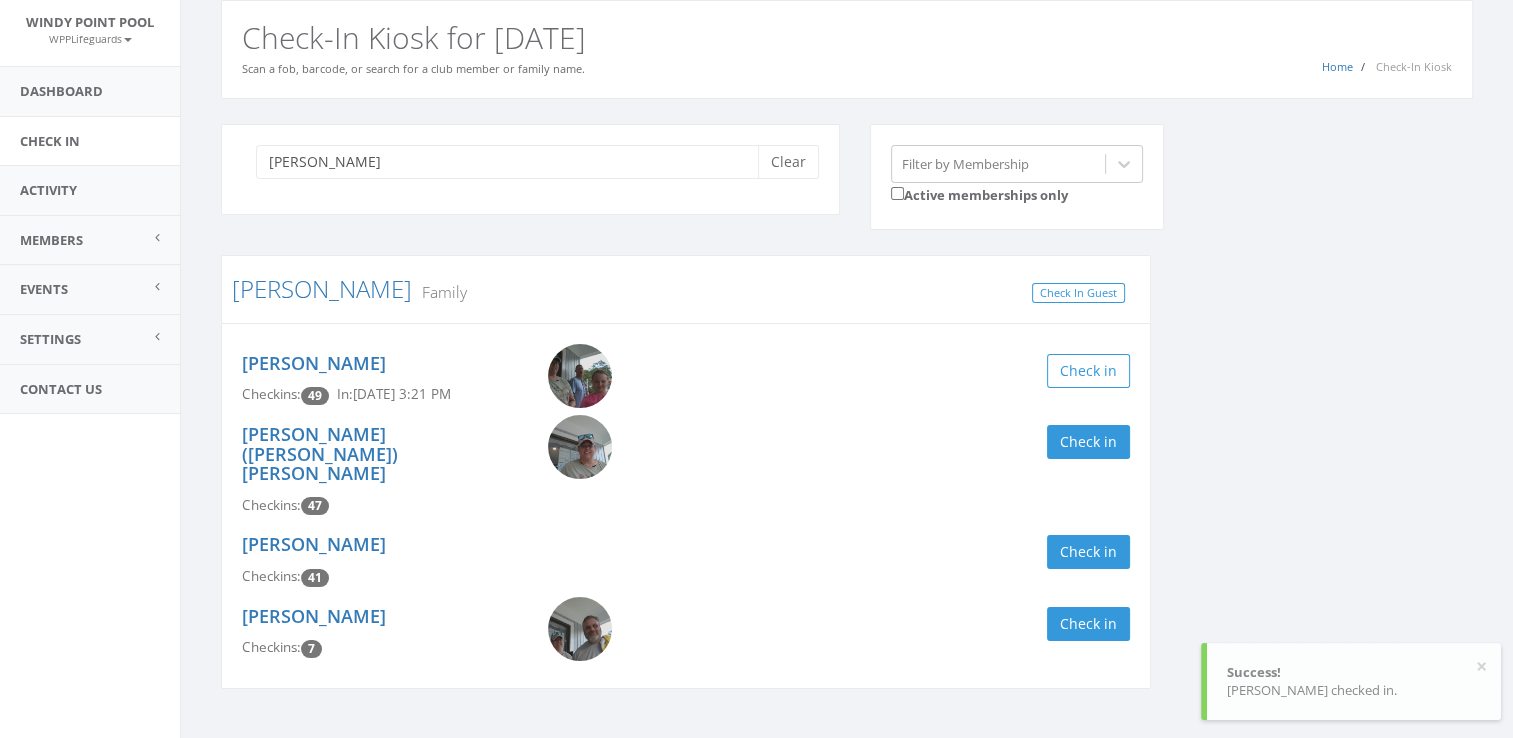 click on "Amanda (Mandy) Scilacci Checkins:  47 Check in" at bounding box center (686, 470) 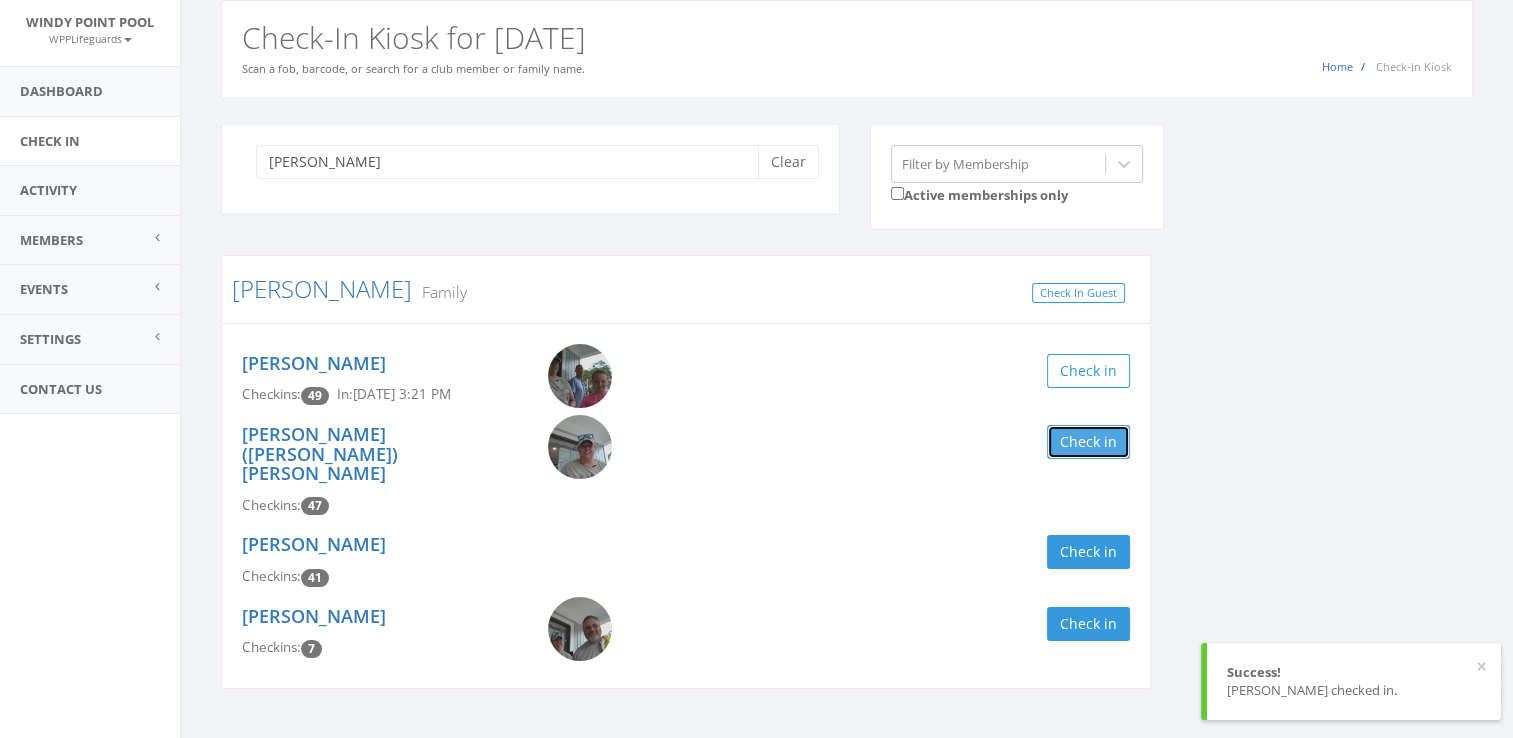 click on "Check in" at bounding box center [1088, 442] 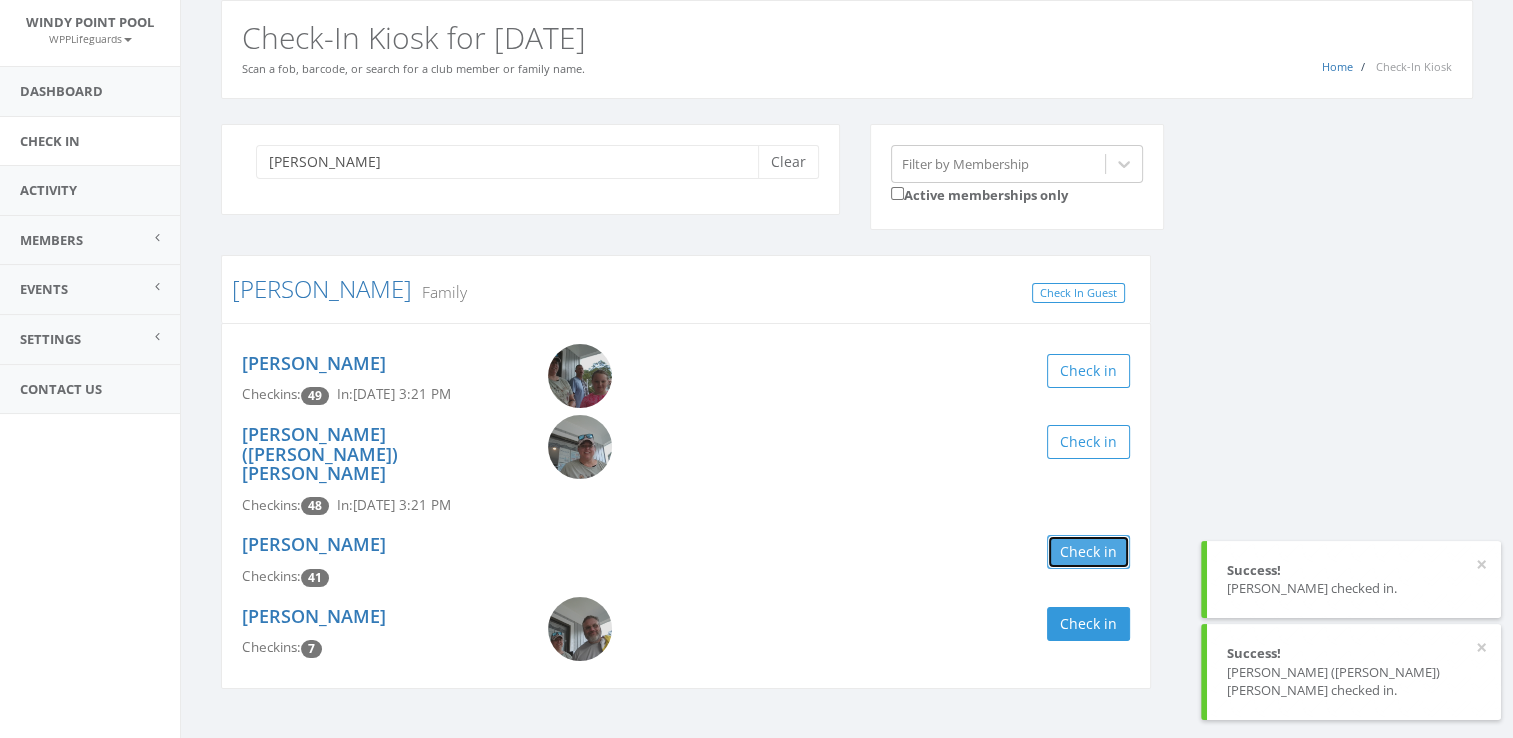 click on "Check in" at bounding box center (1088, 552) 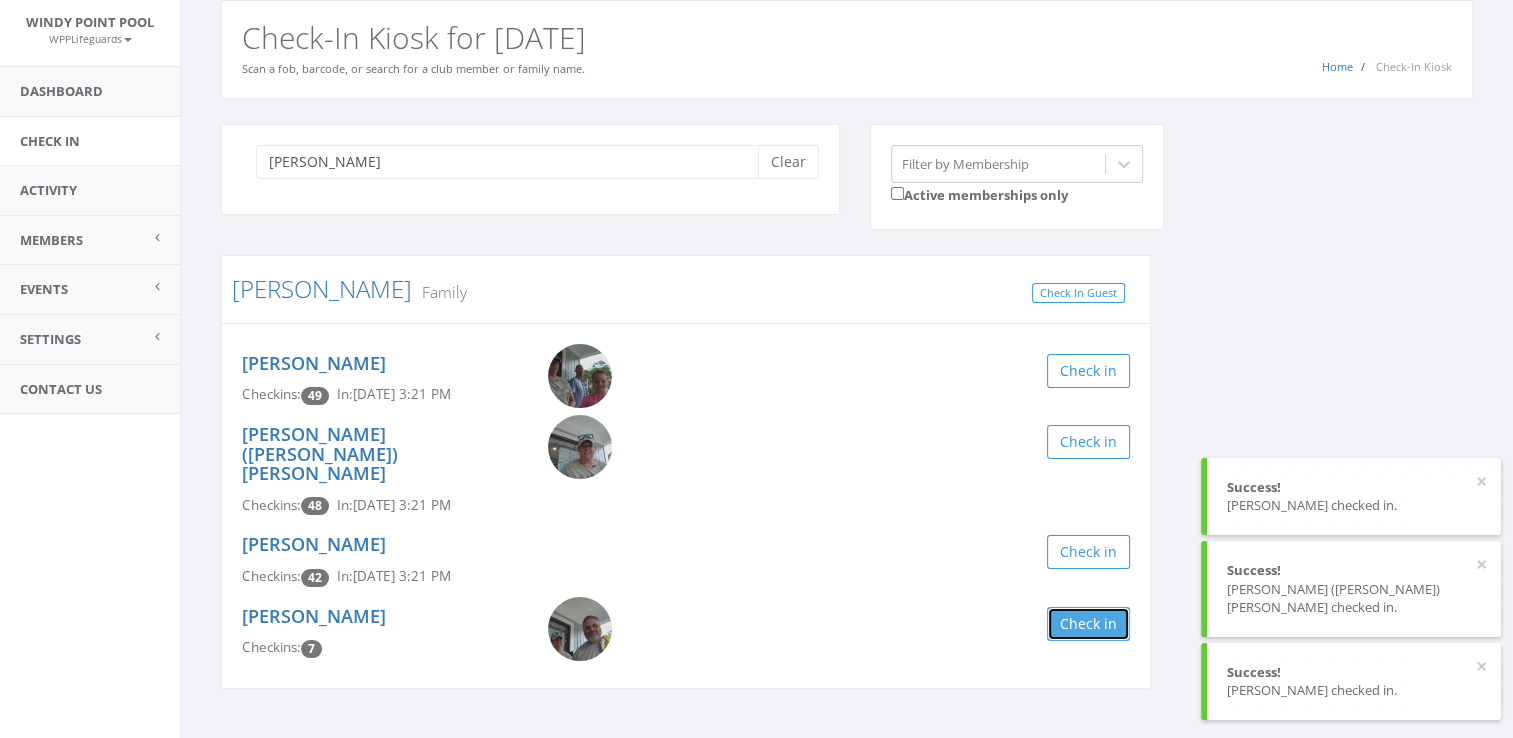 click on "Check in" at bounding box center (1088, 624) 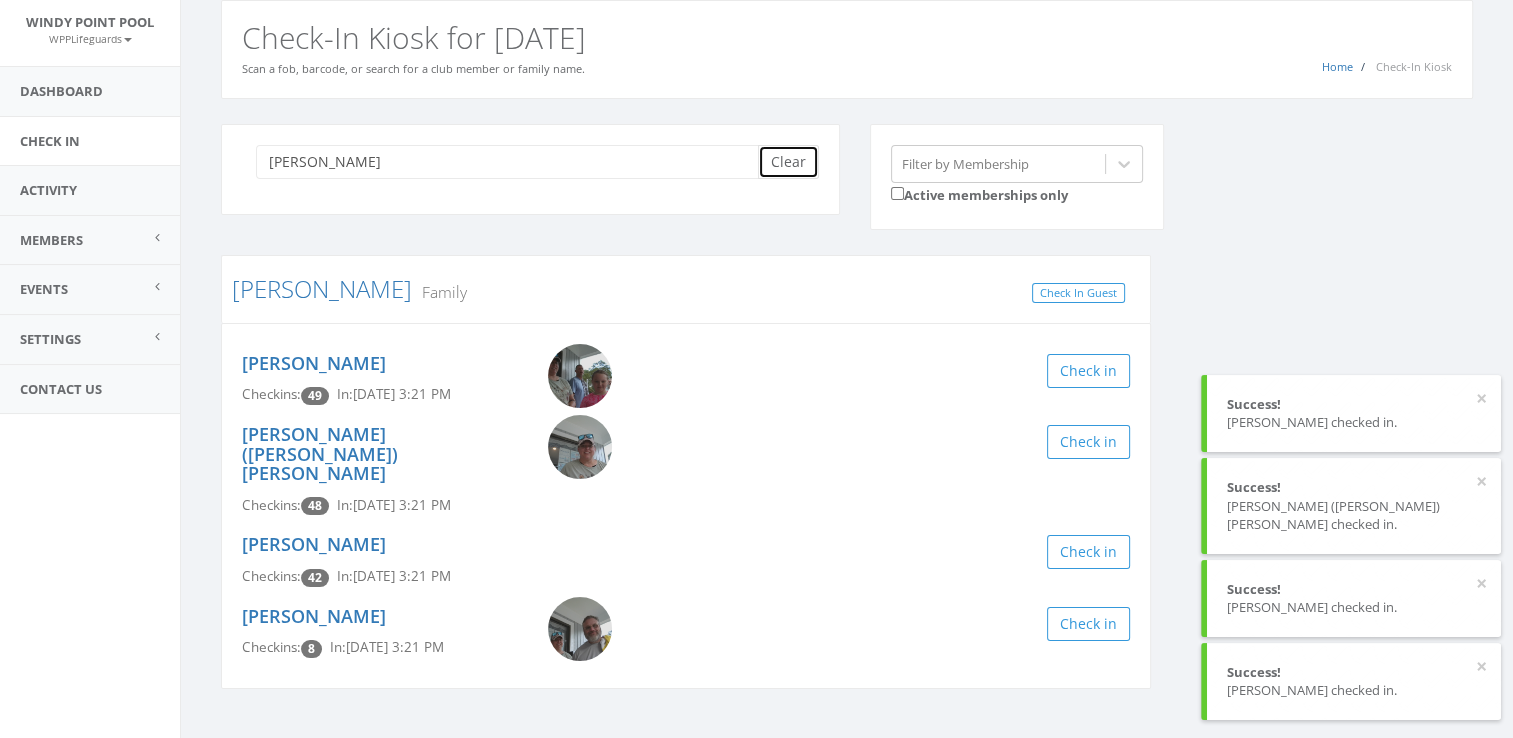 click on "Clear" at bounding box center (788, 162) 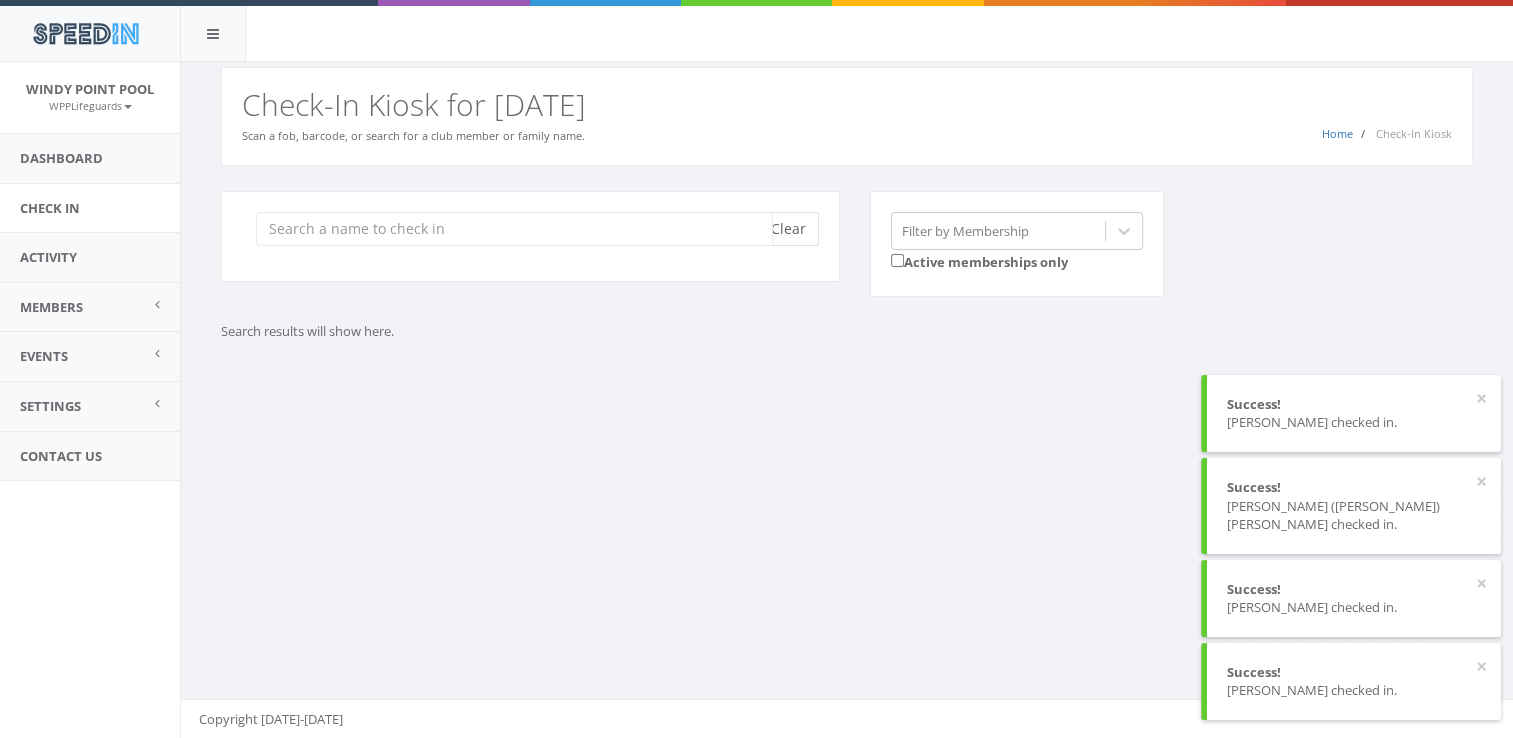scroll, scrollTop: 0, scrollLeft: 0, axis: both 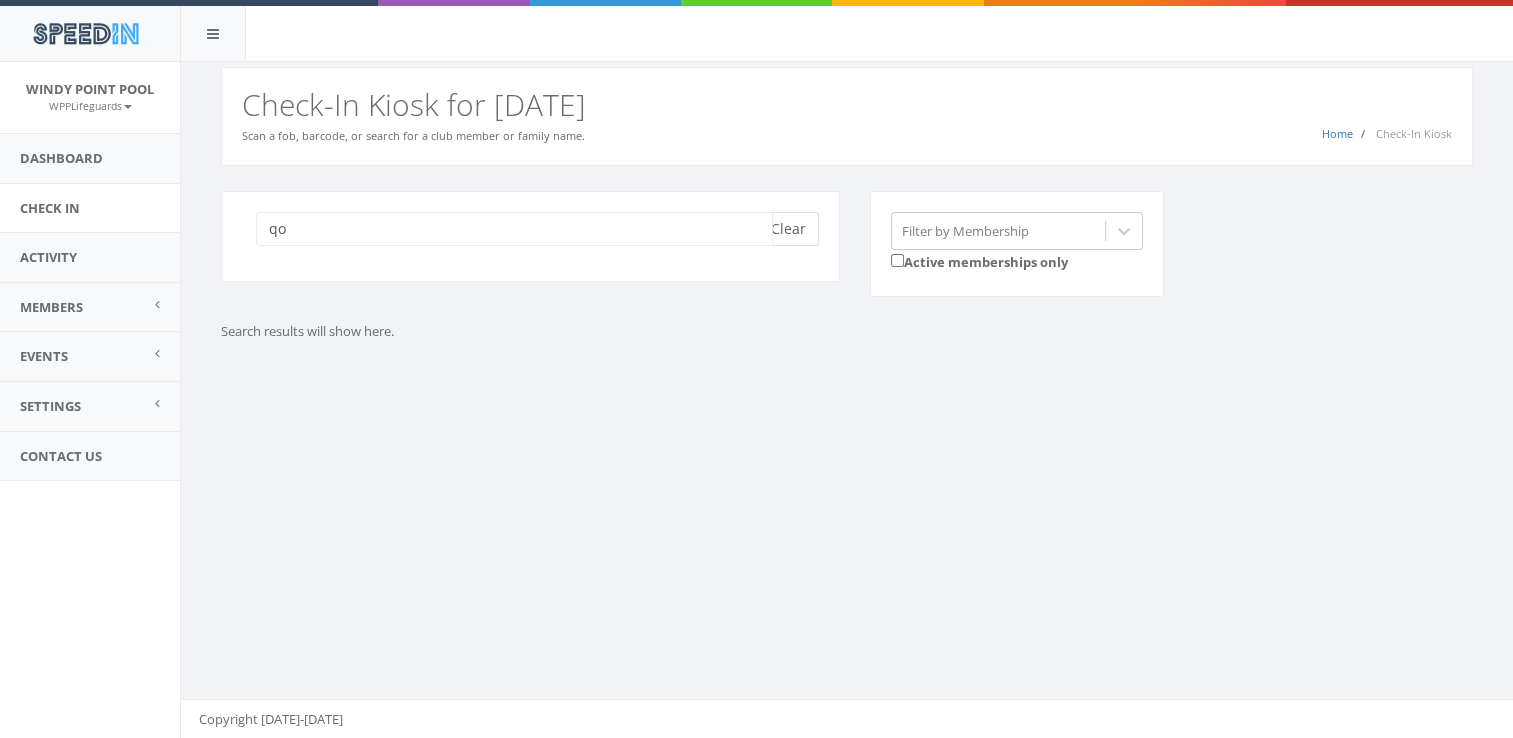type on "q" 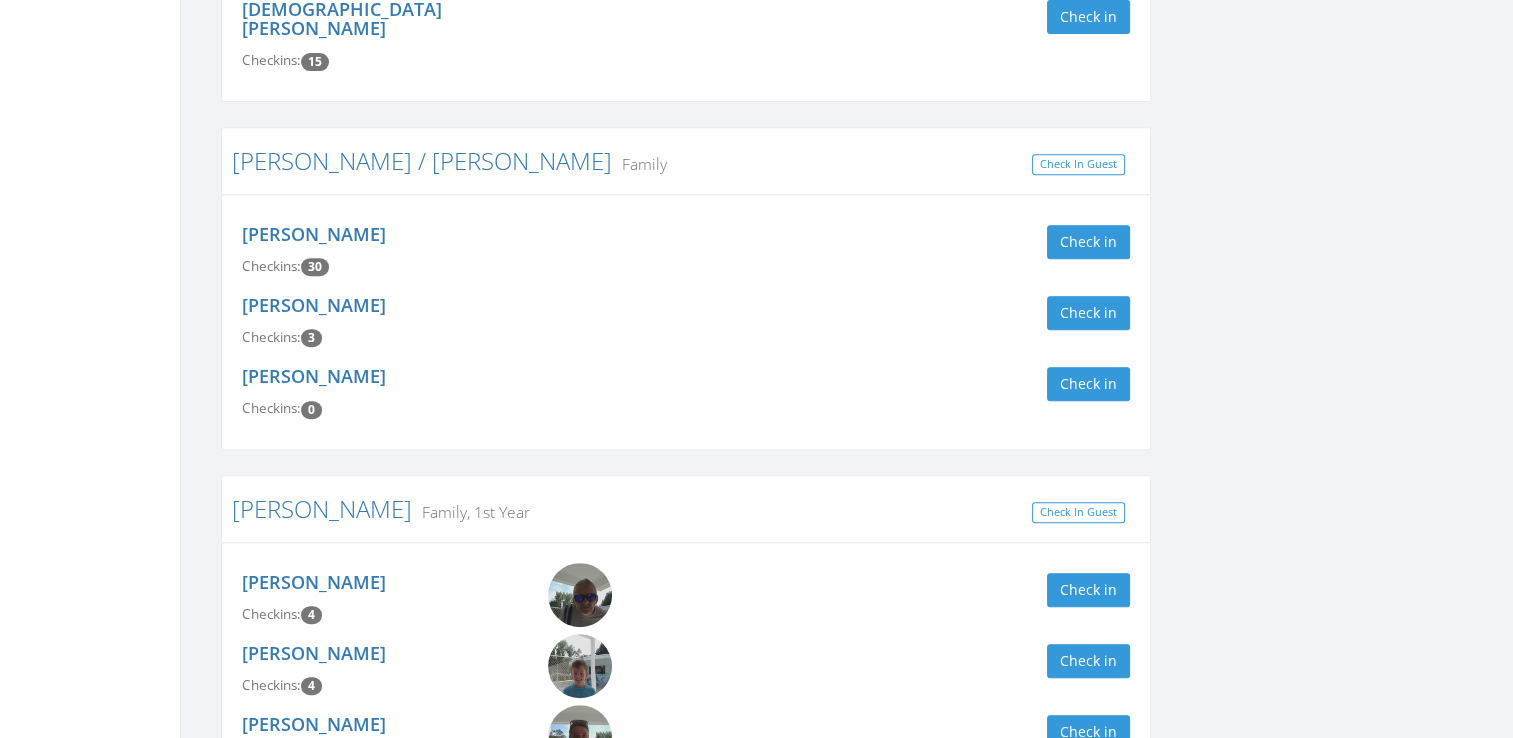 scroll, scrollTop: 966, scrollLeft: 0, axis: vertical 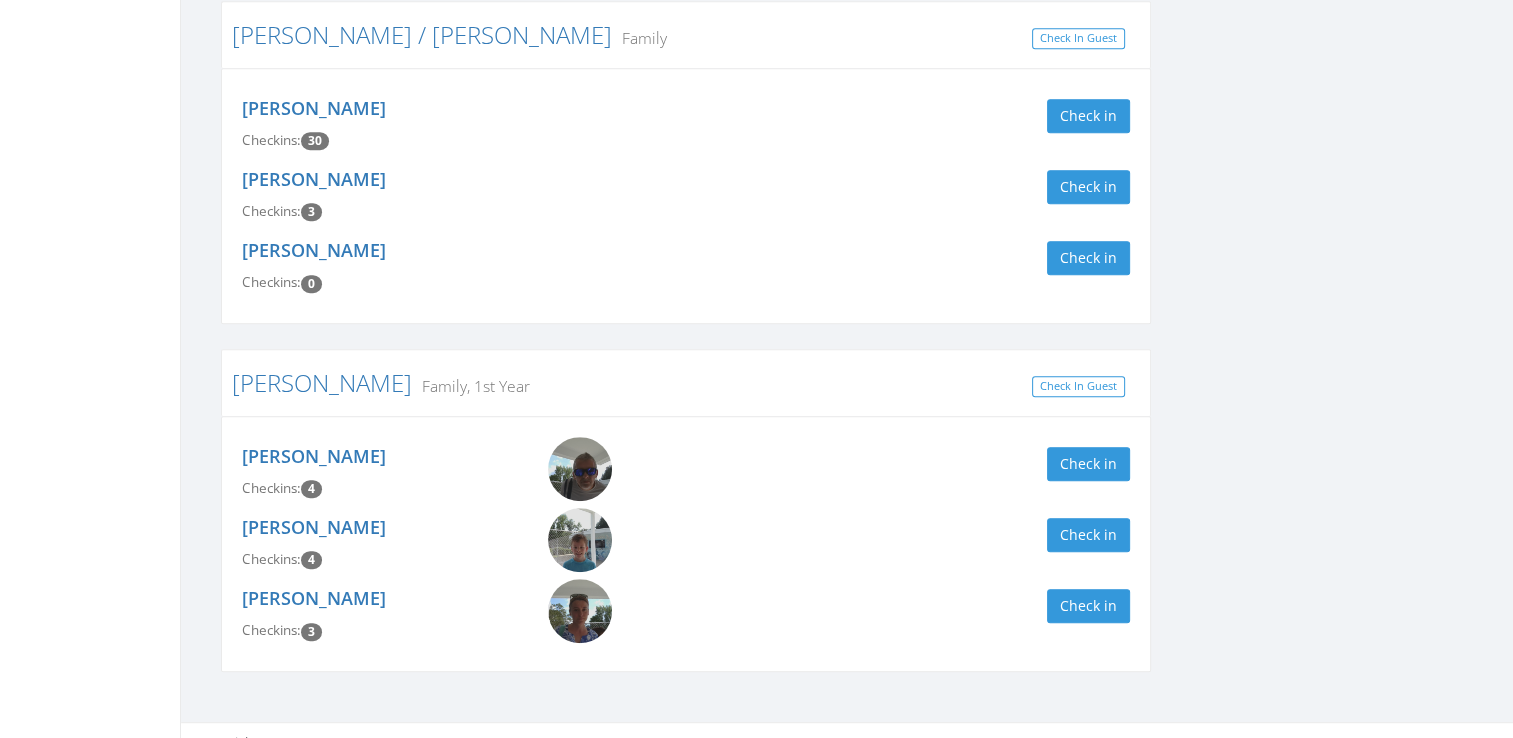 type on "mark" 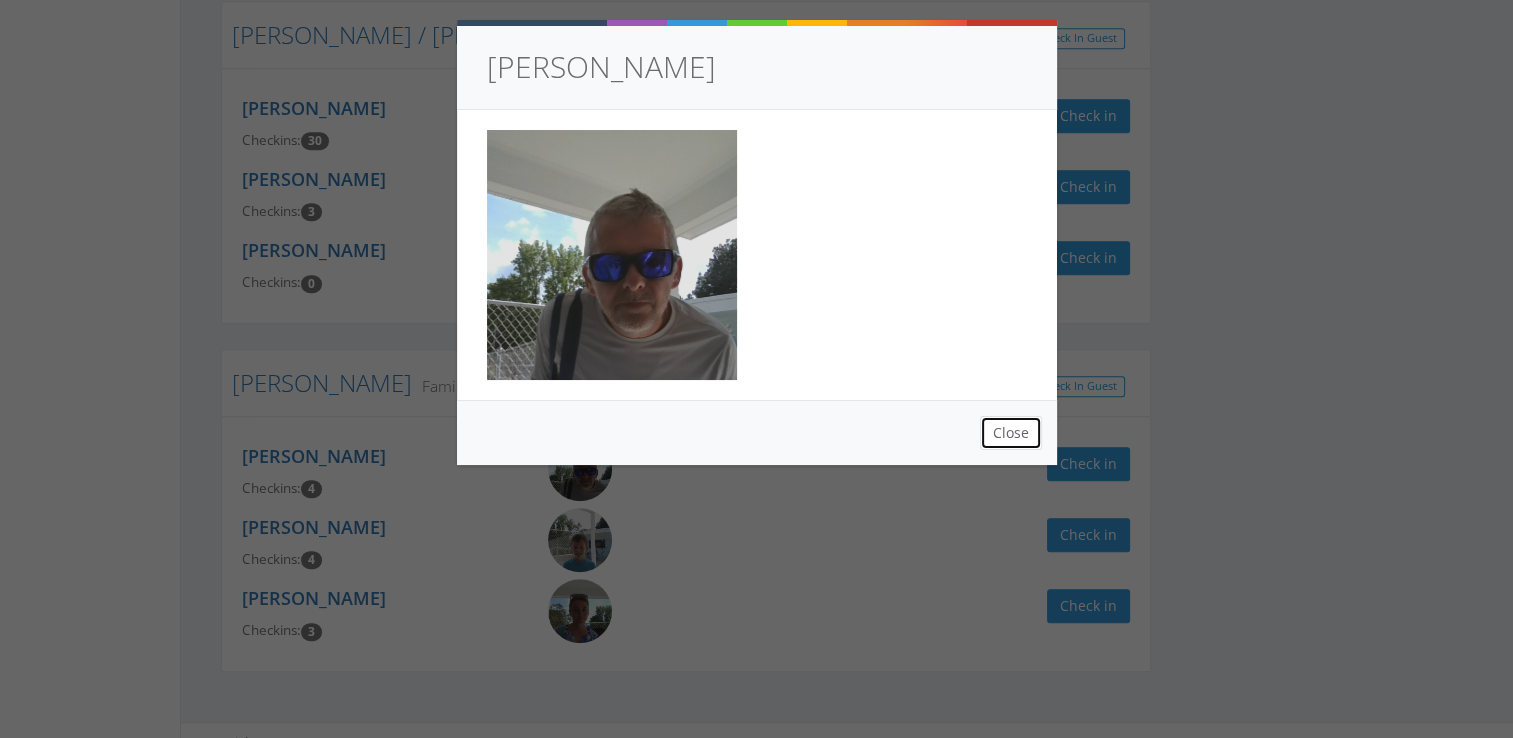click on "Close" at bounding box center (1011, 433) 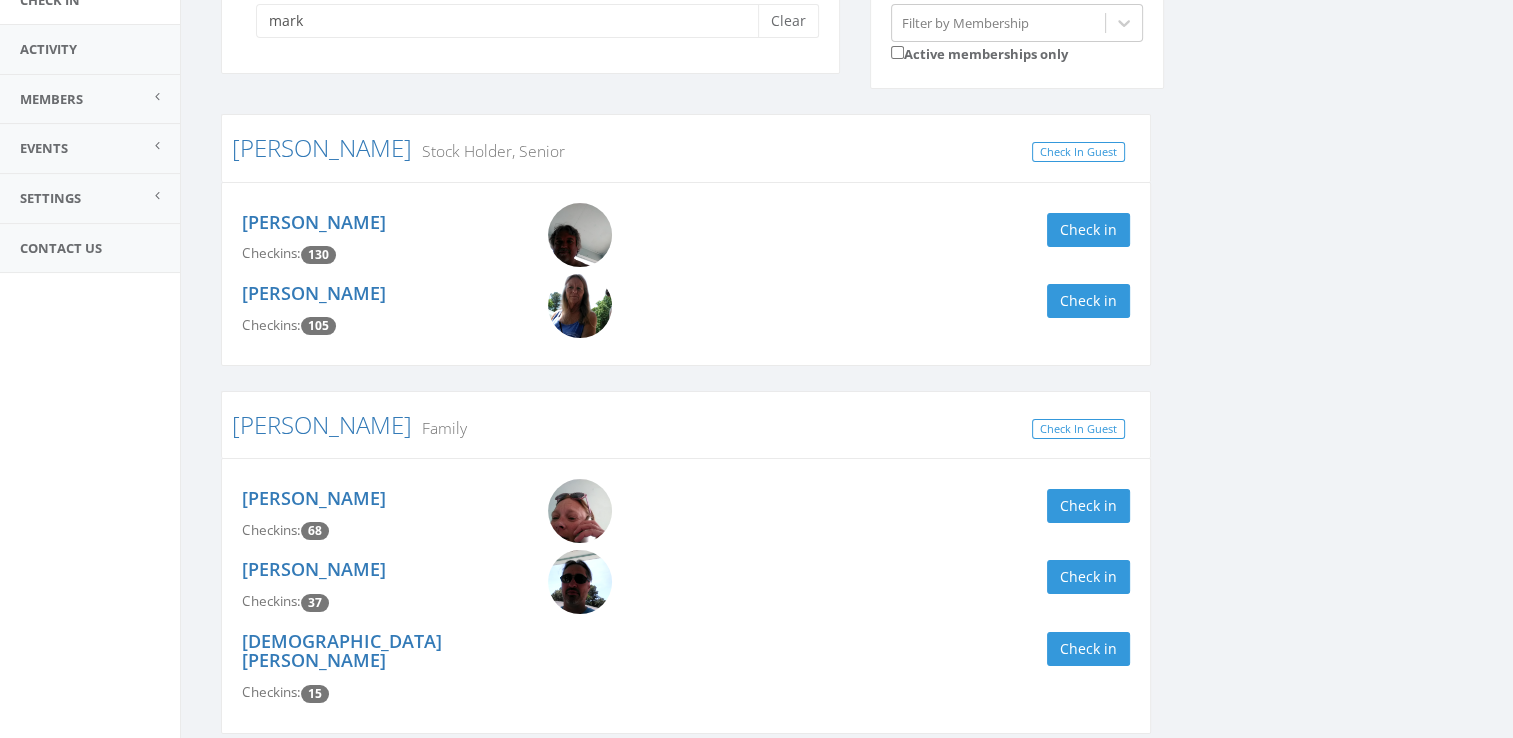 scroll, scrollTop: 0, scrollLeft: 0, axis: both 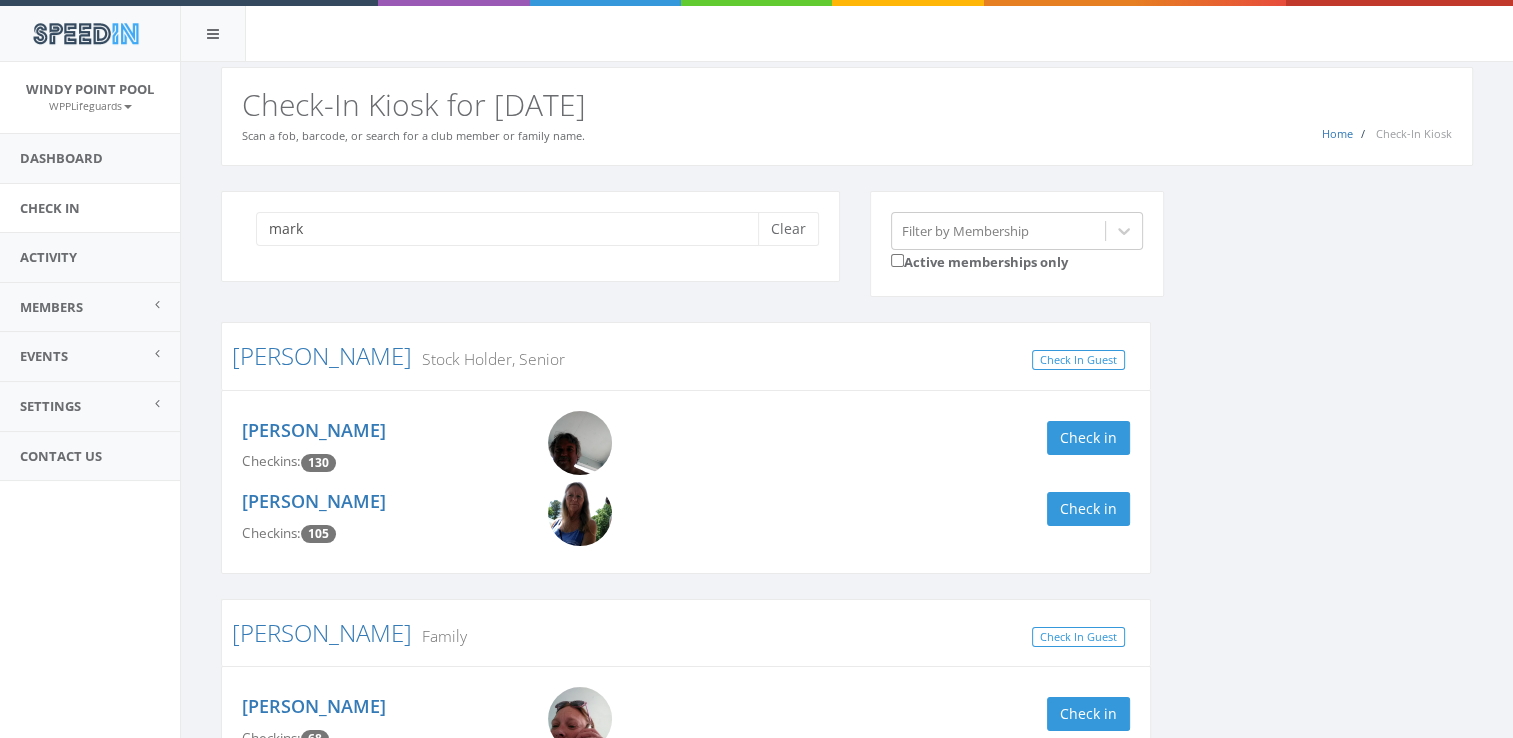 click on "Bailey Stock Holder, Senior Check In Guest" at bounding box center (686, 355) 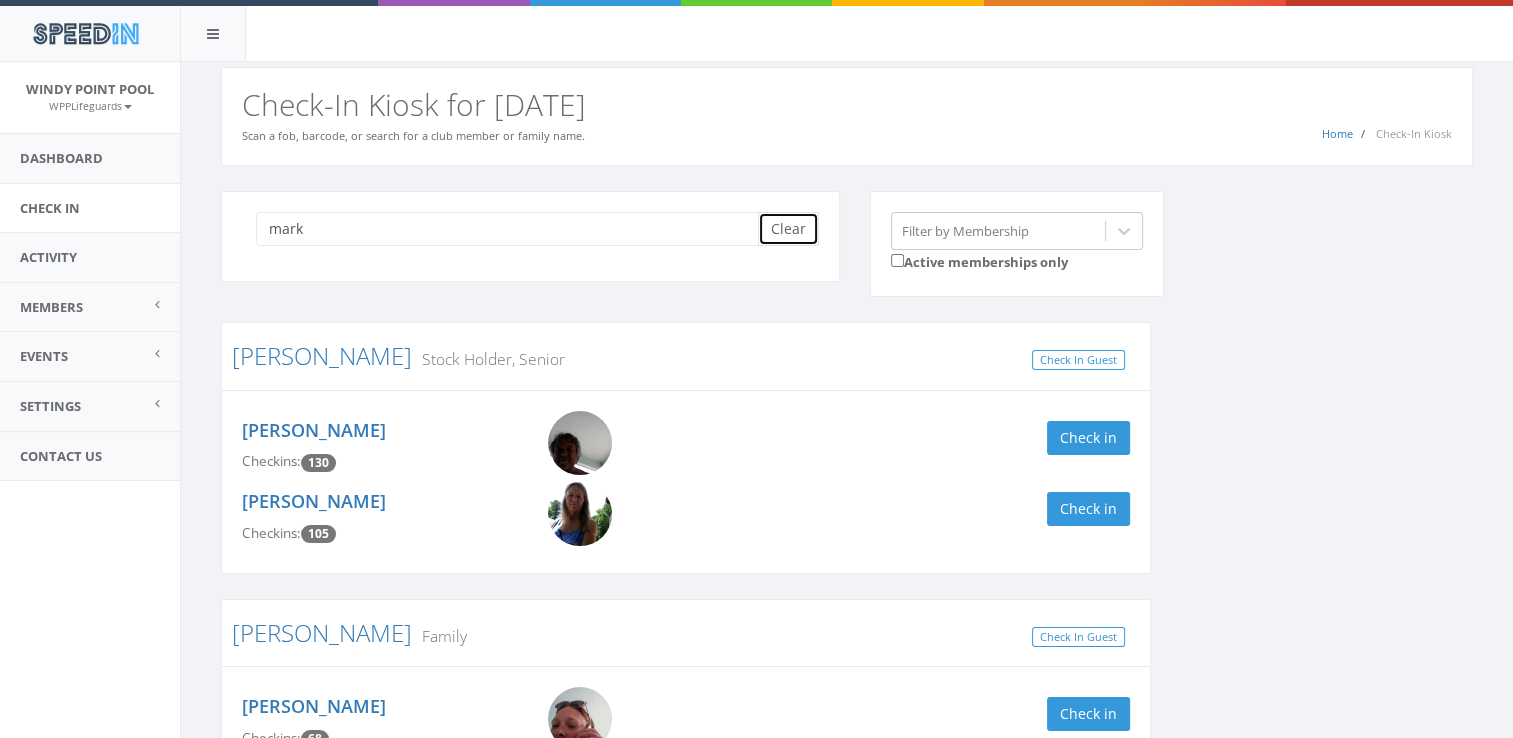 click on "Clear" at bounding box center [788, 229] 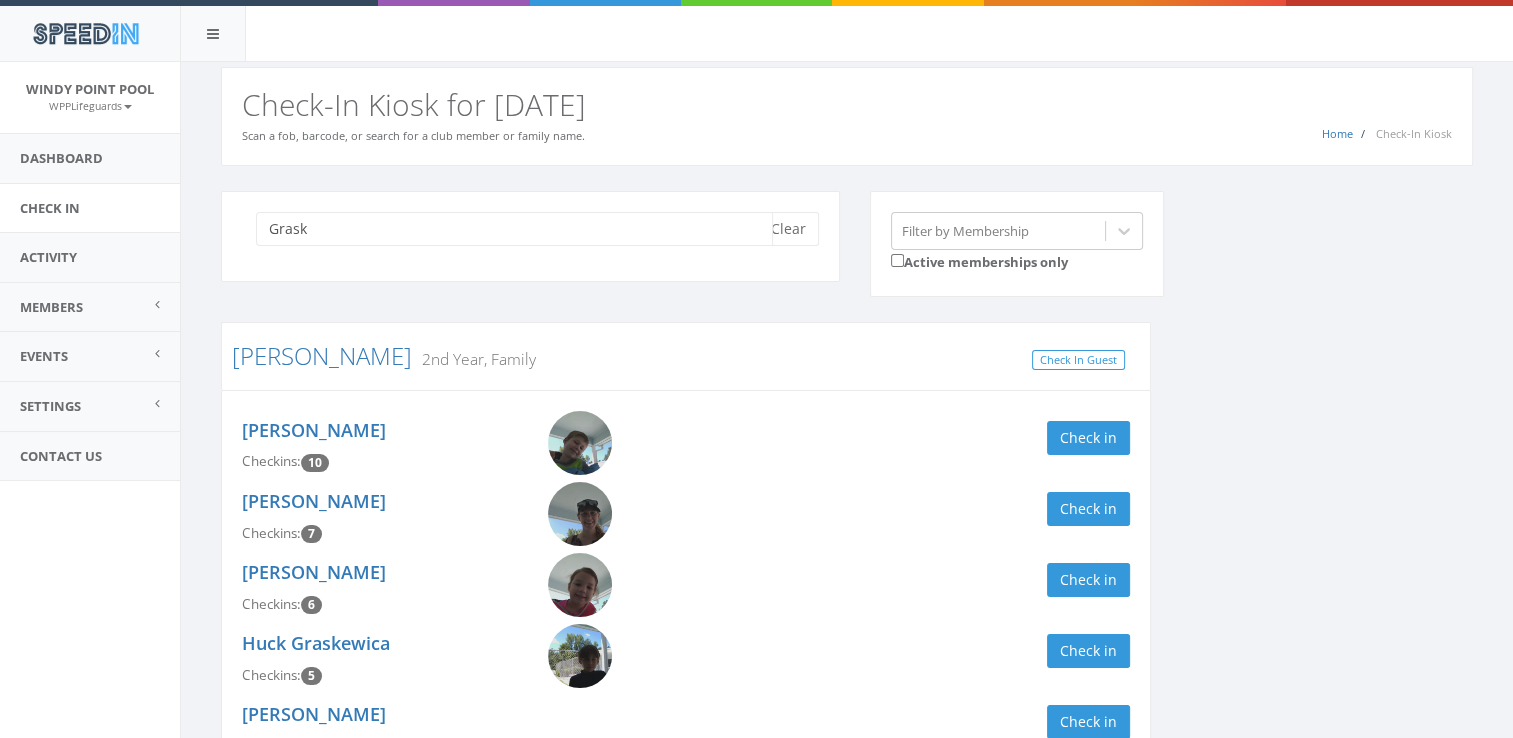 scroll, scrollTop: 138, scrollLeft: 0, axis: vertical 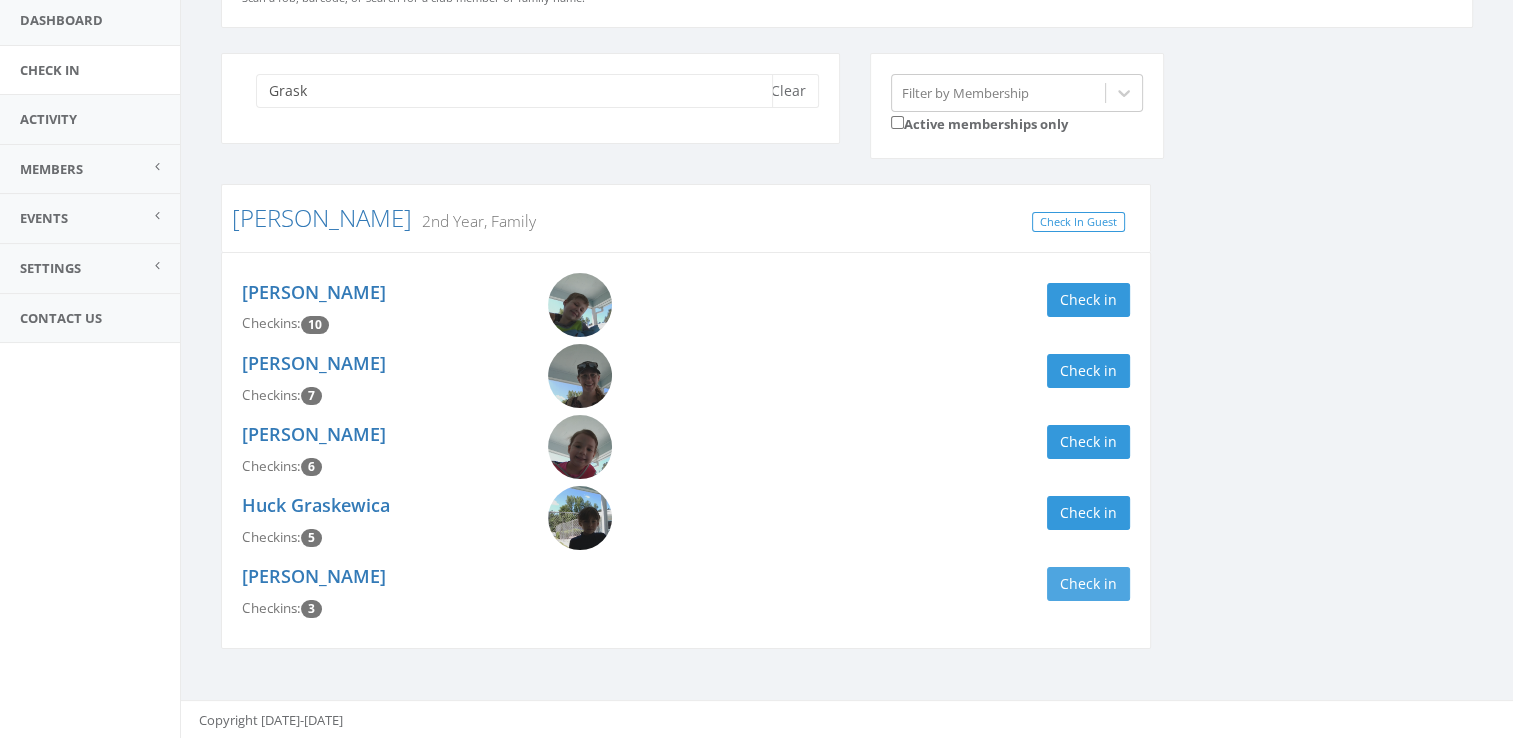 type on "Grask" 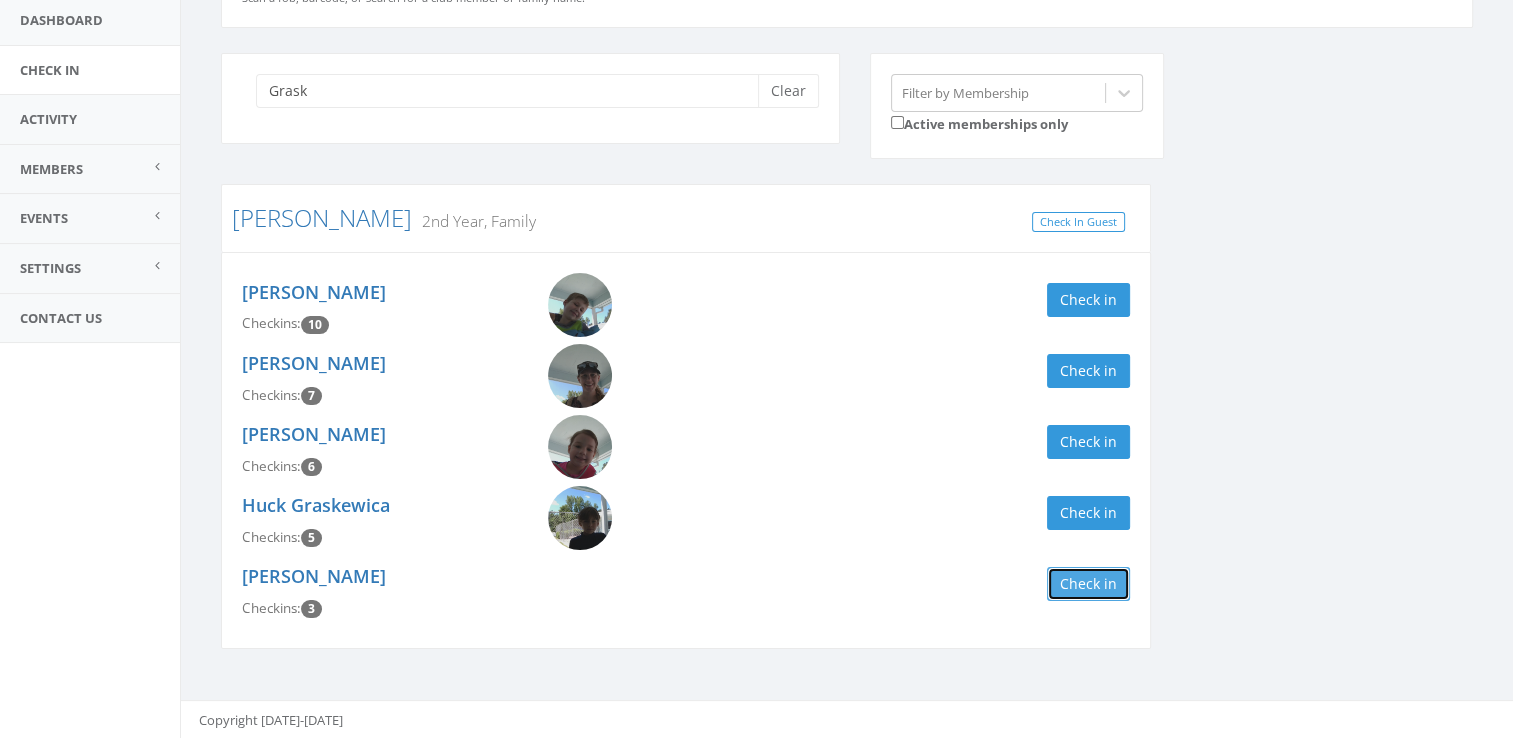click on "Check in" at bounding box center [1088, 584] 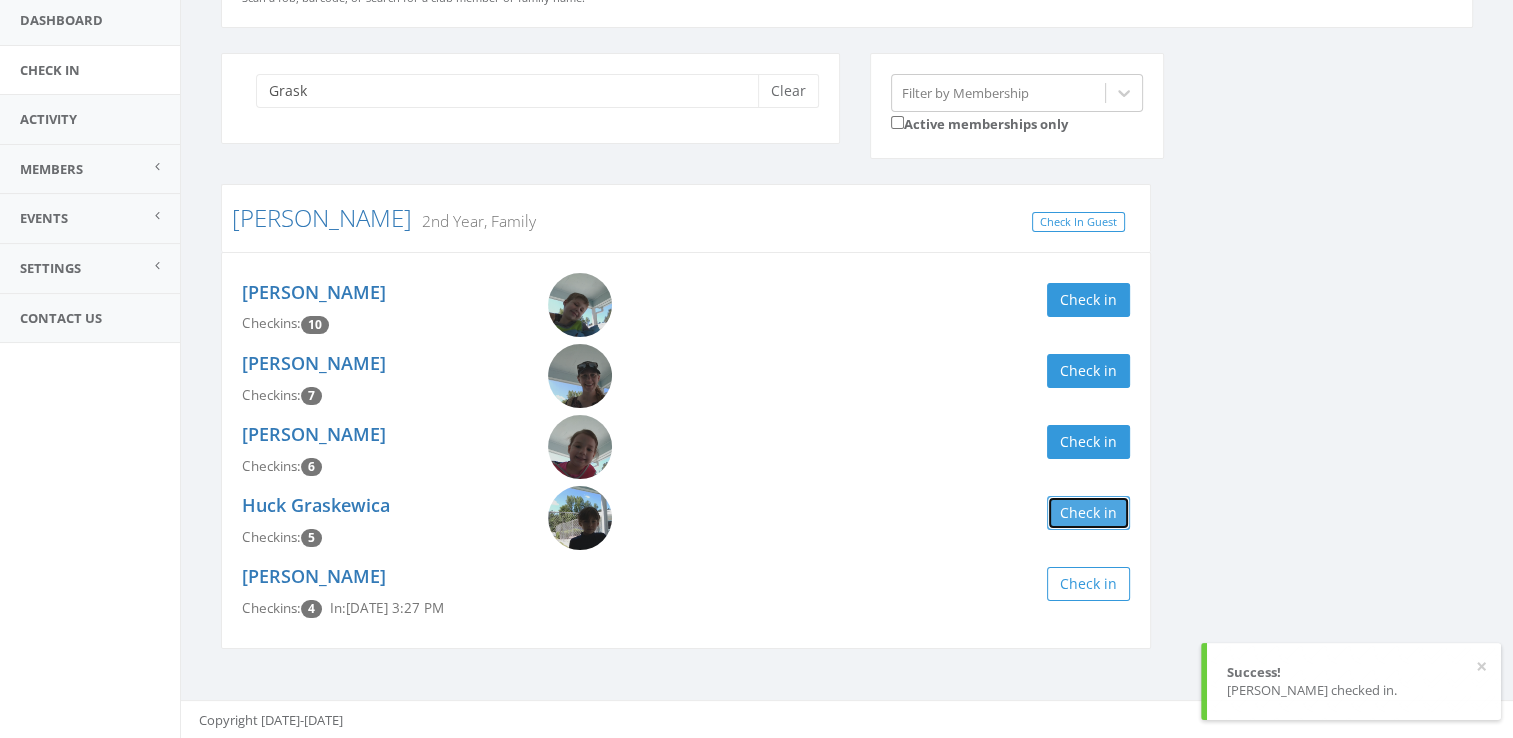 click on "Check in" at bounding box center [1088, 513] 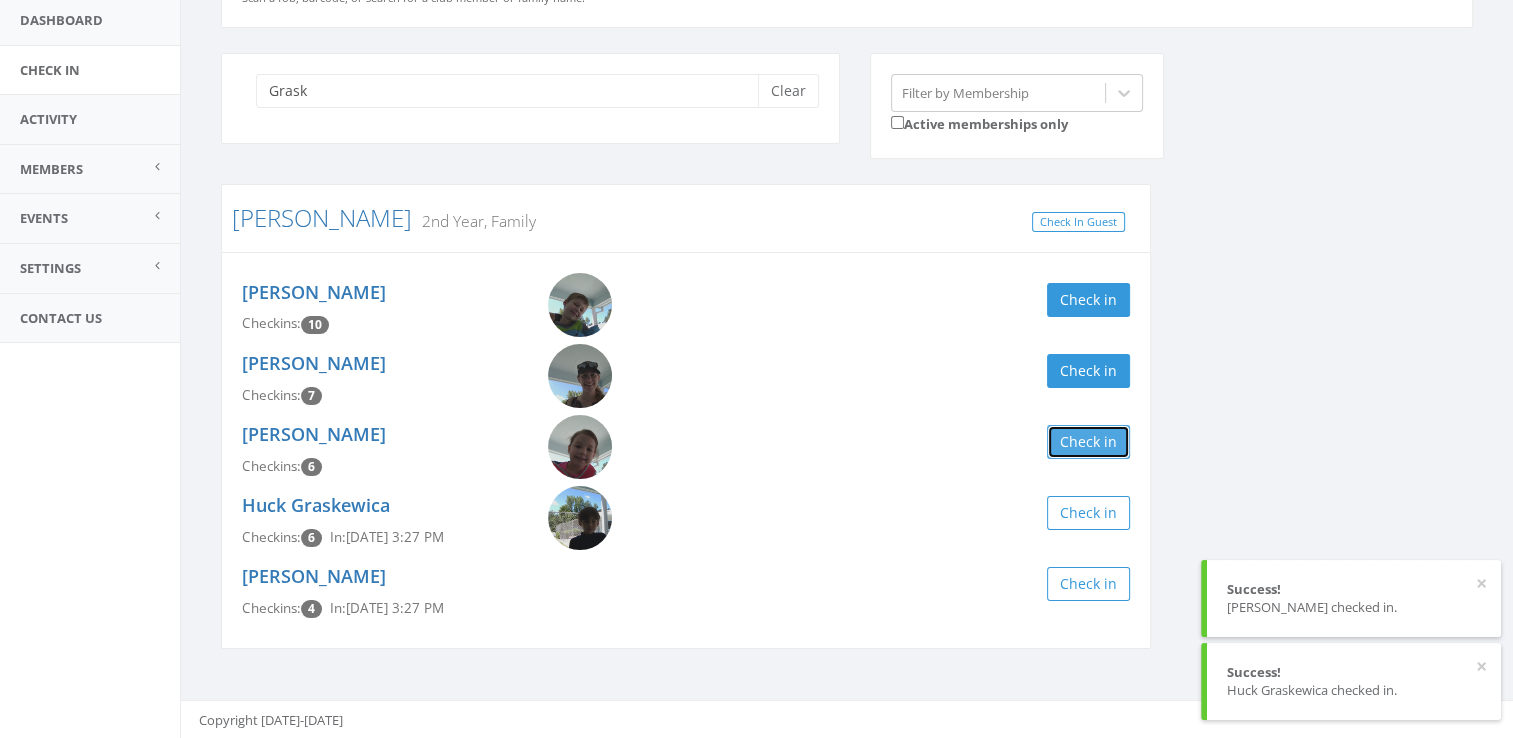 click on "Check in" at bounding box center [1088, 442] 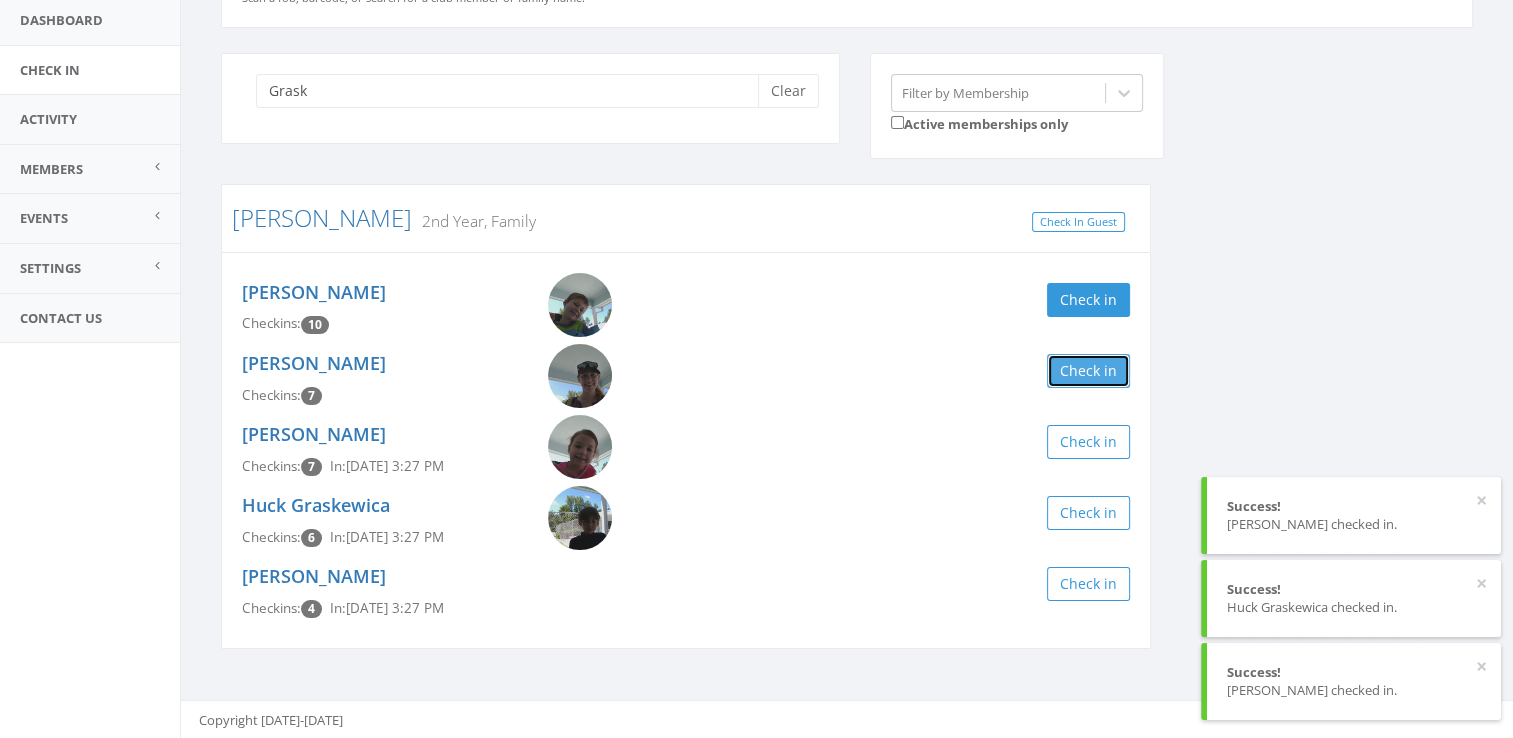 click on "Check in" at bounding box center [1088, 371] 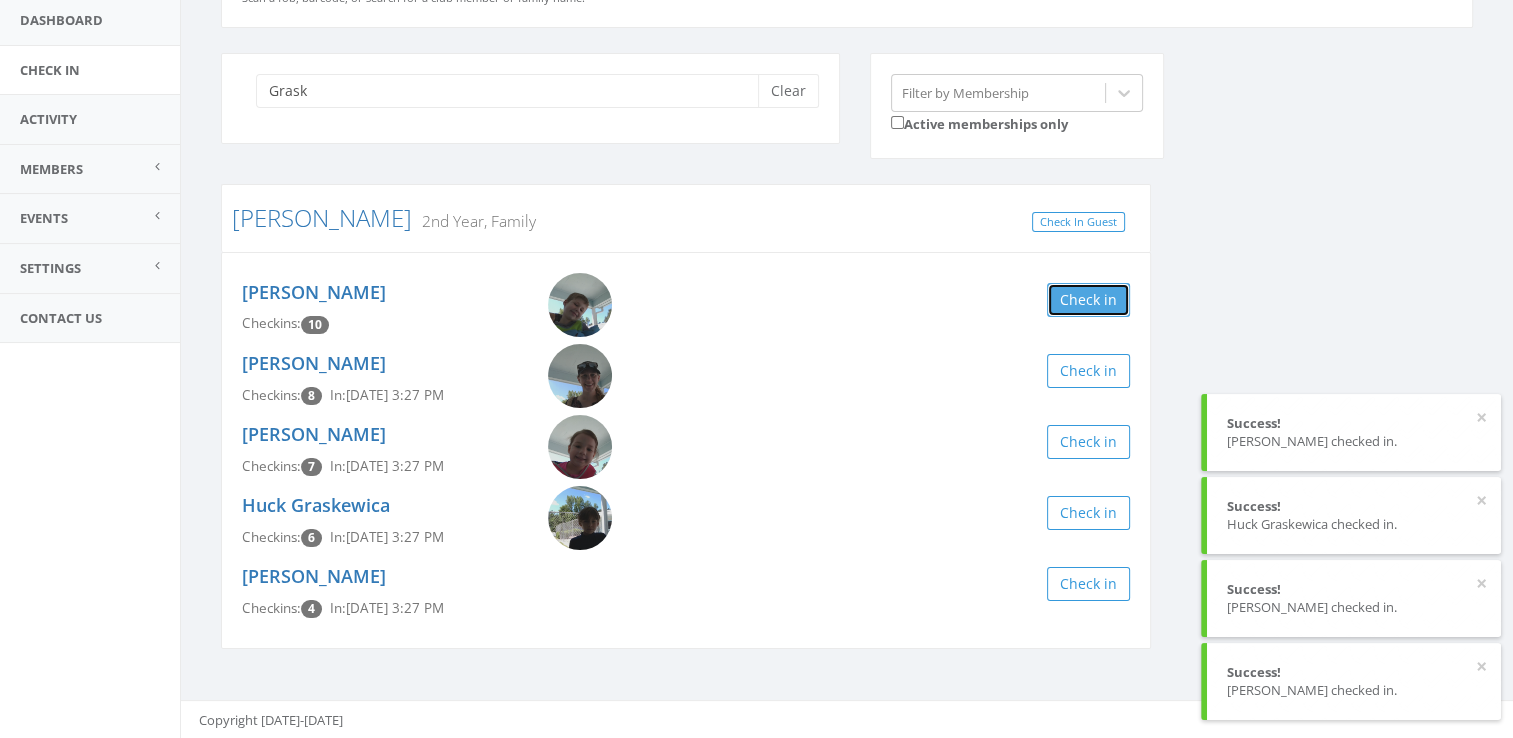 click on "Check in" at bounding box center [1088, 300] 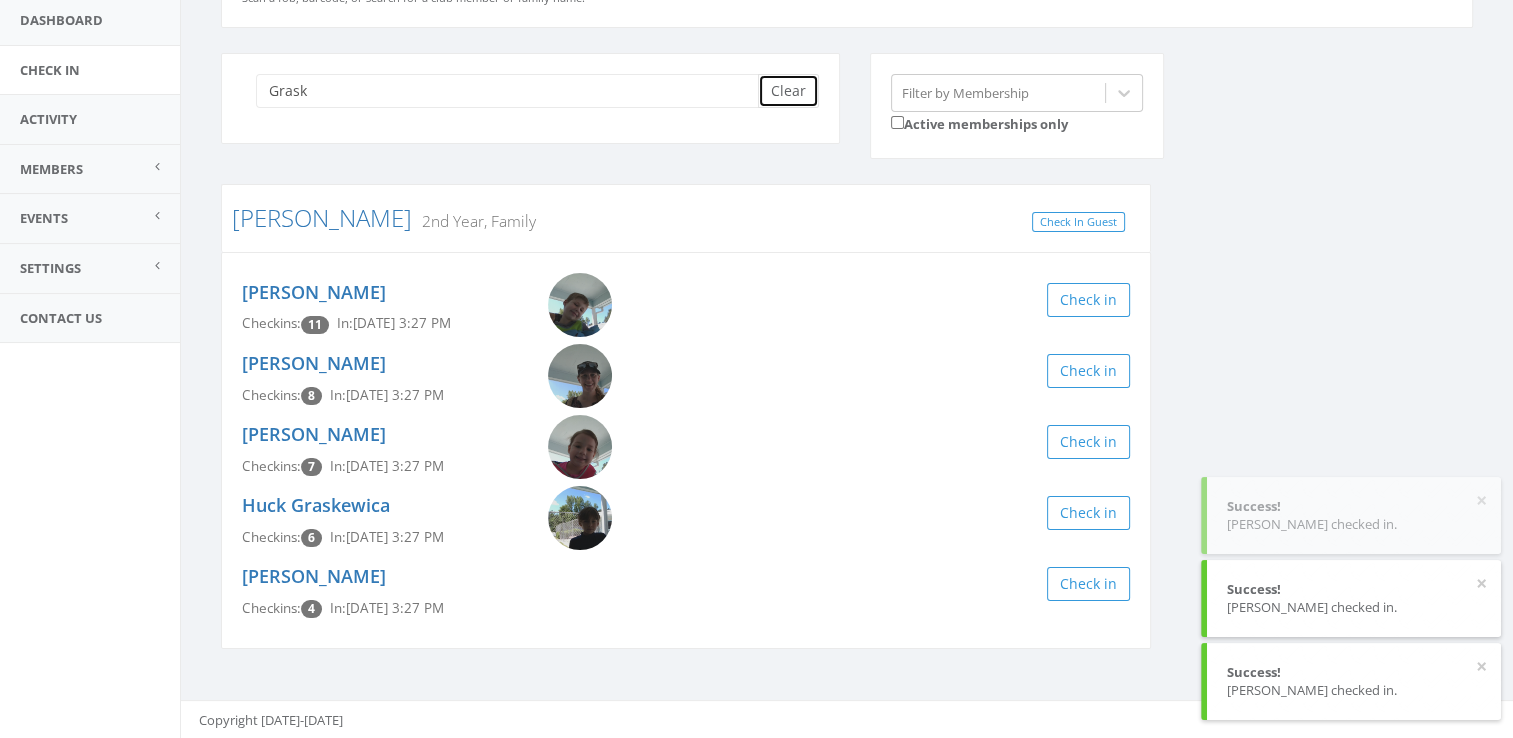 click on "Clear" at bounding box center (788, 91) 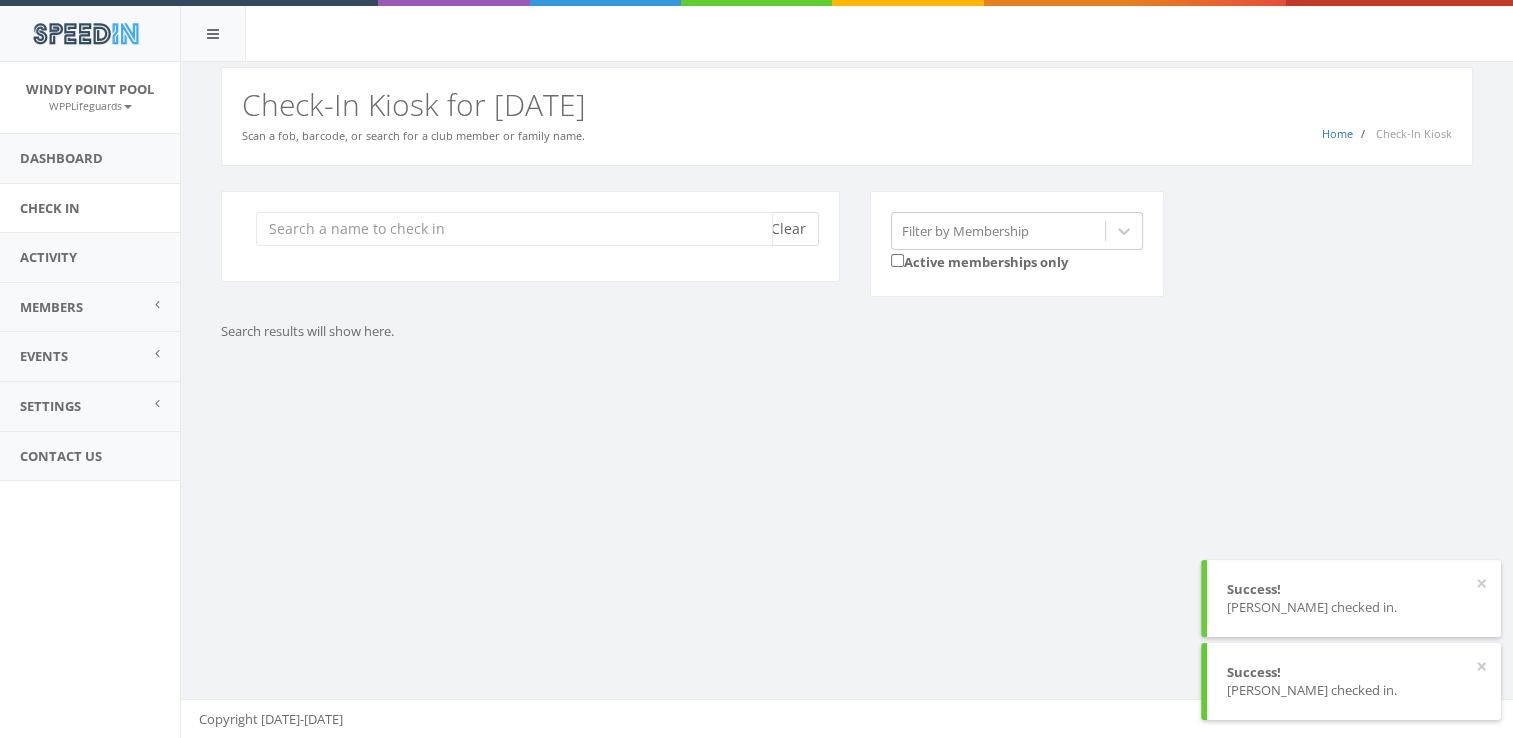 scroll, scrollTop: 0, scrollLeft: 0, axis: both 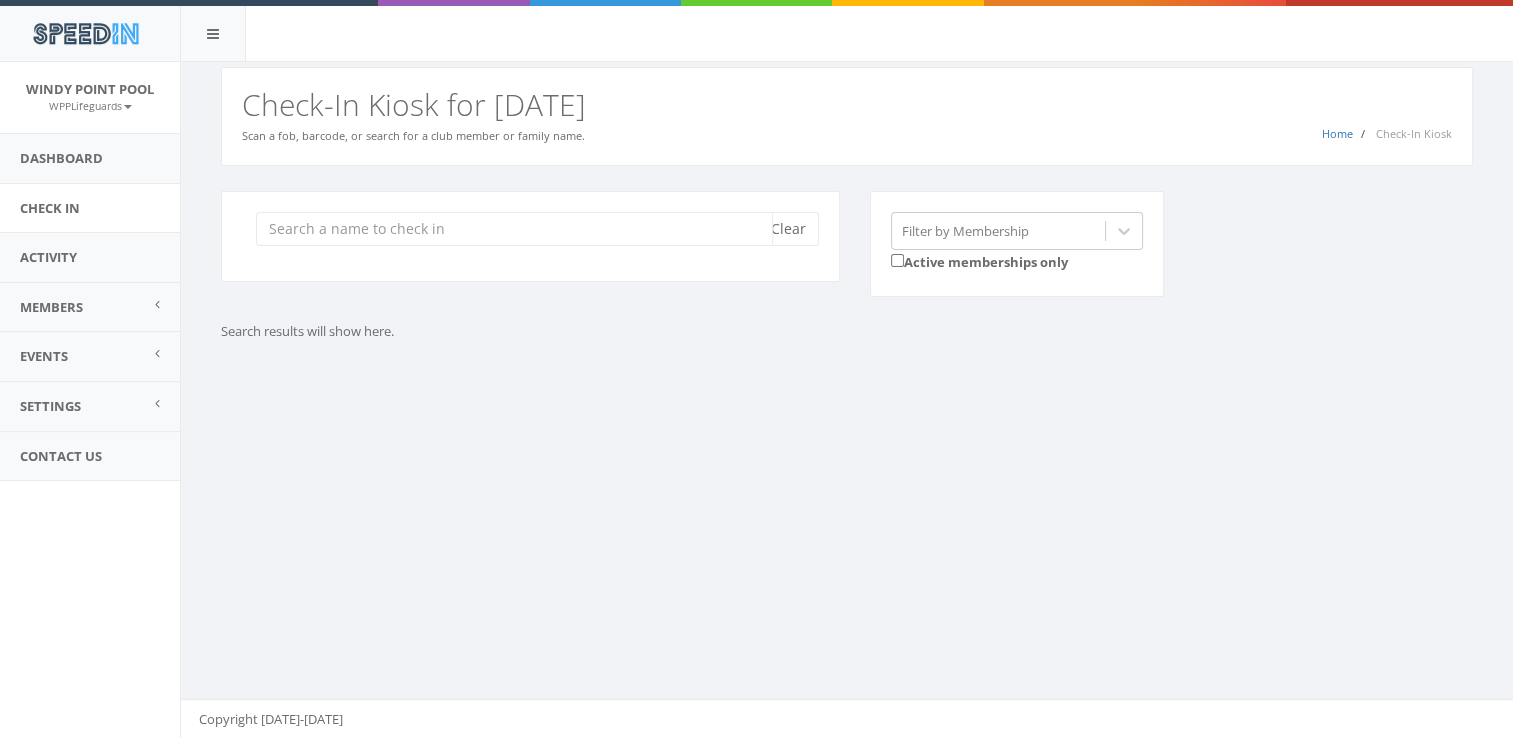 click at bounding box center (514, 229) 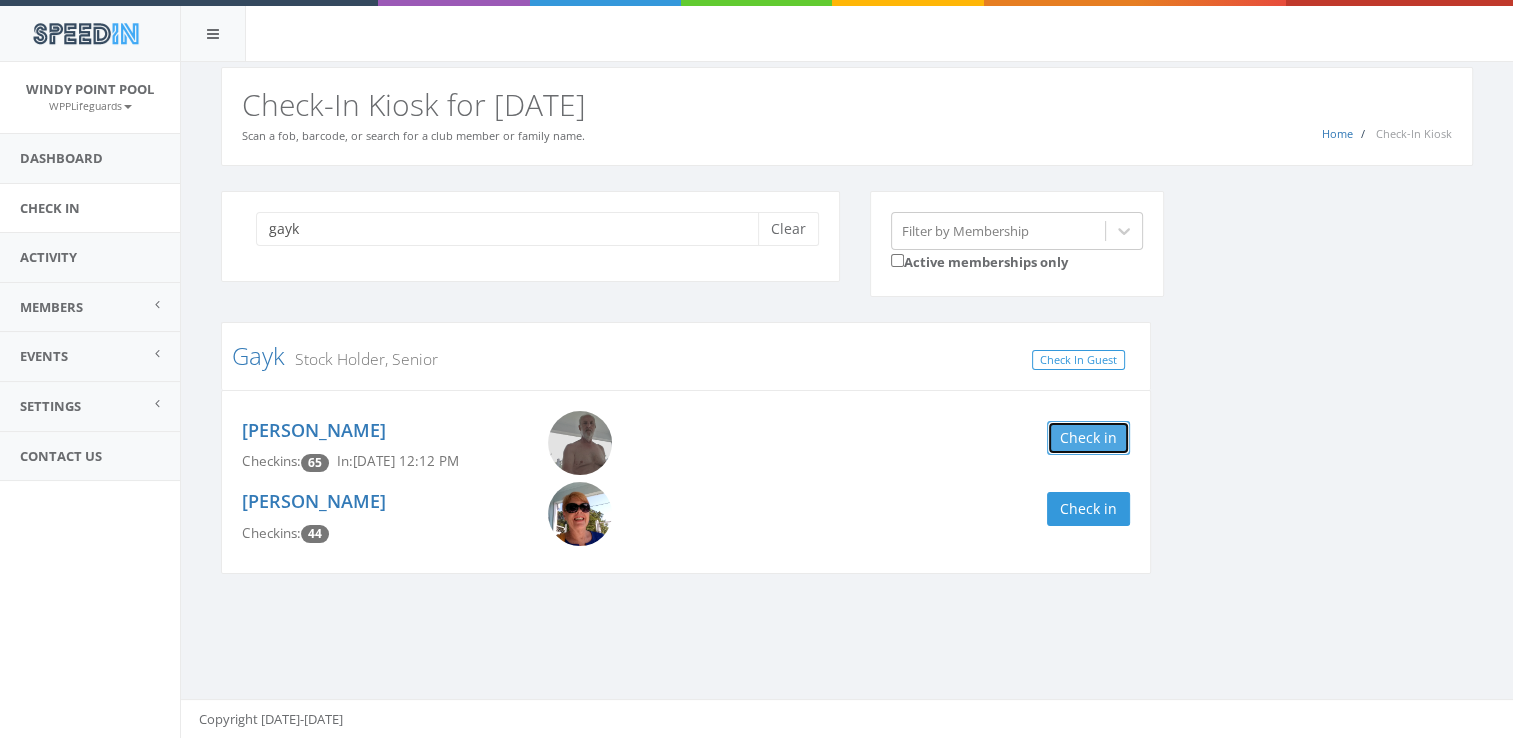click on "Check in" at bounding box center [1088, 438] 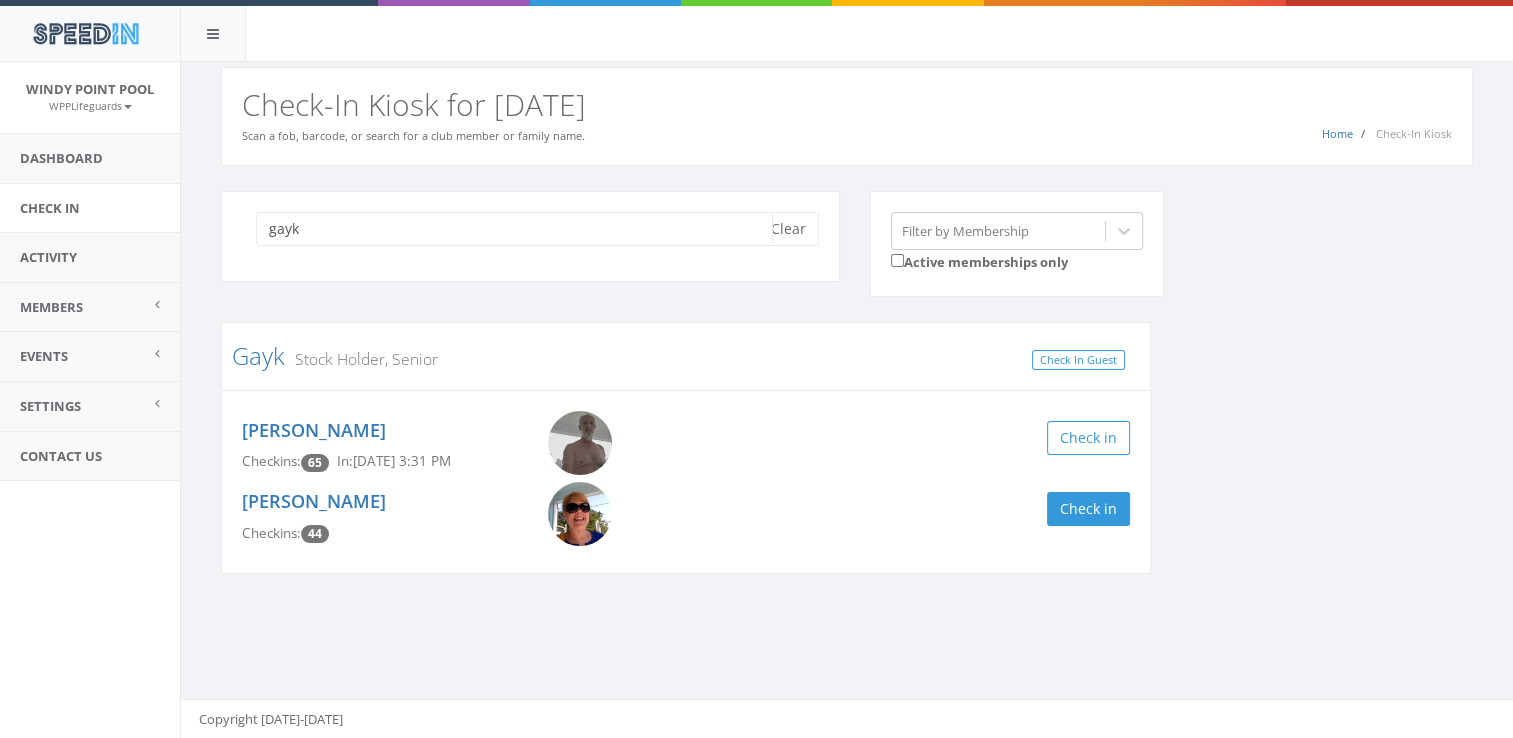 click on "gayk" at bounding box center (514, 229) 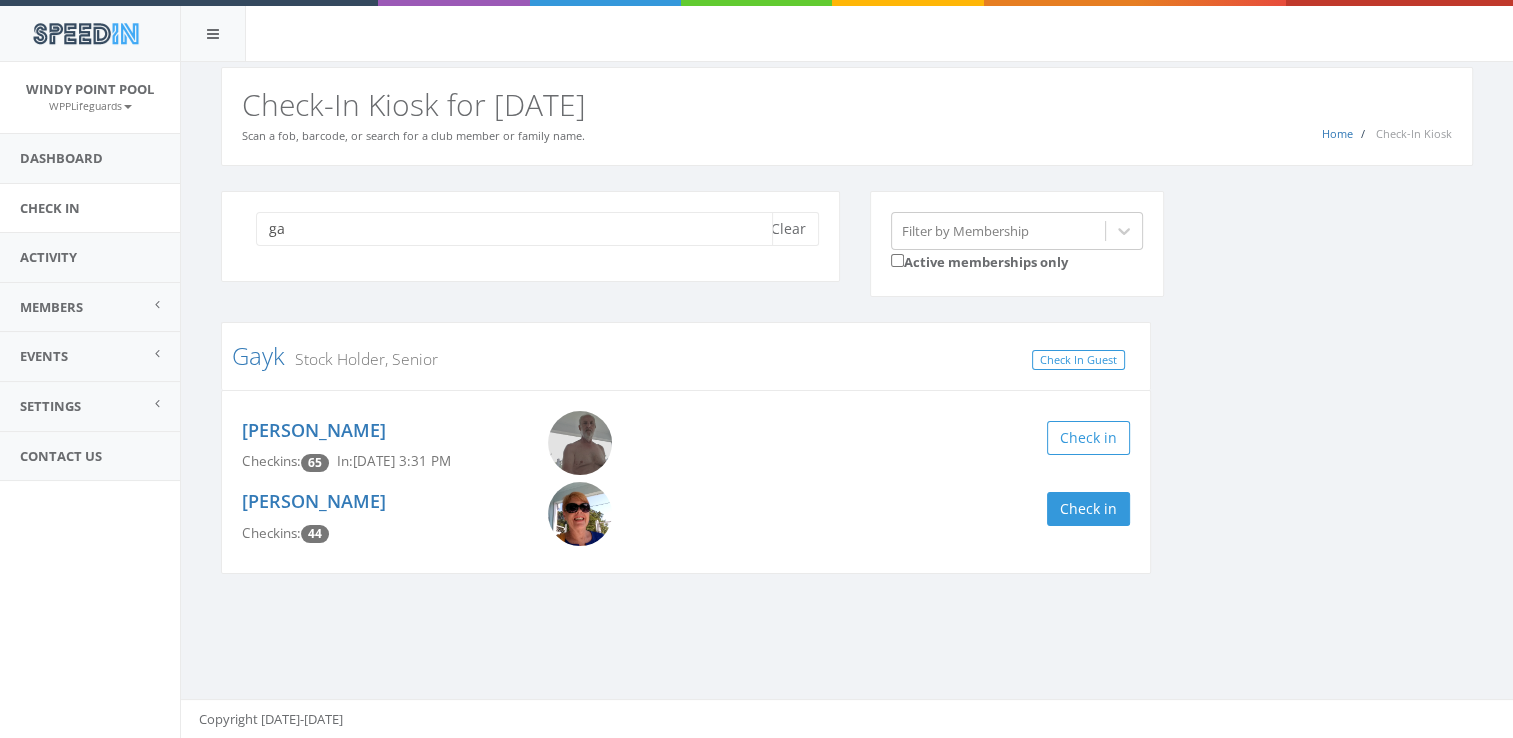 type on "g" 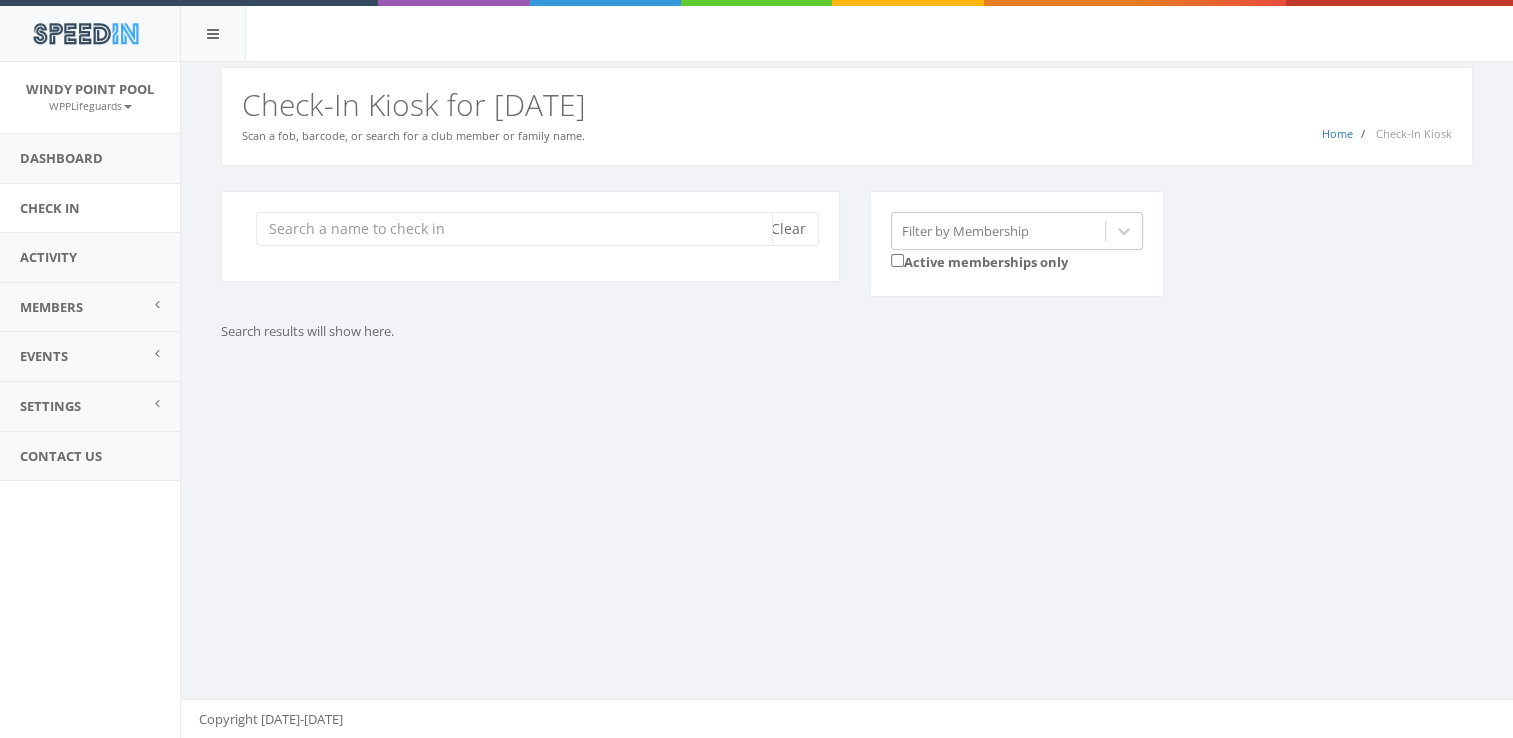 click at bounding box center (514, 229) 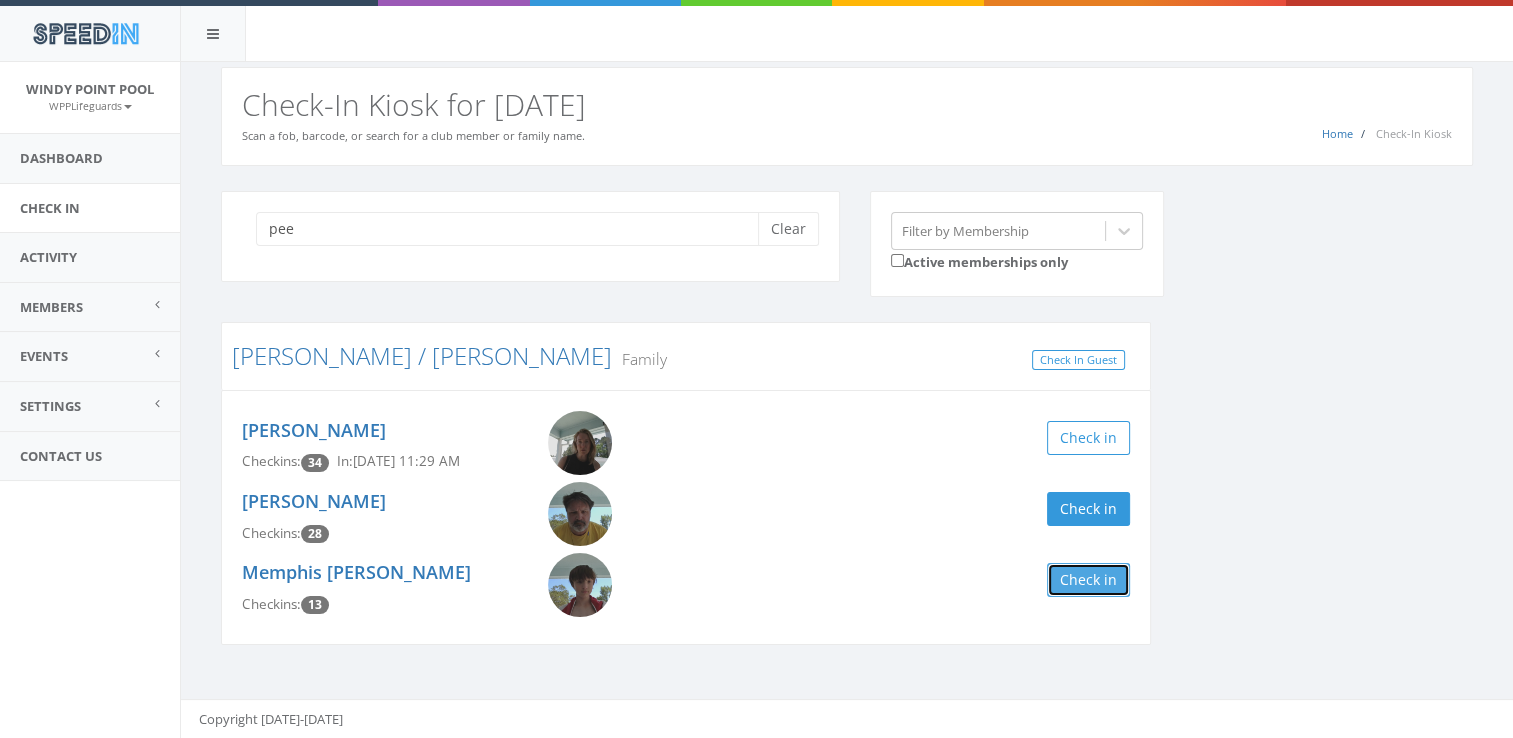 click on "Check in" at bounding box center [1088, 580] 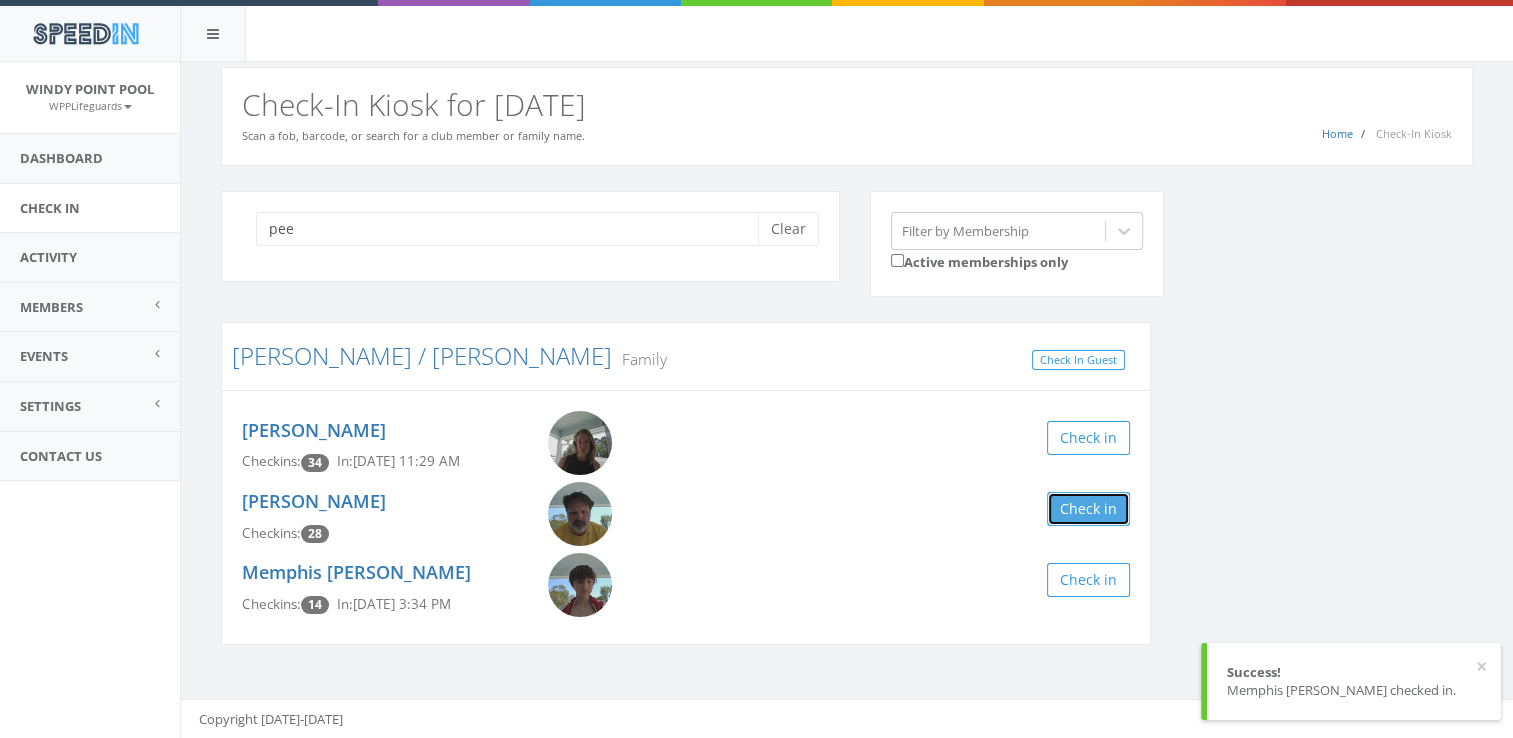 click on "Check in" at bounding box center (1088, 509) 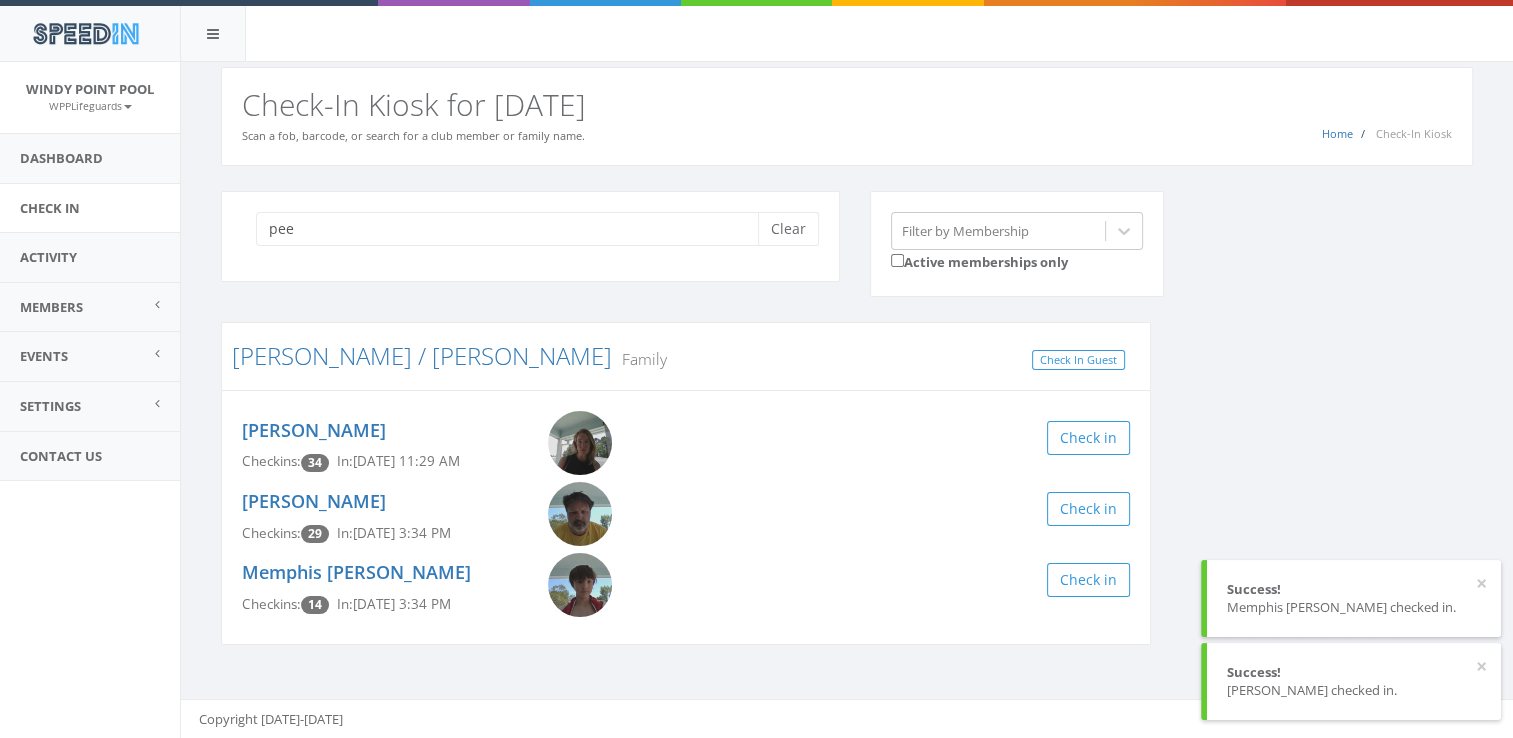 click on "pee Clear Filter by Membership  Active memberships only Rodriguez / Peevy Family Check In Guest Kadi Rodriguez Checkins:  34 In:  Jul 6, 11:29 AM Check in Chad Peevy Checkins:  29 In:  Jul 6, 3:34 PM Check in Memphis Peevy Checkins:  14 In:  Jul 6, 3:34 PM Check in" at bounding box center (847, 431) 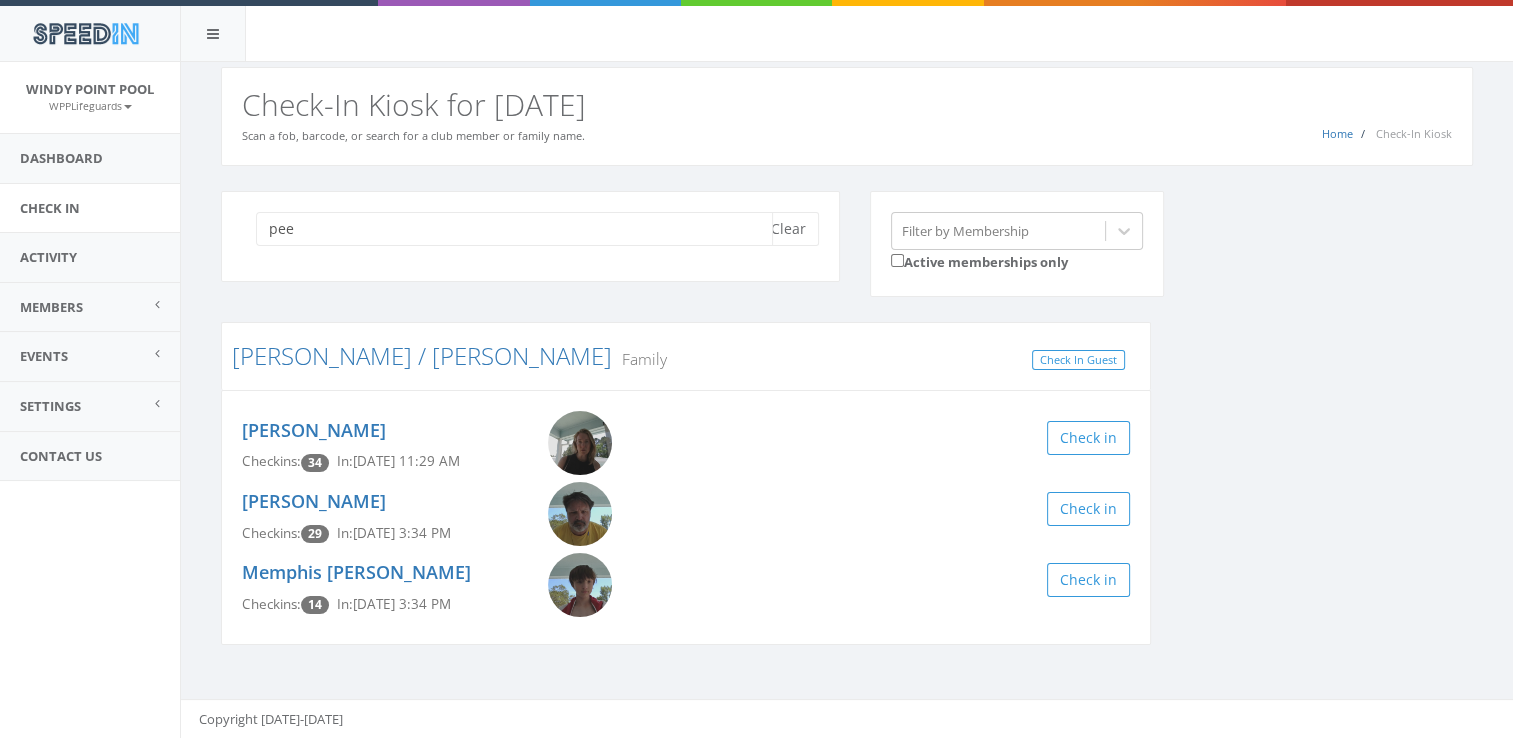 click on "pee" at bounding box center [514, 229] 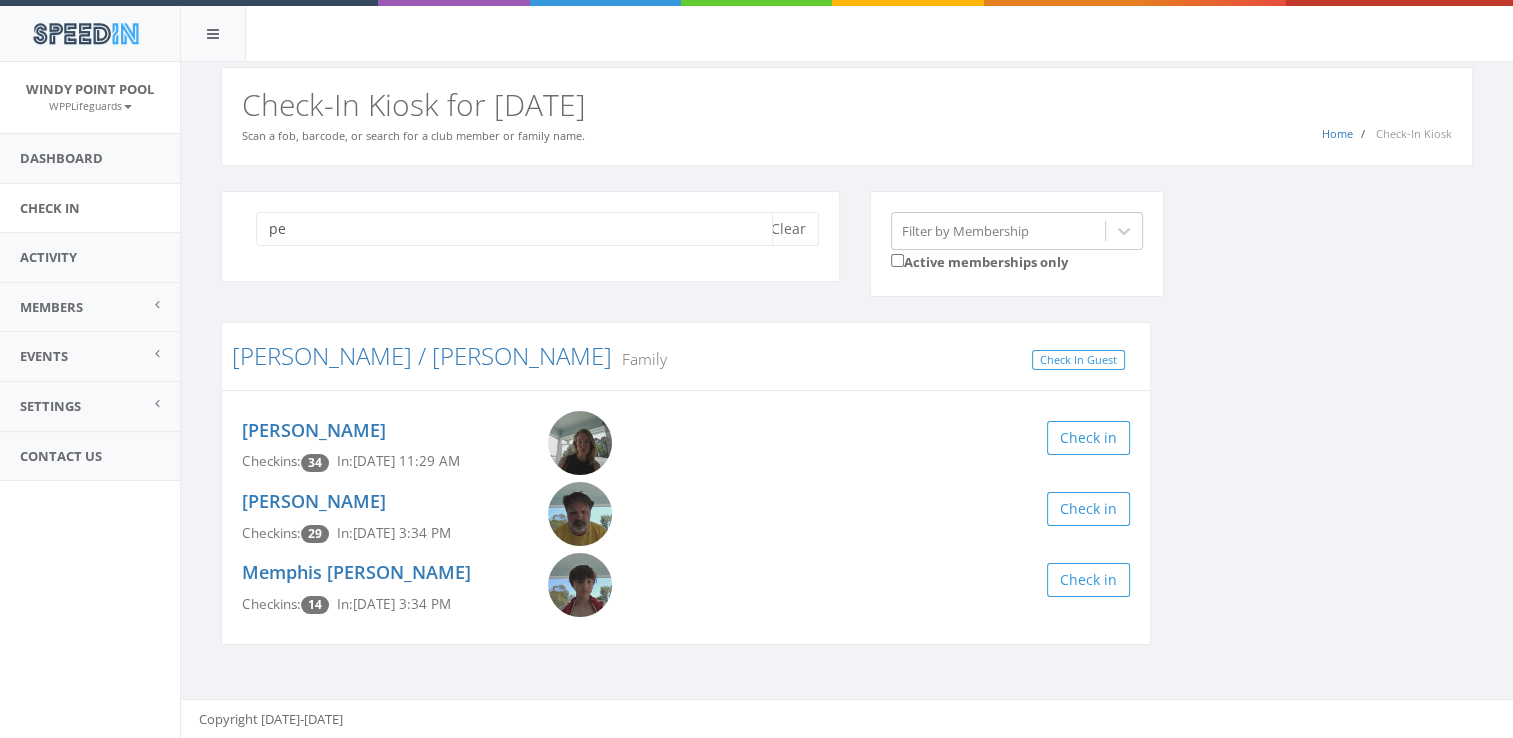 type on "p" 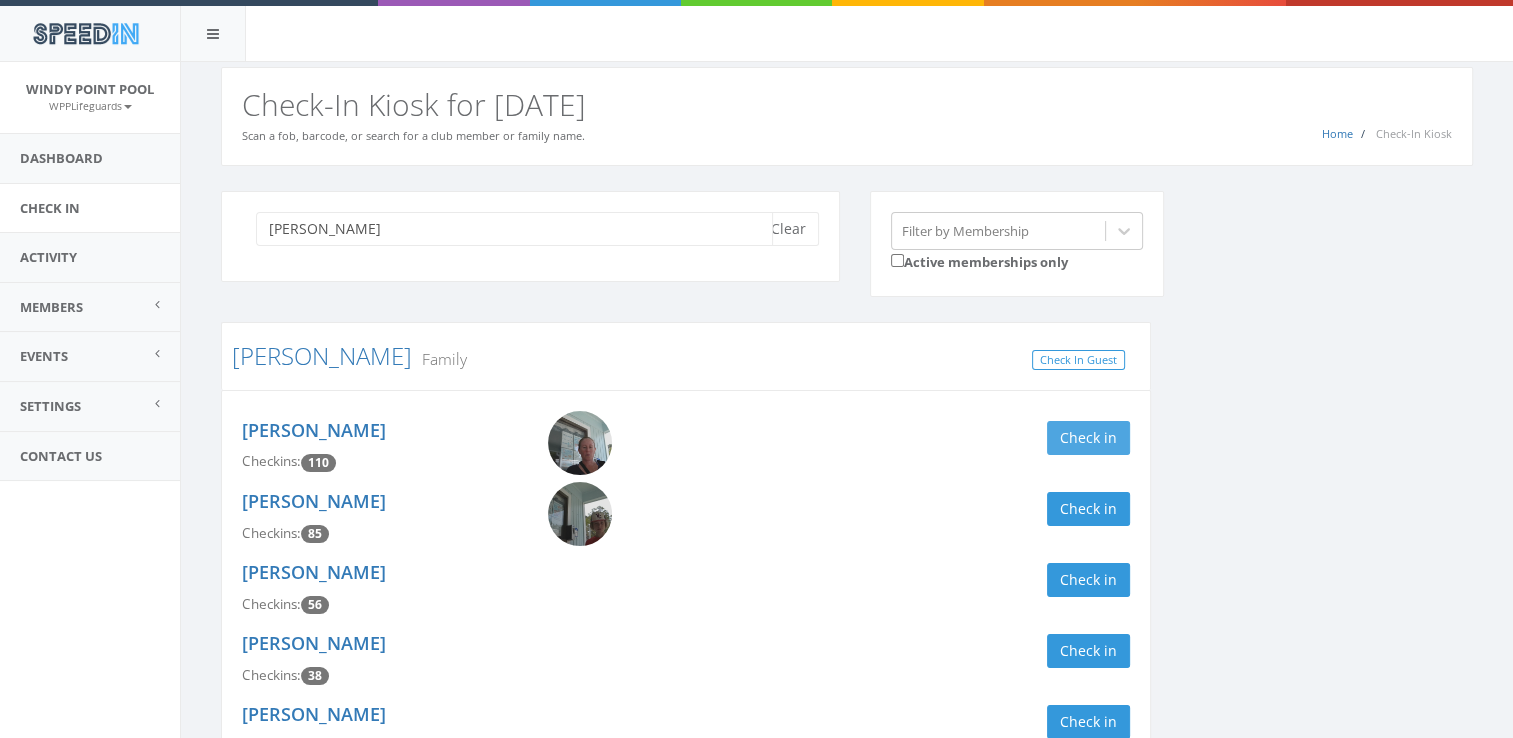 type on "butler" 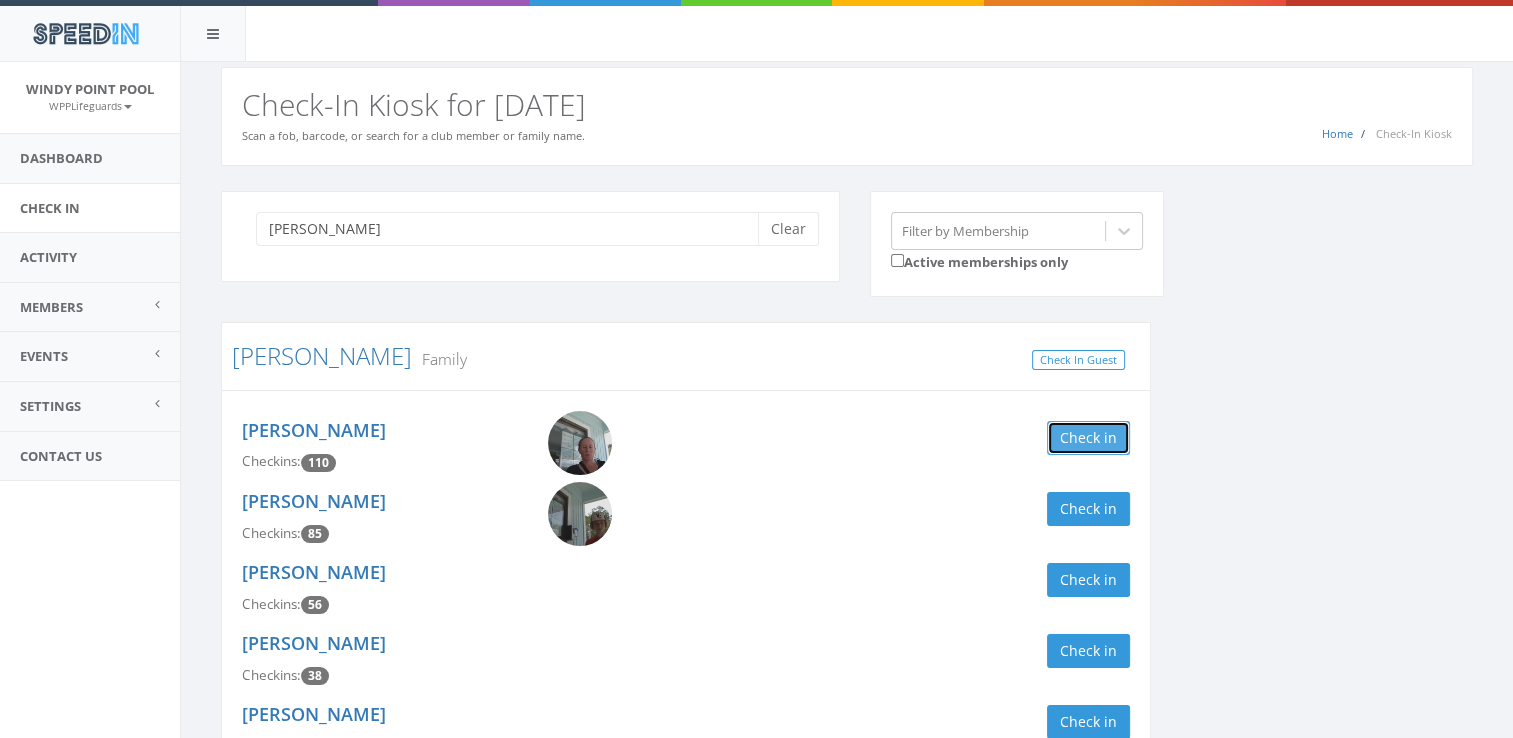 click on "Check in" at bounding box center [1088, 438] 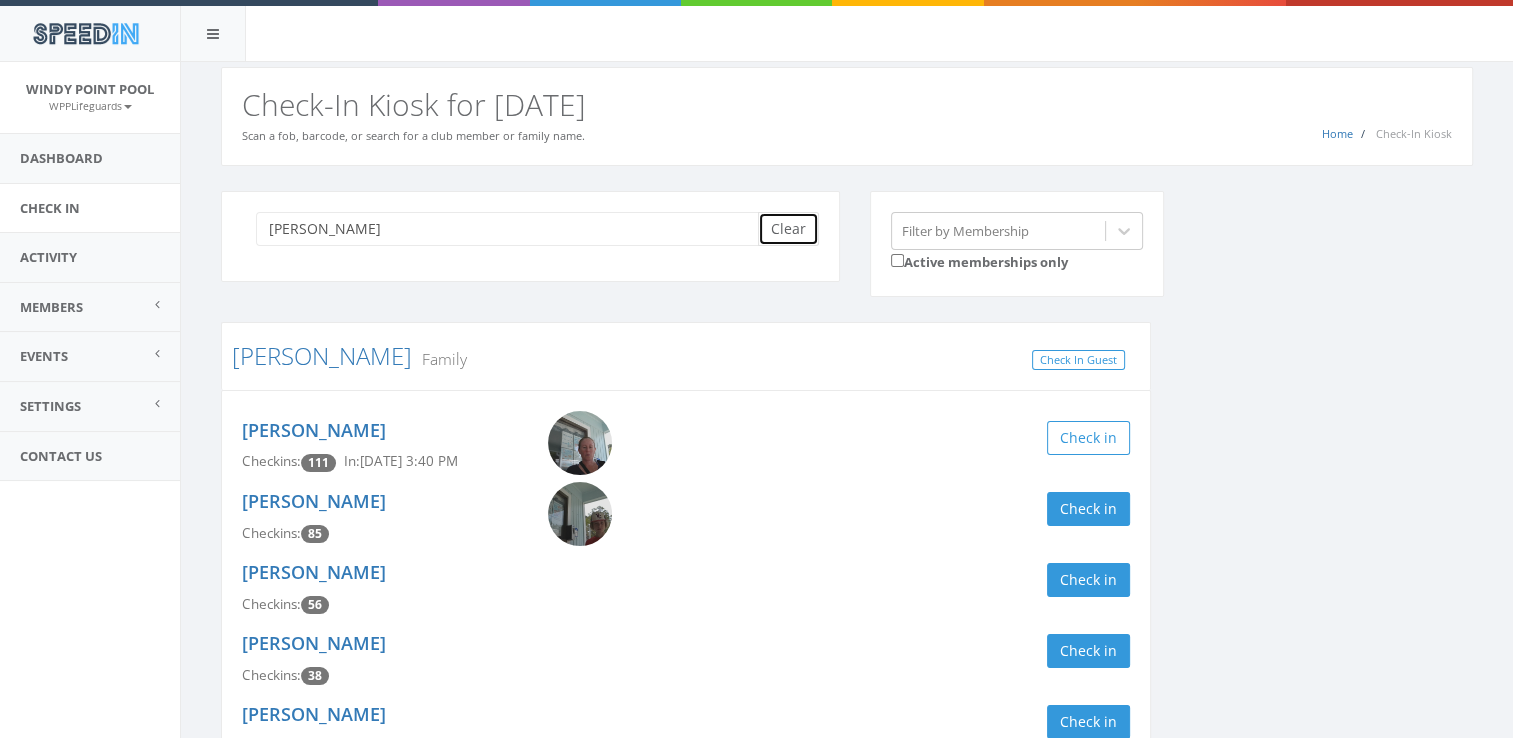 click on "Clear" at bounding box center (788, 229) 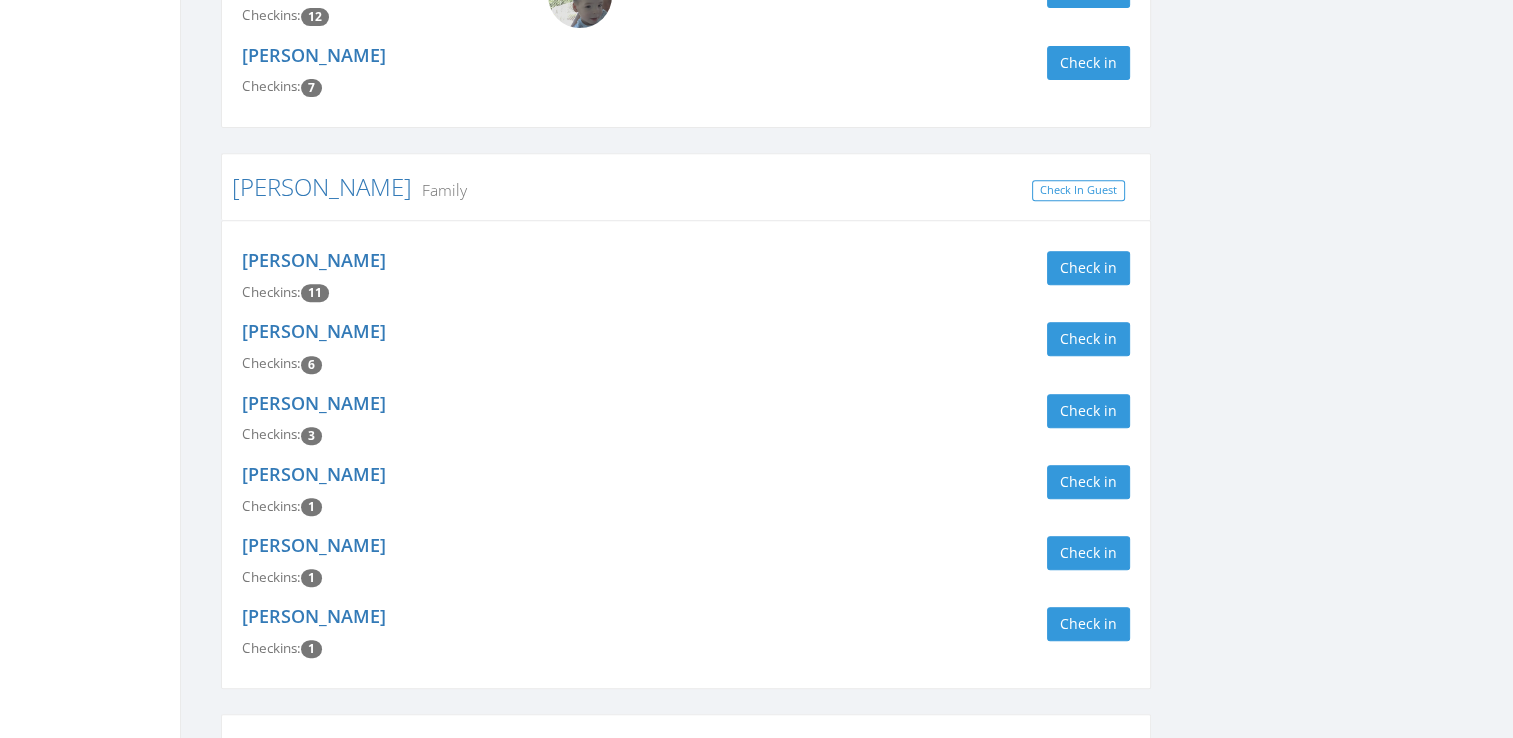 scroll, scrollTop: 805, scrollLeft: 0, axis: vertical 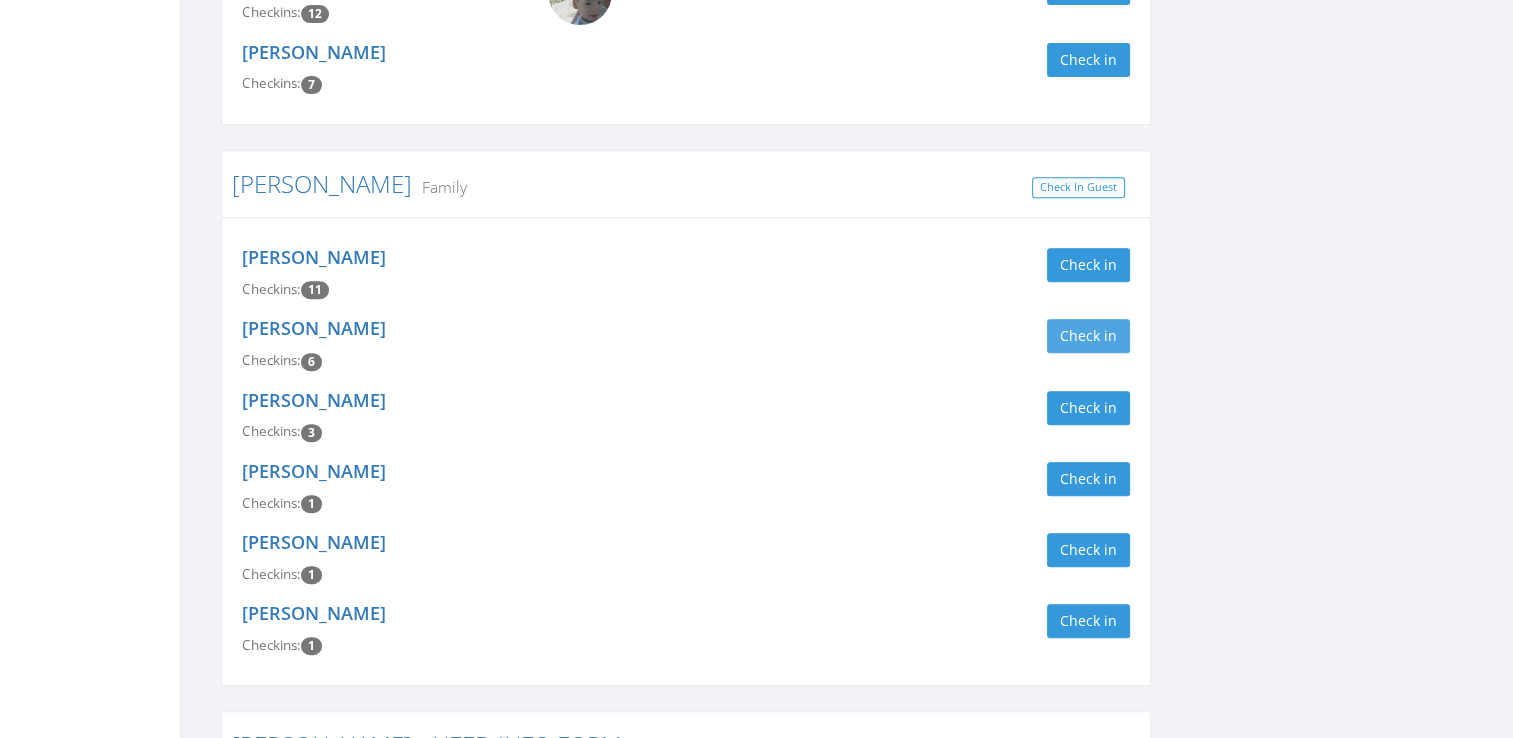type on "Camp" 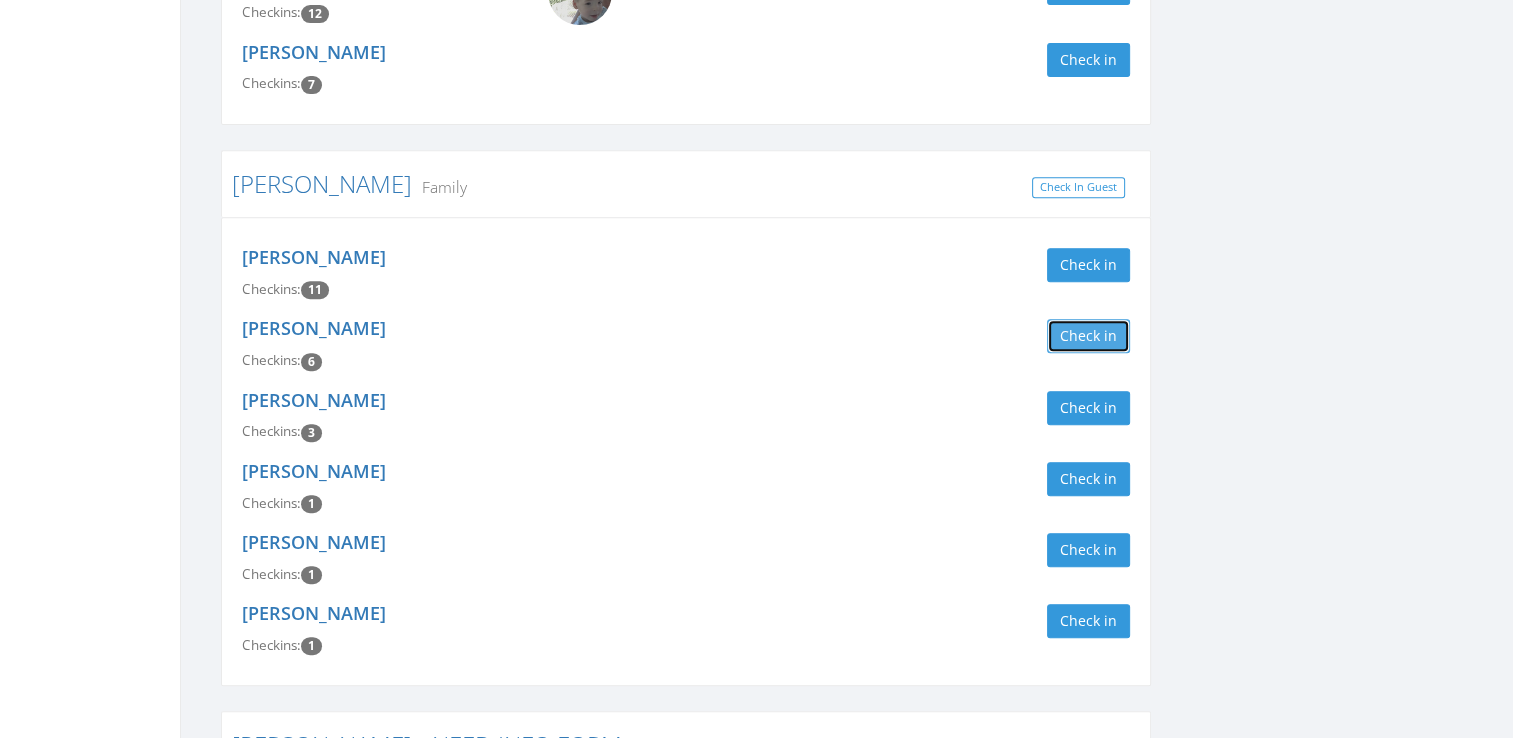click on "Check in" at bounding box center (1088, 336) 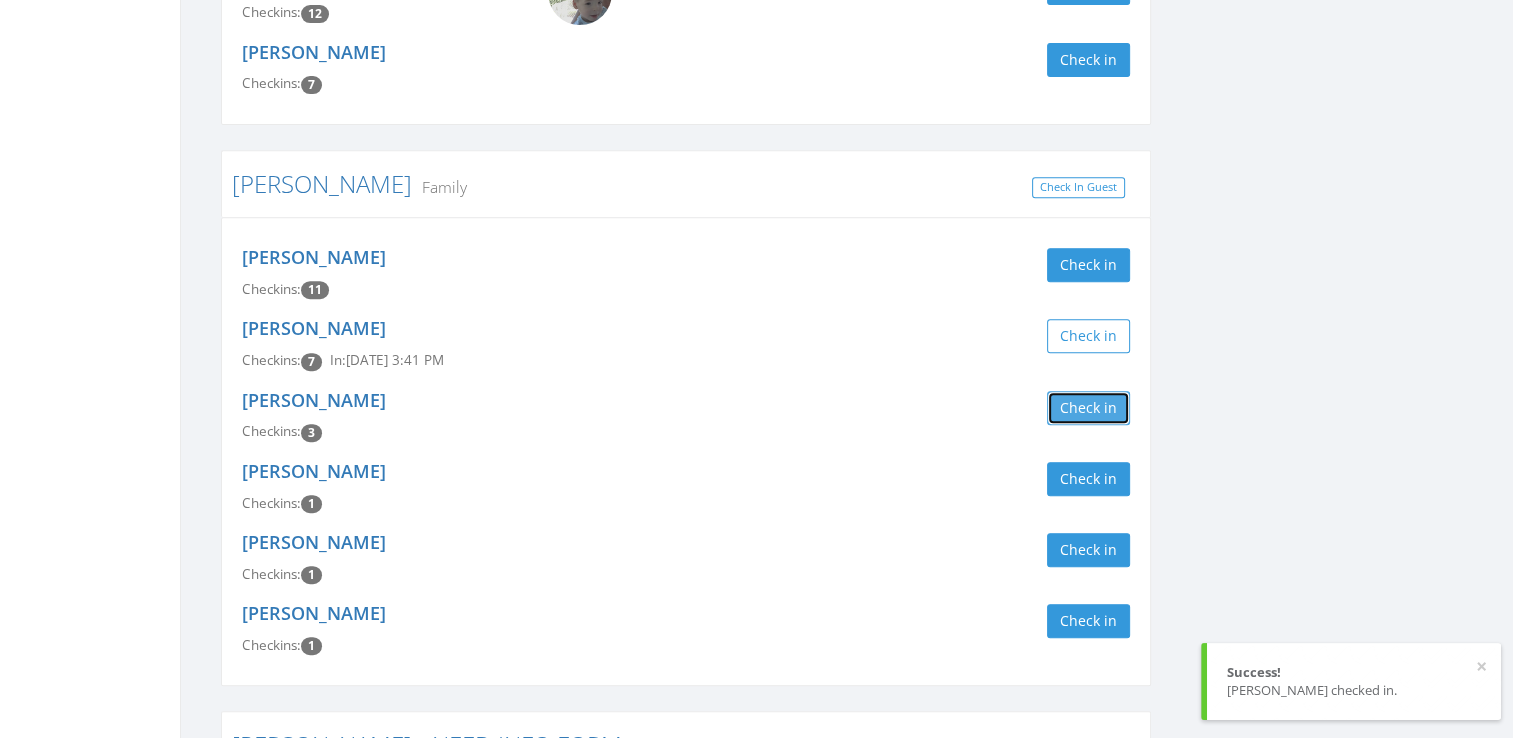 click on "Check in" at bounding box center [1088, 408] 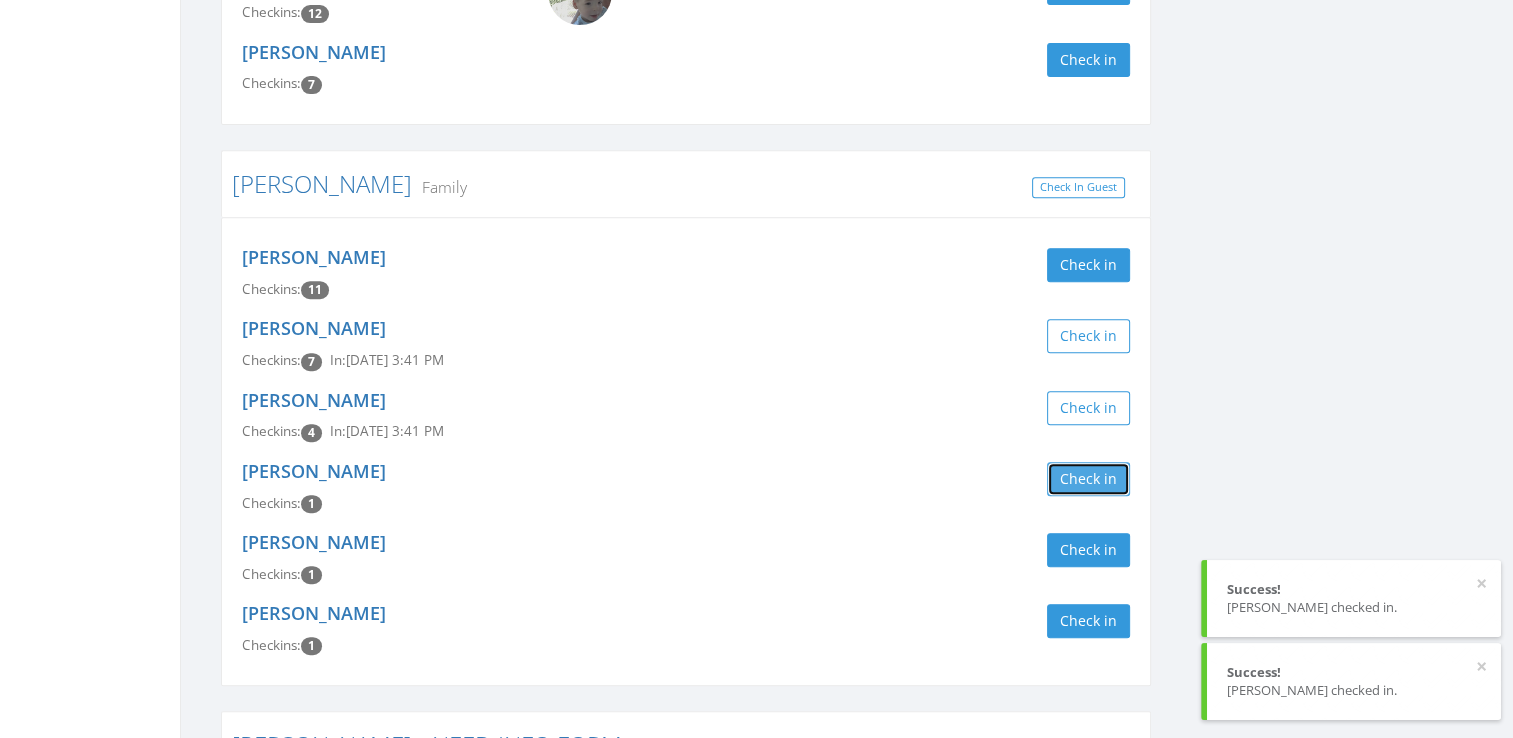 click on "Check in" at bounding box center [1088, 479] 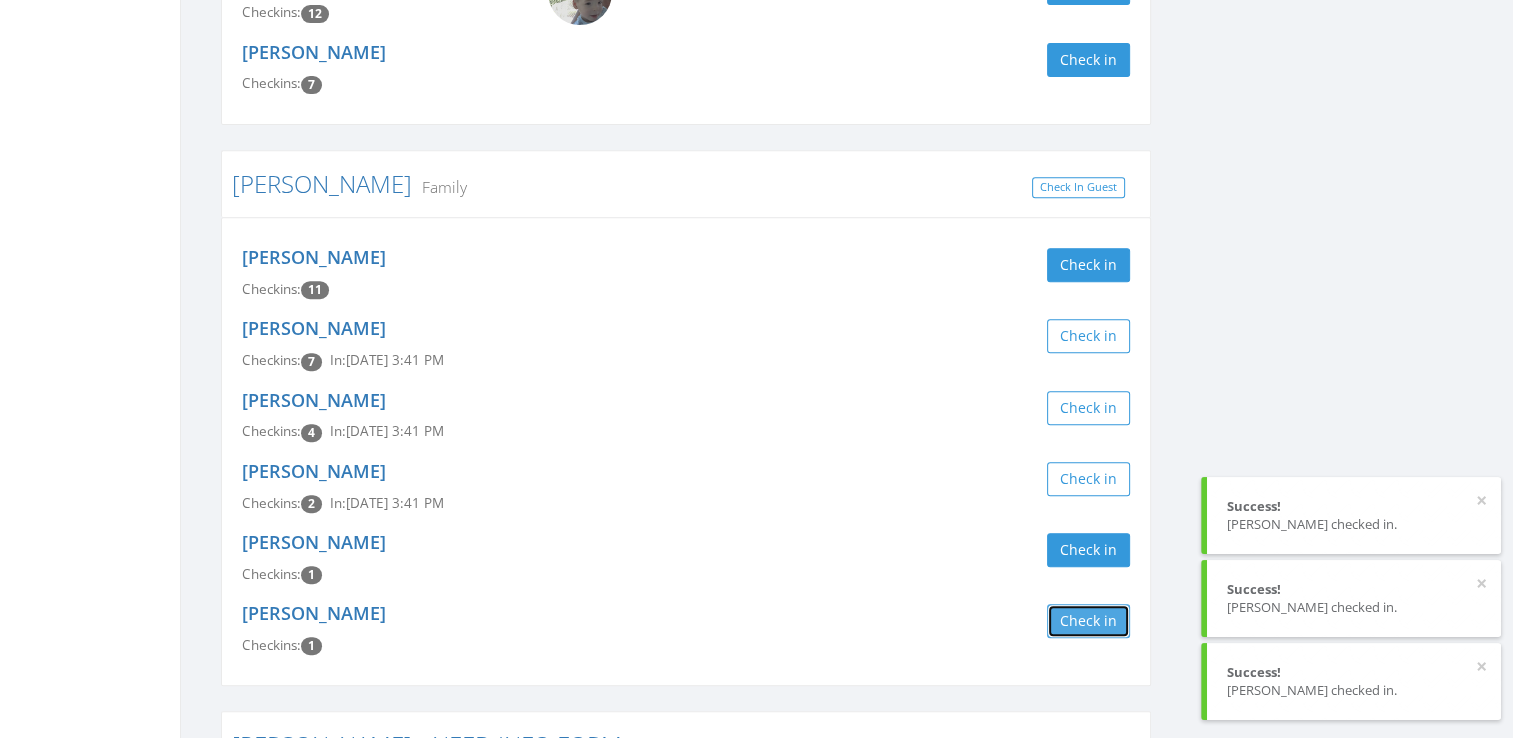 click on "Check in" at bounding box center [1088, 621] 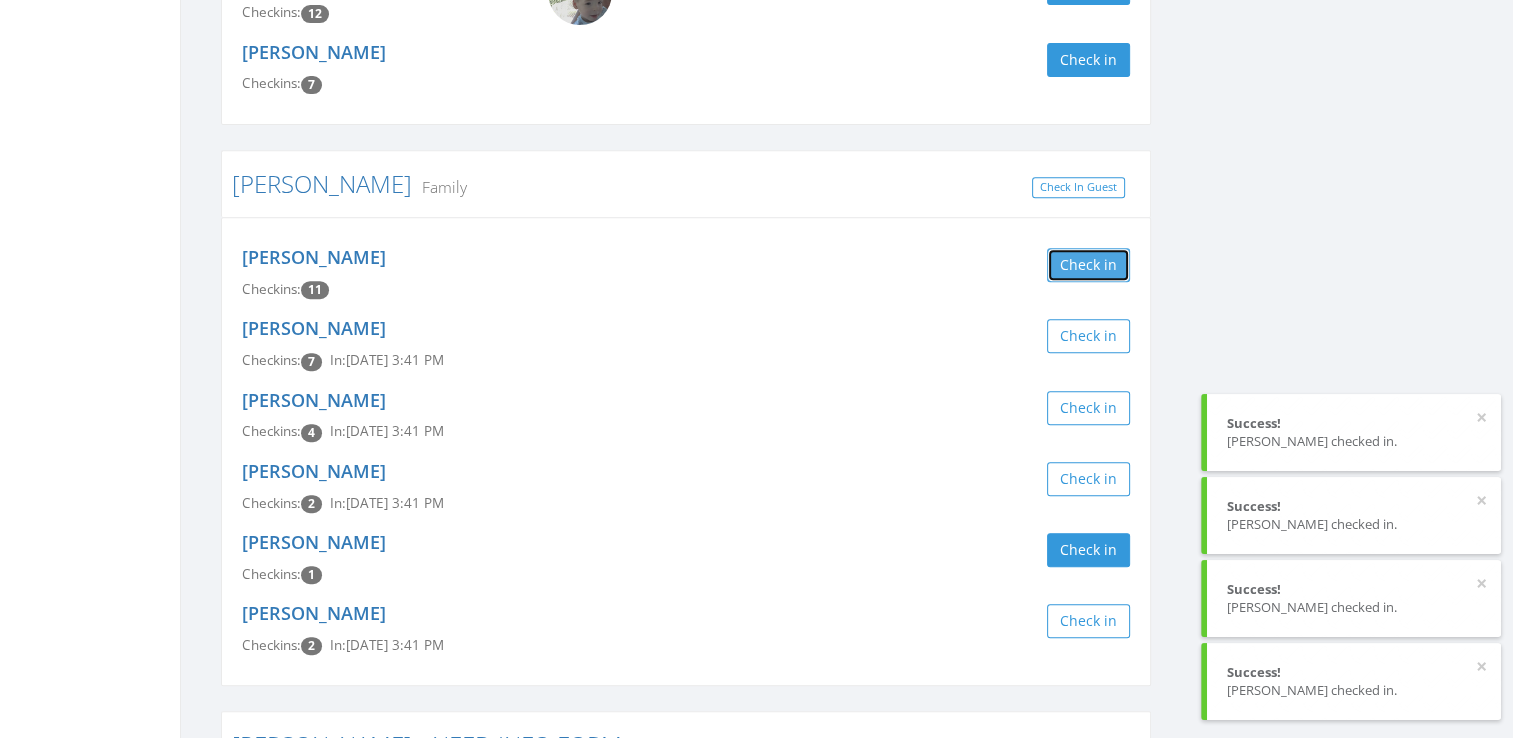 click on "Check in" at bounding box center (1088, 265) 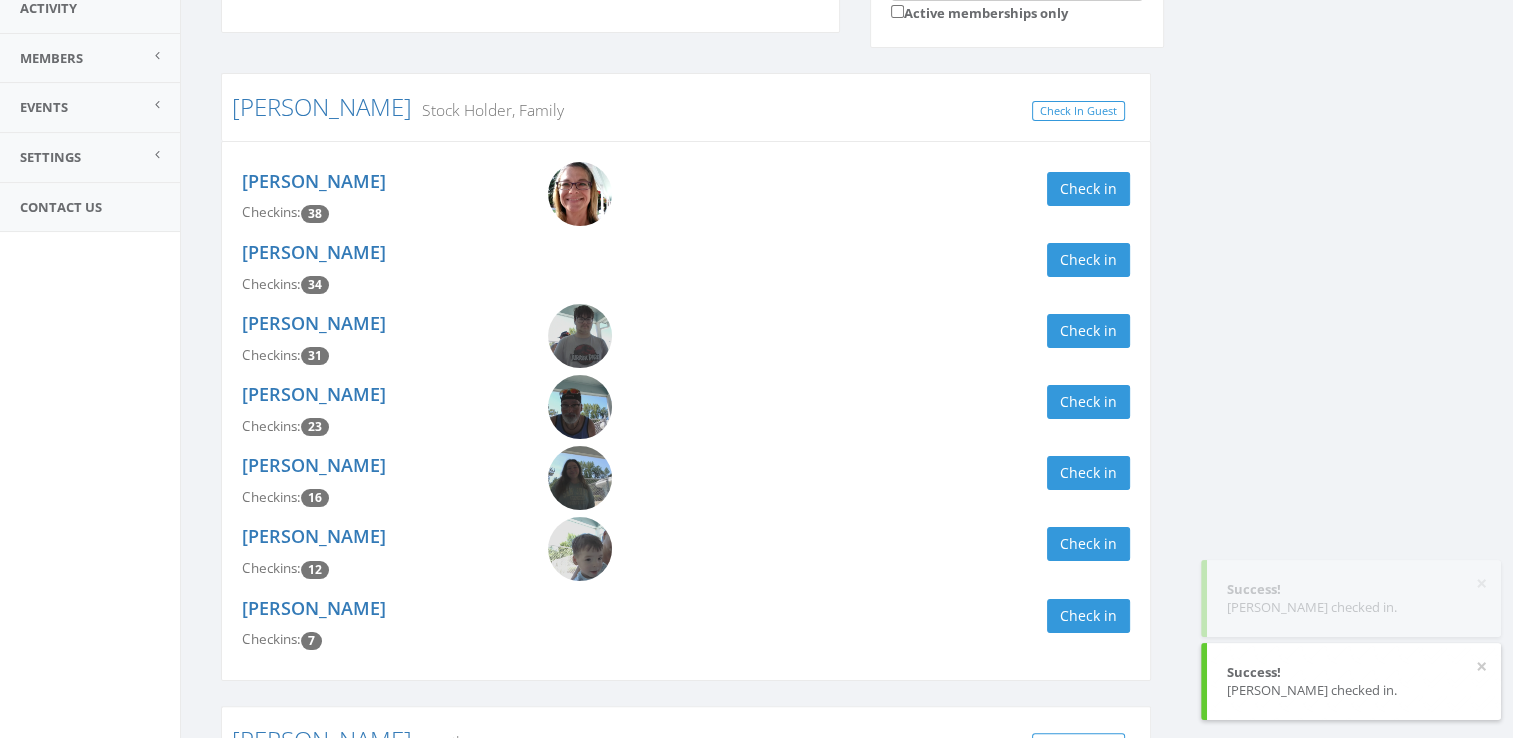 scroll, scrollTop: 0, scrollLeft: 0, axis: both 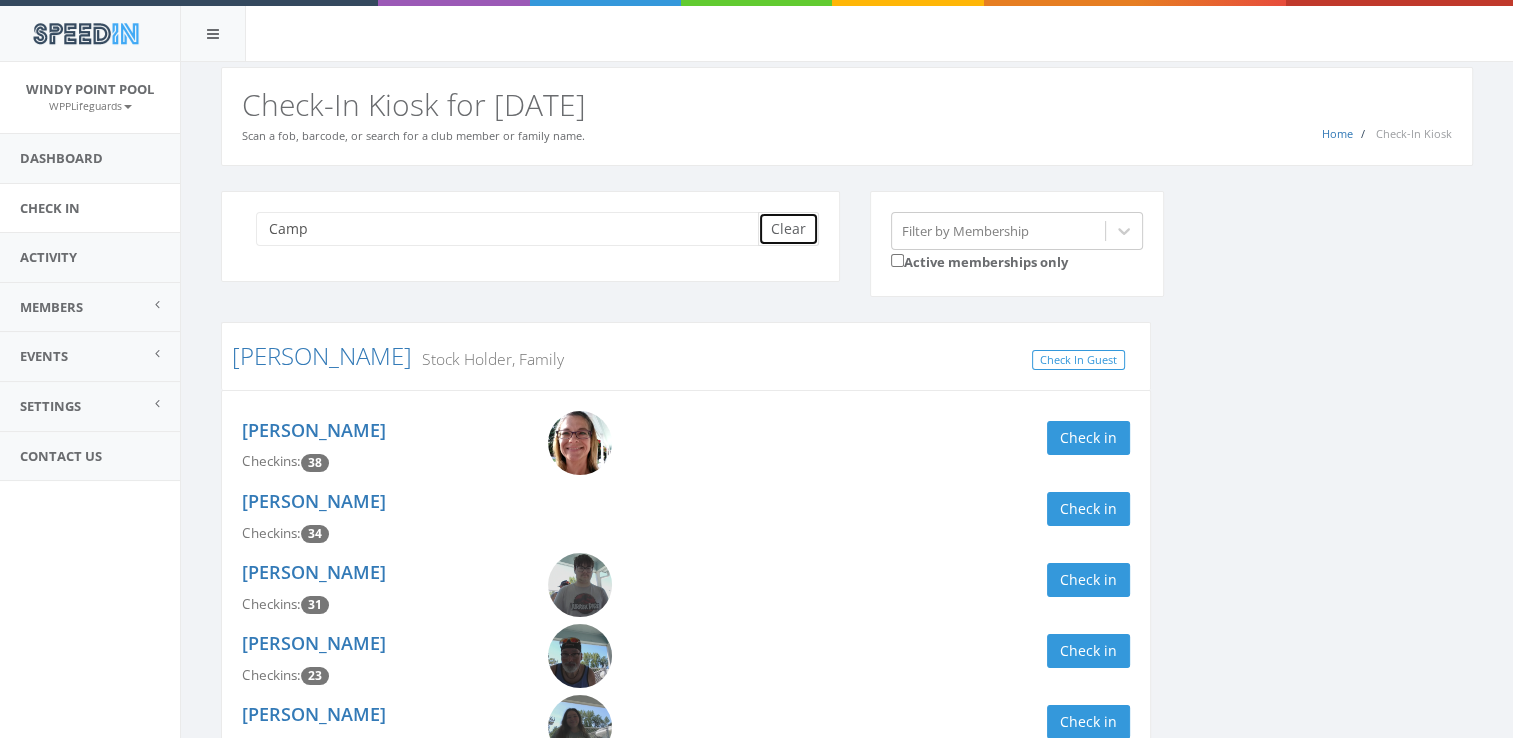 click on "Clear" at bounding box center [788, 229] 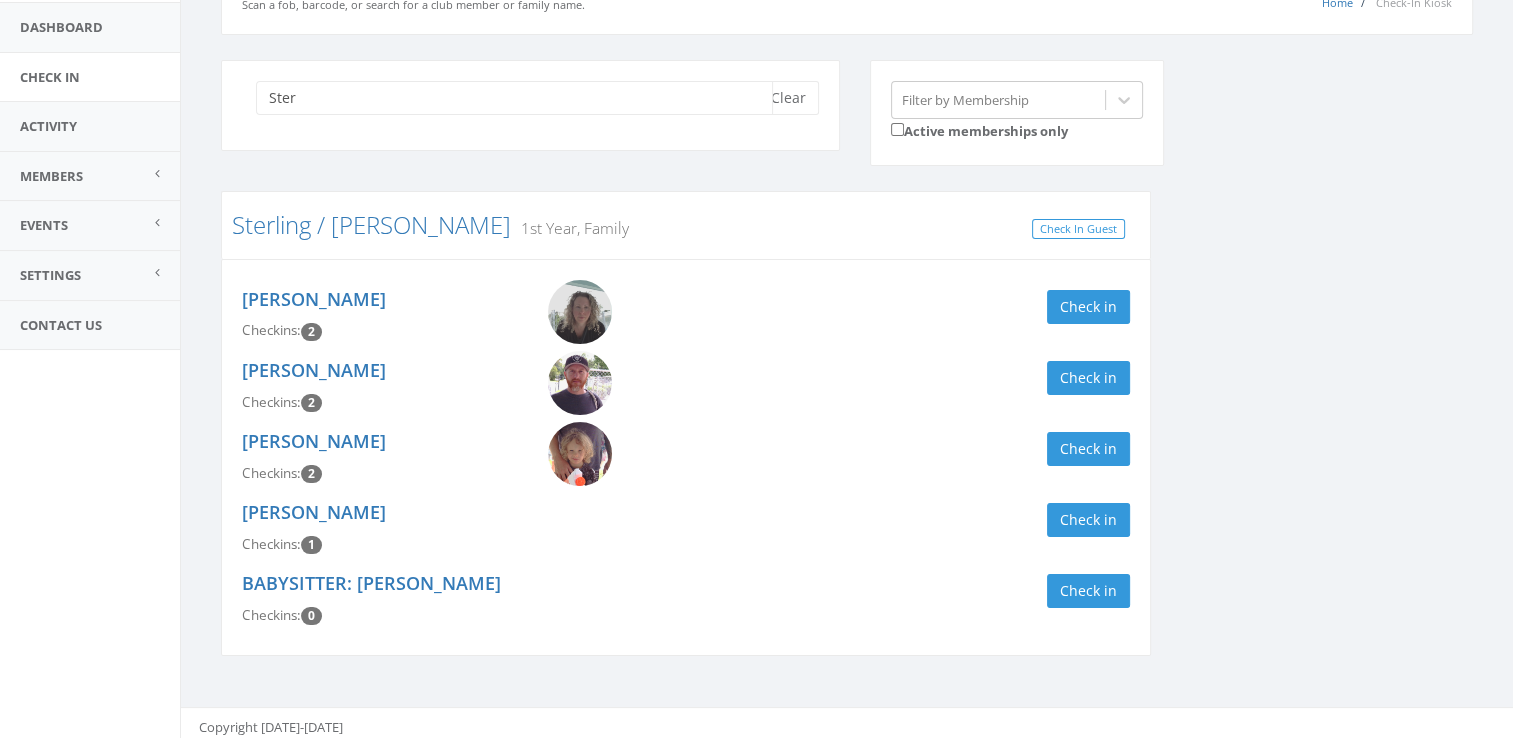 scroll, scrollTop: 138, scrollLeft: 0, axis: vertical 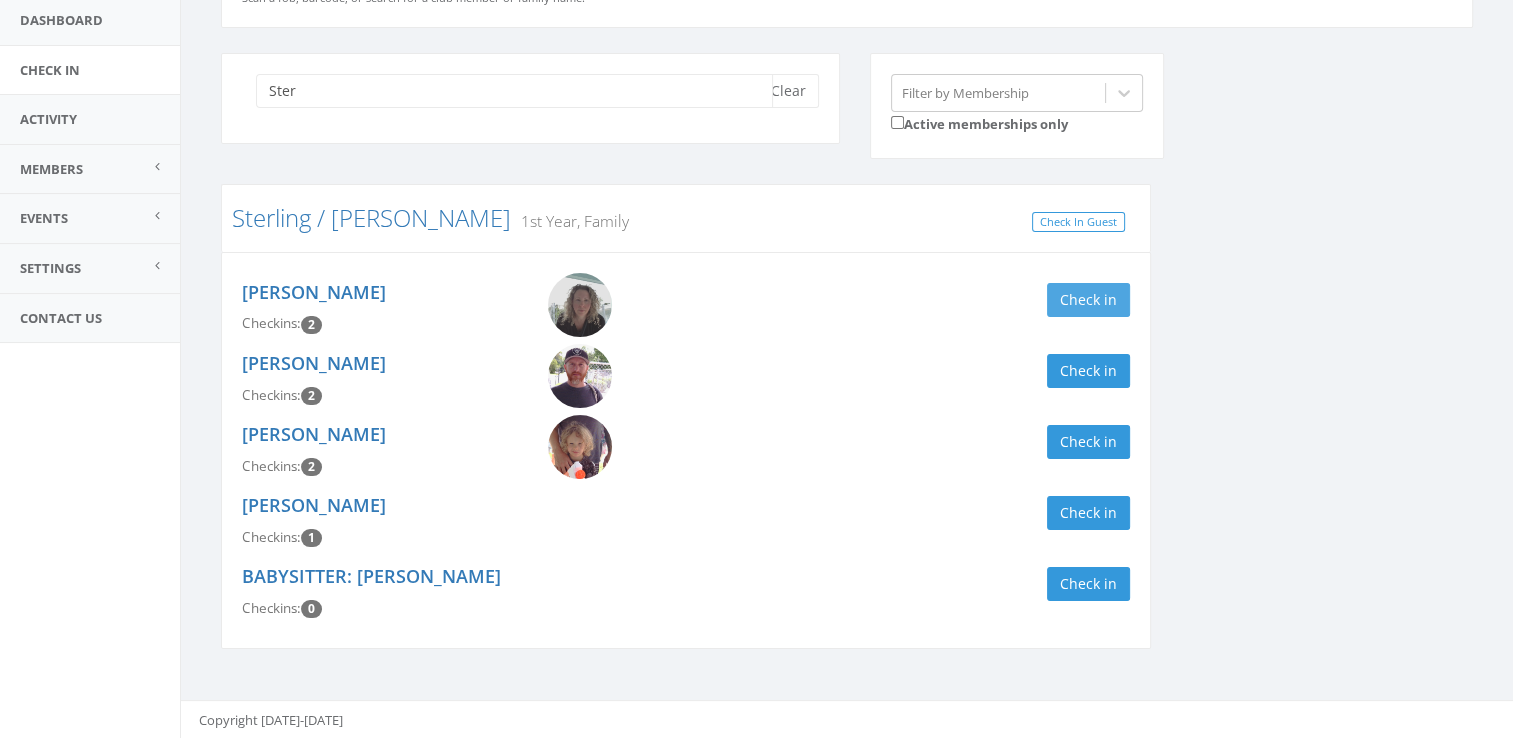 type on "Ster" 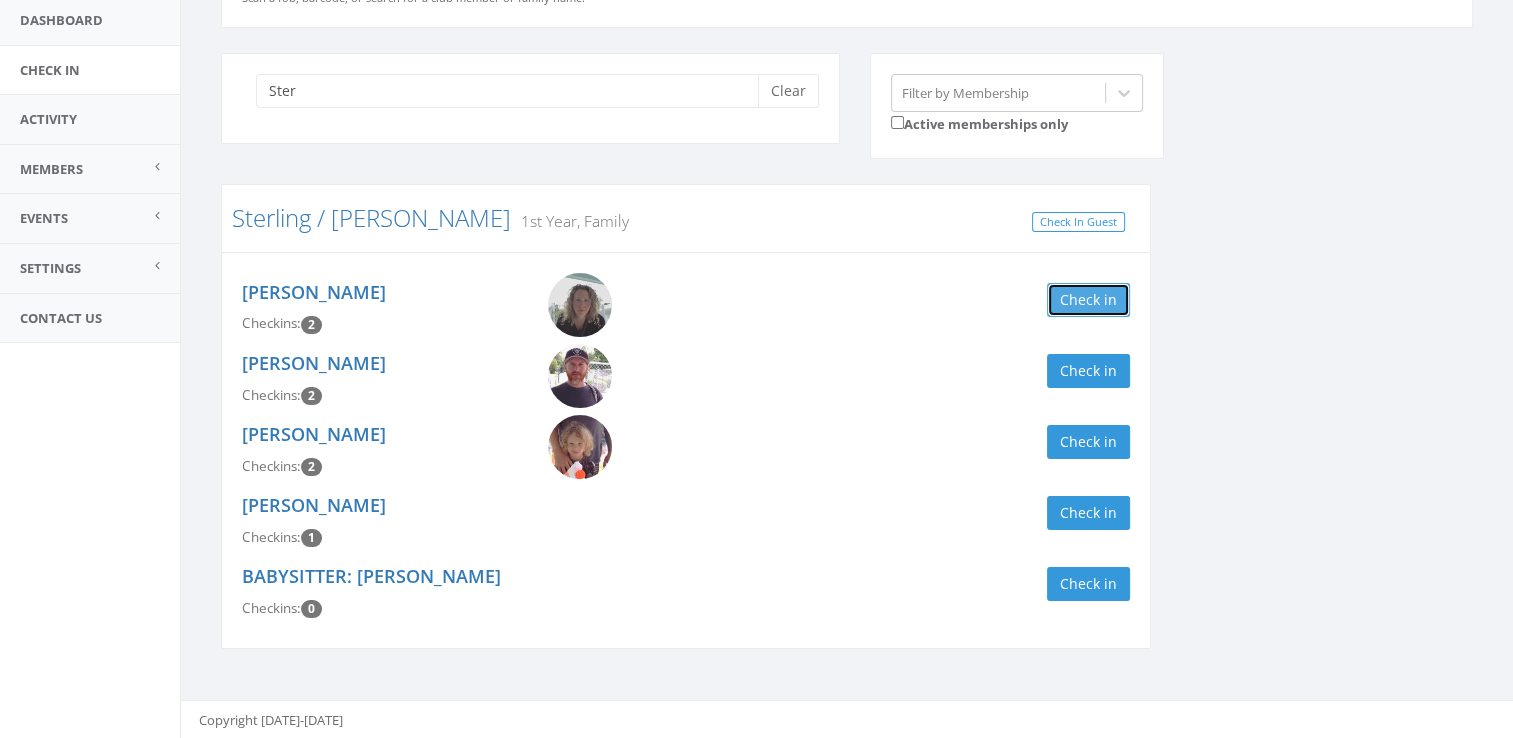 click on "Check in" at bounding box center (1088, 300) 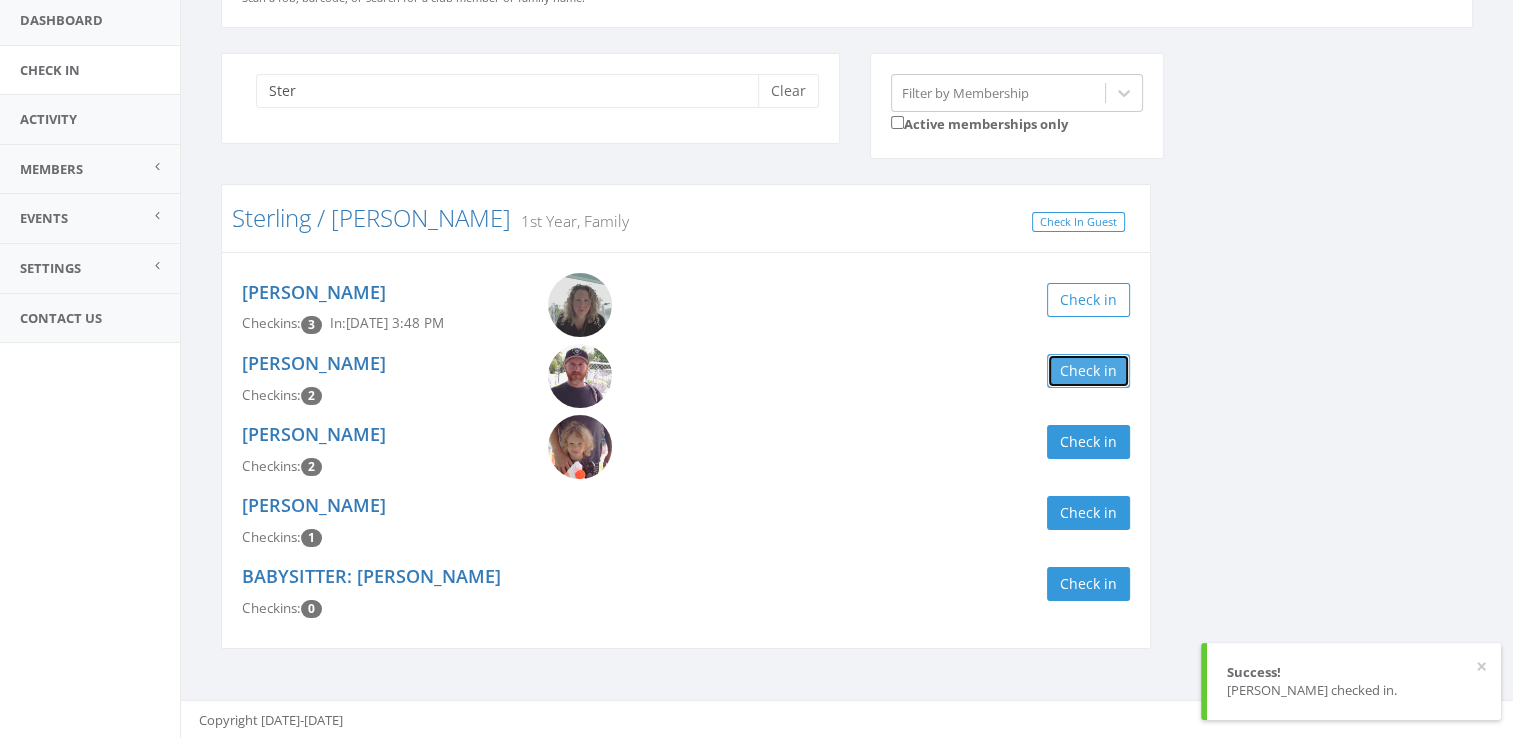 click on "Check in" at bounding box center (1088, 371) 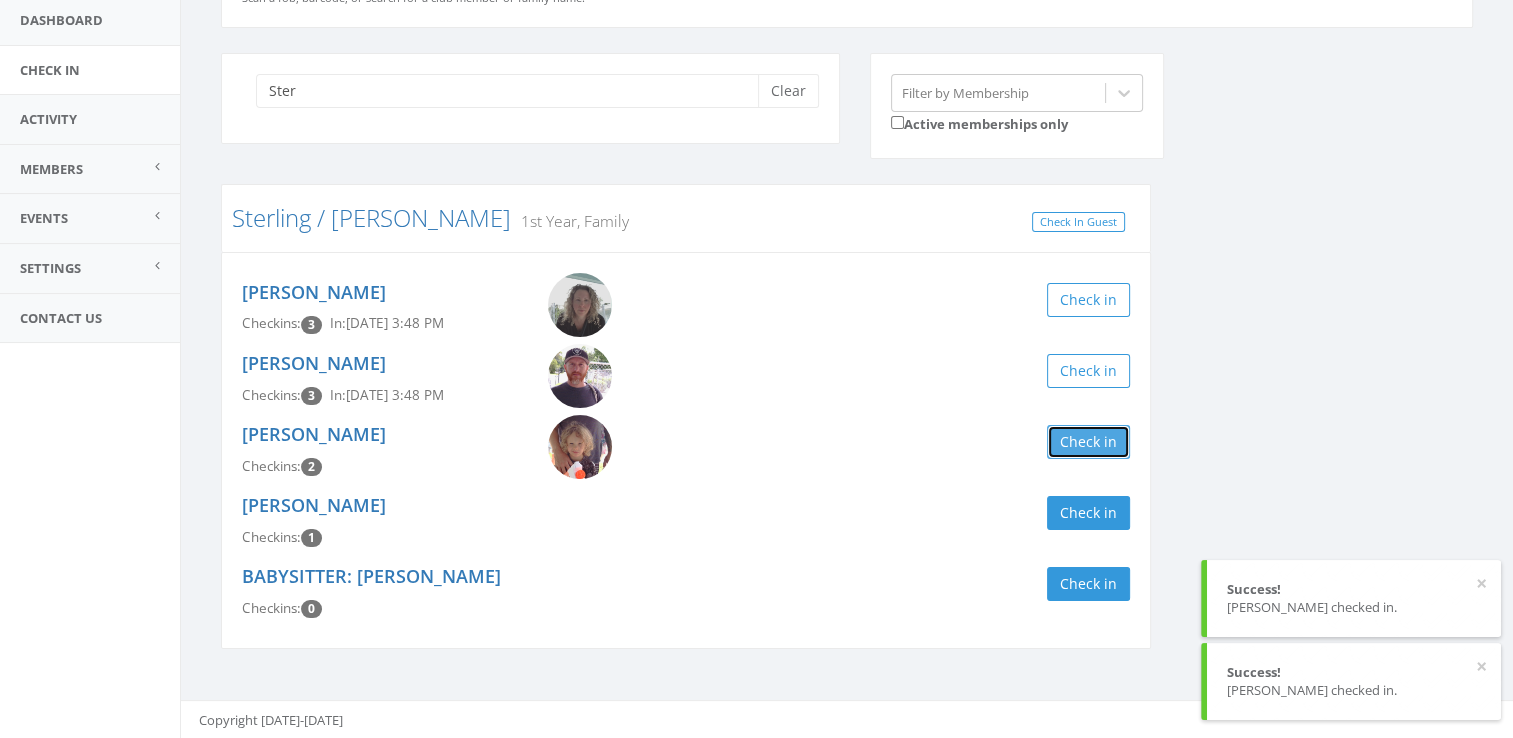 click on "Check in" at bounding box center (1088, 442) 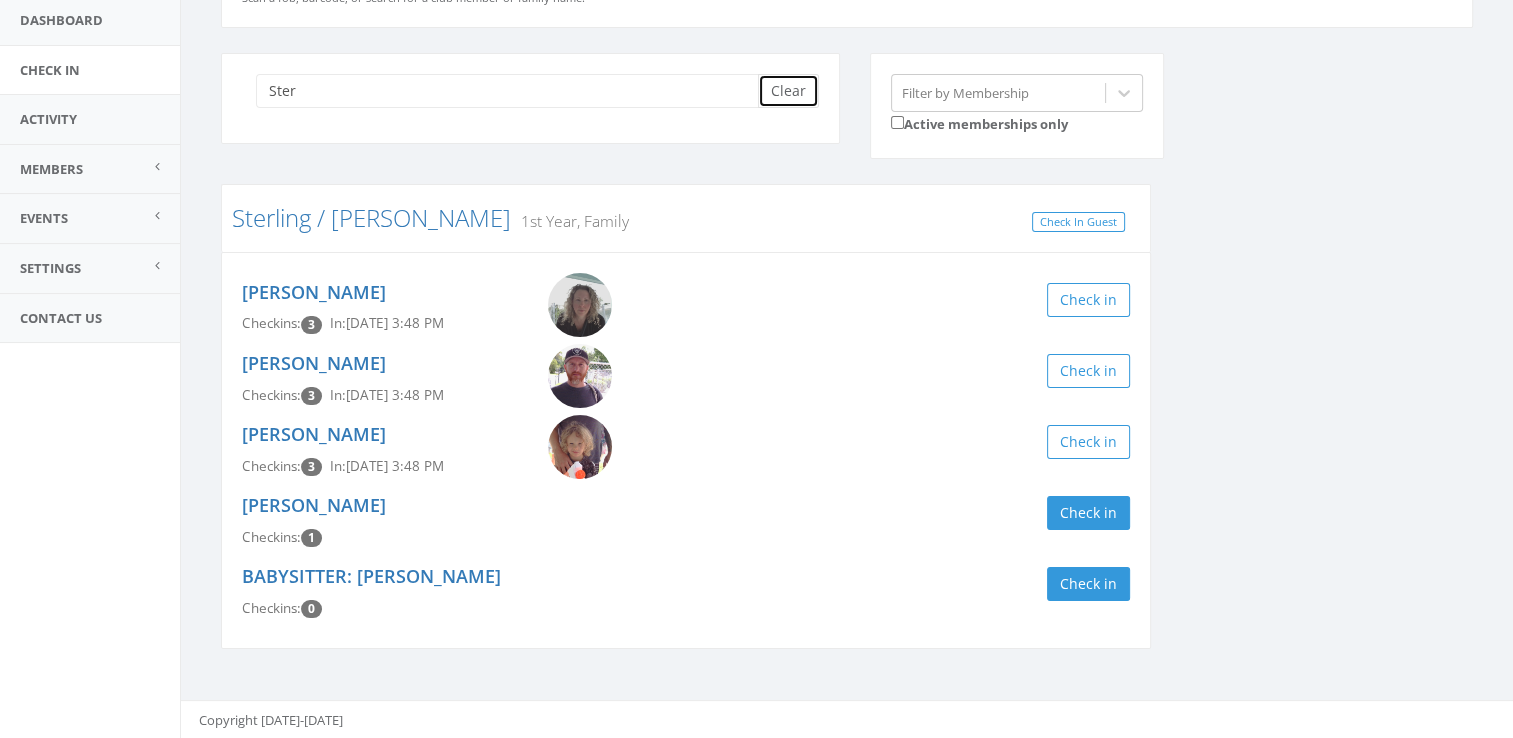 click on "Clear" at bounding box center (788, 91) 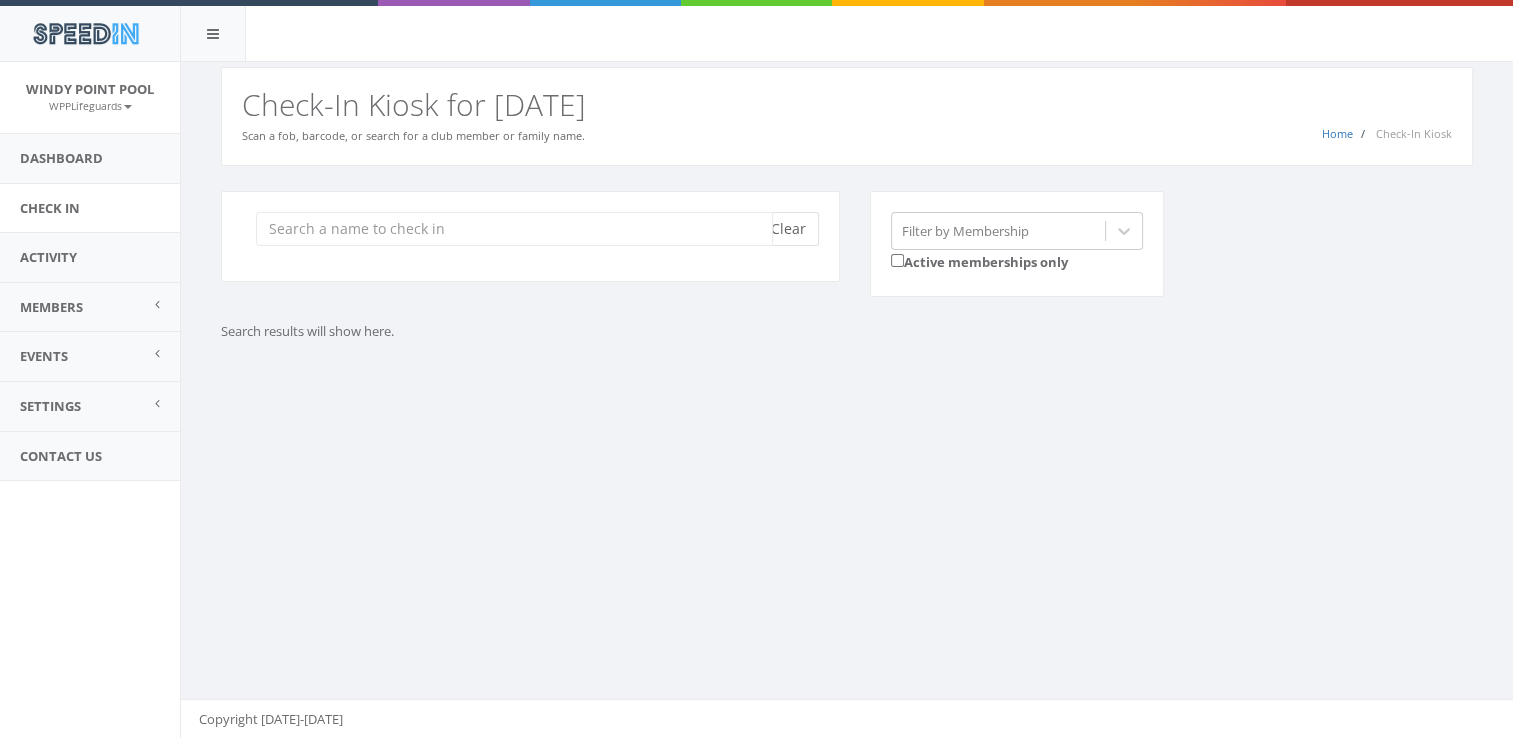 scroll, scrollTop: 0, scrollLeft: 0, axis: both 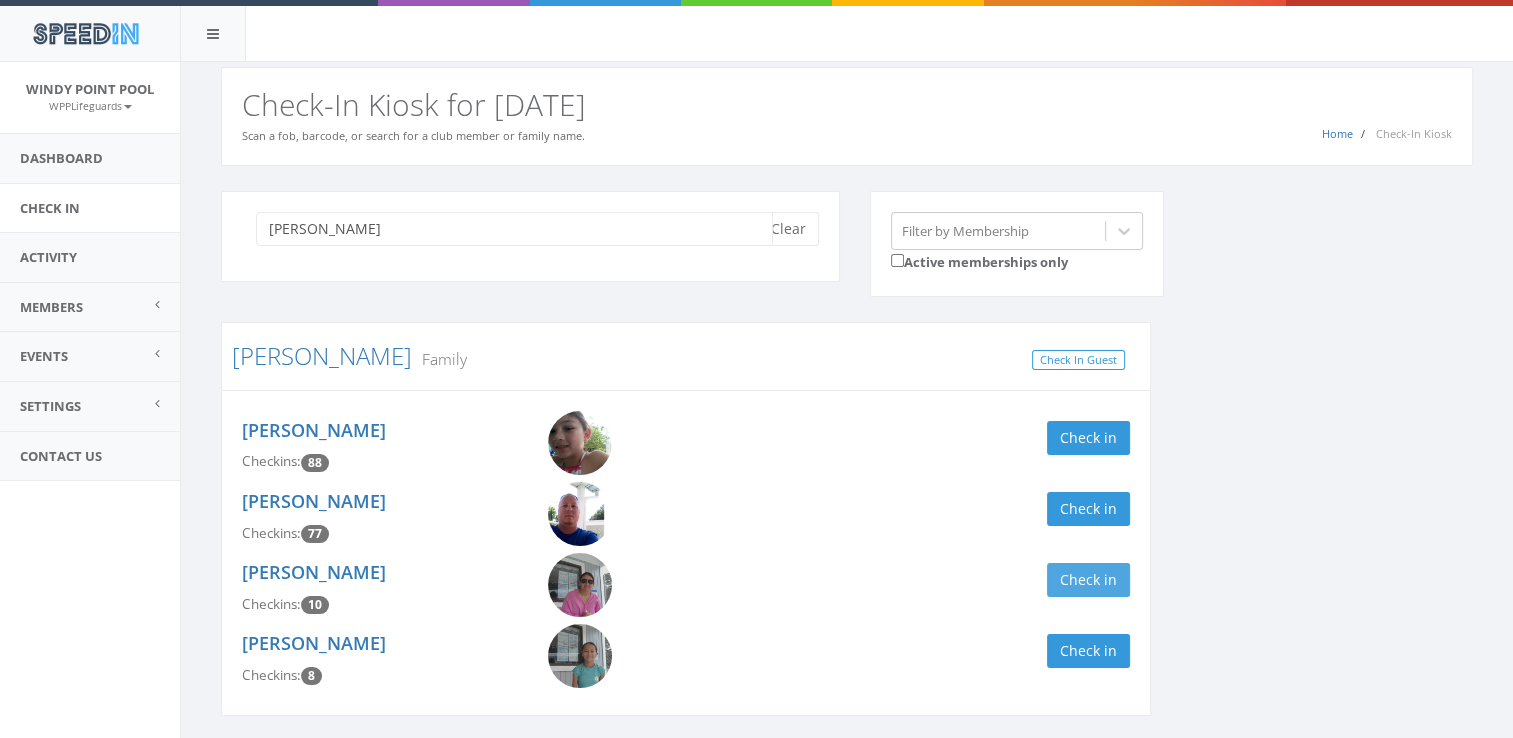 type on "Jallo" 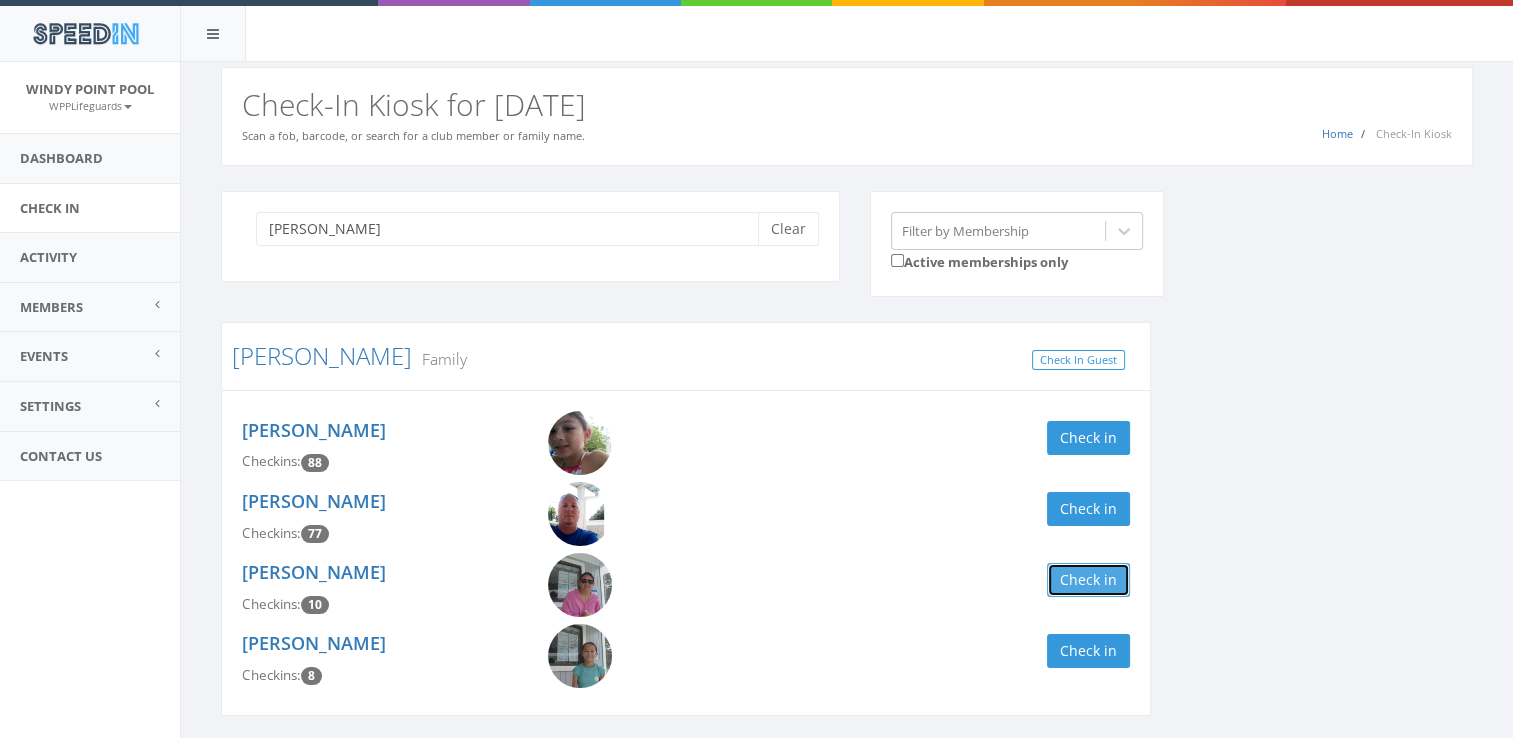 click on "Check in" at bounding box center (1088, 580) 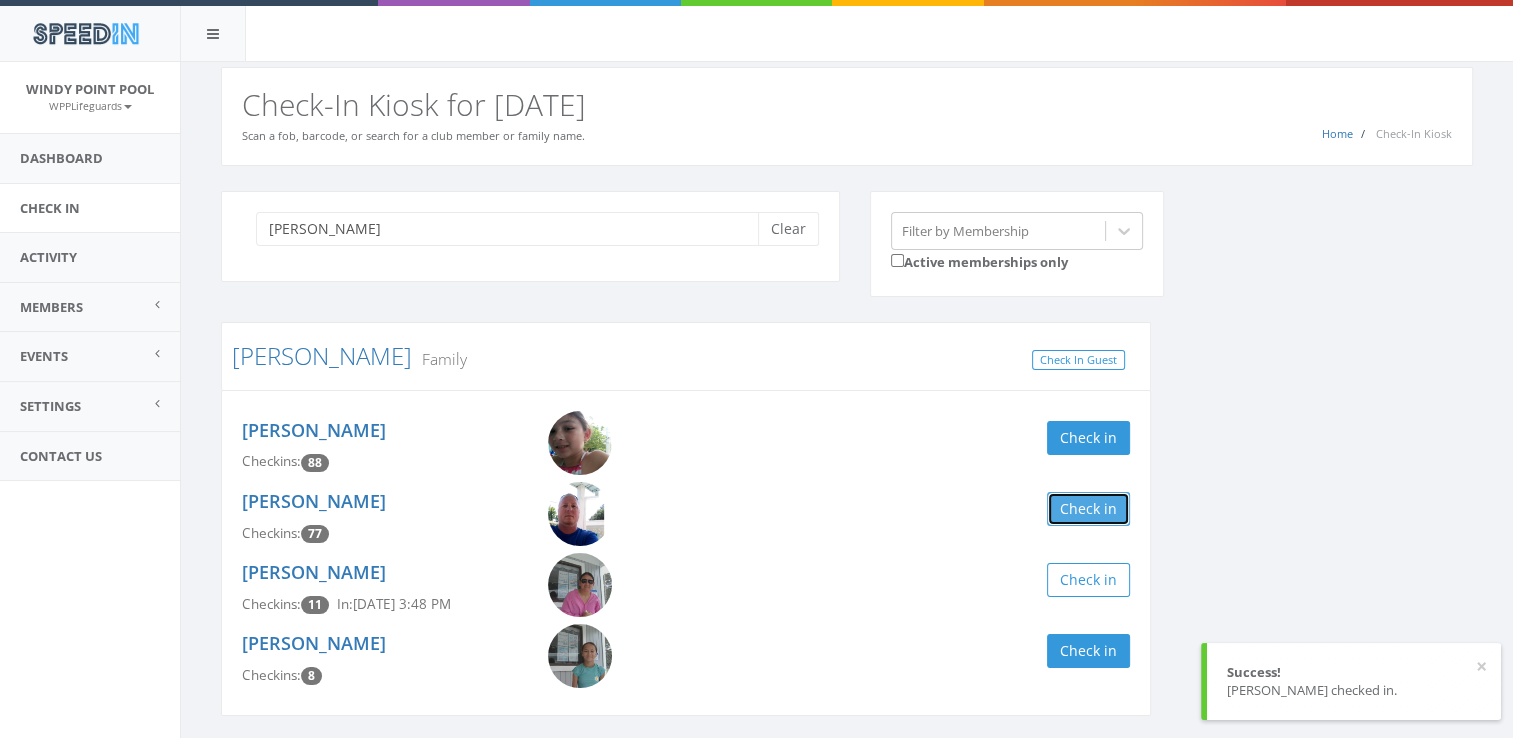 click on "Check in" at bounding box center [1088, 509] 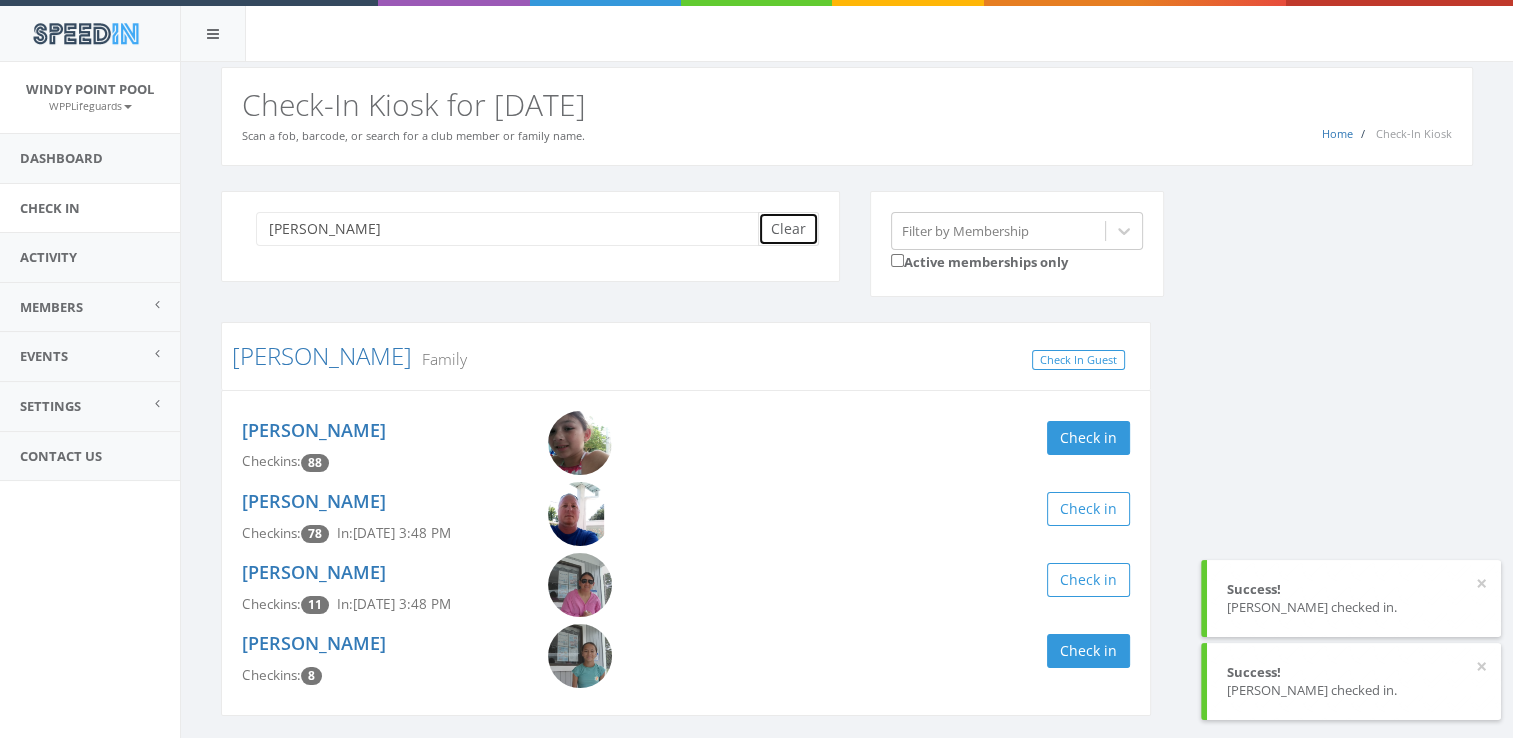 click on "Clear" at bounding box center [788, 229] 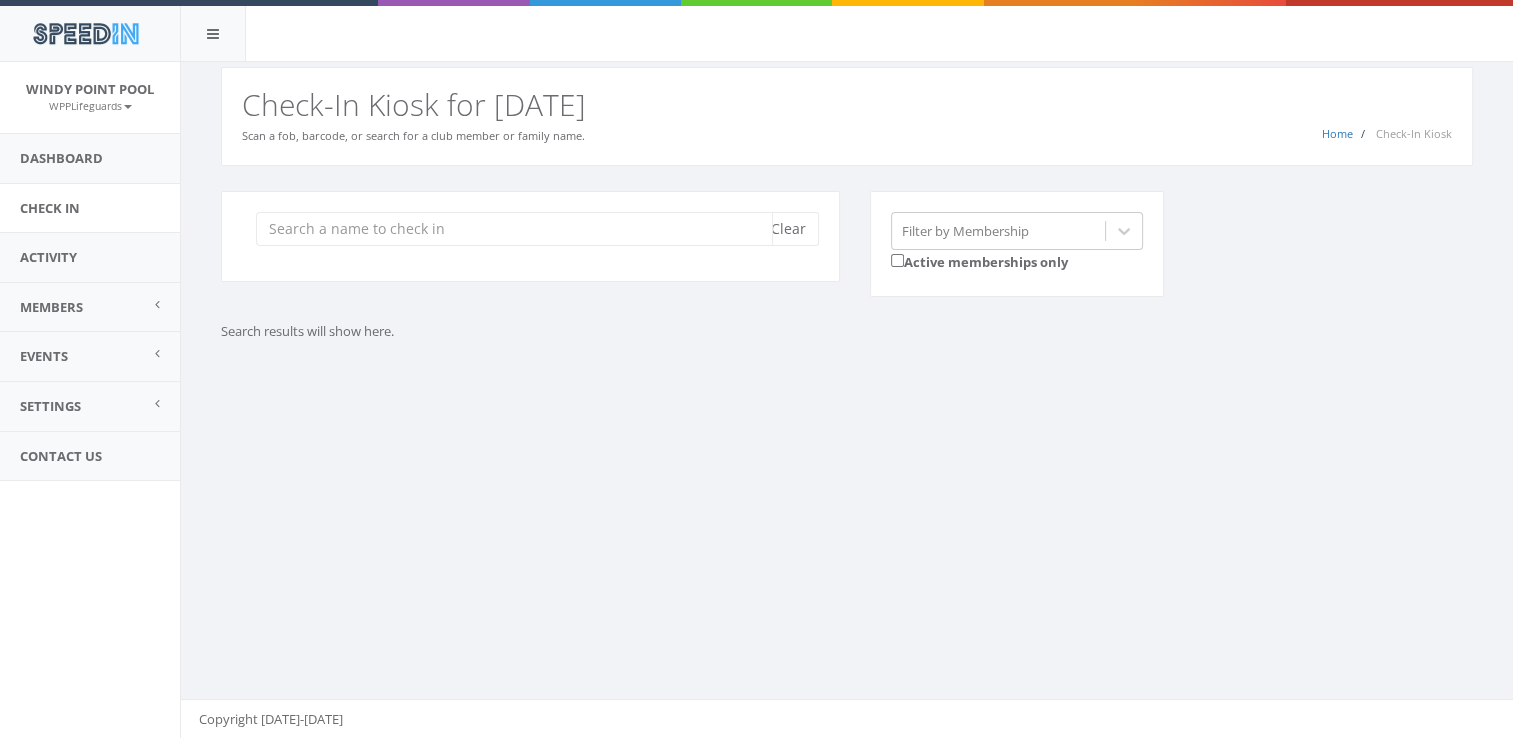 click at bounding box center (514, 229) 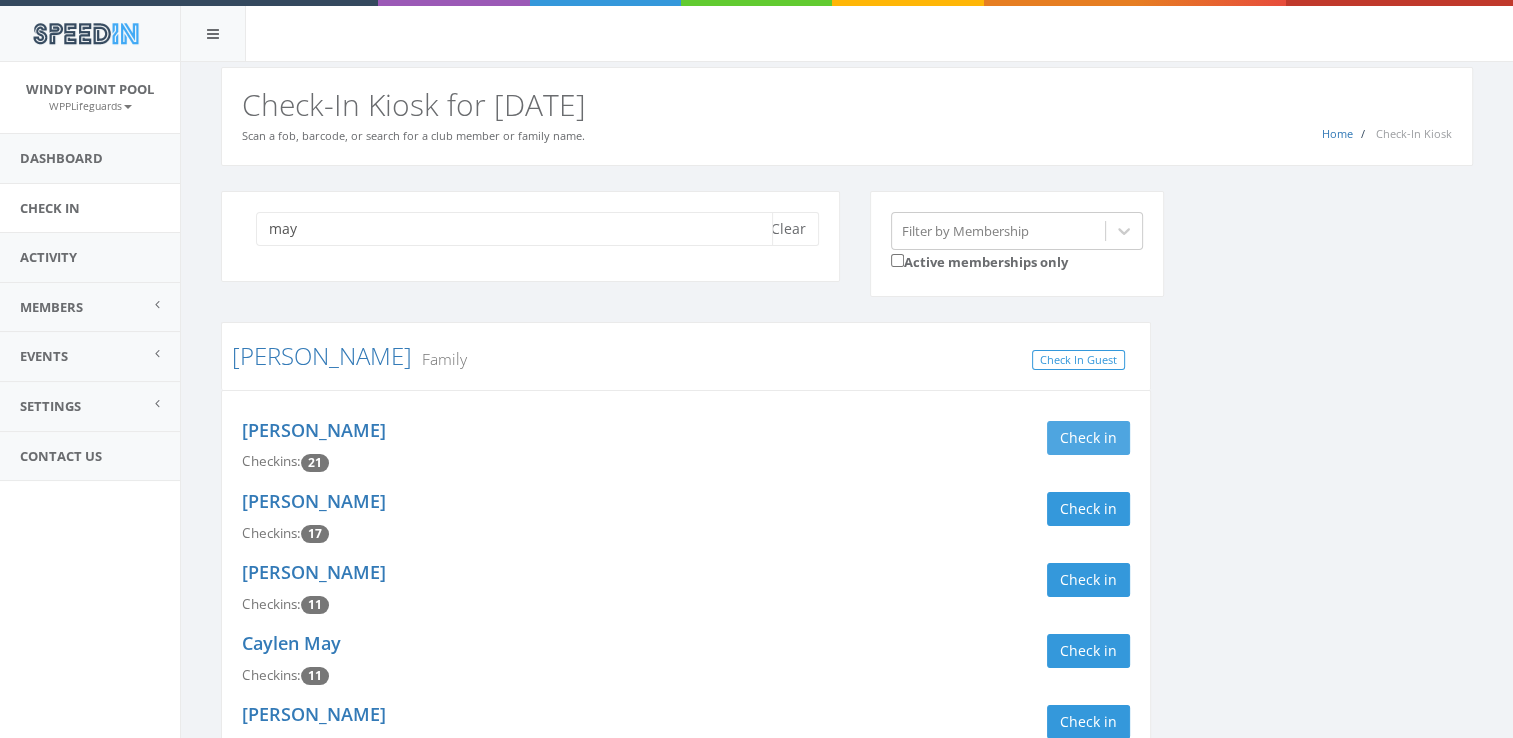 type on "may" 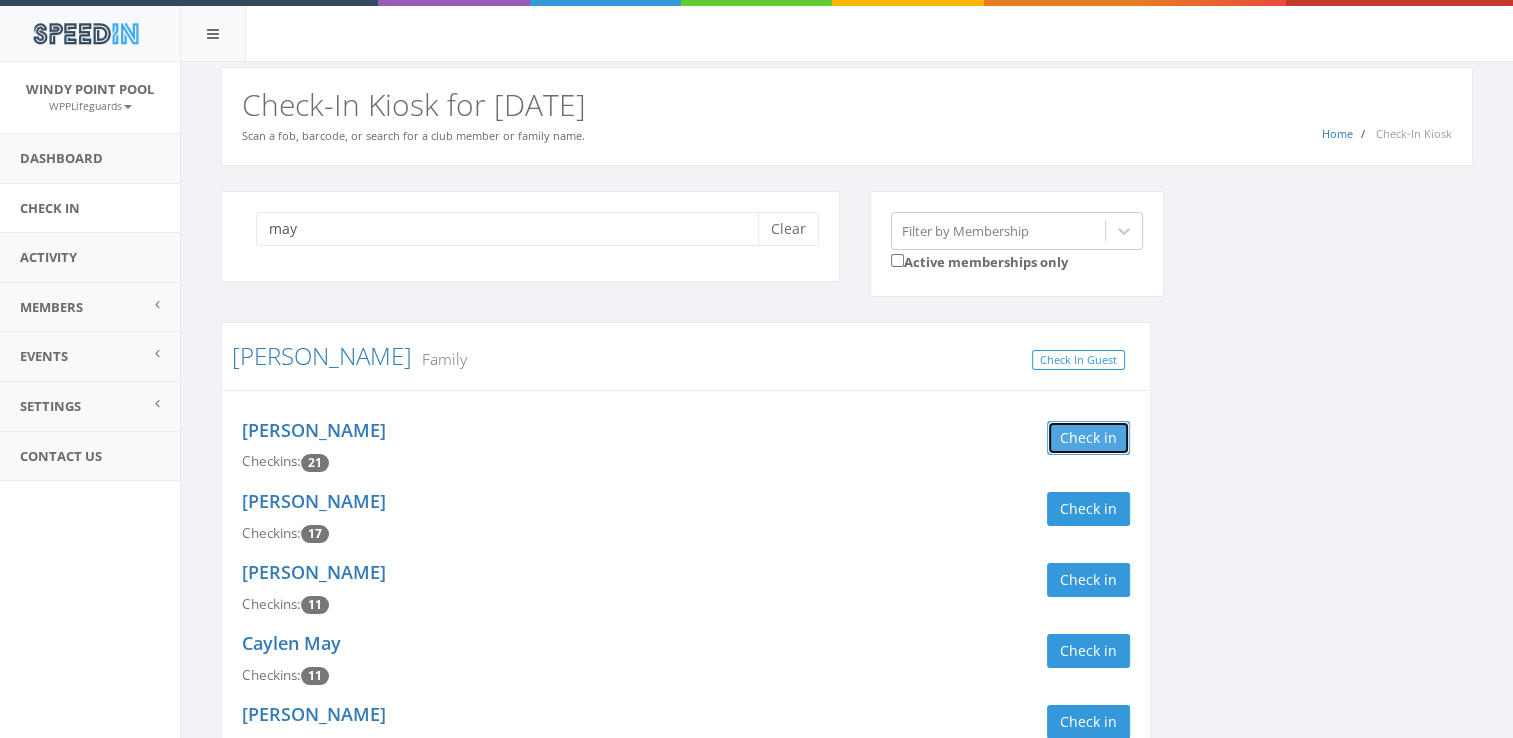 click on "Check in" at bounding box center (1088, 438) 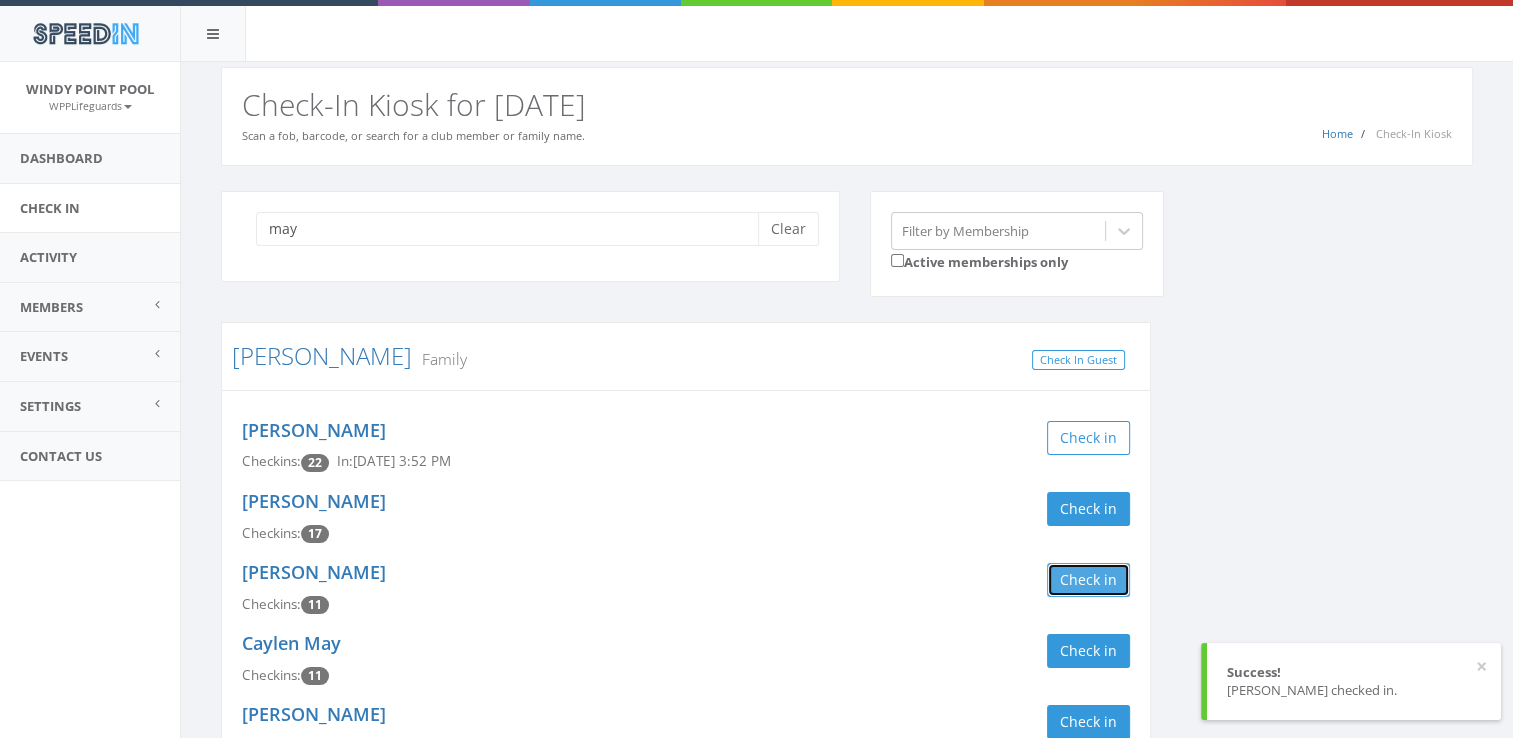 click on "Check in" at bounding box center (1088, 580) 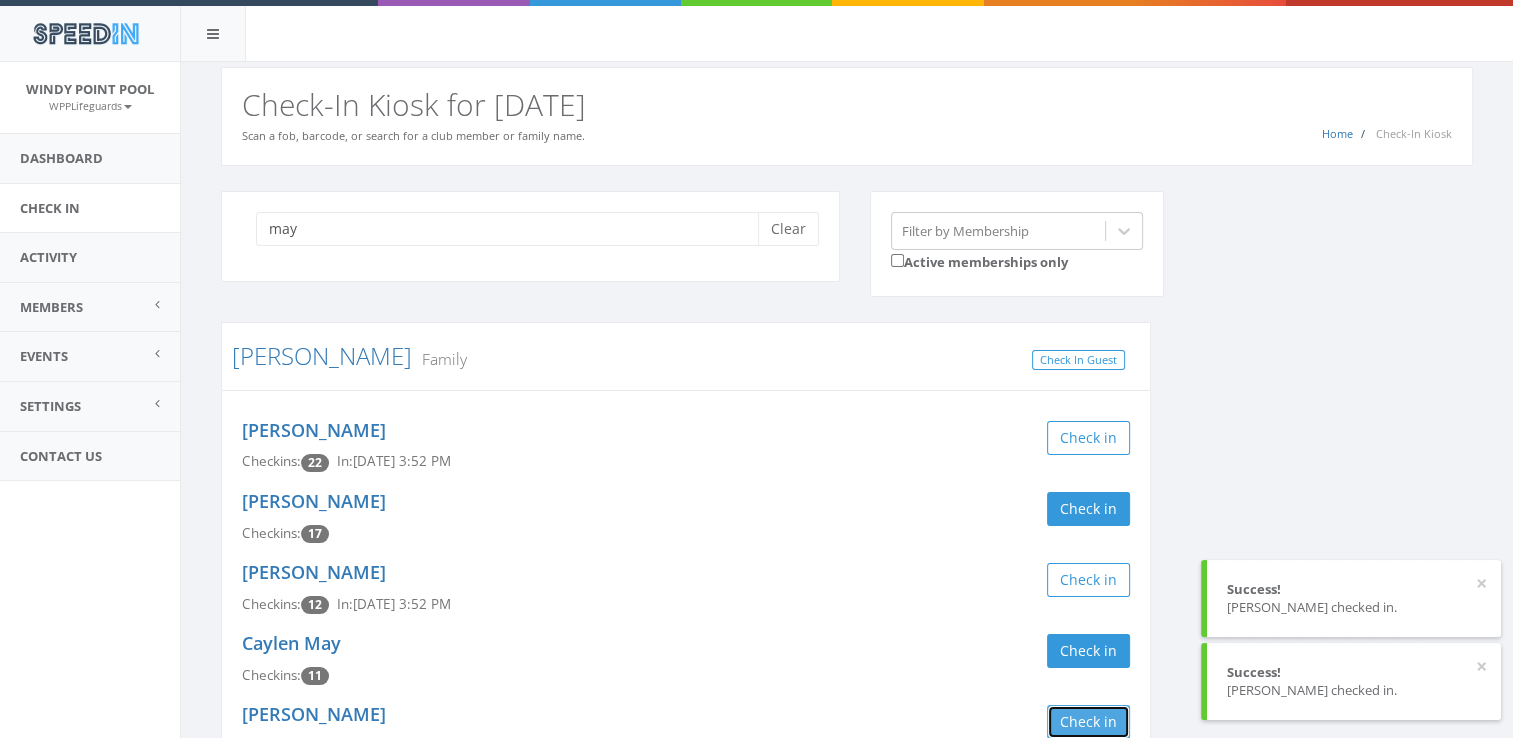 click on "Check in" at bounding box center (1088, 722) 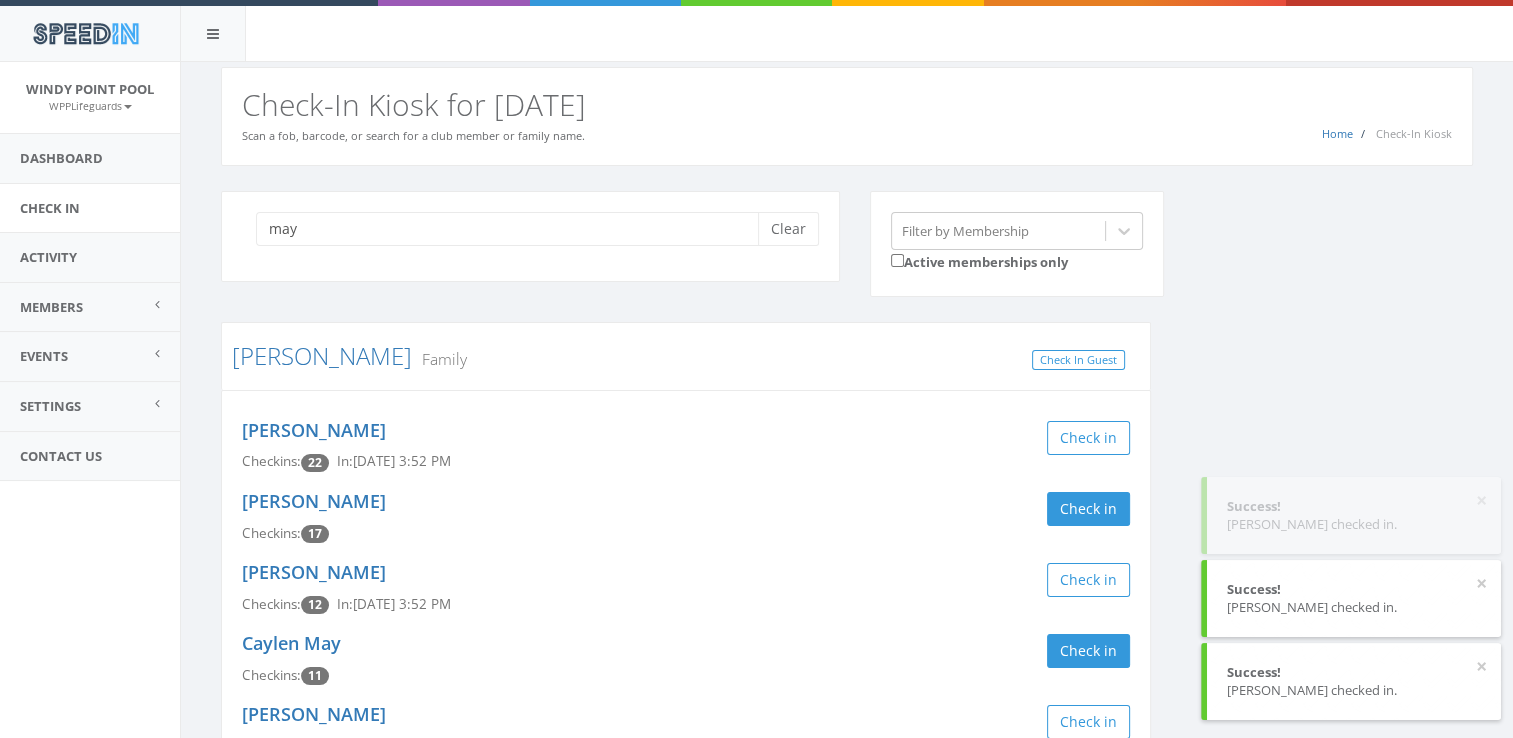 click on "may Clear Filter by Membership  Active memberships only Algoe Family Check In Guest Jeremy May Checkins:  22 In:  Jul 6, 3:52 PM Check in Tammy Algoe Checkins:  17 Check in Dalton Algoe Checkins:  12 In:  Jul 6, 3:52 PM Check in Caylen May Checkins:  11 Check in Savannah Algoe Checkins:  10 In:  Jul 6, 3:52 PM Check in Dodge Family Check In Guest Brian Dodge Checkins:  34 In:  Jul 6, 1:38 PM Check in Blake Dodge Checkins:  34 In:  Jul 6, 1:38 PM Check in Piper Dodge Checkins:  32 In:  Jul 6, 1:38 PM Check in Heather Dodge Checkins:  13 In:  Jul 6, 1:38 PM Check in Christian Arch Checkins:  8 Check in Thomas Dodge Checkins:  4 Check in Maya Arch Checkins:  3 Check in Babysitter- Patsy Arch Checkins:  0 Check in Babysitter- Dennis Arch Checkins:  0 Check in Goodnite Family, 1st Year Check In Guest Audrey Goodnite Checkins:  6 In:  Jul 6, 2:27 PM Check in Carrisa Goodnite Checkins:  4 In:  Jul 6, 2:27 PM Check in Selena Martinez-Mayes Checkins:  3 Check in Gavin Goodnite Checkins:  1 Check in Chris Goodnite 0 9" at bounding box center [847, 1844] 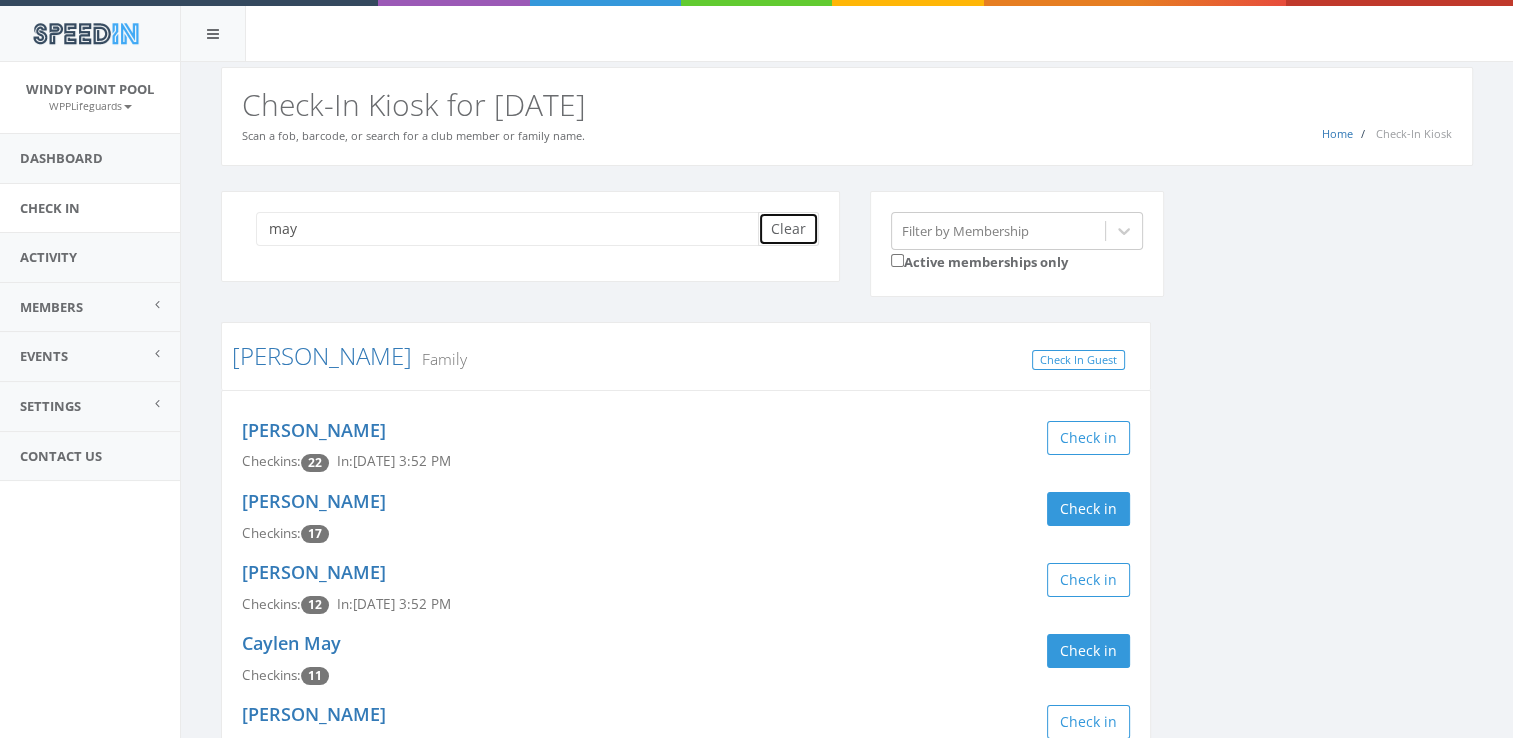 click on "Clear" at bounding box center [788, 229] 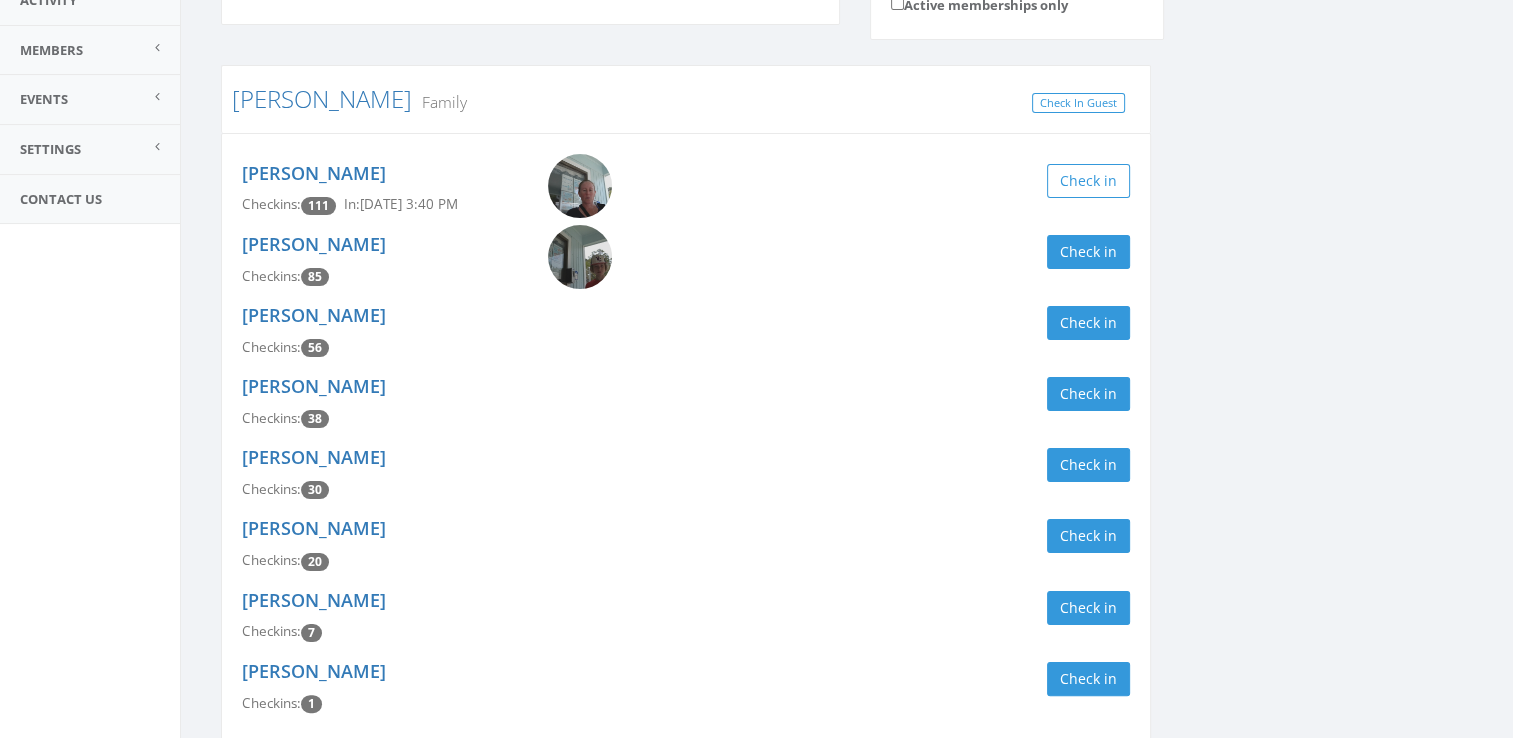 scroll, scrollTop: 264, scrollLeft: 0, axis: vertical 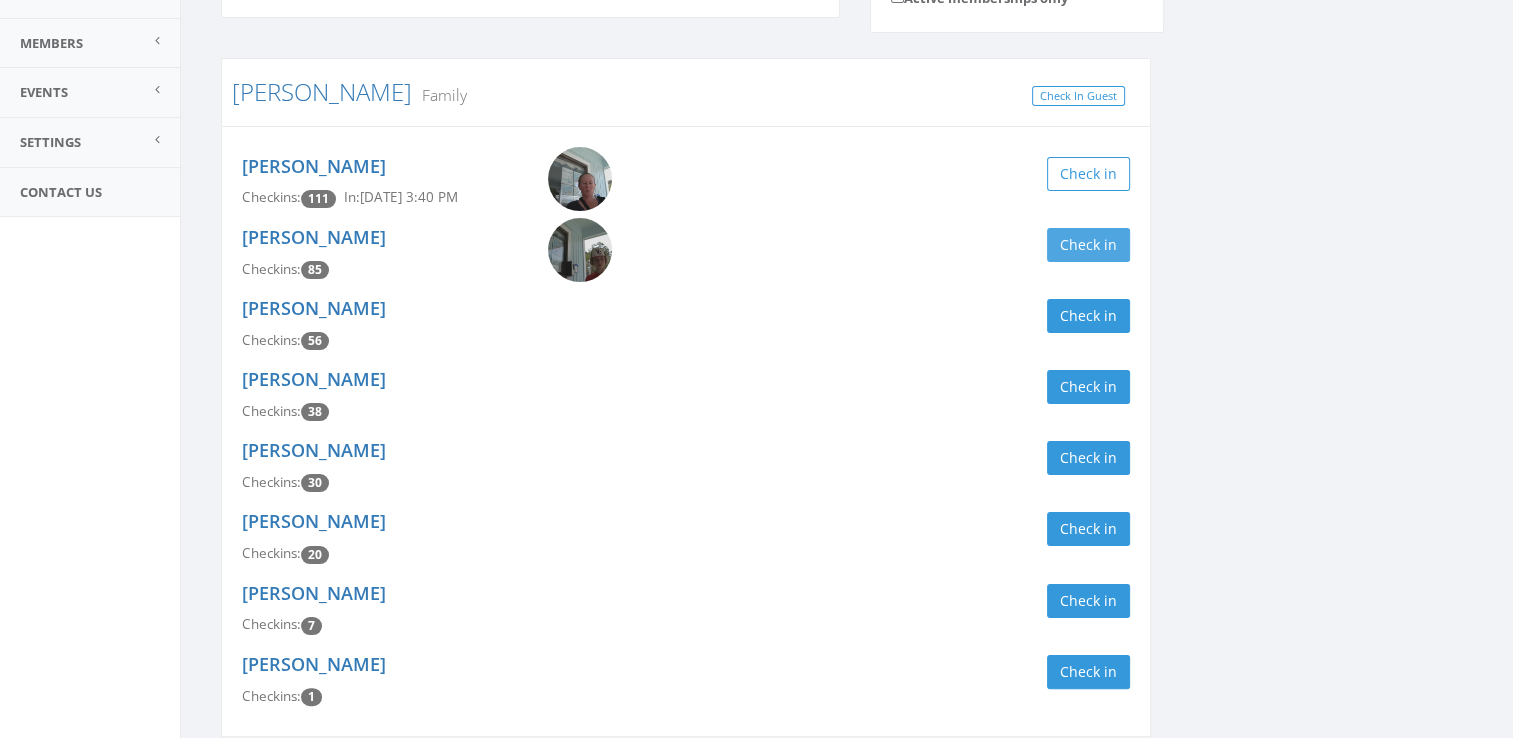type on "[PERSON_NAME]" 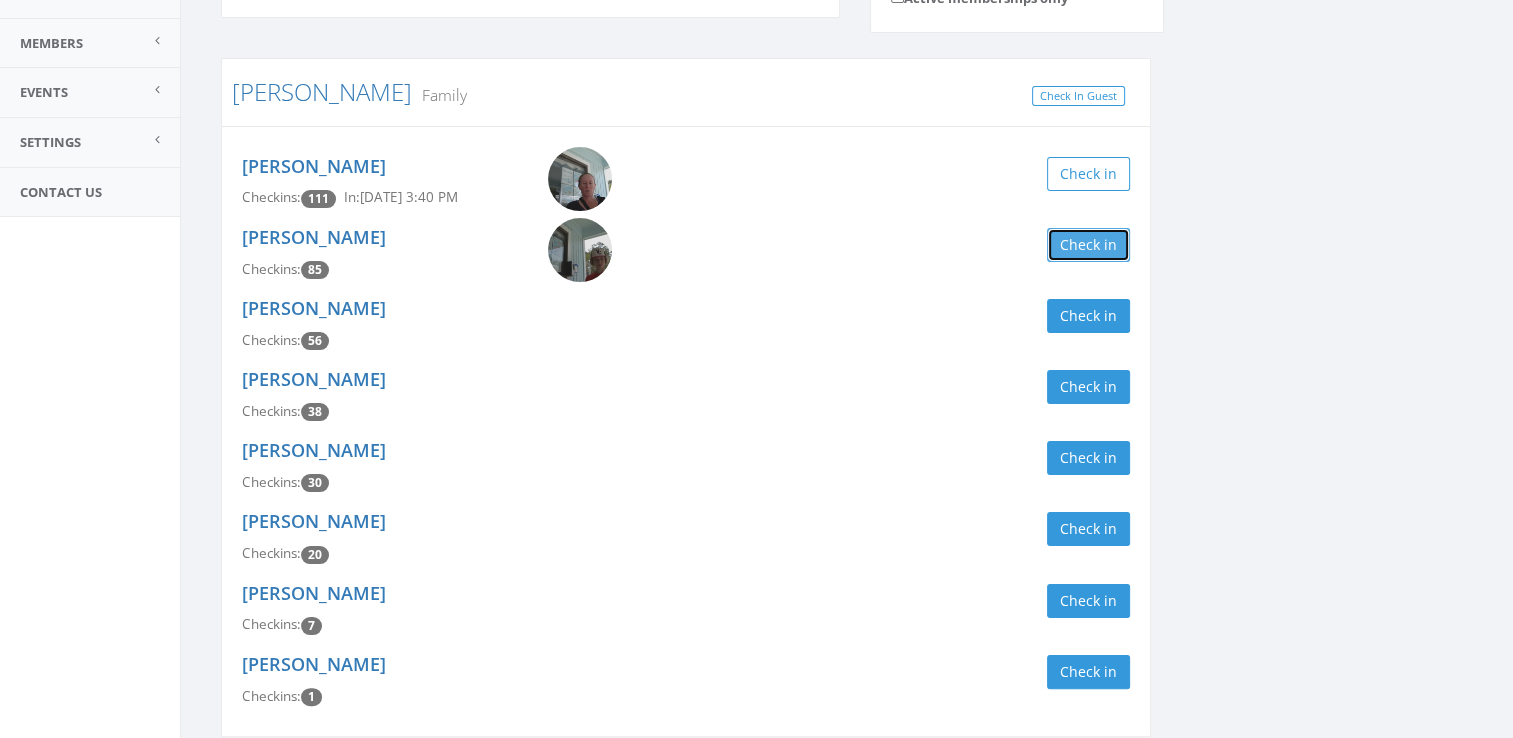 click on "Check in" at bounding box center (1088, 245) 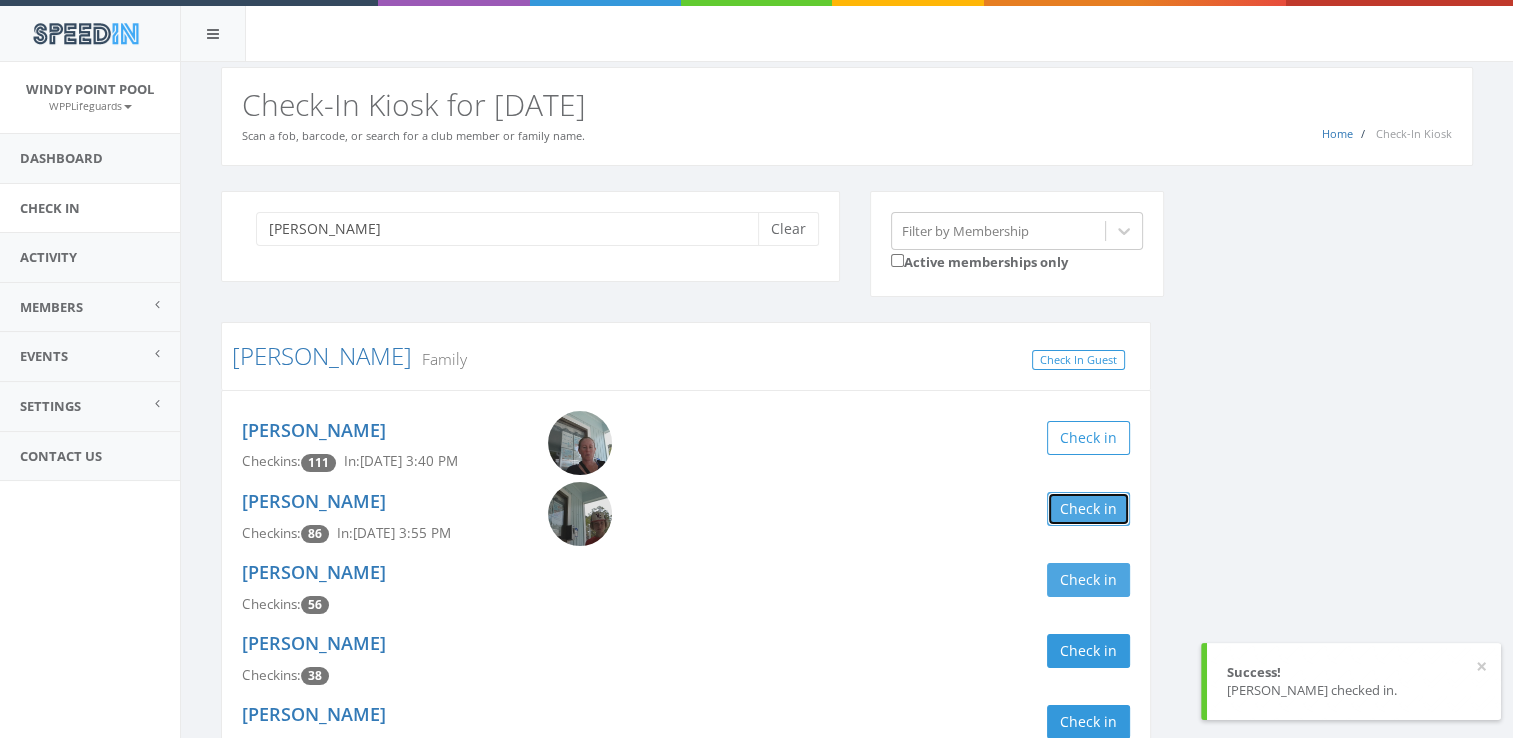 scroll, scrollTop: 352, scrollLeft: 0, axis: vertical 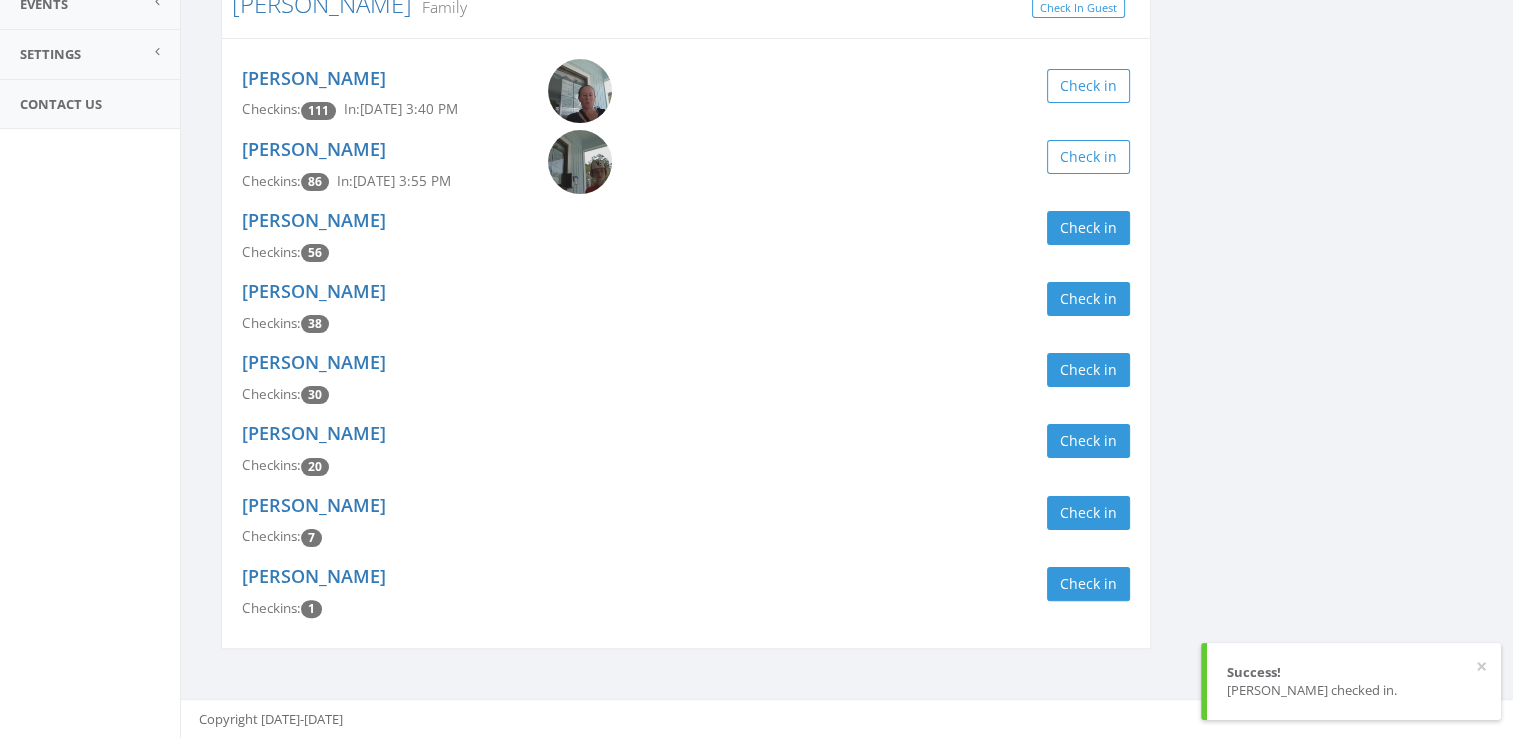 click on "Jayden Butler Checkins:  7 Check in" at bounding box center (686, 521) 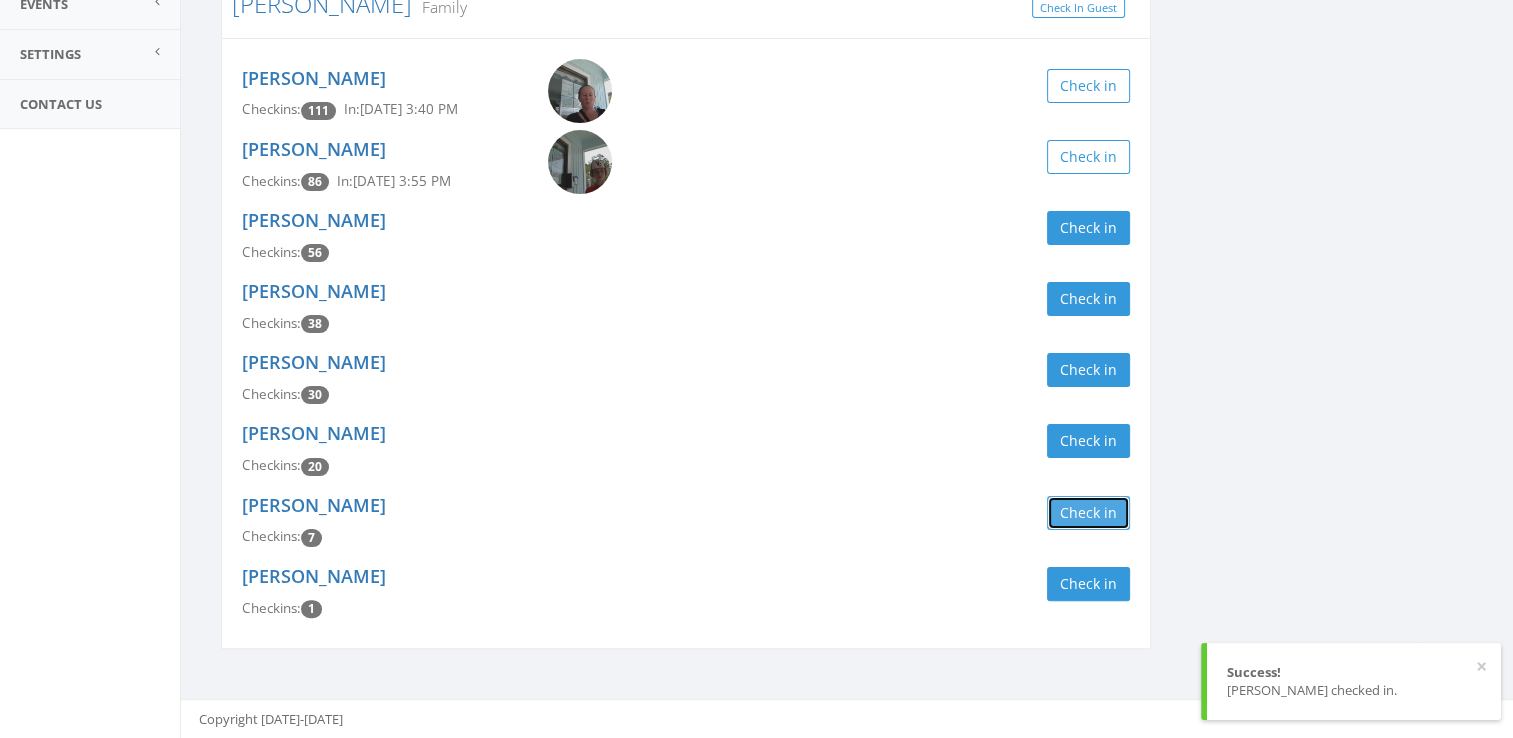 click on "Check in" at bounding box center (1088, 513) 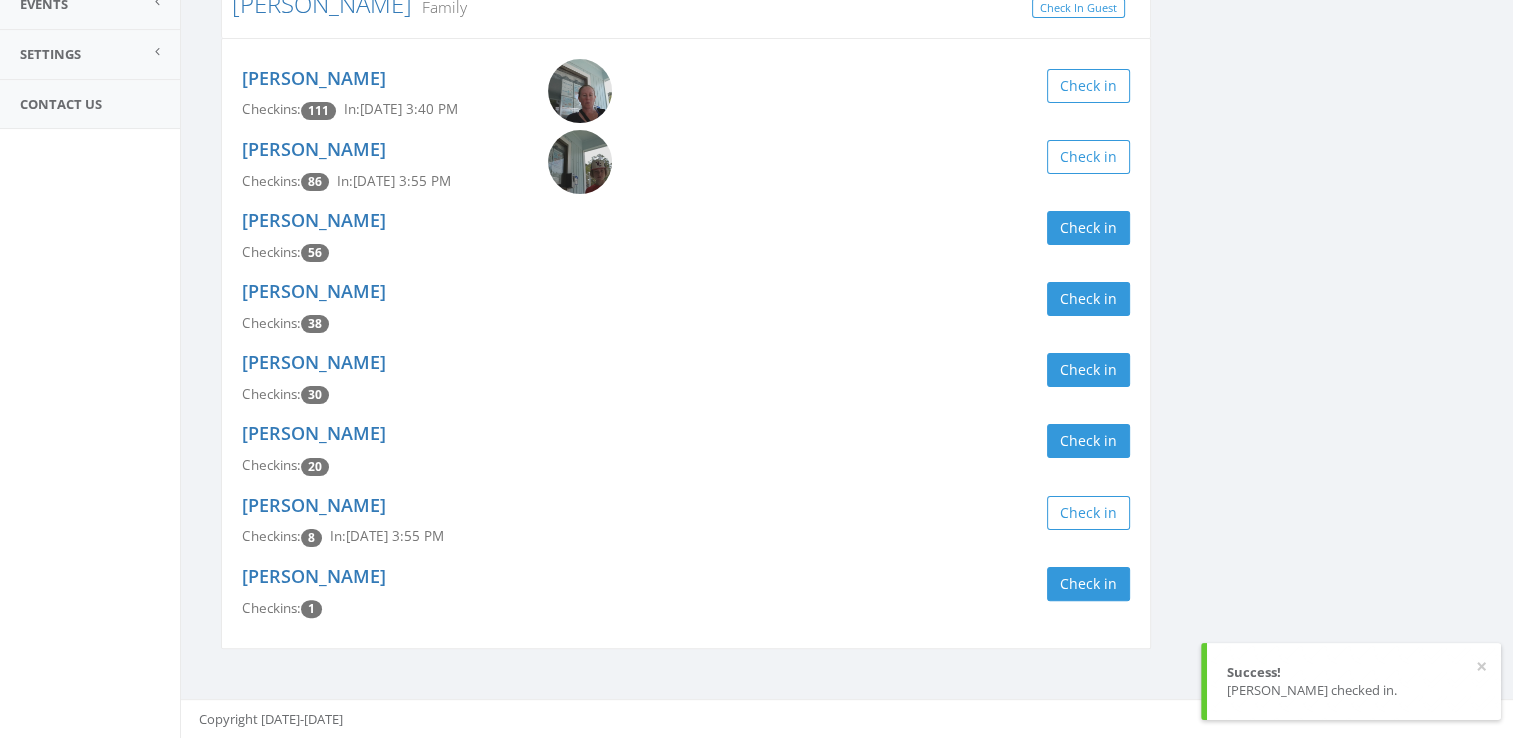 click on "Jayden Butler Checkins:  8 In:  Jul 6, 3:55 PM Check in" at bounding box center (686, 521) 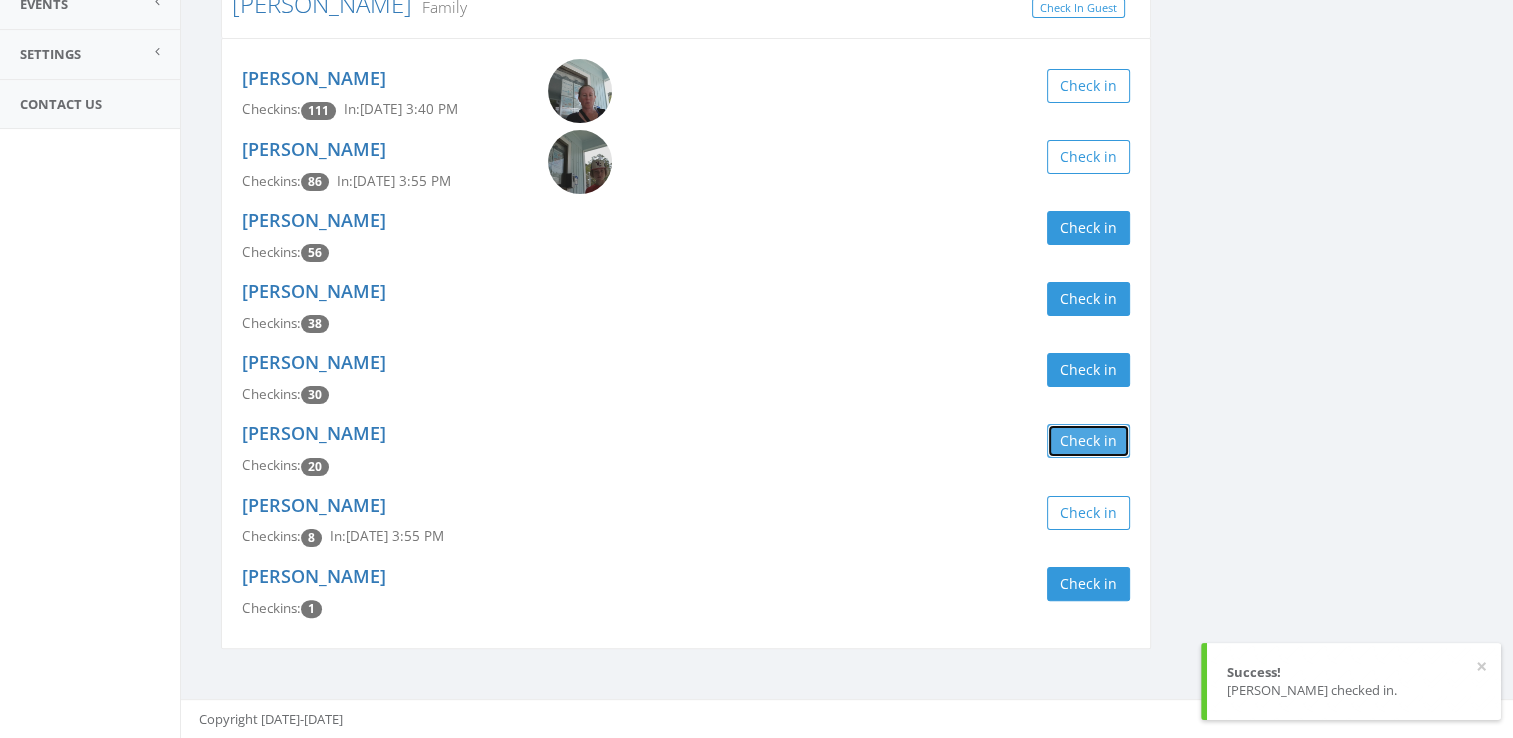 click on "Check in" at bounding box center (1088, 441) 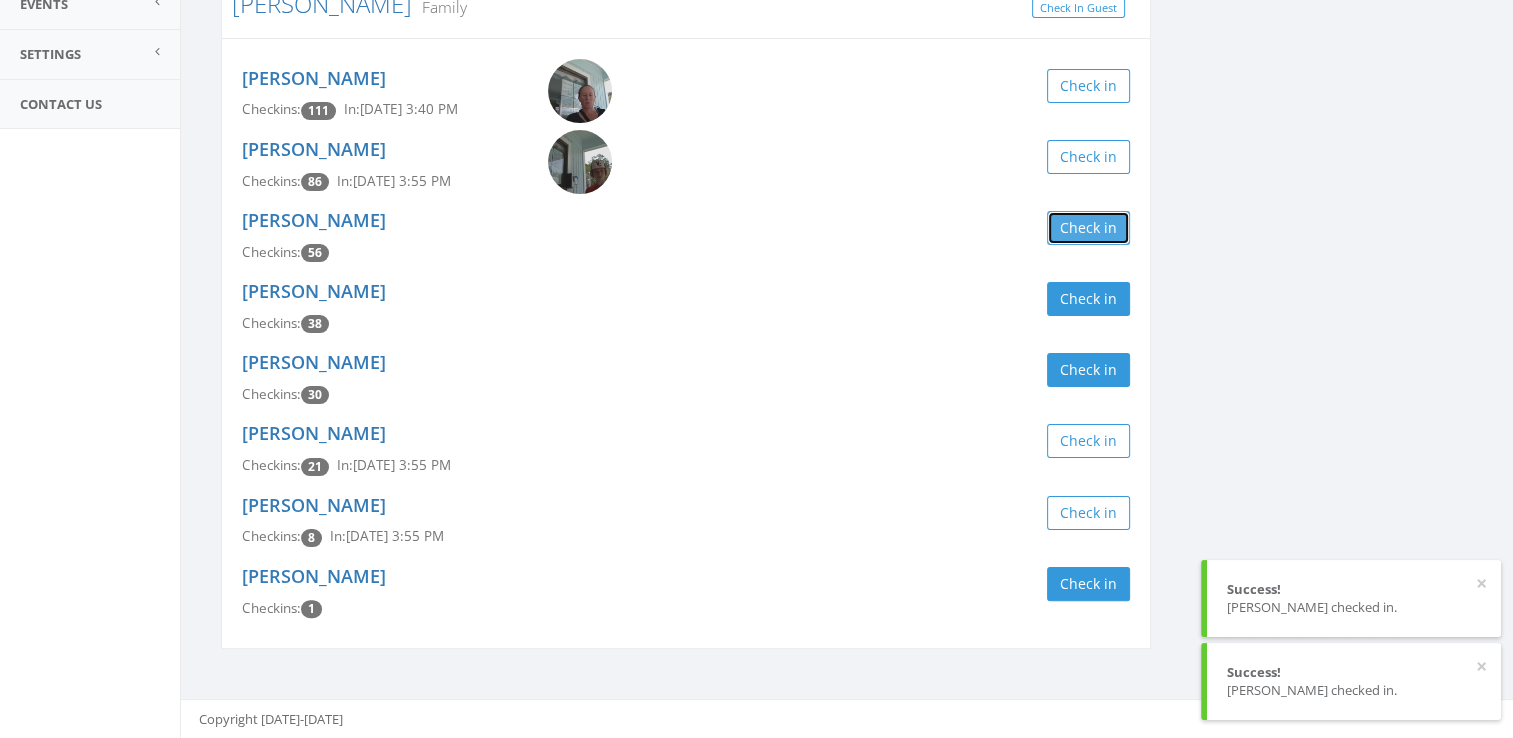 click on "Check in" at bounding box center (1088, 228) 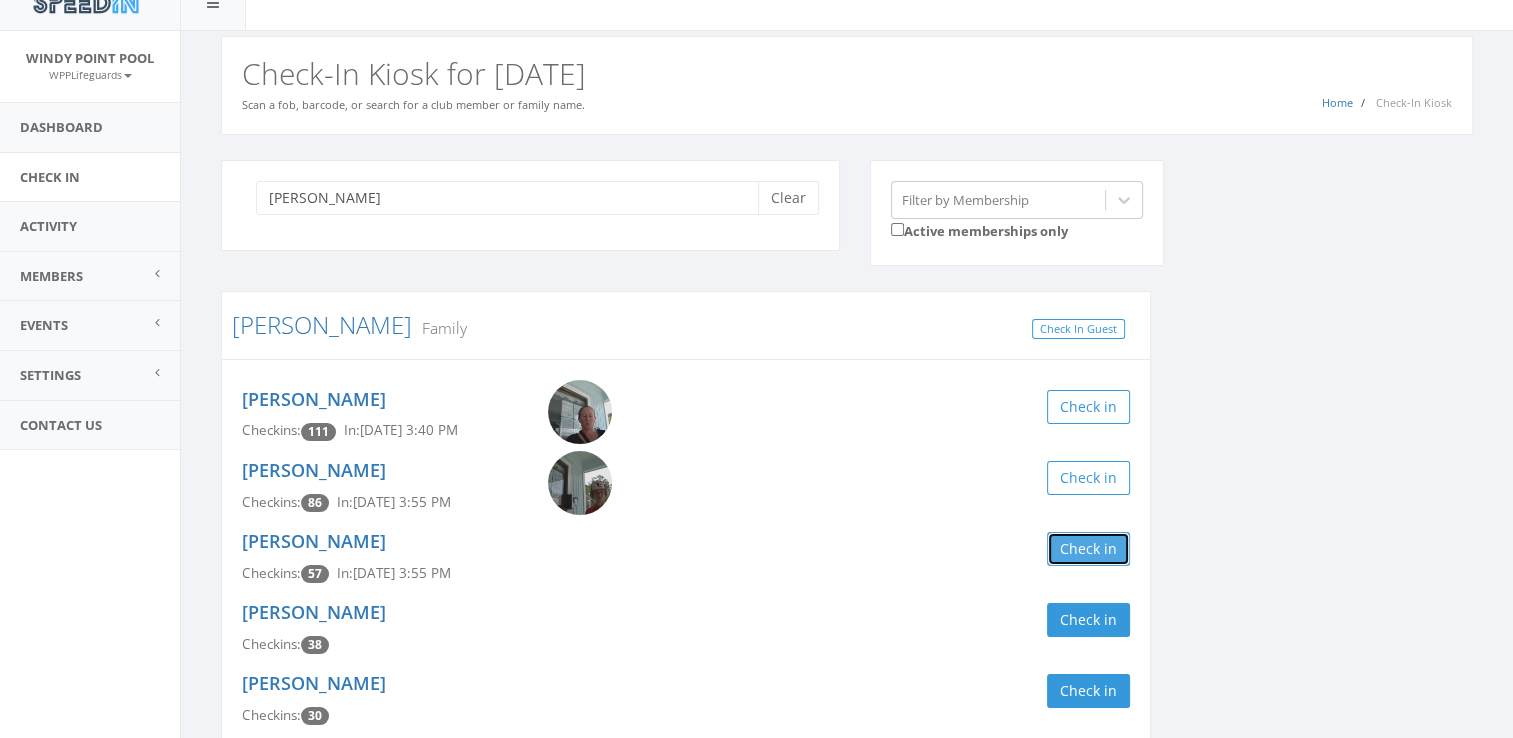 scroll, scrollTop: 32, scrollLeft: 0, axis: vertical 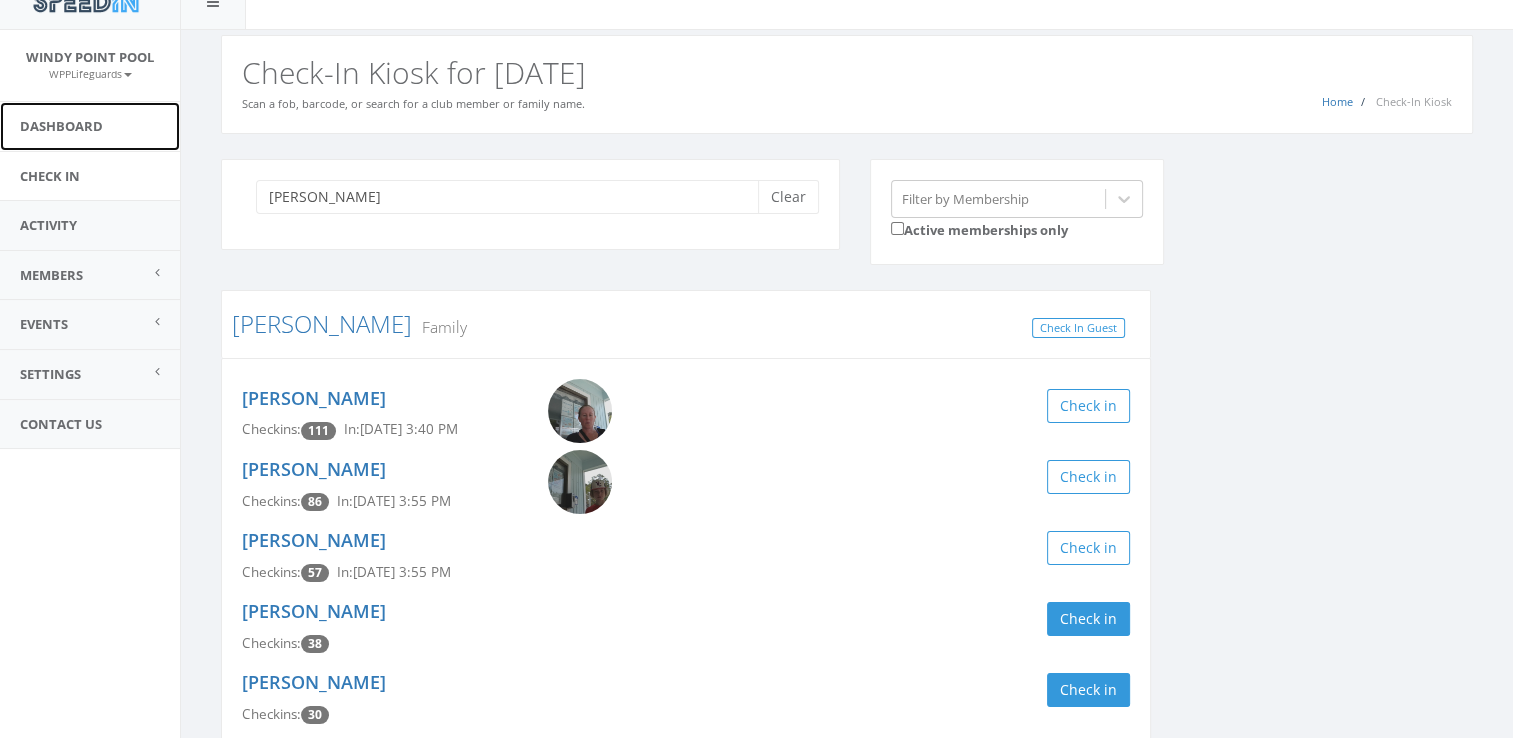 click on "Dashboard" at bounding box center [90, 126] 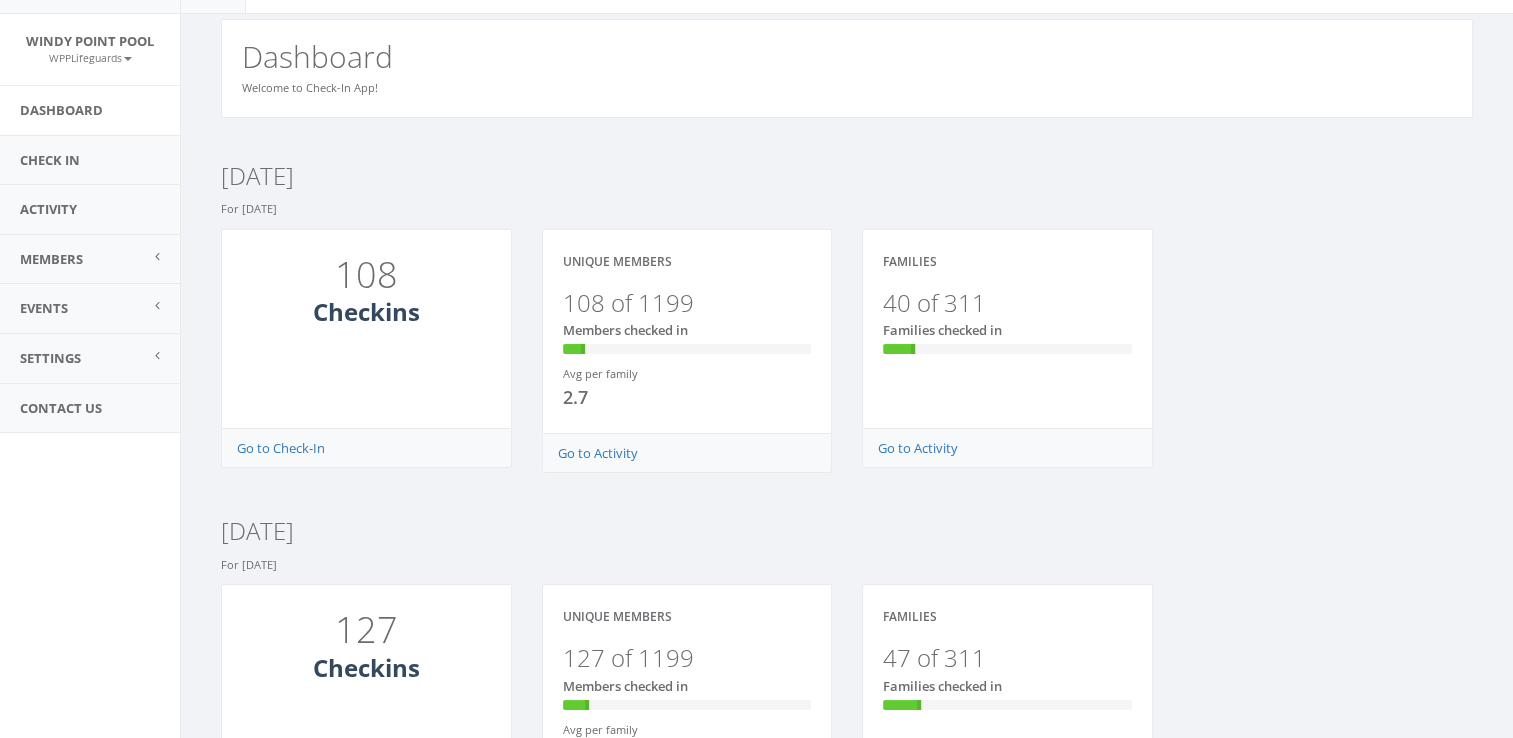 scroll, scrollTop: 0, scrollLeft: 0, axis: both 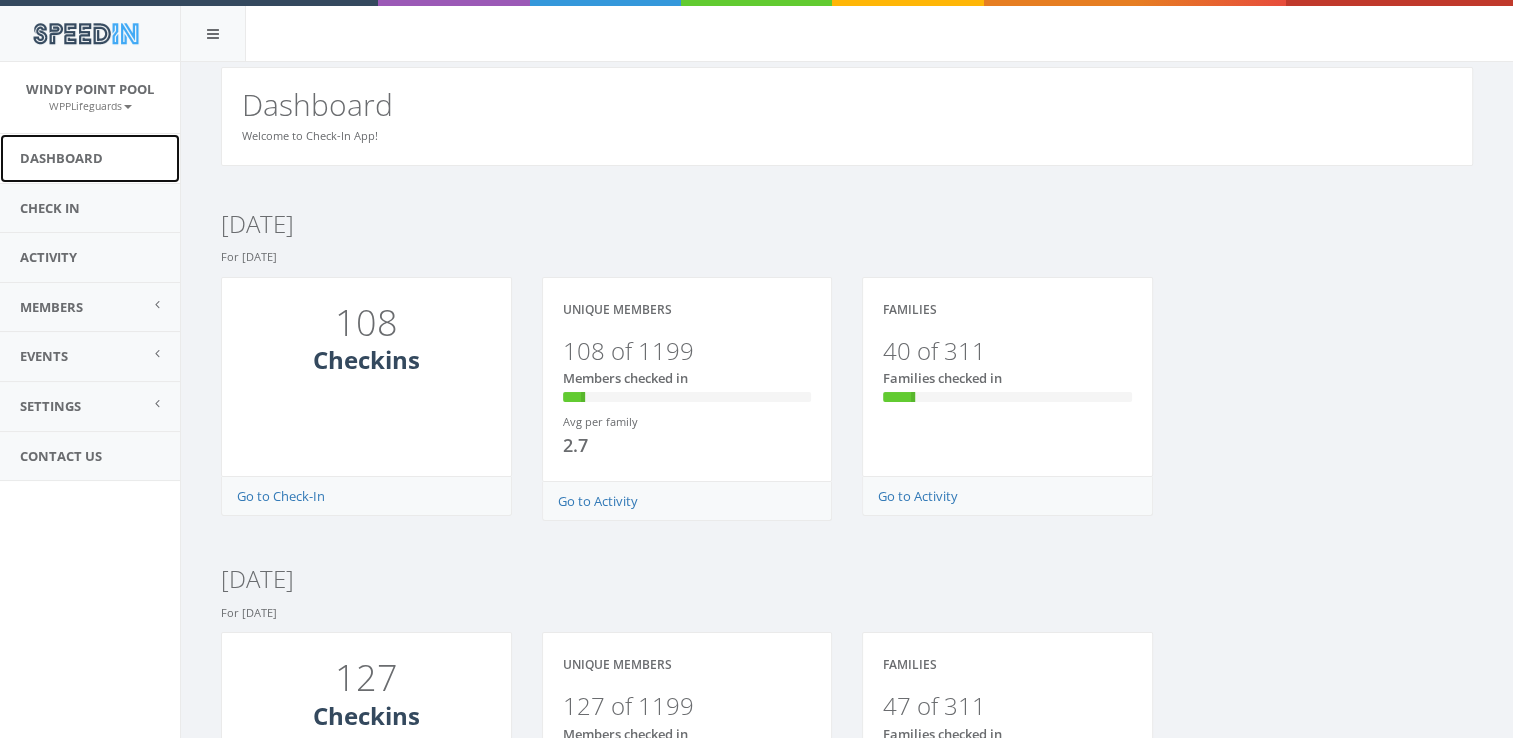 click on "Dashboard" at bounding box center [90, 158] 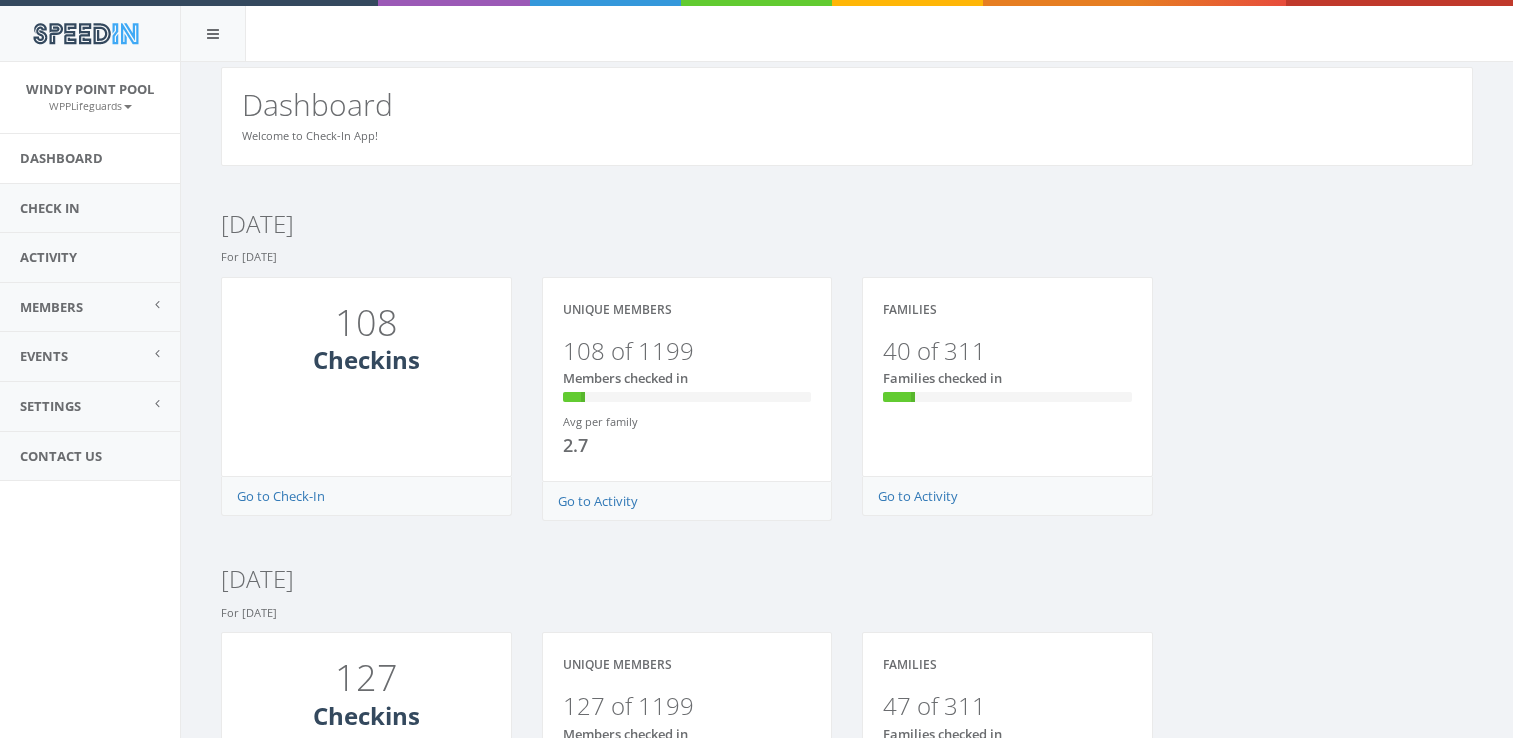 scroll, scrollTop: 0, scrollLeft: 0, axis: both 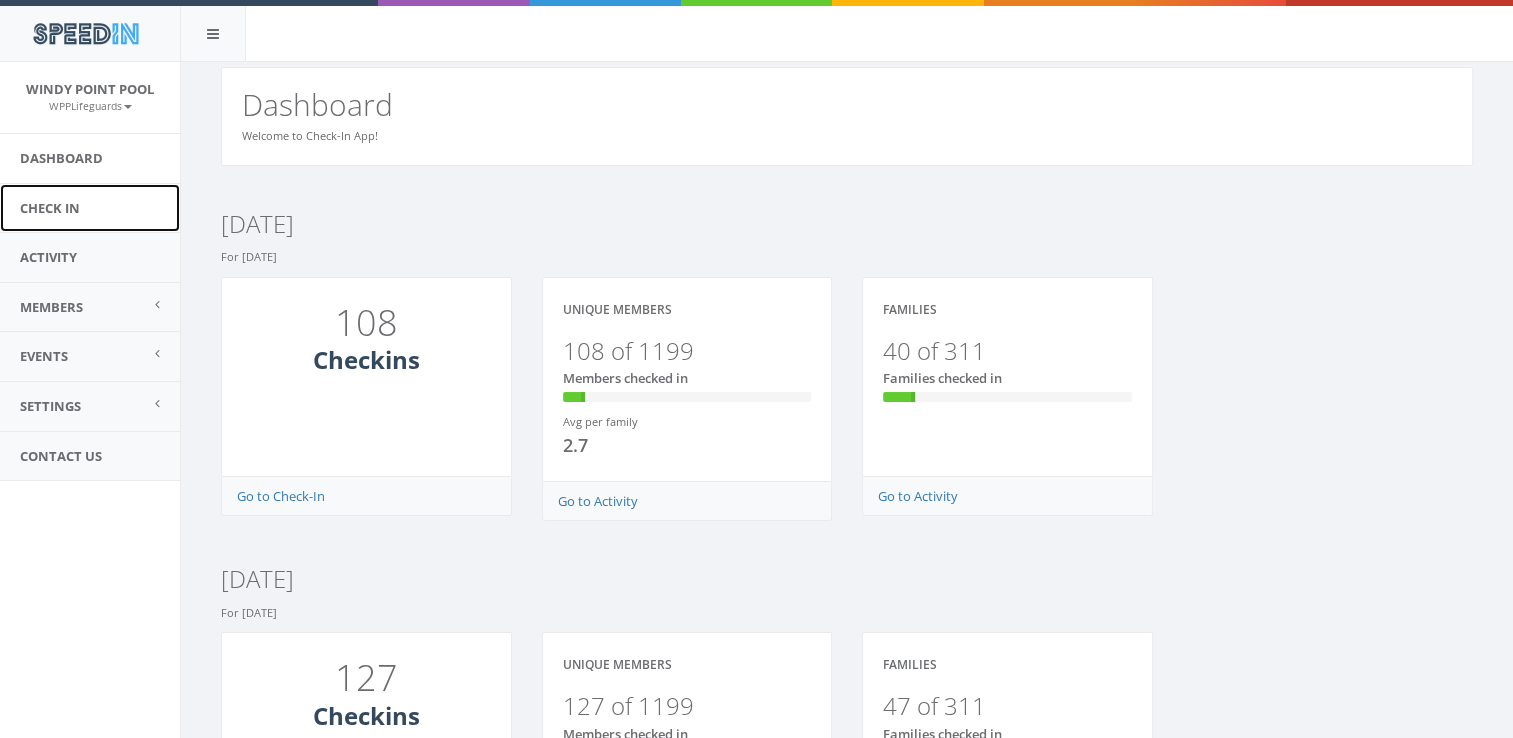 click on "Check In" at bounding box center [90, 208] 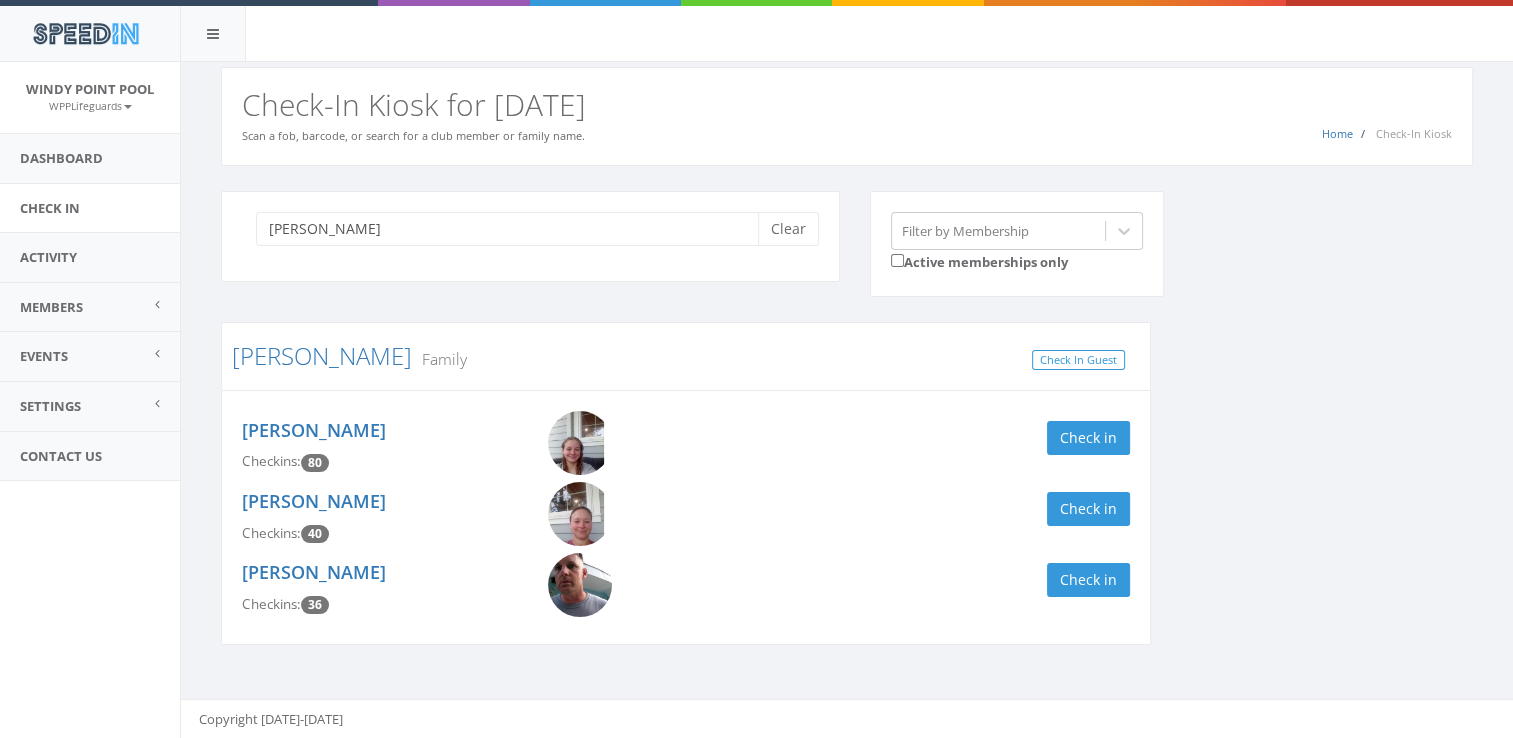 scroll, scrollTop: 0, scrollLeft: 0, axis: both 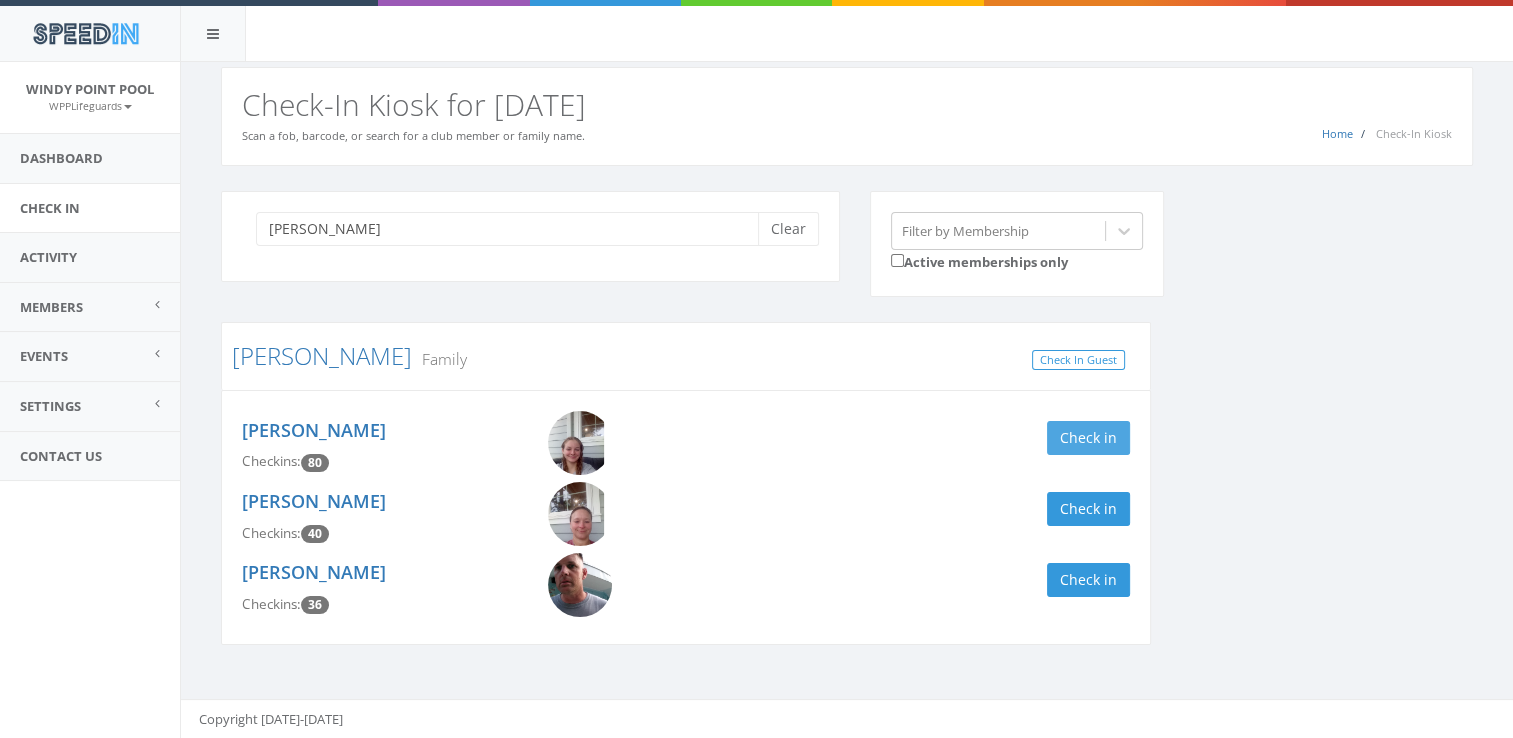 type on "[PERSON_NAME]" 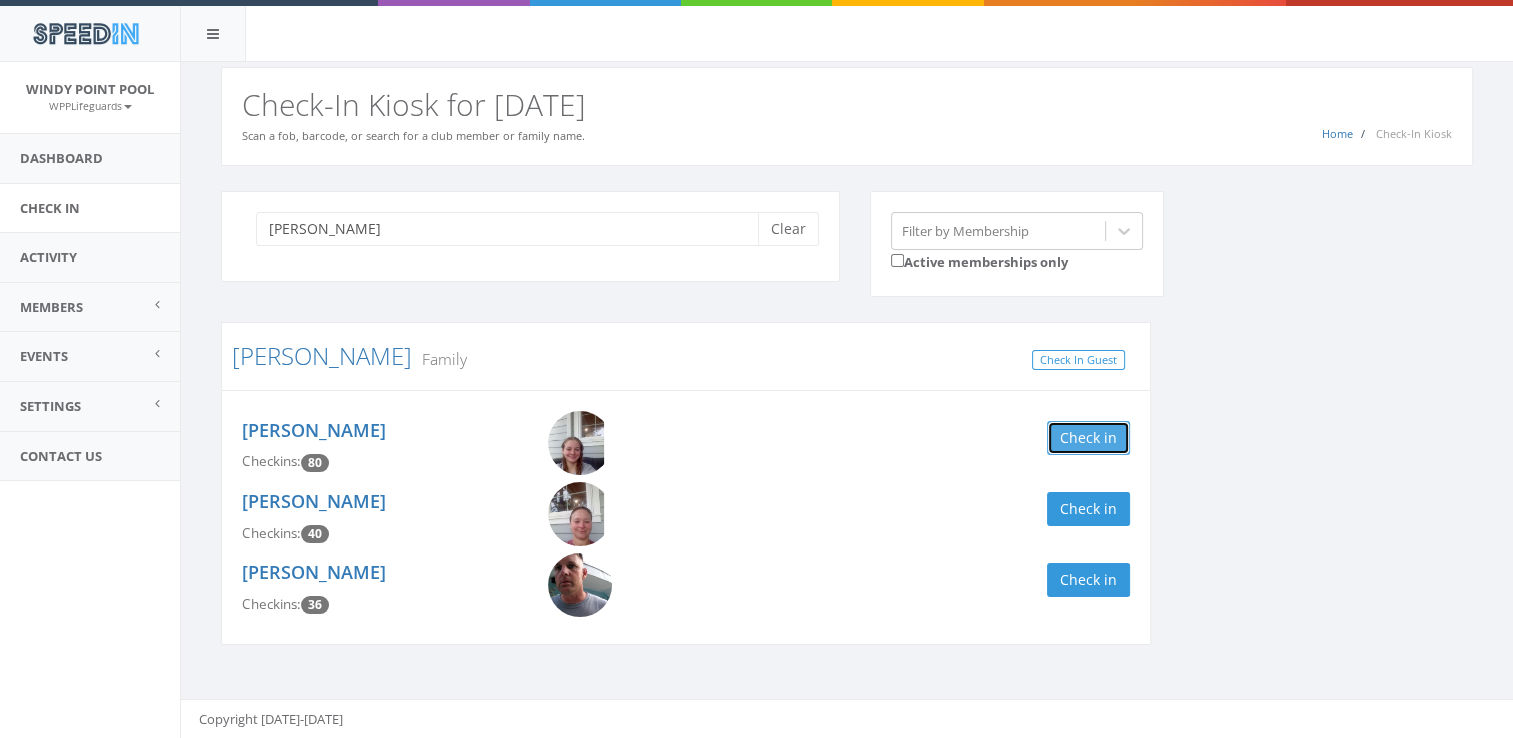 click on "Check in" at bounding box center (1088, 438) 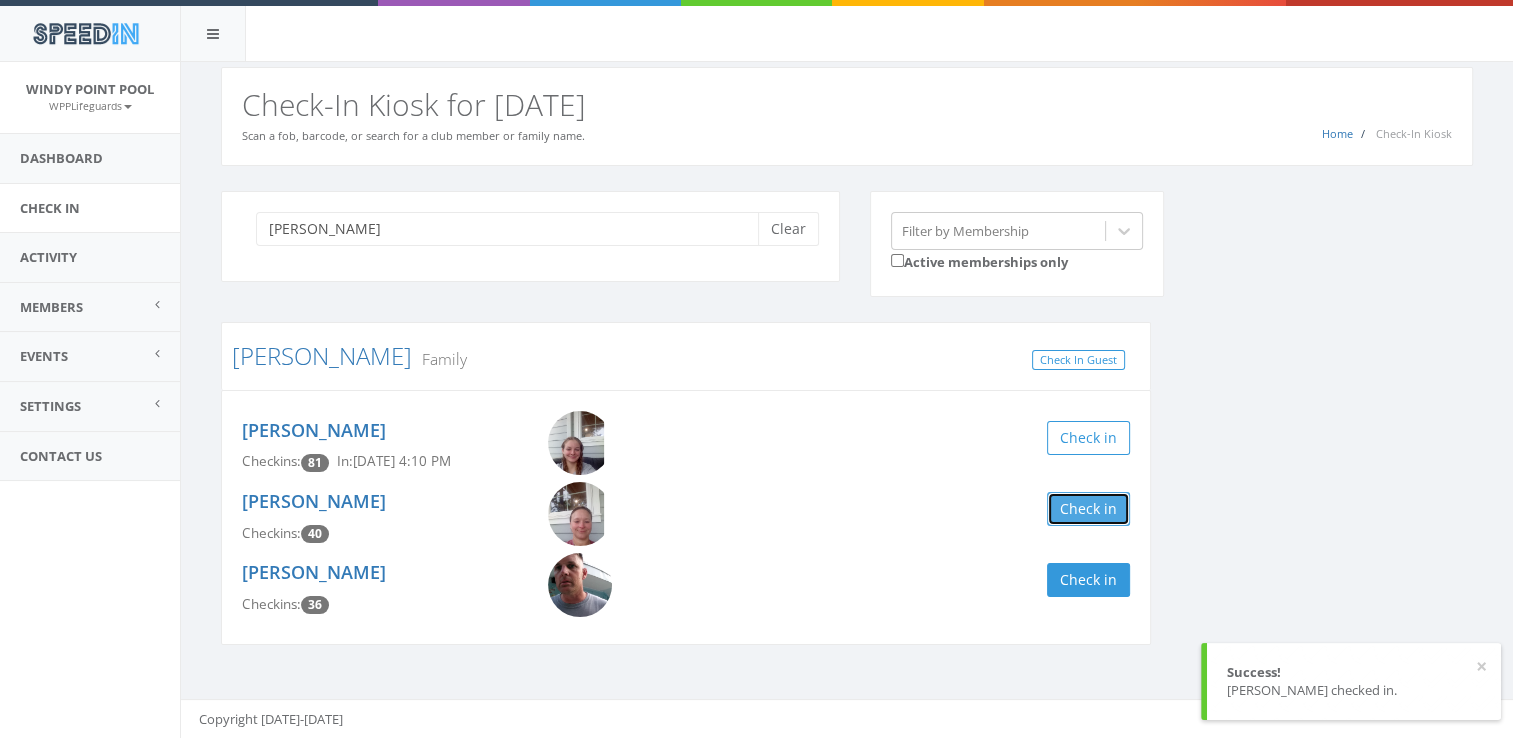click on "Check in" at bounding box center [1088, 509] 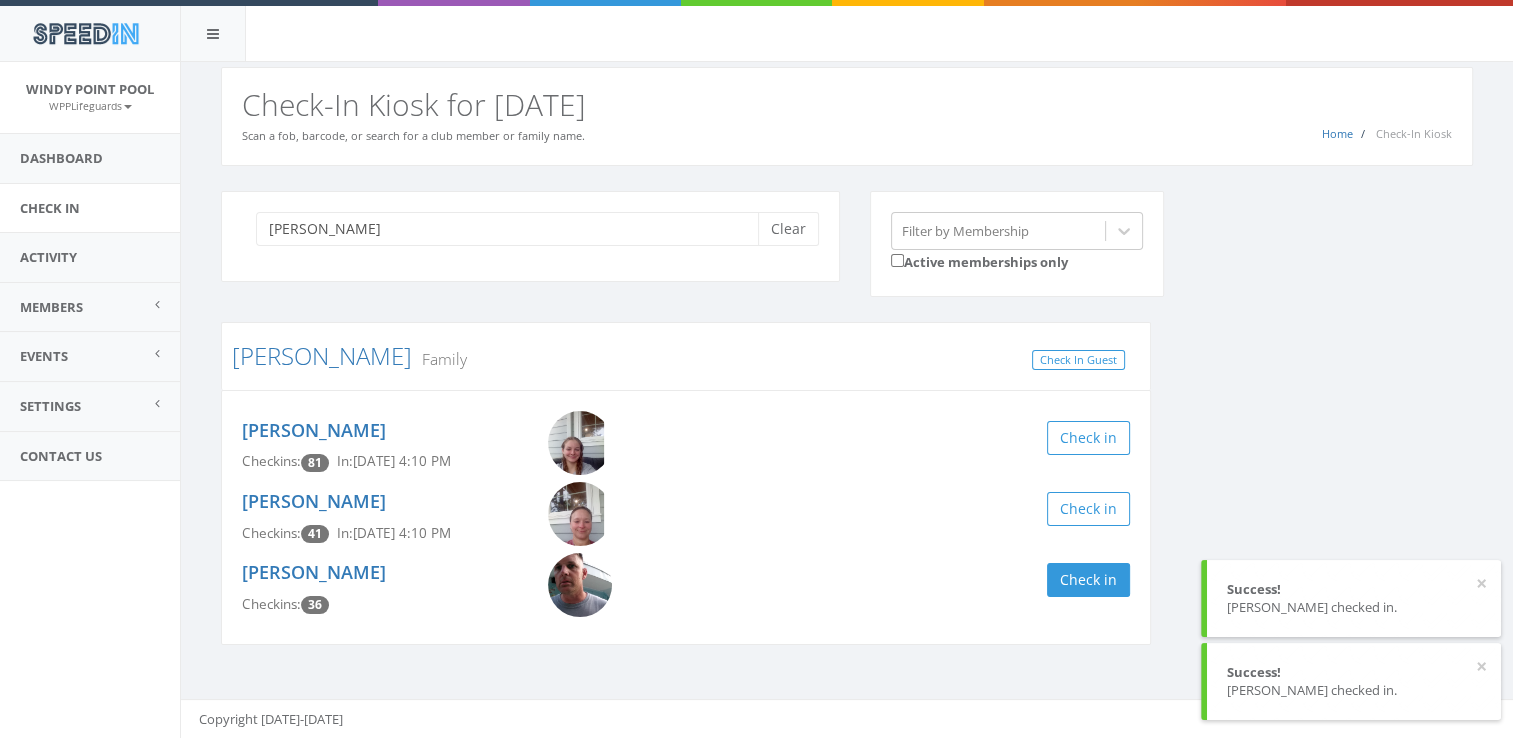click on "[PERSON_NAME] Checkins:  36 Check in" at bounding box center [686, 588] 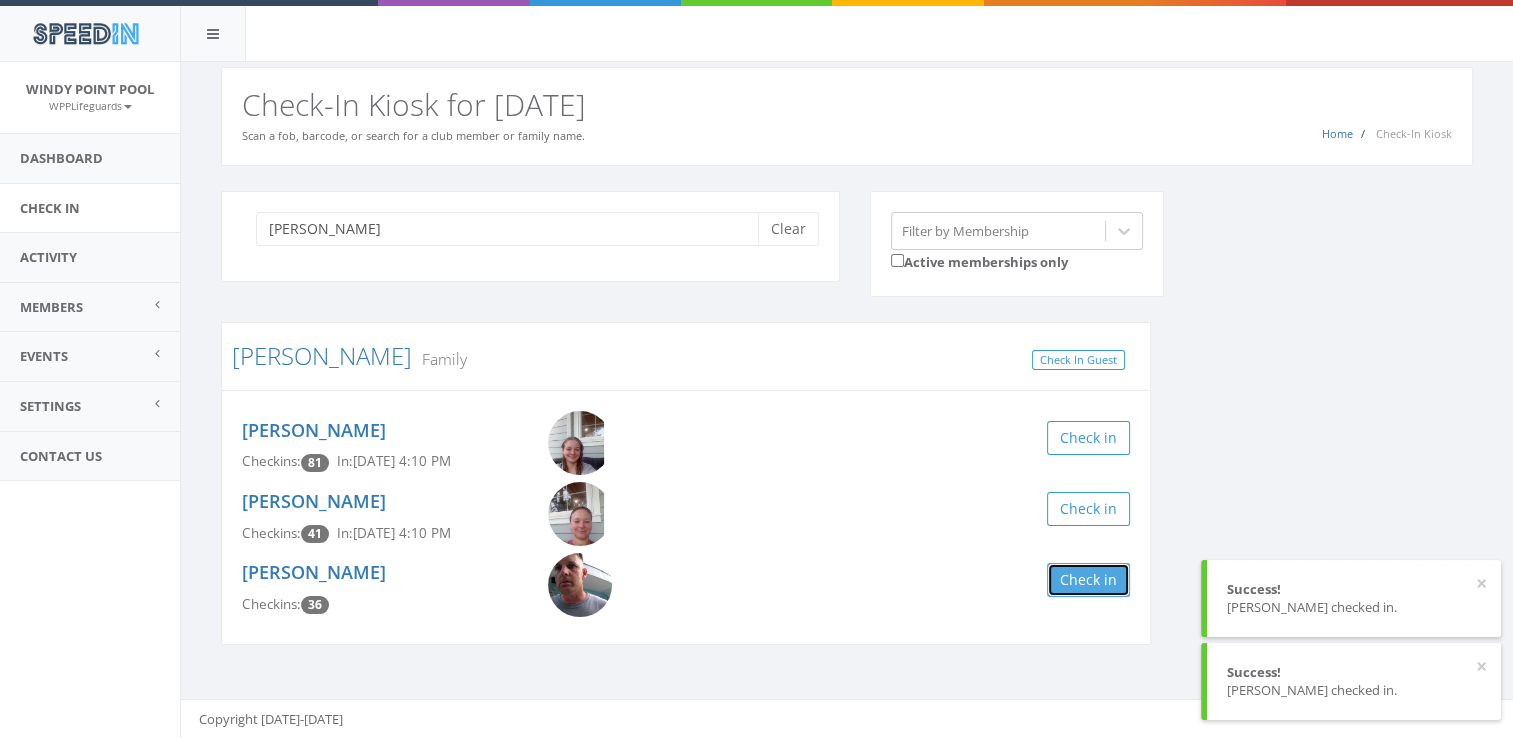 click on "Check in" at bounding box center [1088, 580] 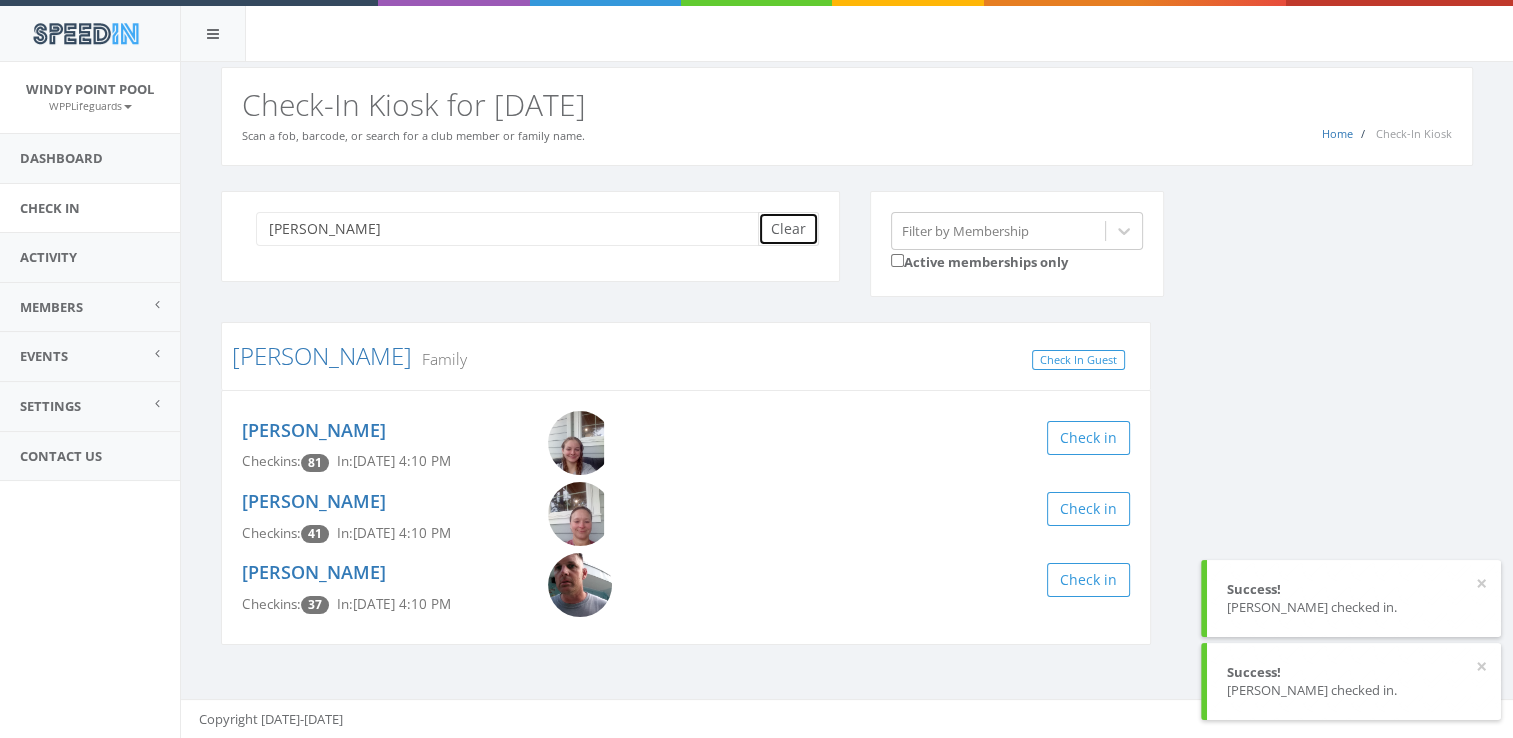 click on "Clear" at bounding box center (788, 229) 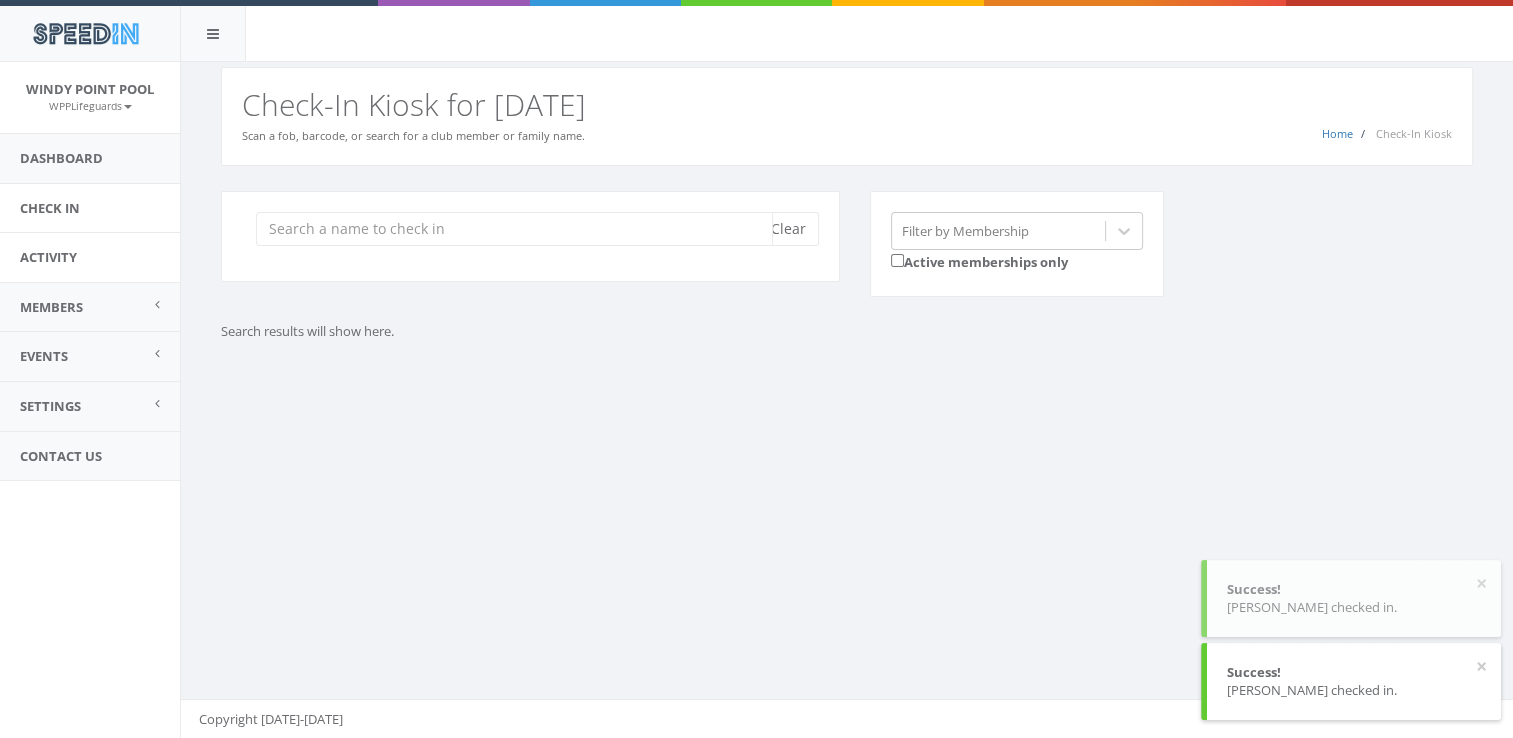scroll, scrollTop: 0, scrollLeft: 0, axis: both 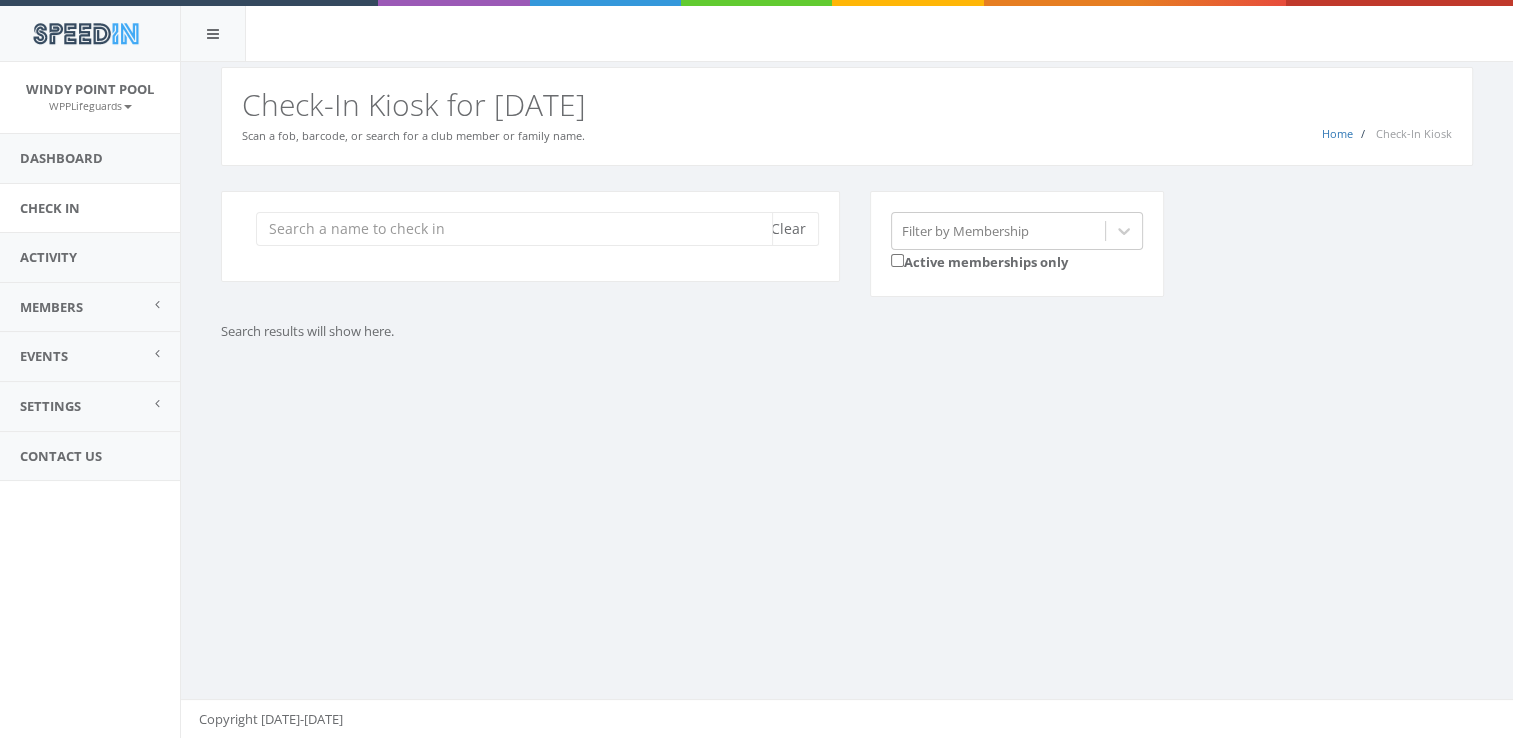 click at bounding box center [514, 229] 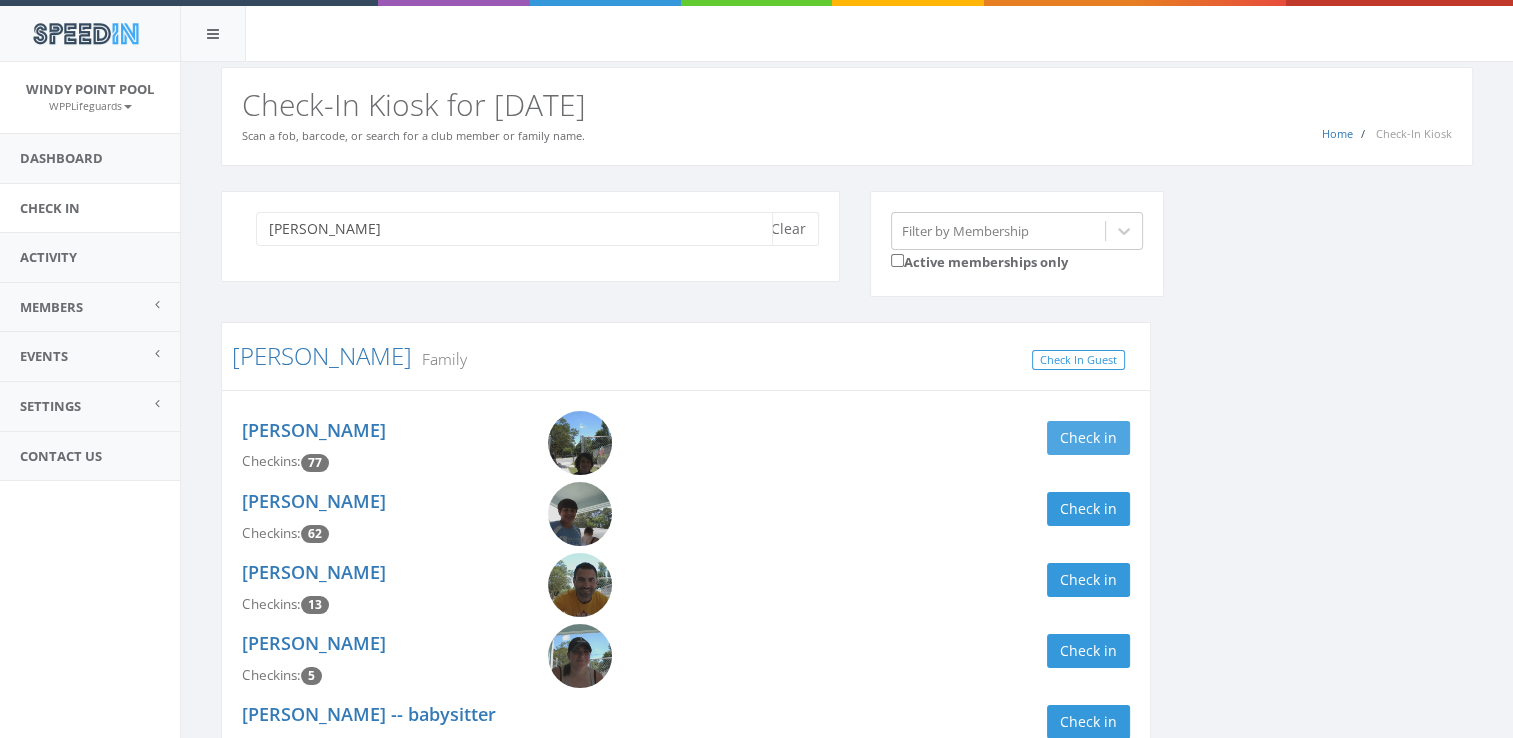 type on "[PERSON_NAME]" 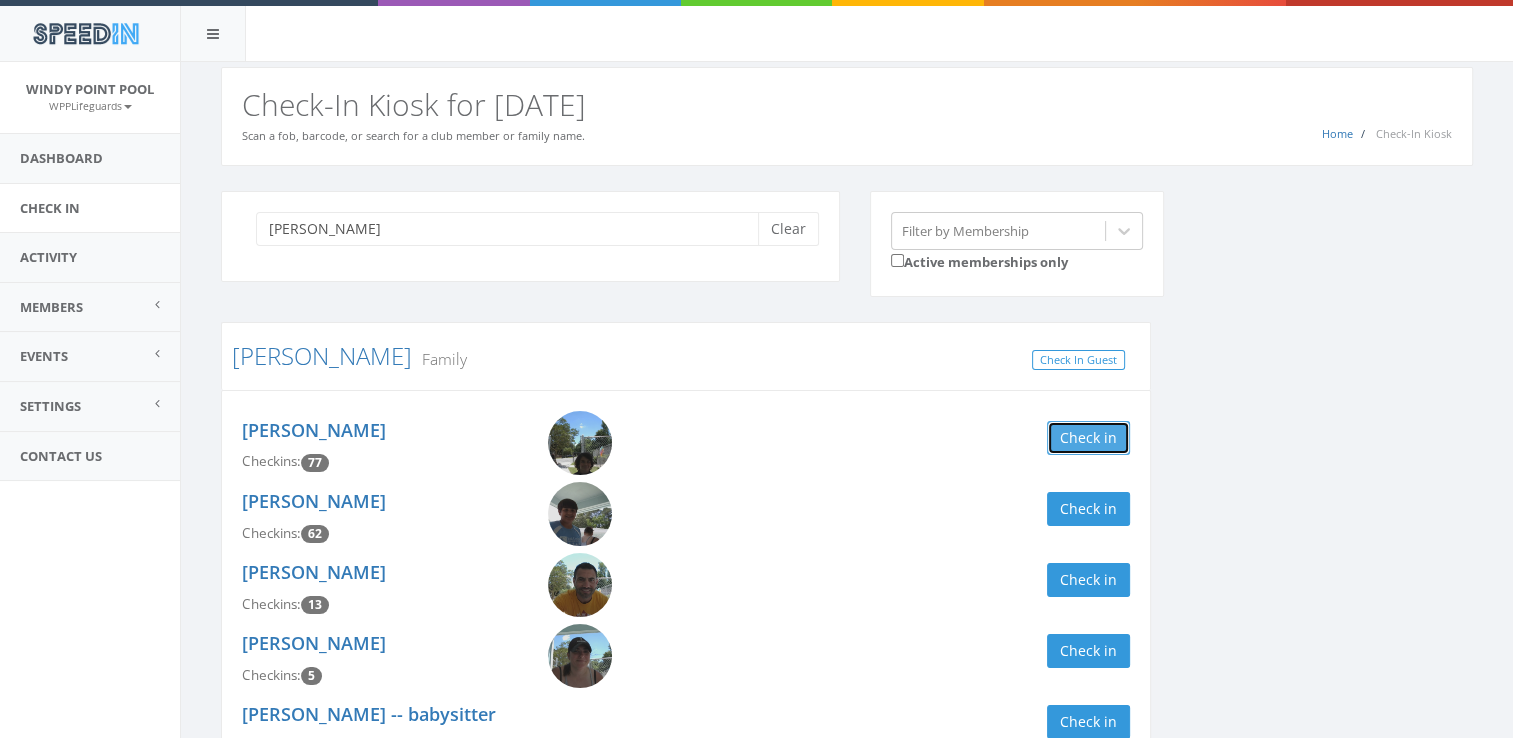click on "Check in" at bounding box center (1088, 438) 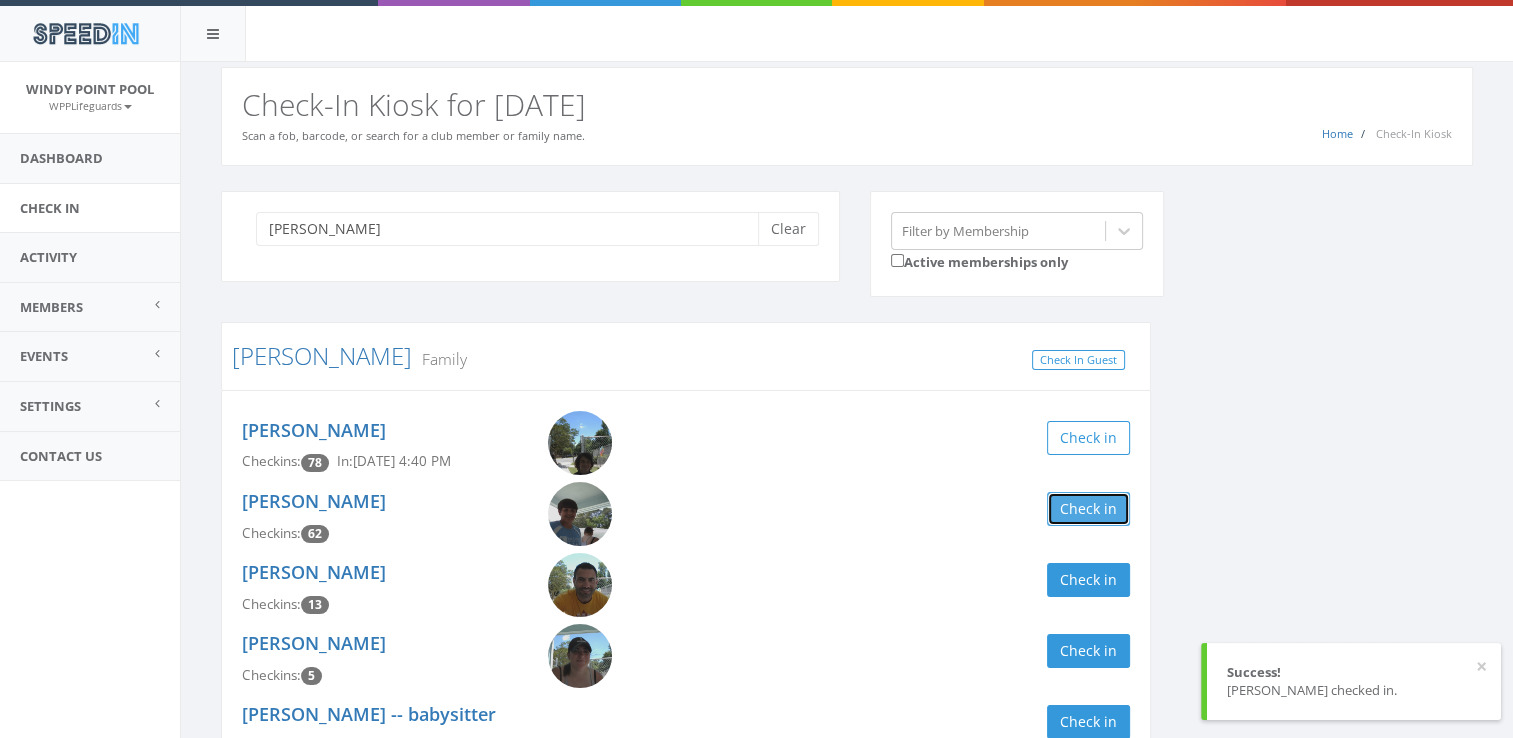 click on "Check in" at bounding box center (1088, 509) 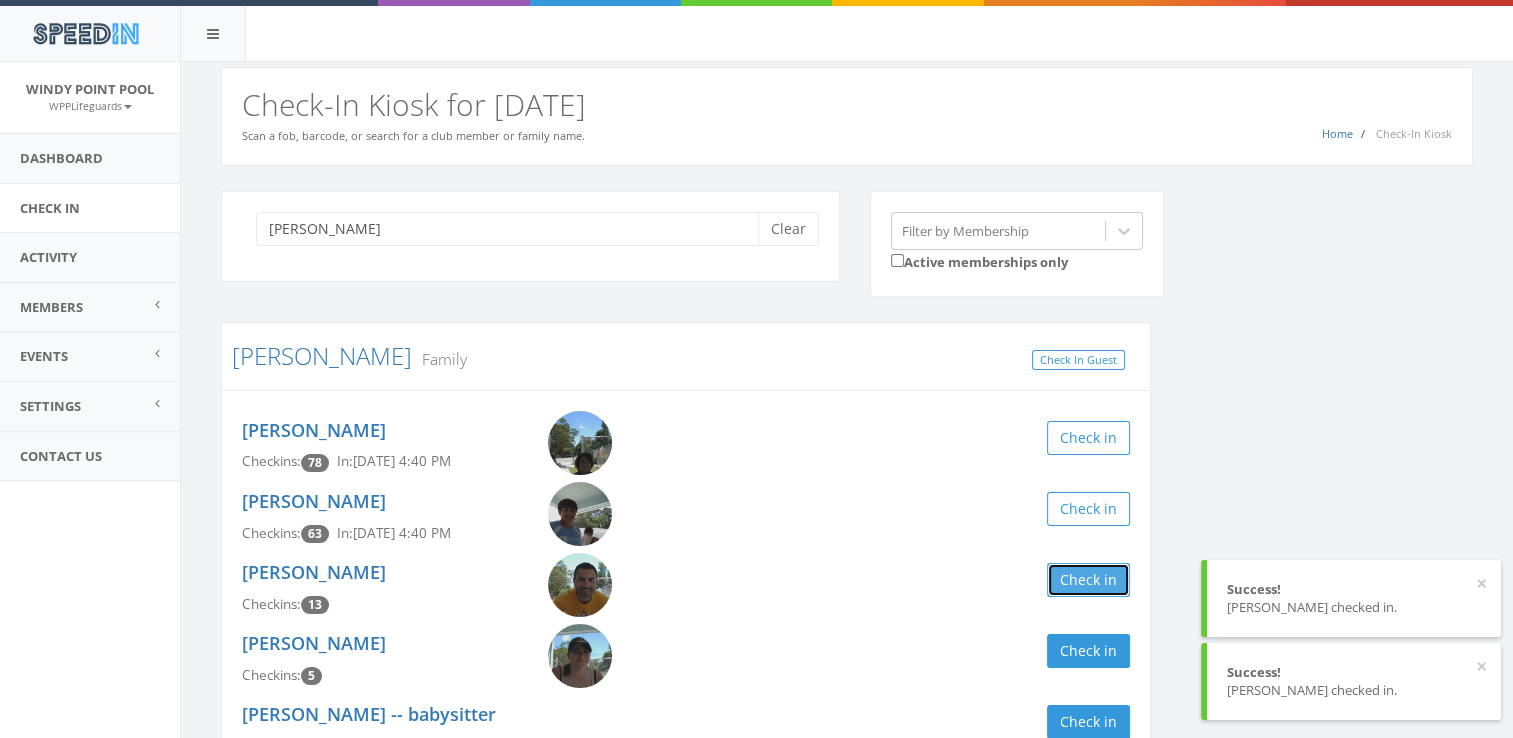 click on "Check in" at bounding box center (1088, 580) 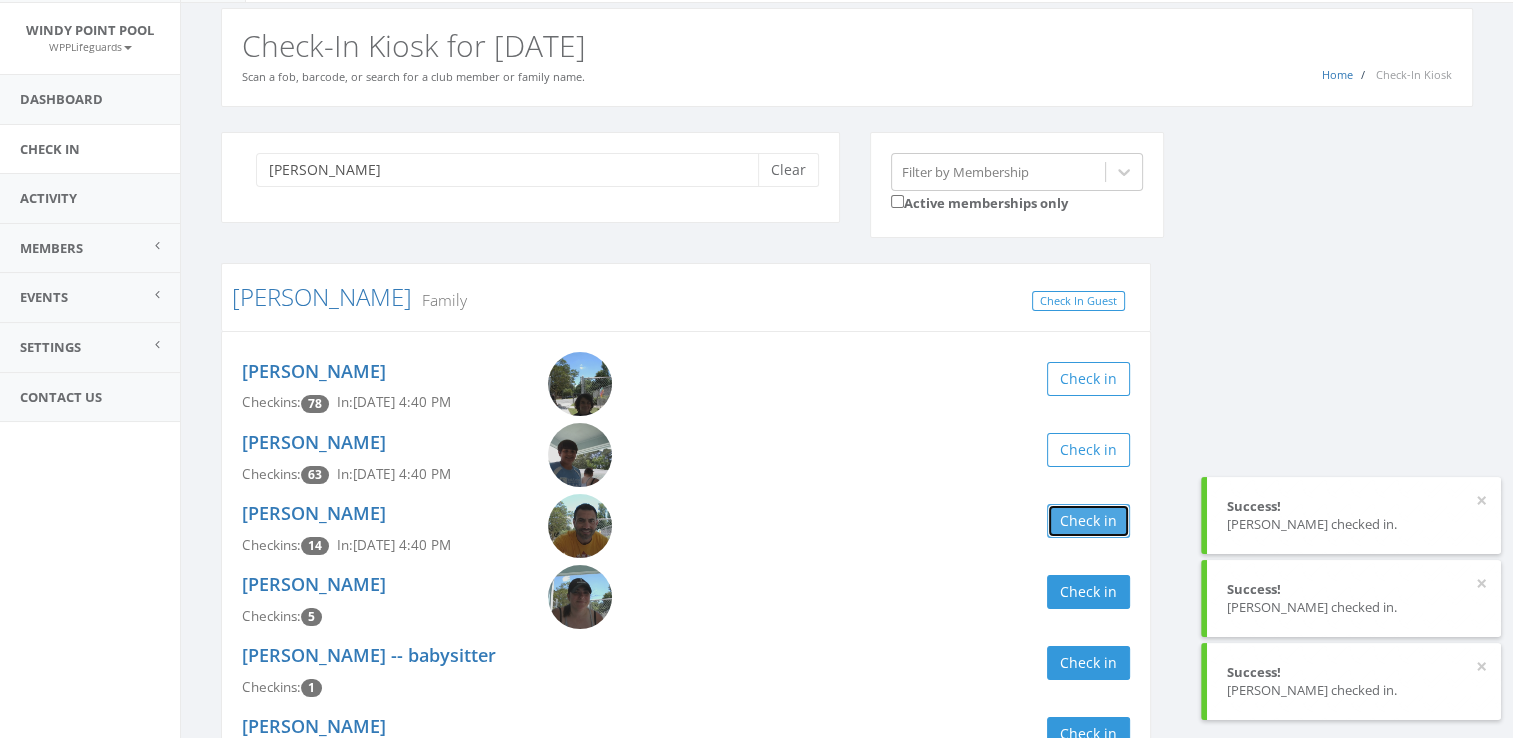 scroll, scrollTop: 60, scrollLeft: 0, axis: vertical 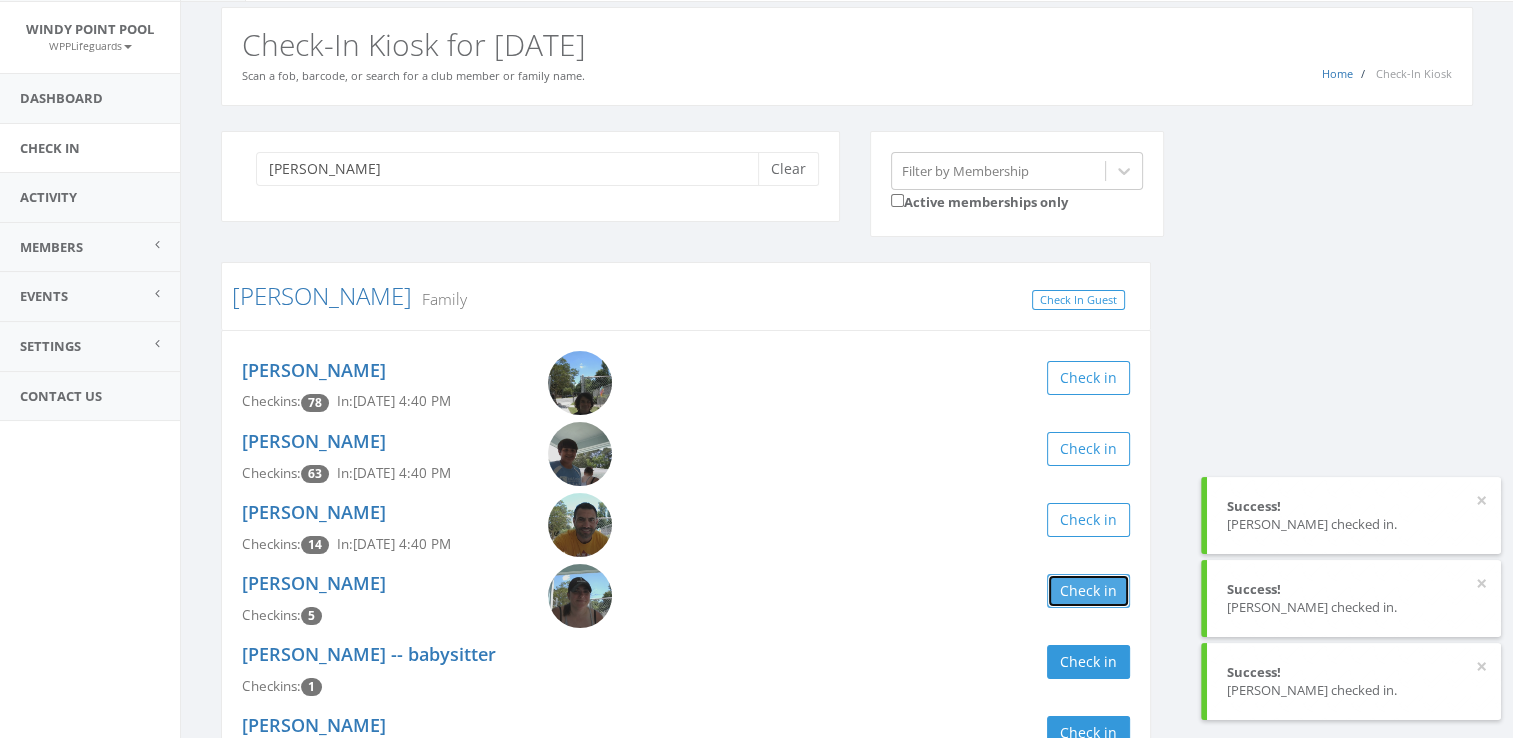 click on "Check in" at bounding box center (1088, 591) 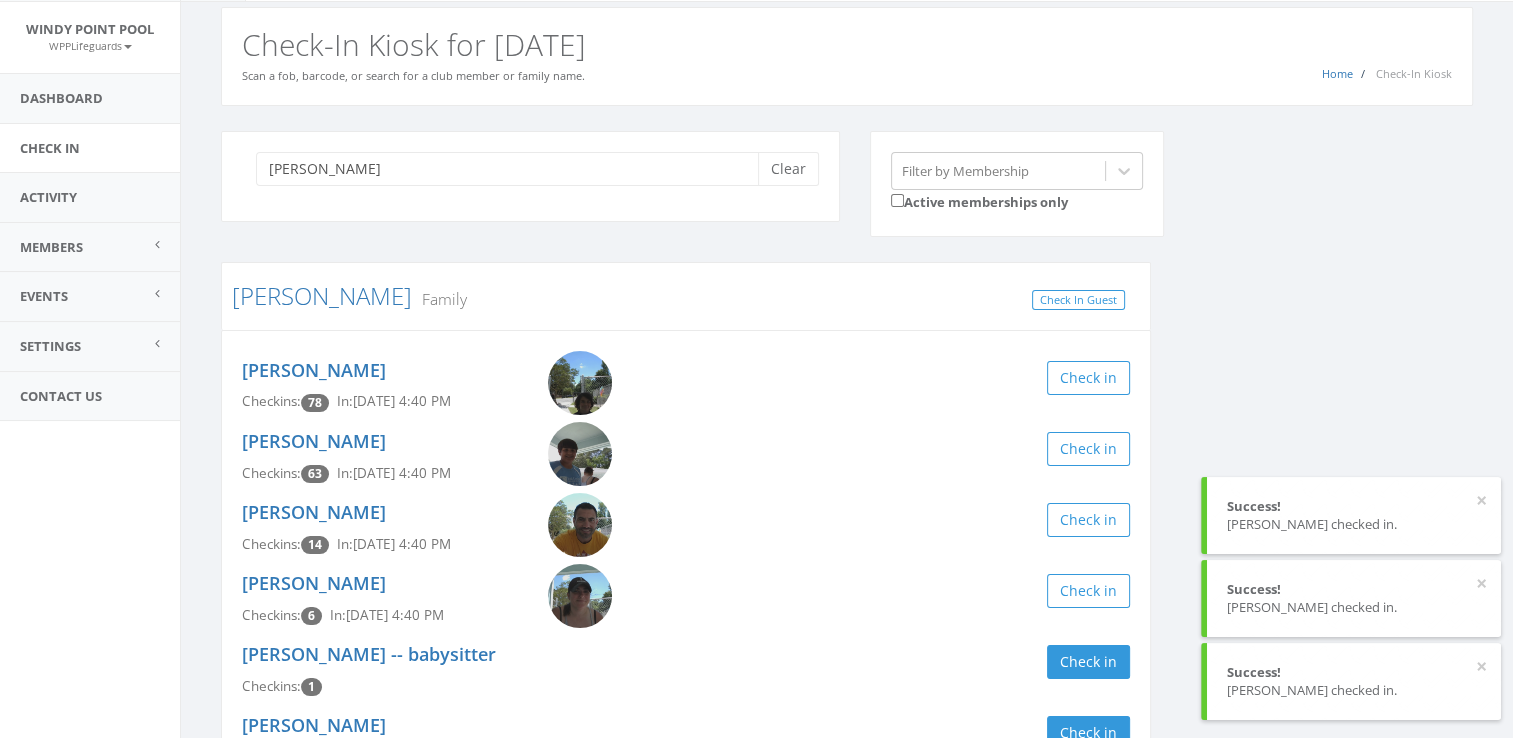 click on "[PERSON_NAME] Clear Filter by Membership  Active memberships only [PERSON_NAME] Family Check In Guest [PERSON_NAME] Checkins:  78 In:  [DATE] 4:40 PM Check in [PERSON_NAME] Checkins:  63 In:  [DATE] 4:40 PM Check in [PERSON_NAME] Checkins:  14 In:  [DATE] 4:40 PM Check in [PERSON_NAME] Checkins:  6 In:  [DATE] 4:40 PM Check in [PERSON_NAME] -- babysitter Checkins:  1 Check in [PERSON_NAME] Checkins:  0 Check in" at bounding box center [847, 477] 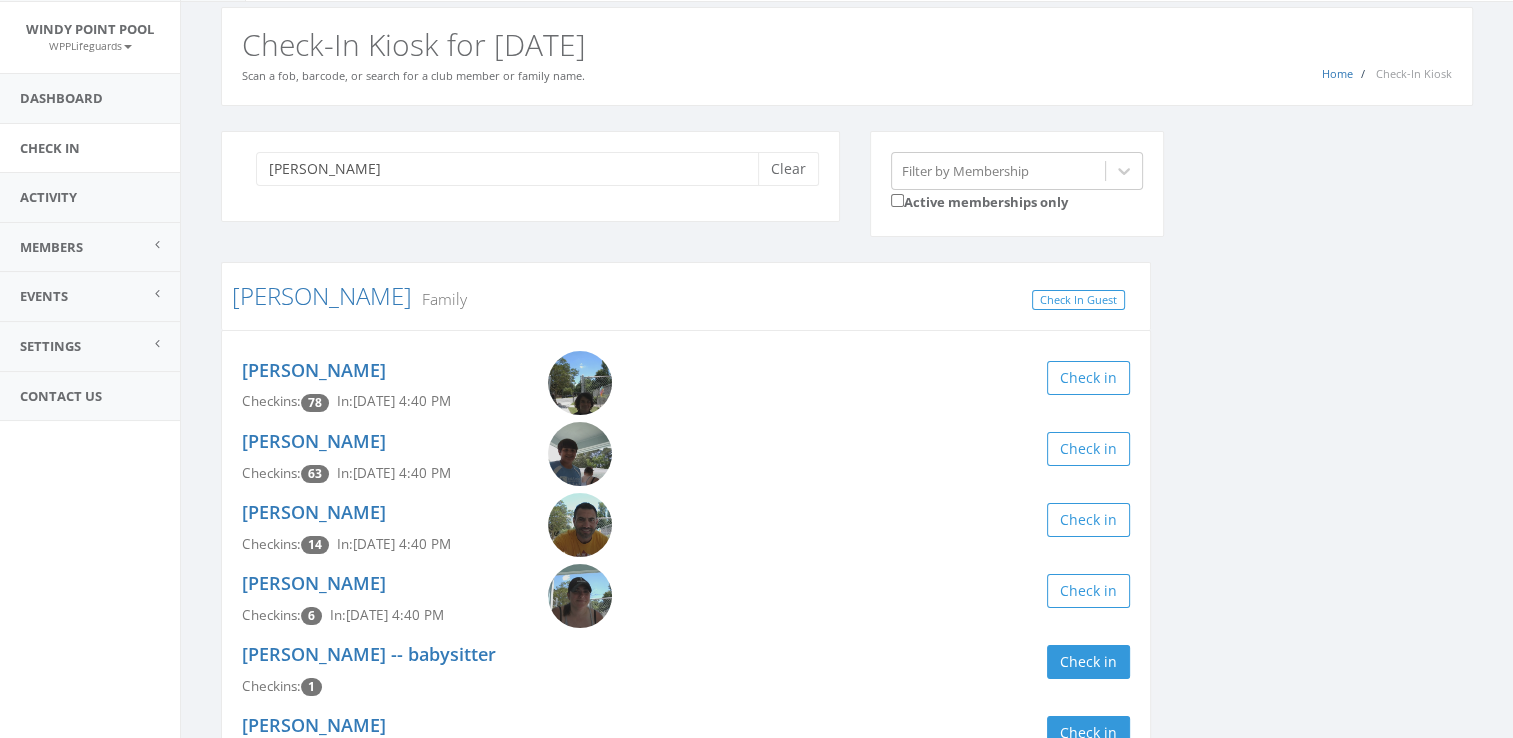 click at bounding box center [580, 525] 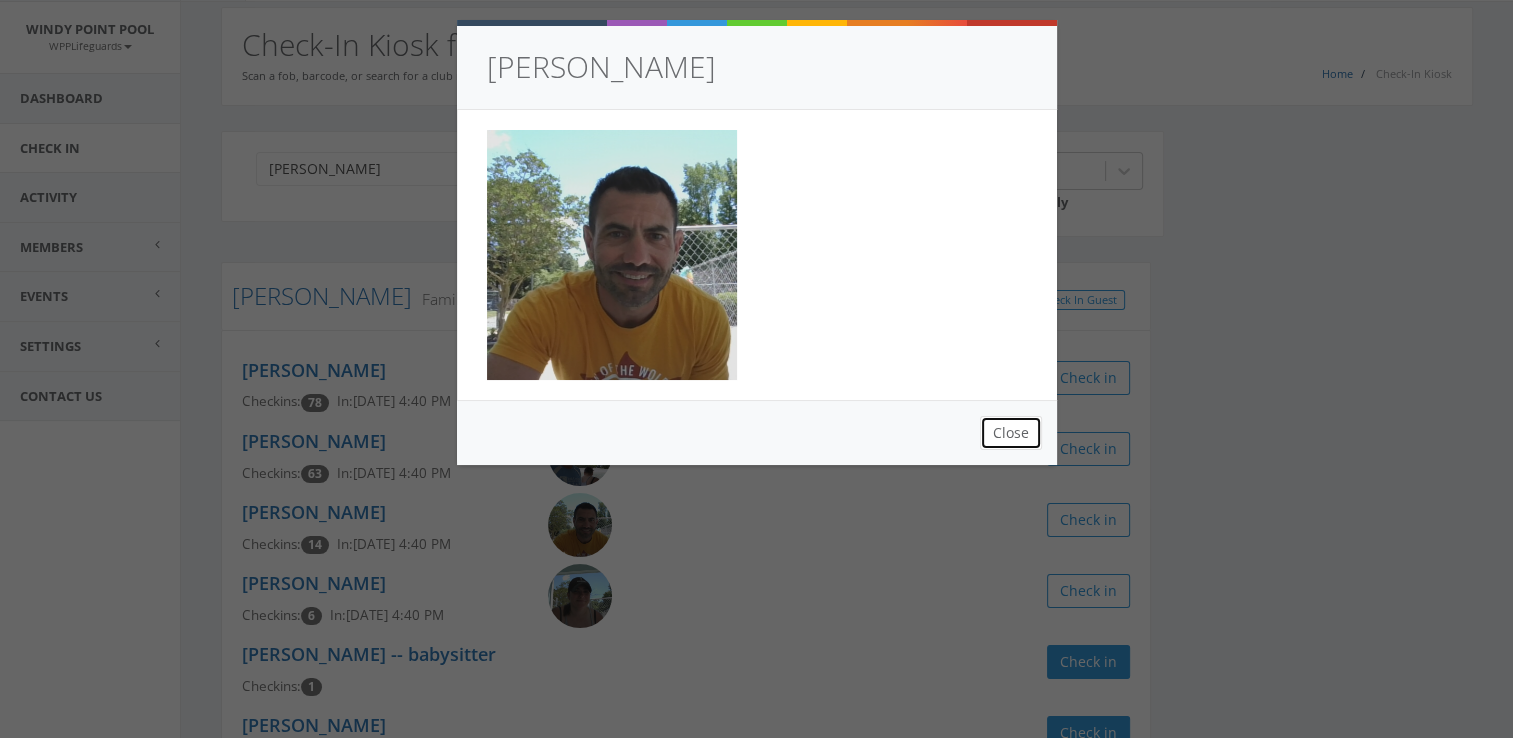 click on "Close" at bounding box center [1011, 433] 